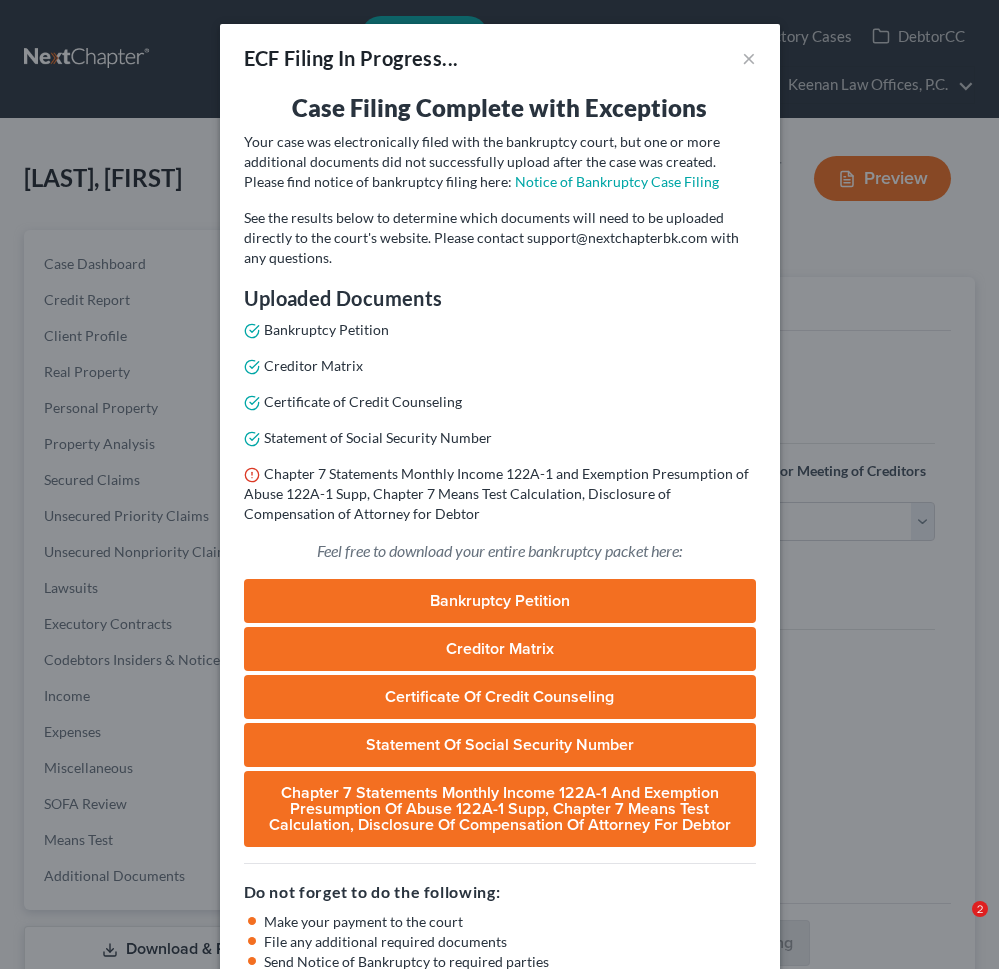 select on "0" 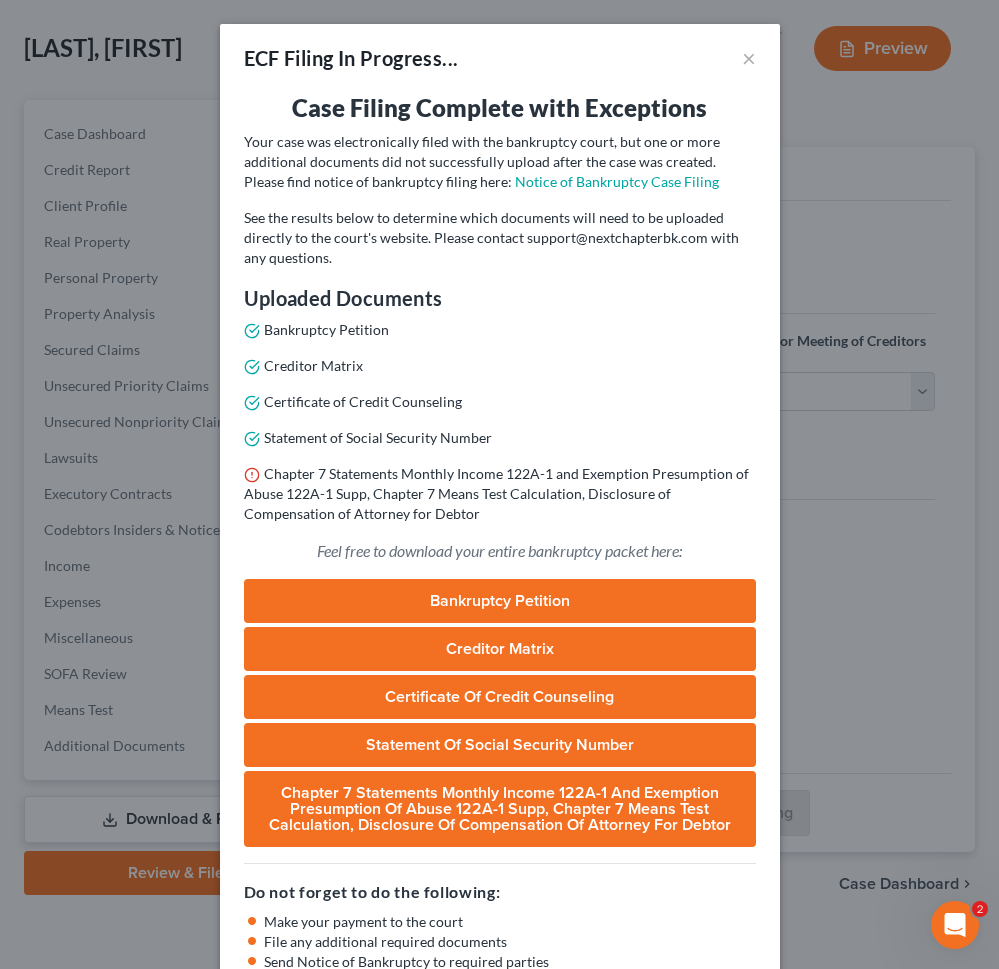 scroll, scrollTop: 0, scrollLeft: 0, axis: both 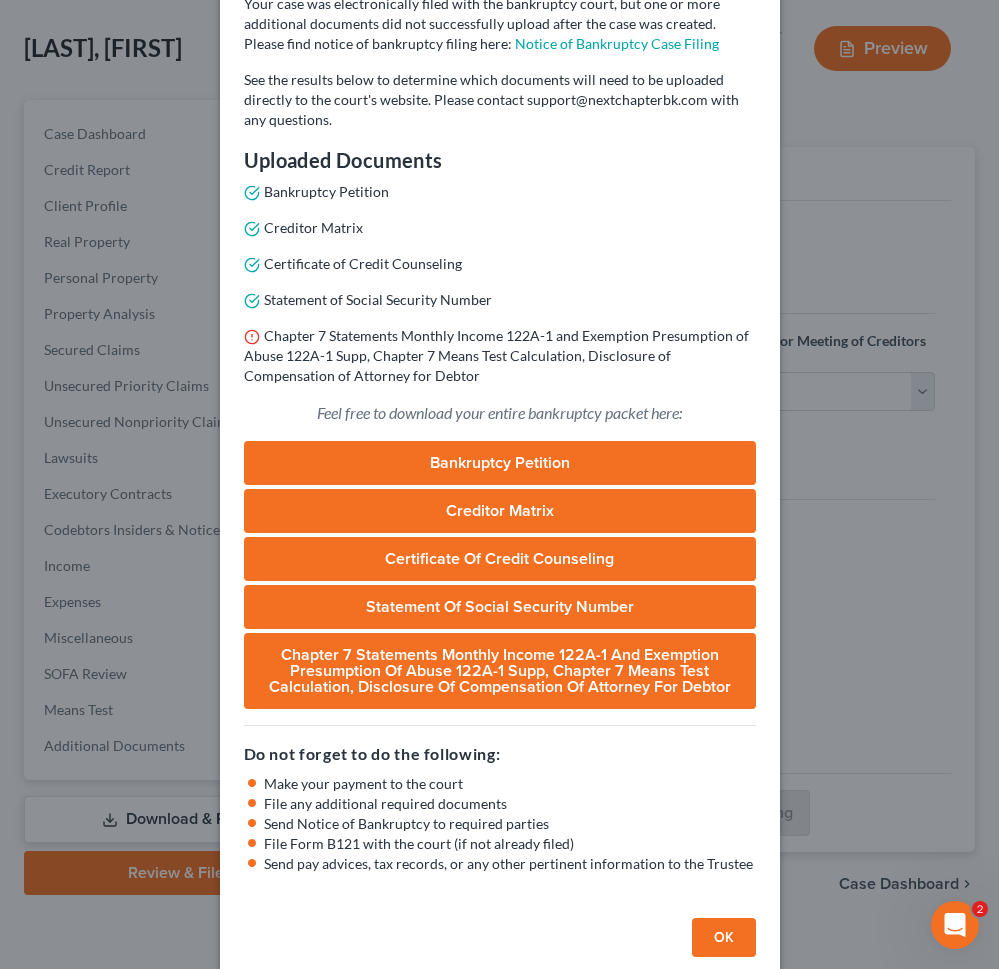 click on "Chapter 7 Statements Monthly Income 122A-1 and Exemption Presumption of Abuse 122A-1 Supp, Chapter 7 Means Test Calculation, Disclosure of Compensation of Attorney for Debtor" at bounding box center [500, 671] 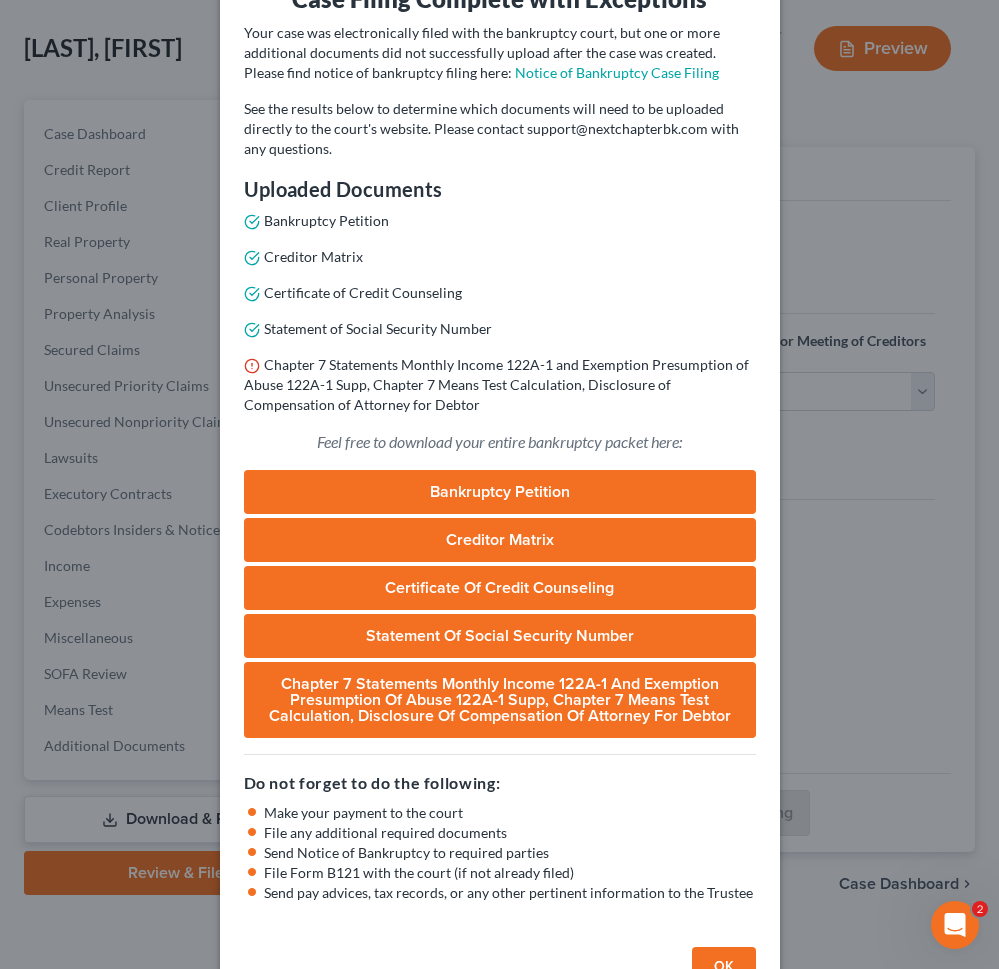 scroll, scrollTop: 166, scrollLeft: 0, axis: vertical 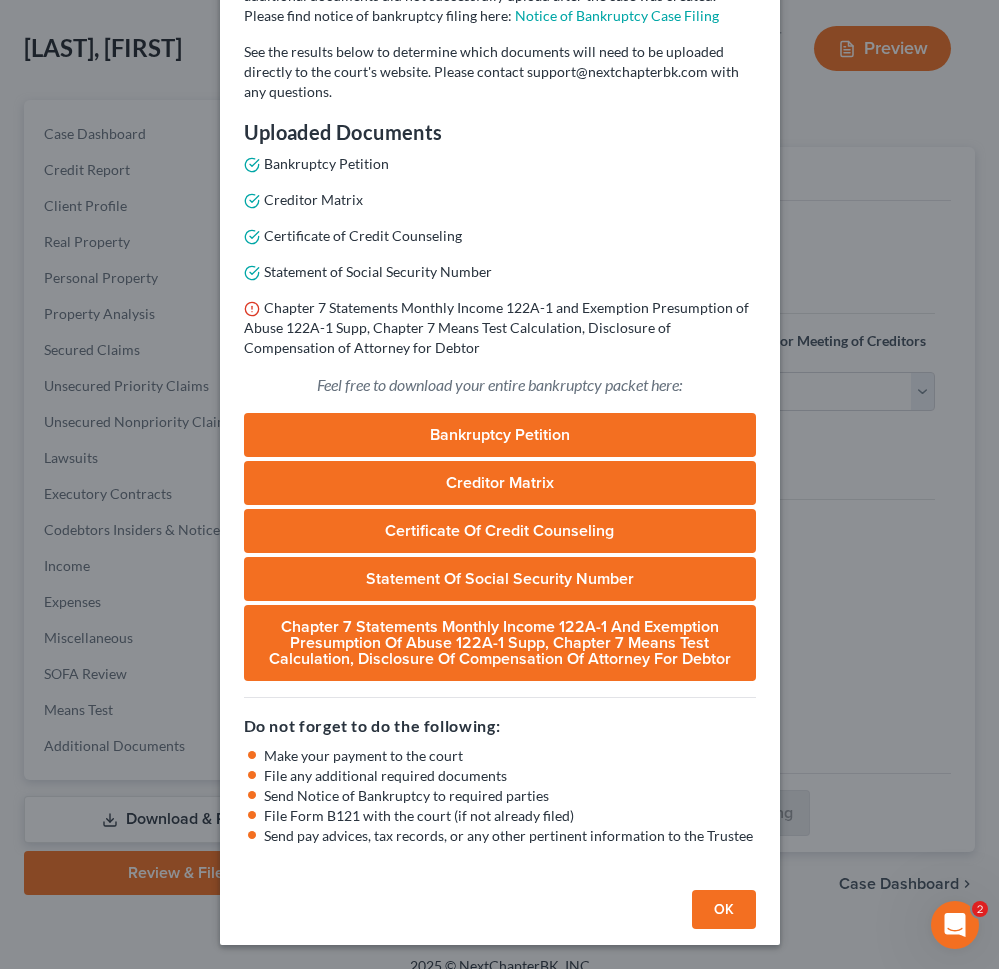 click on "Case Filing Complete with Exceptions Your case was electronically filed with the bankruptcy court, but one or more additional documents did not successfully upload after the case was created. Please find notice of bankruptcy filing here:   Notice of Bankruptcy Case Filing   See the results below to determine which documents will need to be uploaded directly to the court's website. Please contact support@nextchapterbk.com with any questions. Uploaded Documents Bankruptcy Petition Creditor Matrix Certificate of Credit Counseling Statement of Social Security Number Chapter 7 Statements Monthly Income 122A-1 and Exemption Presumption of Abuse 122A-1 Supp, Chapter 7 Means Test Calculation, Disclosure of Compensation of Attorney for Debtor Feel free to download your entire bankruptcy packet here: Bankruptcy Petition Creditor Matrix Certificate of Credit Counseling Statement of Social Security Number Do not forget to do the following: Make your payment to the court File any additional required documents" at bounding box center (500, 404) 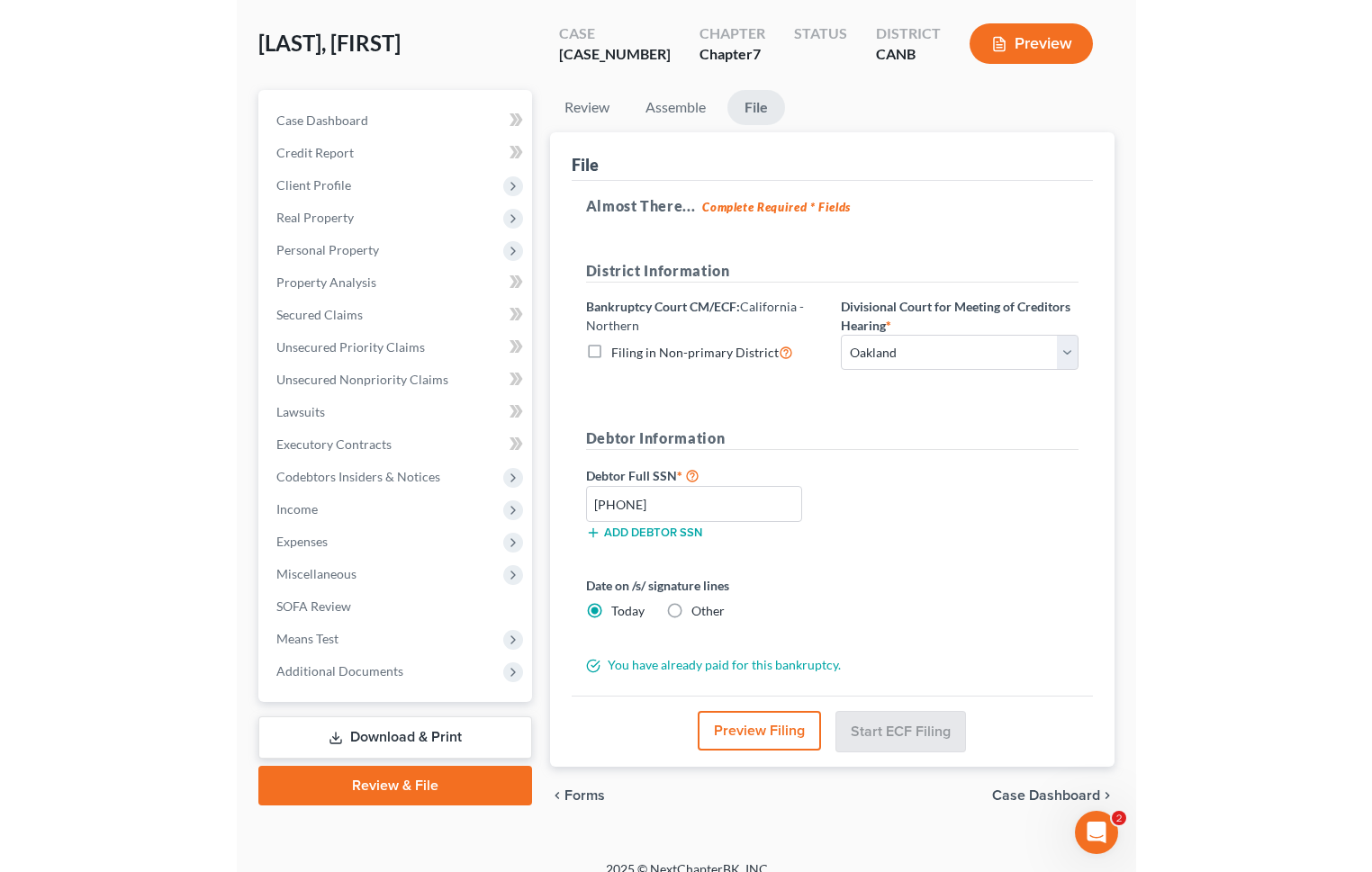 scroll, scrollTop: 0, scrollLeft: 0, axis: both 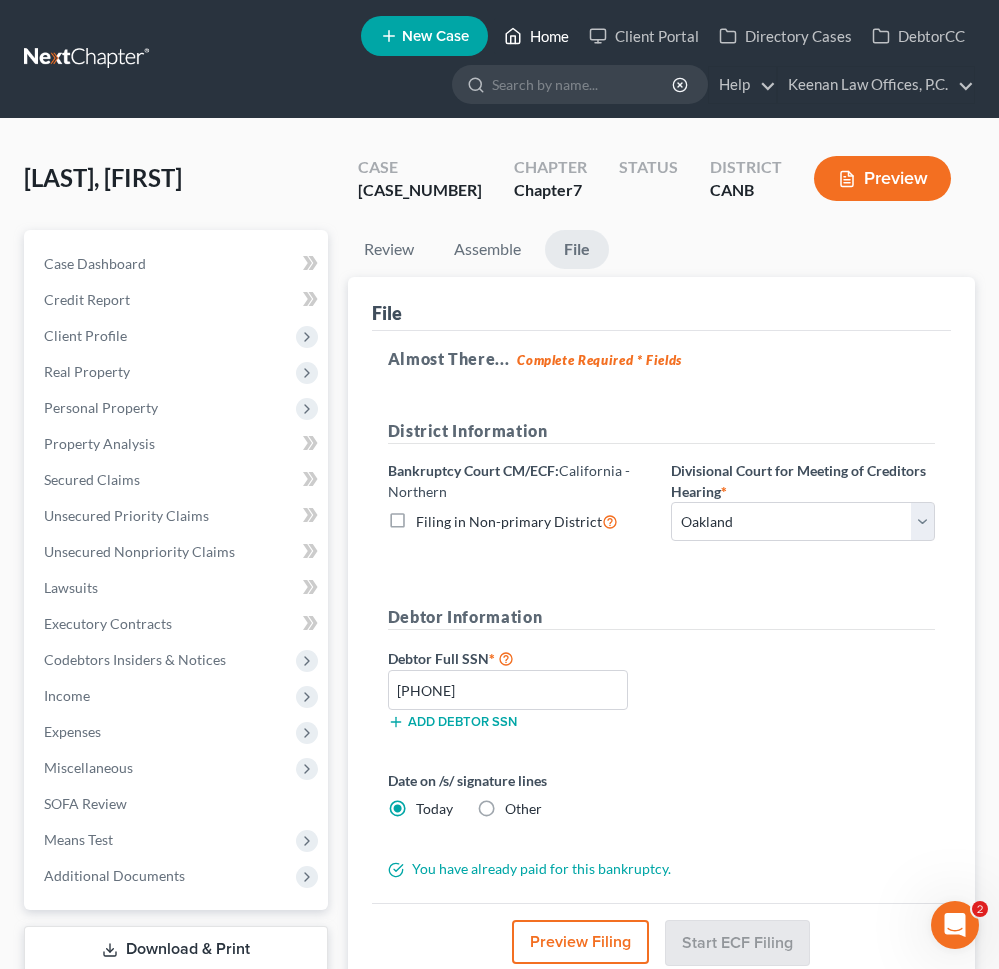 click on "Home" at bounding box center (536, 36) 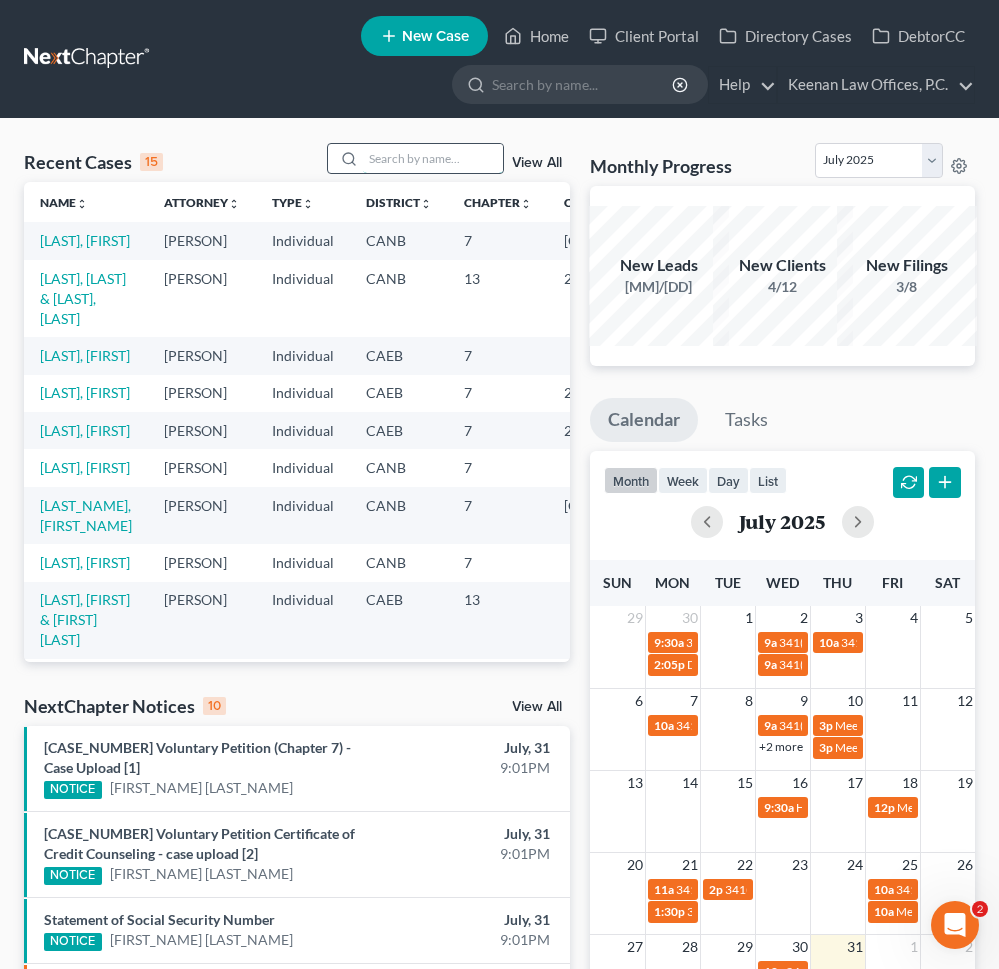click at bounding box center [433, 158] 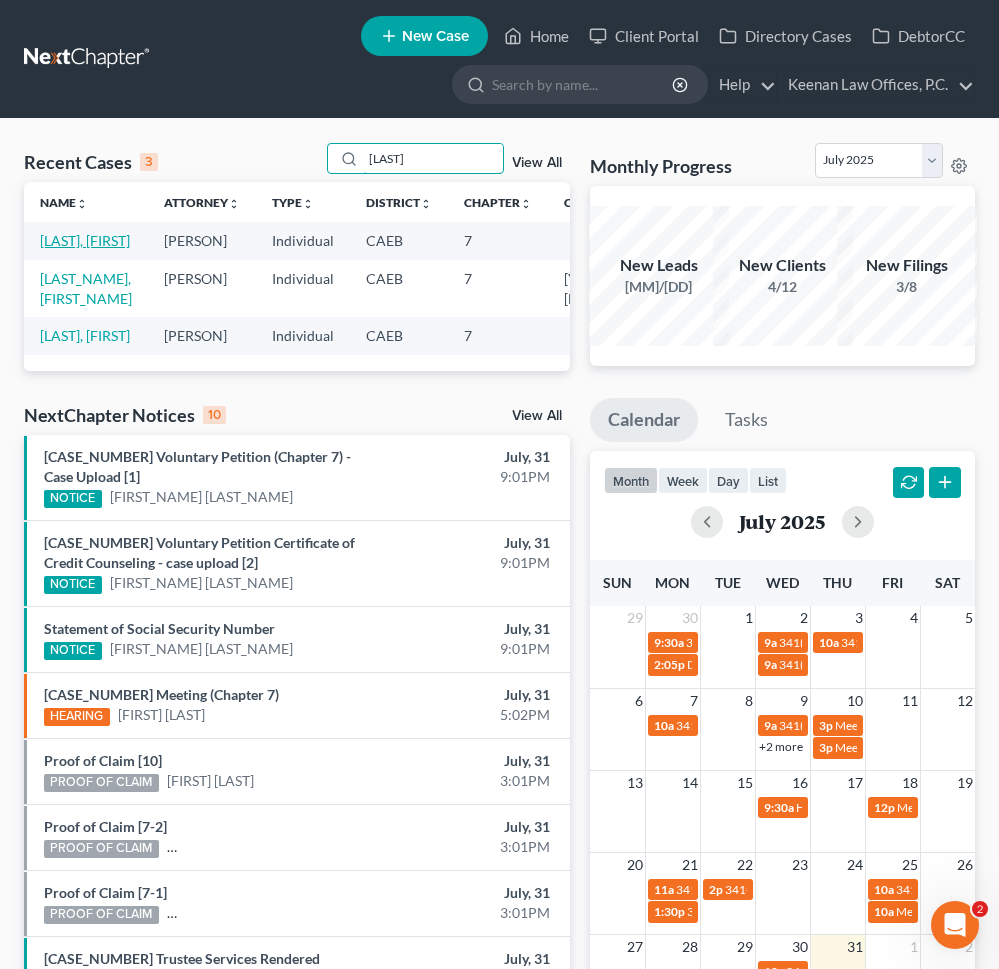 type on "[LAST]" 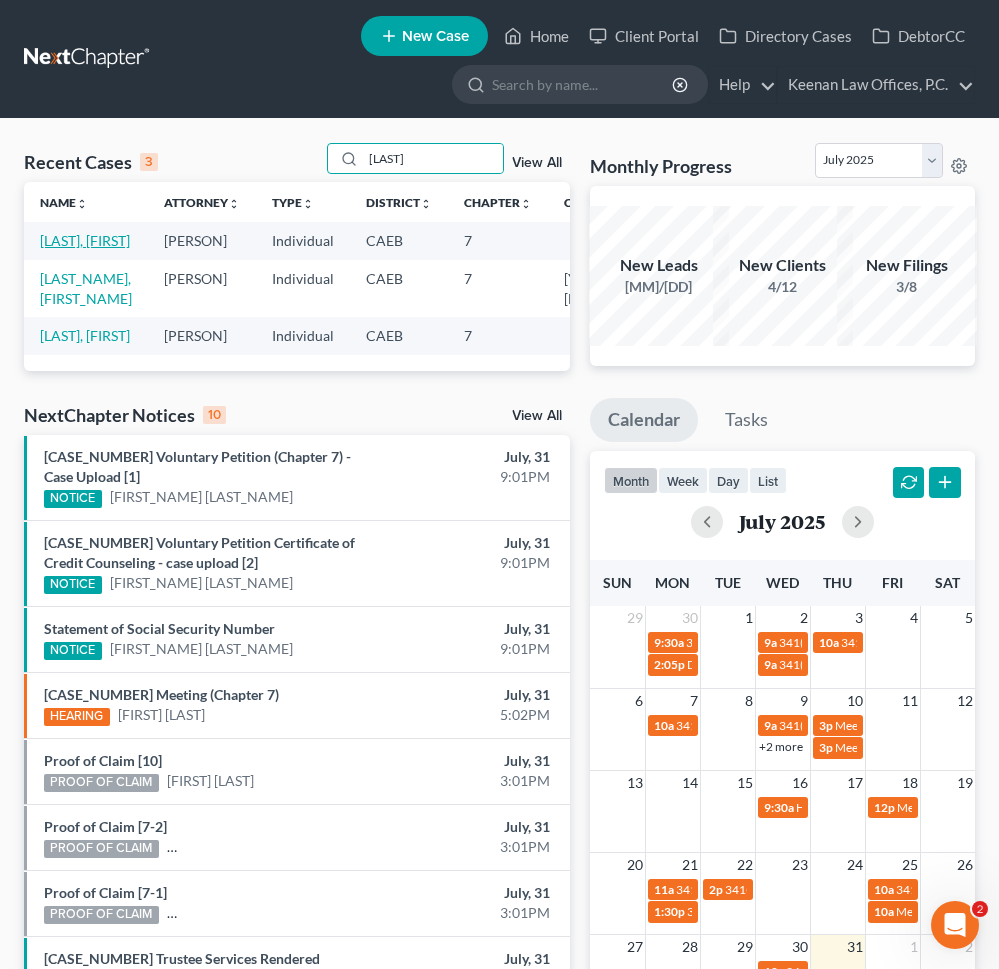 click on "[LAST], [FIRST]" at bounding box center (85, 240) 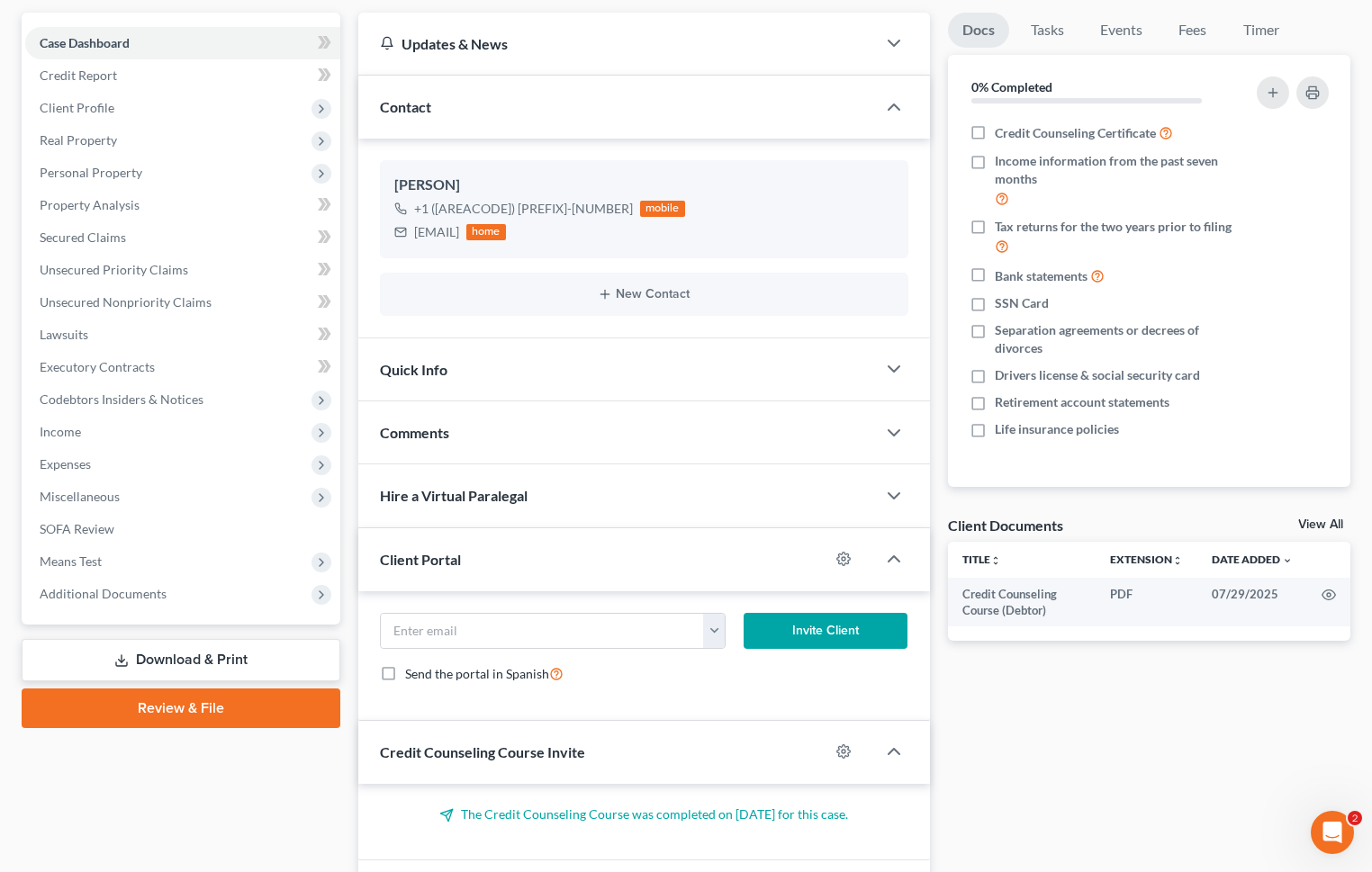 scroll, scrollTop: 211, scrollLeft: 0, axis: vertical 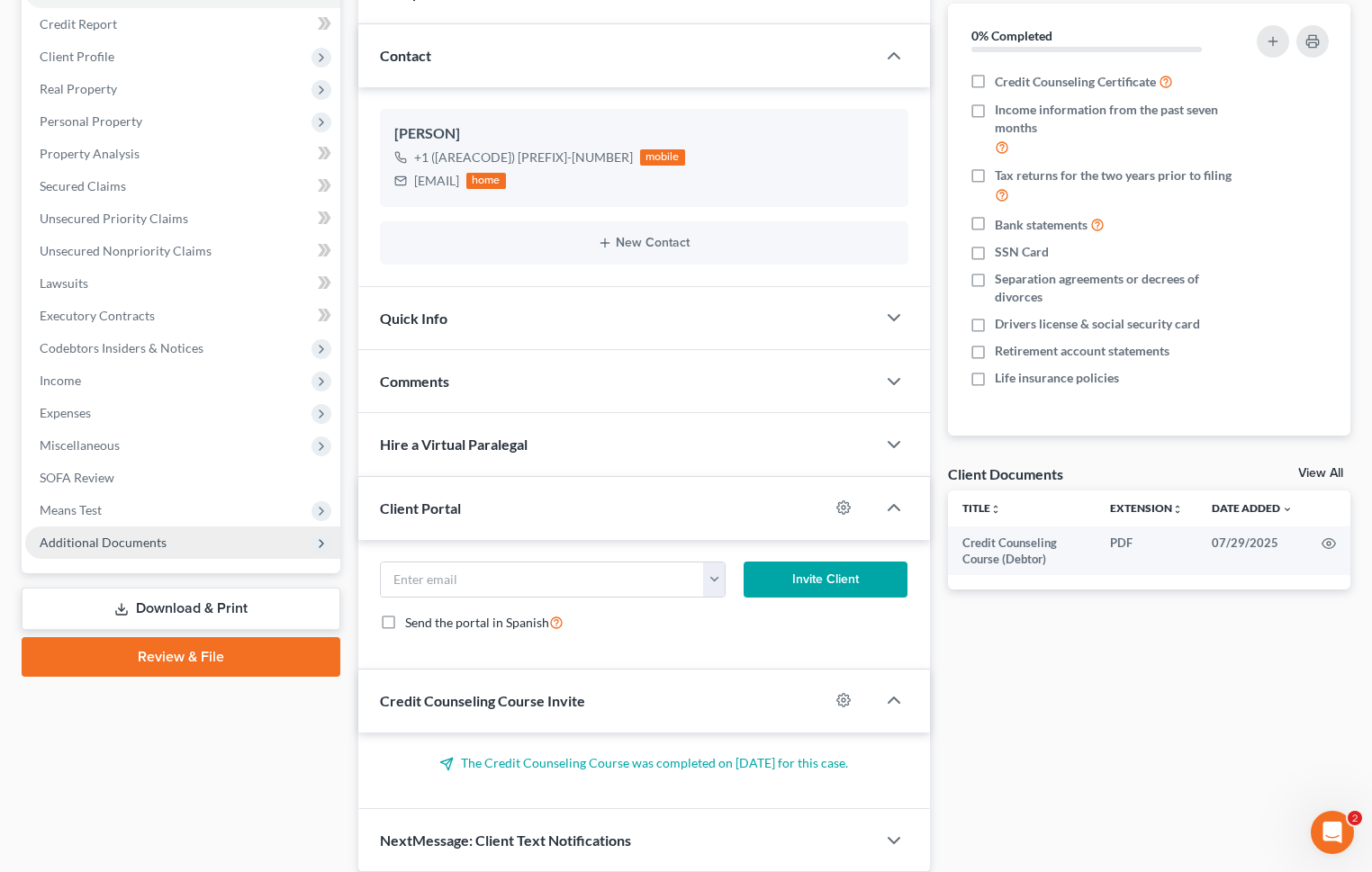 click on "Additional Documents" at bounding box center (103, 542) 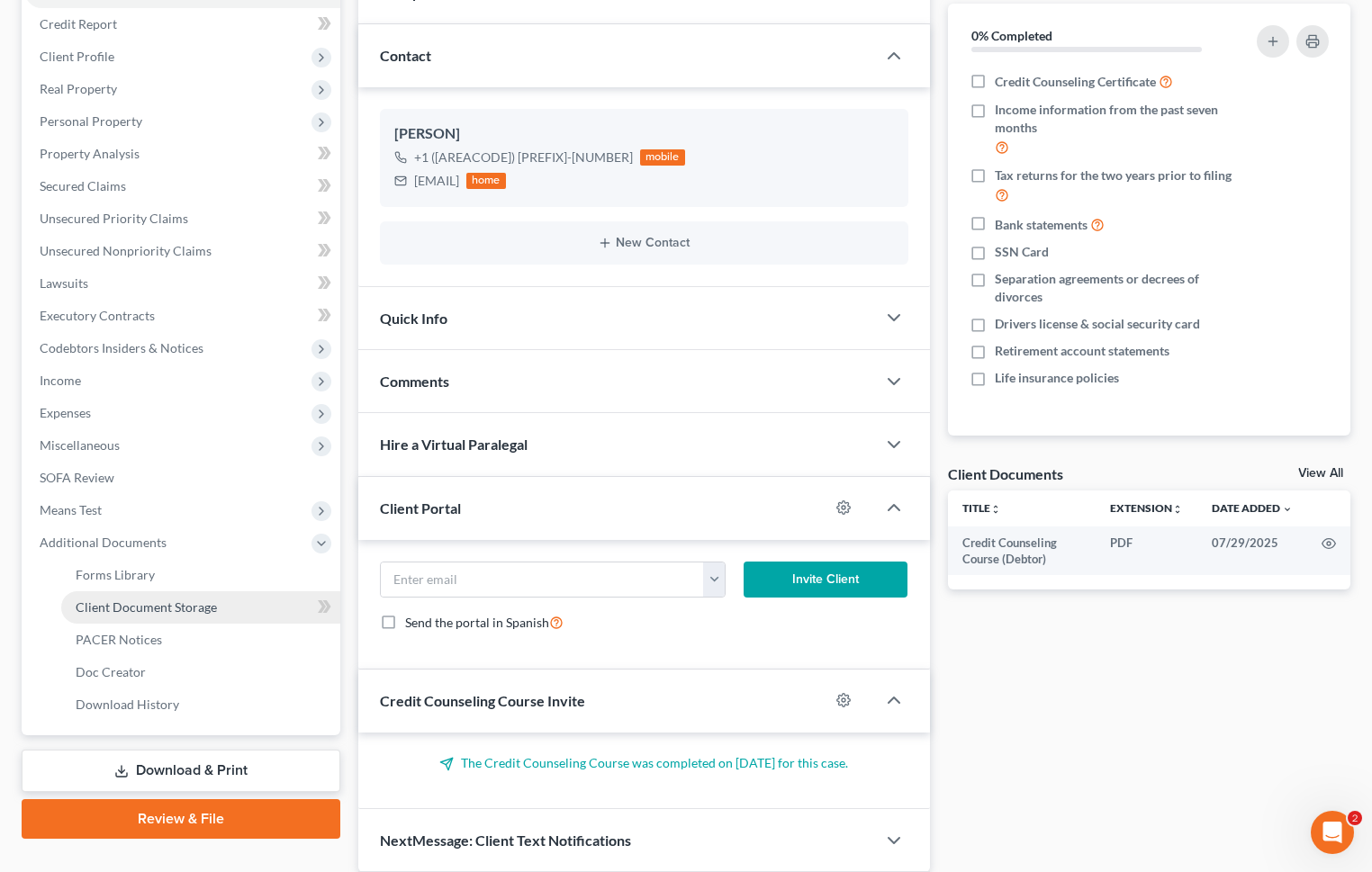 click on "Client Document Storage" at bounding box center [146, 607] 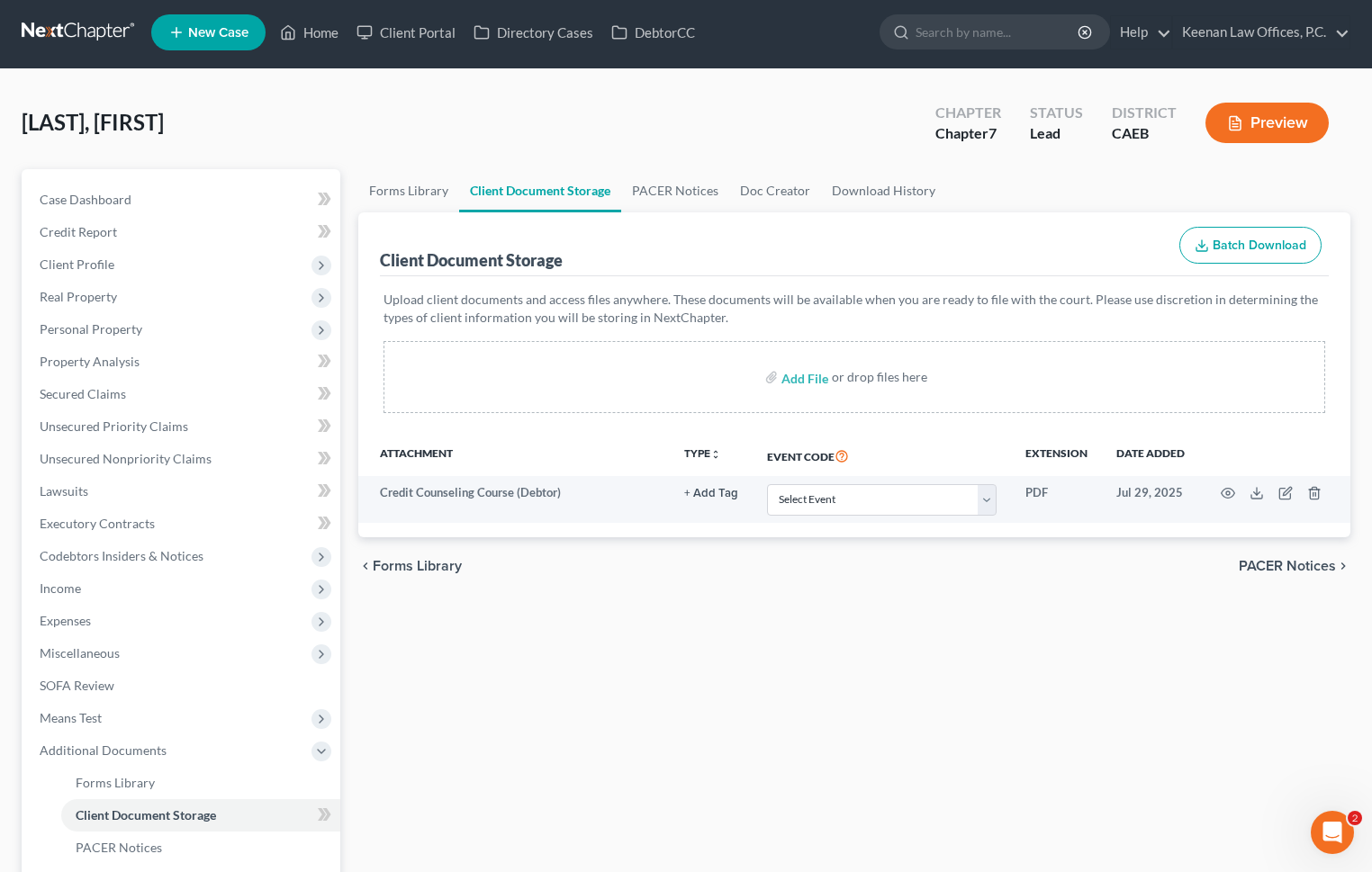 scroll, scrollTop: 0, scrollLeft: 0, axis: both 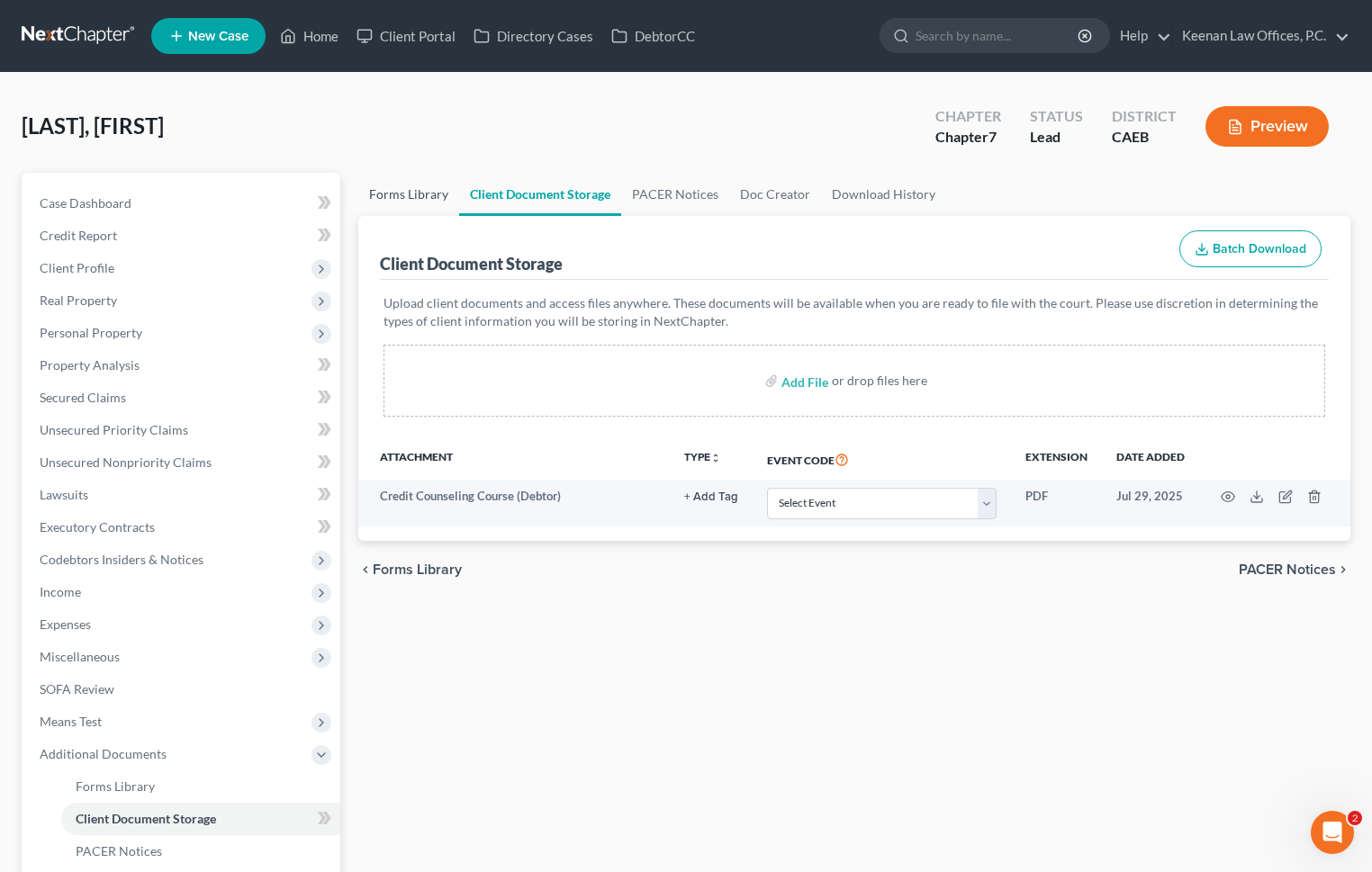 click on "Forms Library" at bounding box center (409, 194) 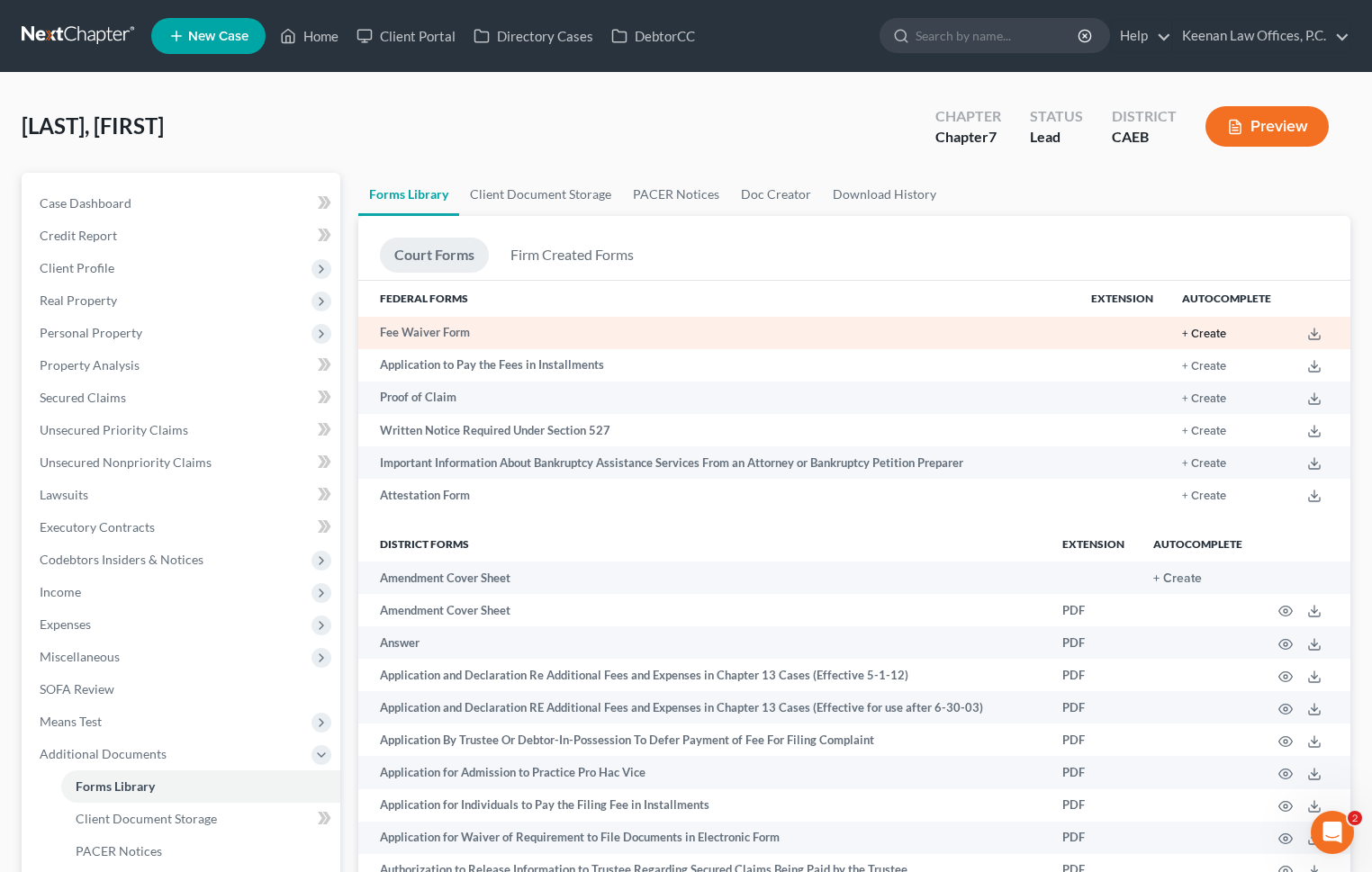 click on "+ Create" at bounding box center [1204, 334] 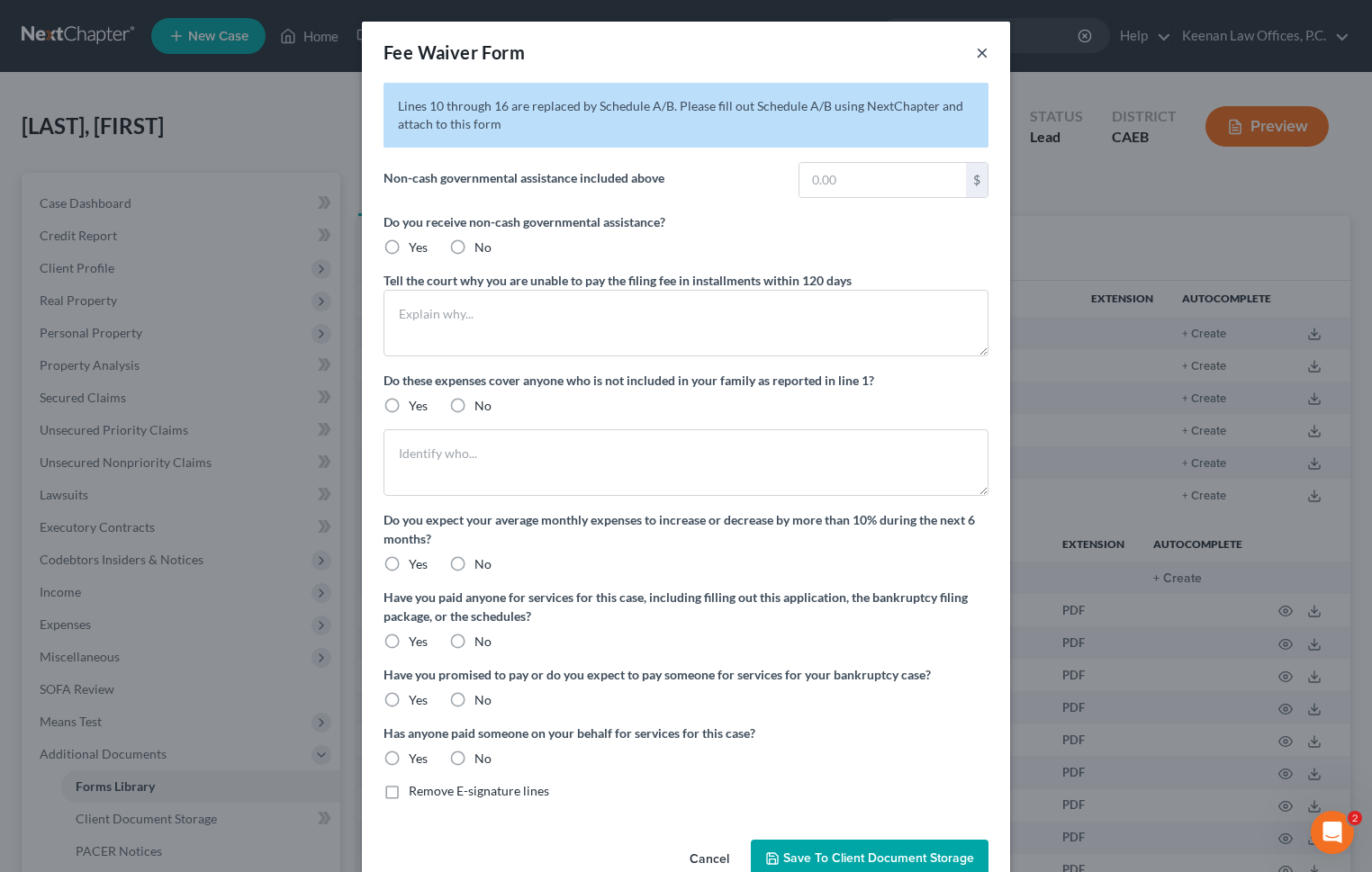click on "×" at bounding box center (982, 52) 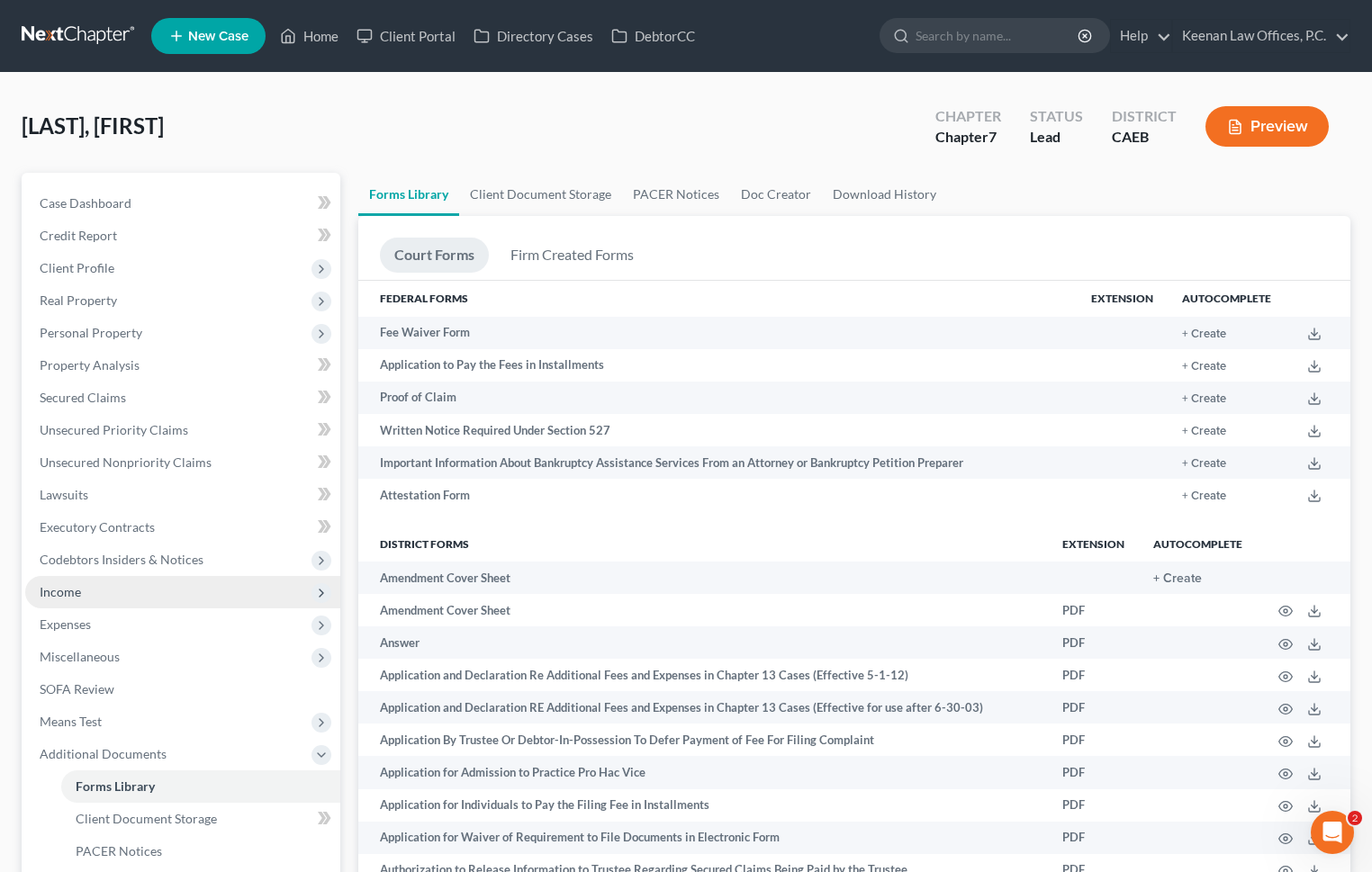click on "Income" at bounding box center (183, 592) 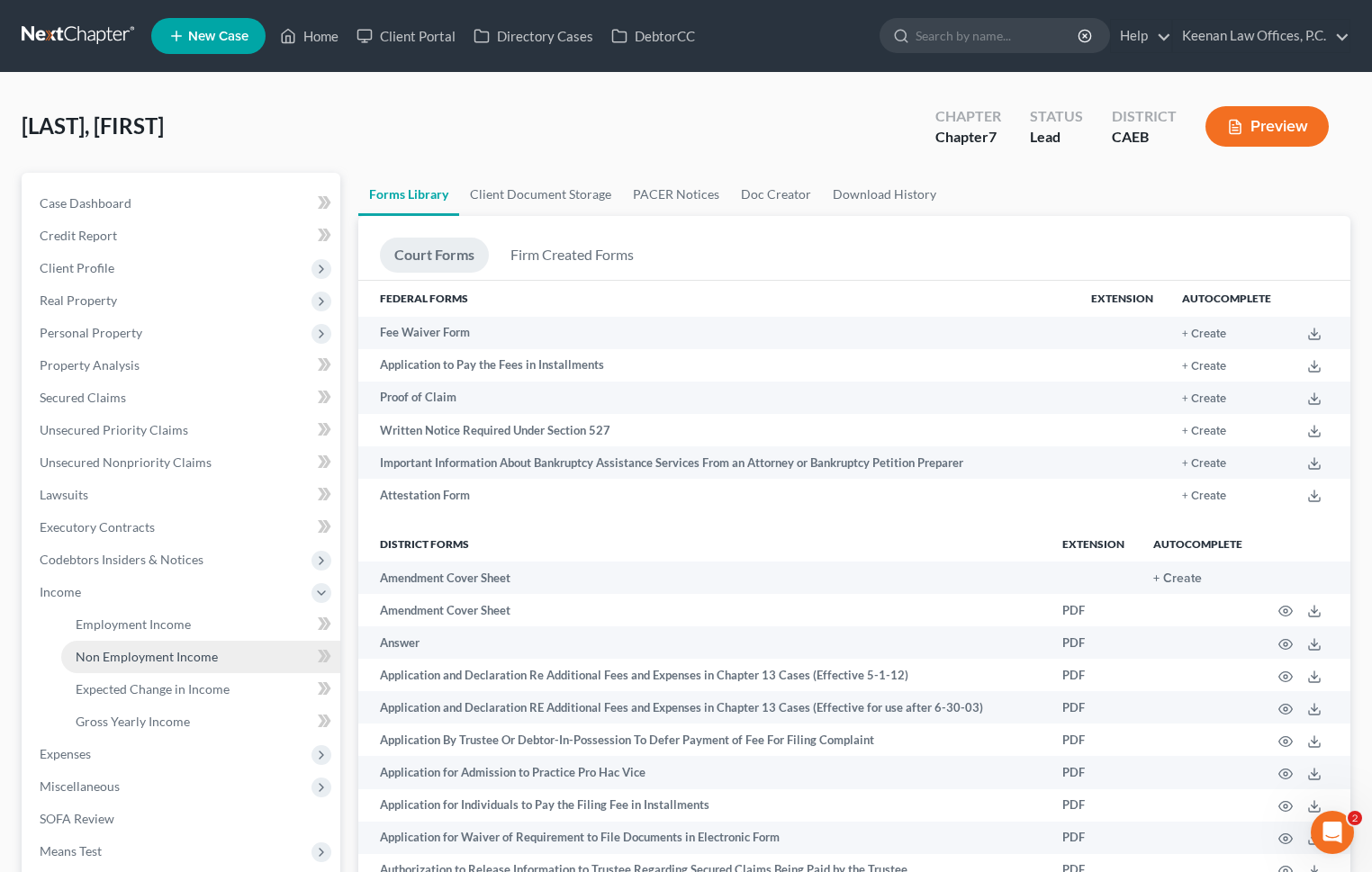 click on "Non Employment Income" at bounding box center (147, 656) 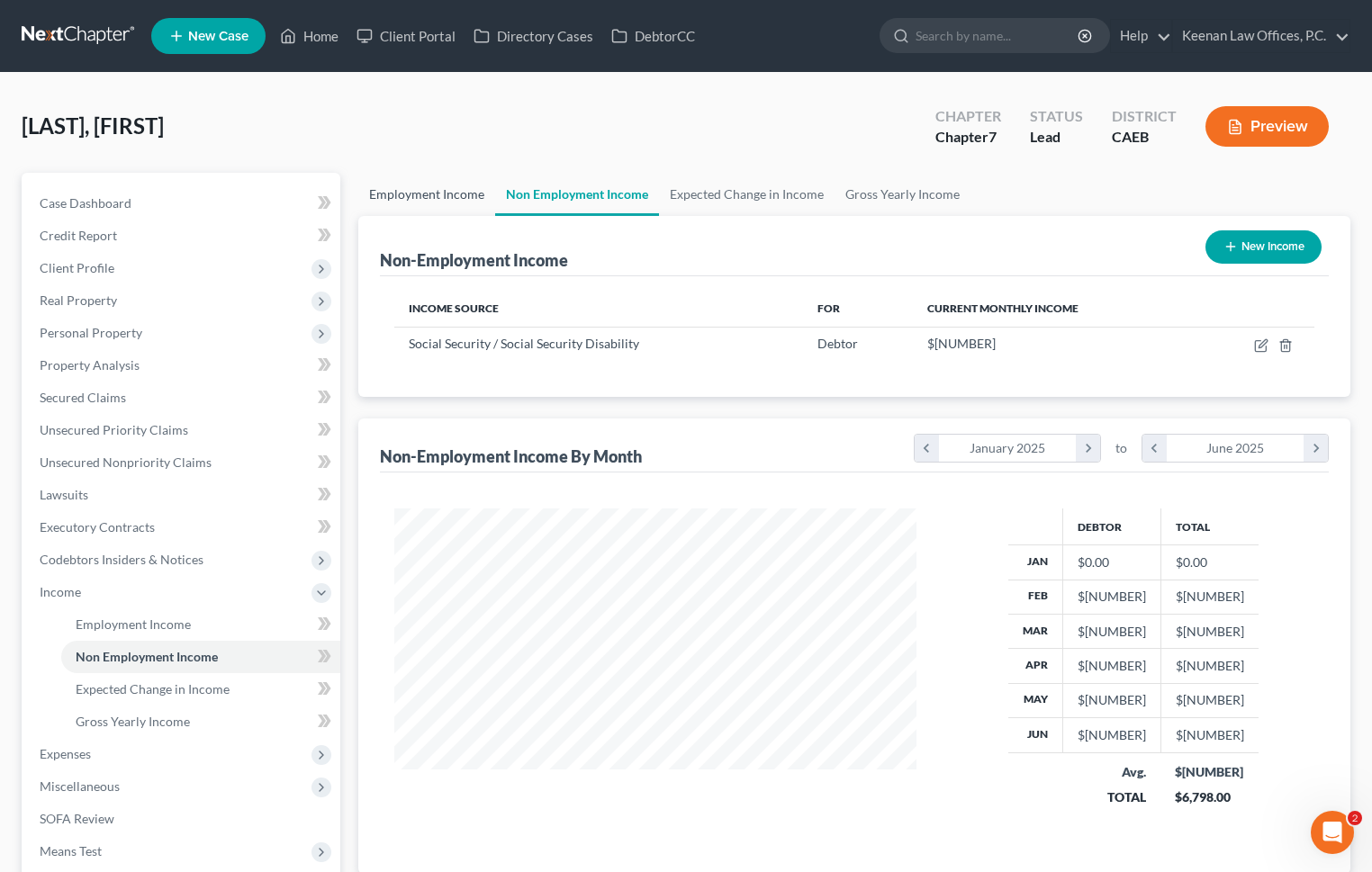scroll, scrollTop: 899574, scrollLeft: 899704, axis: both 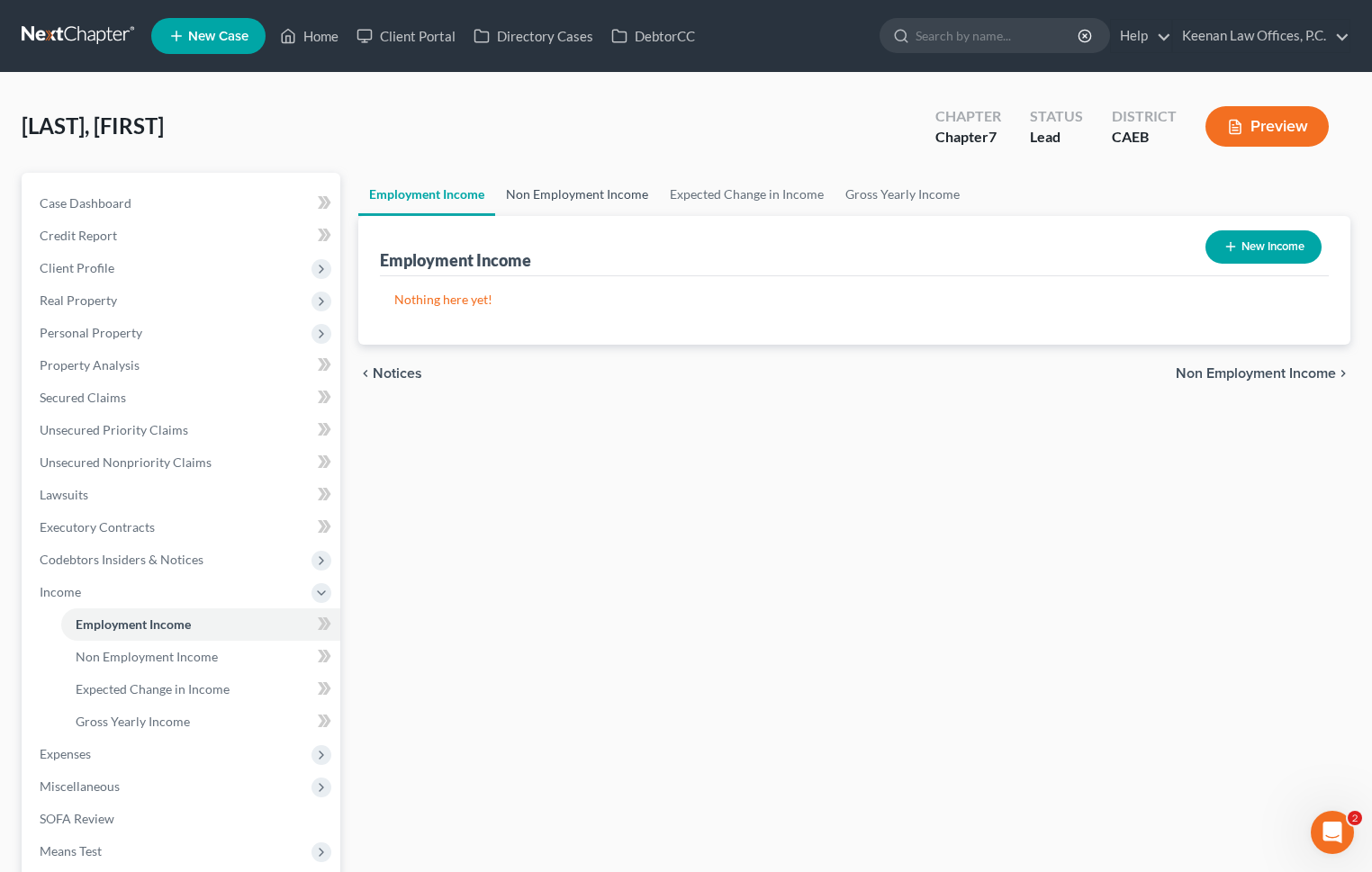 click on "Non Employment Income" at bounding box center (577, 194) 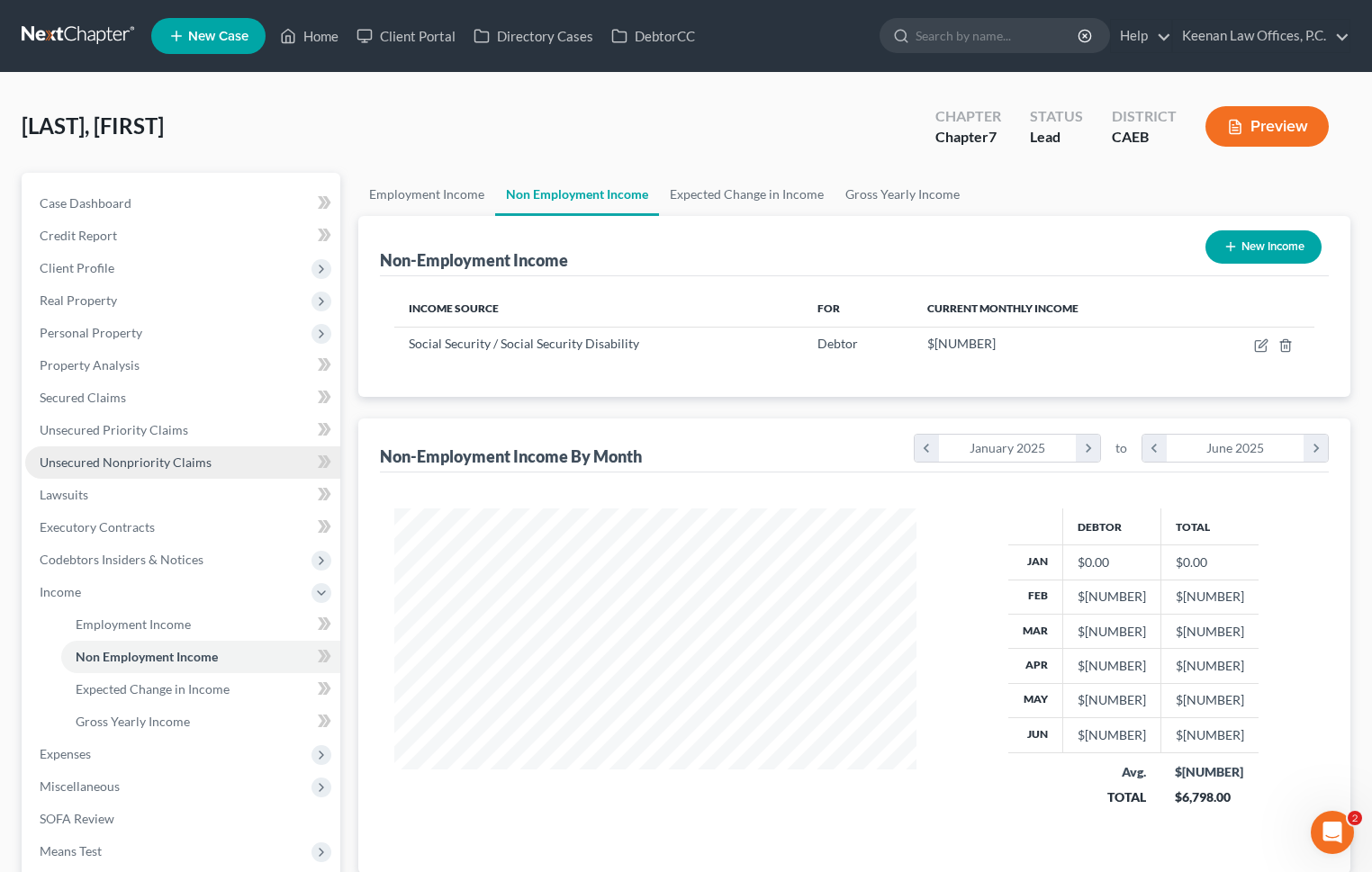 scroll, scrollTop: 899574, scrollLeft: 899704, axis: both 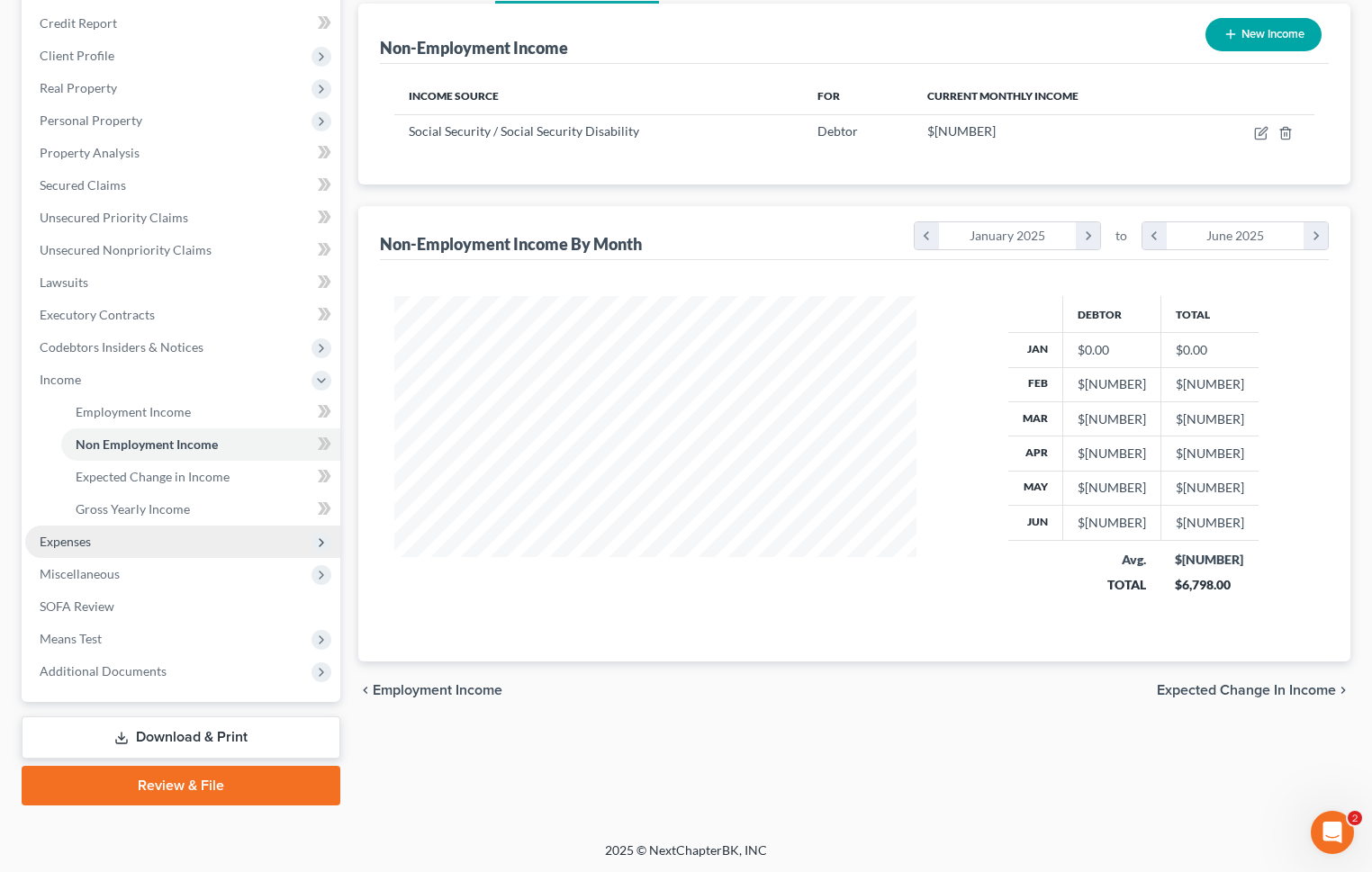 click on "Expenses" at bounding box center [183, 542] 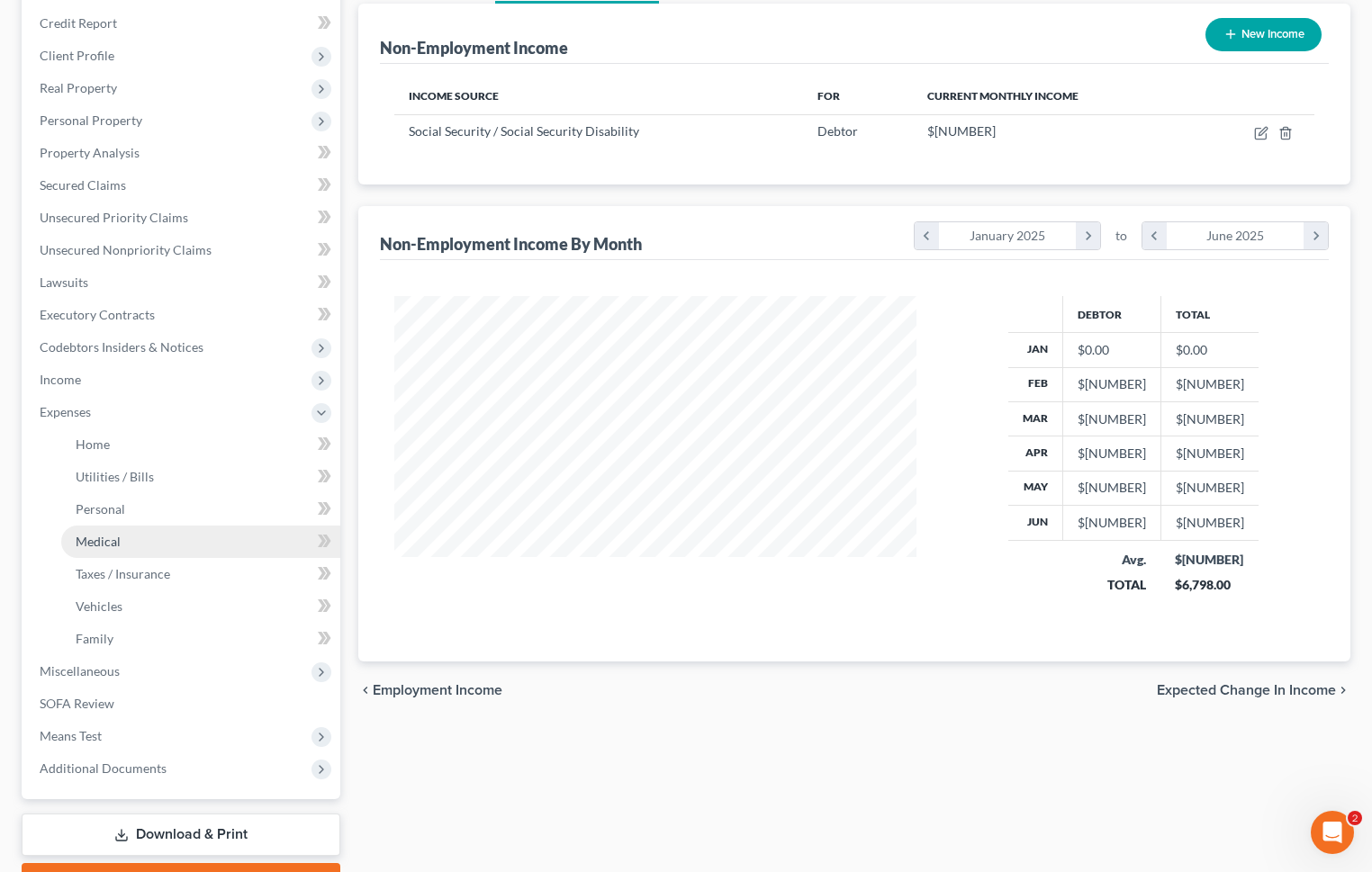 click on "Medical" at bounding box center [201, 542] 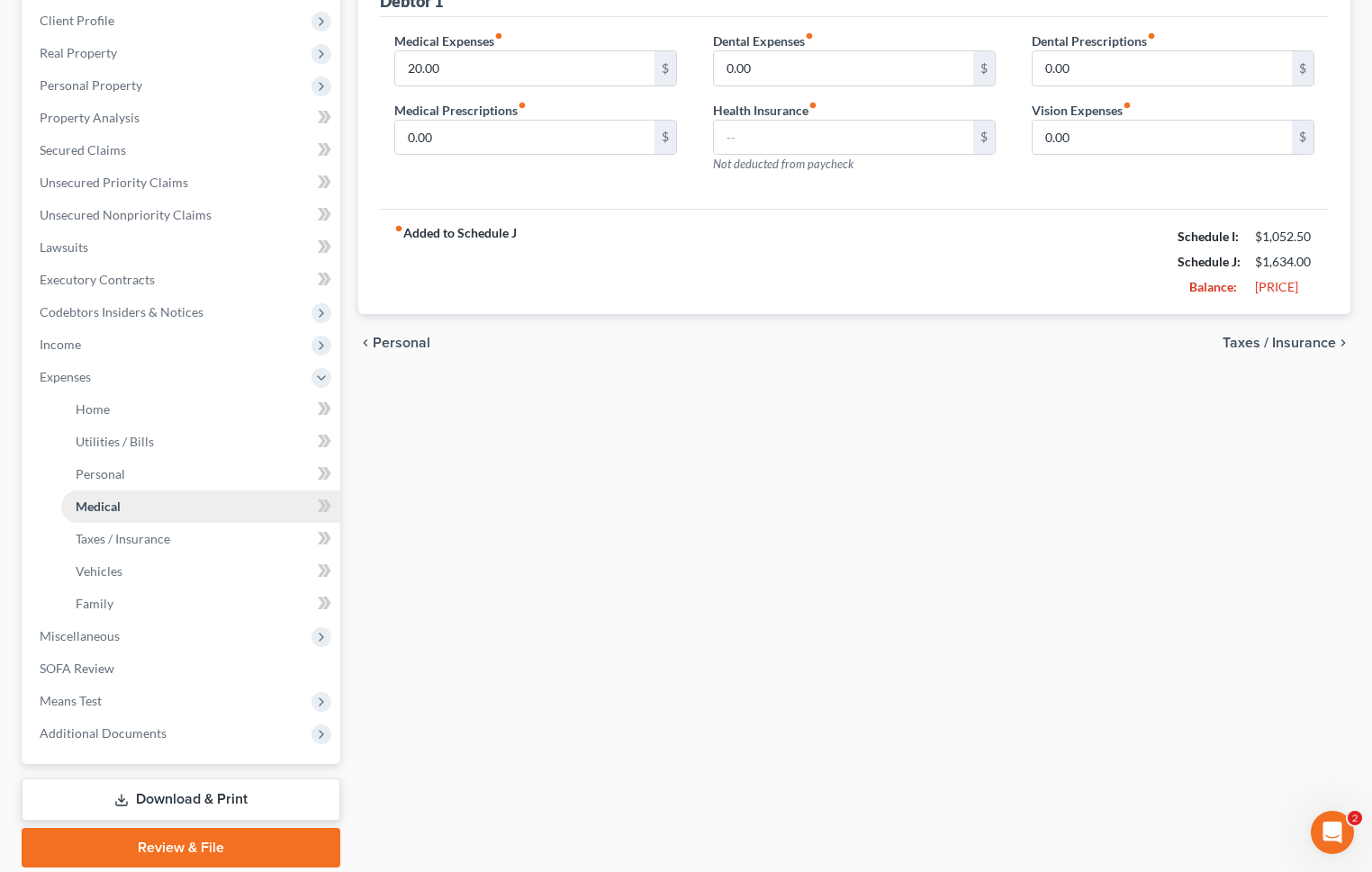 scroll, scrollTop: 310, scrollLeft: 0, axis: vertical 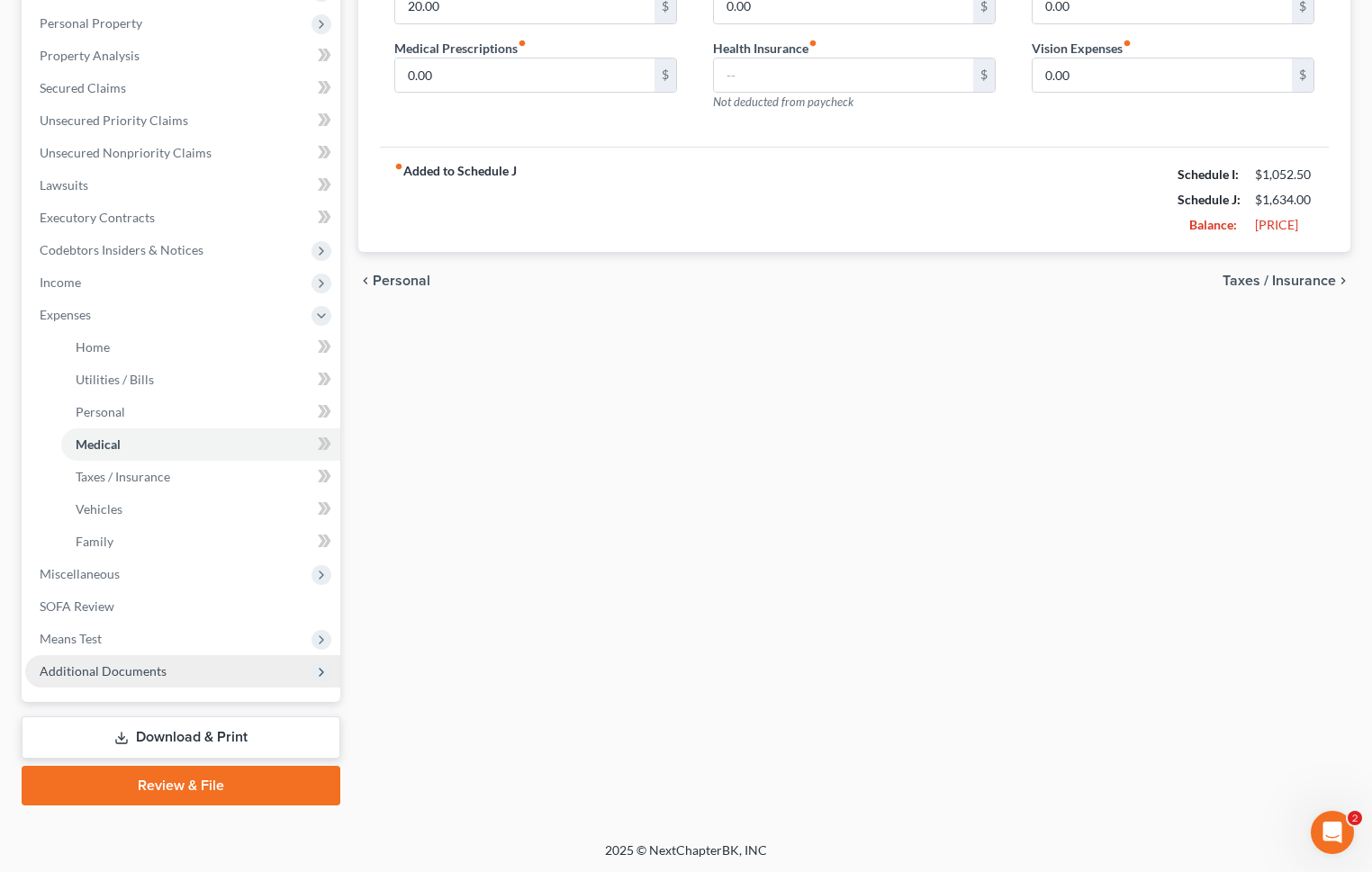 click on "Additional Documents" at bounding box center (183, 671) 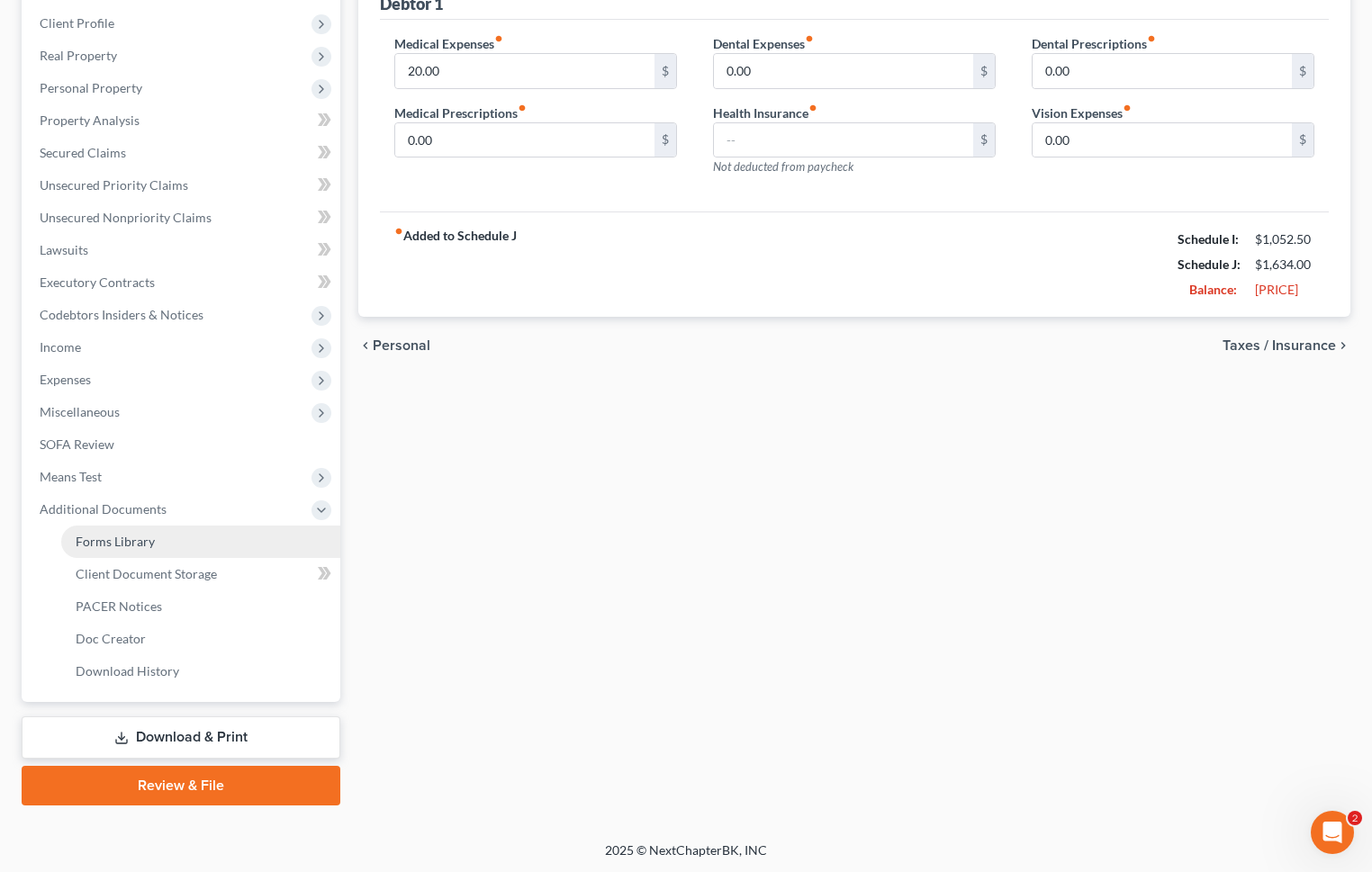 click on "Forms Library" at bounding box center [115, 541] 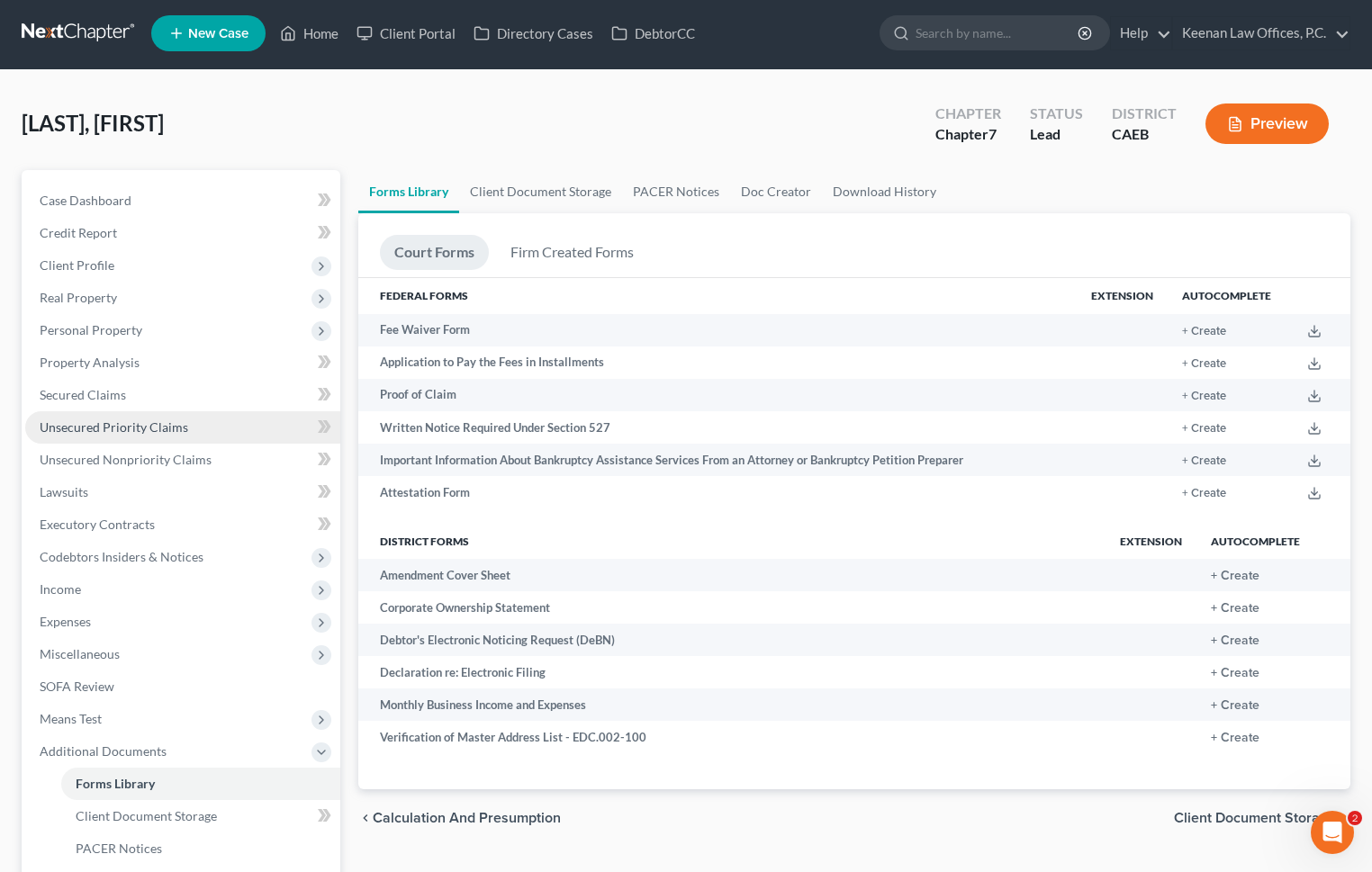 scroll, scrollTop: 0, scrollLeft: 0, axis: both 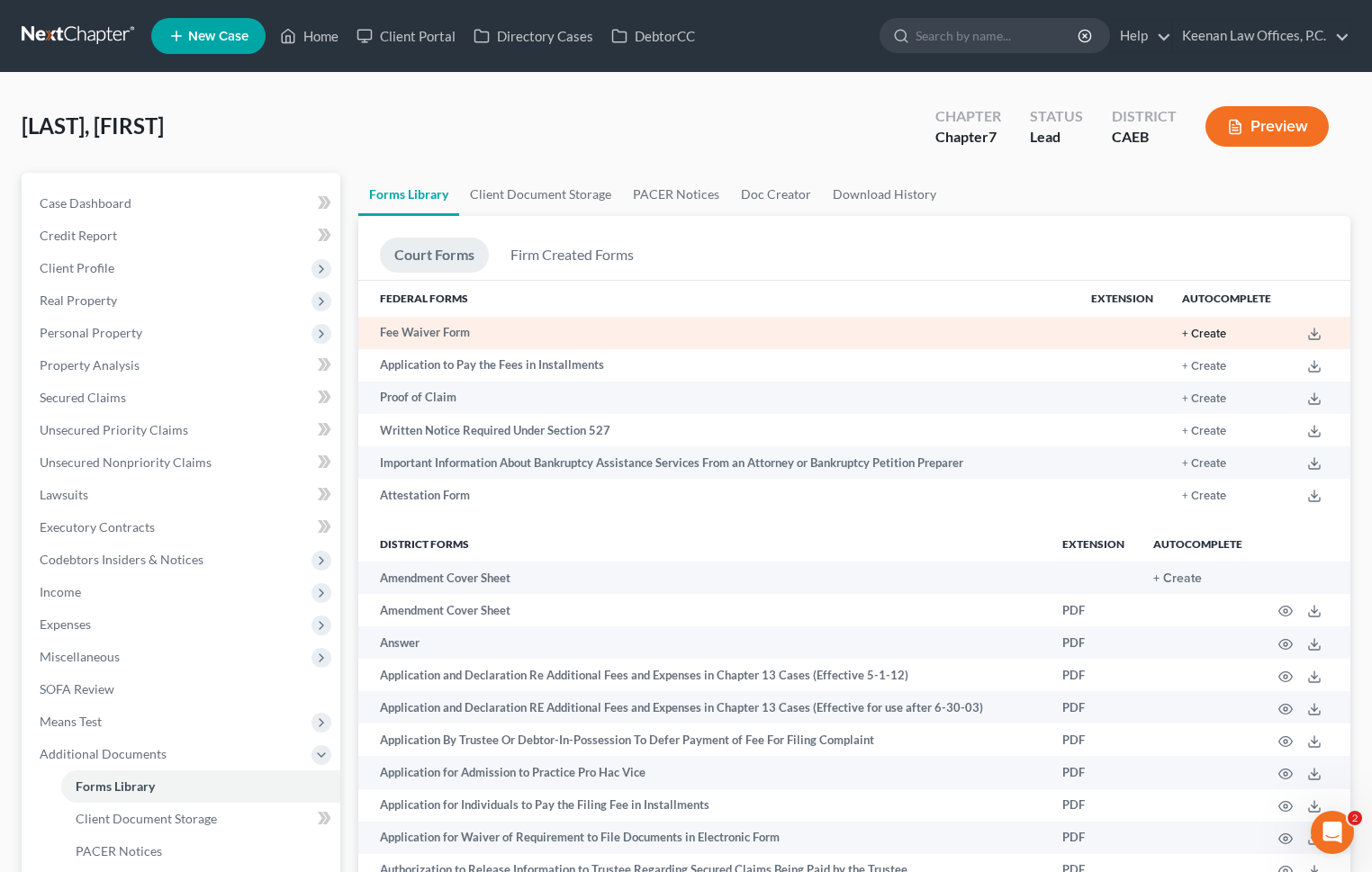 click on "+ Create" at bounding box center (1204, 334) 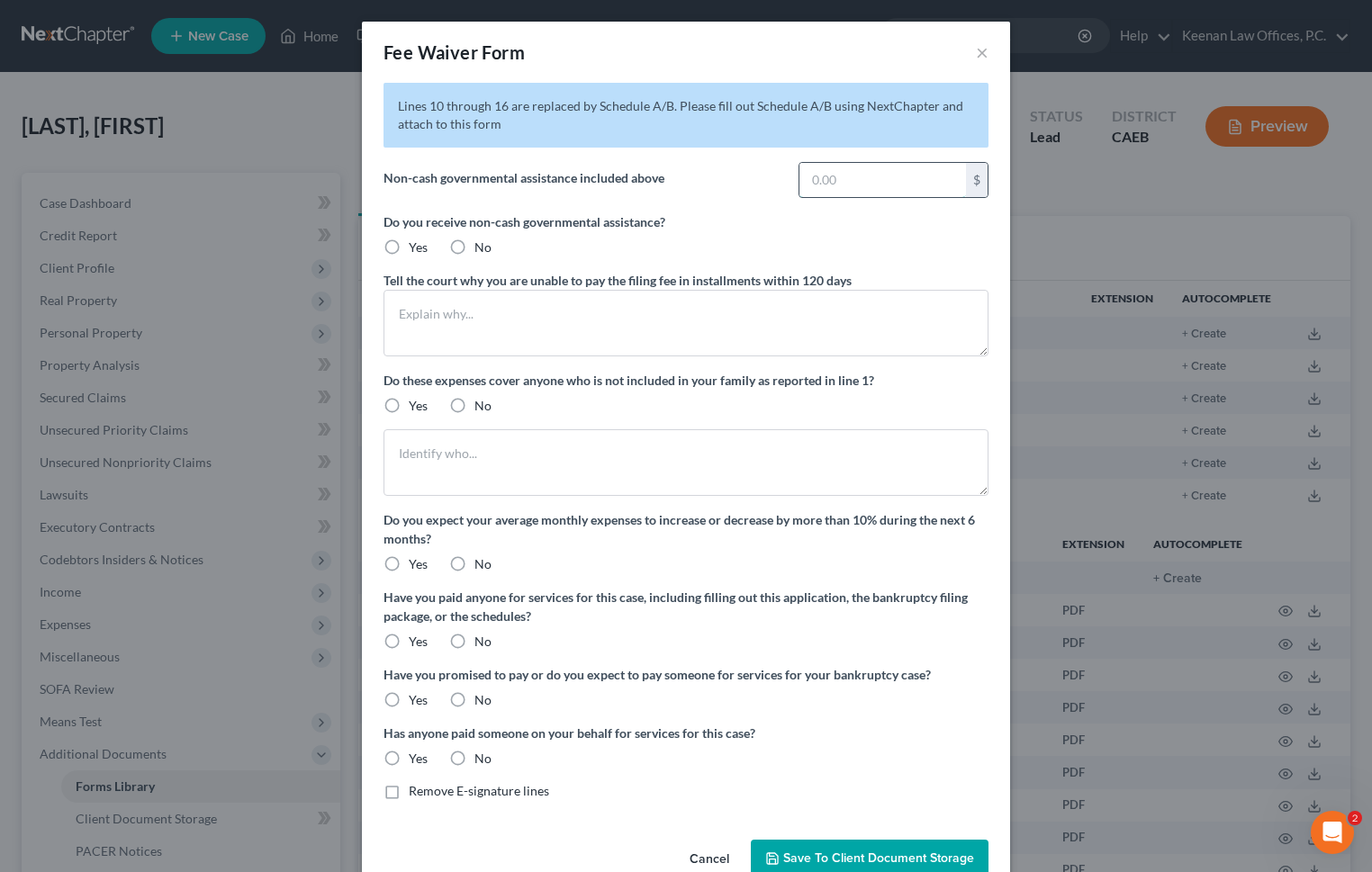 click at bounding box center [882, 180] 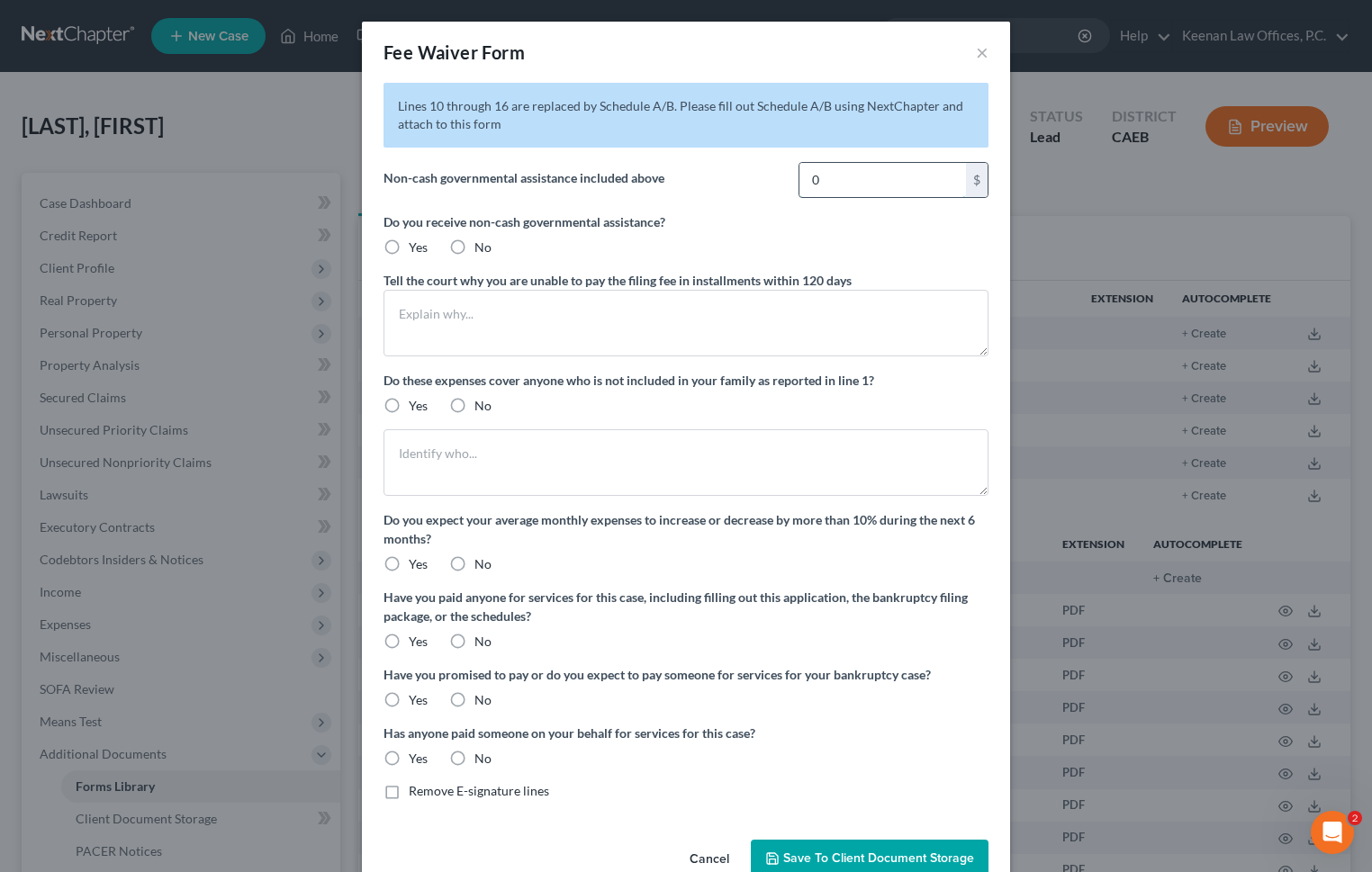 type on "0" 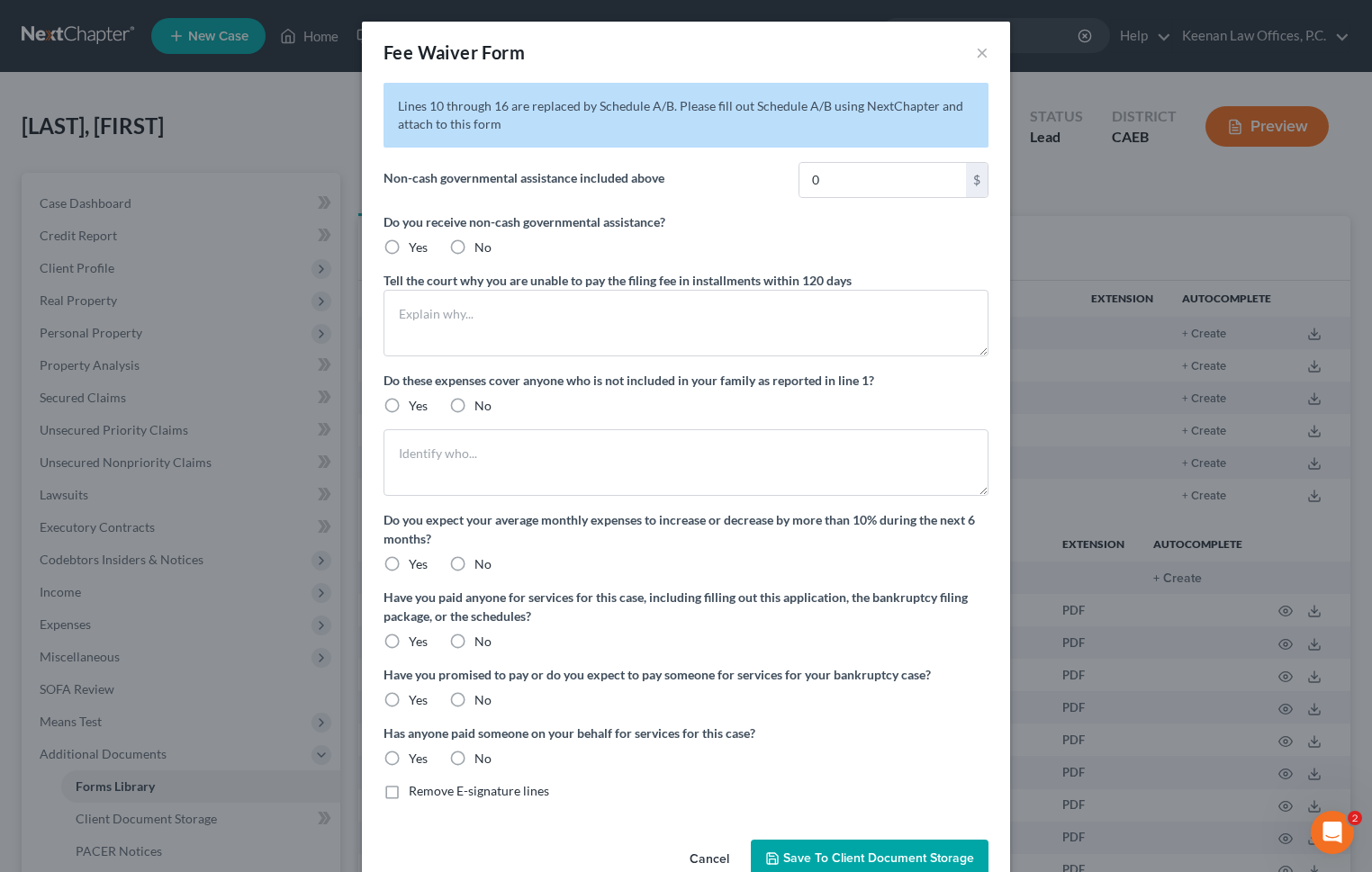click on "No" at bounding box center [483, 247] 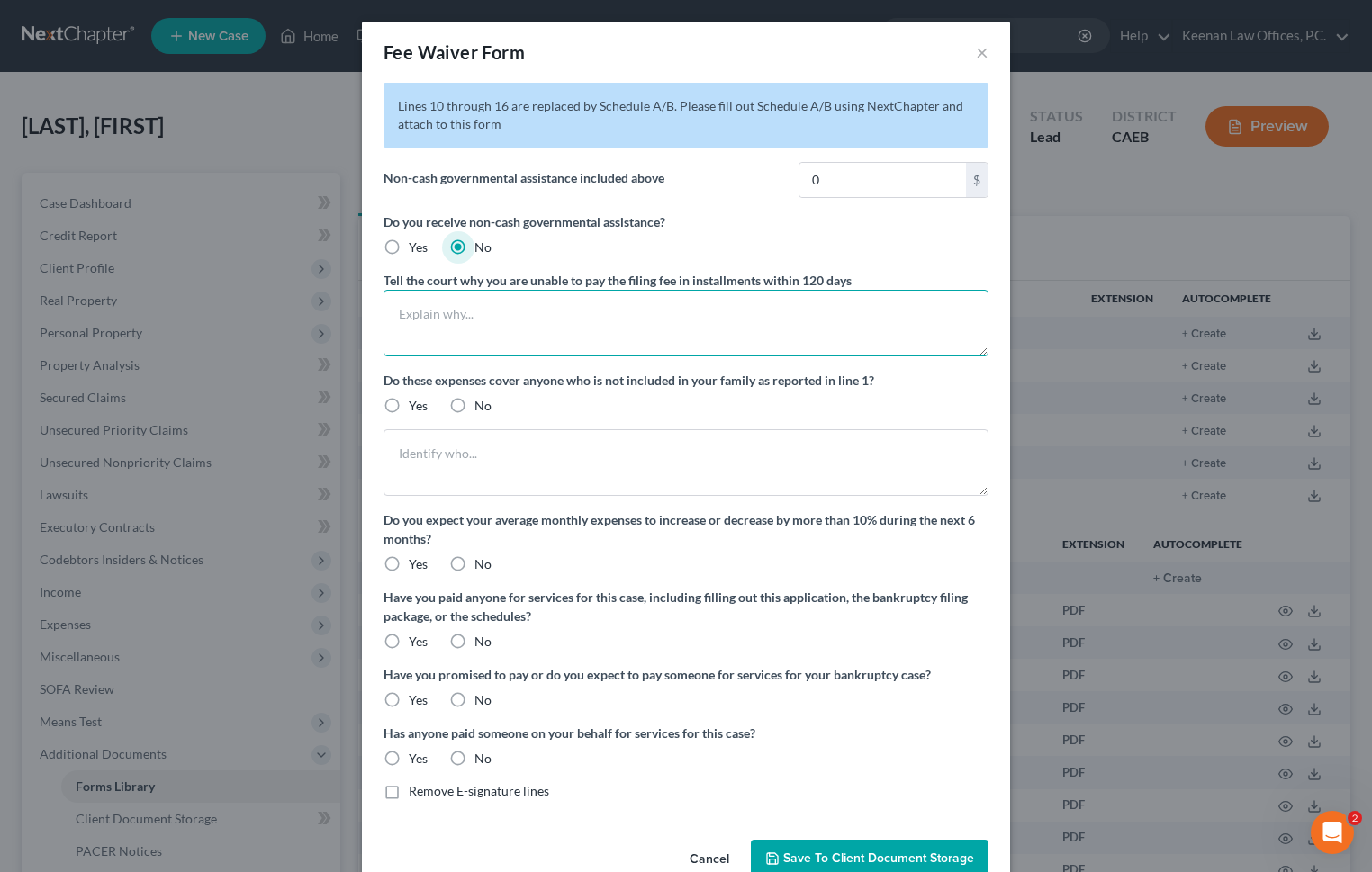 click at bounding box center (686, 323) 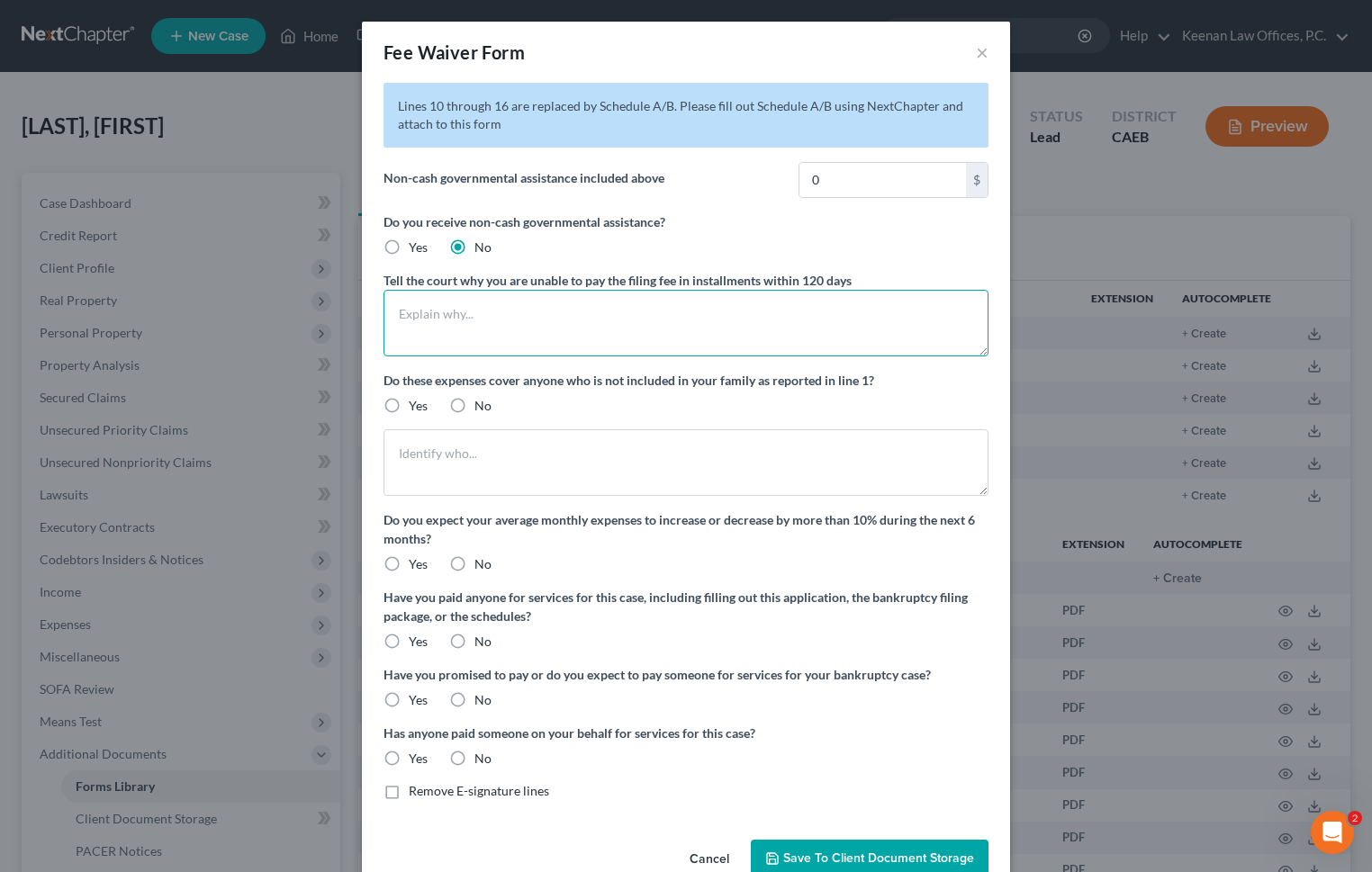 type on "I" 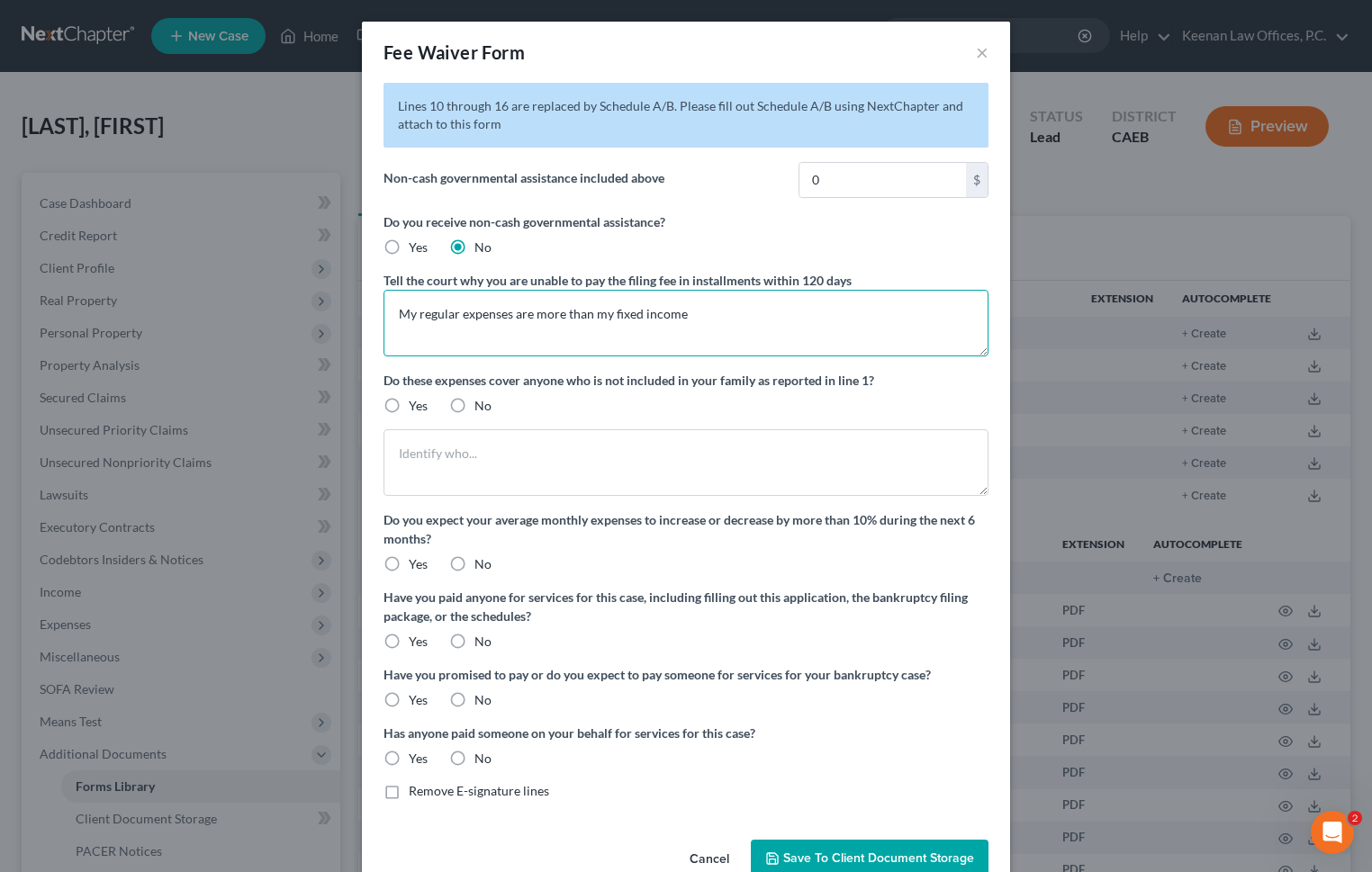 type on "My regular expenses are more than my fixed income" 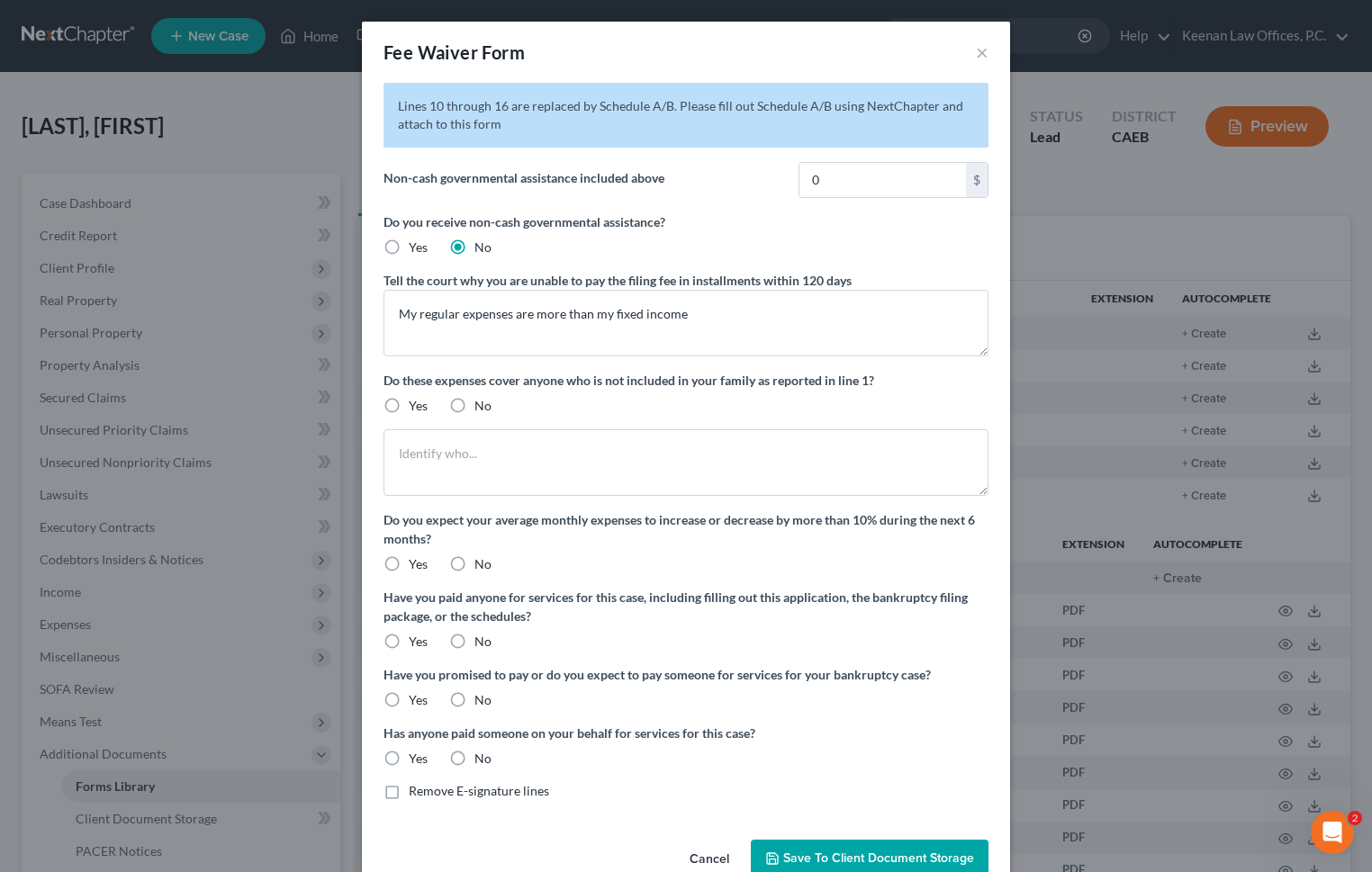 click on "No" at bounding box center [483, 406] 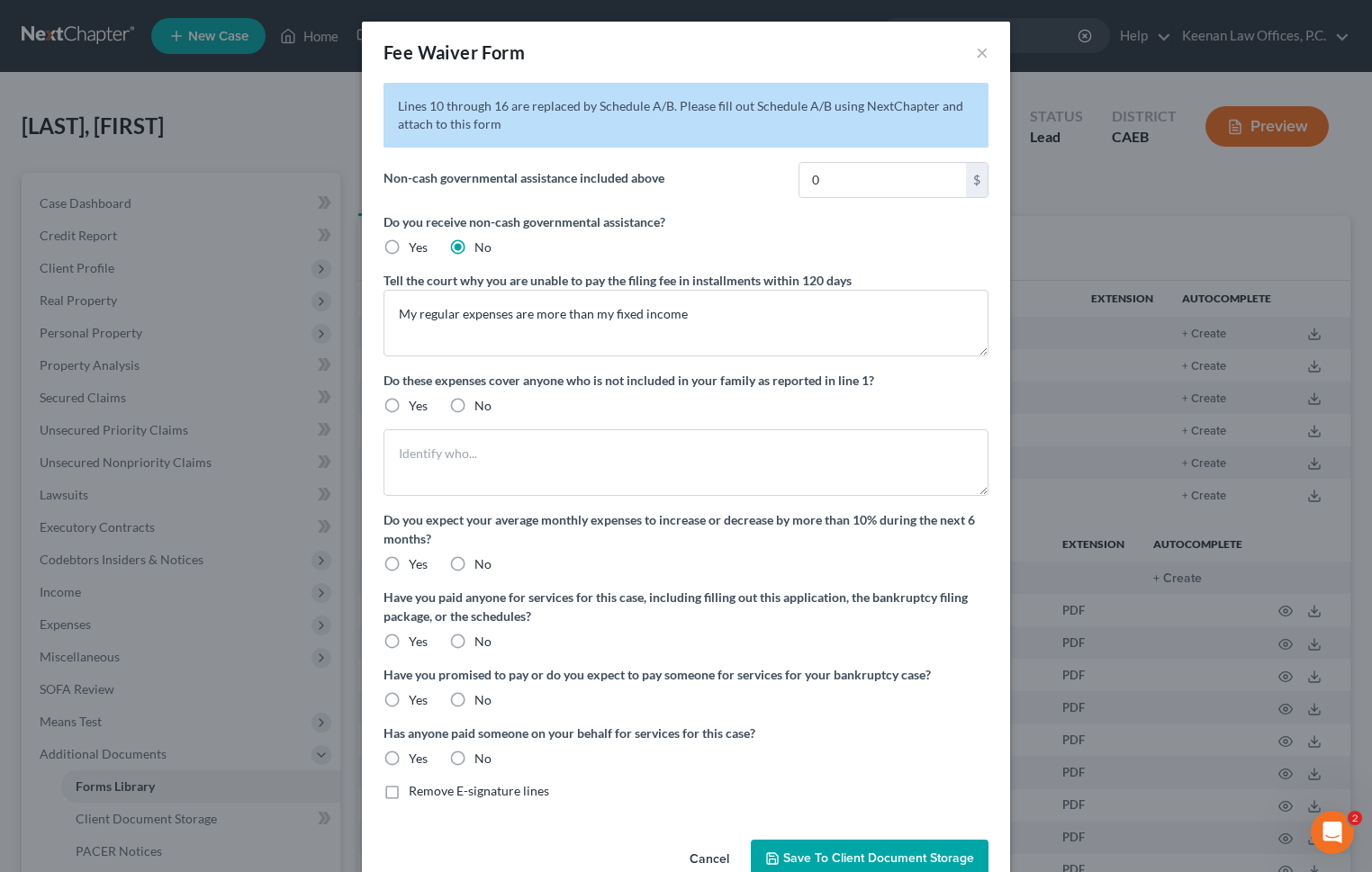 click on "No" at bounding box center [487, 402] 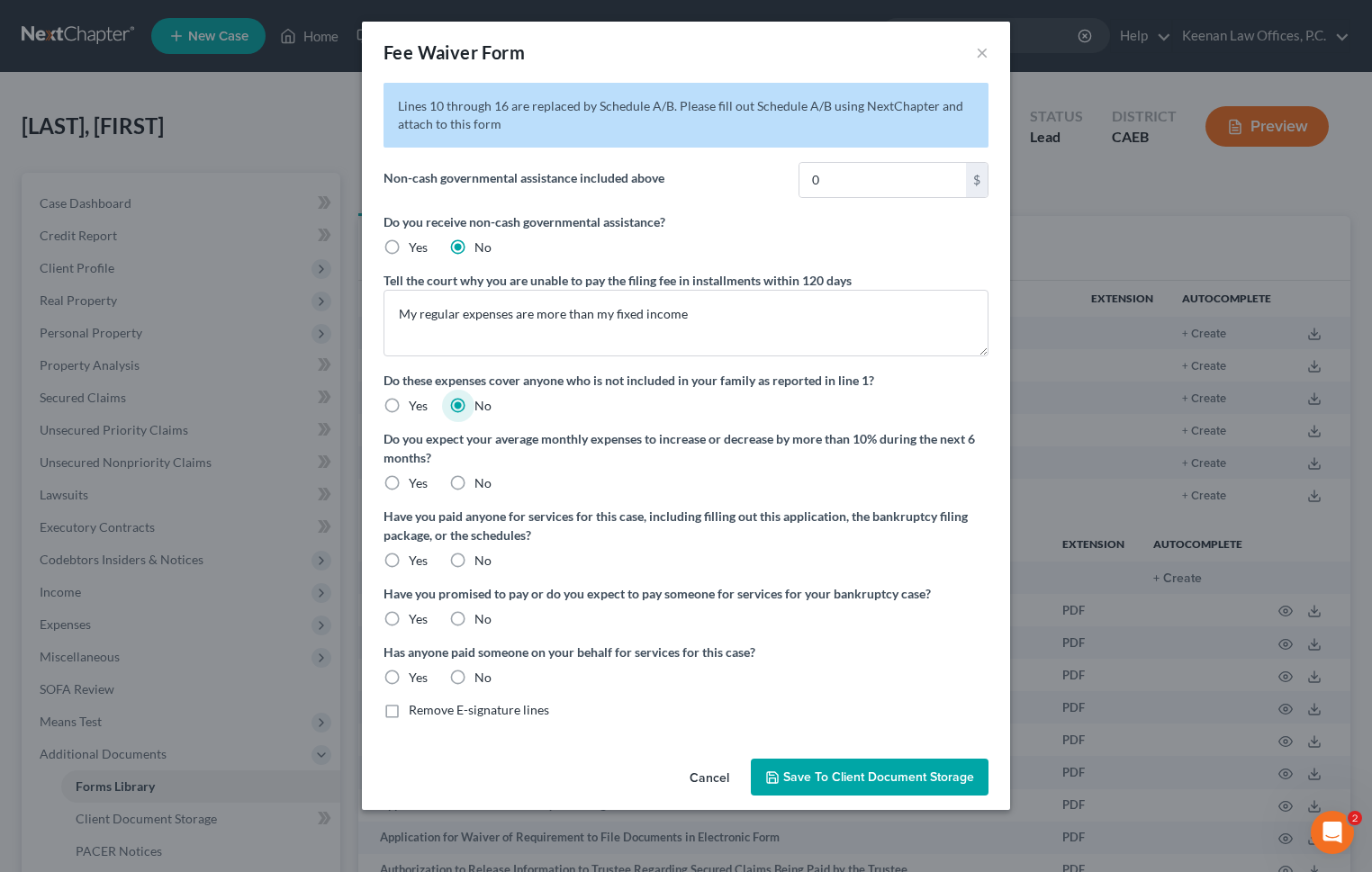 click on "No" at bounding box center (483, 483) 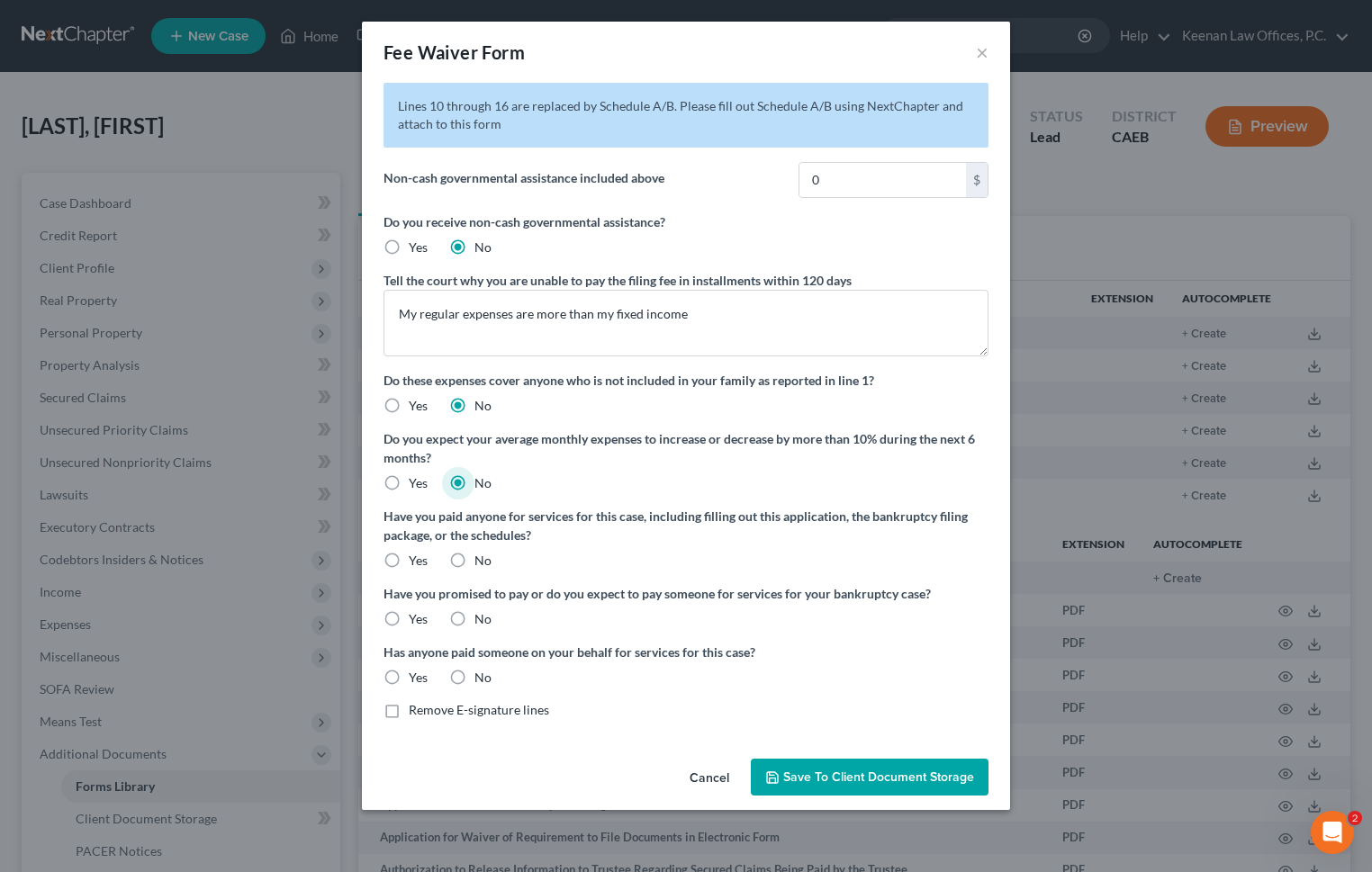 click on "Yes" at bounding box center (418, 561) 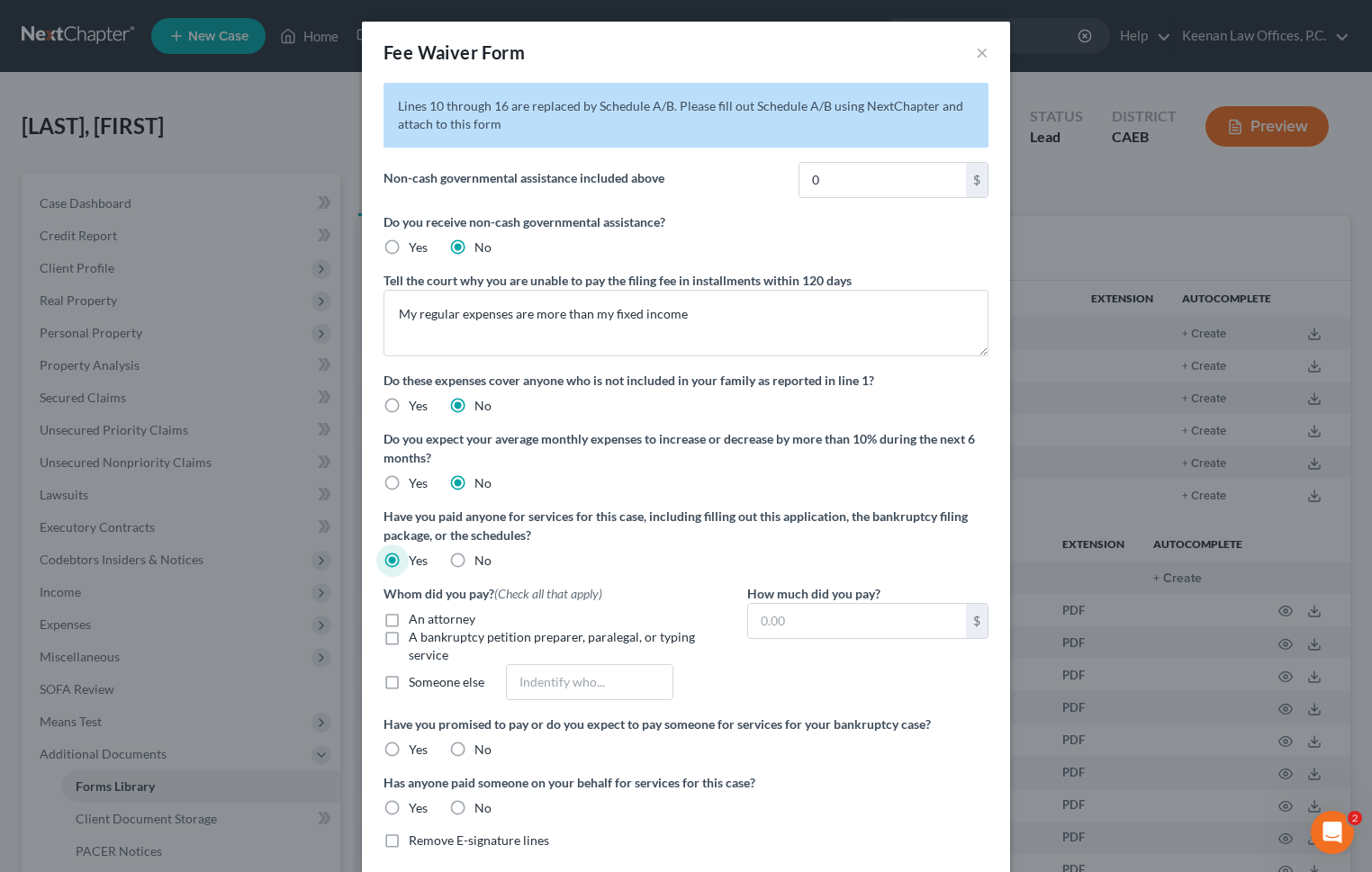 scroll, scrollTop: 90, scrollLeft: 0, axis: vertical 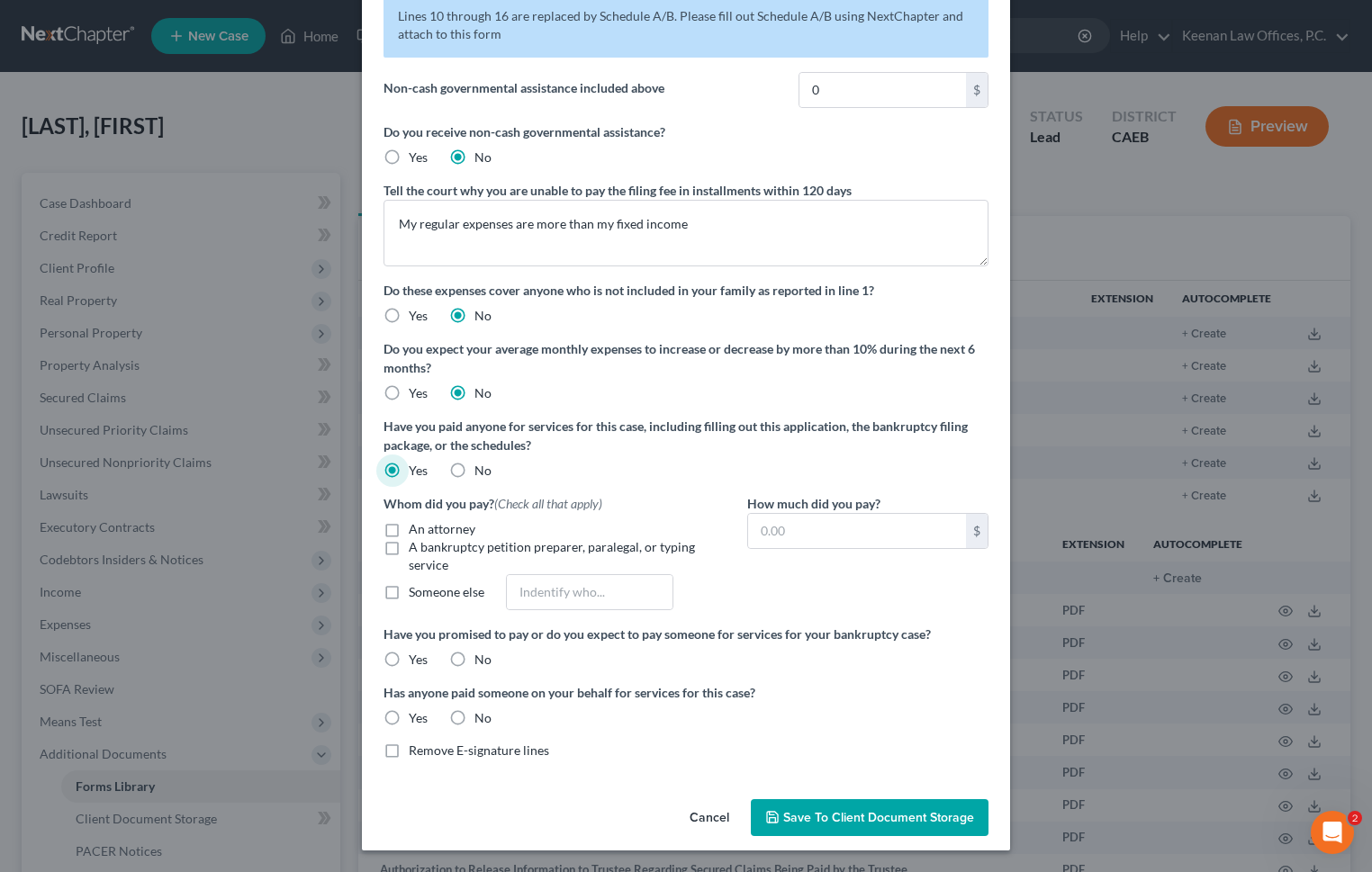 click on "An attorney" at bounding box center [442, 528] 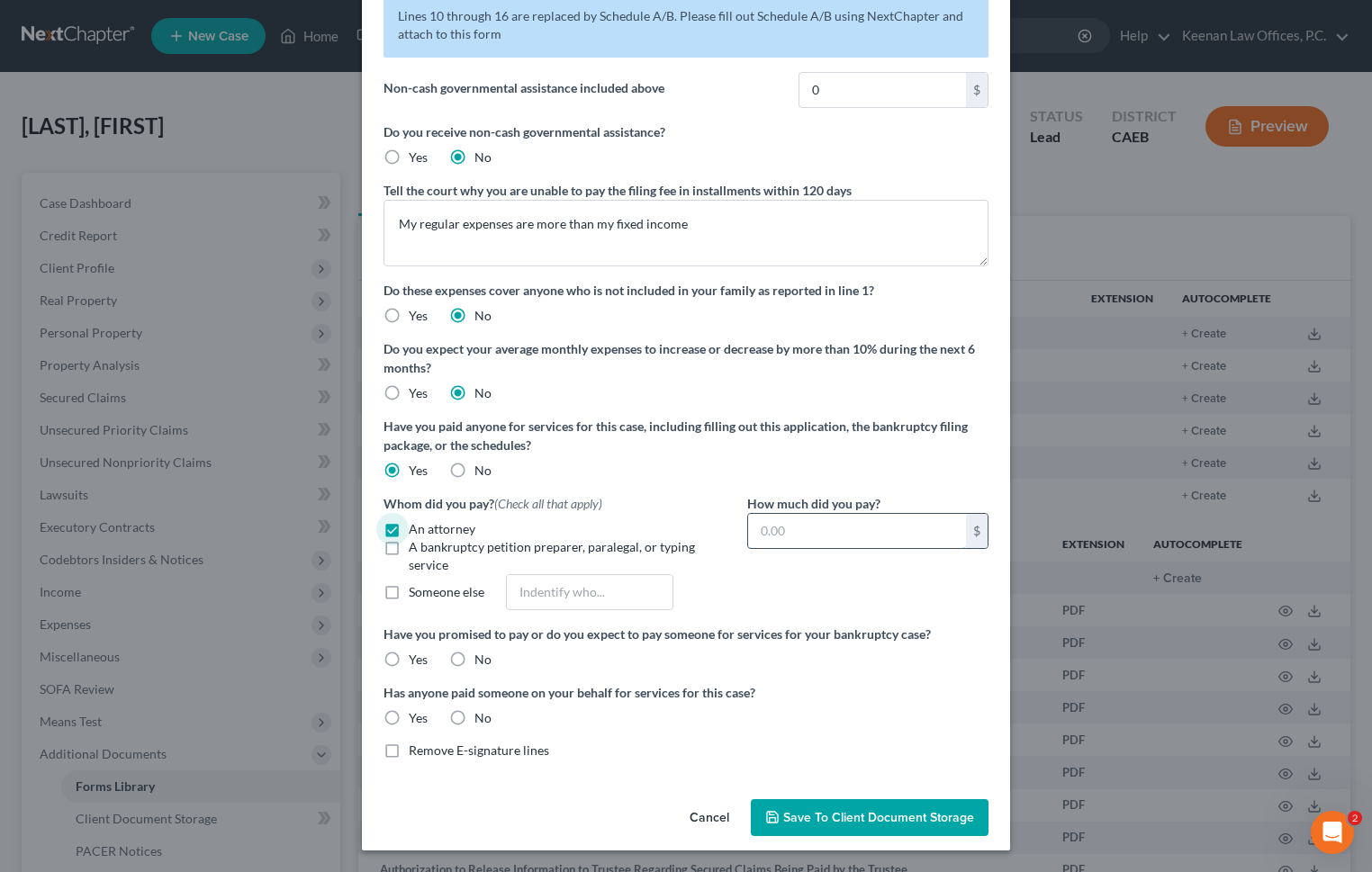 click at bounding box center [857, 531] 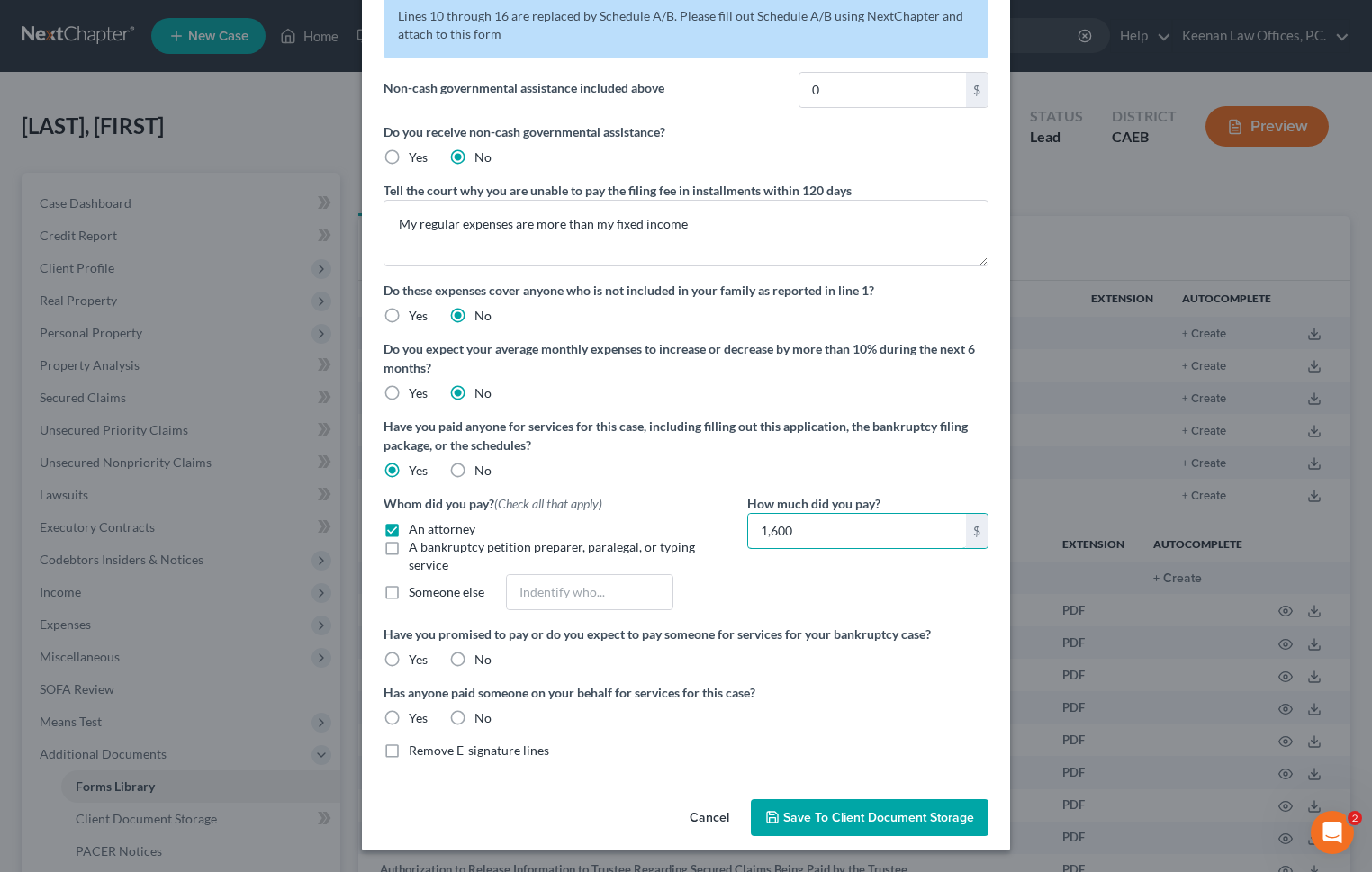 type on "1,600" 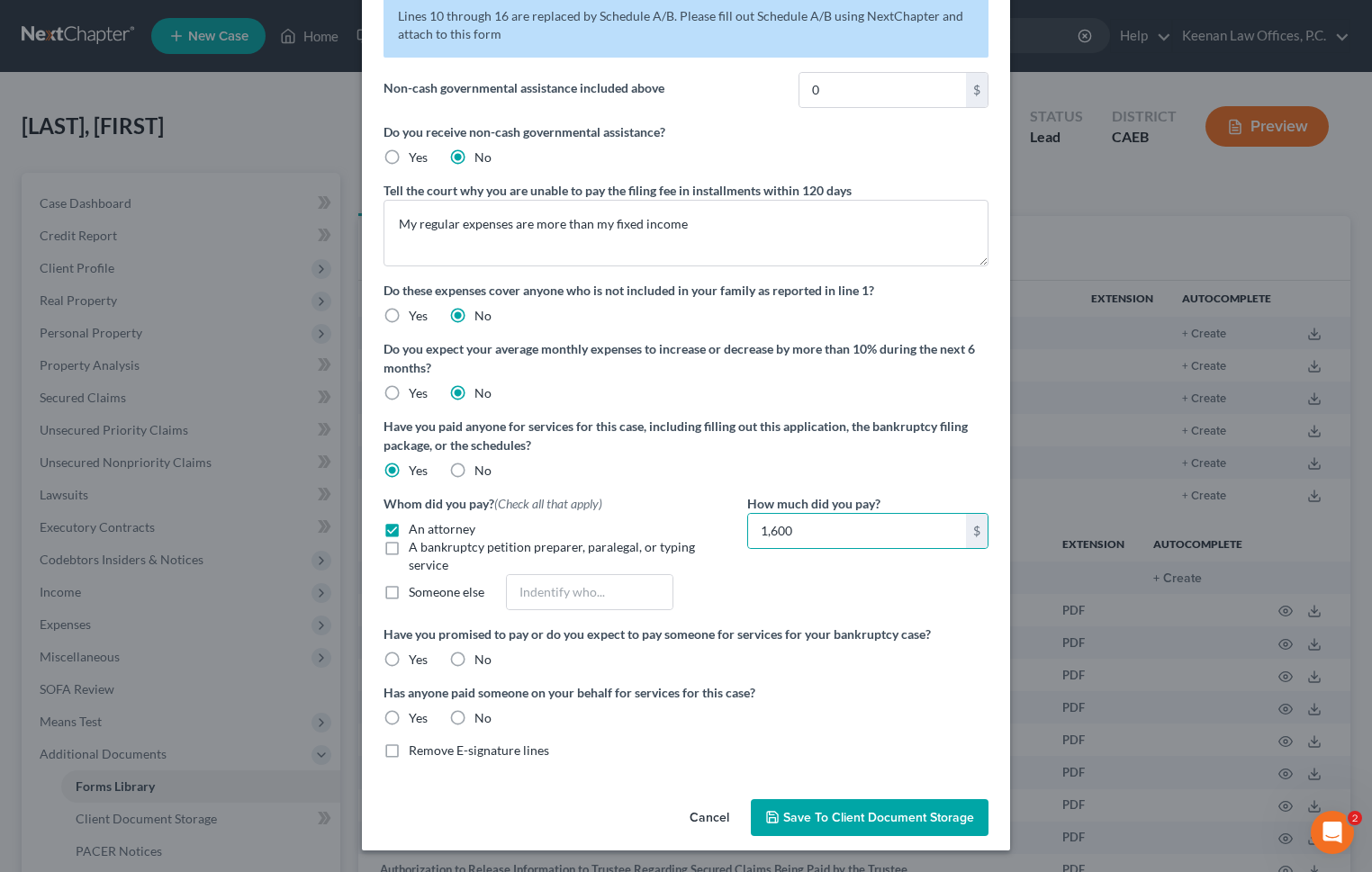 click on "No" at bounding box center [483, 660] 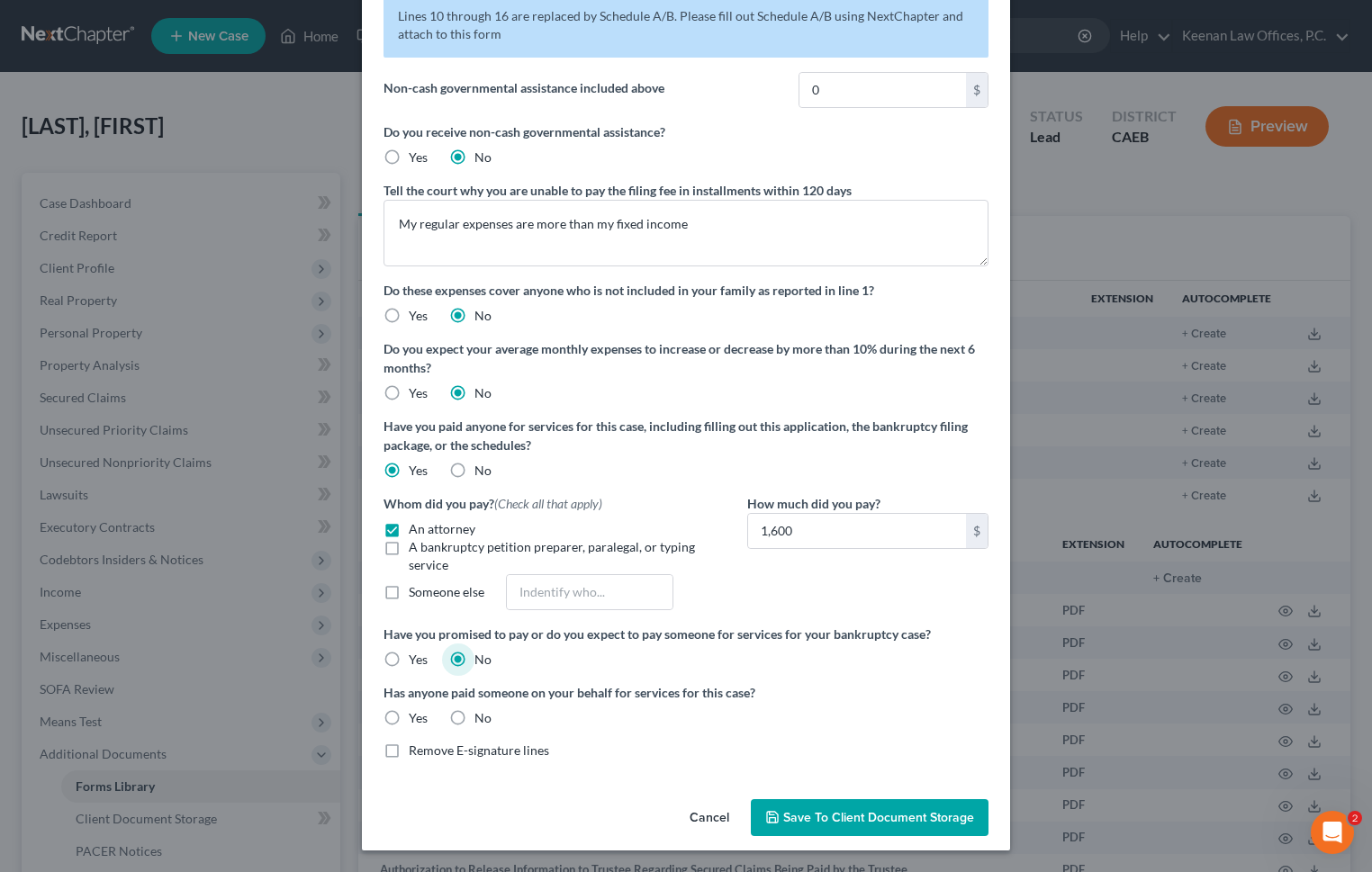 click on "No" at bounding box center (483, 718) 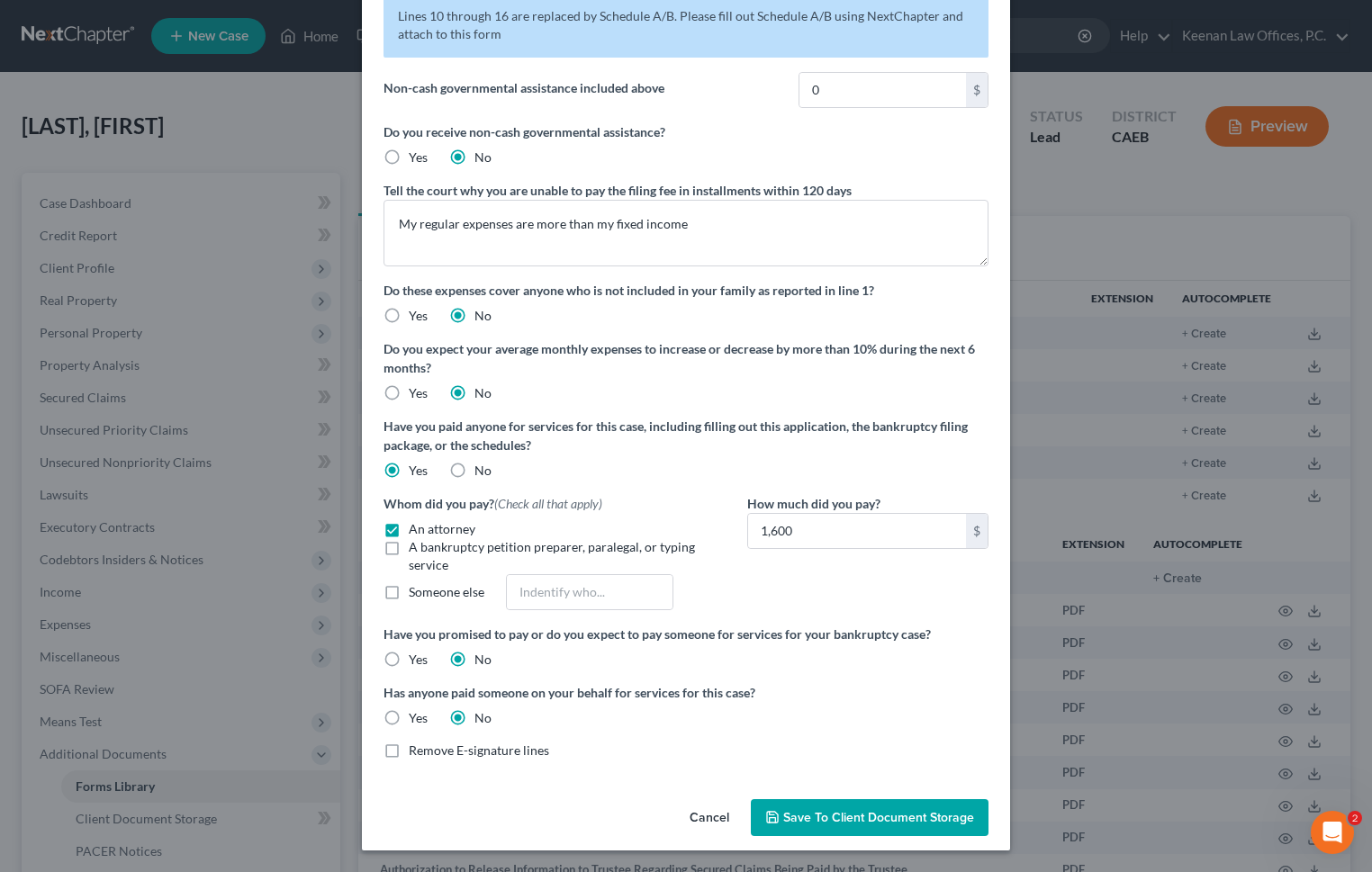click on "Save to Client Document Storage" at bounding box center [879, 817] 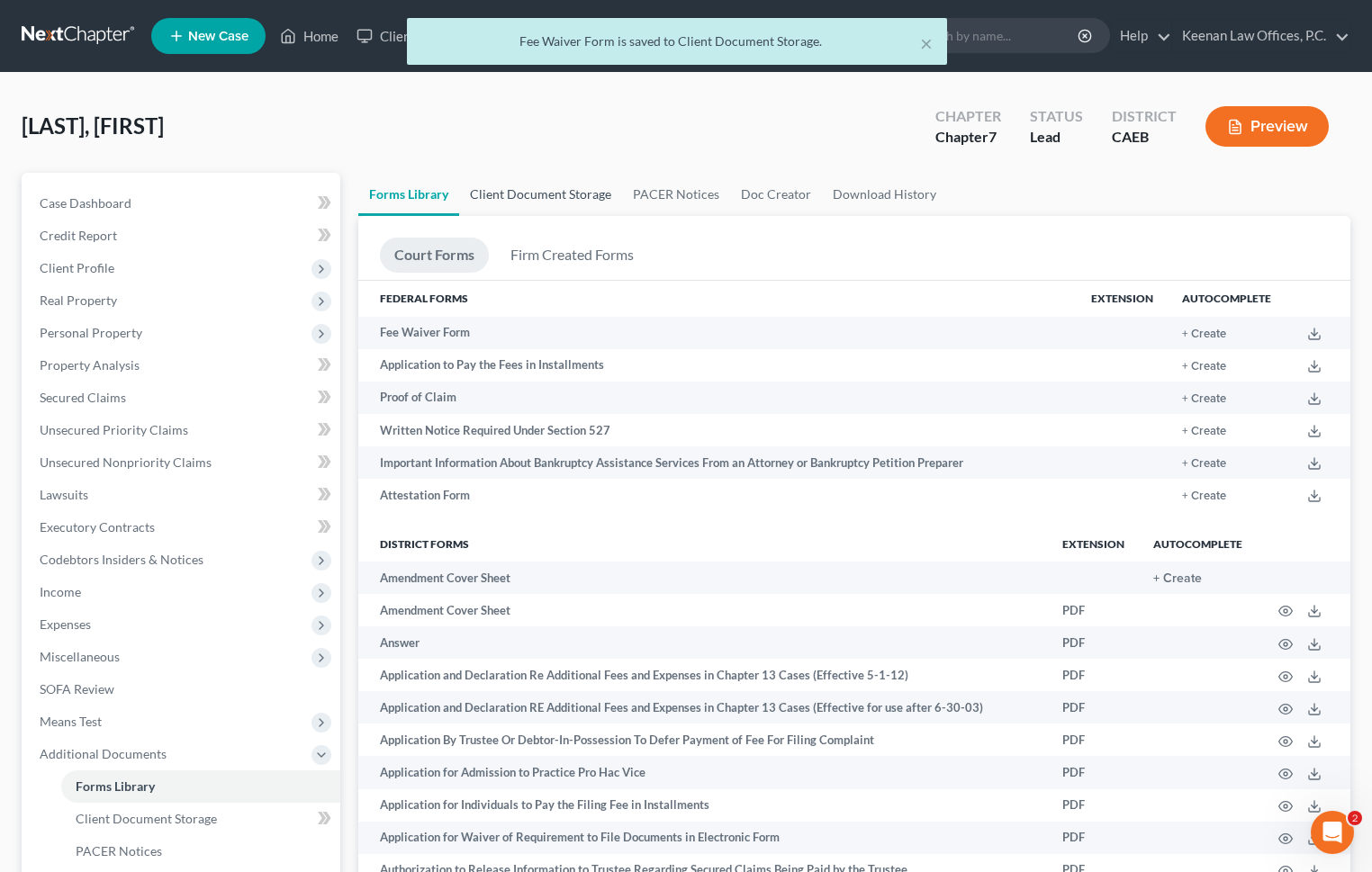 click on "Client Document Storage" at bounding box center (540, 194) 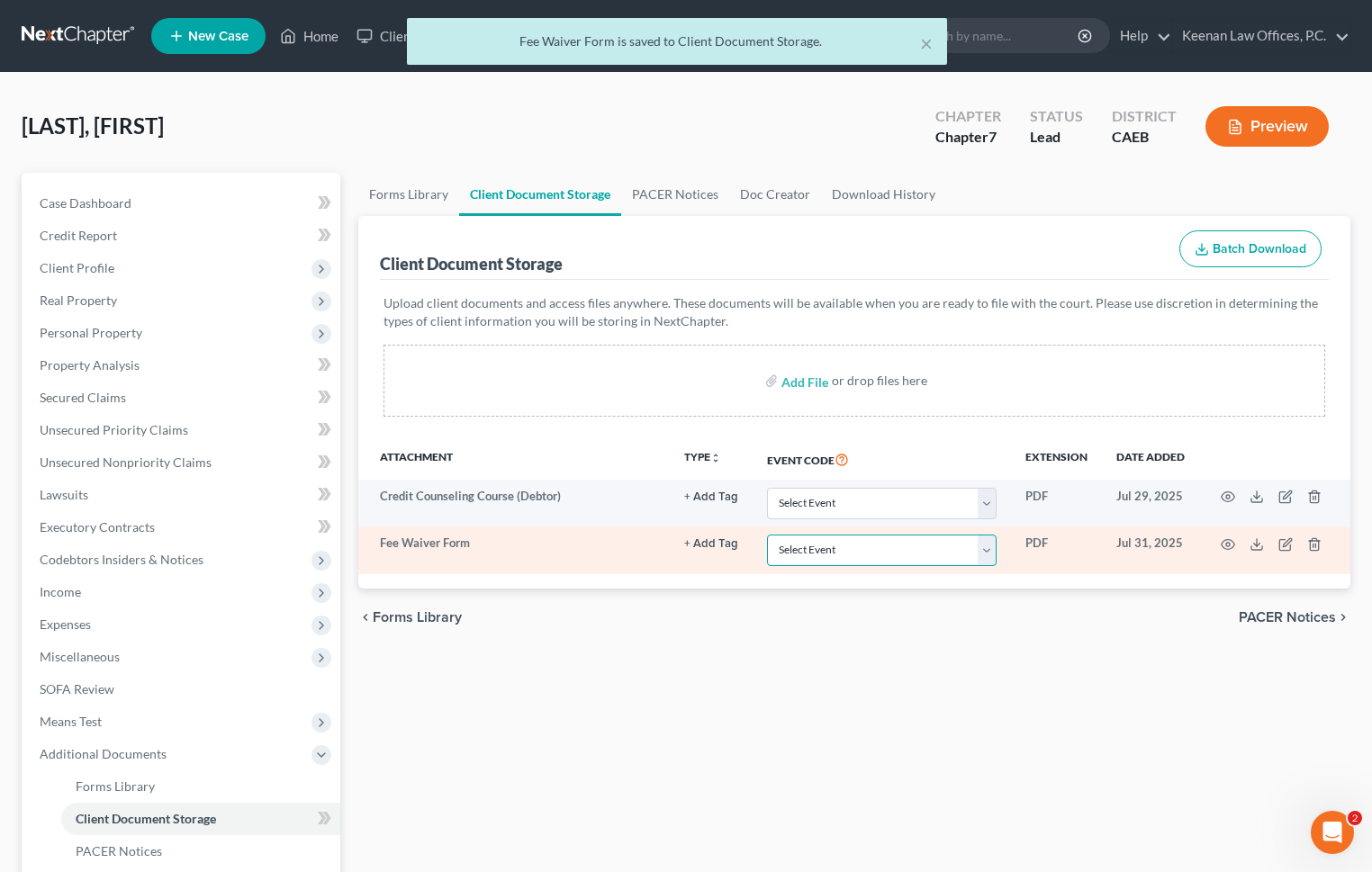 click on "Select Event Verification of Master Address List Form" at bounding box center [881, 550] 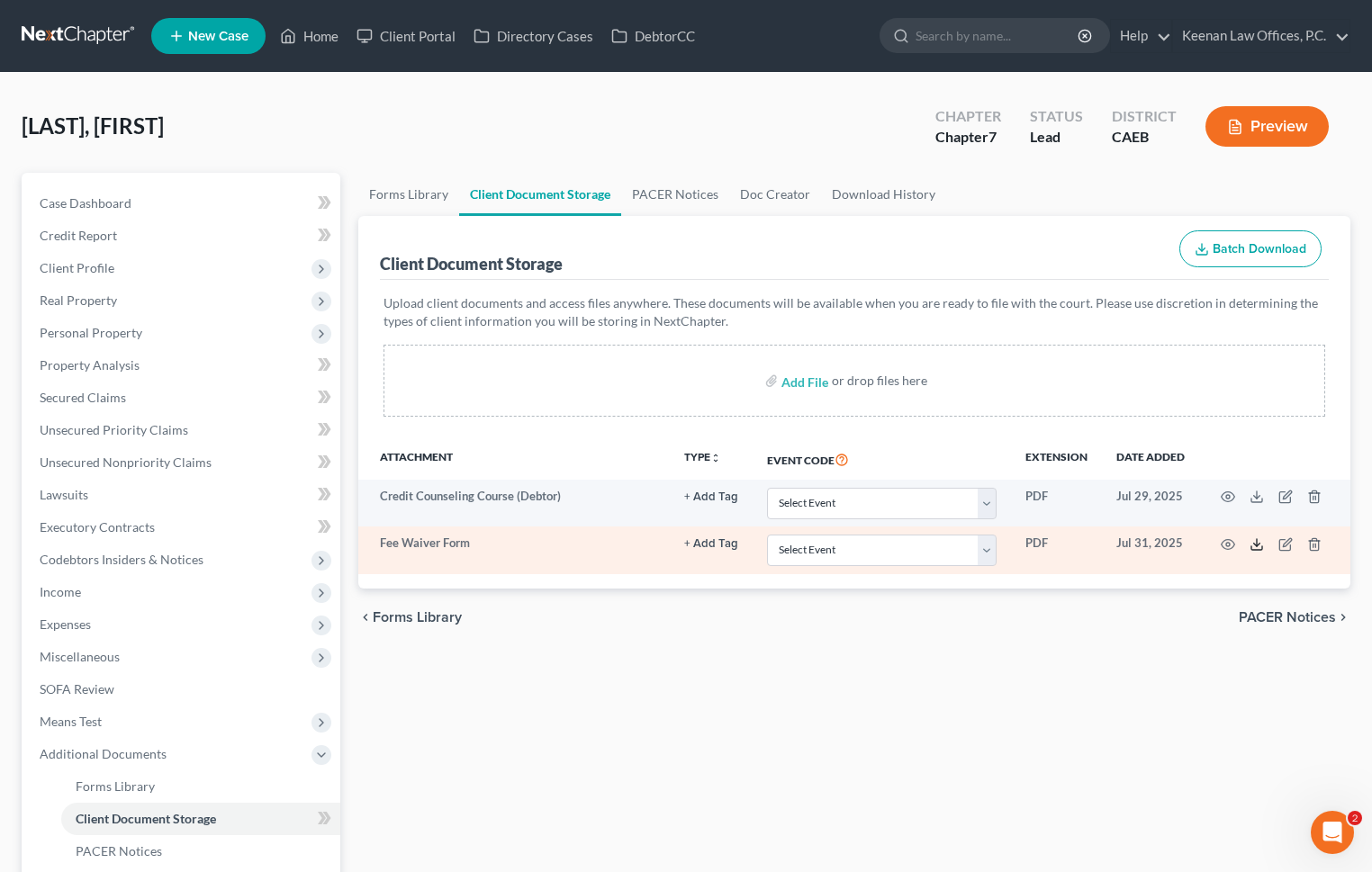 click 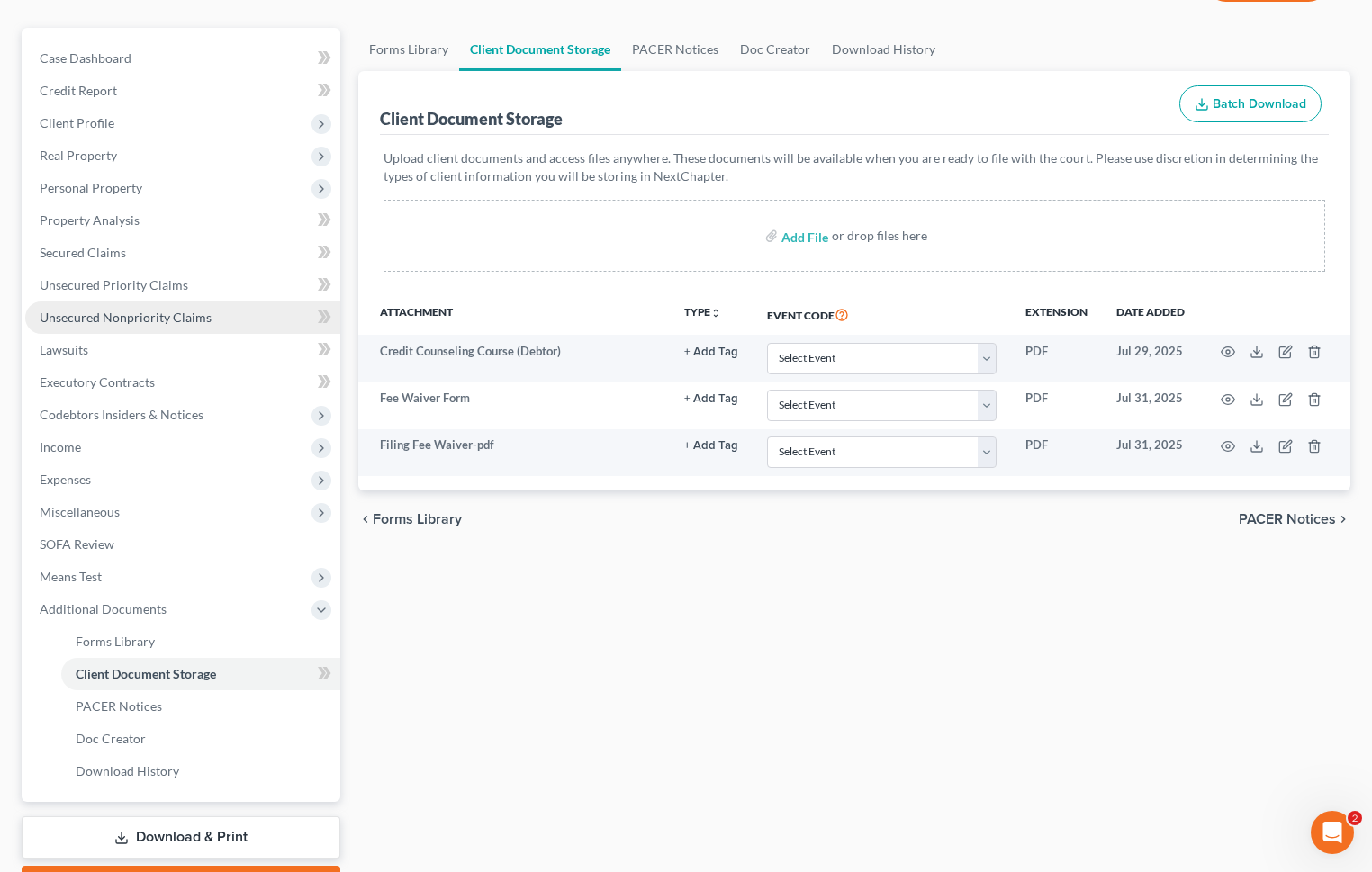 scroll, scrollTop: 73, scrollLeft: 0, axis: vertical 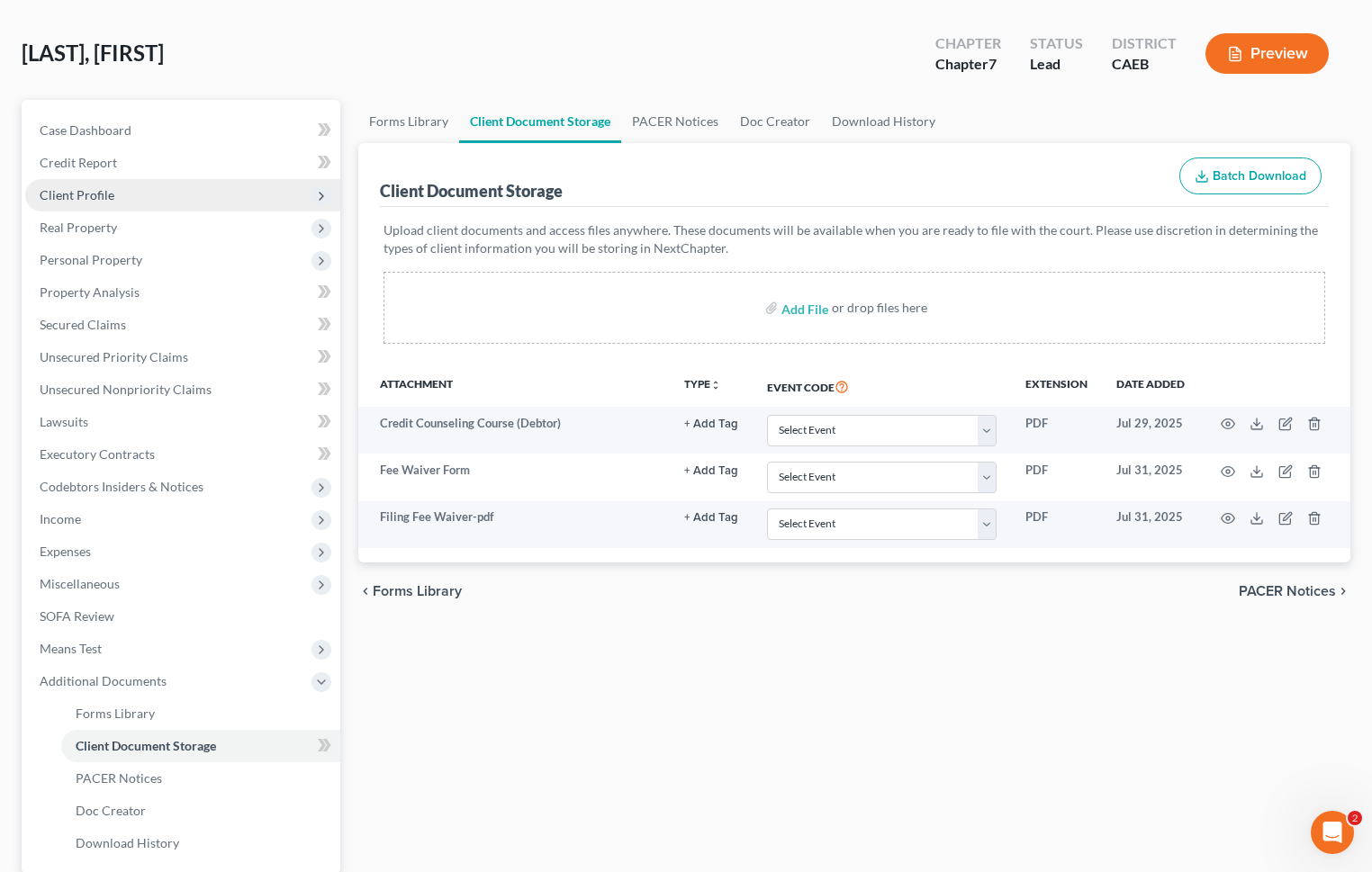 click on "Client Profile" at bounding box center [183, 195] 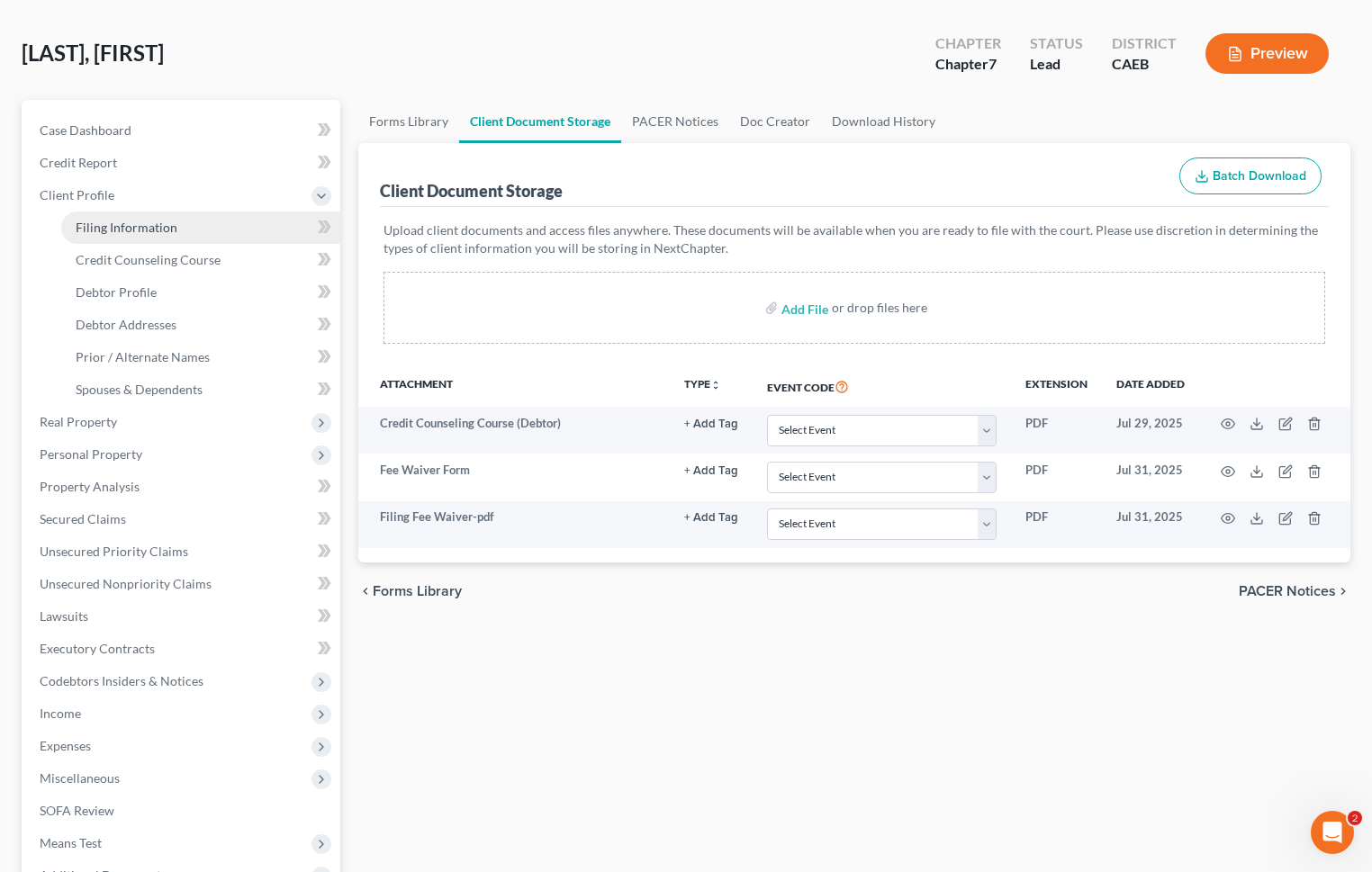 click on "Filing Information" at bounding box center [201, 228] 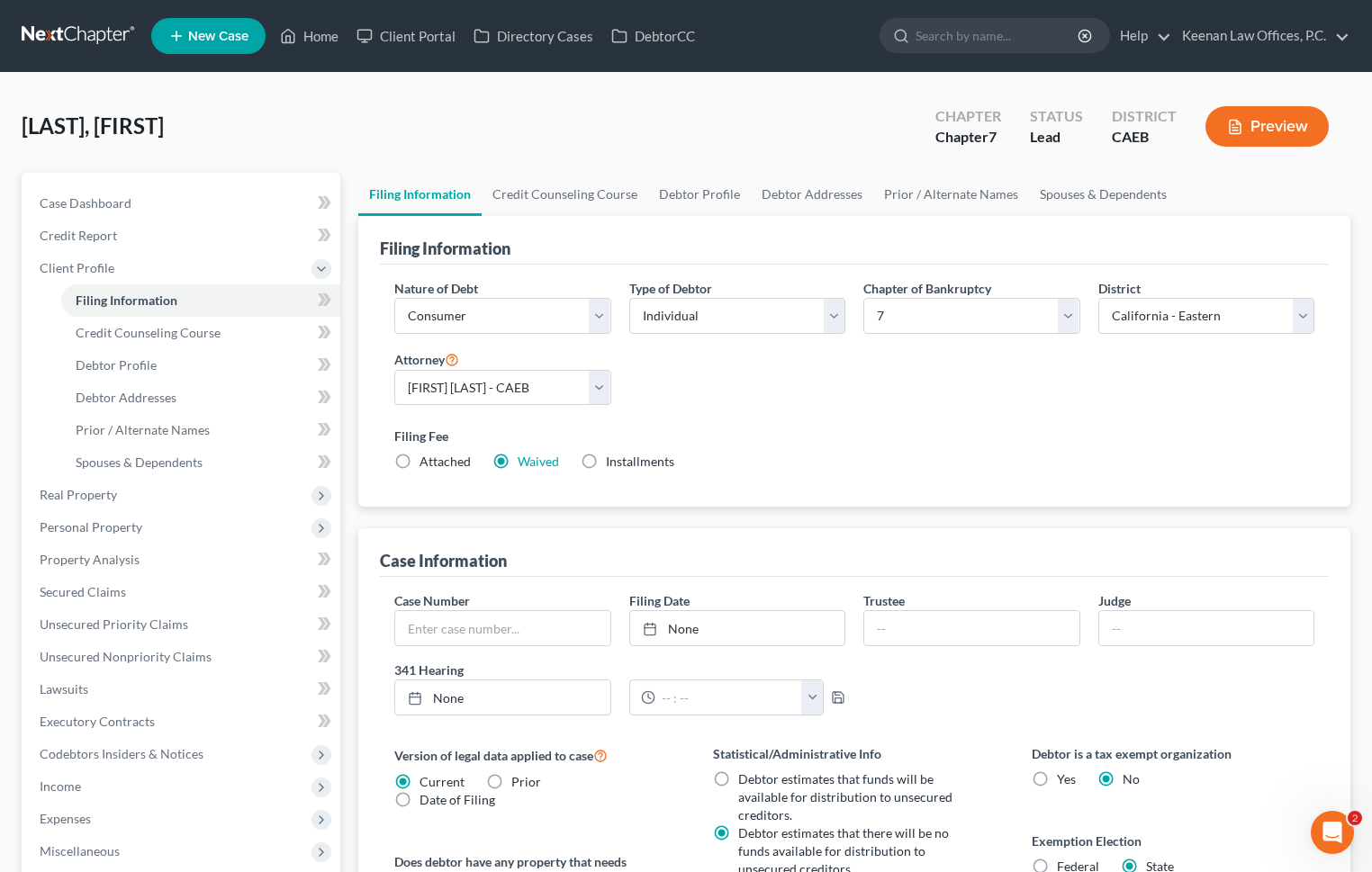 scroll, scrollTop: 0, scrollLeft: 0, axis: both 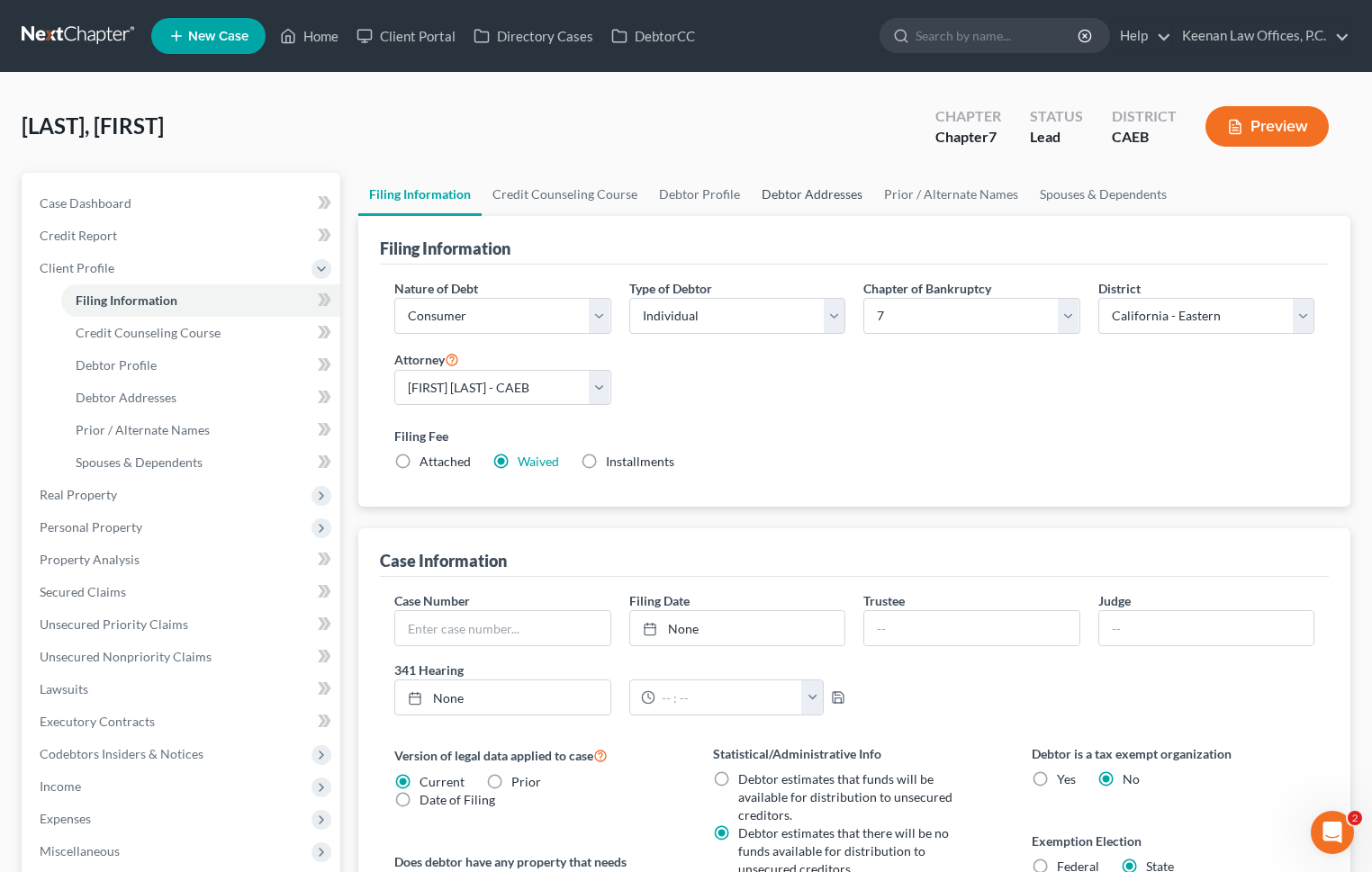 click on "Debtor Addresses" at bounding box center [812, 194] 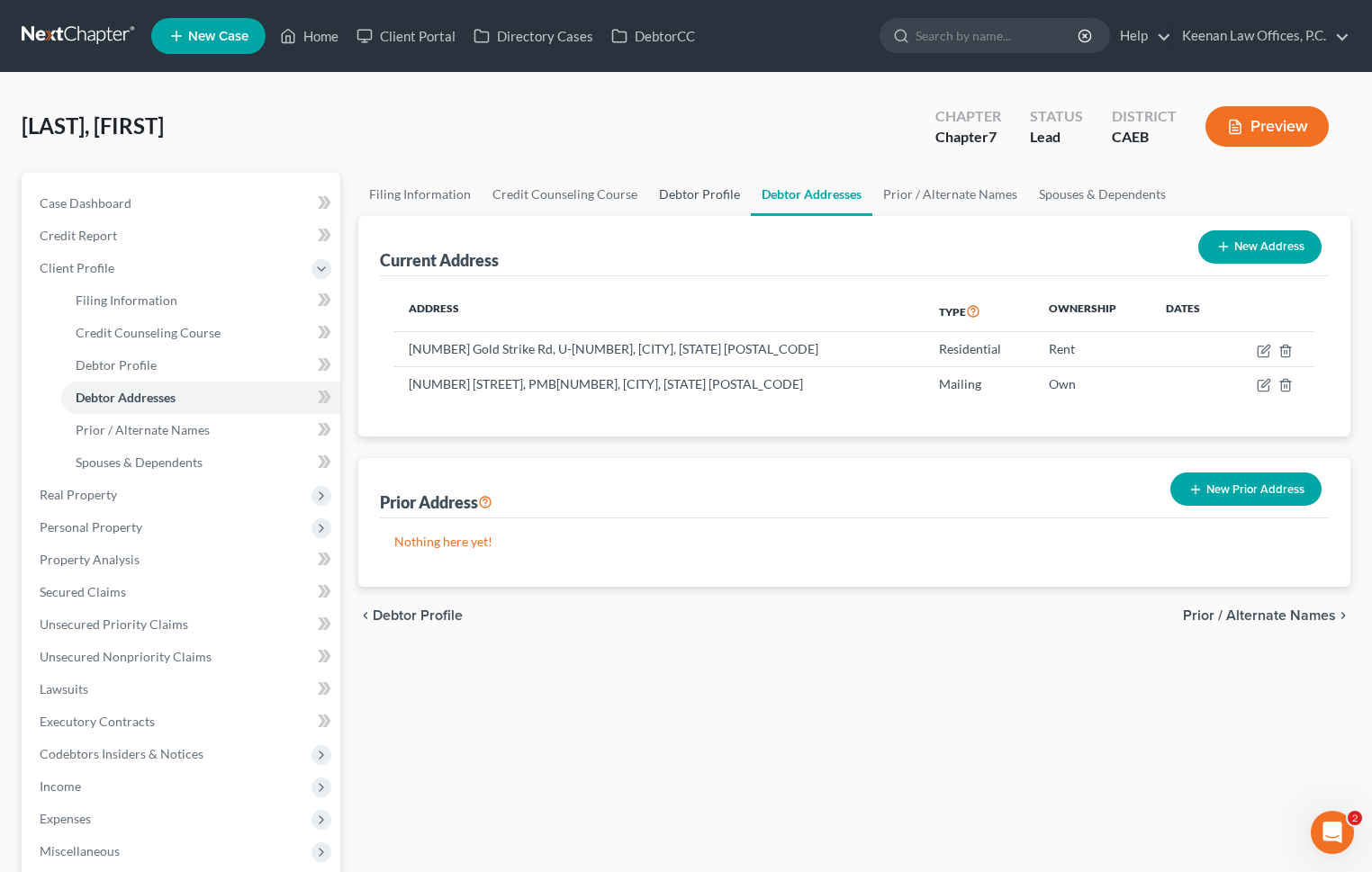 click on "Debtor Profile" at bounding box center (700, 194) 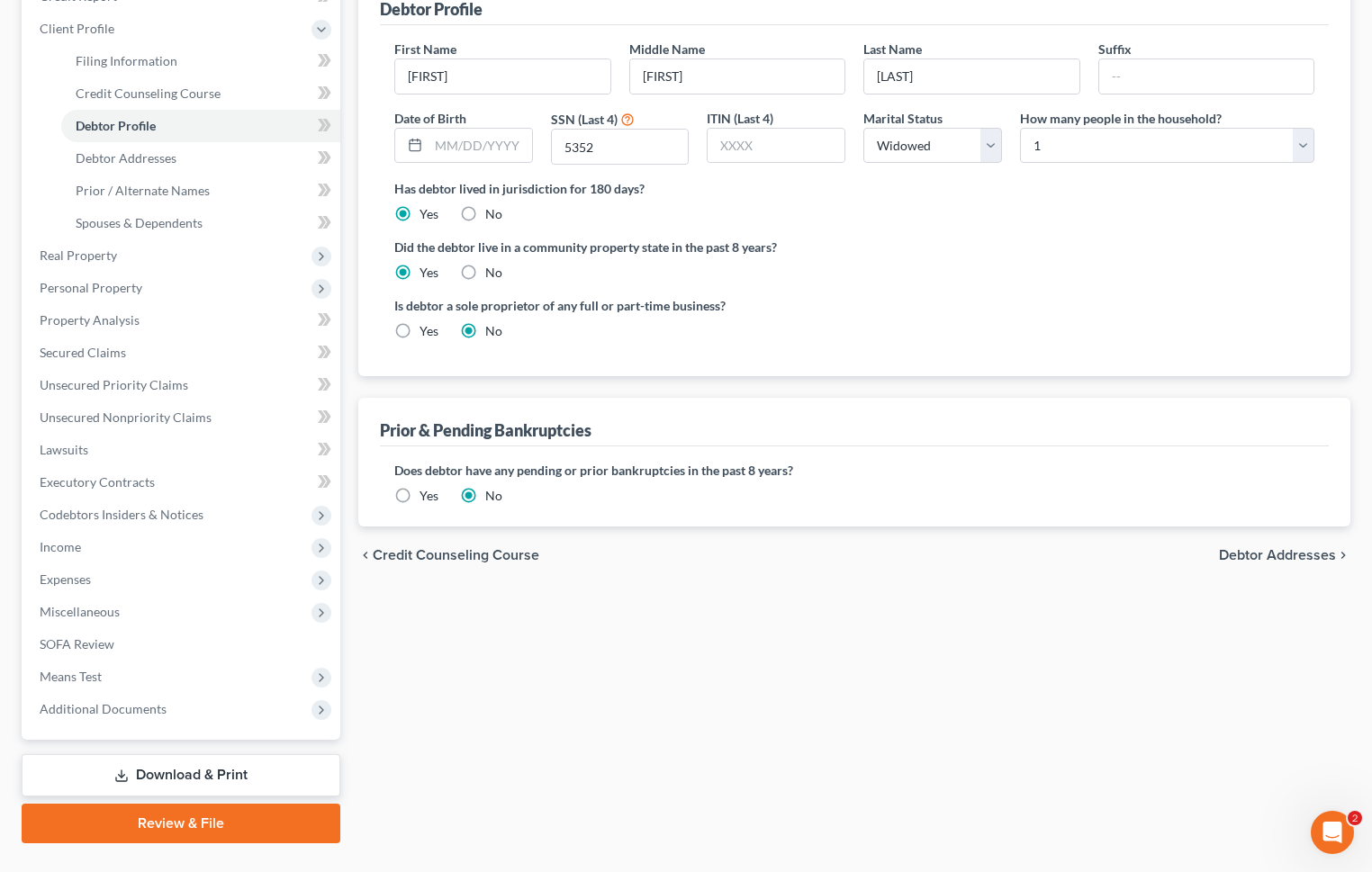 scroll, scrollTop: 277, scrollLeft: 0, axis: vertical 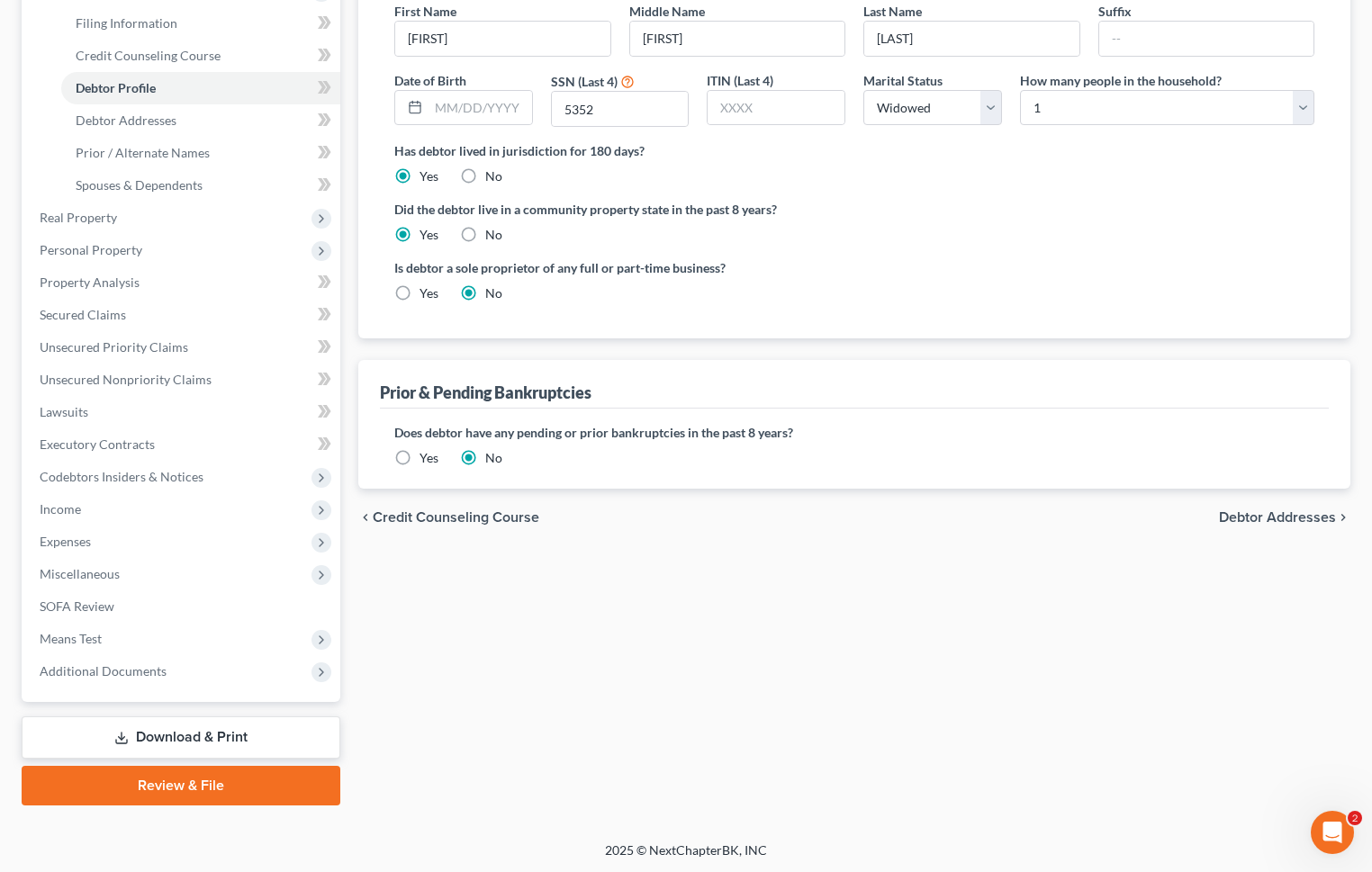 click on "Download & Print" at bounding box center (181, 737) 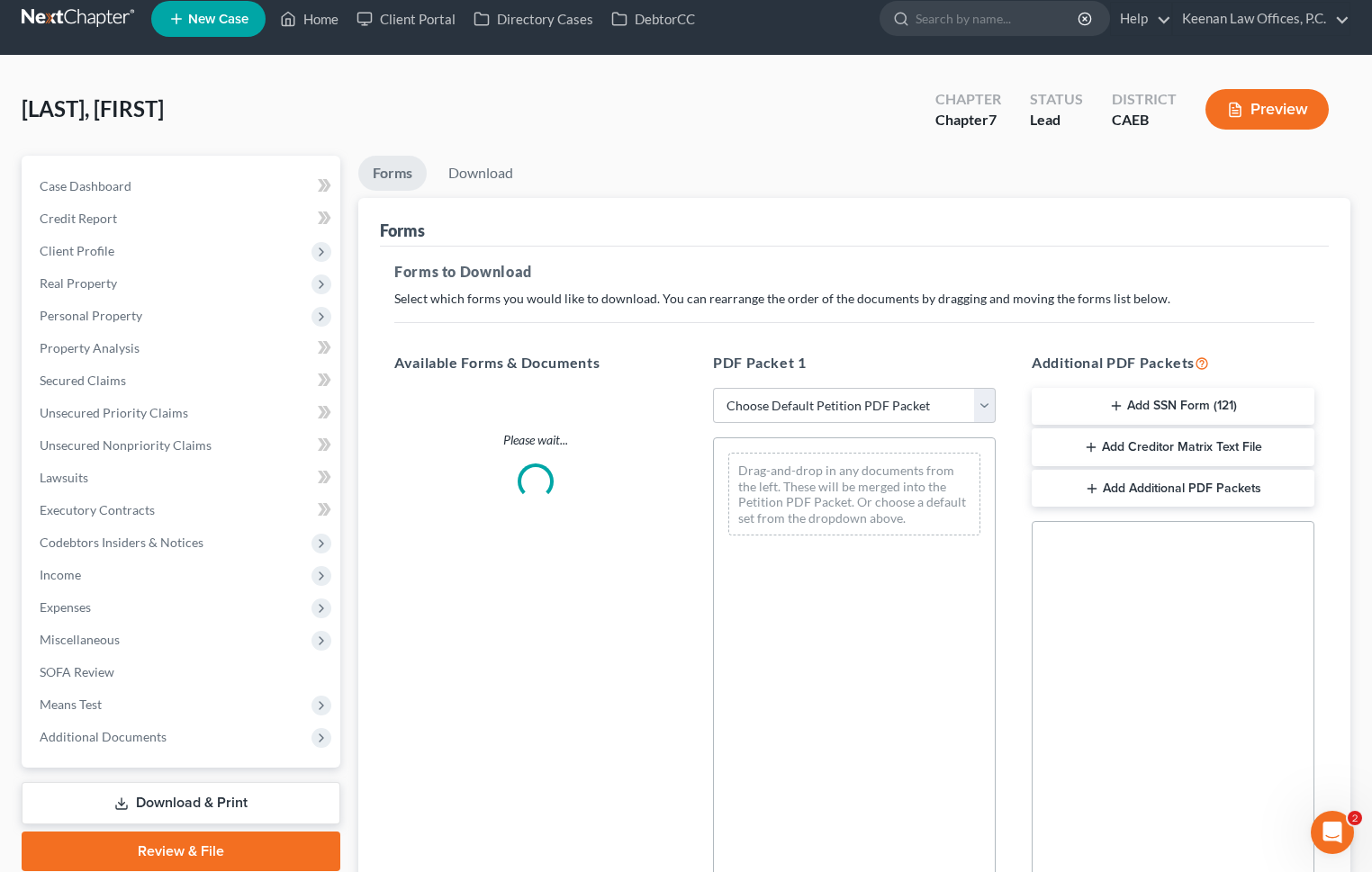 scroll, scrollTop: 0, scrollLeft: 0, axis: both 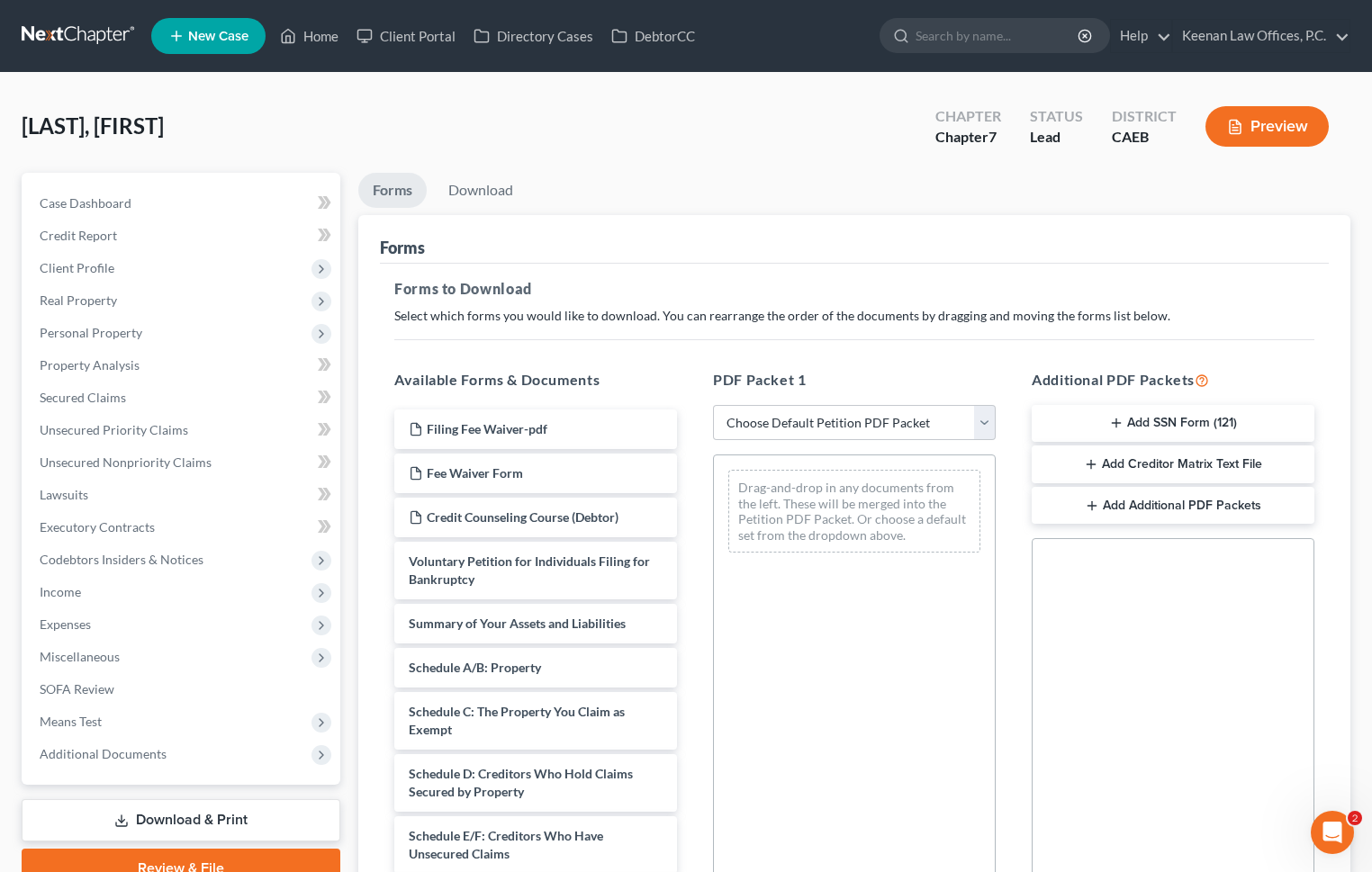 click on "Add SSN Form (121)" at bounding box center [1173, 424] 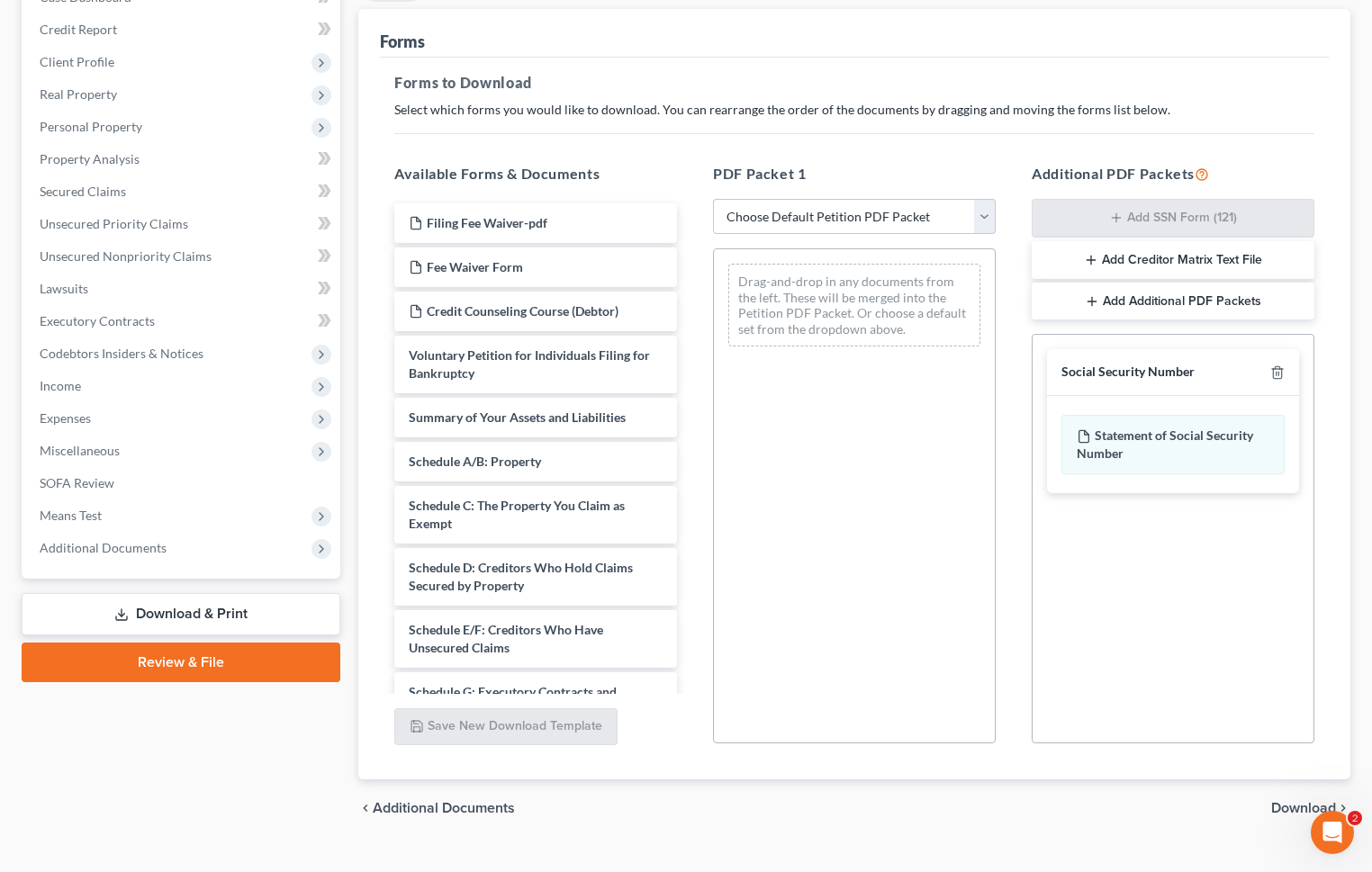 scroll, scrollTop: 238, scrollLeft: 0, axis: vertical 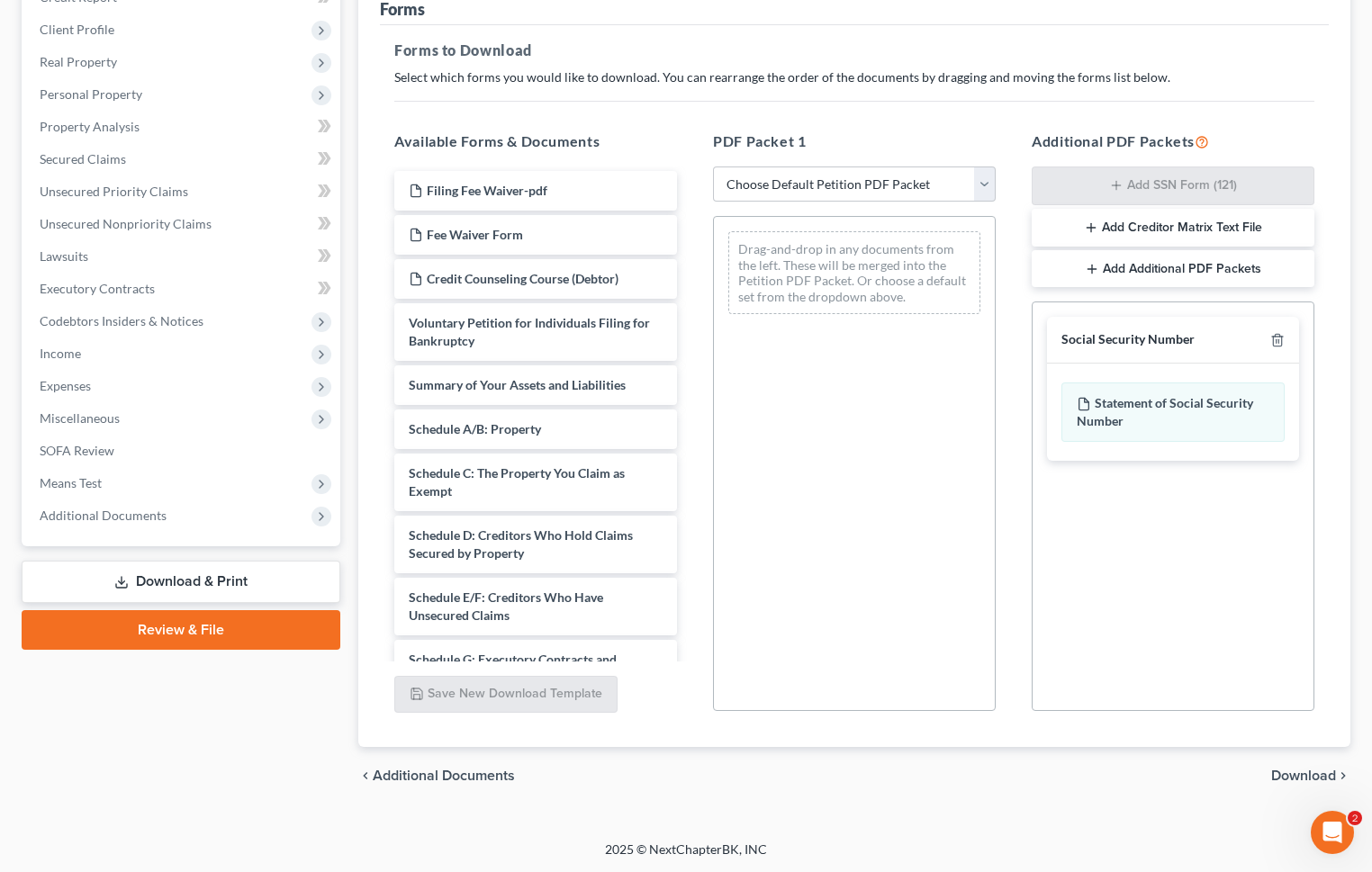 click on "Download" at bounding box center [1304, 776] 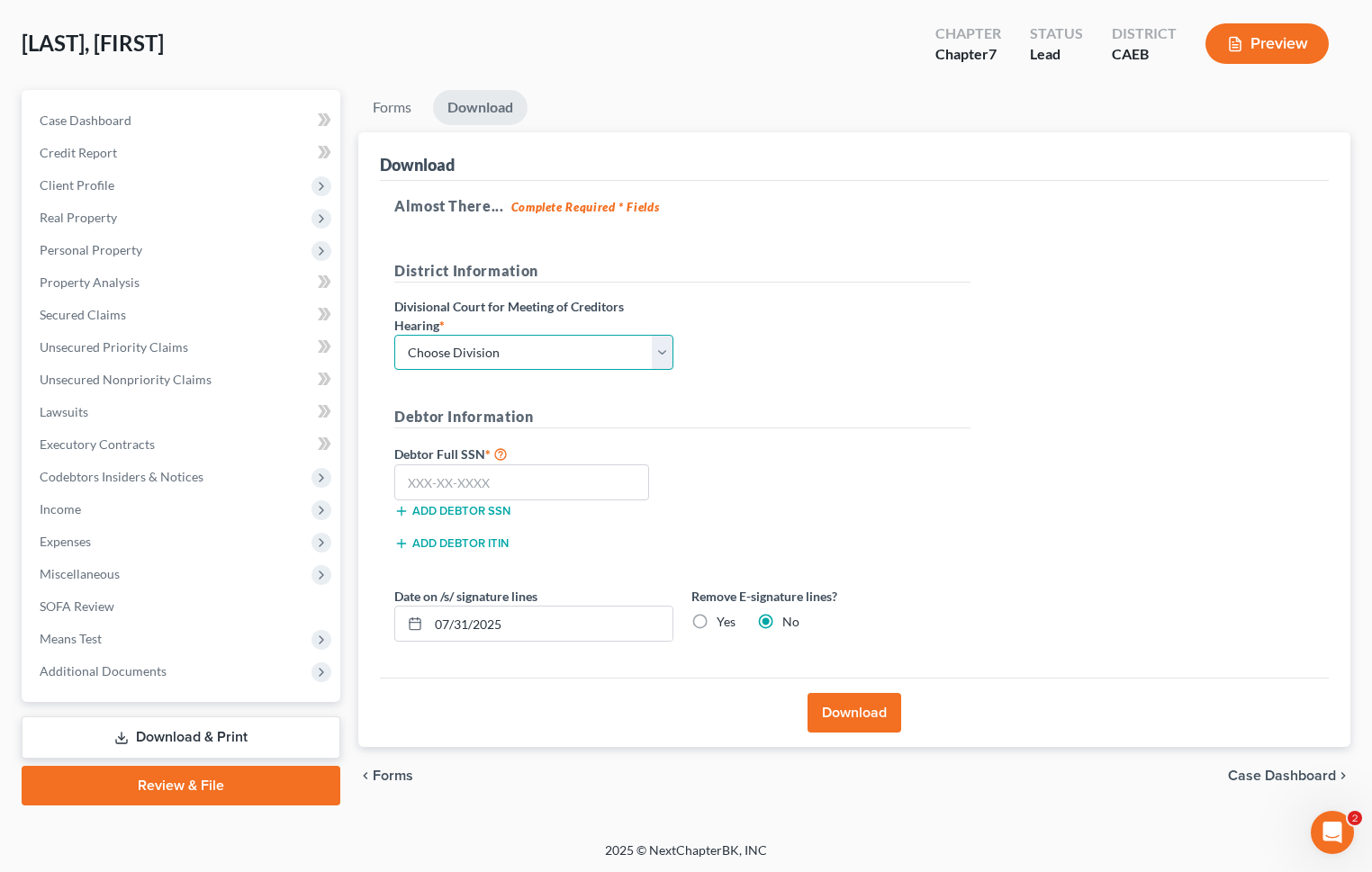 click on "Choose Division Fresno Modesto Sacramento" at bounding box center [534, 353] 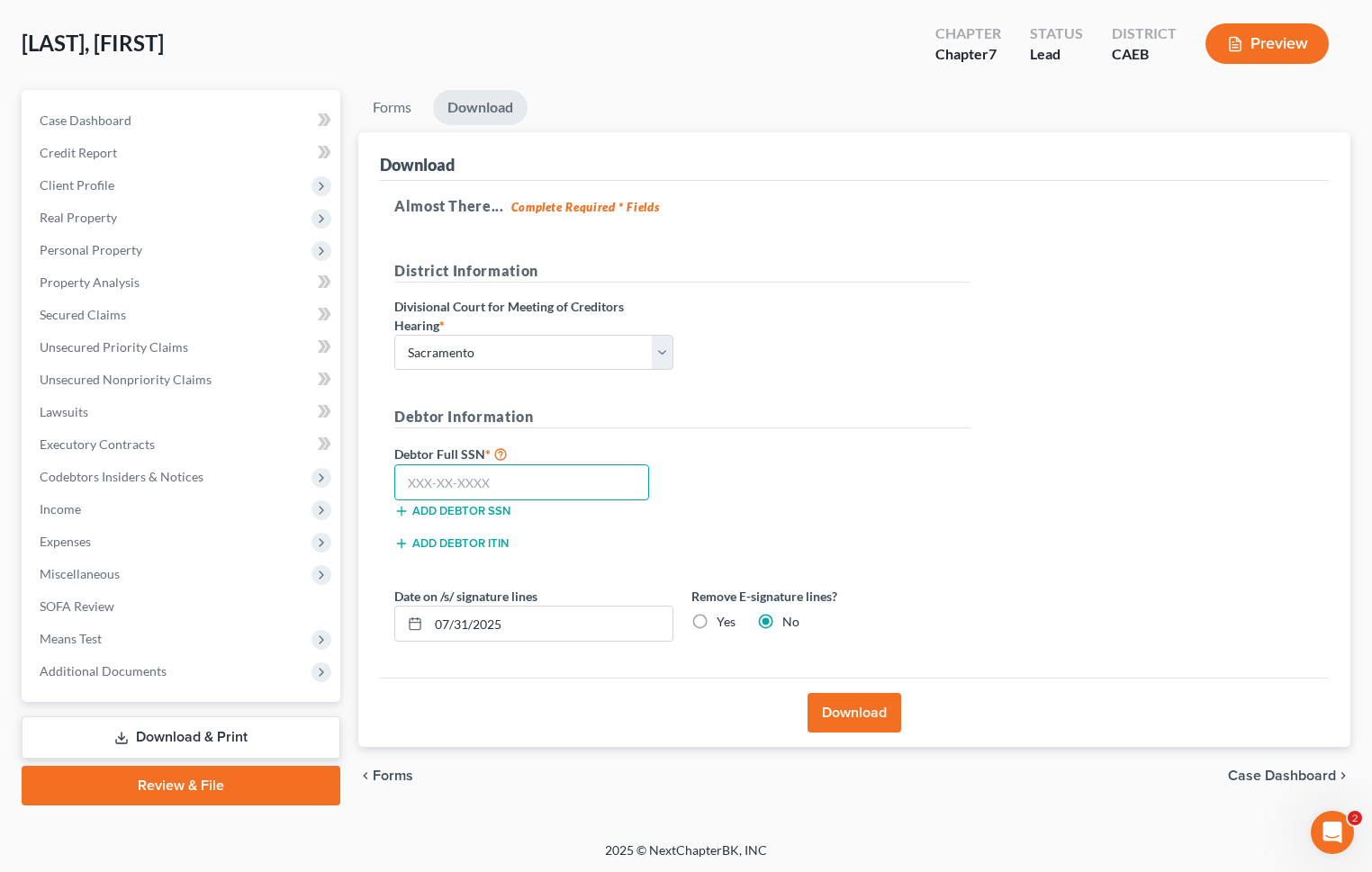 click at bounding box center (521, 482) 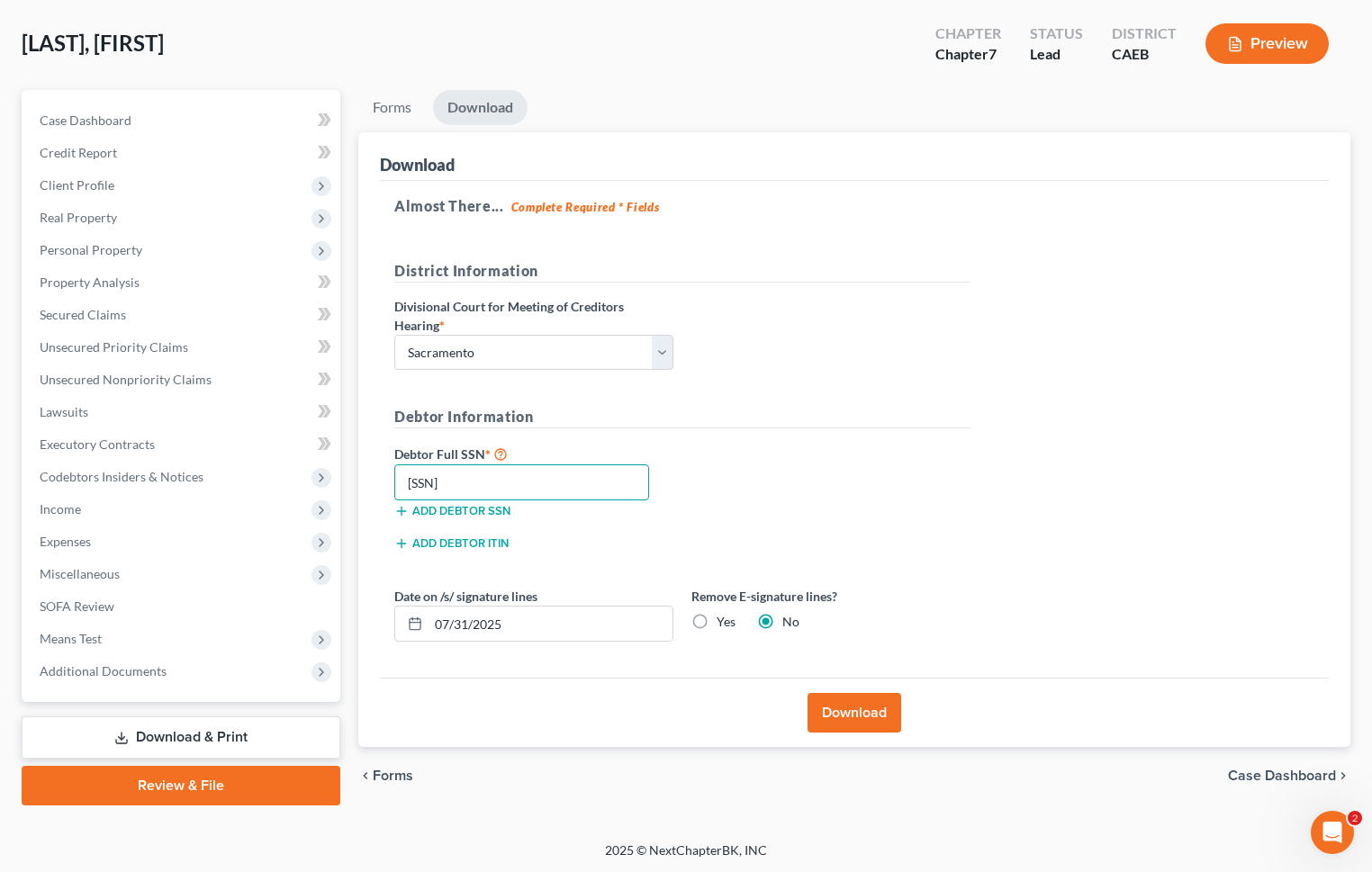 type on "[SSN]" 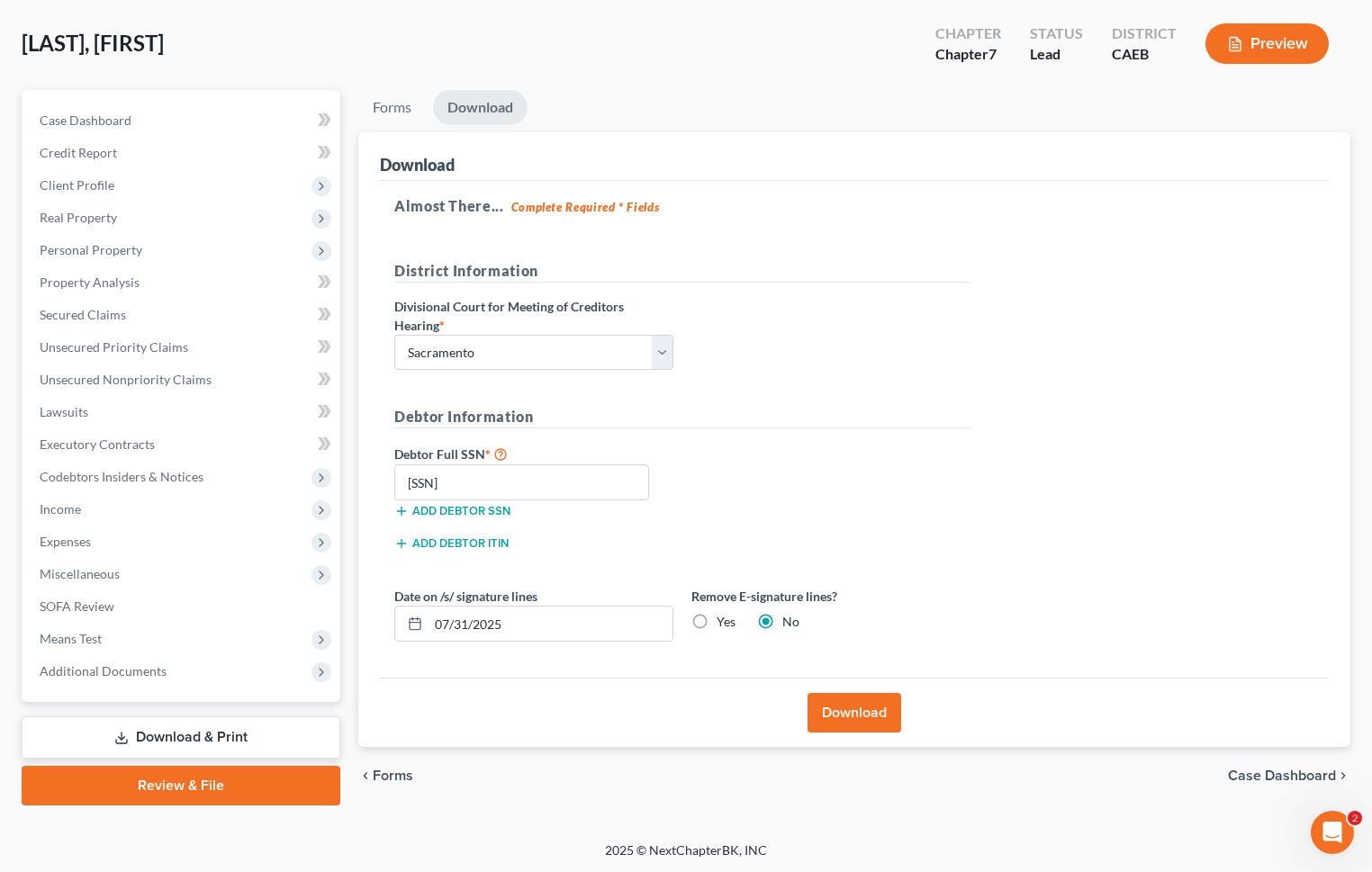 click on "Download" at bounding box center [854, 713] 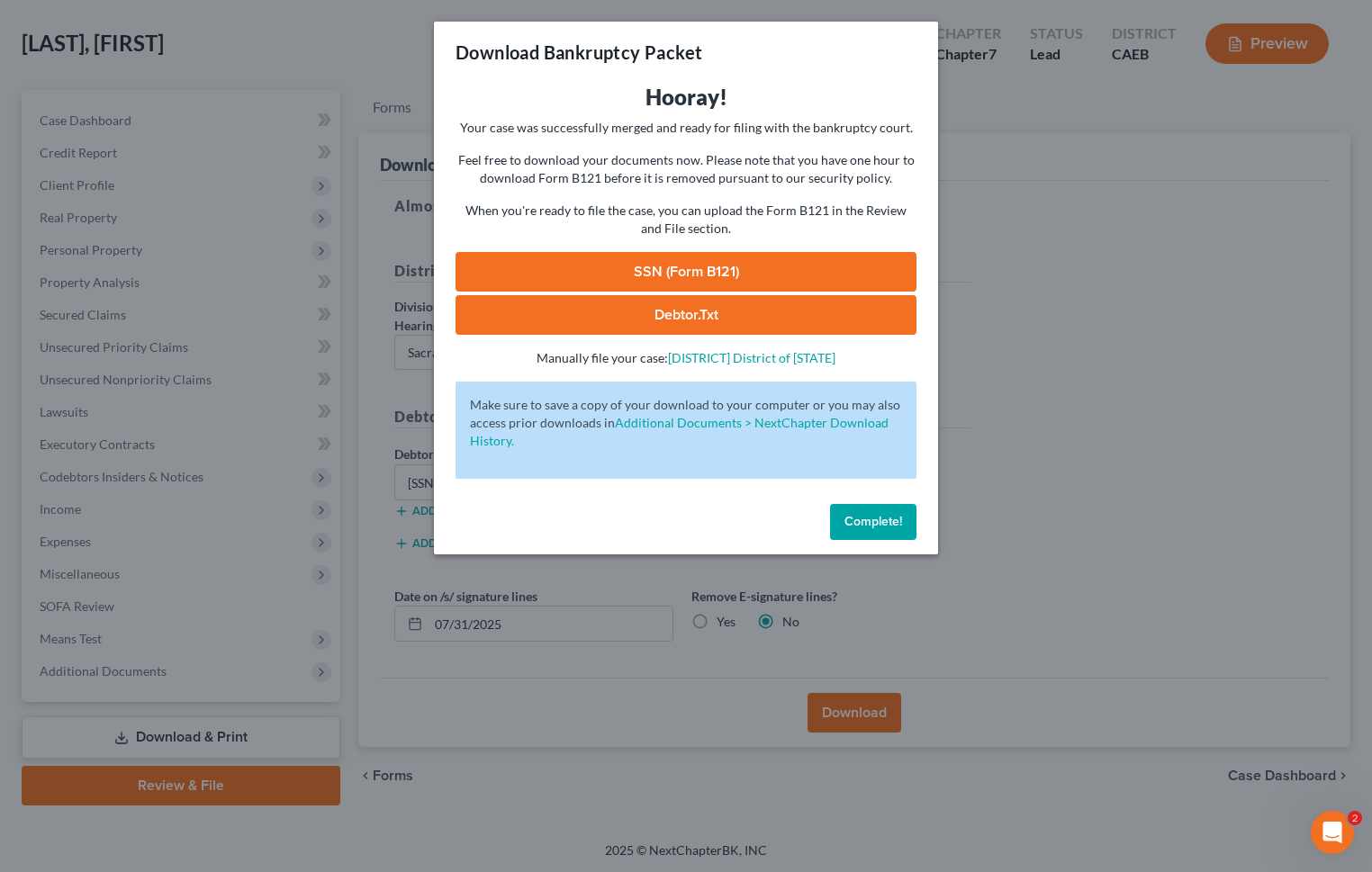 click on "SSN (Form B121)" at bounding box center (686, 272) 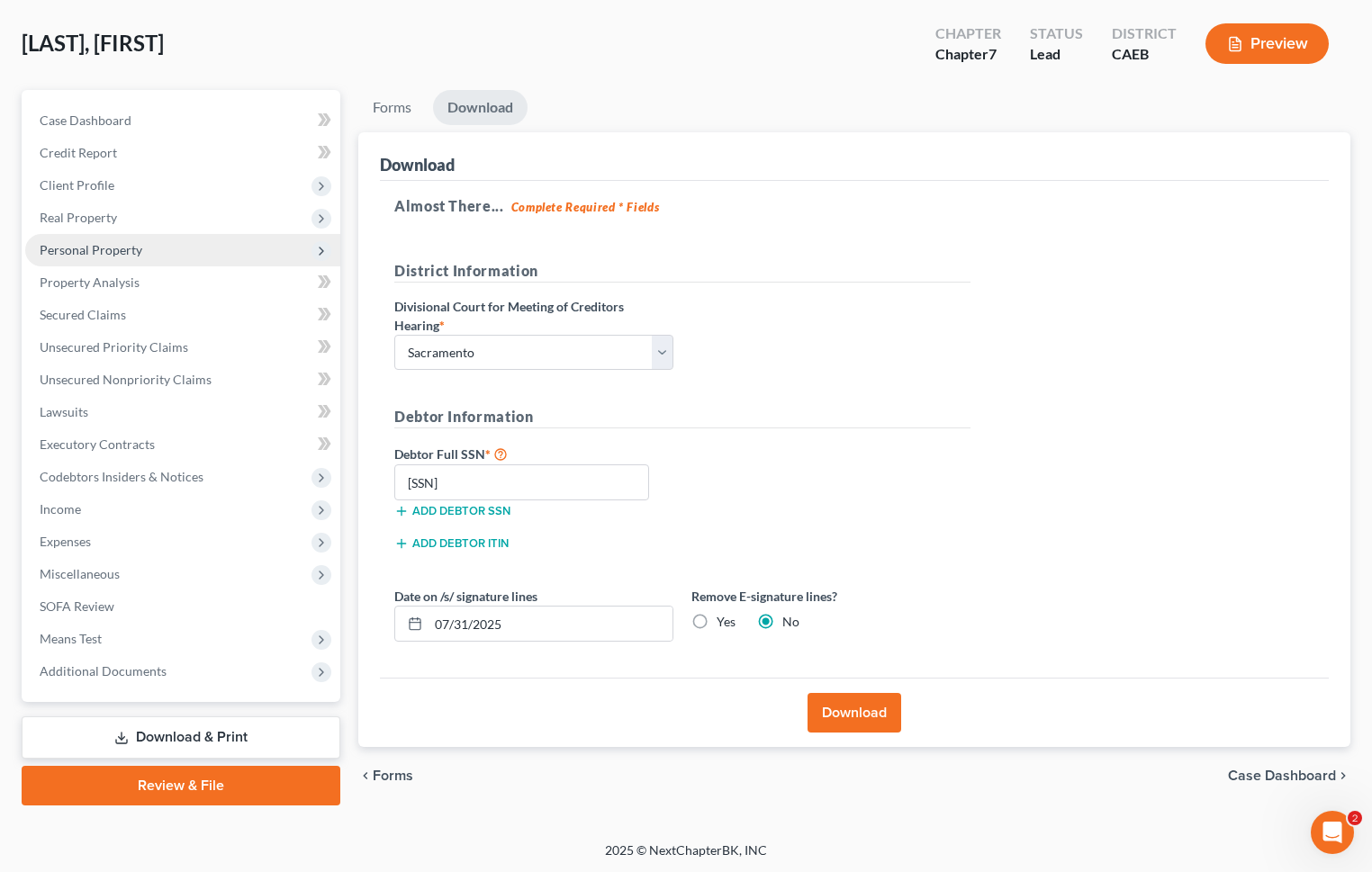click on "Personal Property" at bounding box center (183, 250) 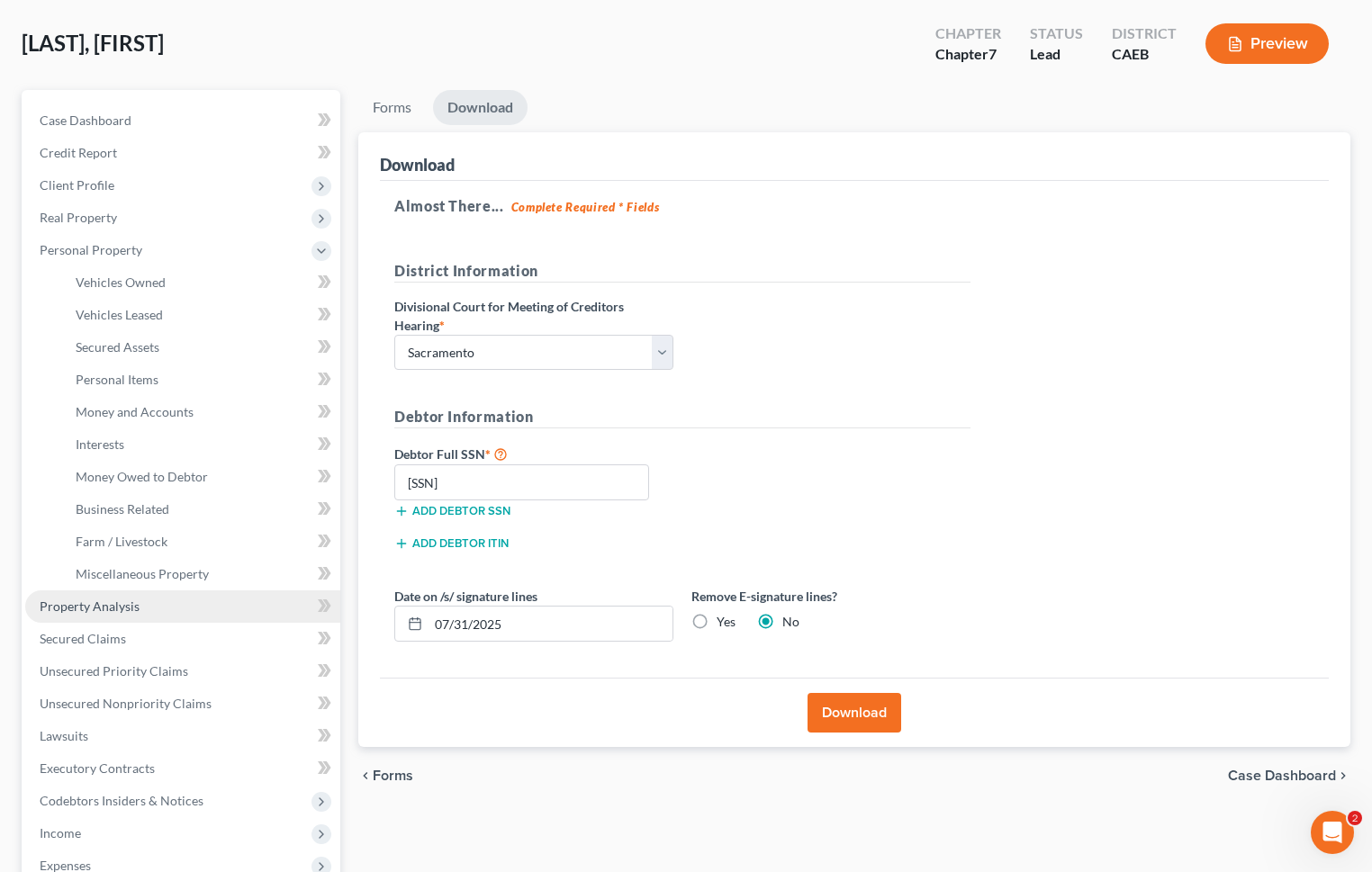 click on "Property Analysis" at bounding box center (183, 607) 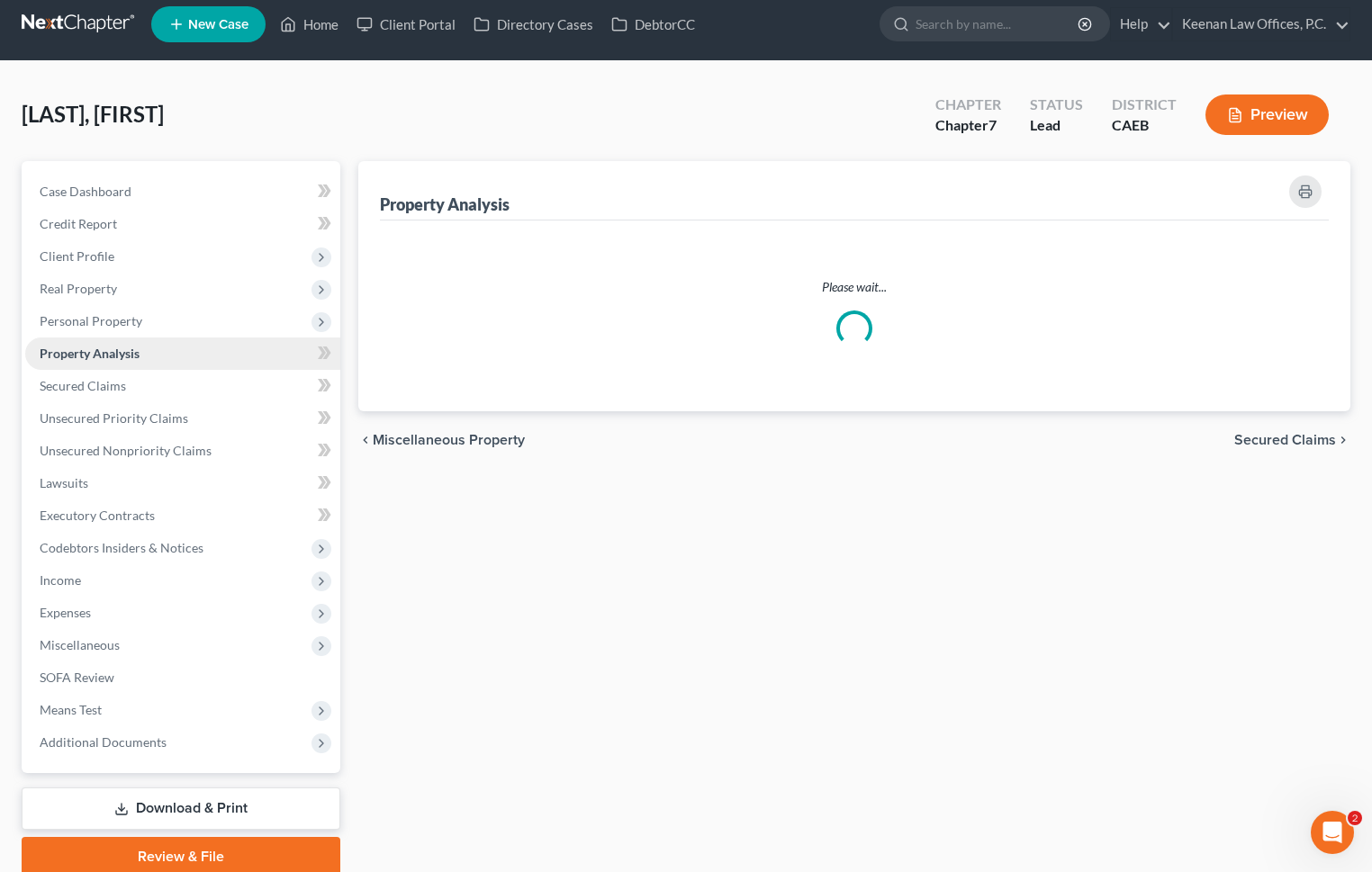 scroll, scrollTop: 0, scrollLeft: 0, axis: both 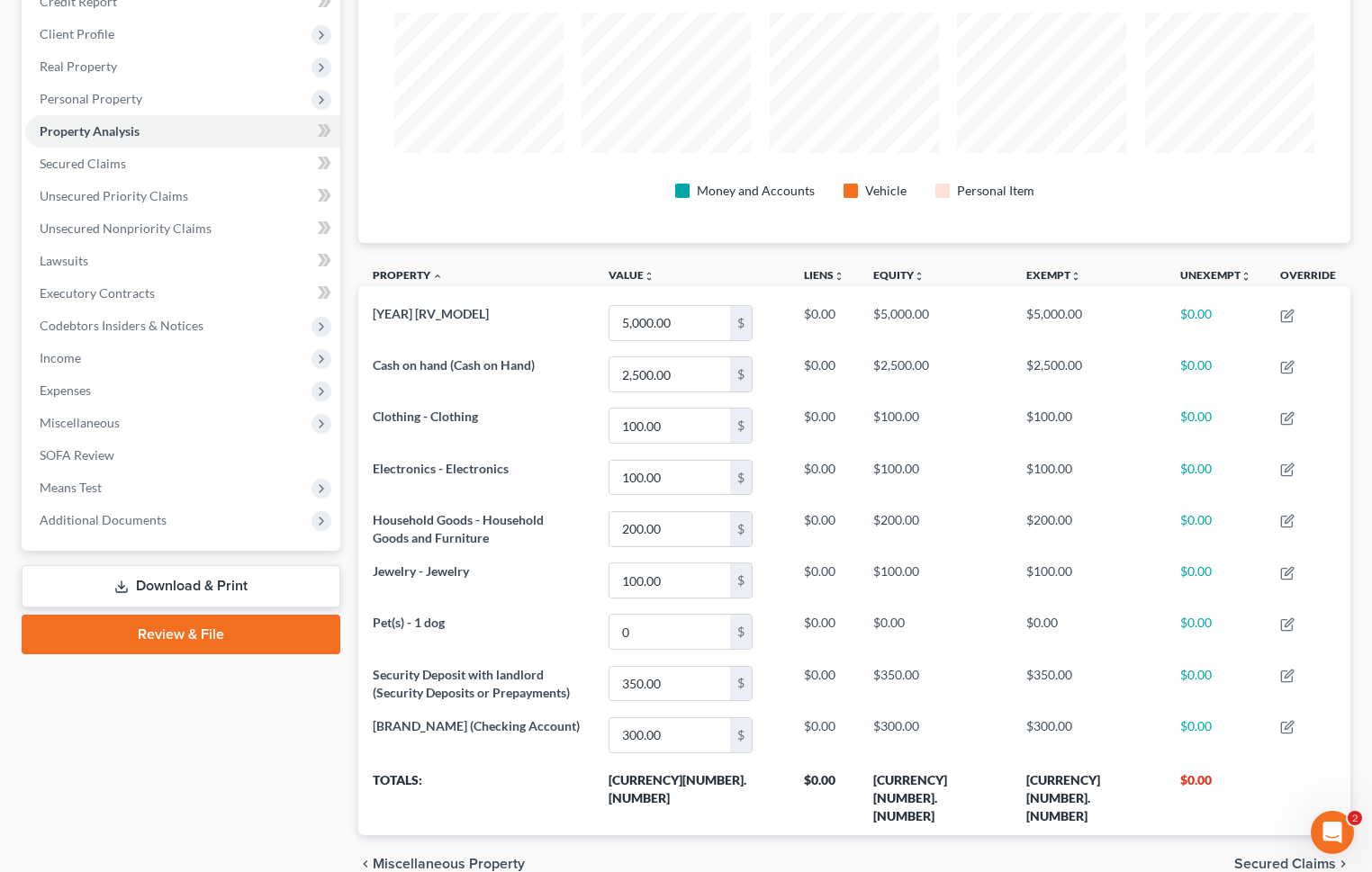 click on "Review & File" at bounding box center [181, 634] 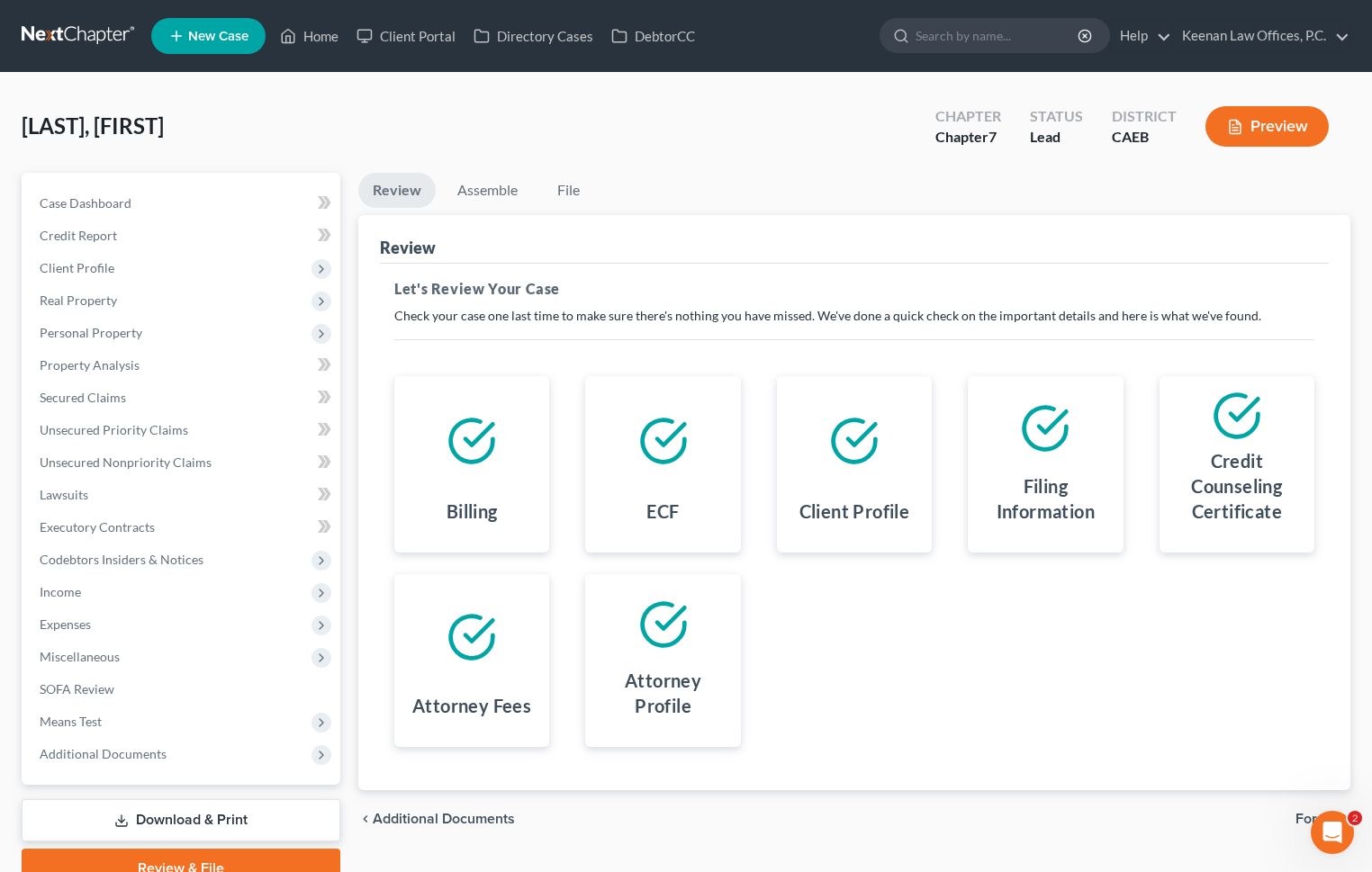 scroll, scrollTop: 83, scrollLeft: 0, axis: vertical 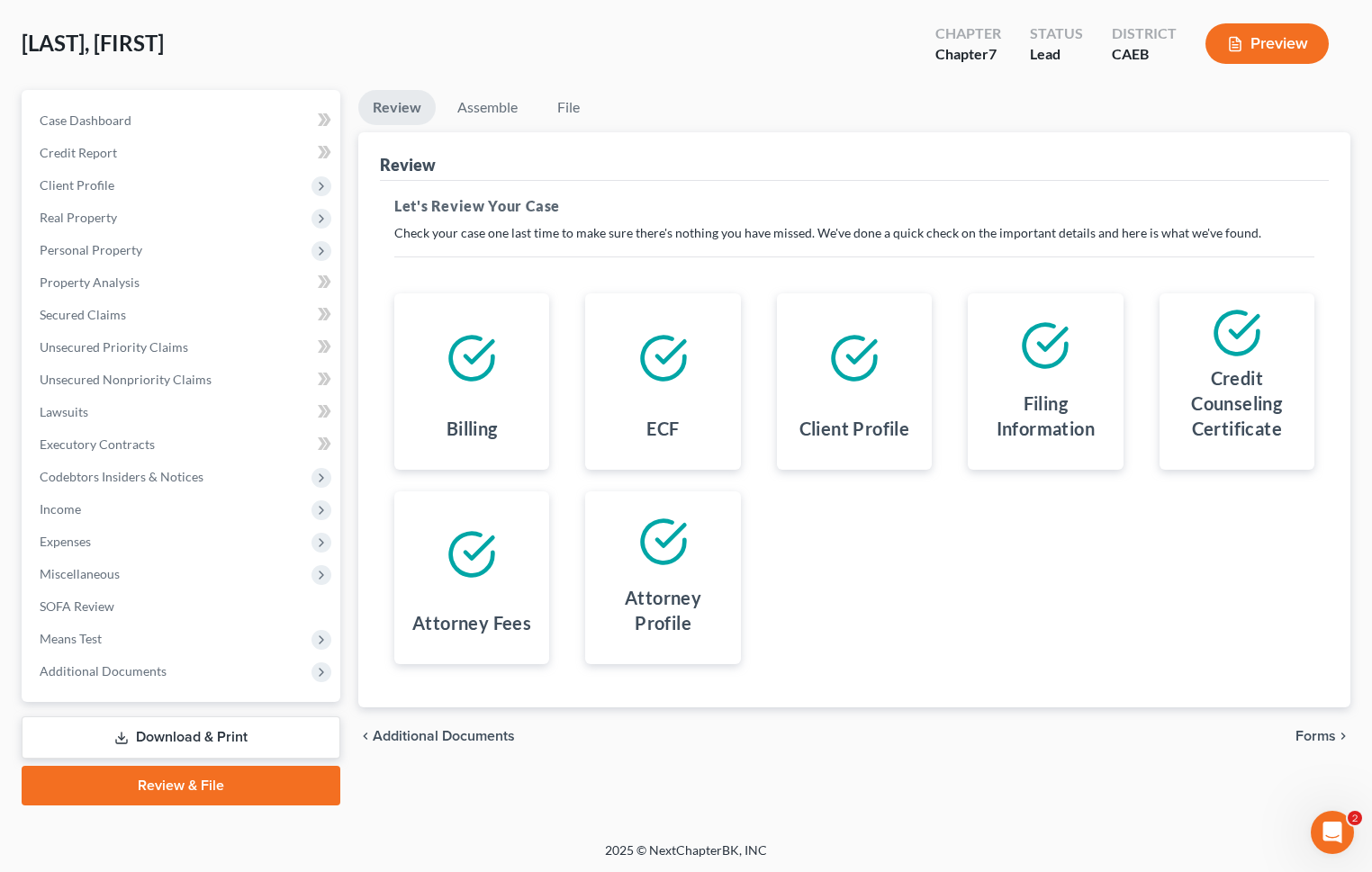 click on "Forms" at bounding box center [1315, 736] 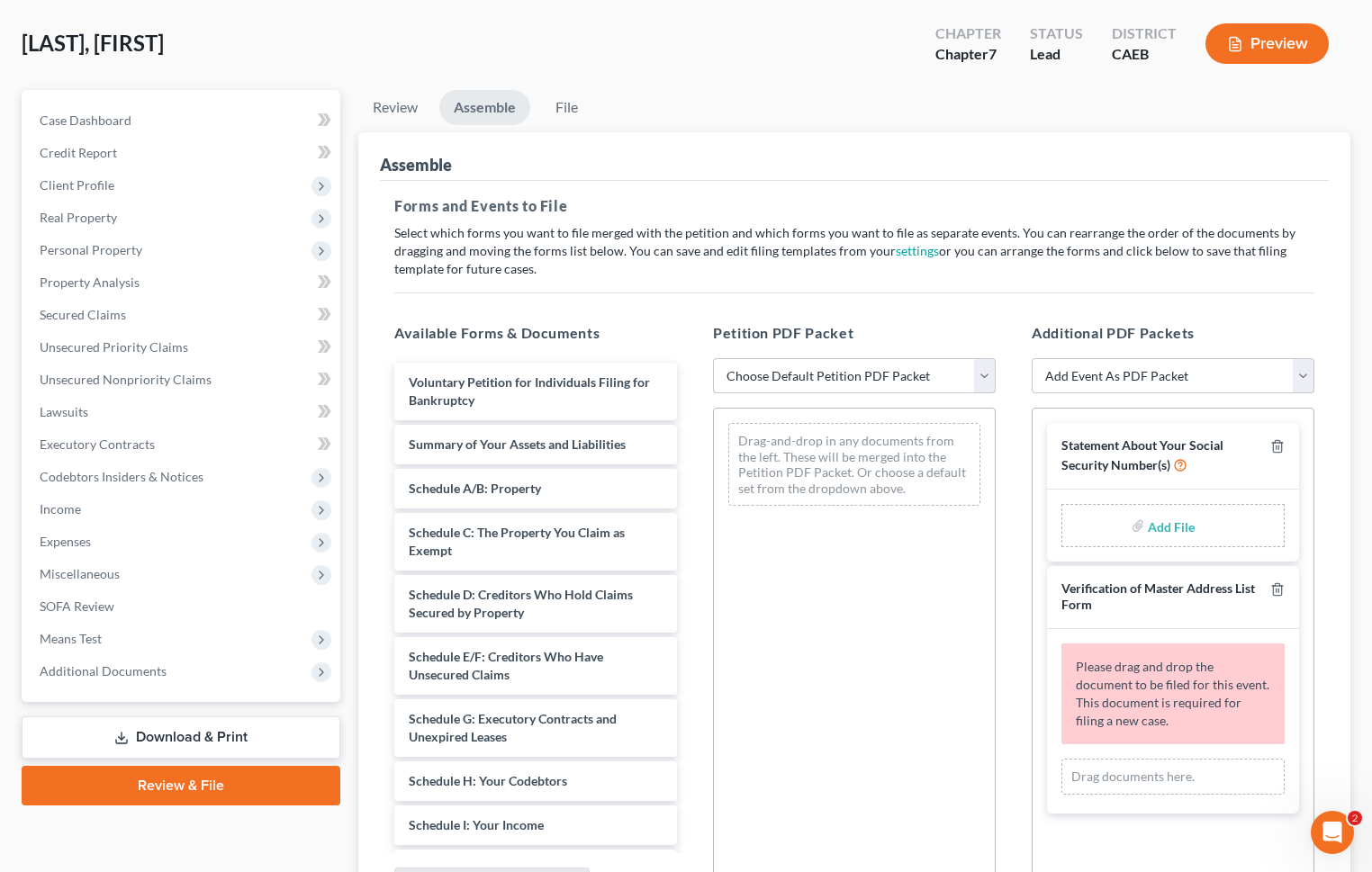 click on "Choose Default Petition PDF Packet Complete Bankruptcy Petition (all forms and schedules) Emergency Filing (Voluntary Petition and Creditor List Only)" at bounding box center (854, 376) 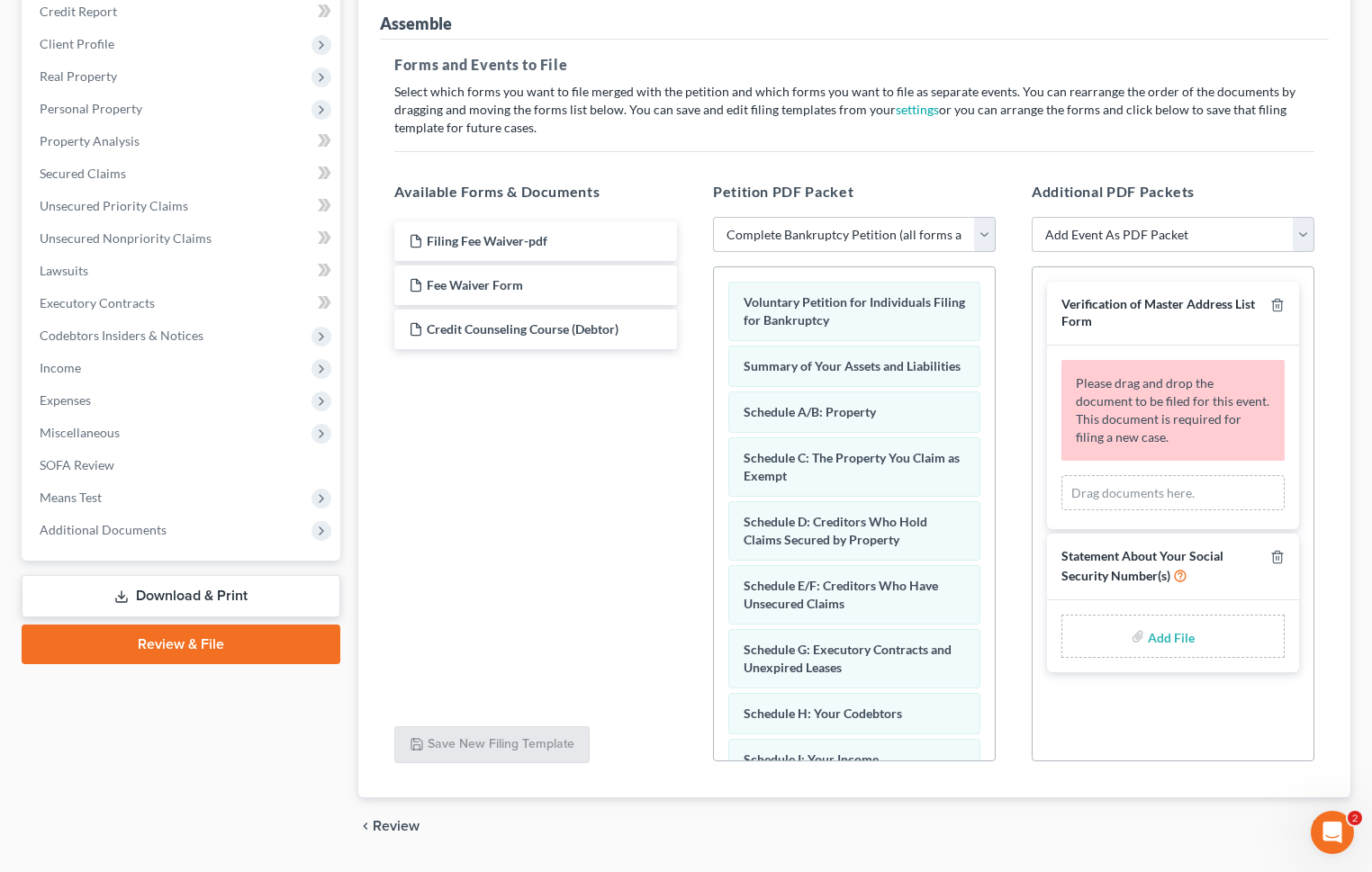 scroll, scrollTop: 274, scrollLeft: 0, axis: vertical 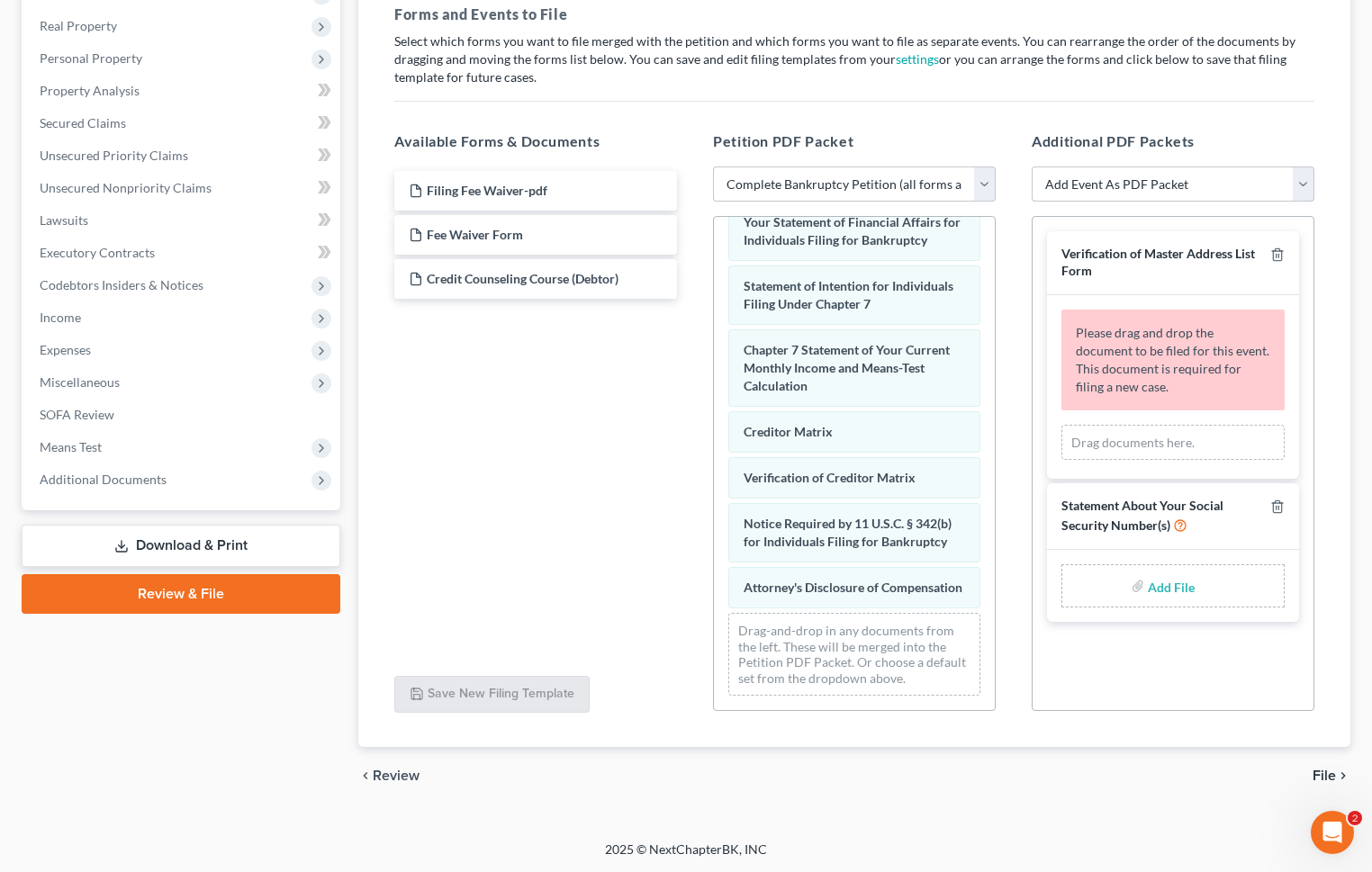 click on "Statement About Your Social Security Number(s) Verification of Master Address List Form" at bounding box center (1173, 184) 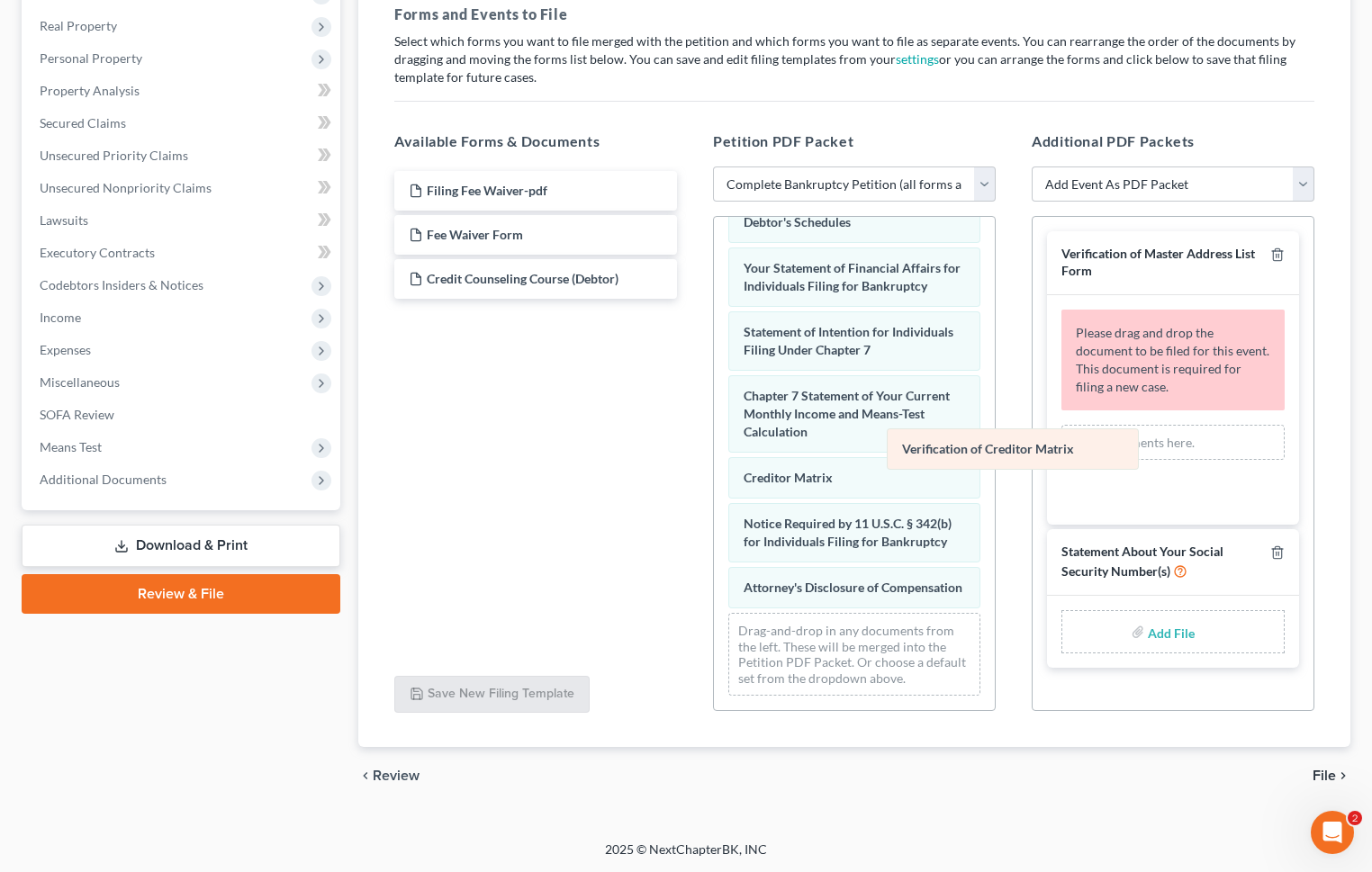 scroll, scrollTop: 597, scrollLeft: 0, axis: vertical 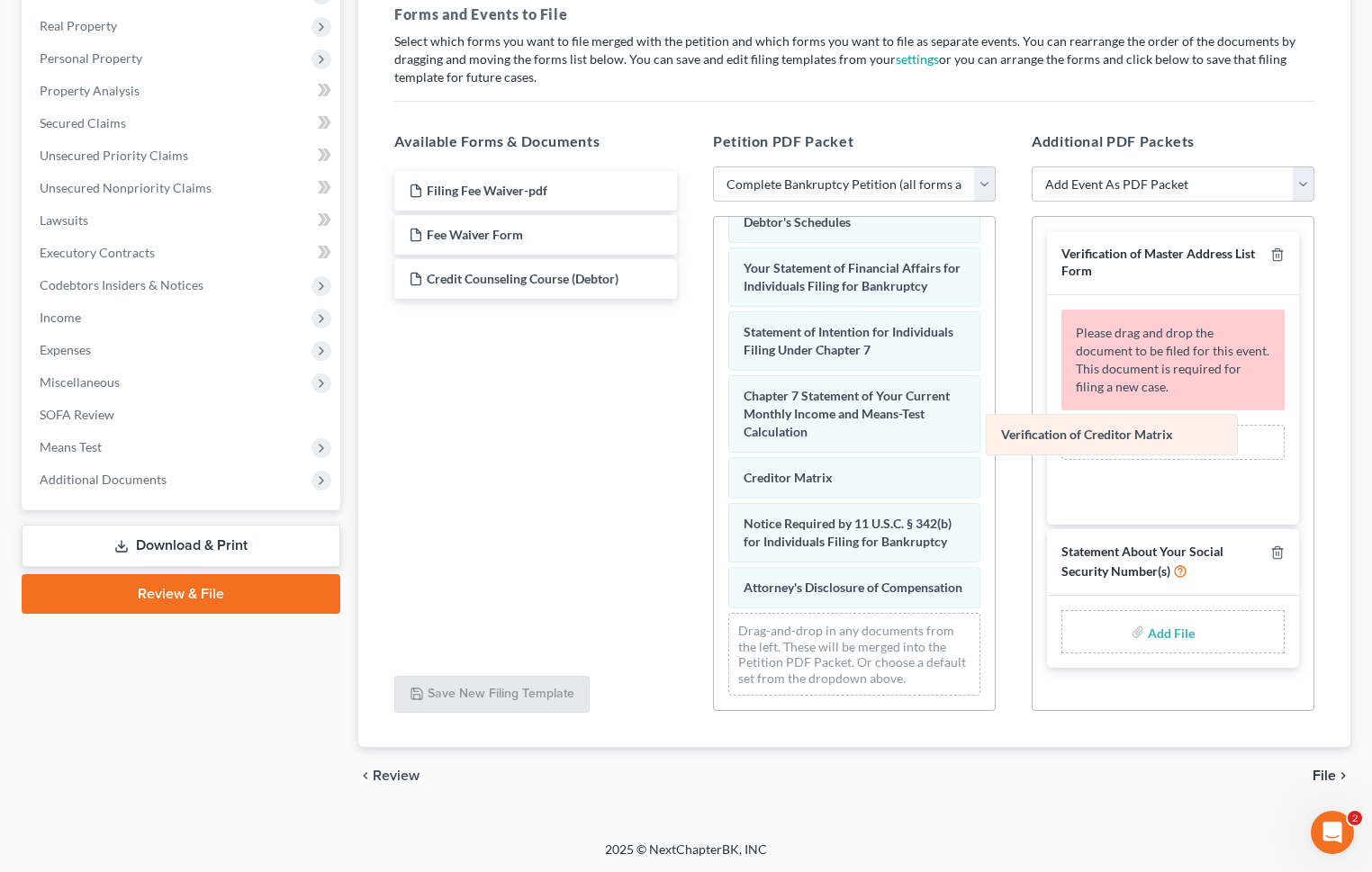drag, startPoint x: 873, startPoint y: 471, endPoint x: 1129, endPoint y: 428, distance: 259.58621 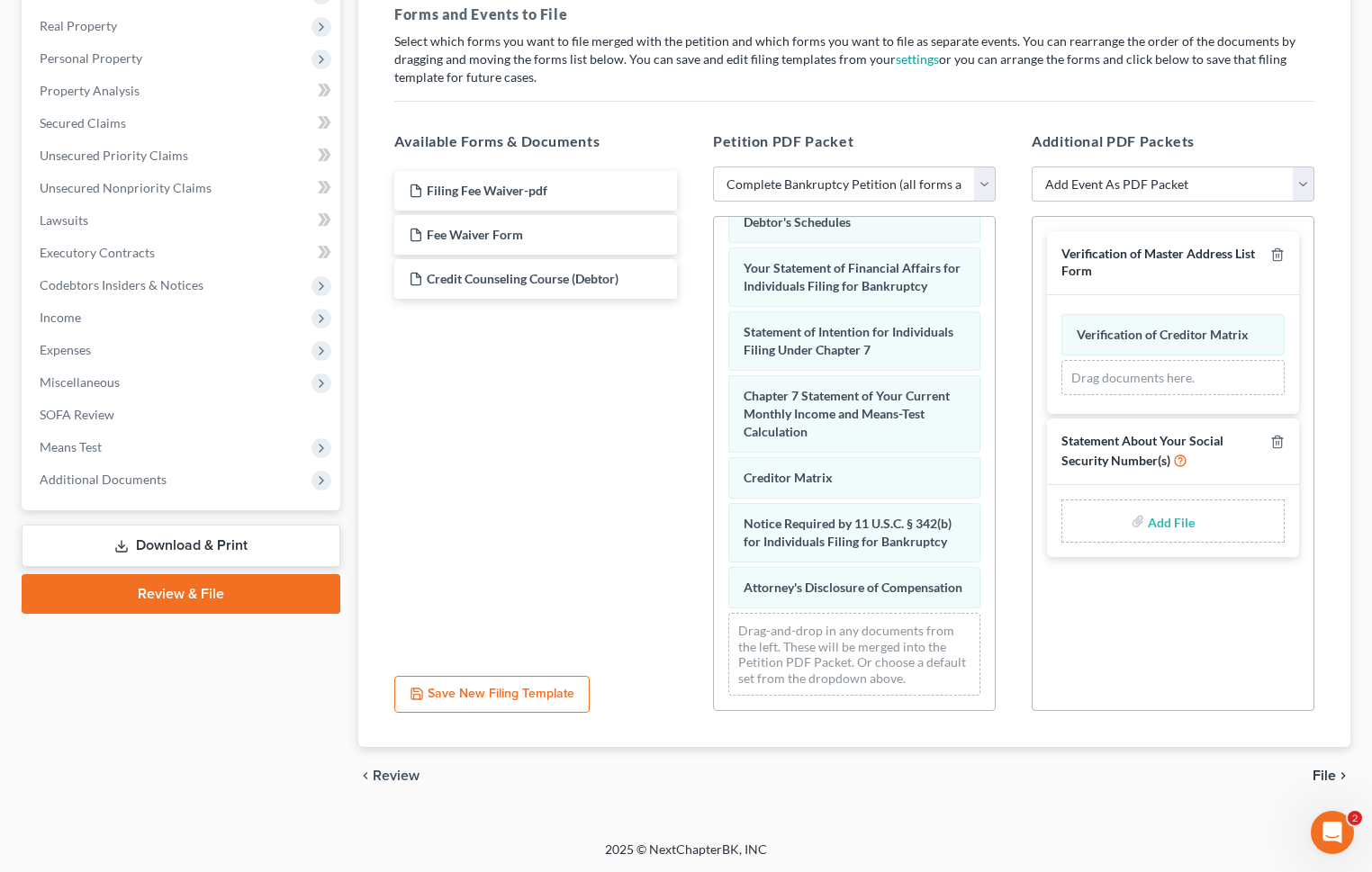click at bounding box center [1169, 521] 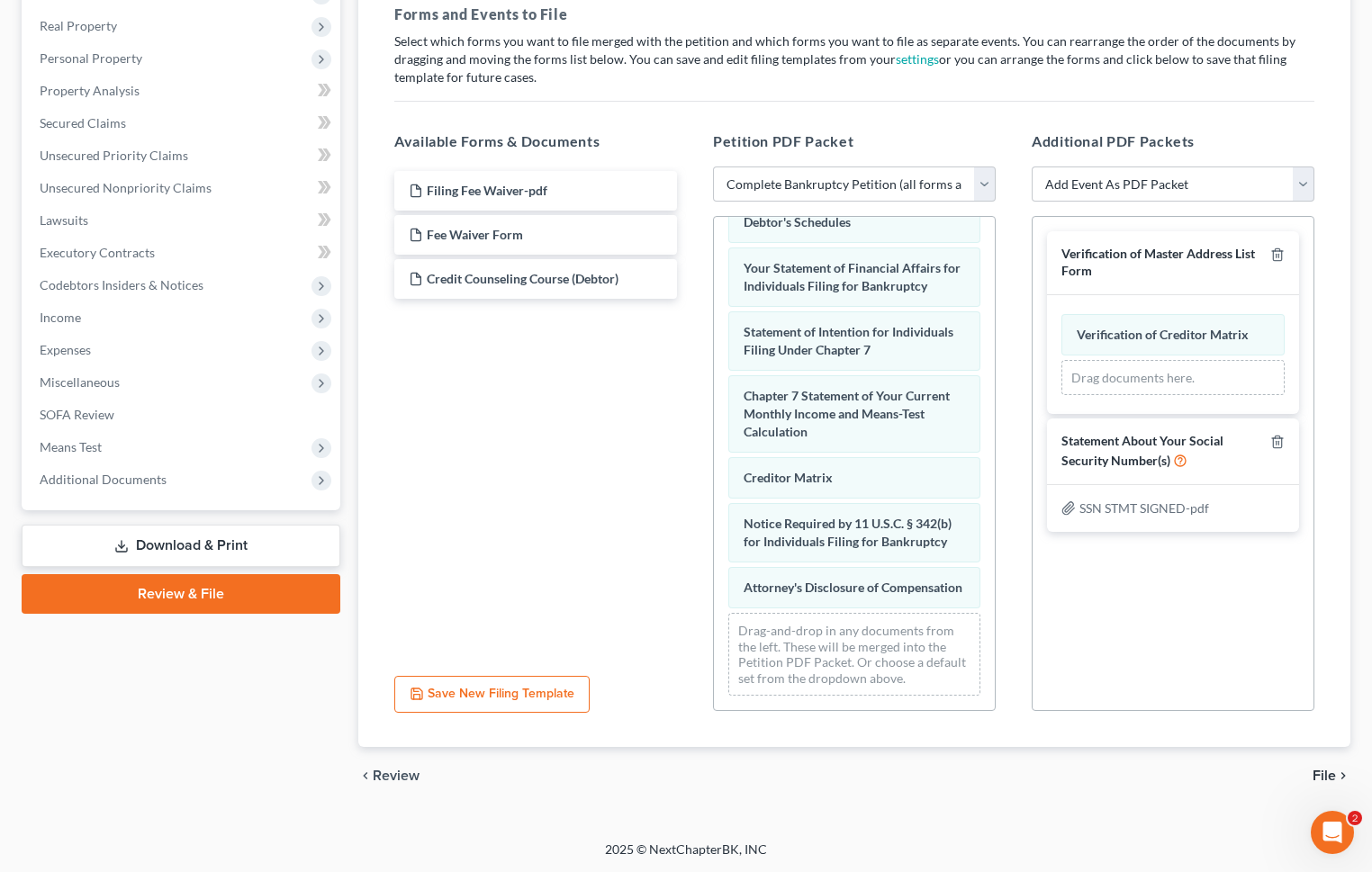 click on "File" at bounding box center (1324, 776) 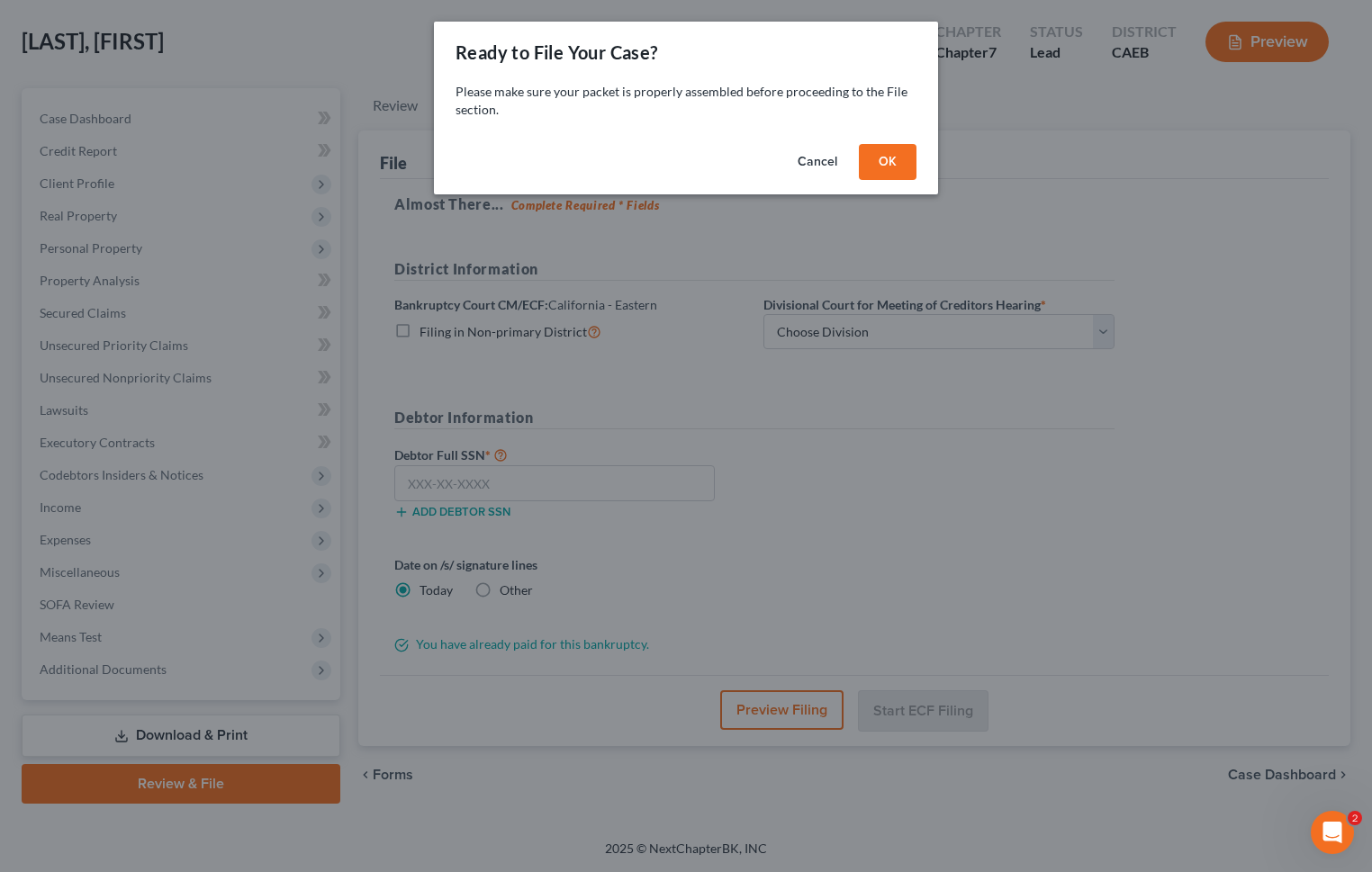 scroll, scrollTop: 84, scrollLeft: 0, axis: vertical 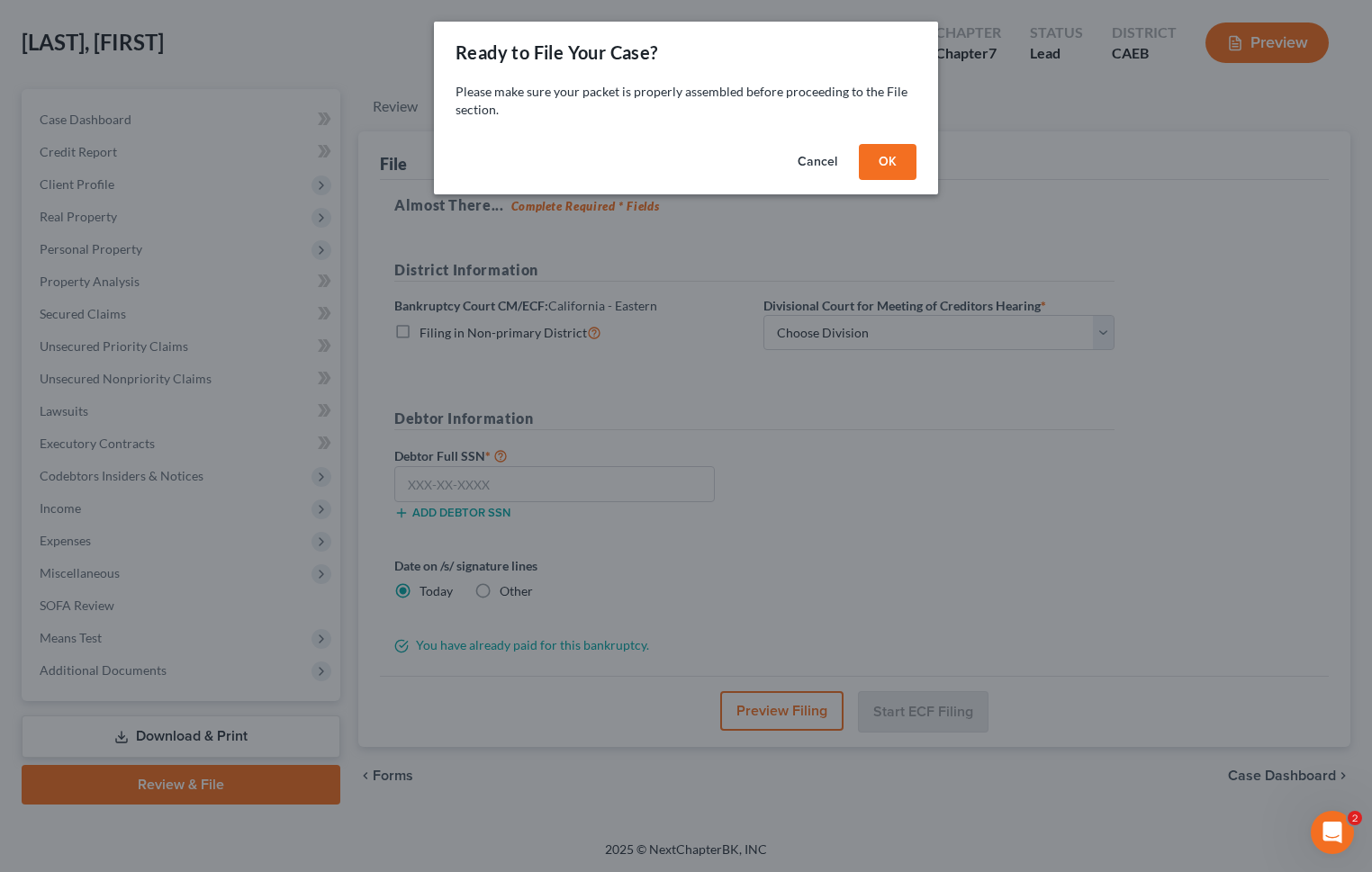 click on "OK" at bounding box center [888, 162] 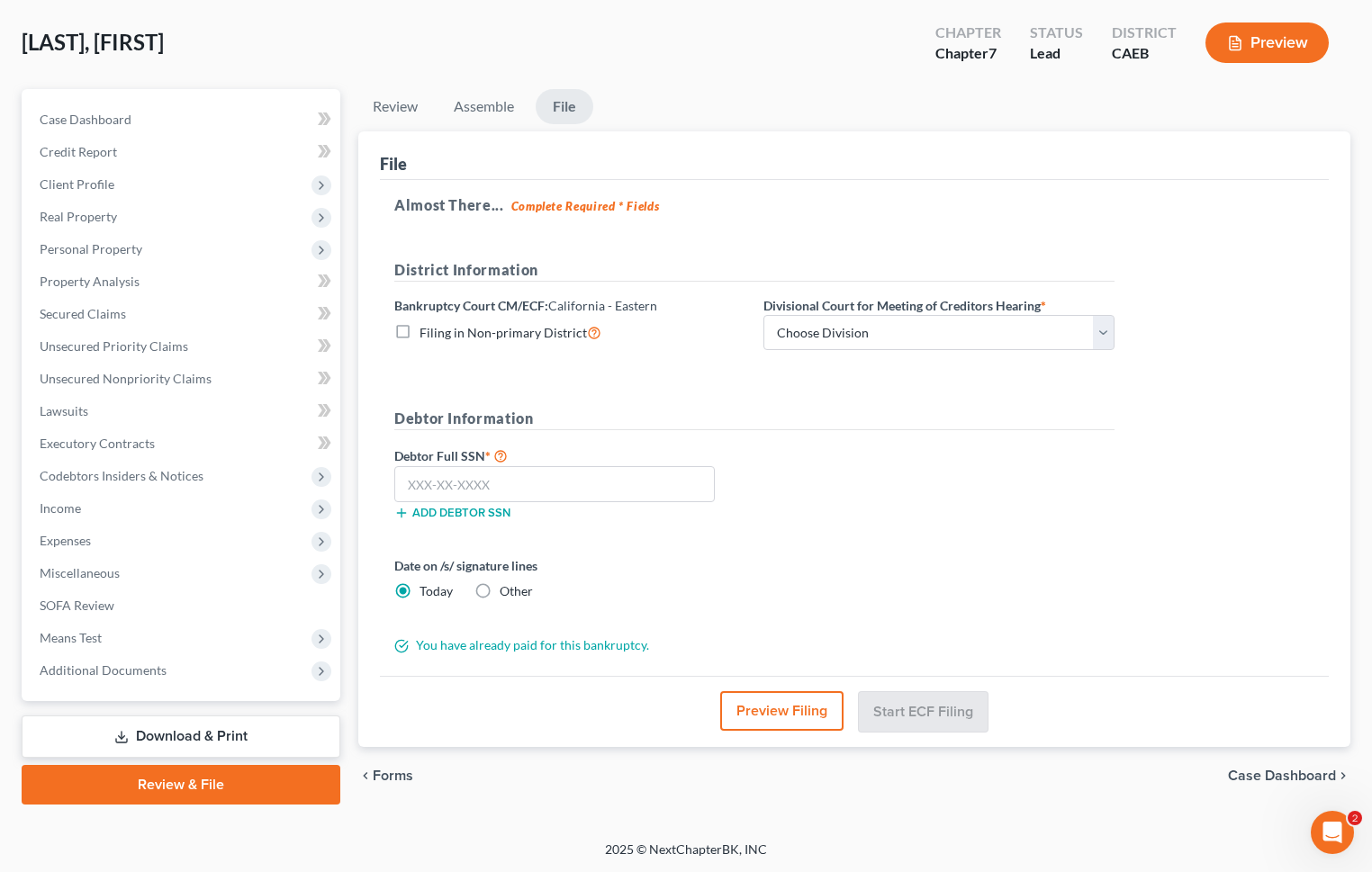 click on "Filing in Non-primary District" at bounding box center (510, 332) 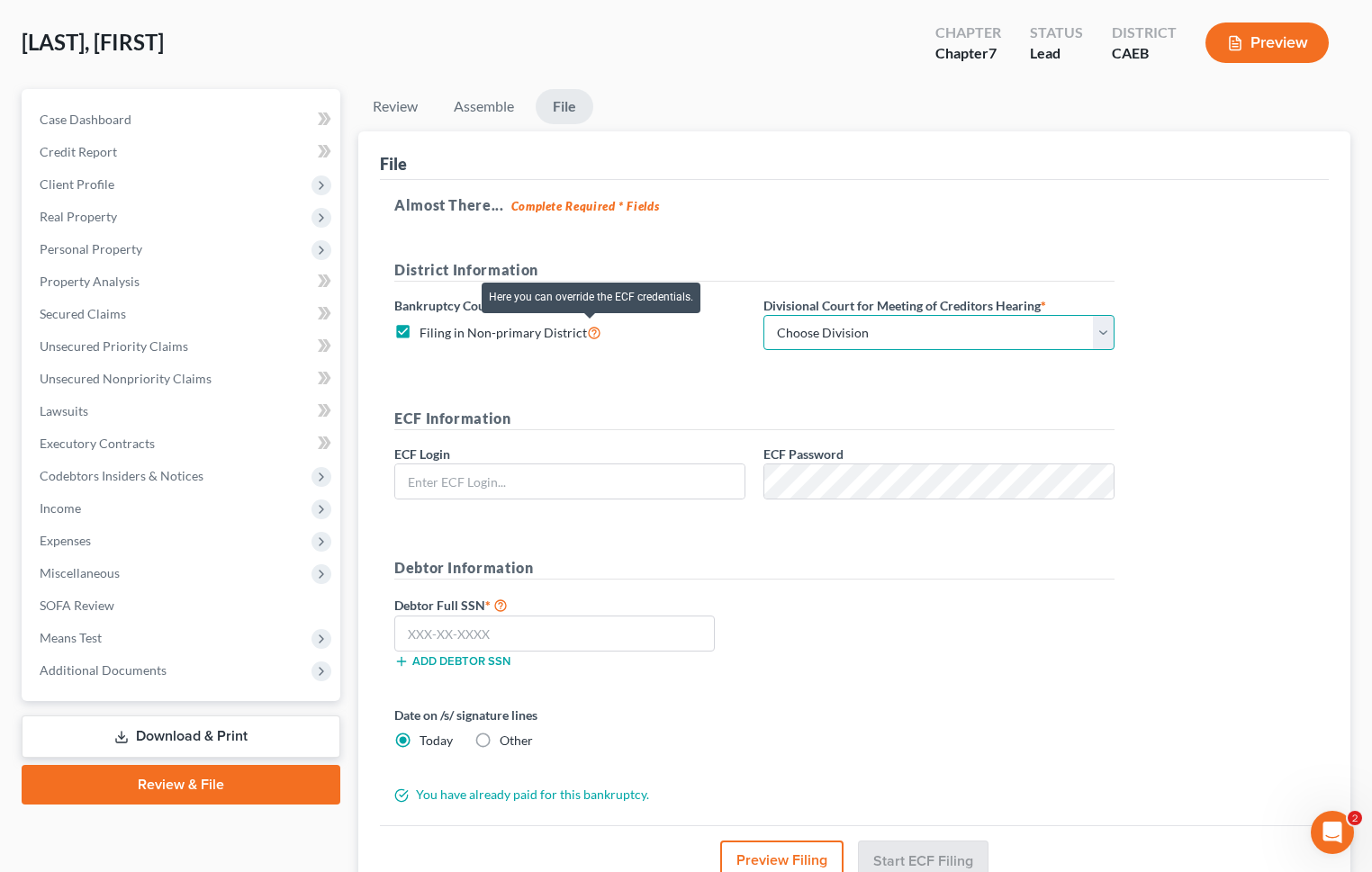 click on "Choose Division Fresno Modesto Sacramento" at bounding box center [939, 333] 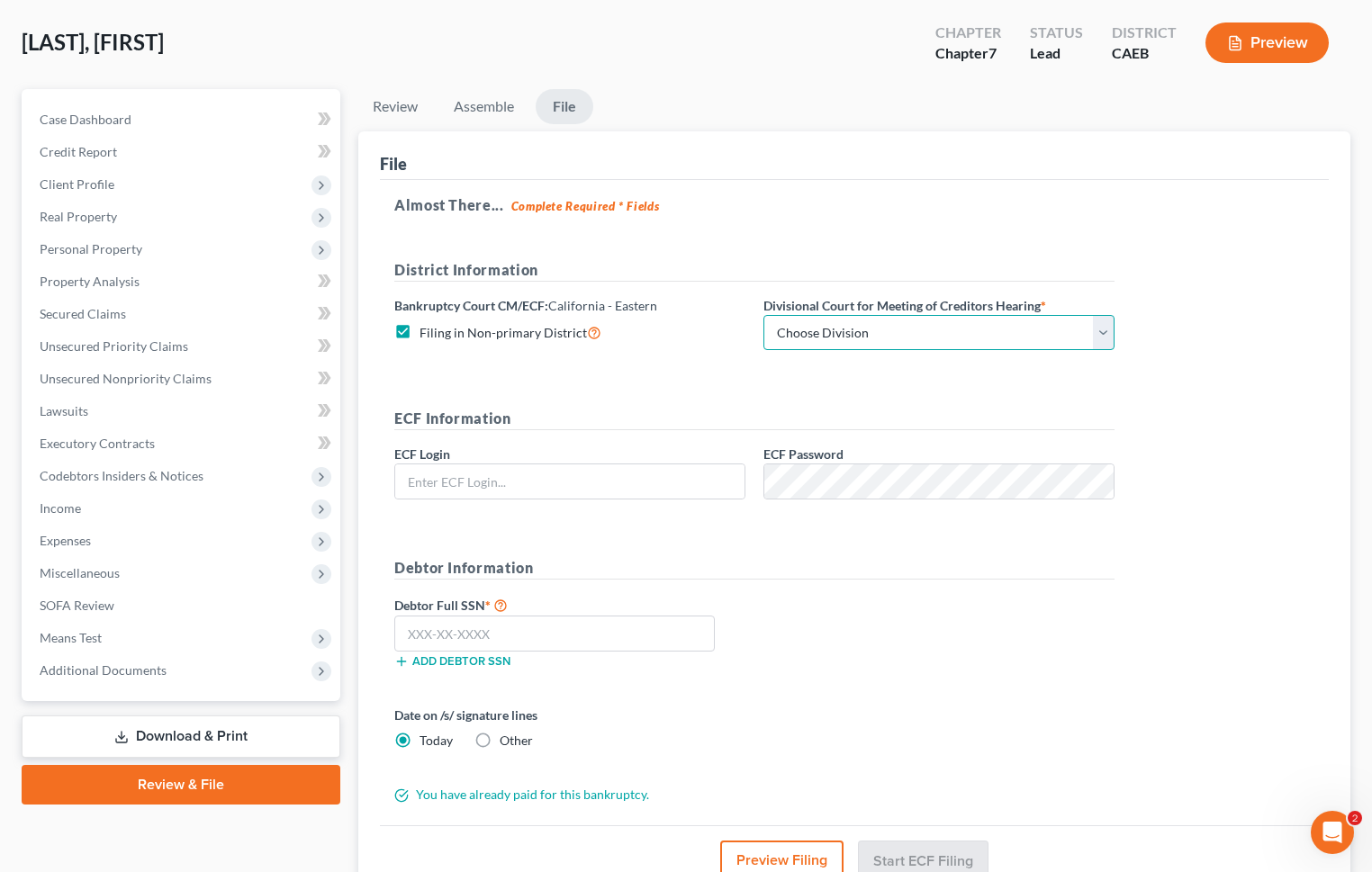 select on "2" 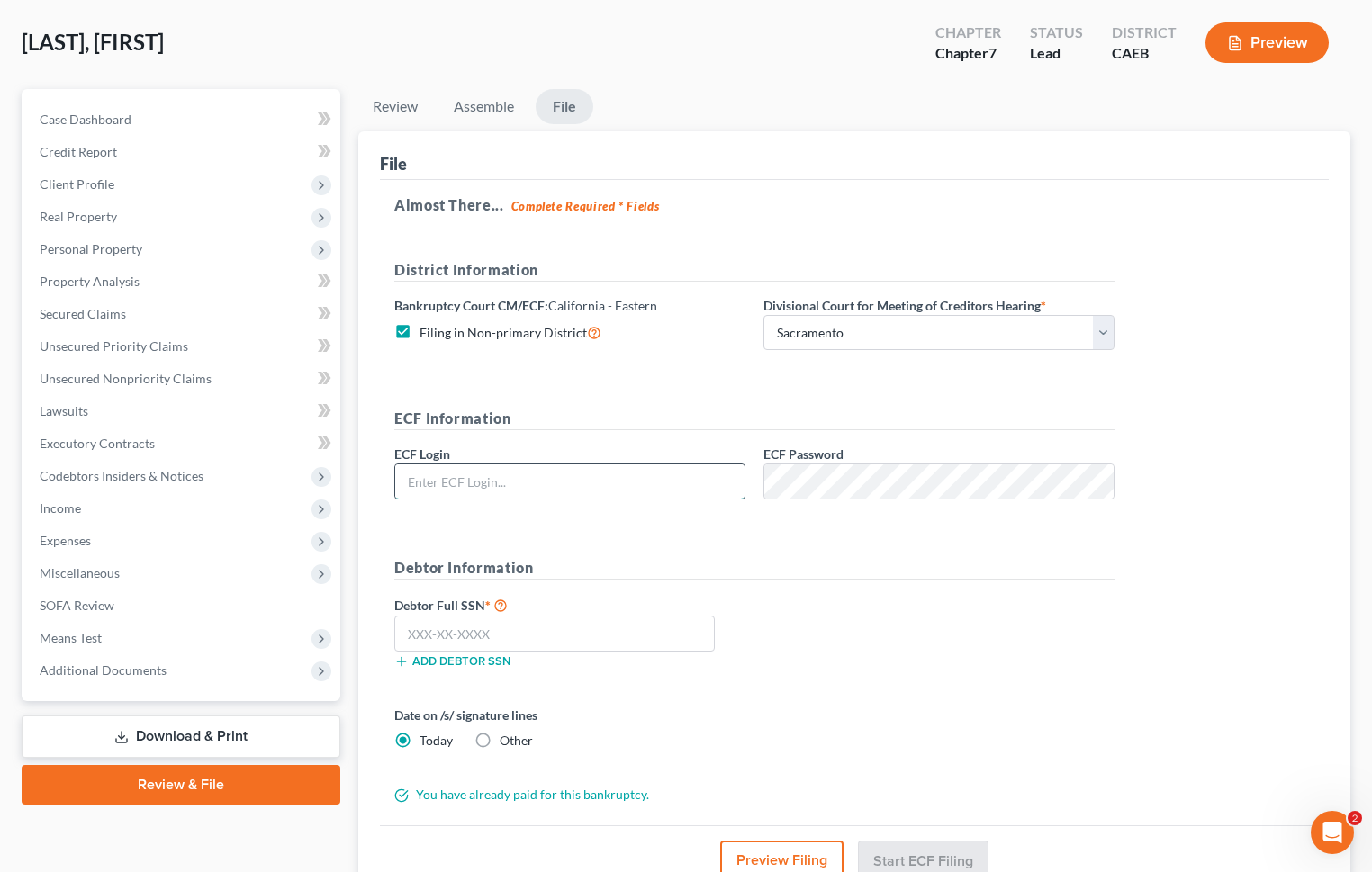 click at bounding box center [570, 481] 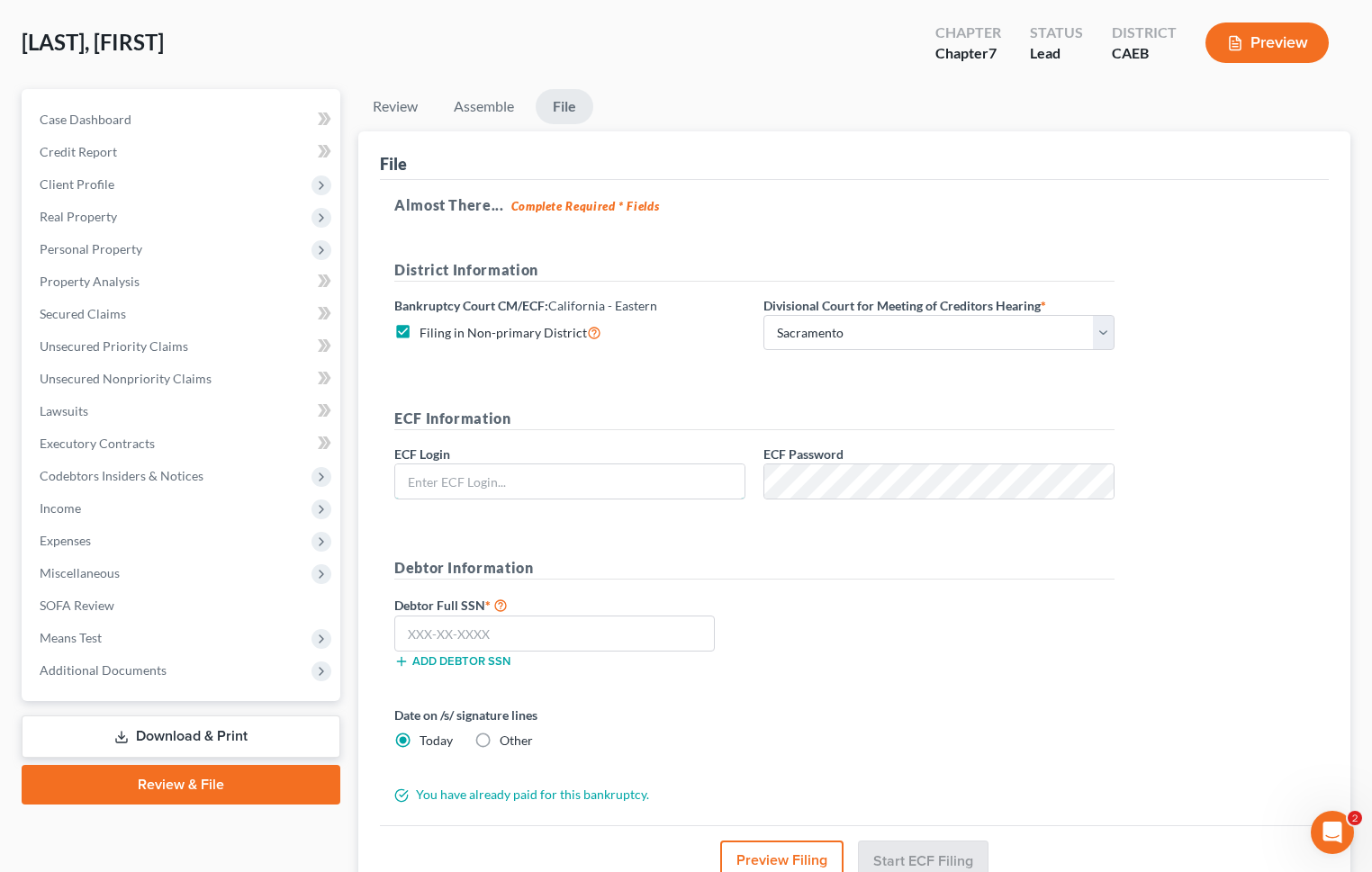 type on "[USERNAME]" 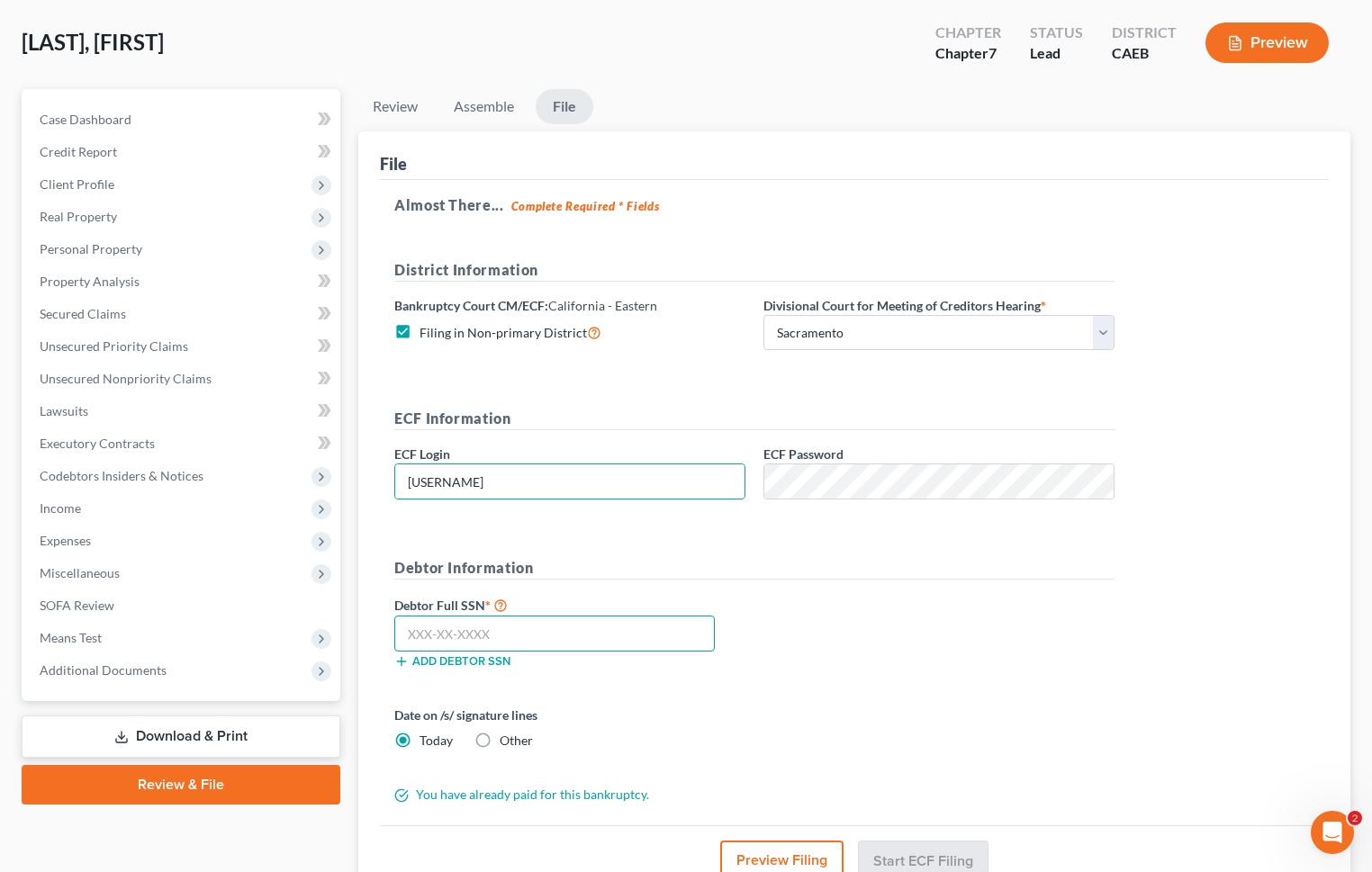 click at bounding box center (555, 634) 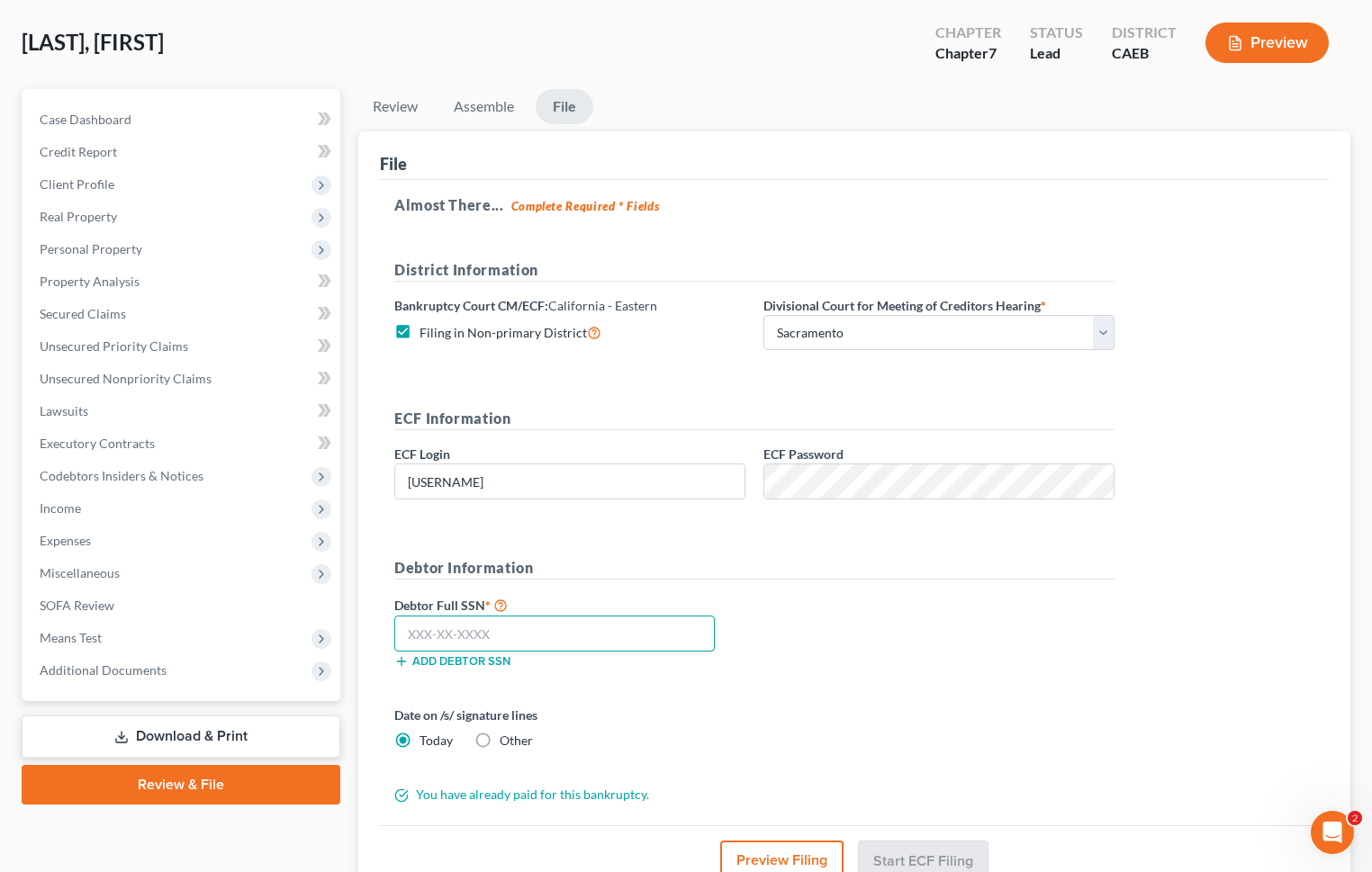 paste on "[SSN]" 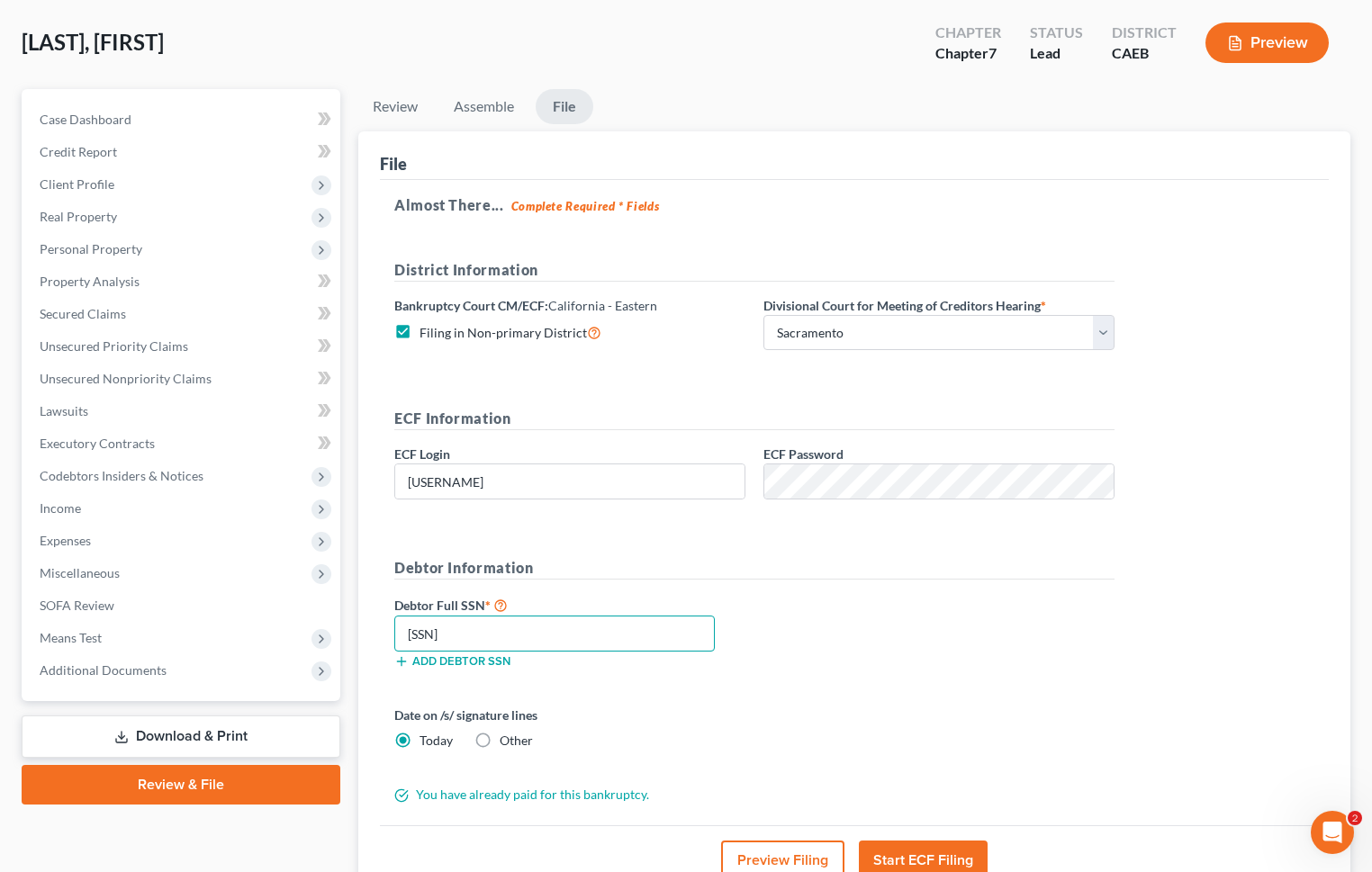 type on "[SSN]" 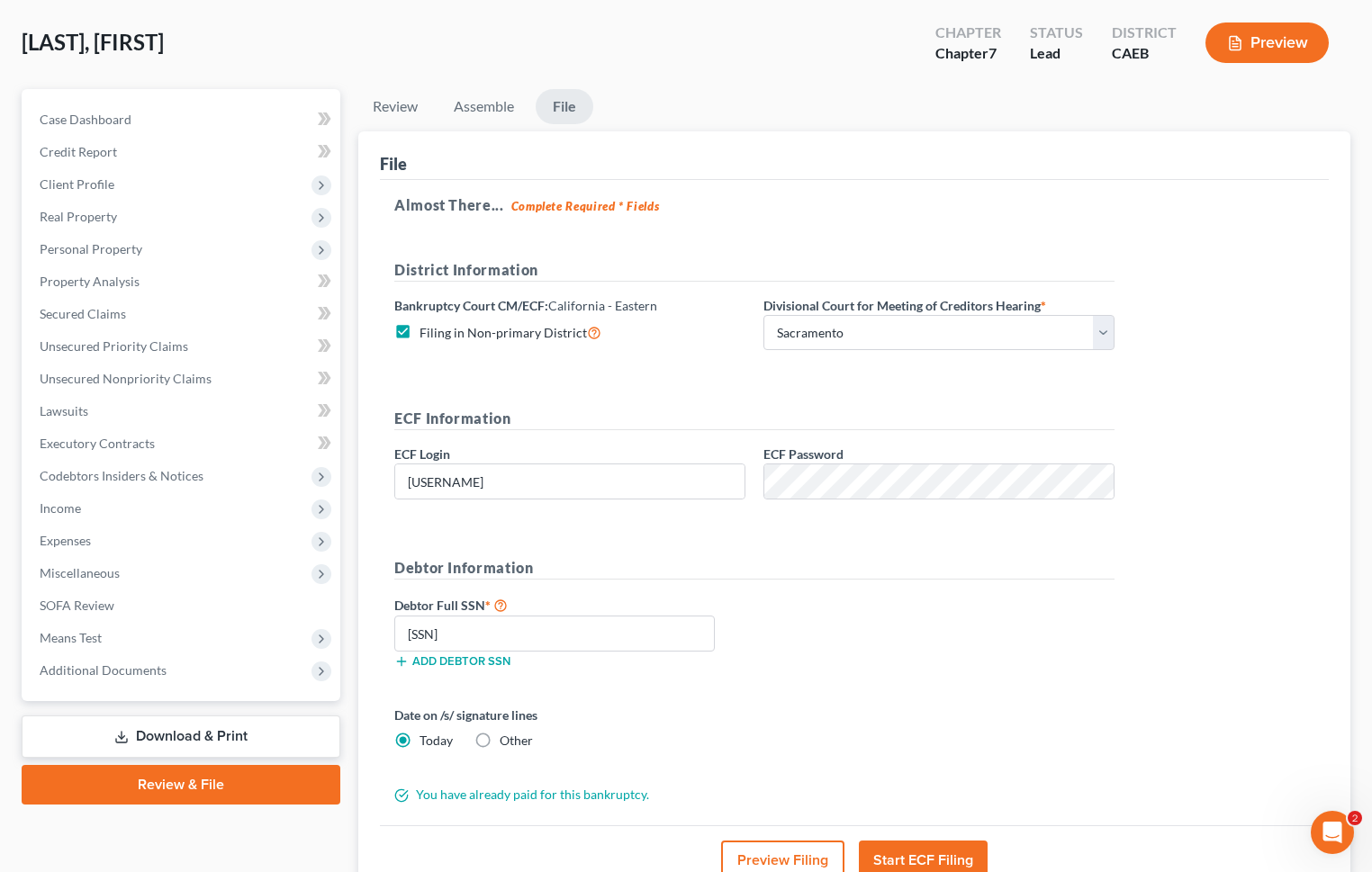 click on "Debtor Full SSN  *   [SSN] Add debtor SSN" at bounding box center [754, 639] 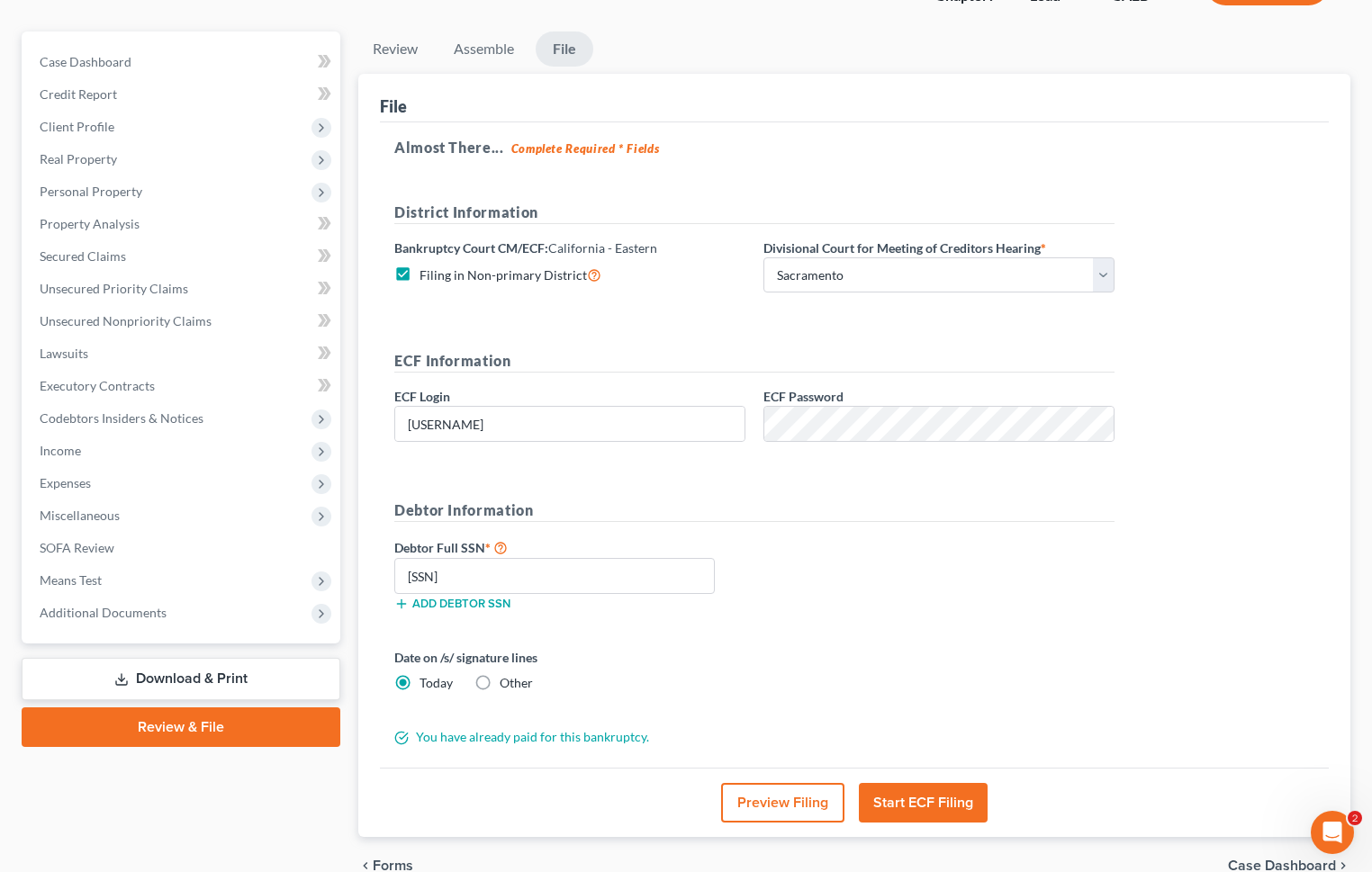 scroll, scrollTop: 231, scrollLeft: 0, axis: vertical 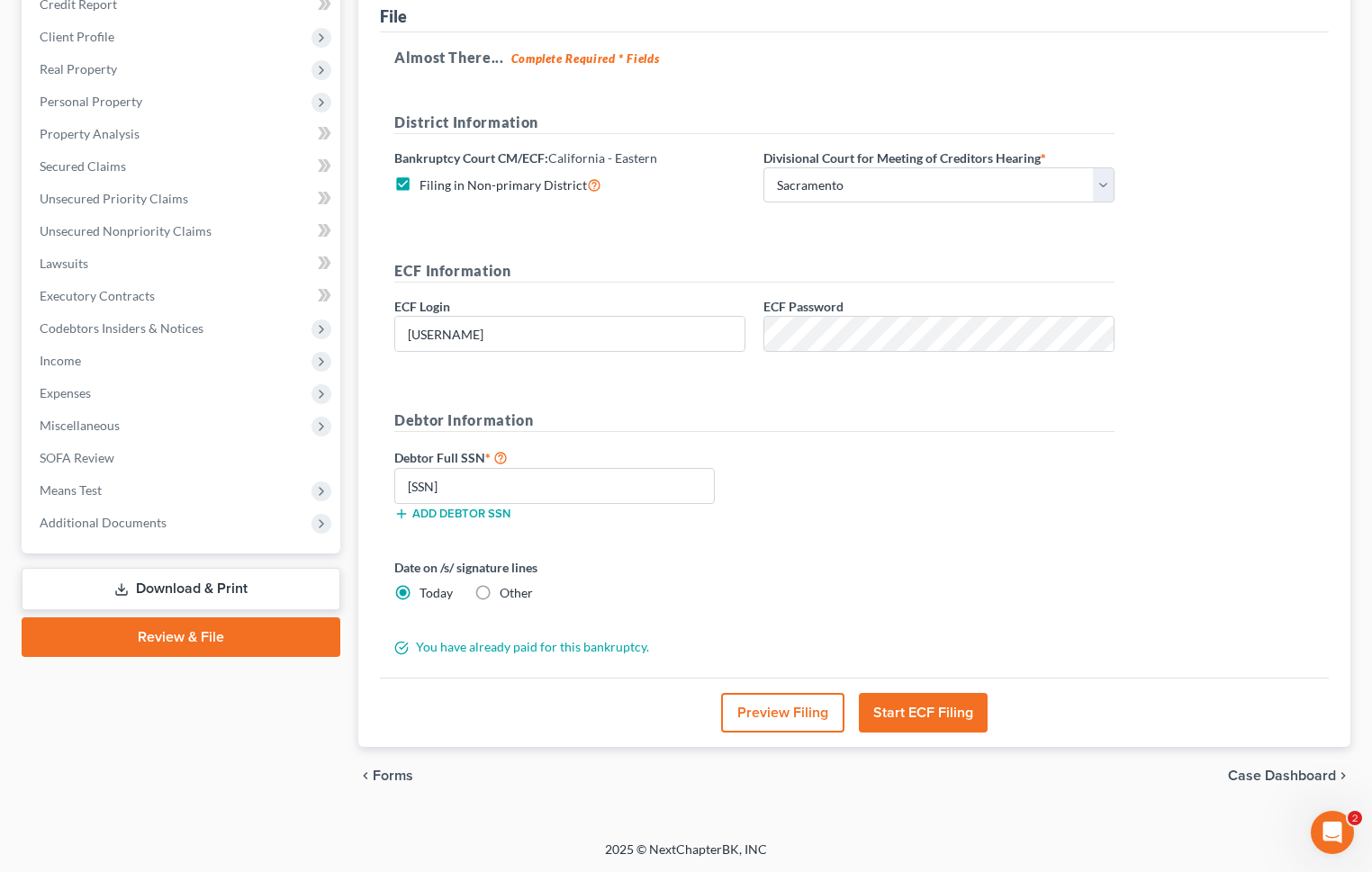 click on "Start ECF Filing" at bounding box center (923, 713) 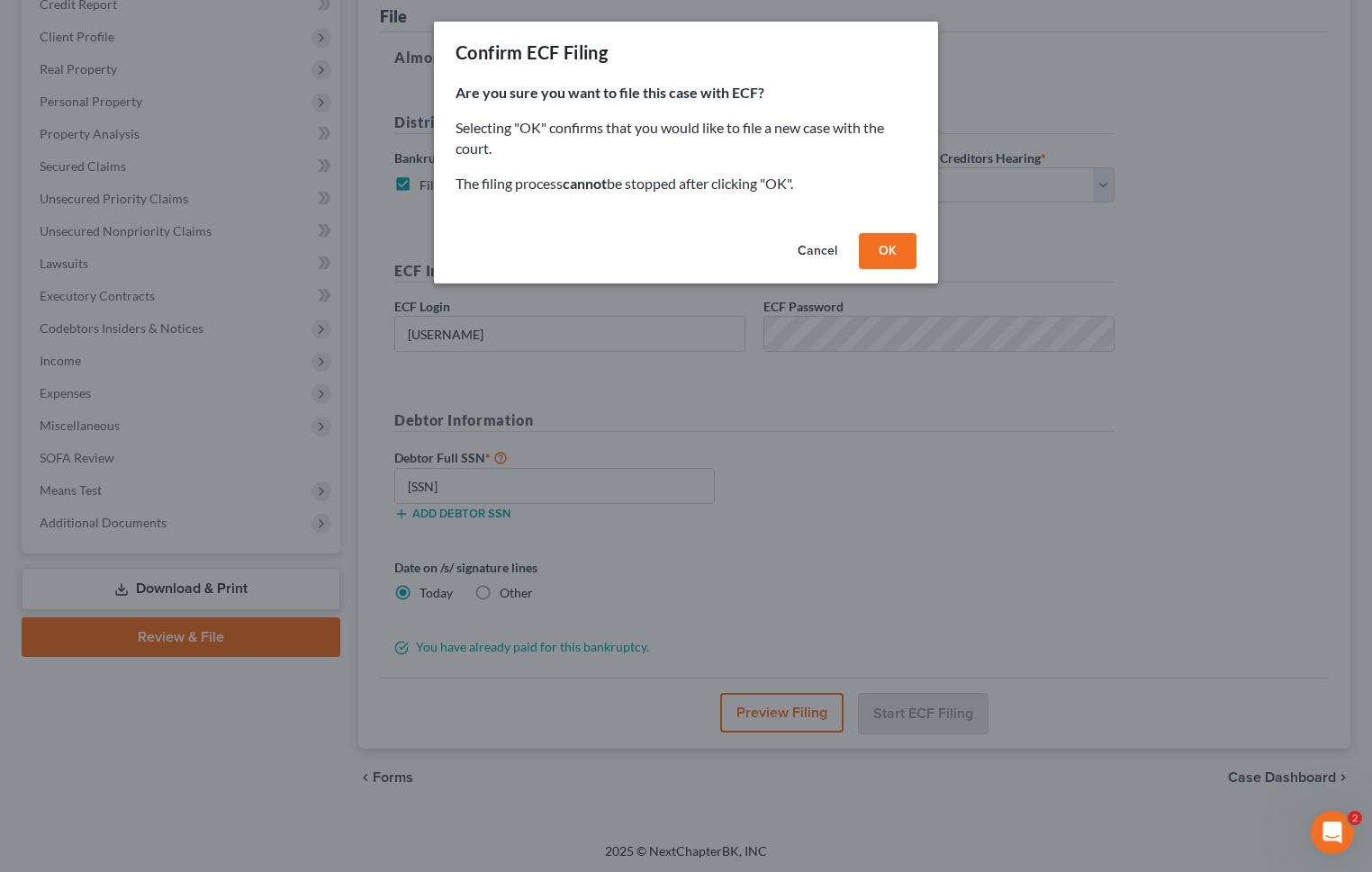 click on "OK" at bounding box center [888, 251] 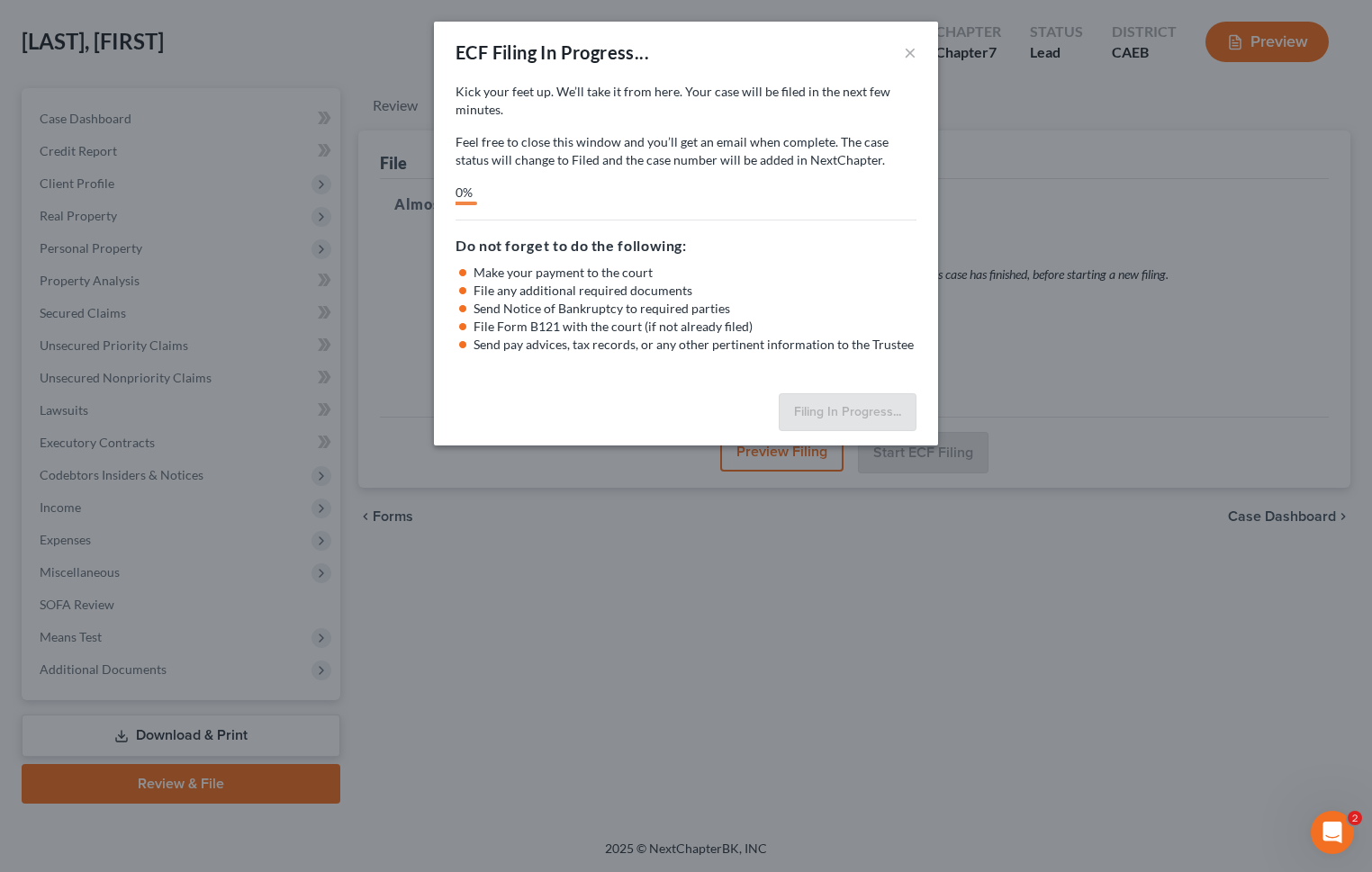 scroll, scrollTop: 83, scrollLeft: 0, axis: vertical 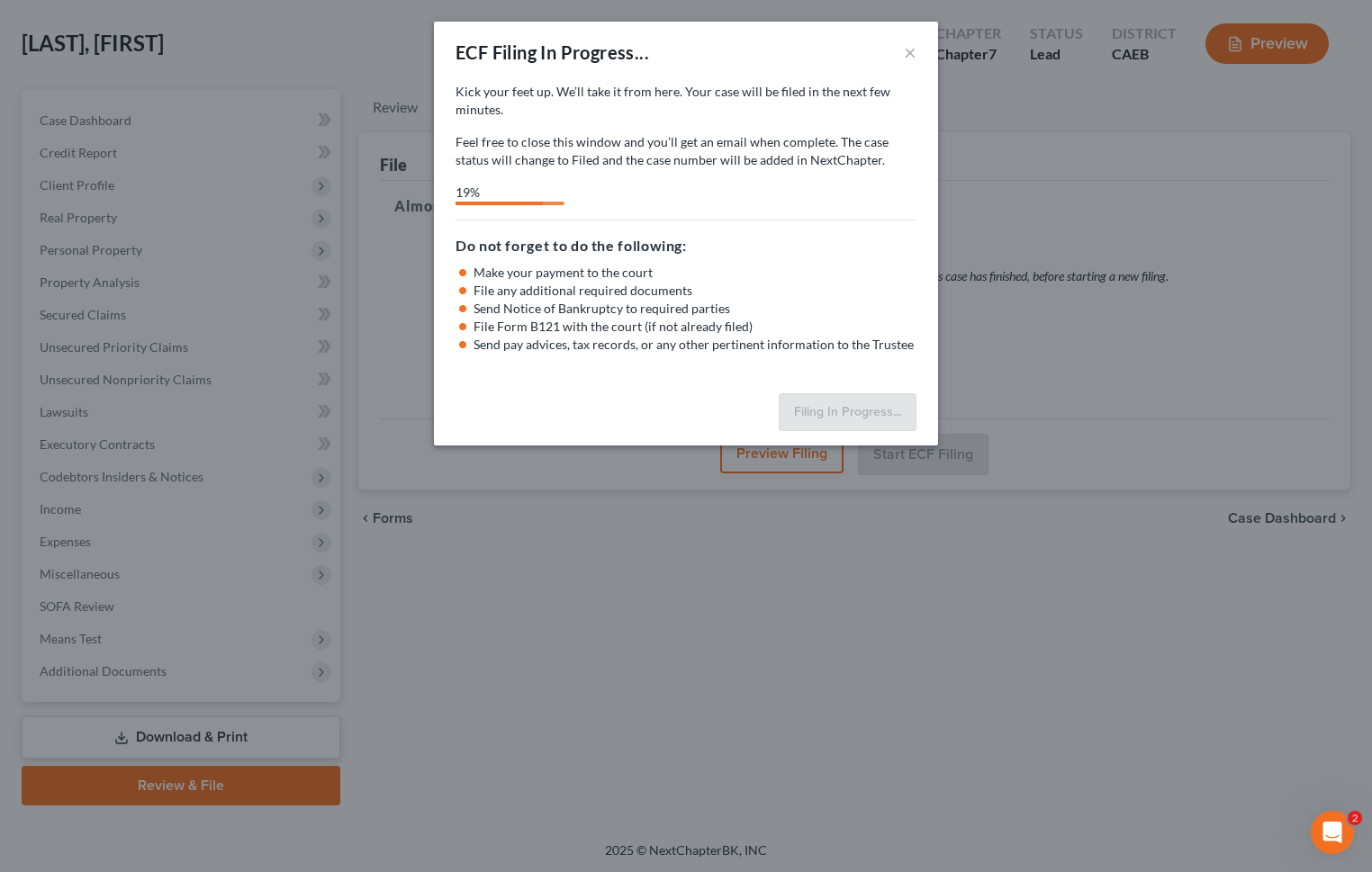 select on "2" 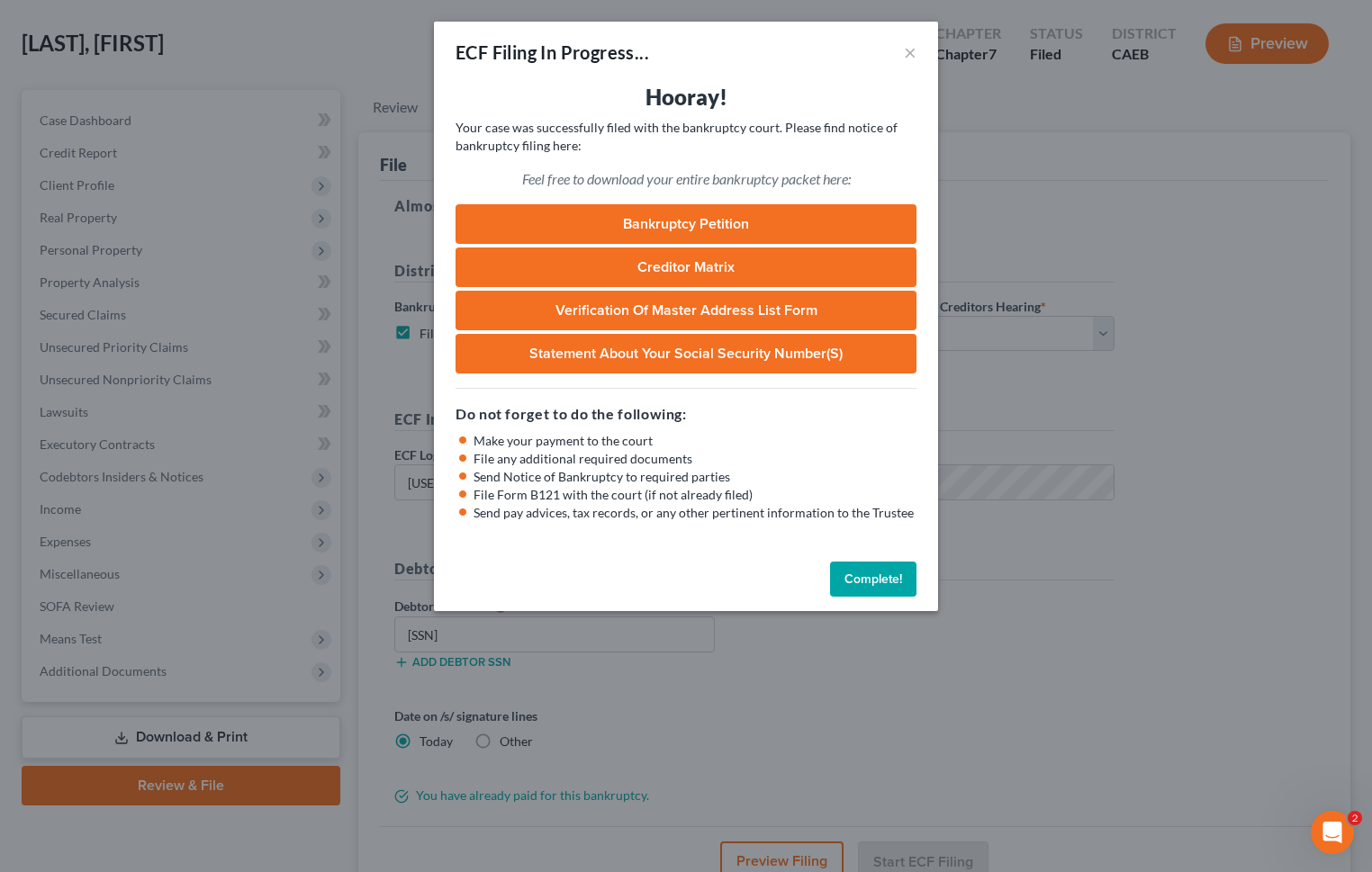 click on "Complete!" at bounding box center (873, 580) 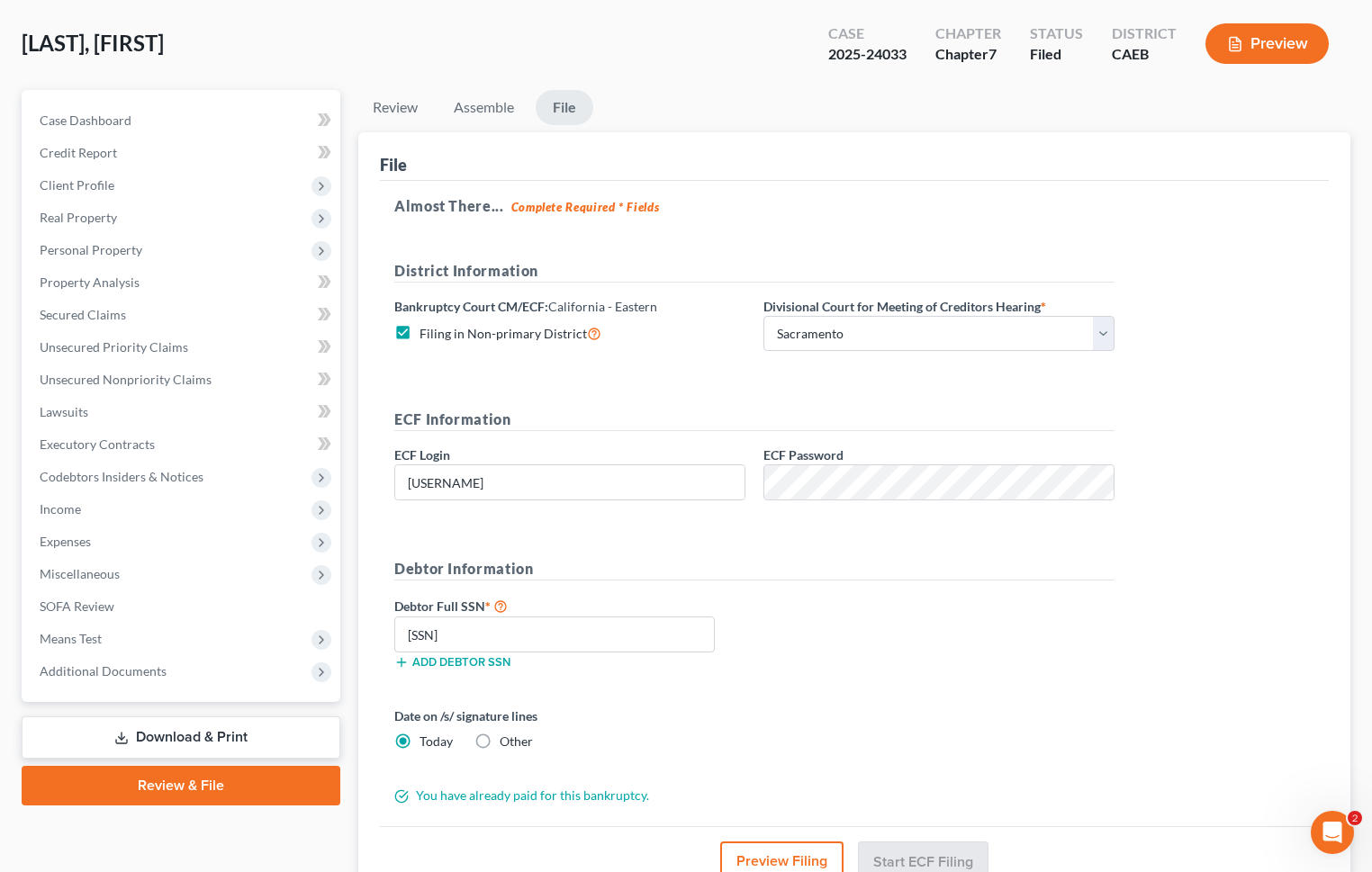 scroll, scrollTop: 0, scrollLeft: 0, axis: both 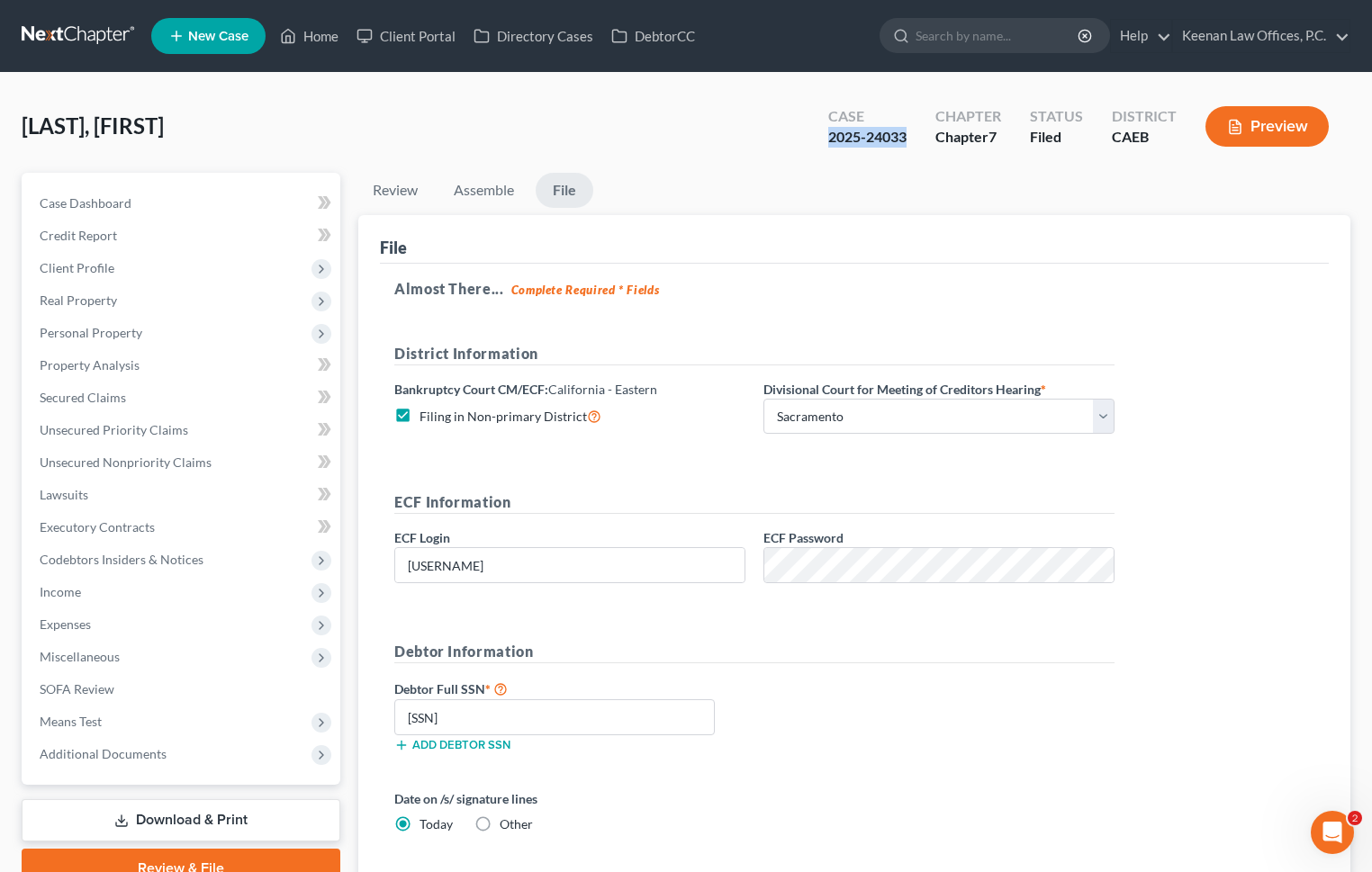 drag, startPoint x: 910, startPoint y: 132, endPoint x: 830, endPoint y: 133, distance: 80.00625 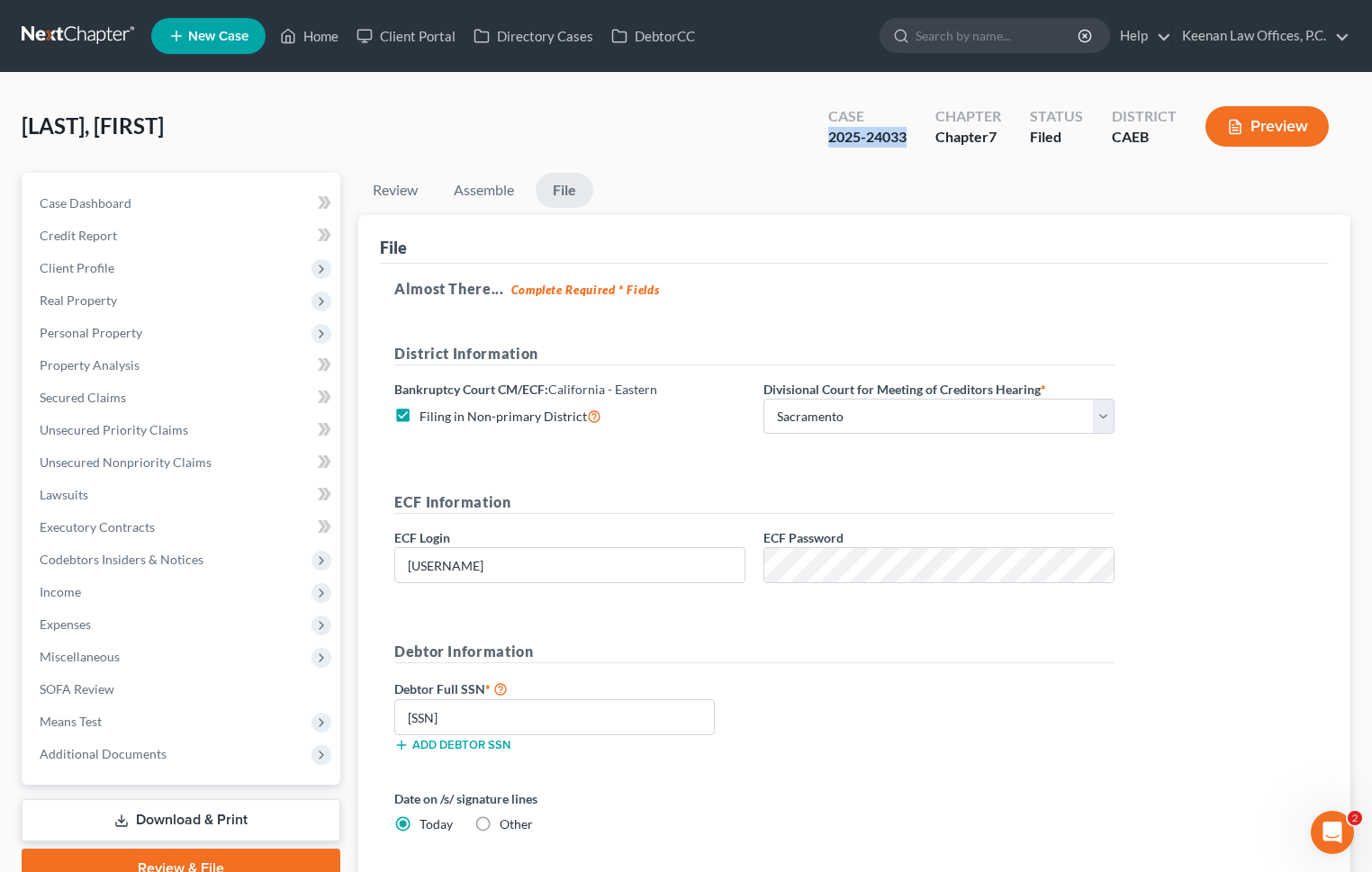 copy on "2025-24033" 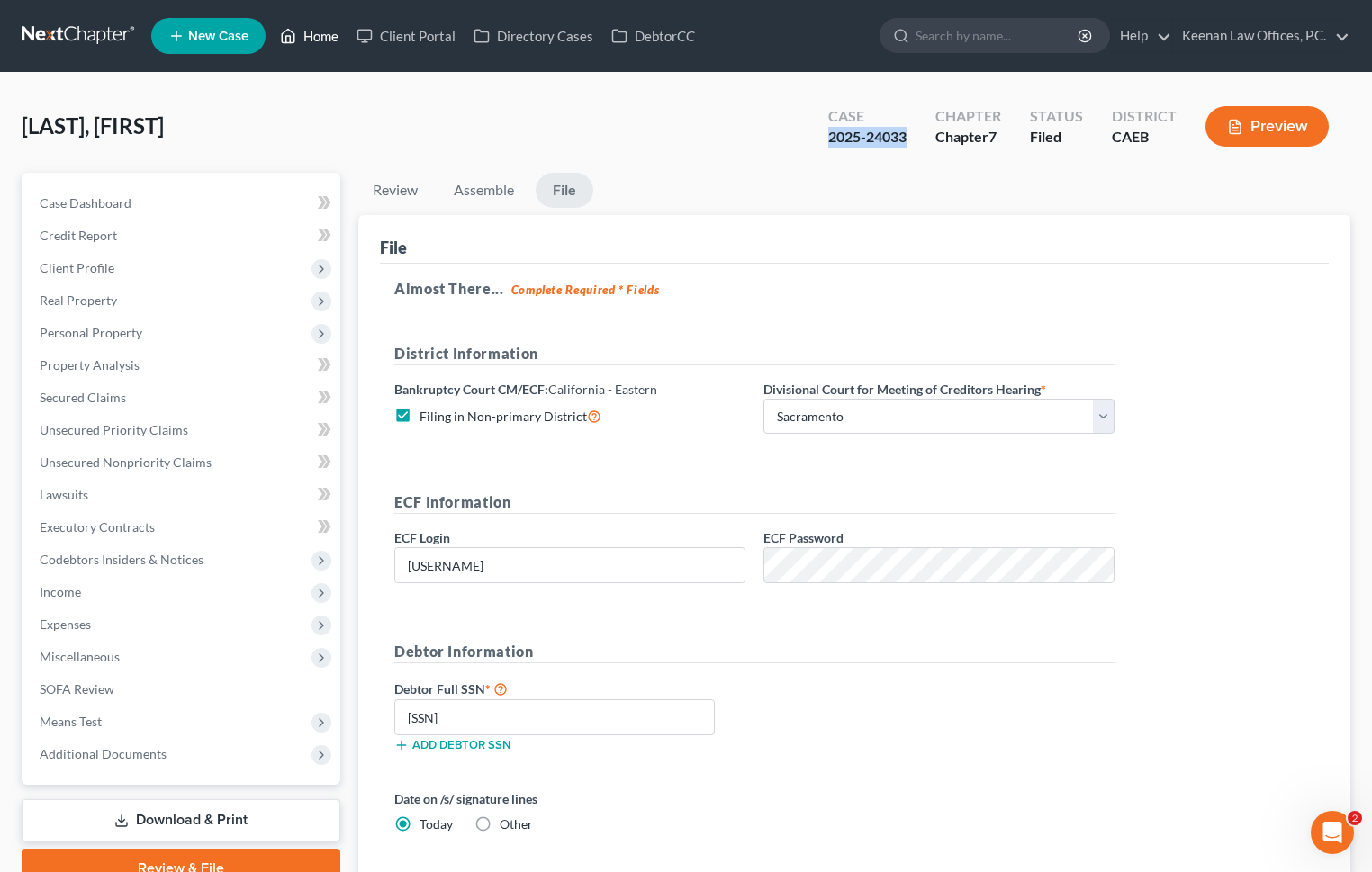 click on "Home" at bounding box center (309, 36) 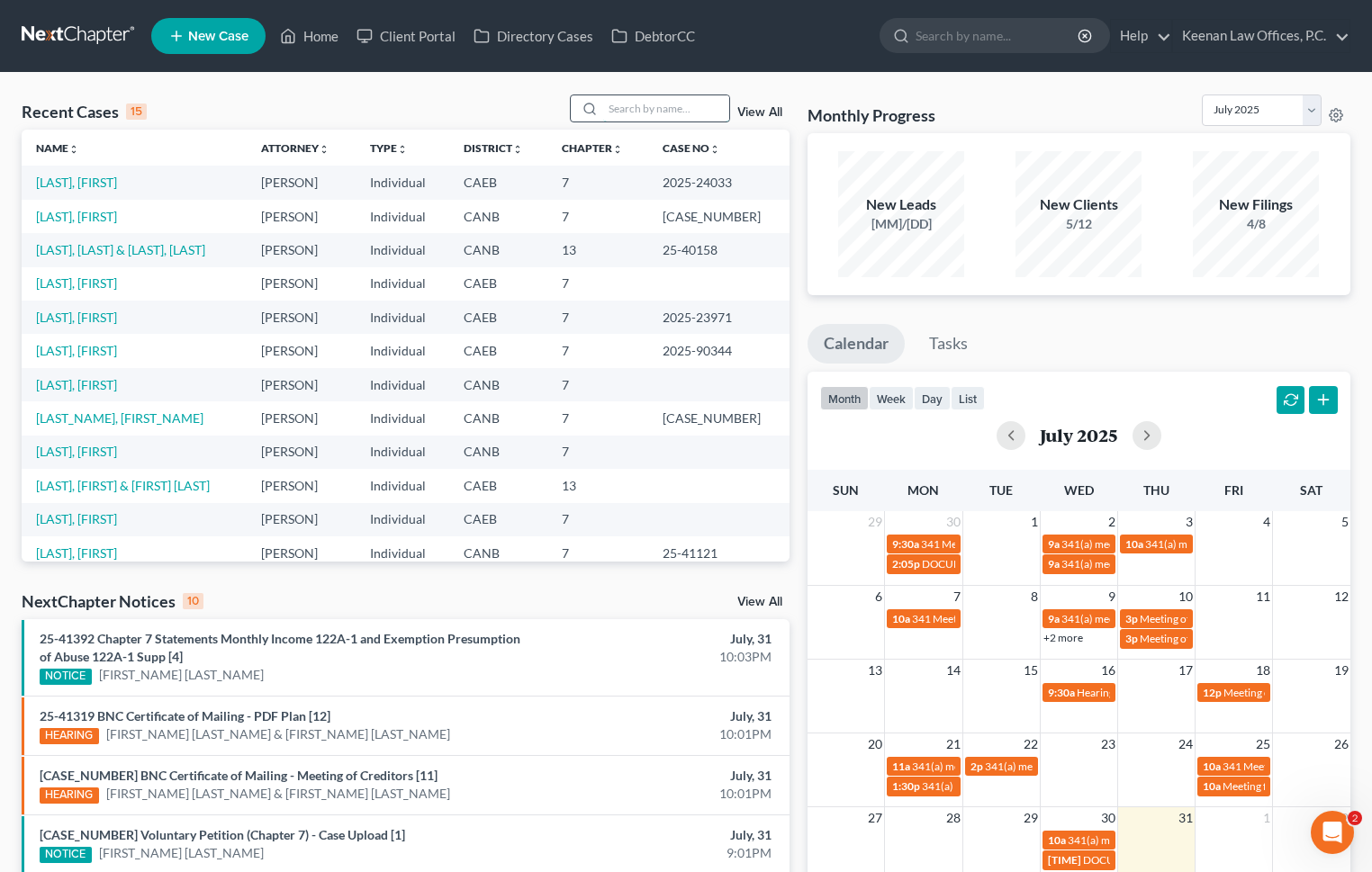 click at bounding box center [666, 108] 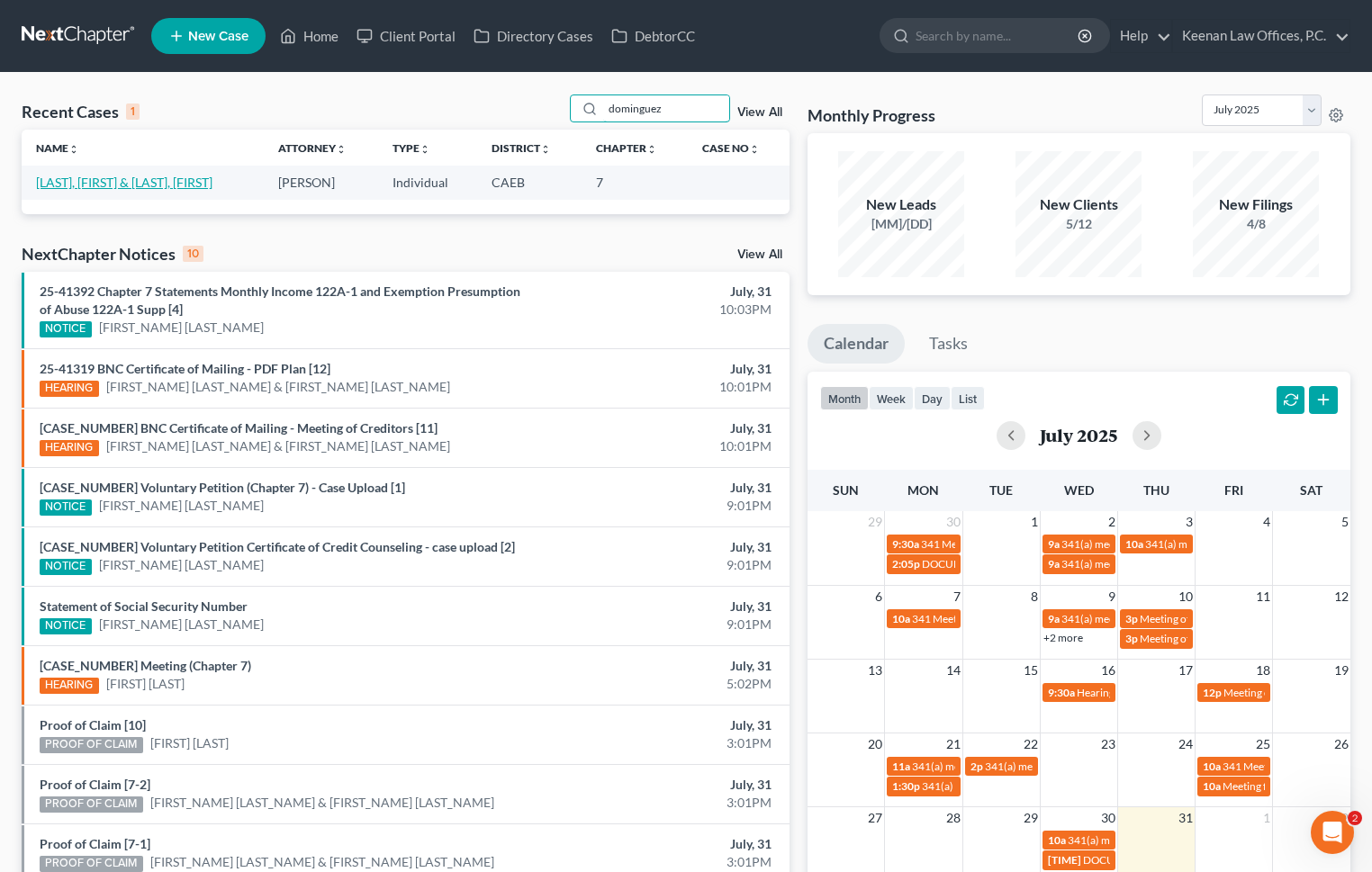 type on "dominguez" 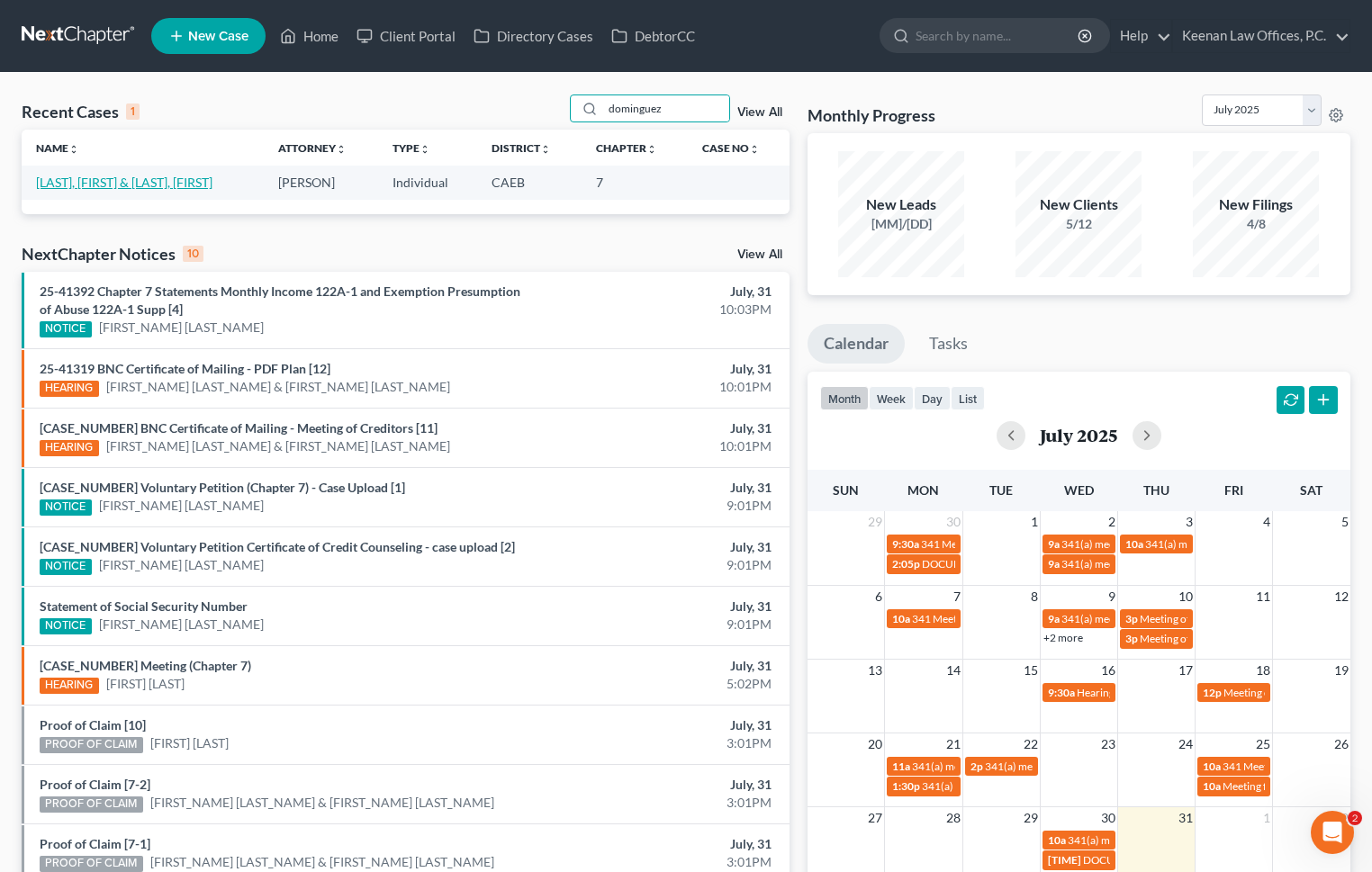 click on "[LAST], [FIRST] & [LAST], [FIRST]" at bounding box center [124, 182] 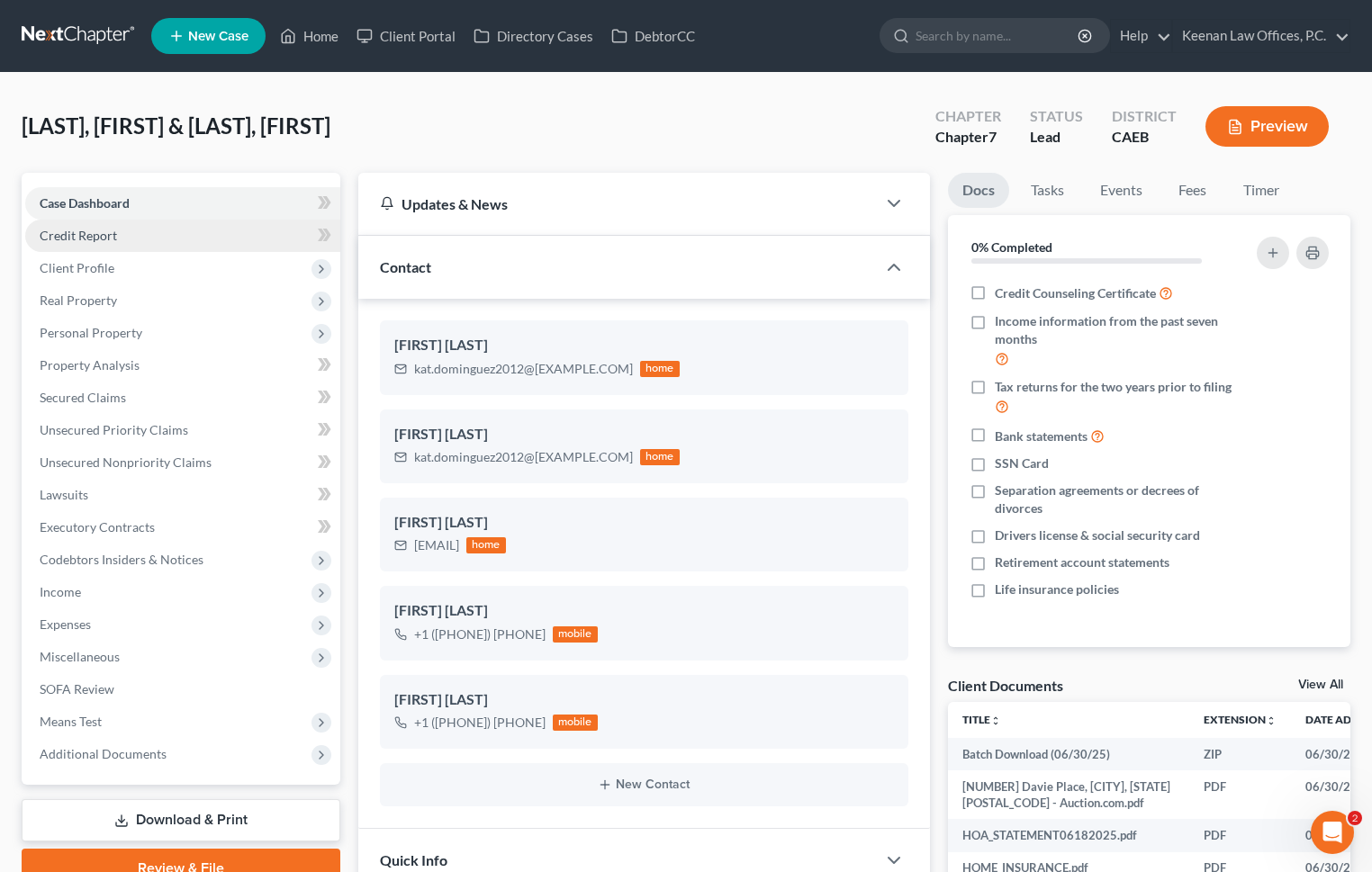 click on "Credit Report" at bounding box center (183, 236) 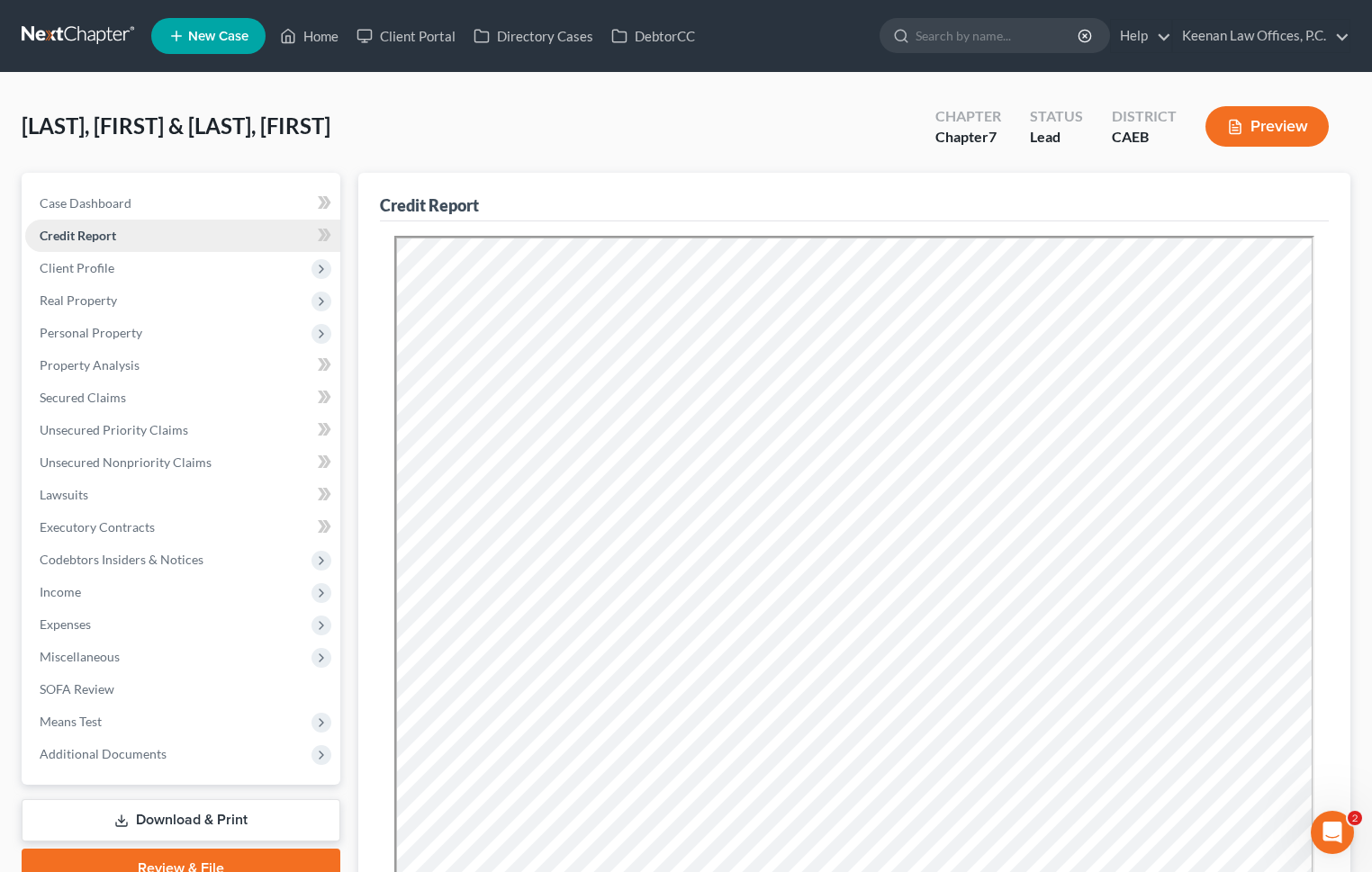 scroll, scrollTop: 0, scrollLeft: 0, axis: both 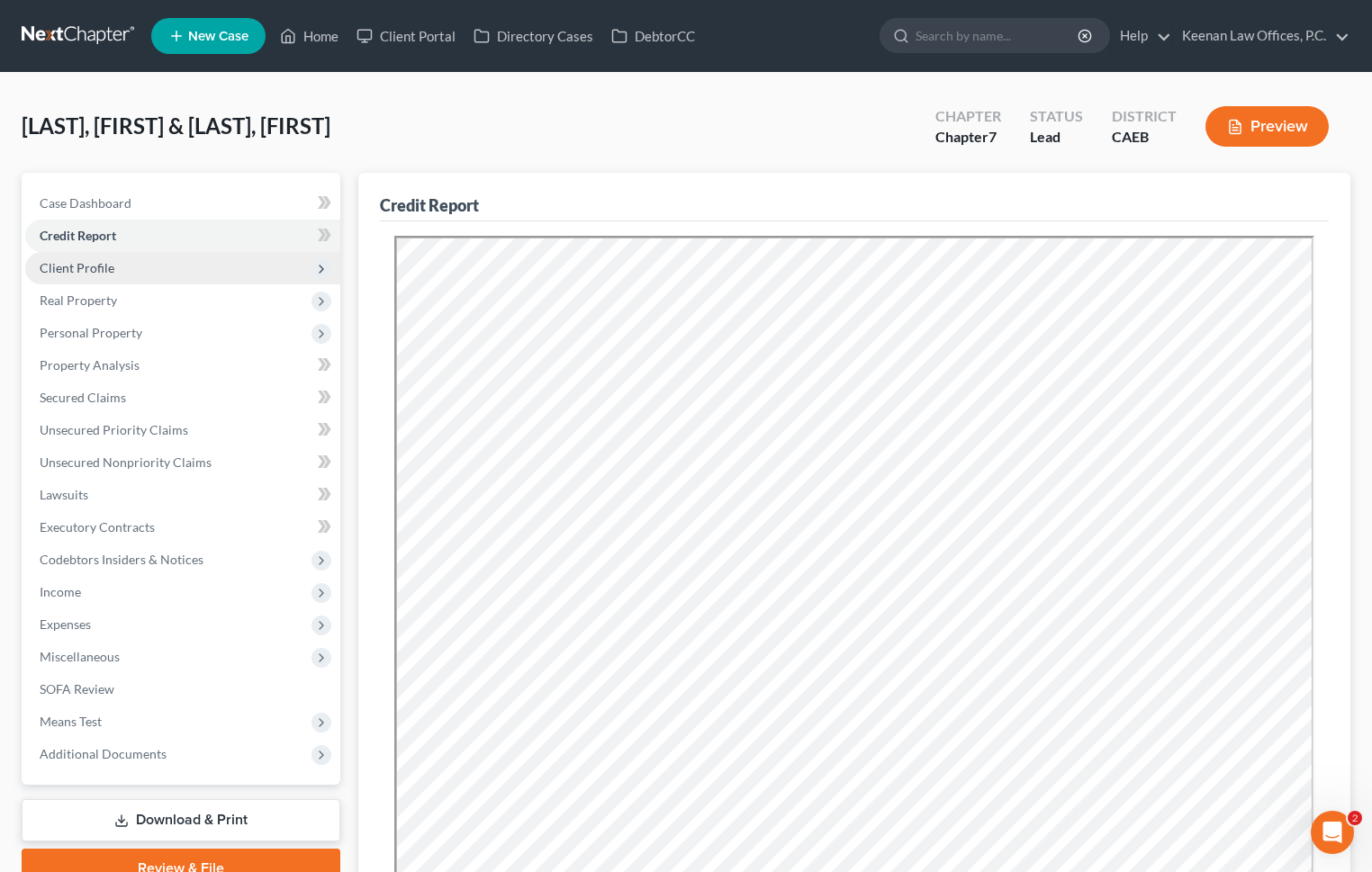 click on "Client Profile" at bounding box center [183, 268] 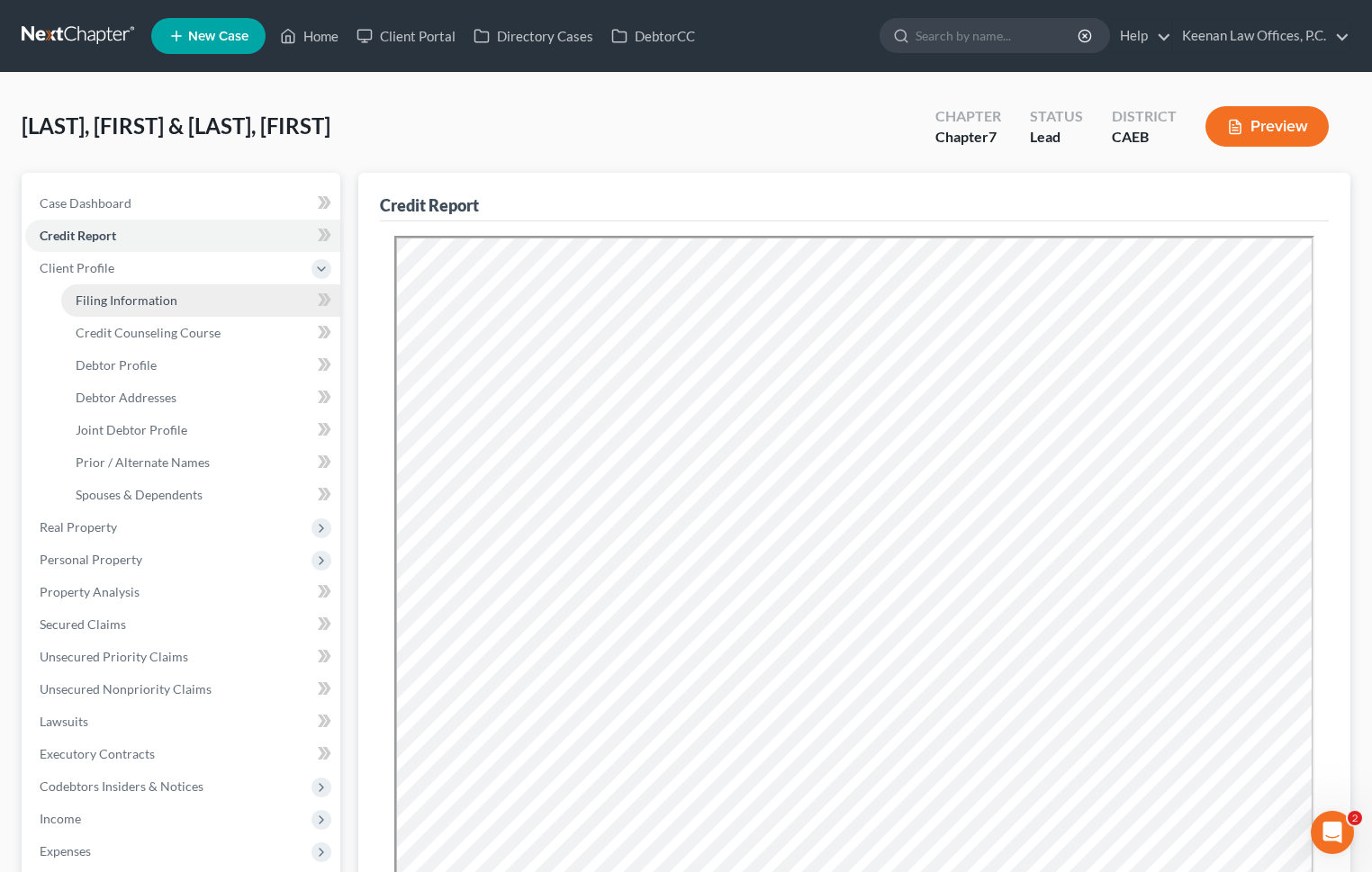click on "Filing Information" at bounding box center [126, 300] 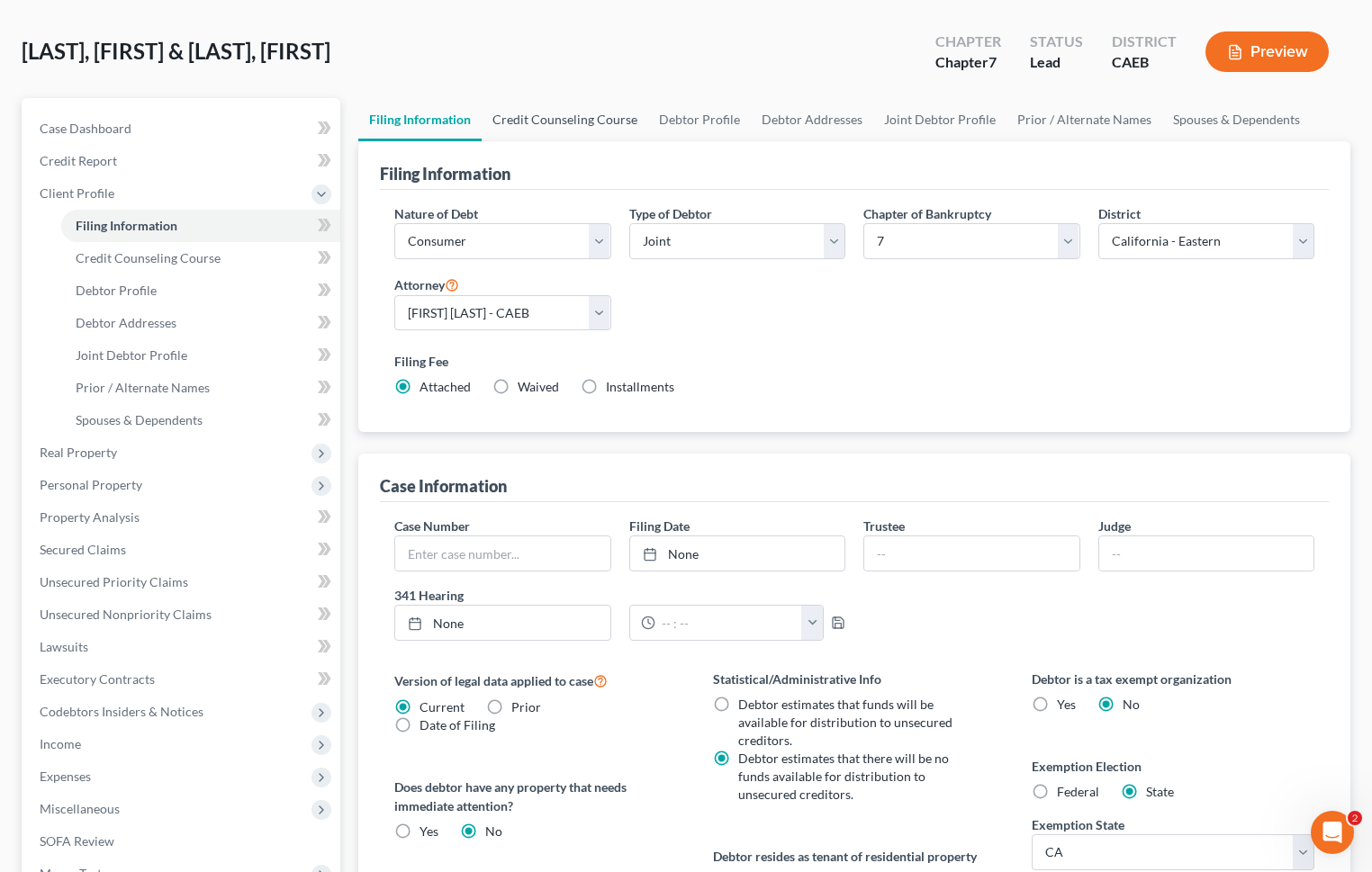 scroll, scrollTop: 0, scrollLeft: 0, axis: both 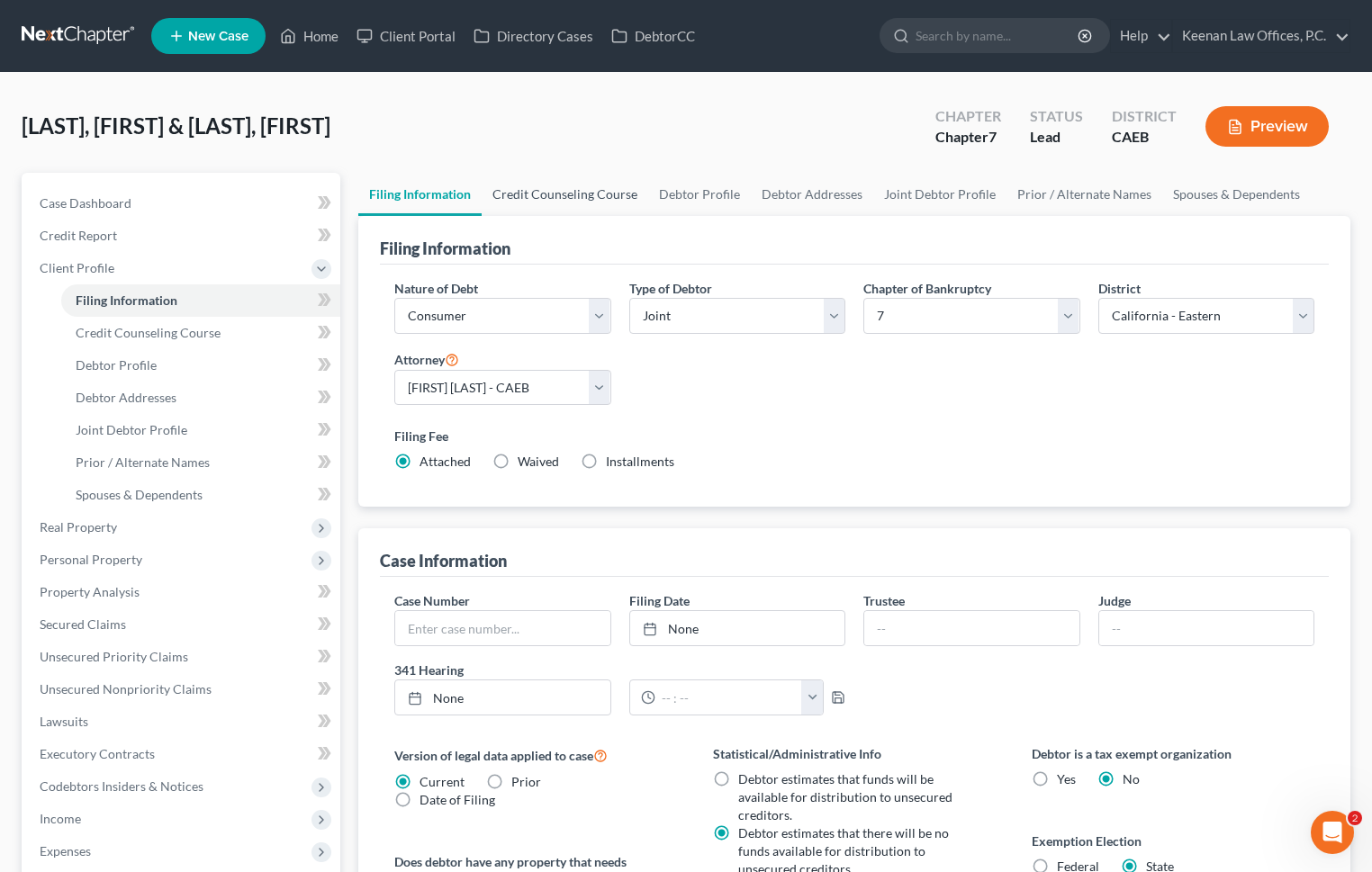 click on "Credit Counseling Course" at bounding box center [564, 194] 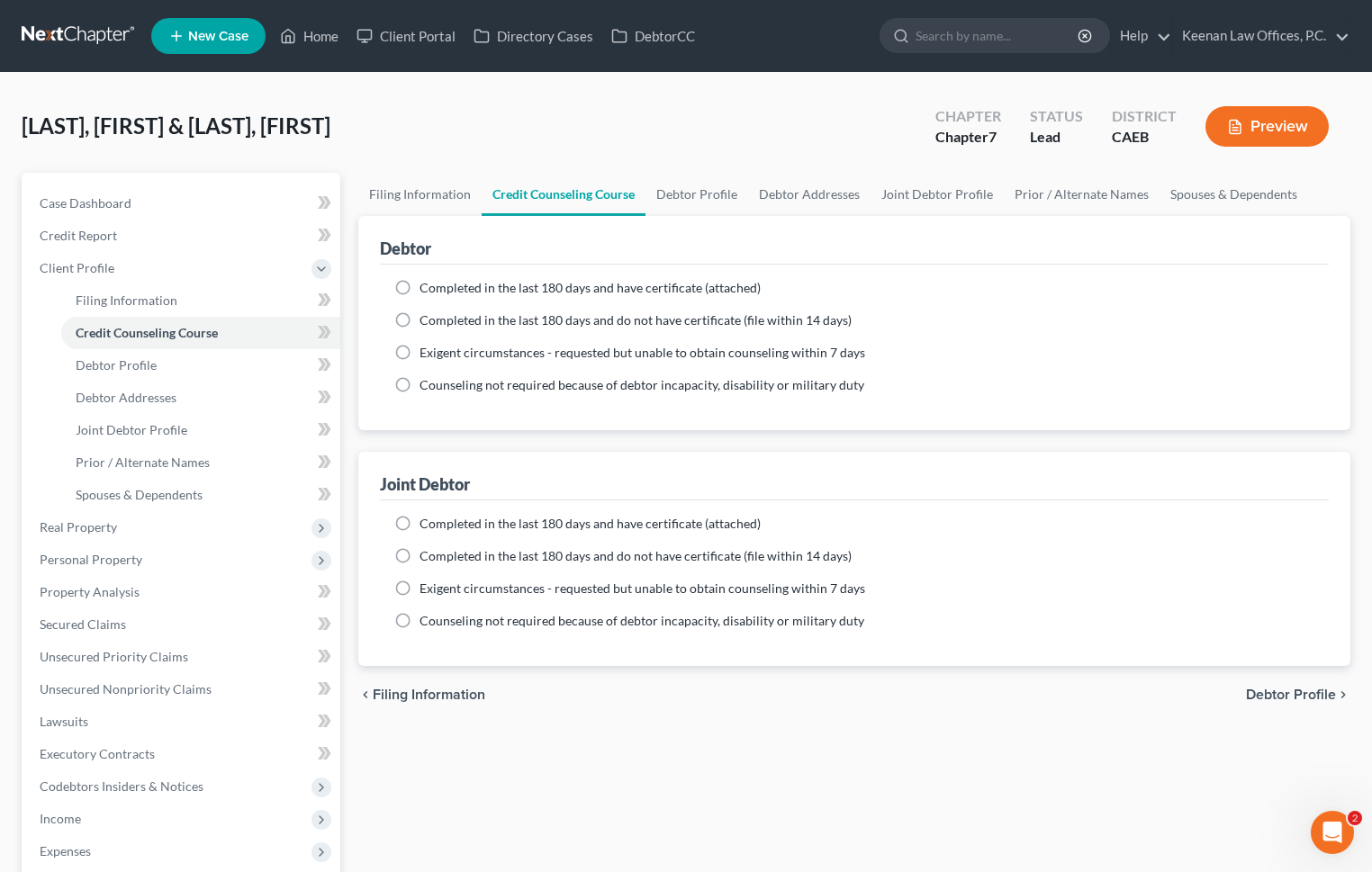 click on "Completed in the last 180 days and have certificate (attached)" at bounding box center [590, 287] 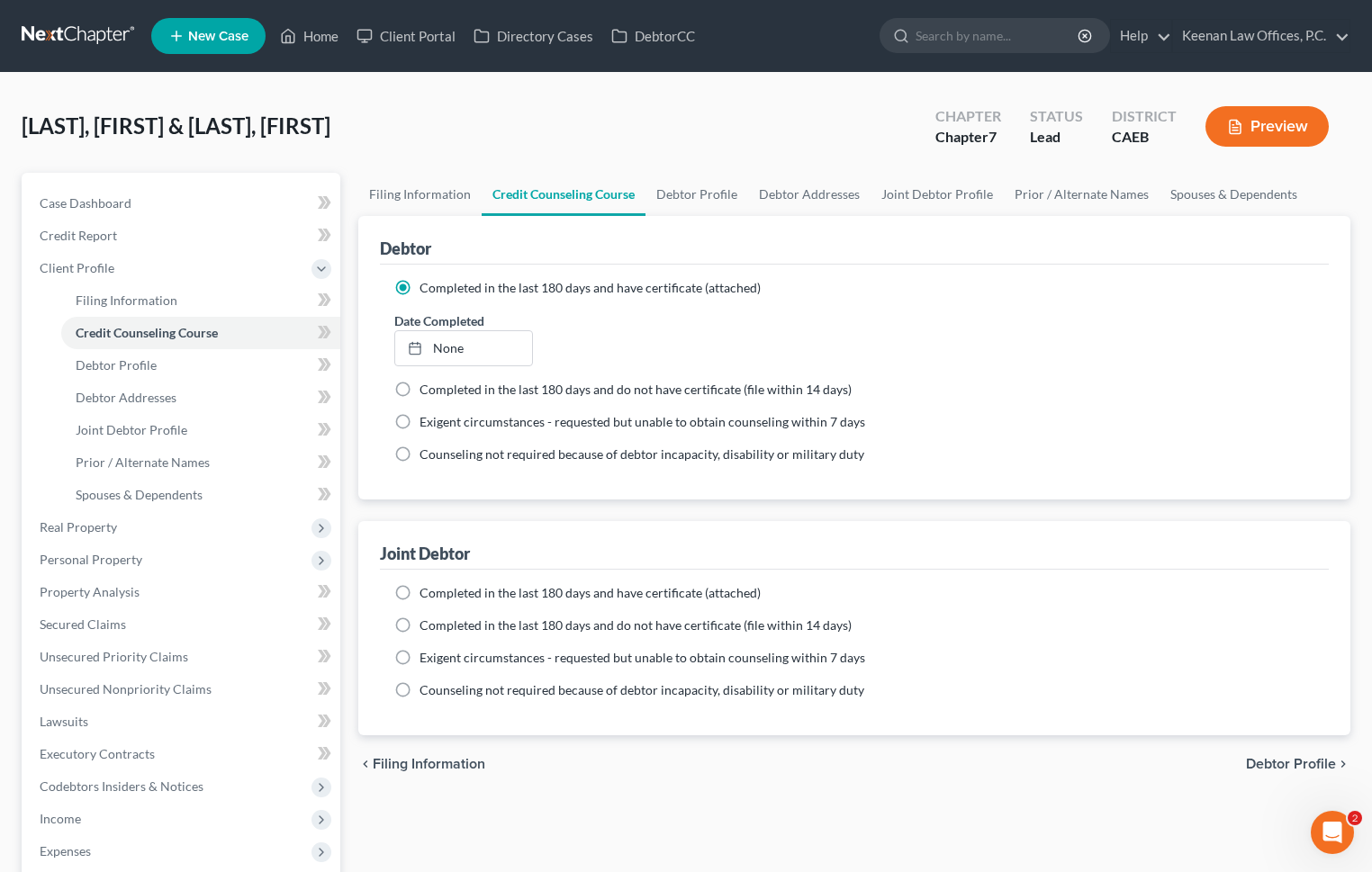 click on "Completed in the last 180 days and have certificate (attached)" at bounding box center (590, 592) 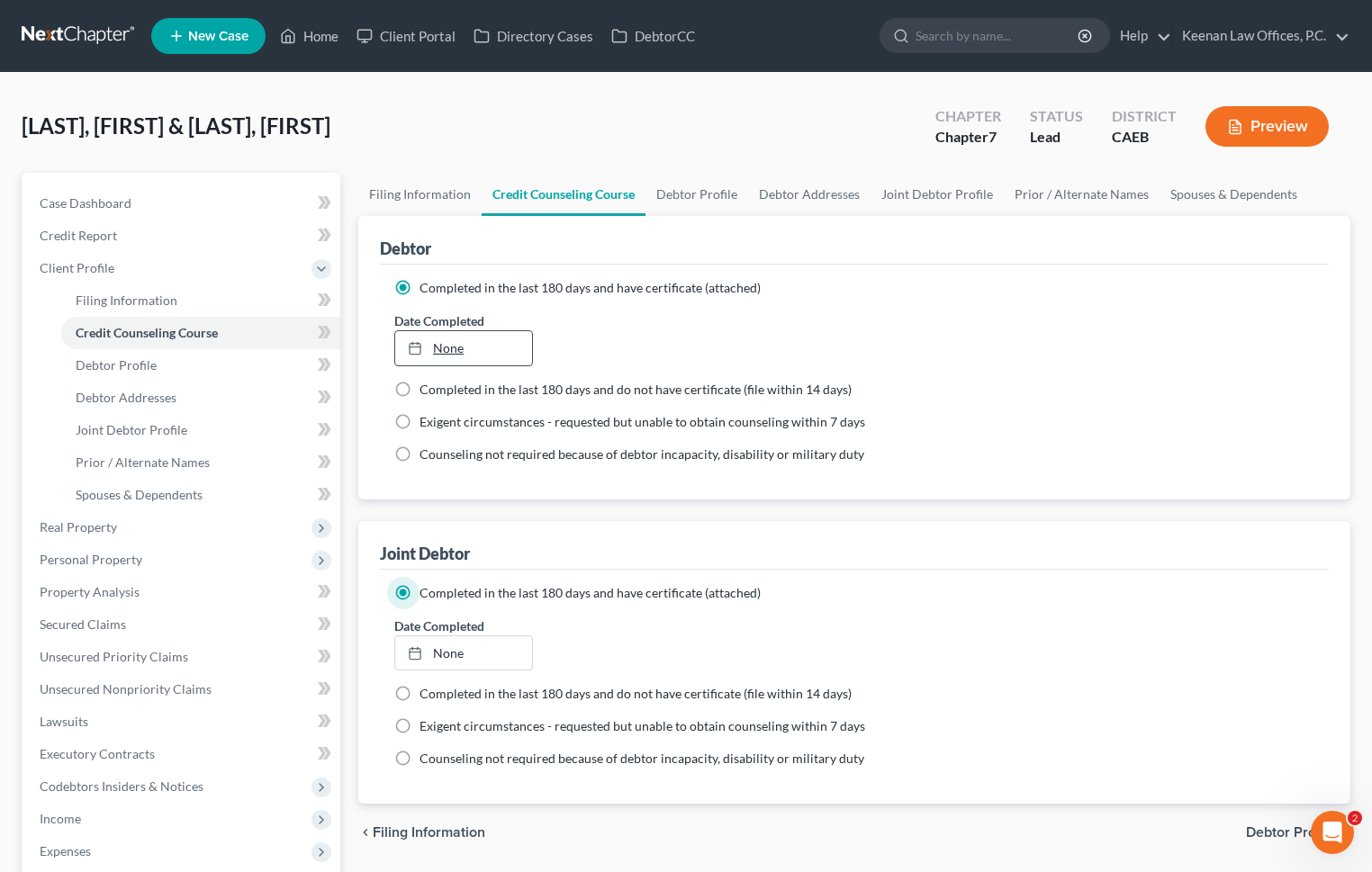type on "[DATE]" 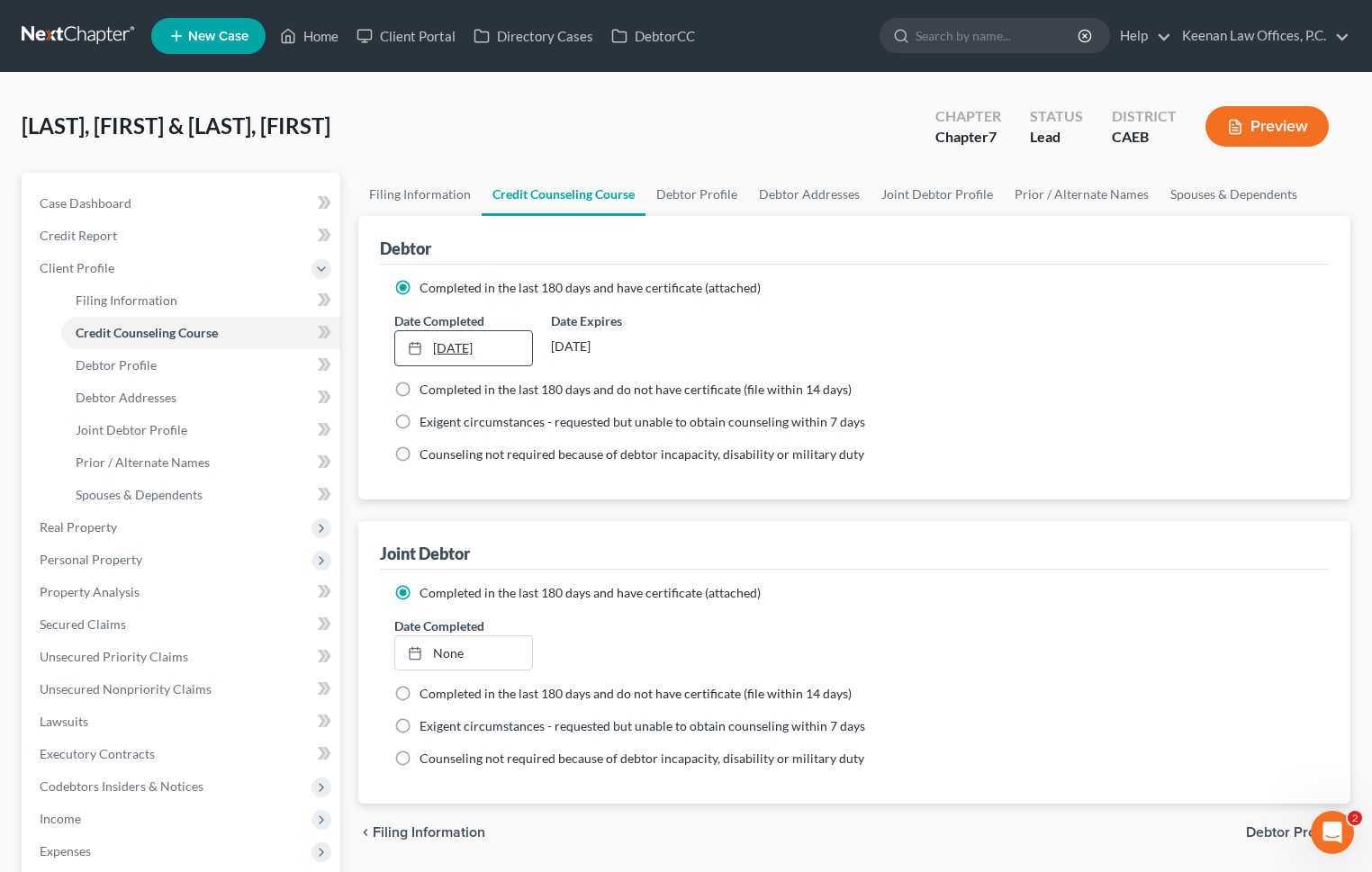click on "[DATE]" at bounding box center (464, 348) 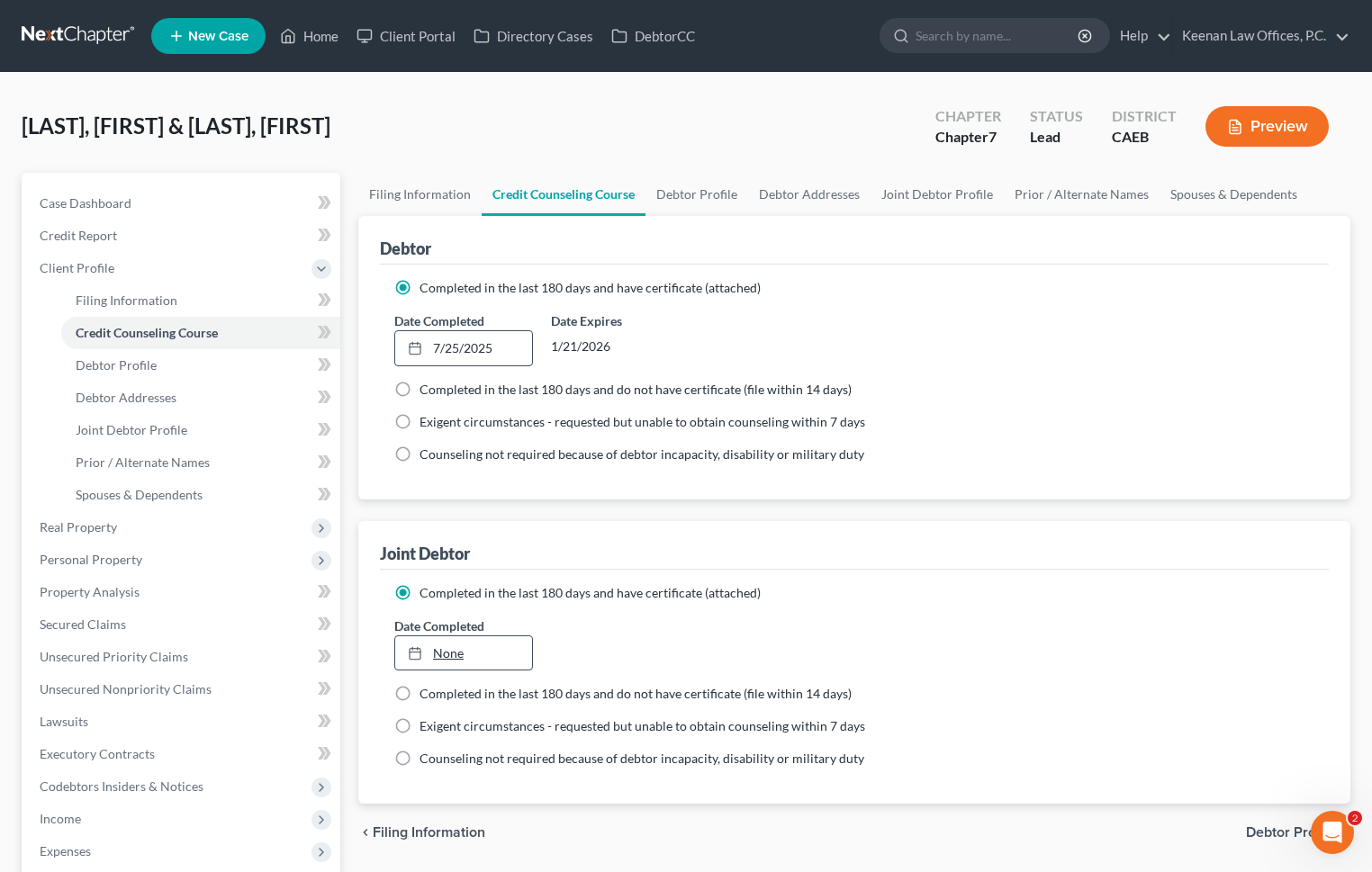 type on "[DATE]" 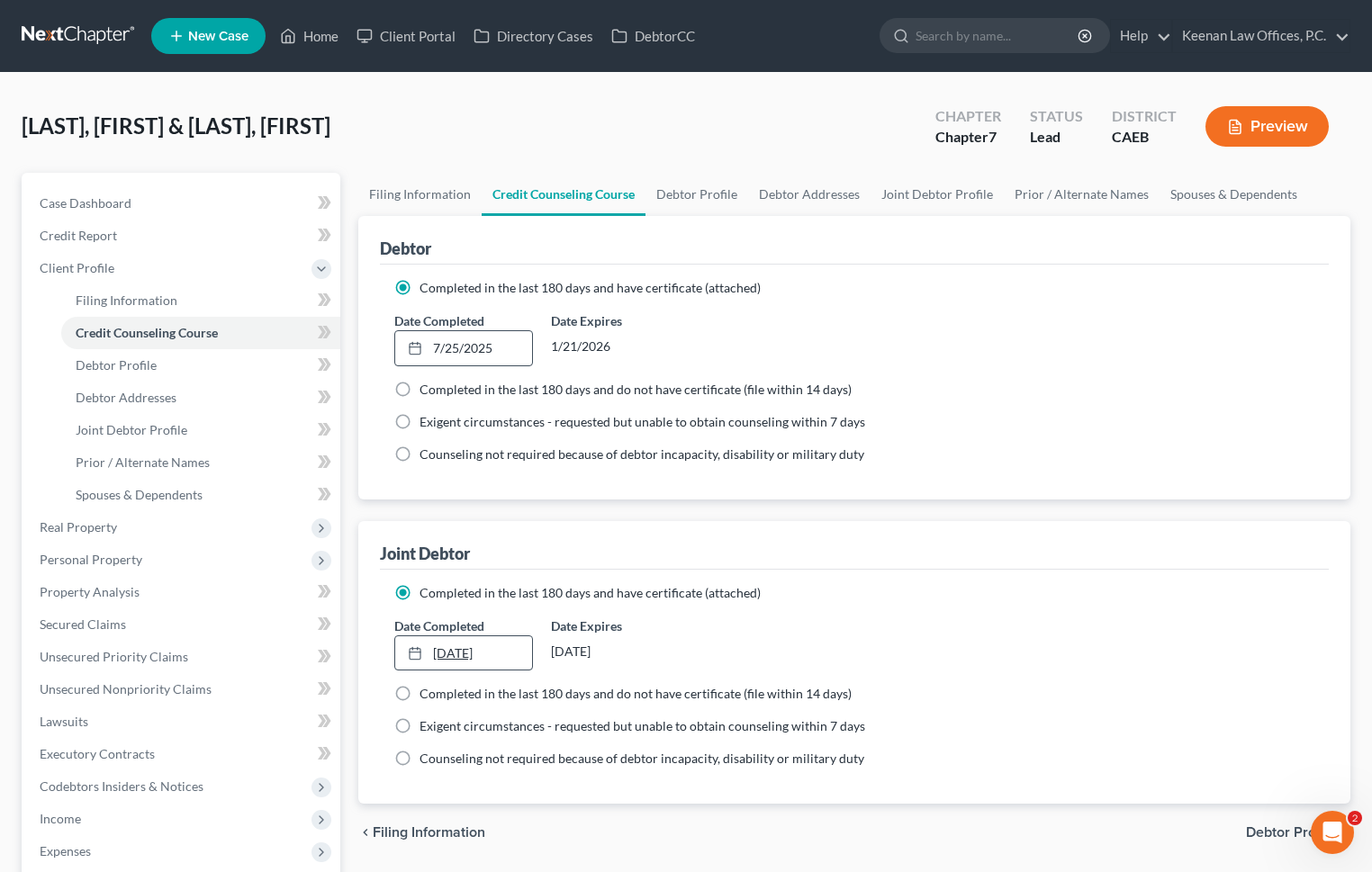 click on "[DATE]" at bounding box center (464, 653) 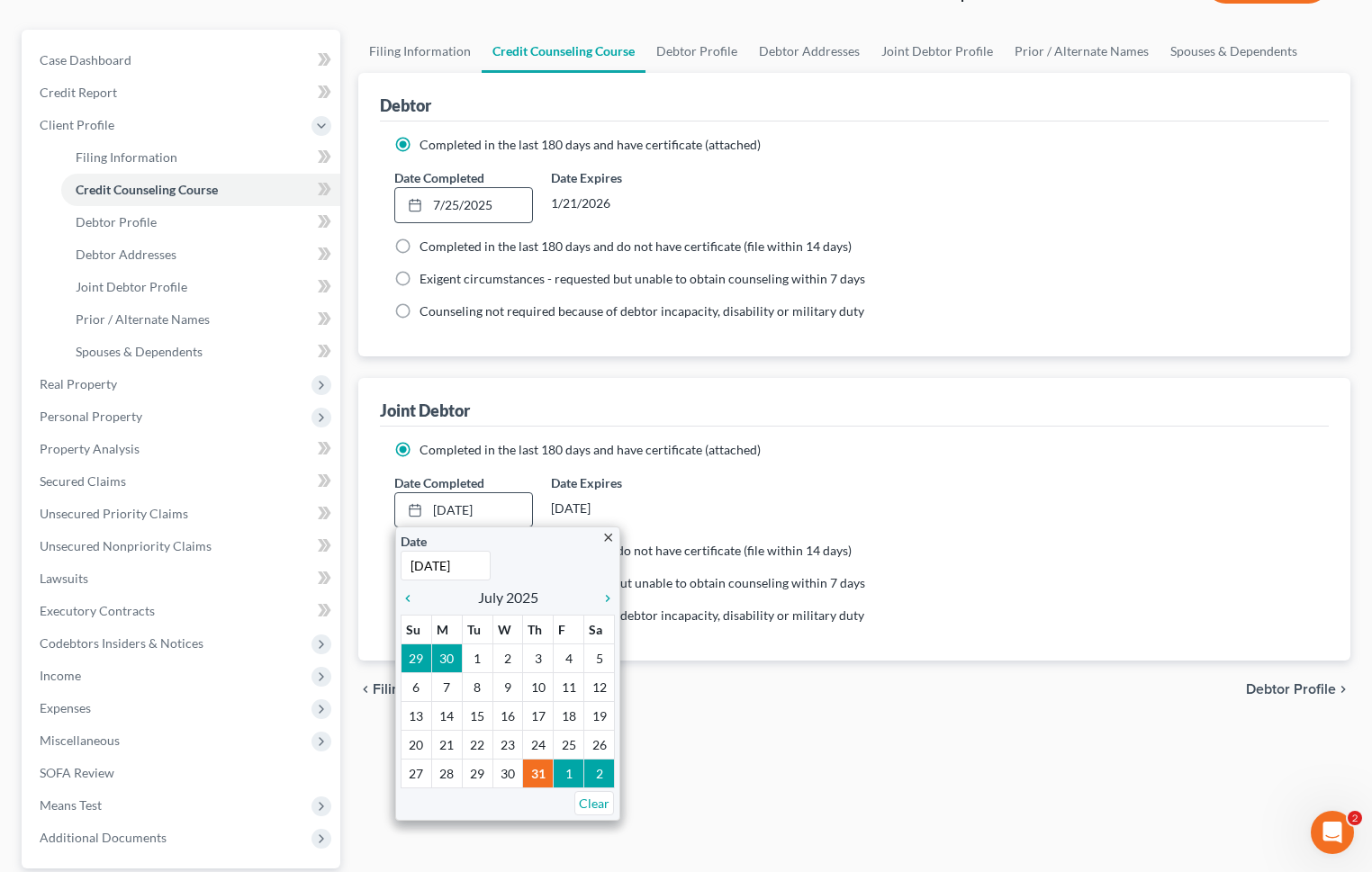 scroll, scrollTop: 146, scrollLeft: 0, axis: vertical 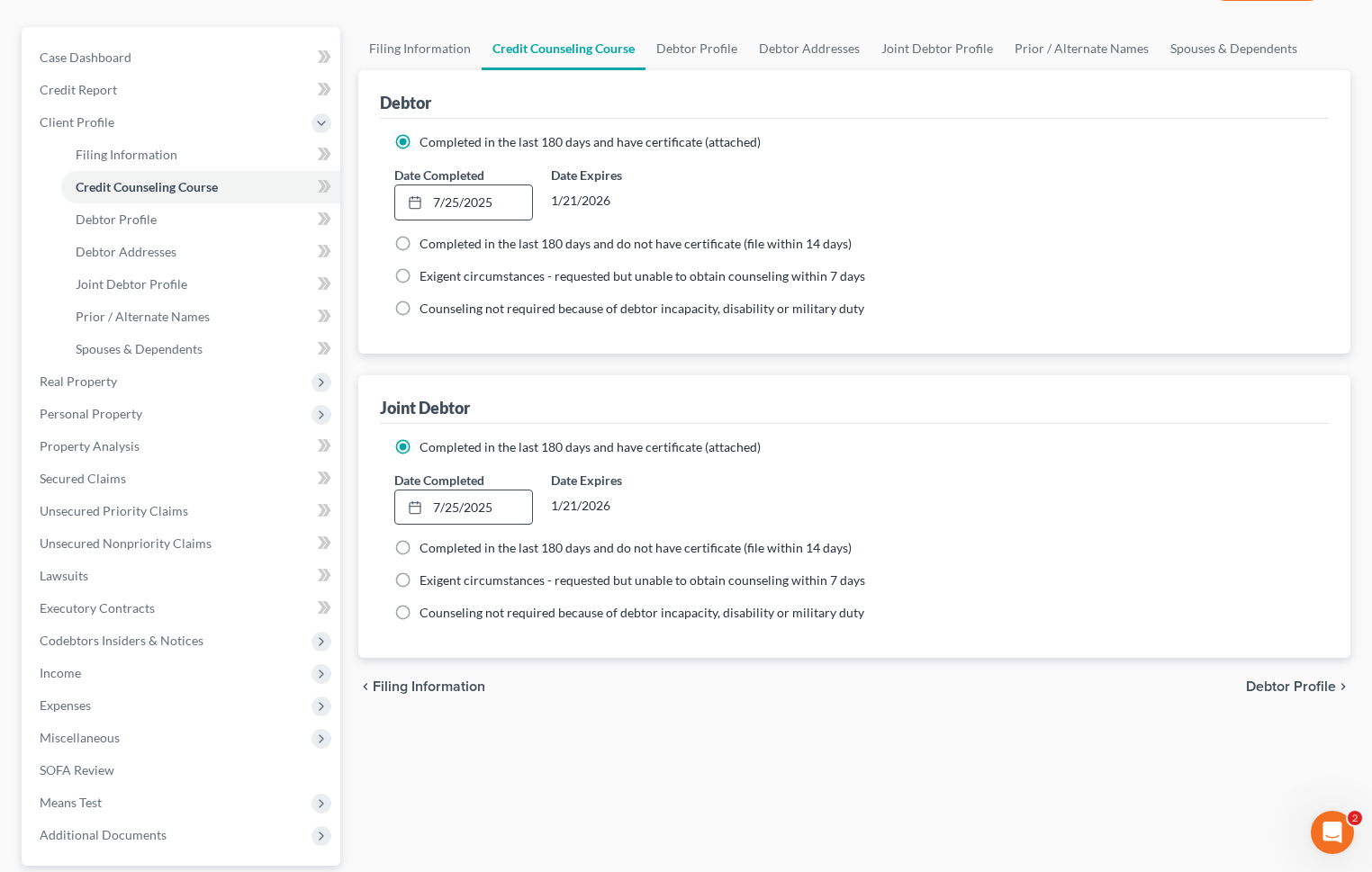 click on "Debtor Profile" at bounding box center [1291, 687] 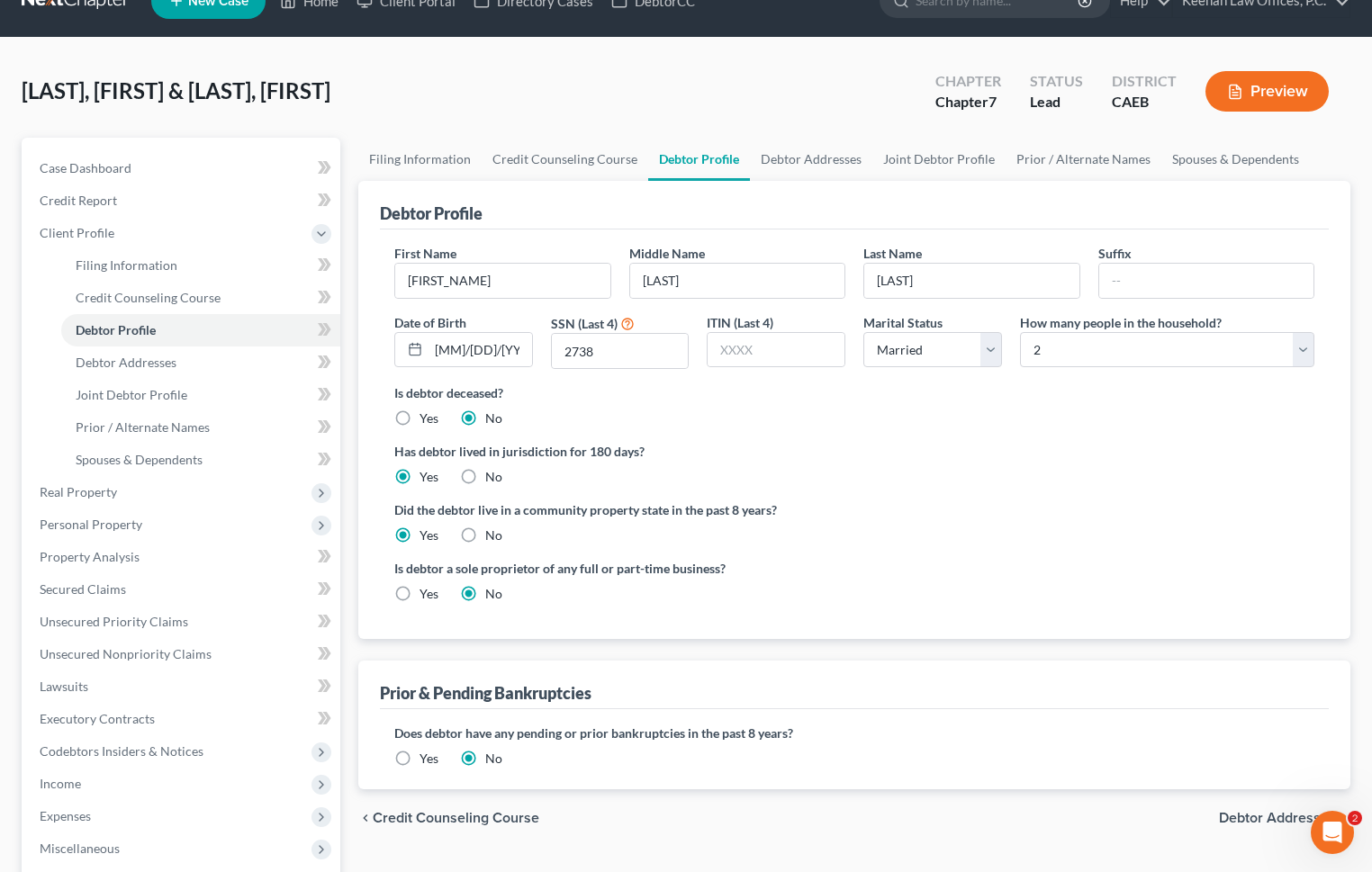 scroll, scrollTop: 33, scrollLeft: 0, axis: vertical 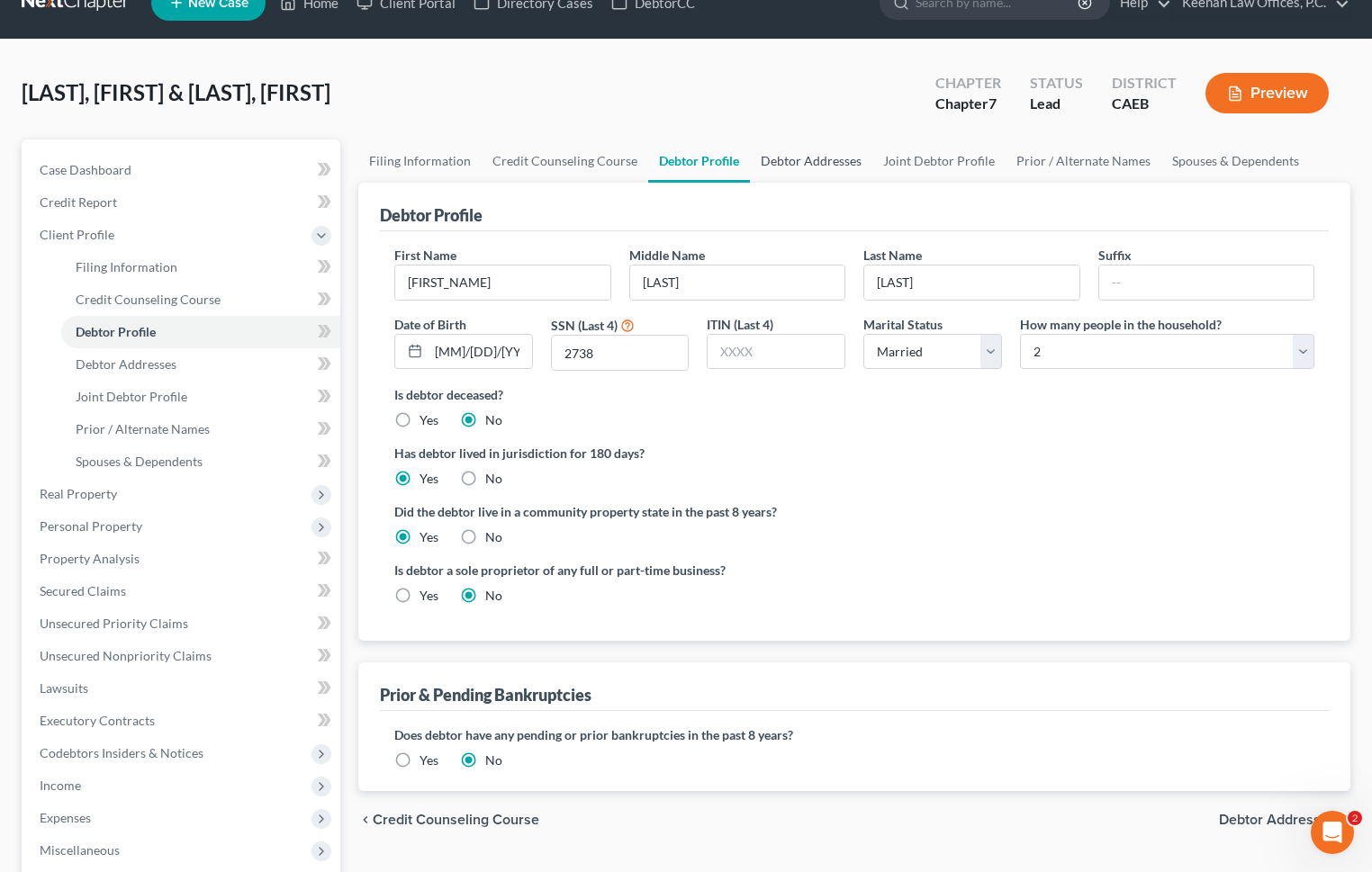 click on "Debtor Addresses" at bounding box center [811, 161] 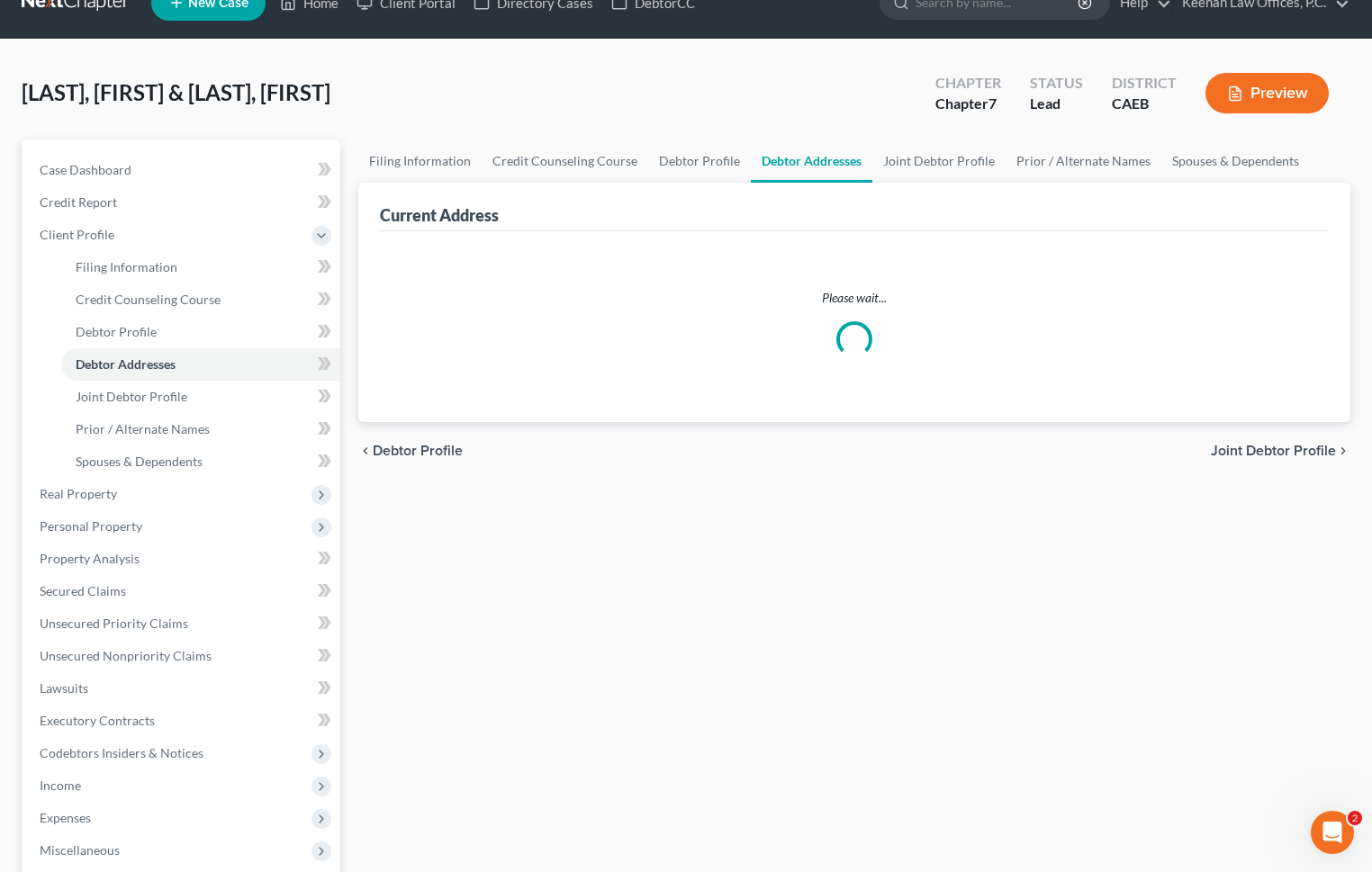 scroll, scrollTop: 0, scrollLeft: 0, axis: both 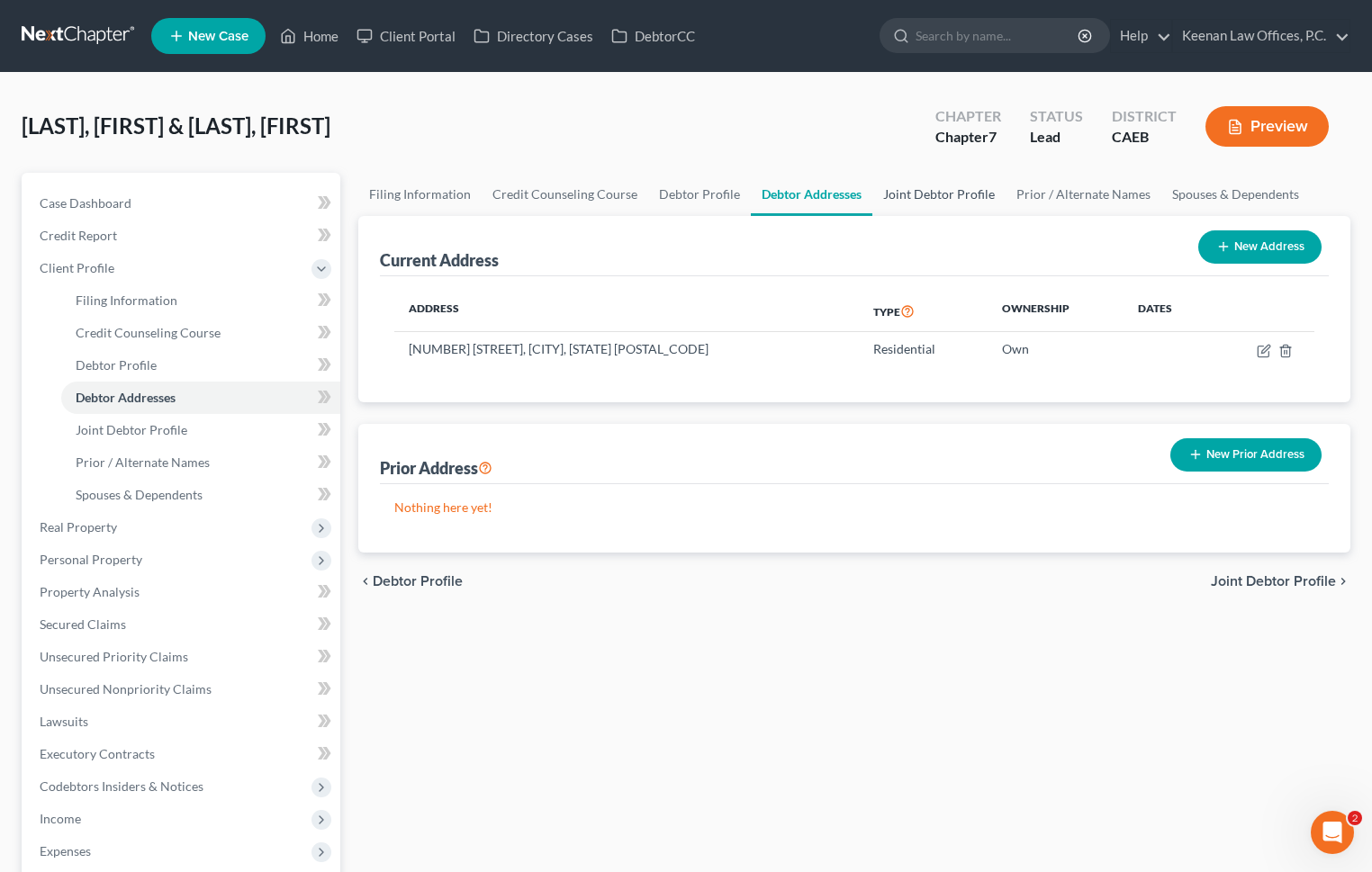 click on "Joint Debtor Profile" at bounding box center (939, 194) 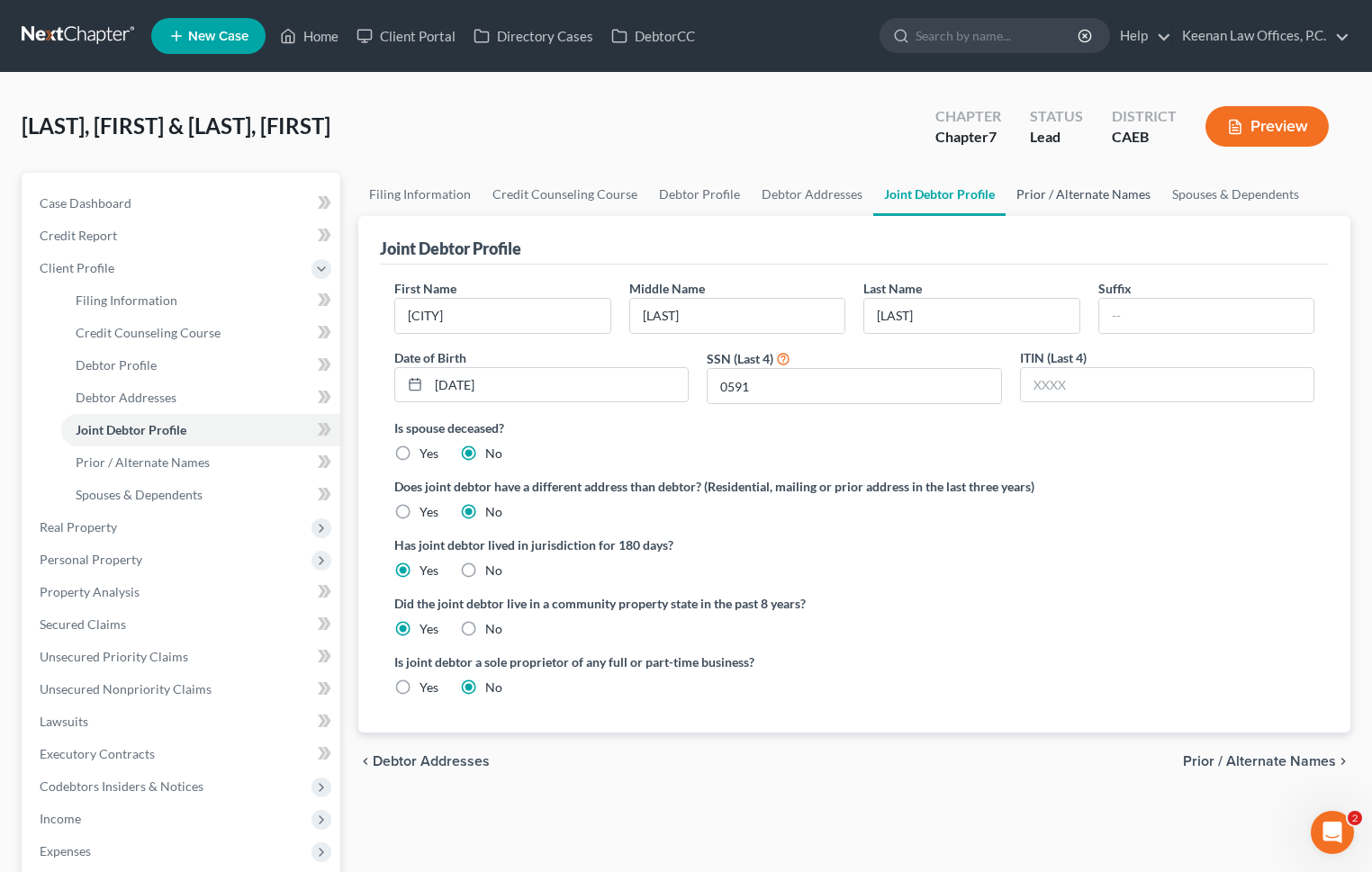 click on "Prior / Alternate Names" at bounding box center [1083, 194] 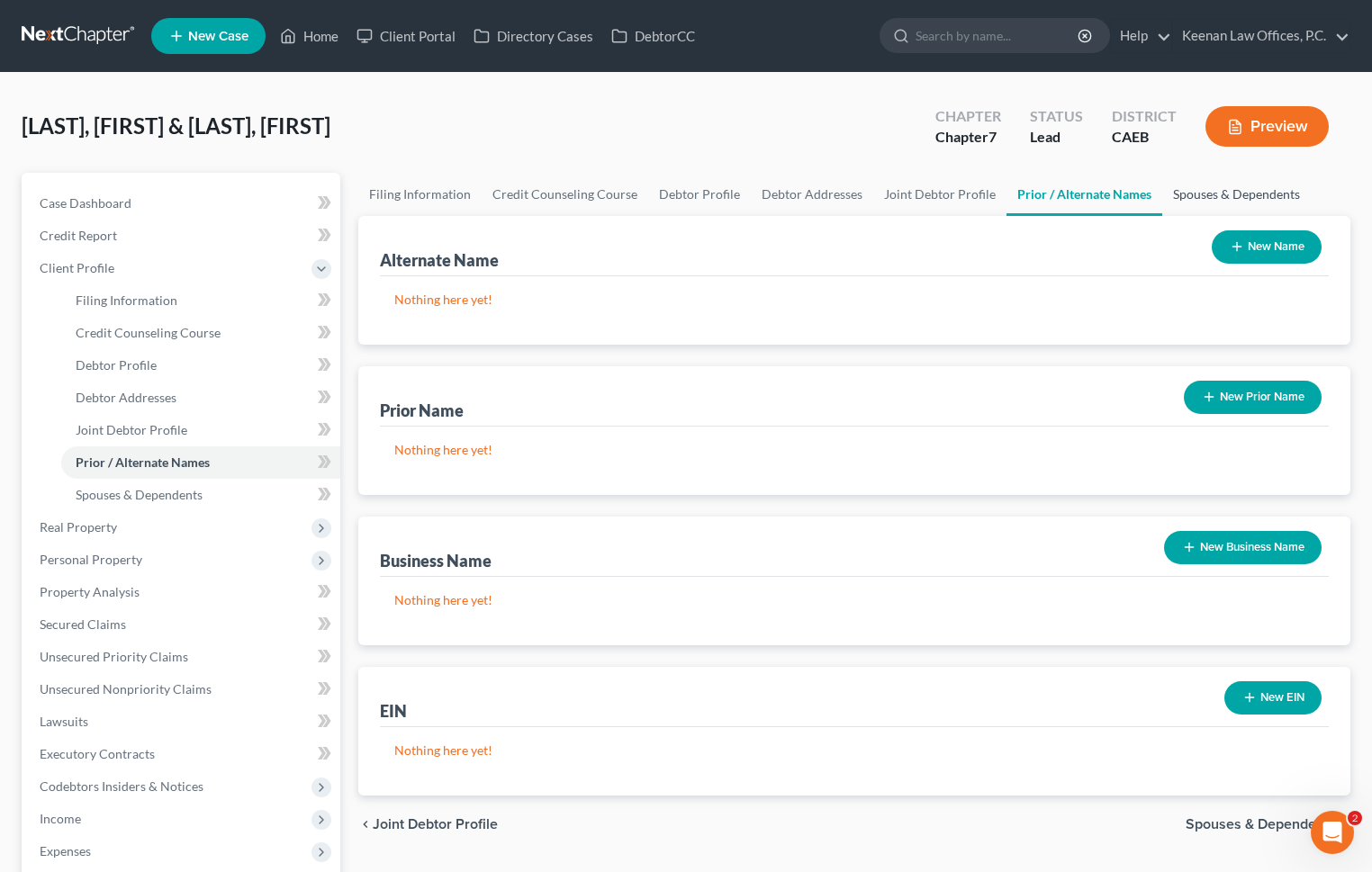 click on "Spouses & Dependents" at bounding box center [1236, 194] 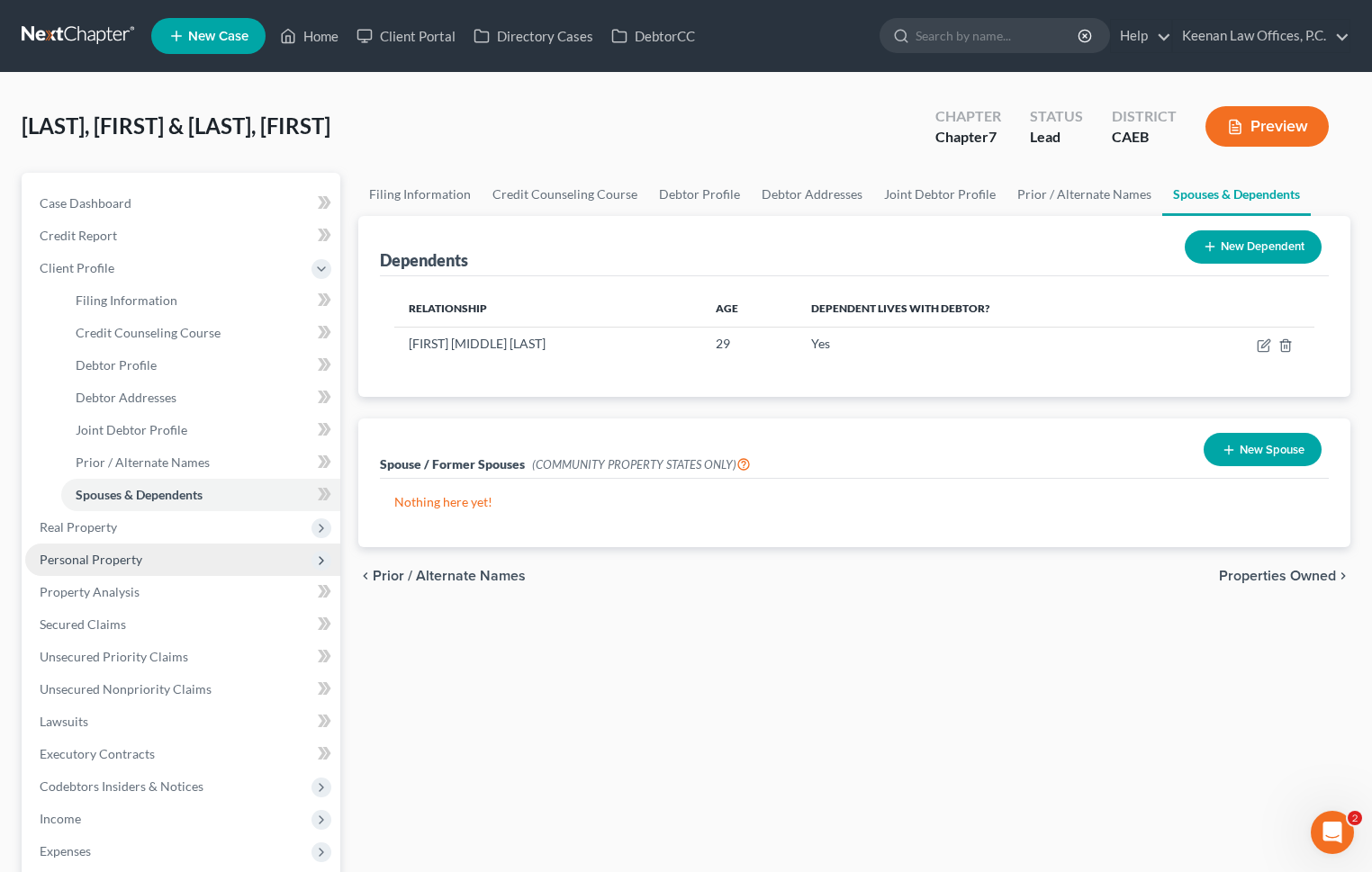 click on "Personal Property" at bounding box center (183, 560) 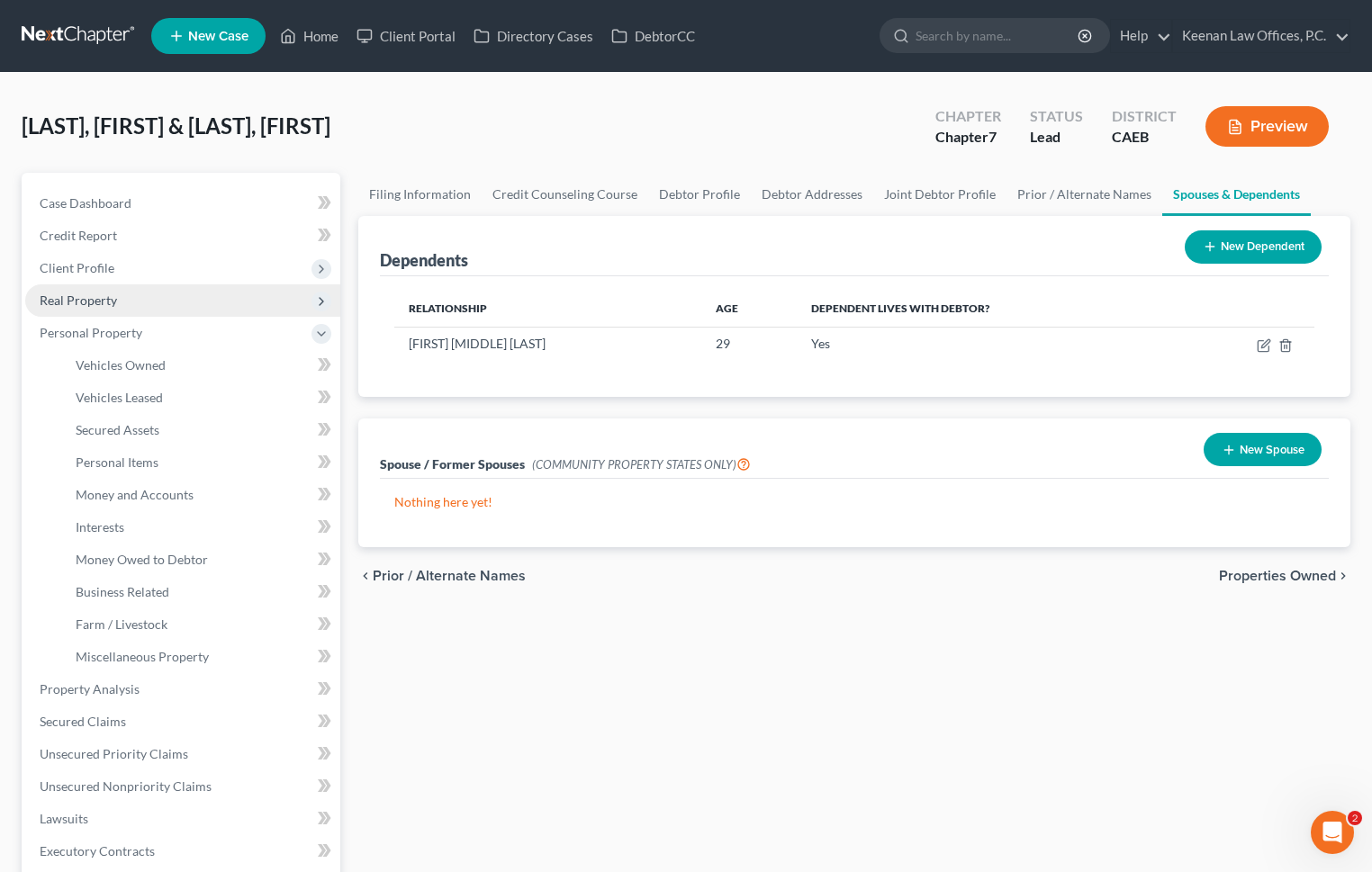 click on "Real Property" at bounding box center (183, 301) 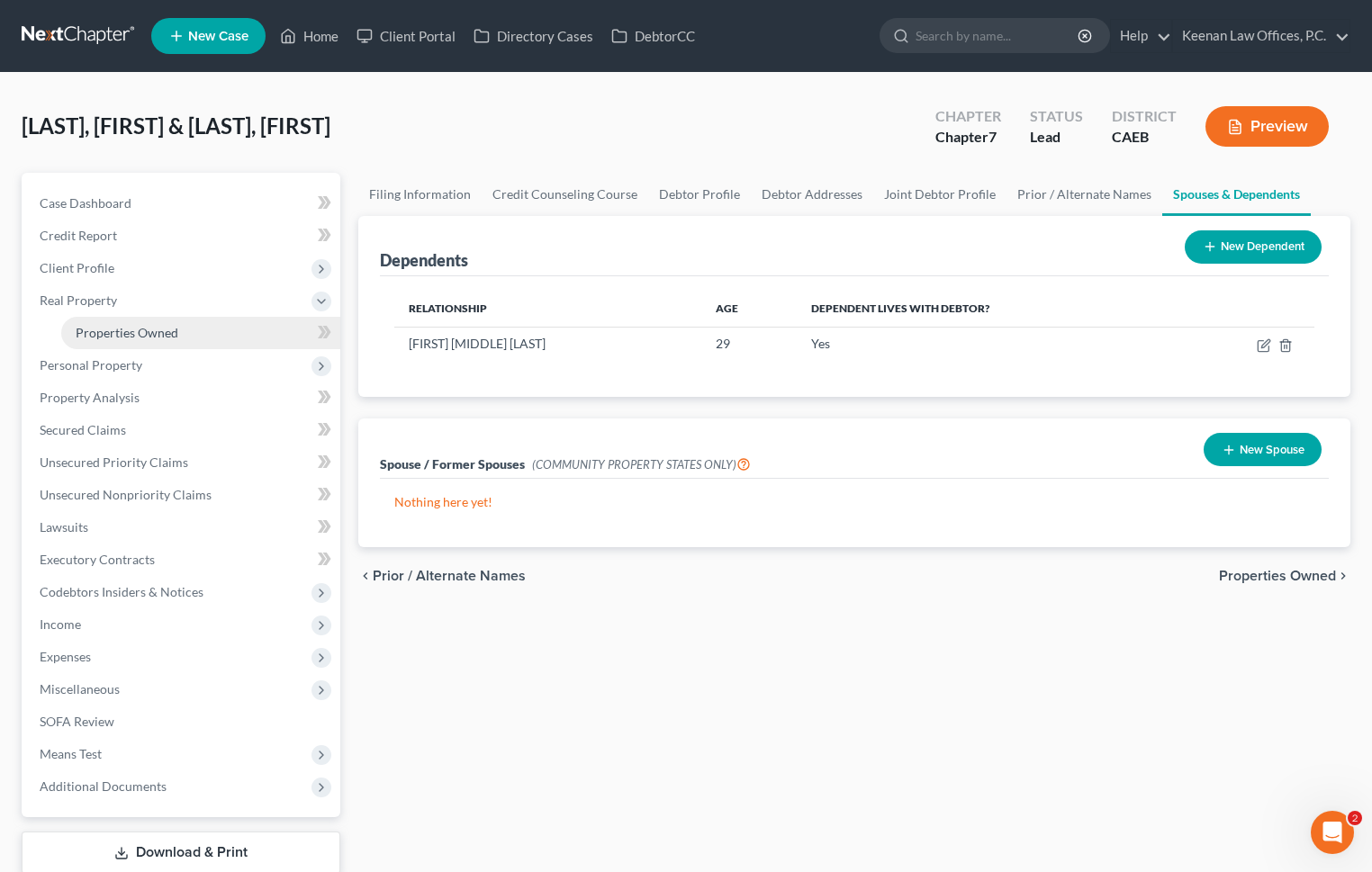 click on "Properties Owned" at bounding box center (127, 332) 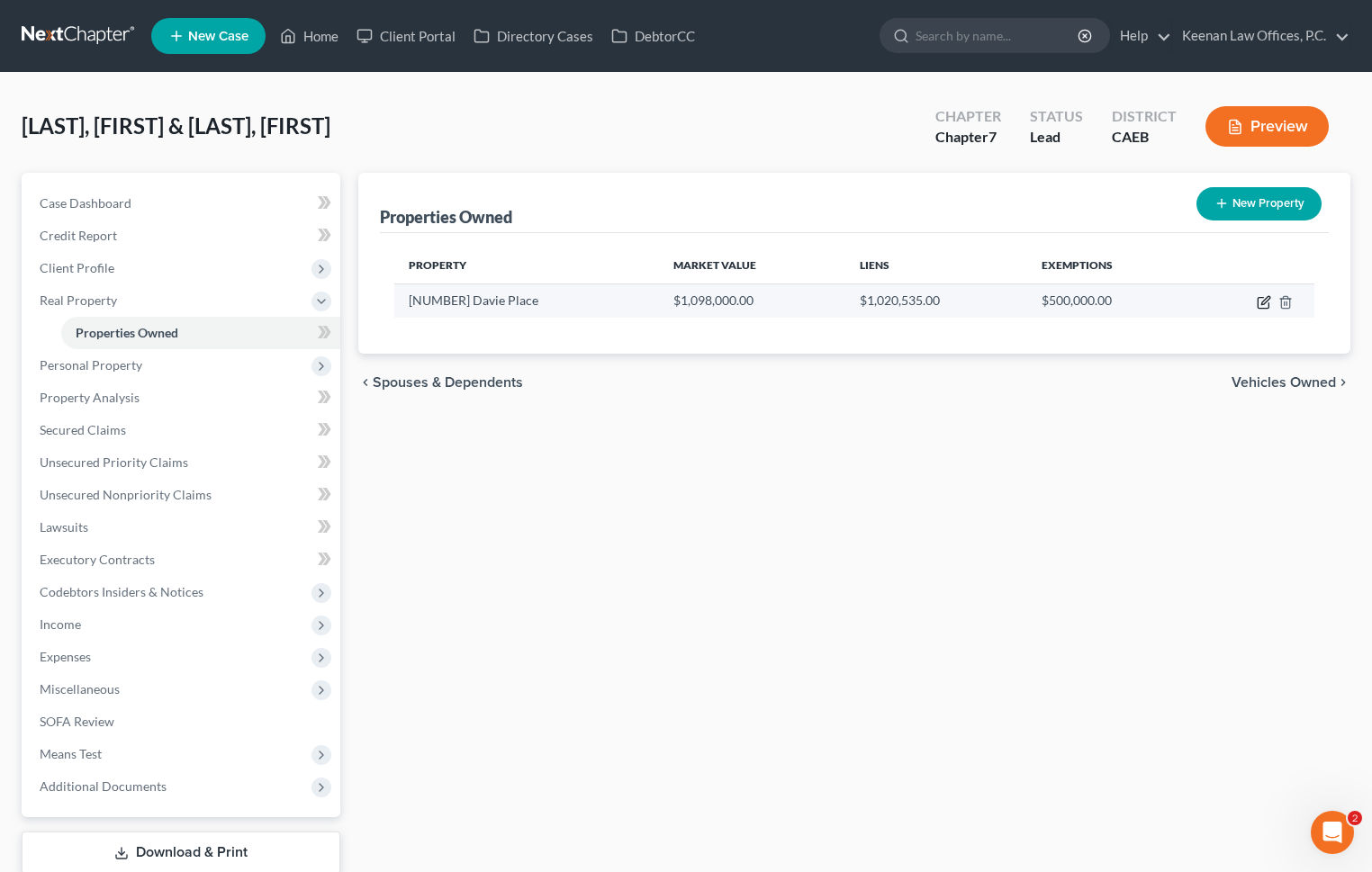 click 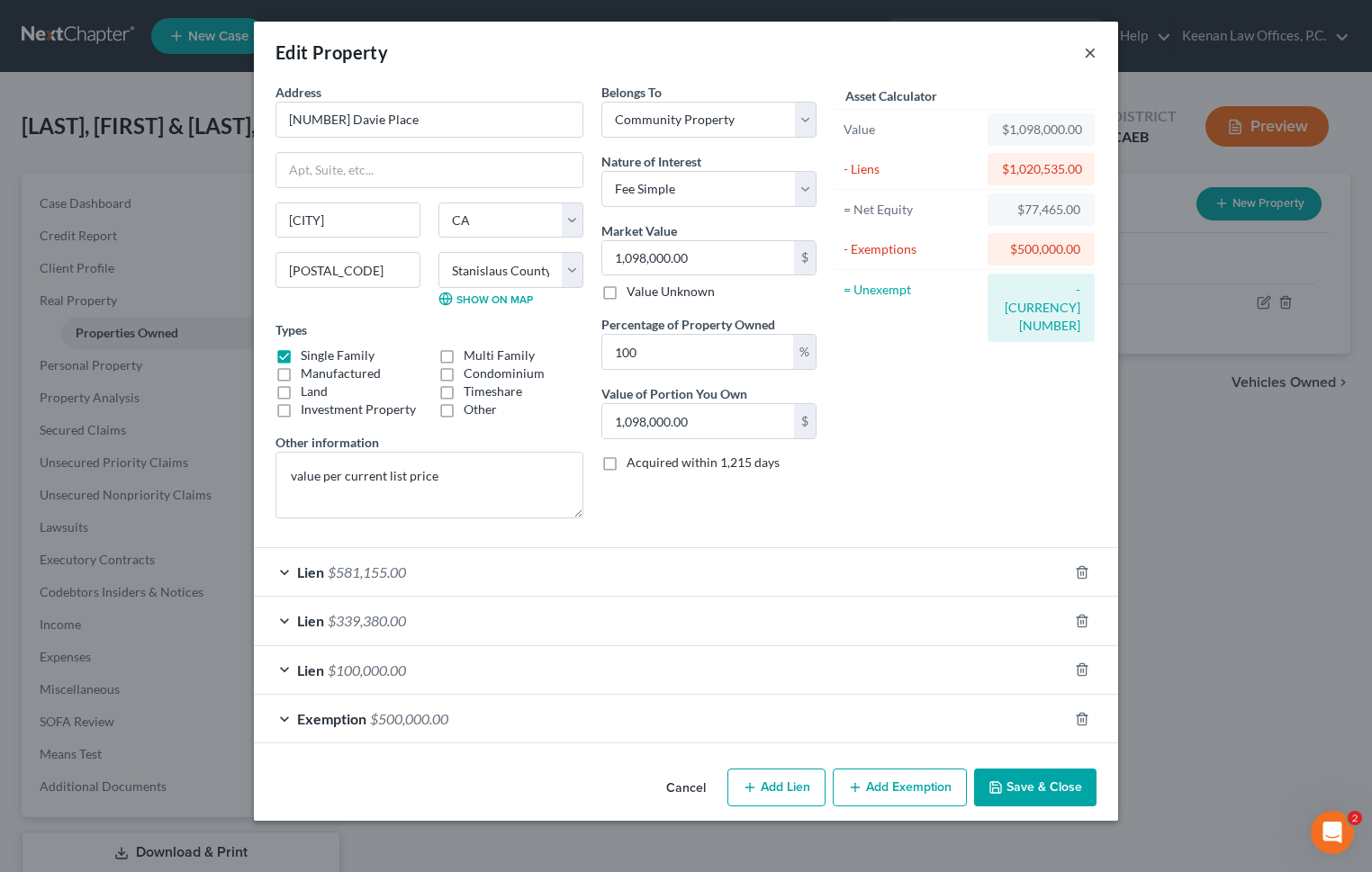 click on "×" at bounding box center (1090, 52) 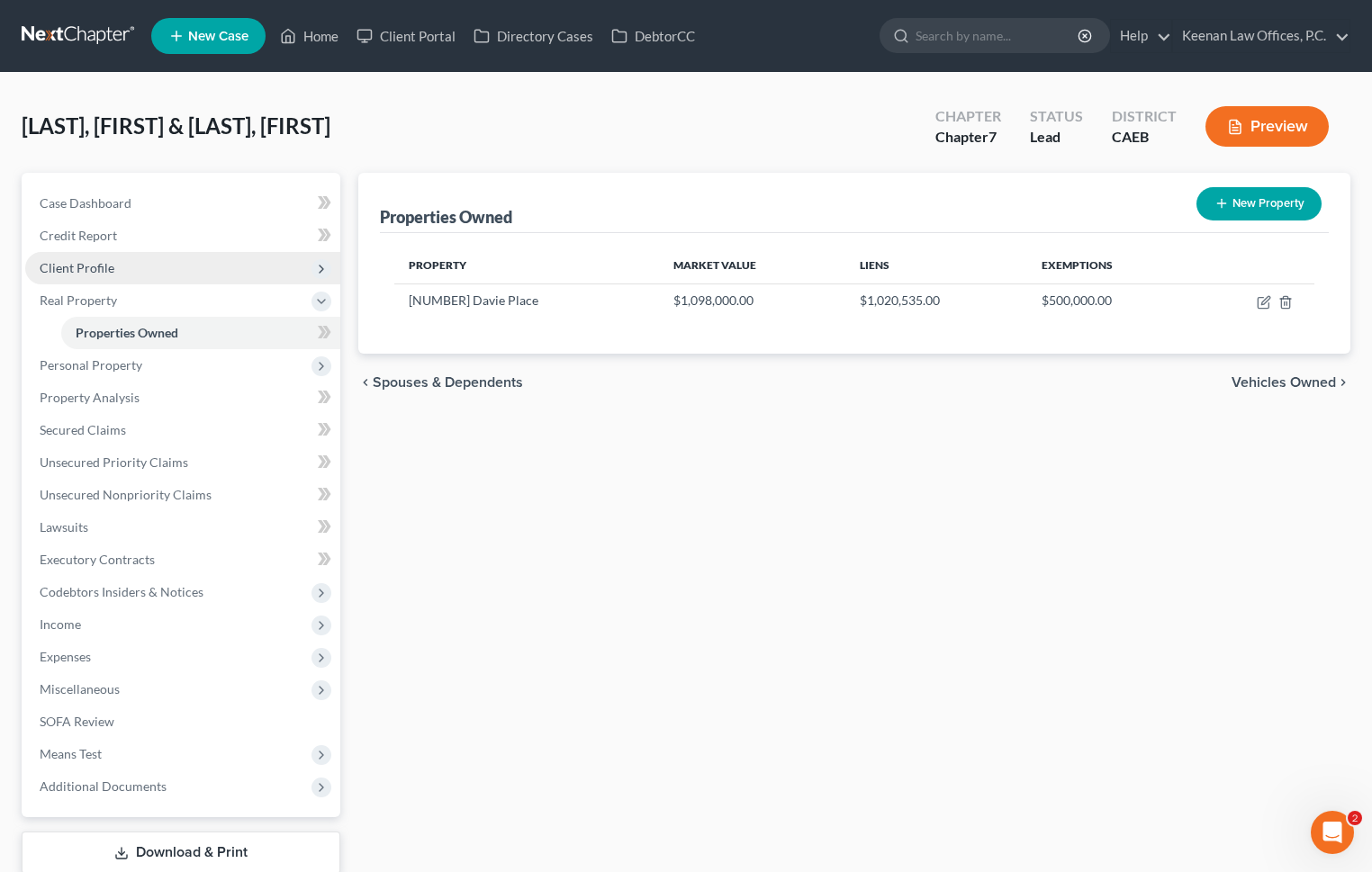 click on "Client Profile" at bounding box center [183, 268] 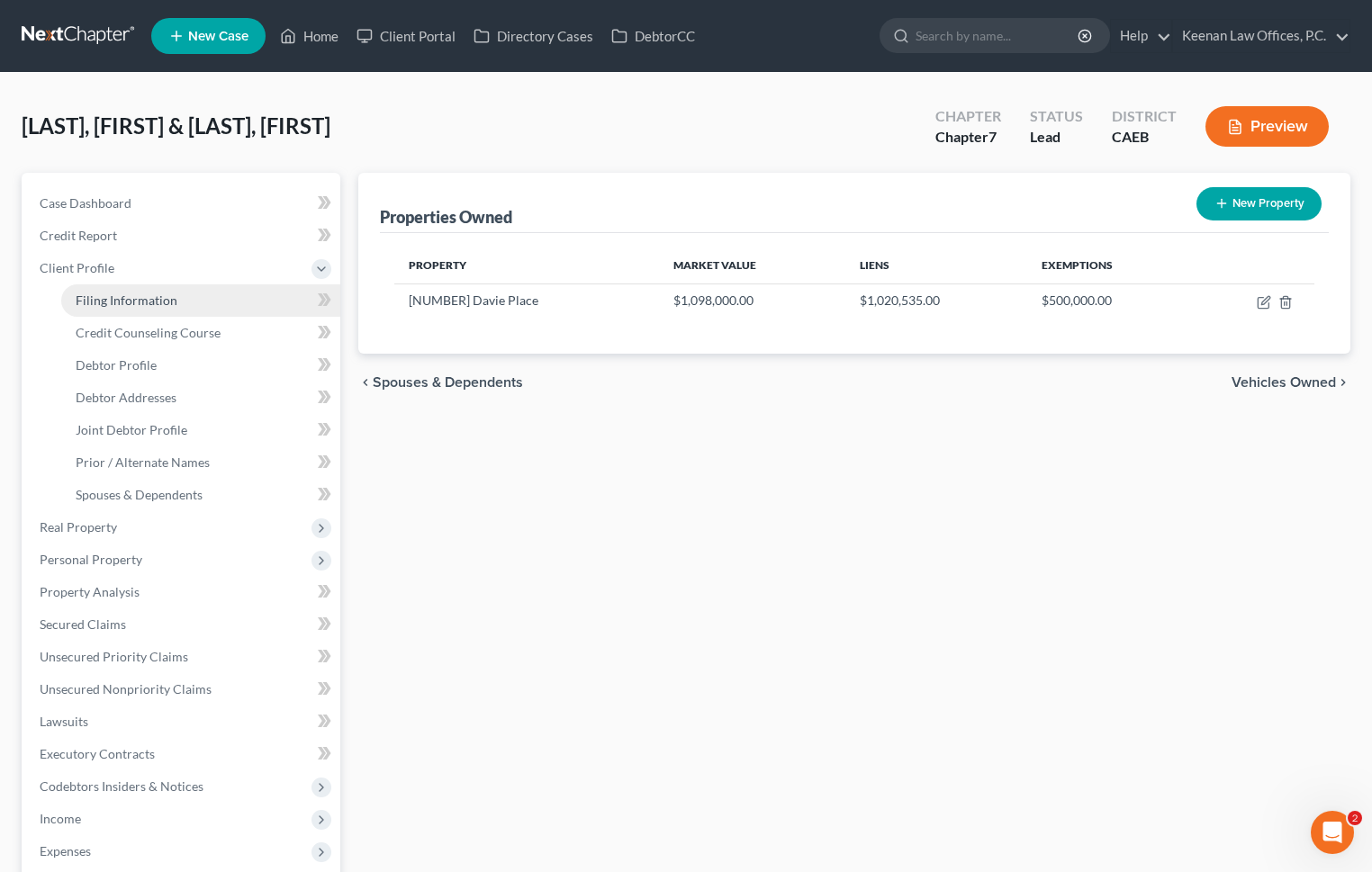 click on "Filing Information" at bounding box center (201, 301) 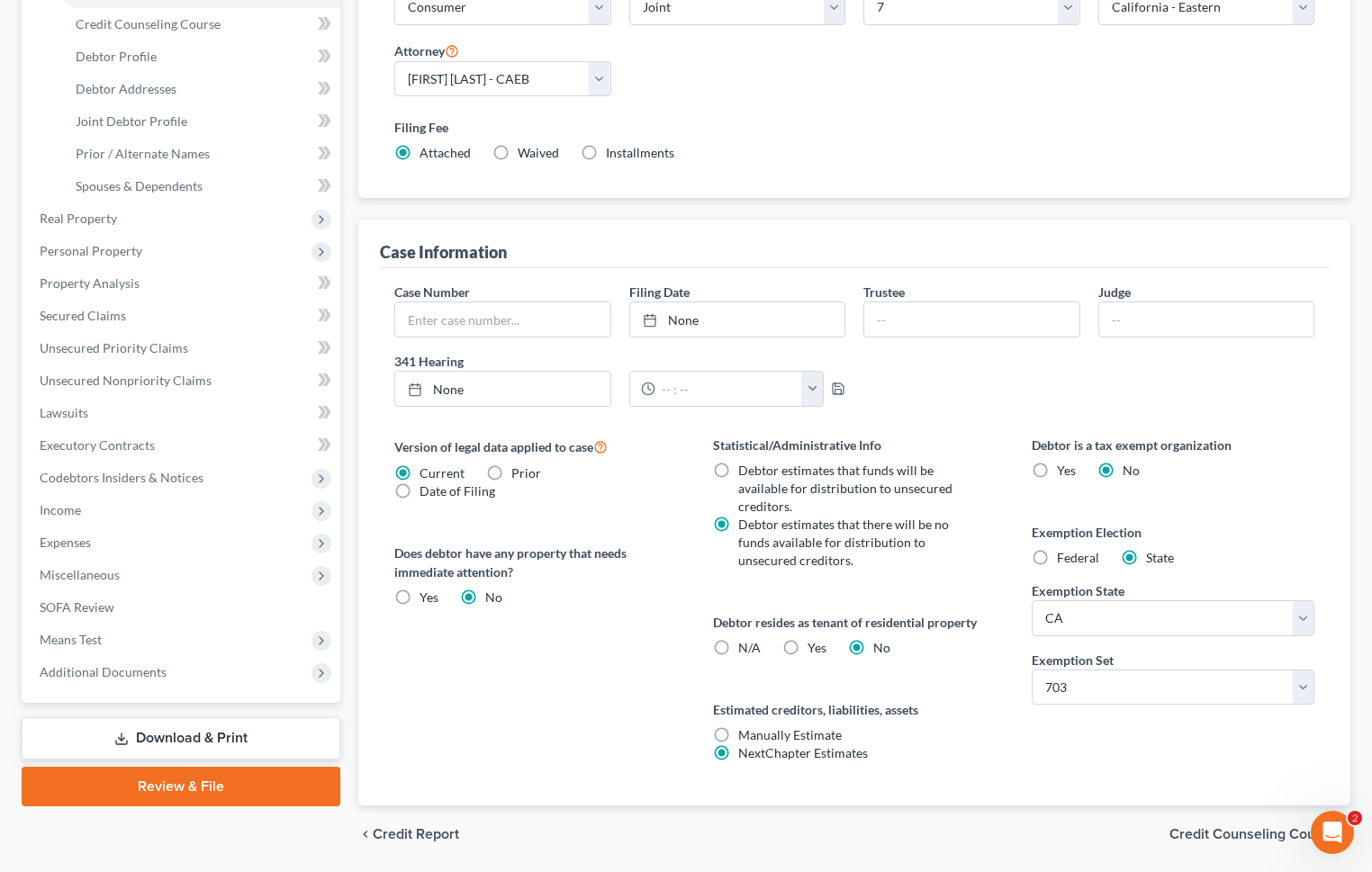 scroll, scrollTop: 287, scrollLeft: 0, axis: vertical 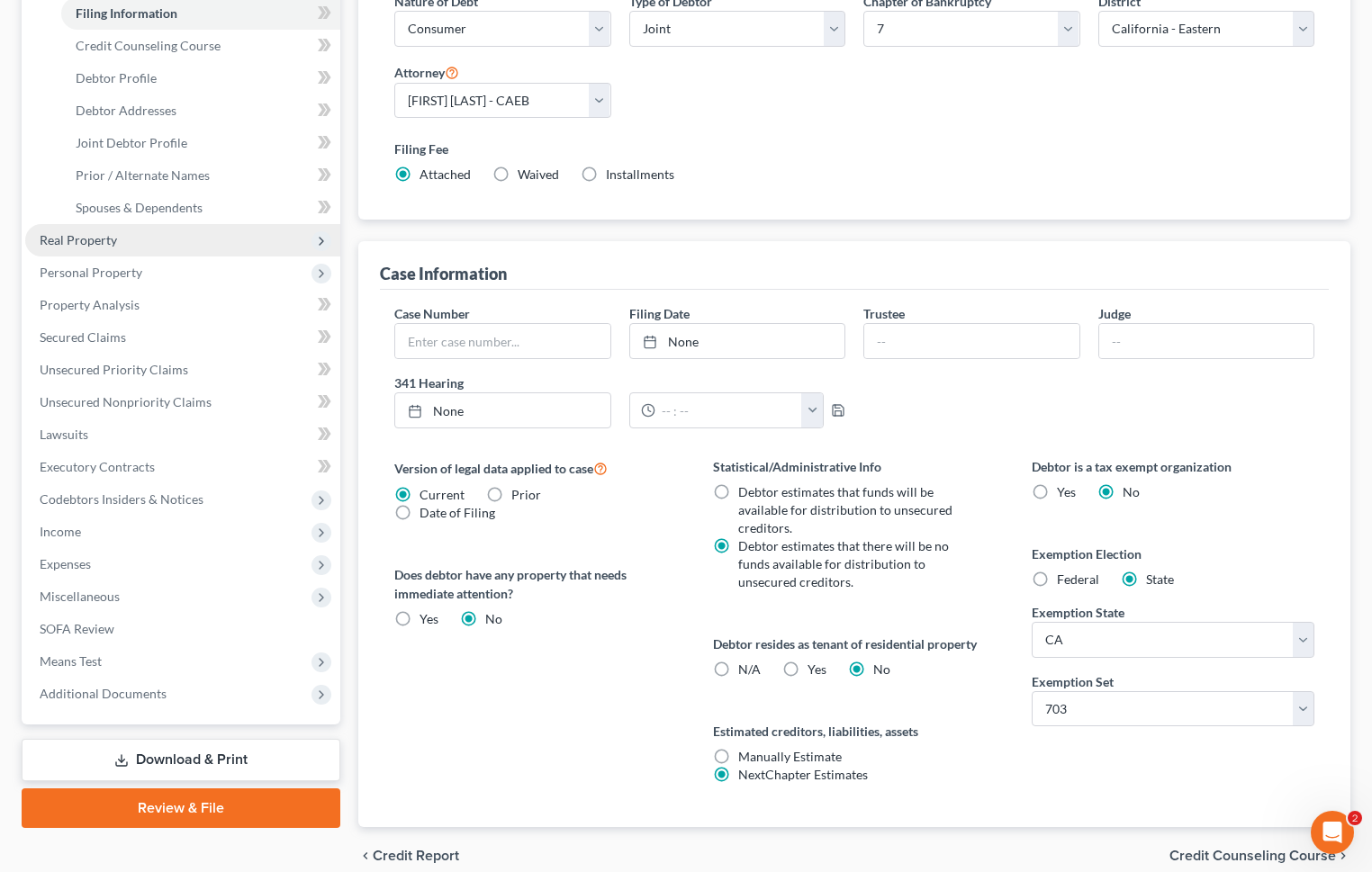 click on "Real Property" at bounding box center [183, 240] 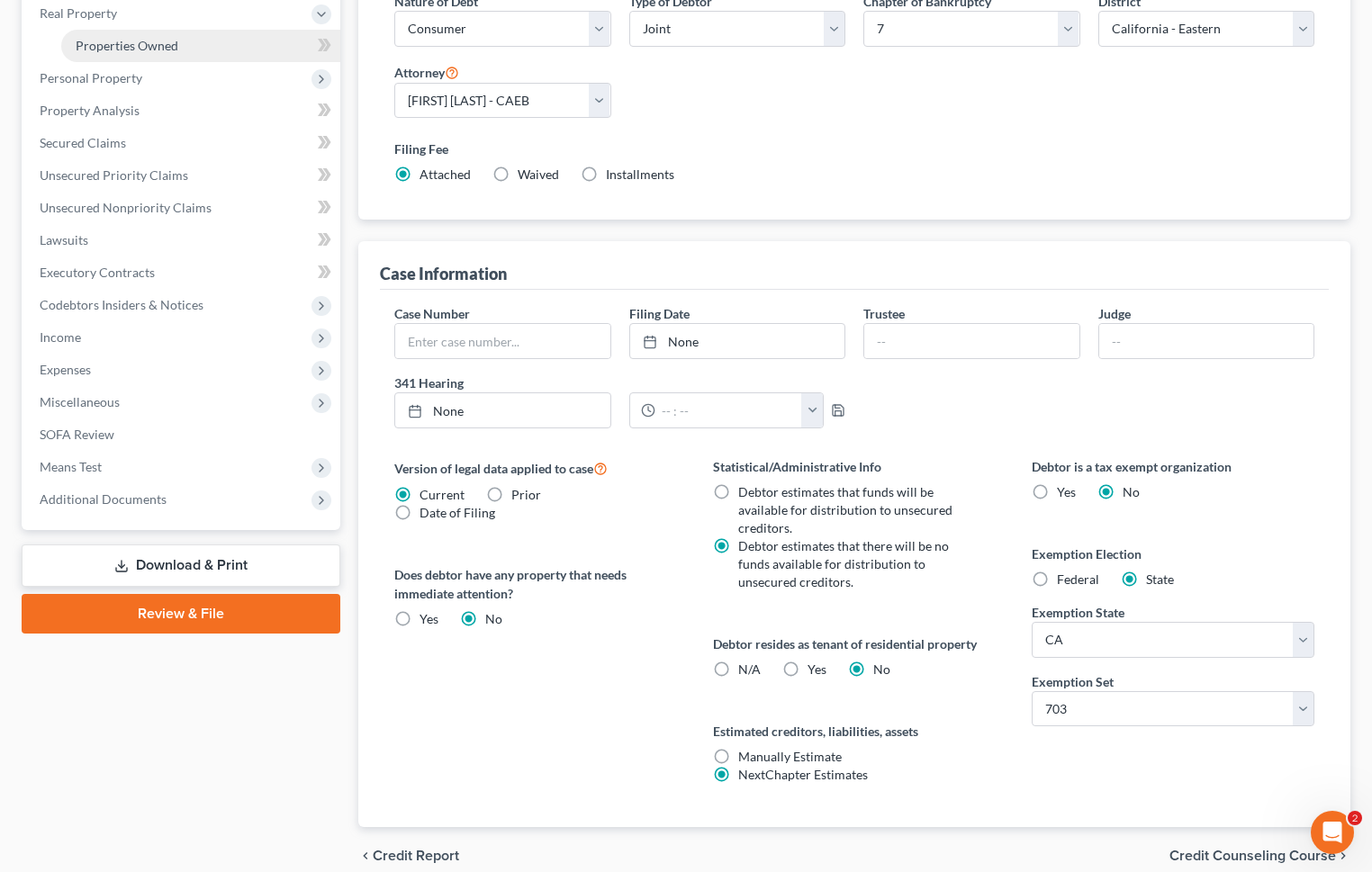 click on "Properties Owned" at bounding box center [201, 46] 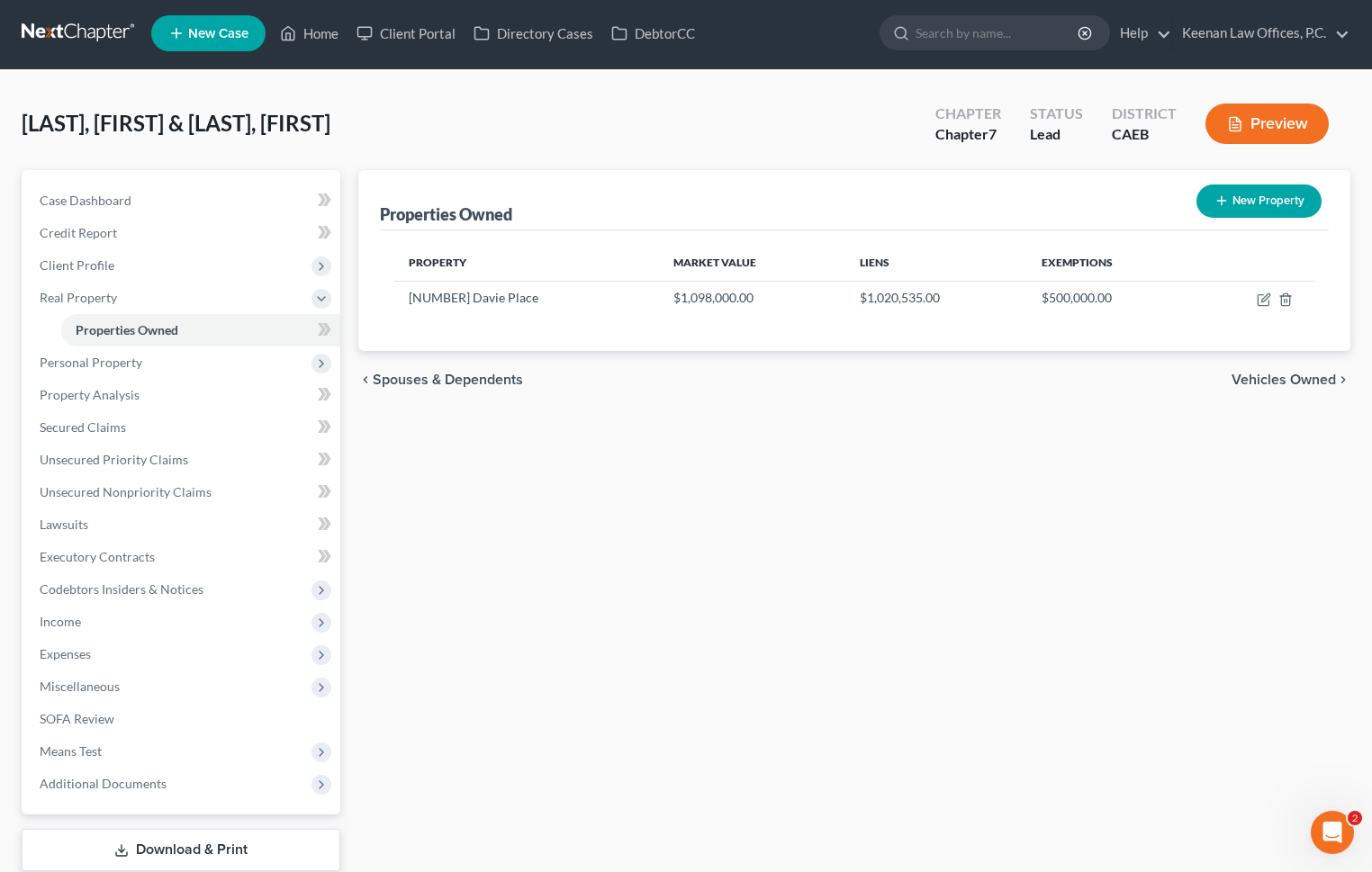 scroll, scrollTop: 0, scrollLeft: 0, axis: both 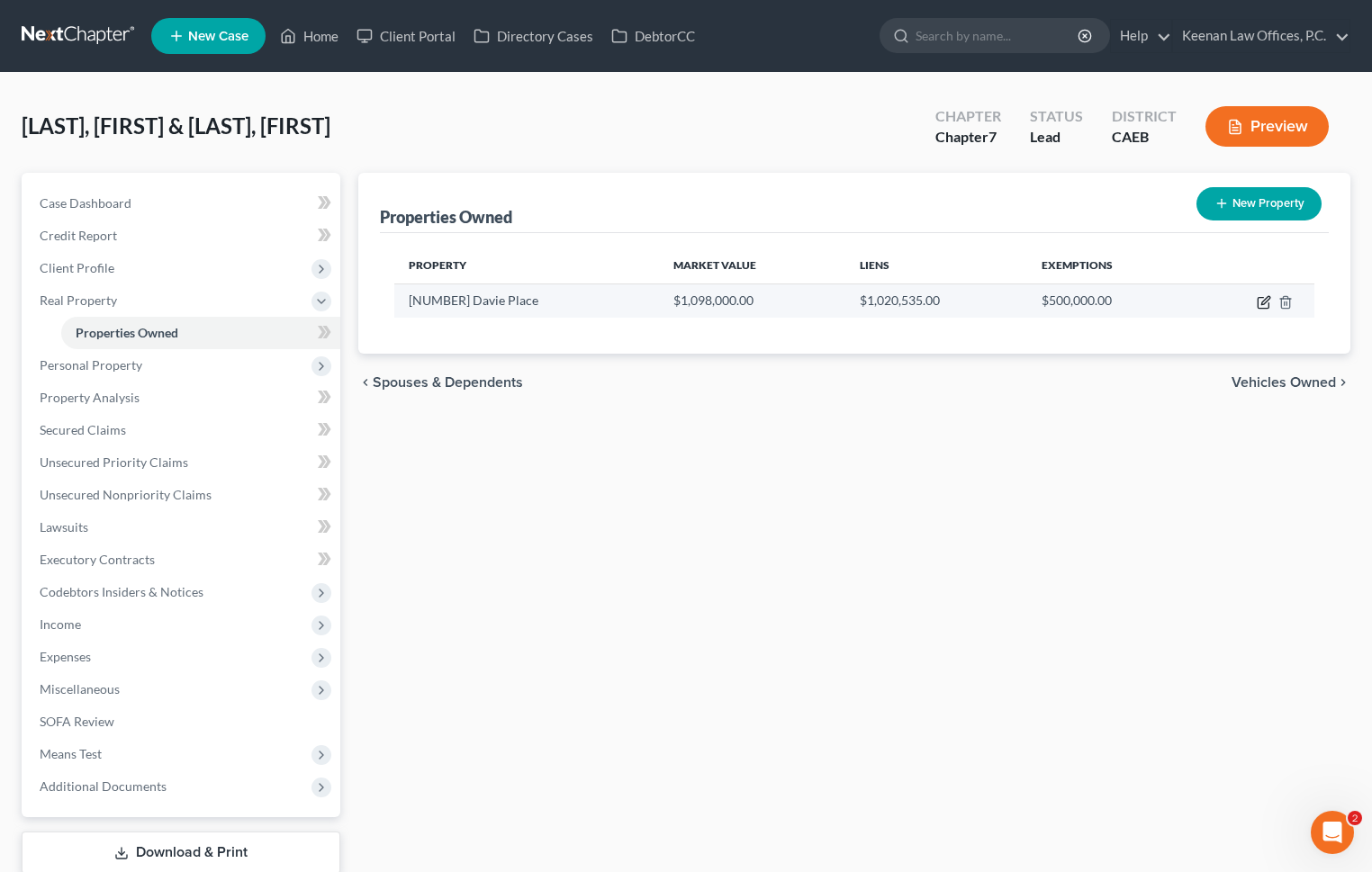 click 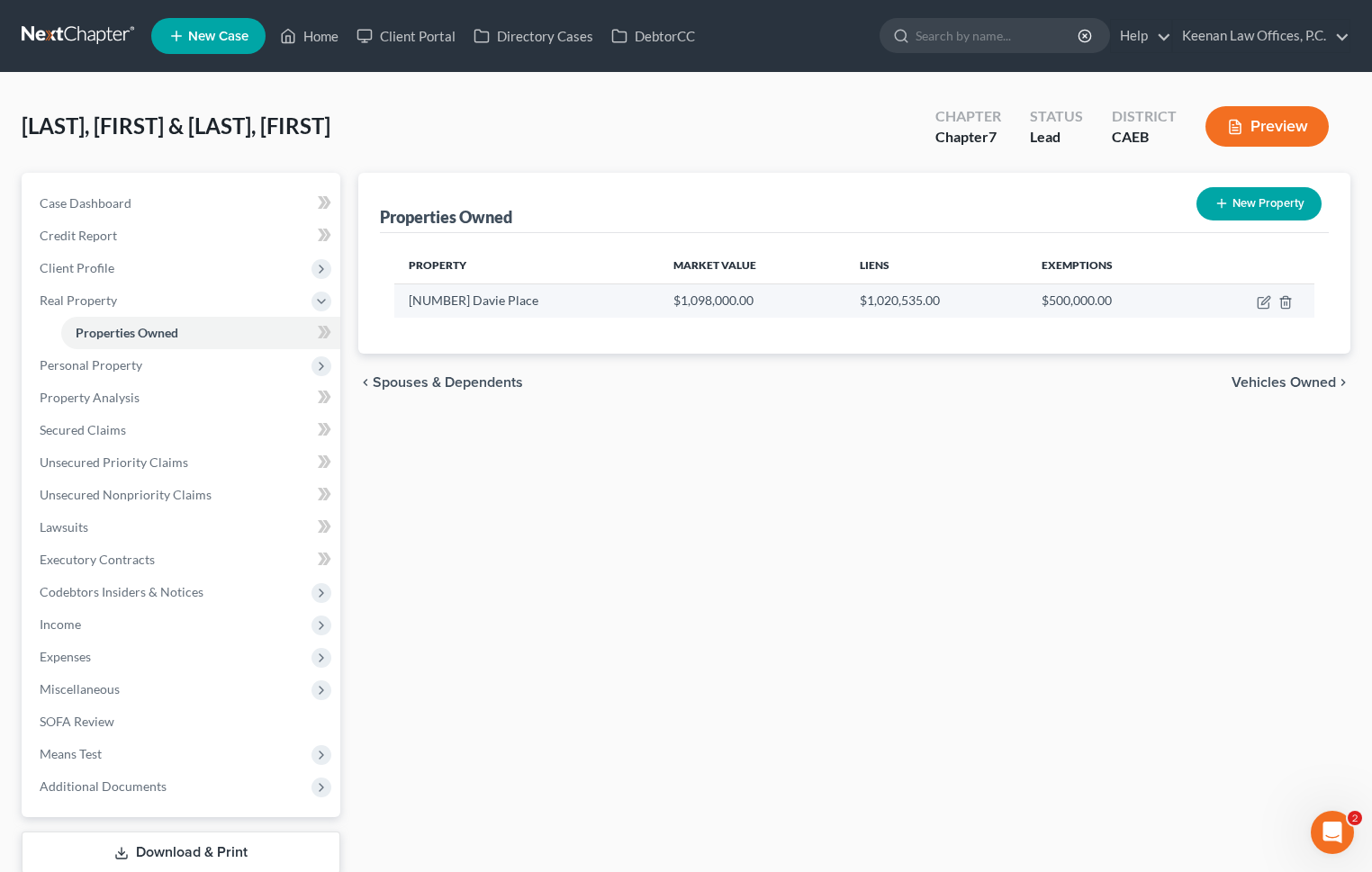 select on "4" 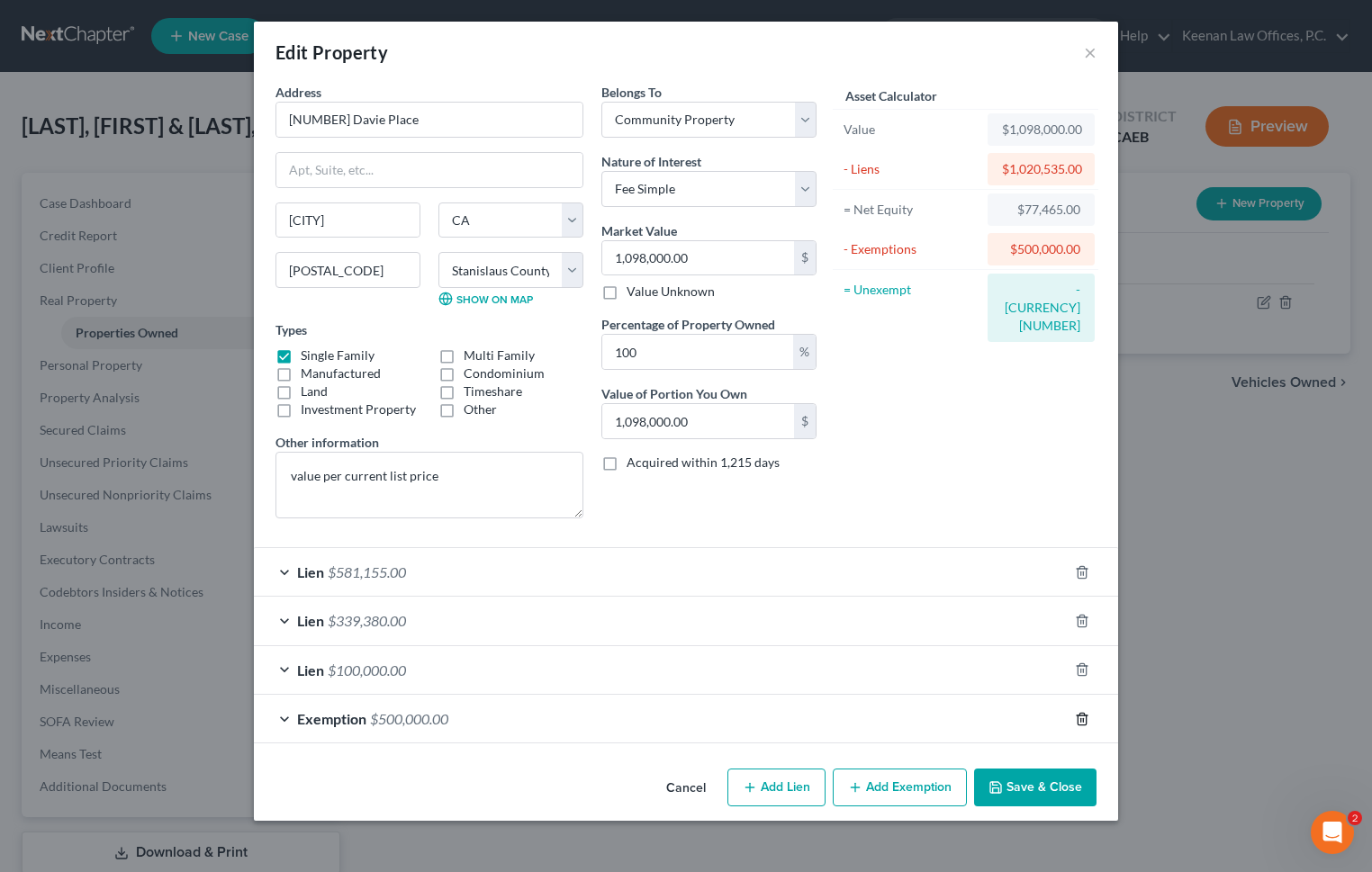 click 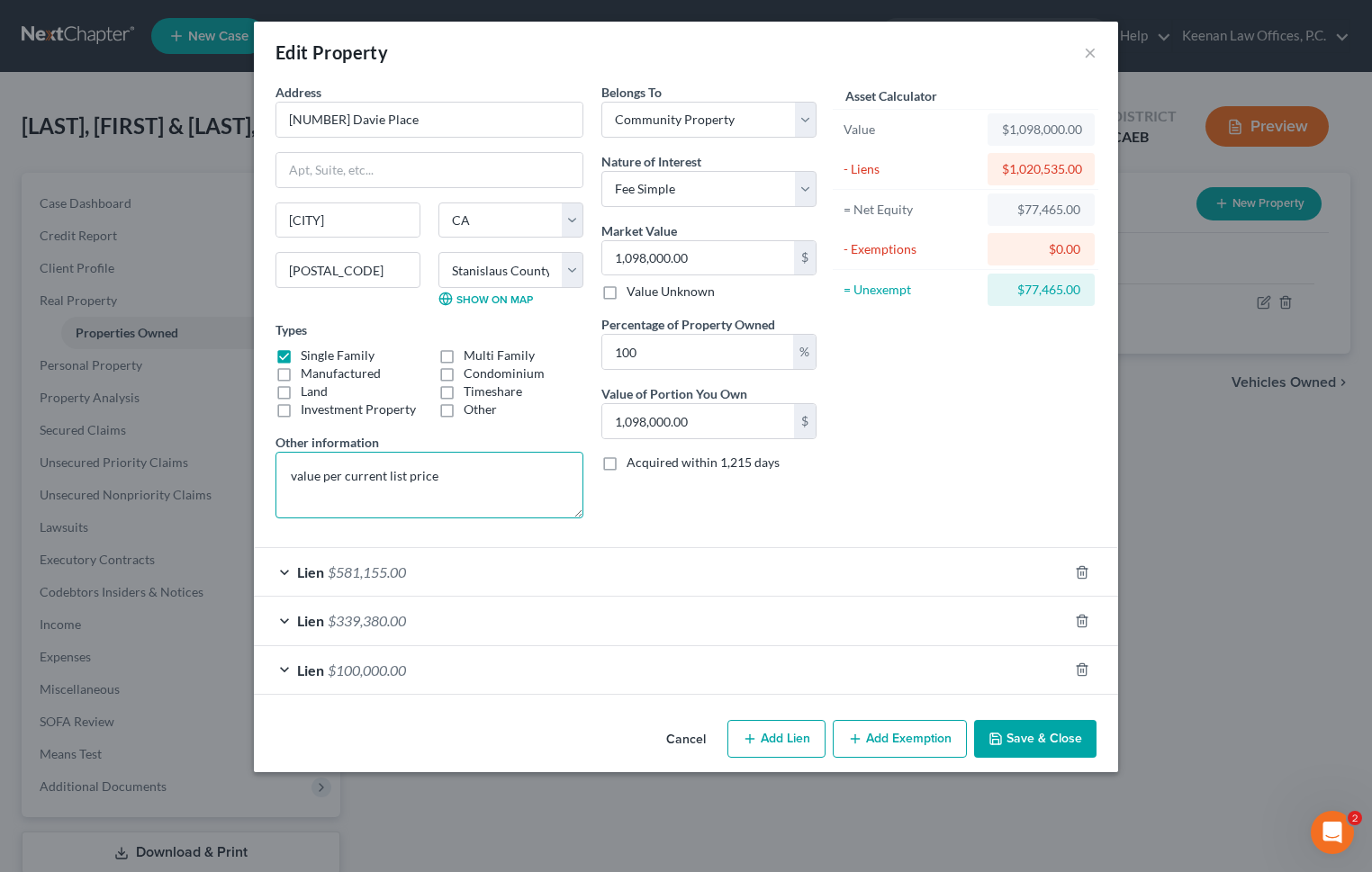 click on "value per current list price" at bounding box center [429, 485] 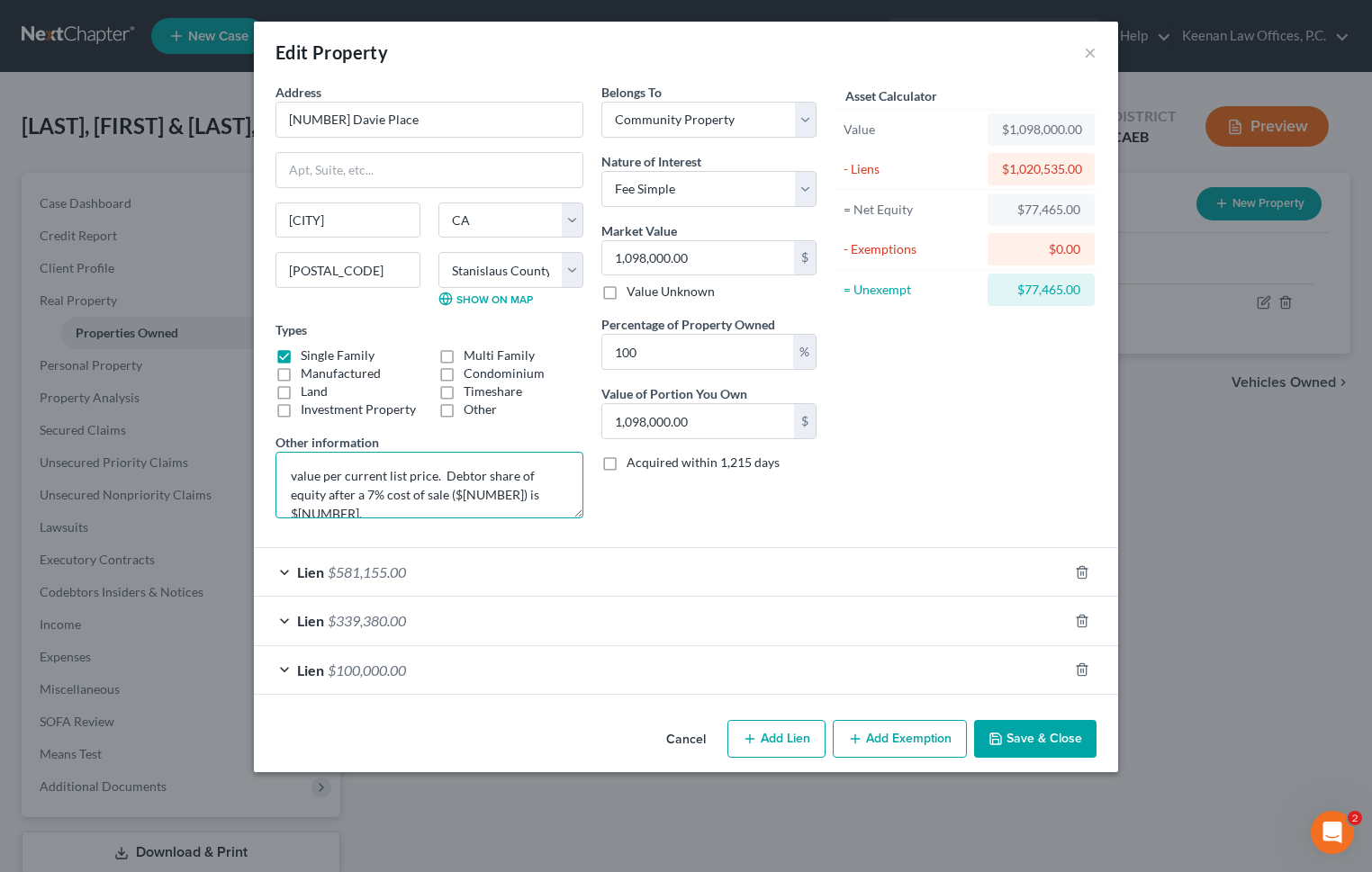 type on "value per current list price.  Debtor share of equity after a 7% cost of sale ($[NUMBER]) is $[NUMBER]." 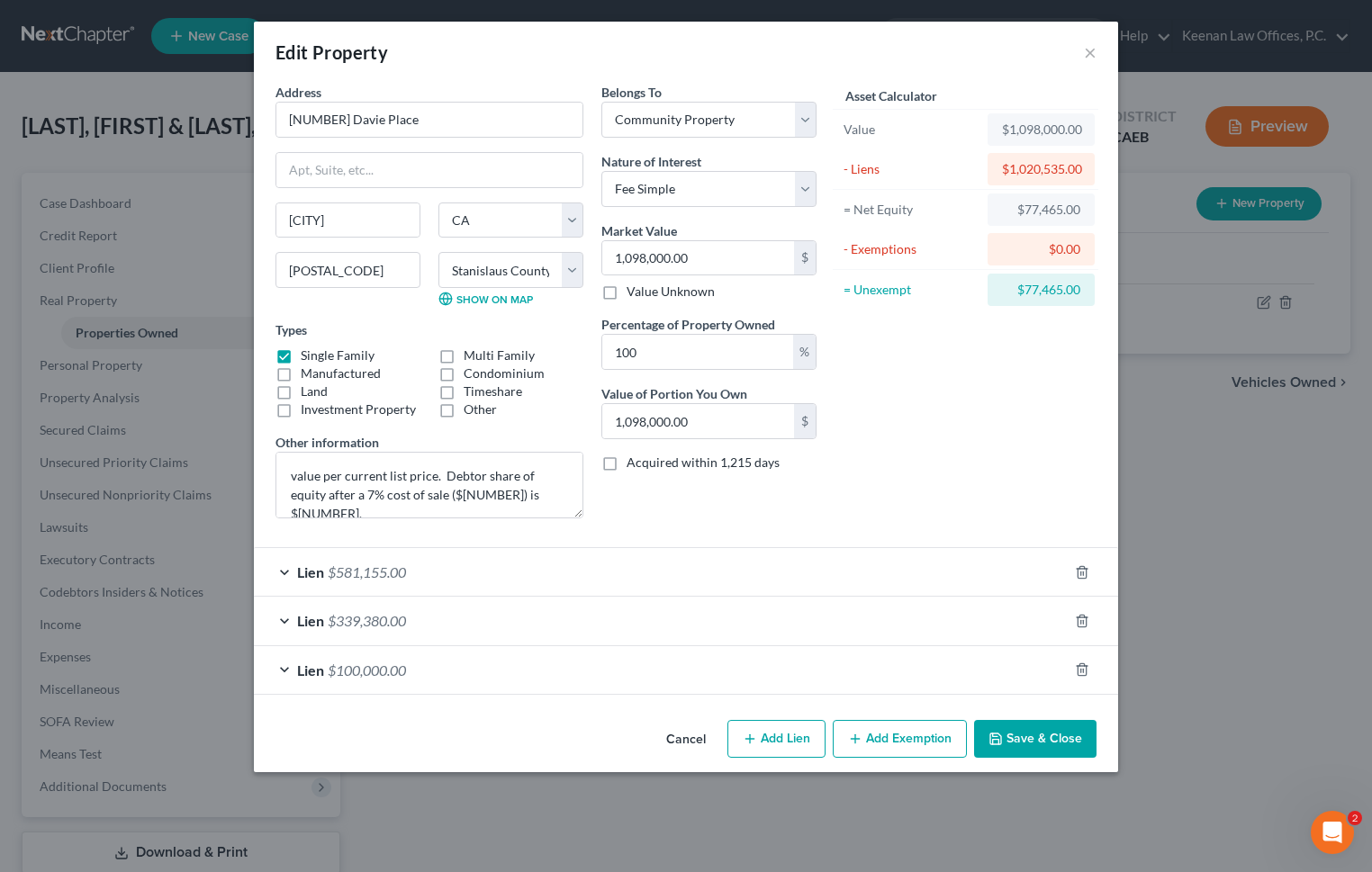 click on "Add Exemption" at bounding box center (899, 739) 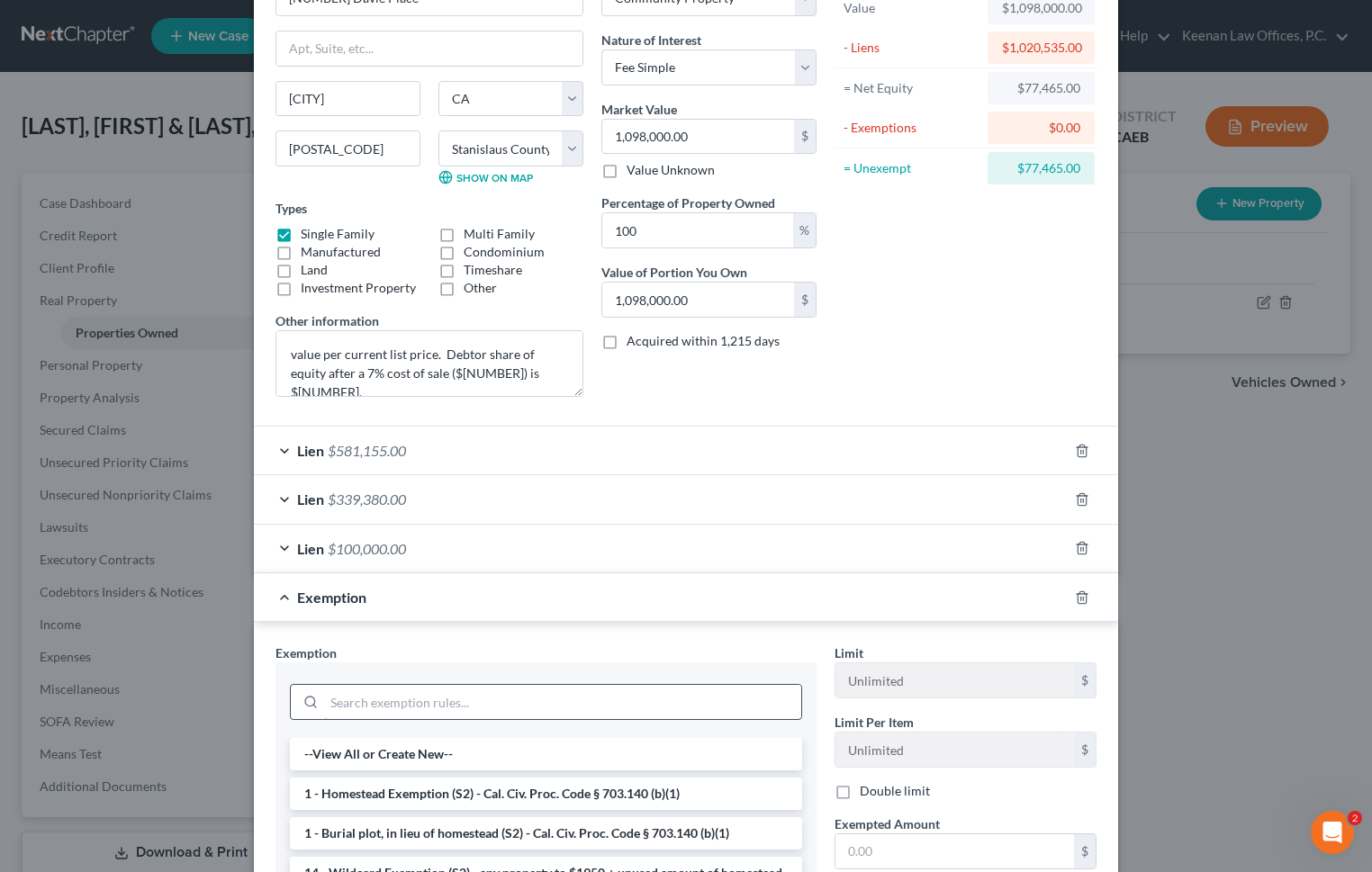scroll, scrollTop: 140, scrollLeft: 0, axis: vertical 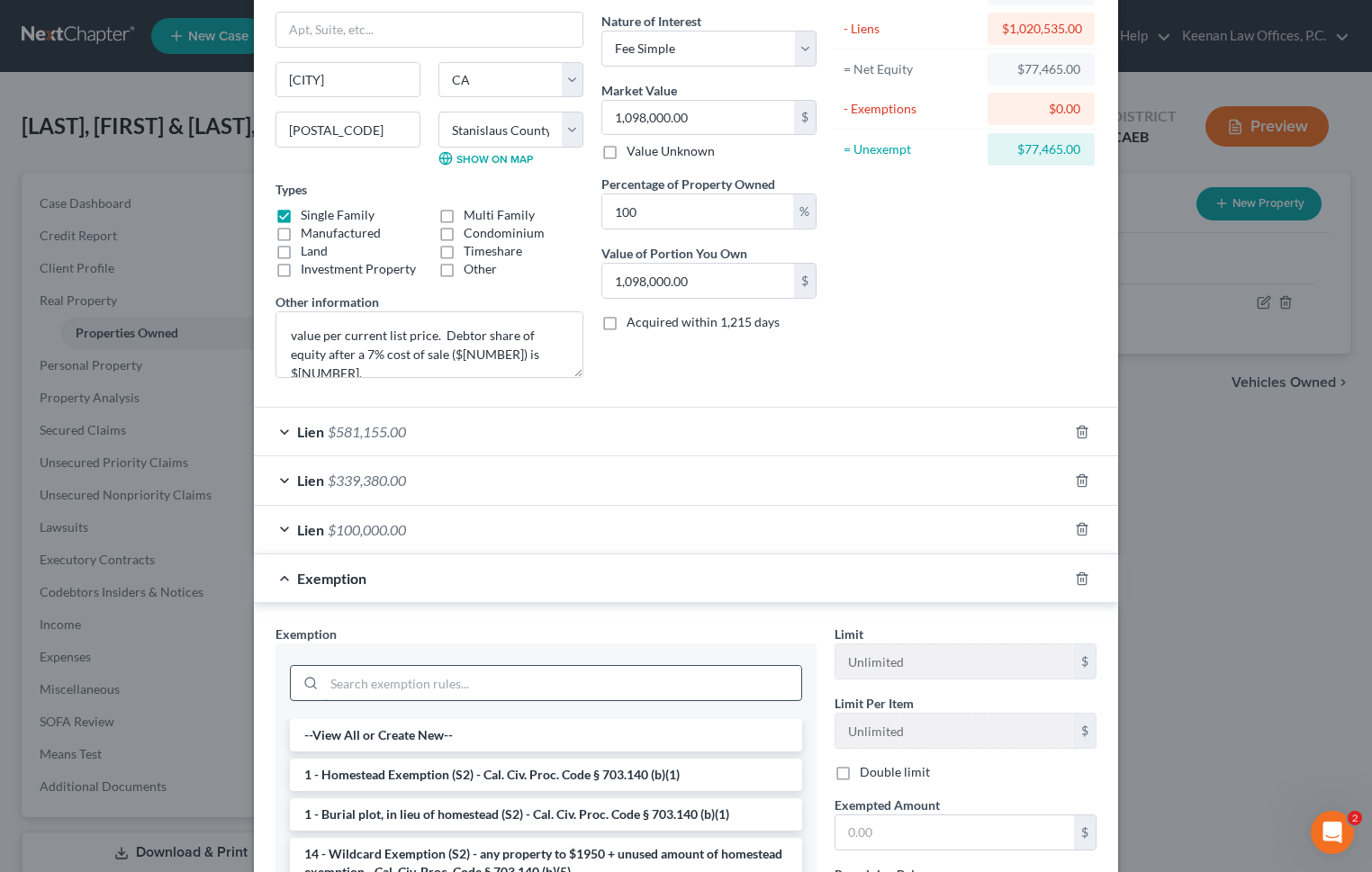 click at bounding box center (563, 683) 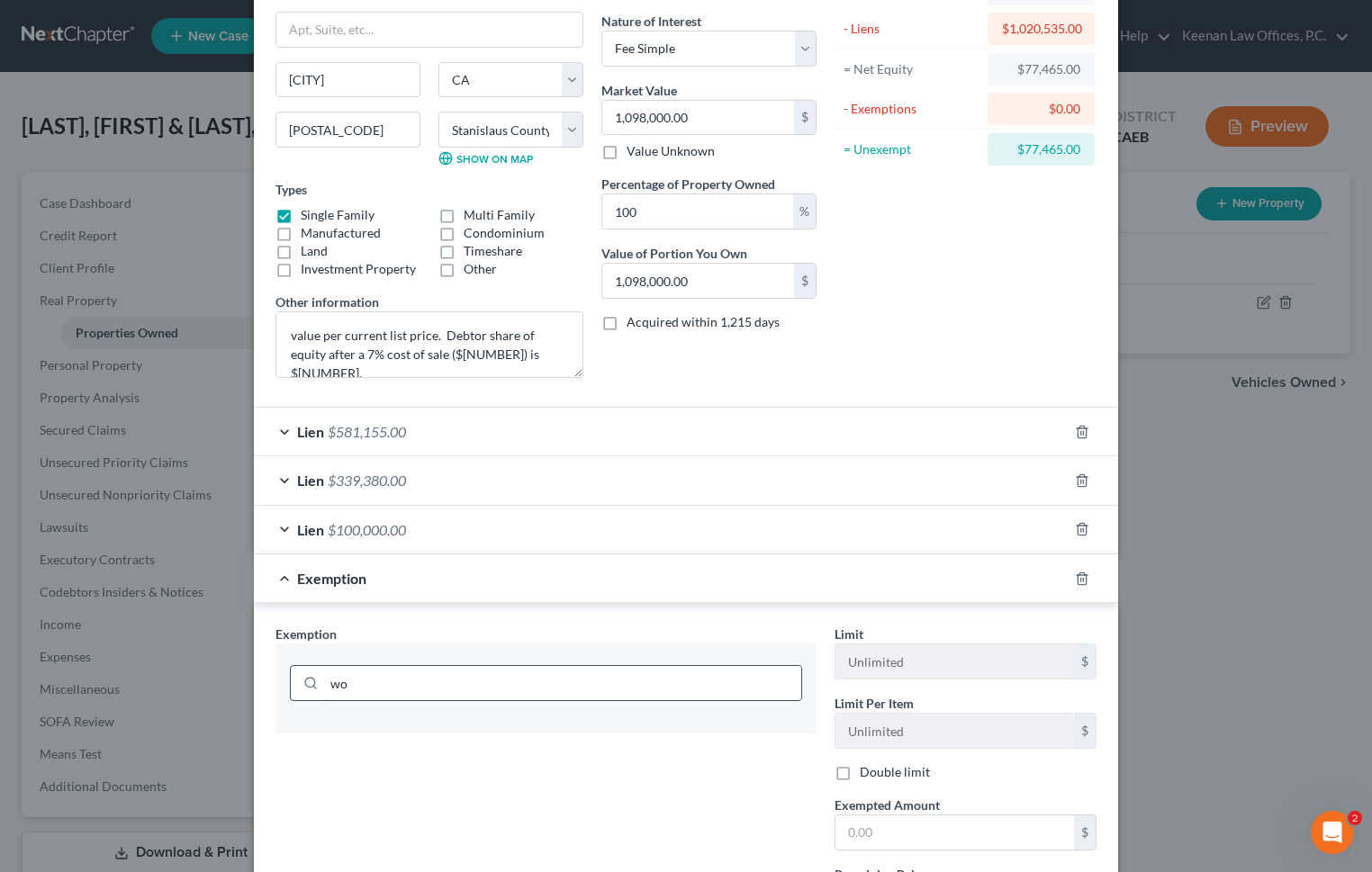 type on "w" 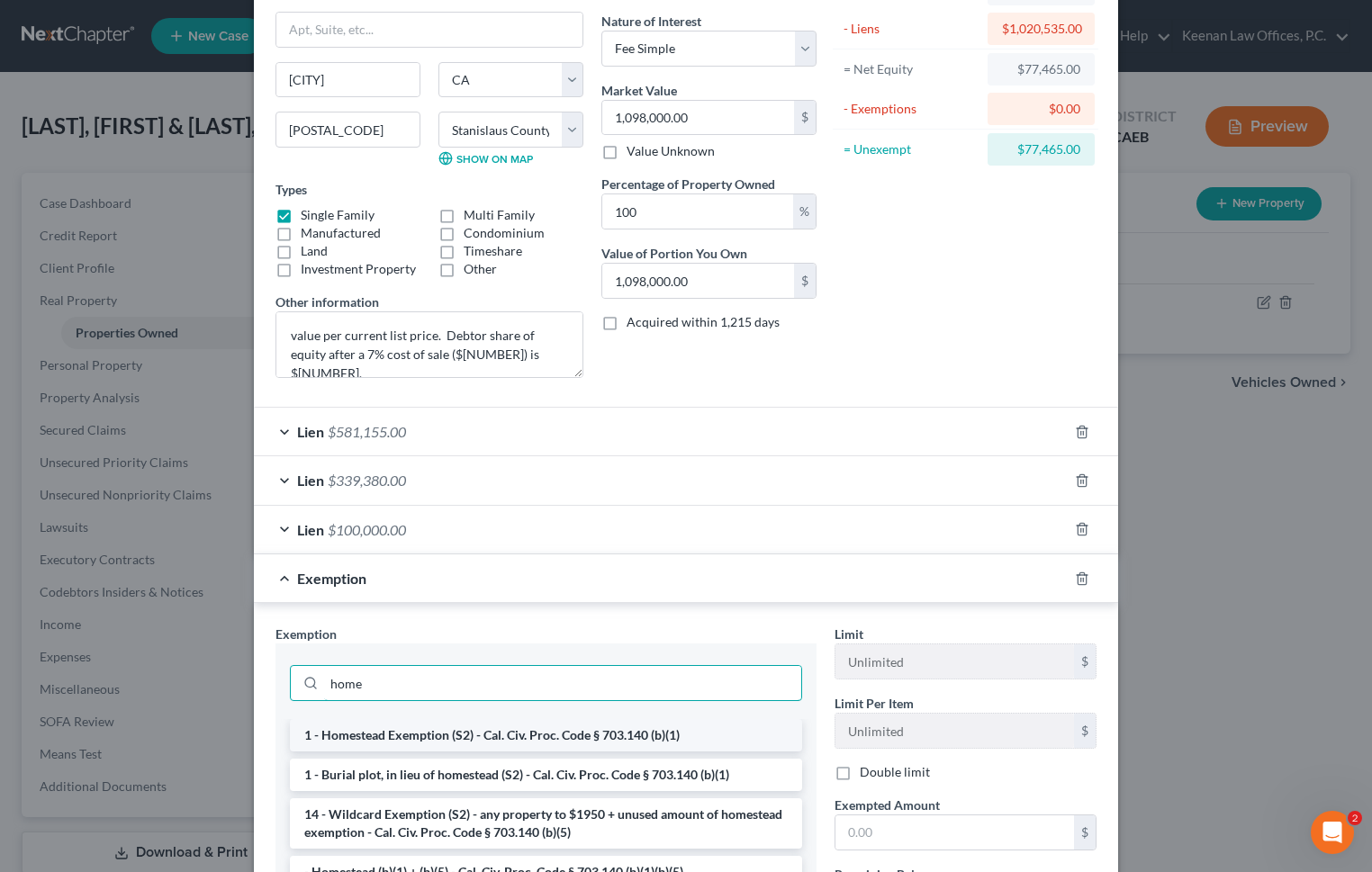 type on "home" 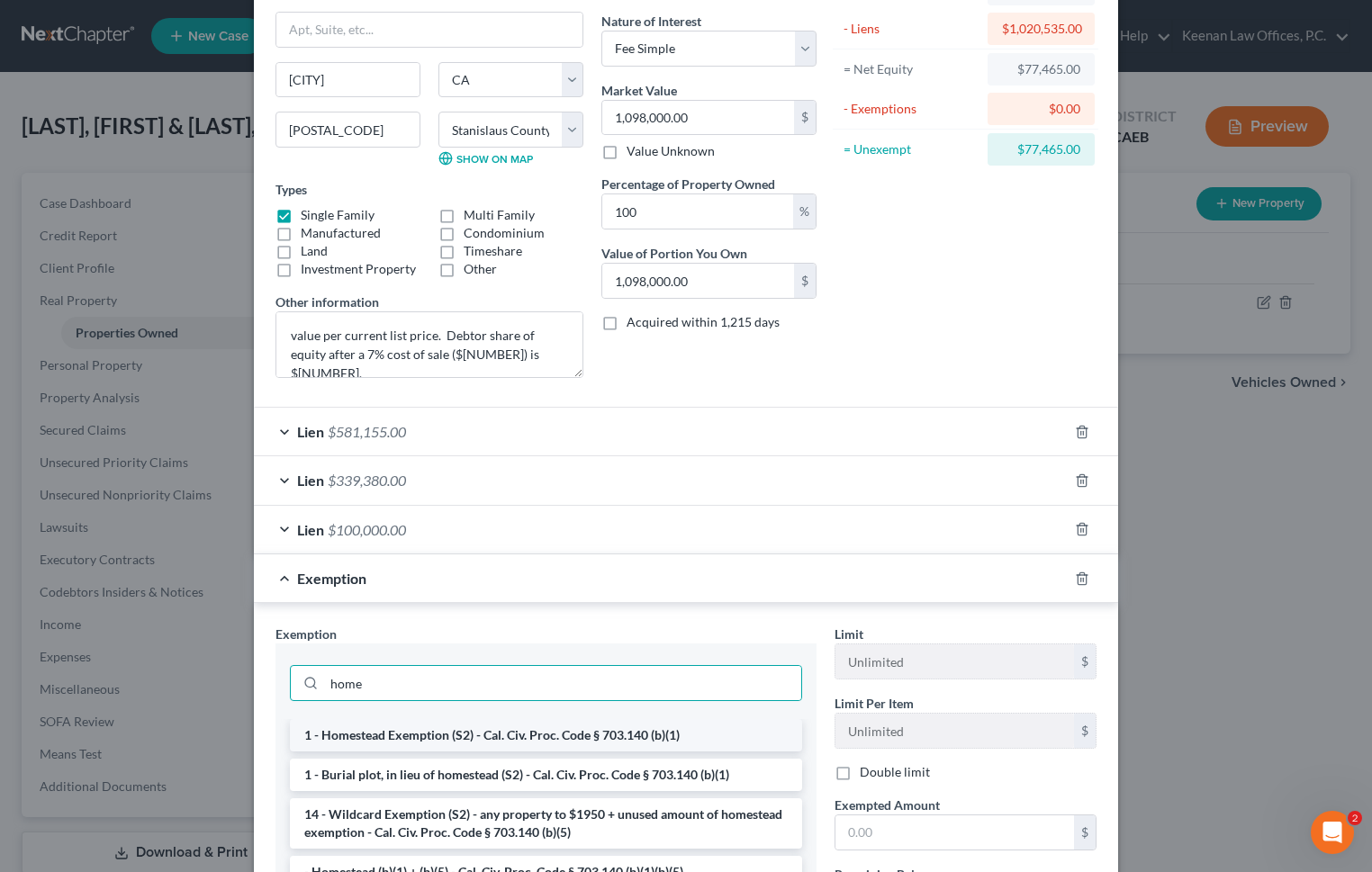 click on "1 - Homestead Exemption (S2) - Cal. Civ. Proc. Code § 703.140 (b)(1)" at bounding box center (546, 735) 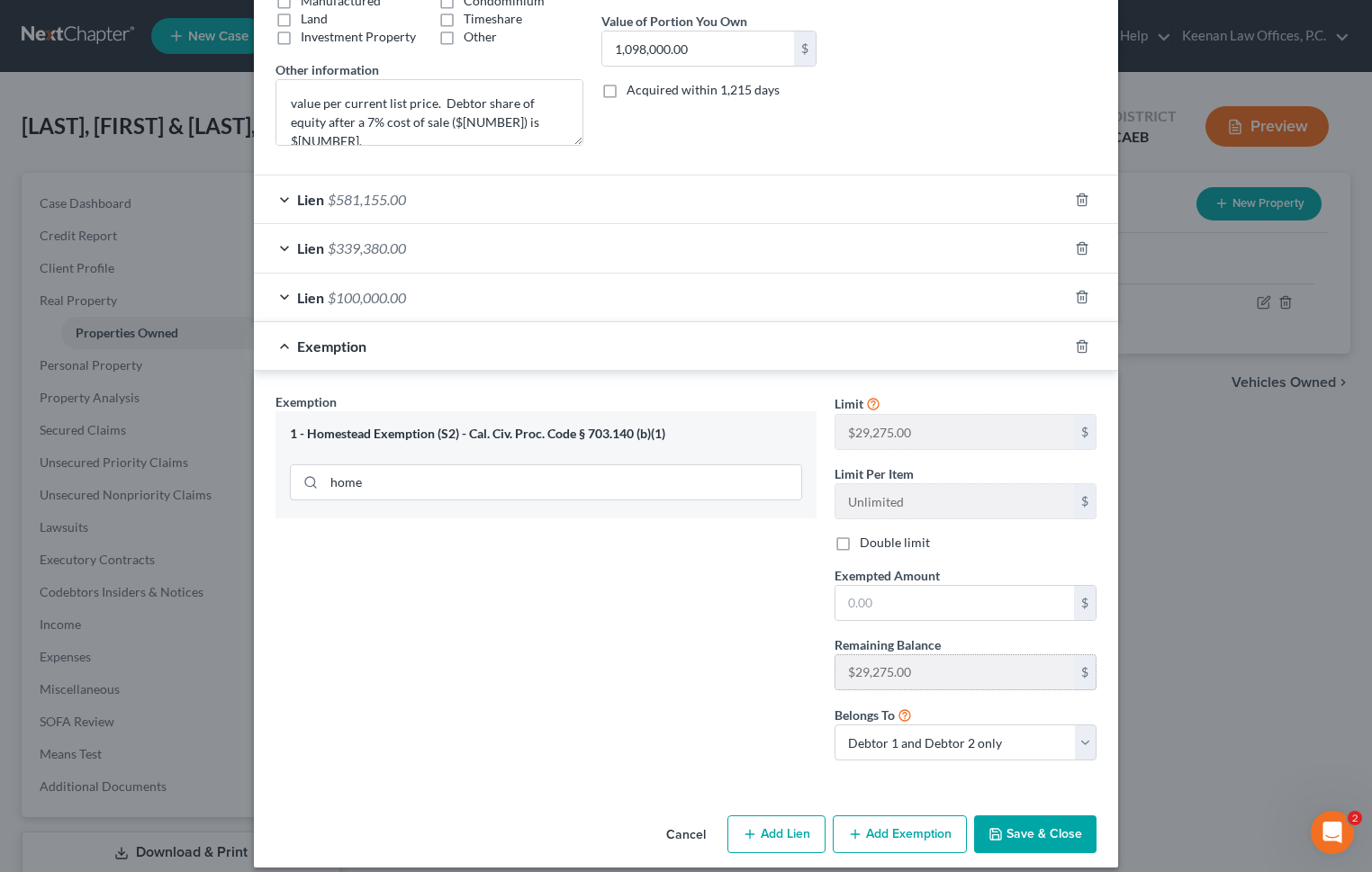 scroll, scrollTop: 390, scrollLeft: 0, axis: vertical 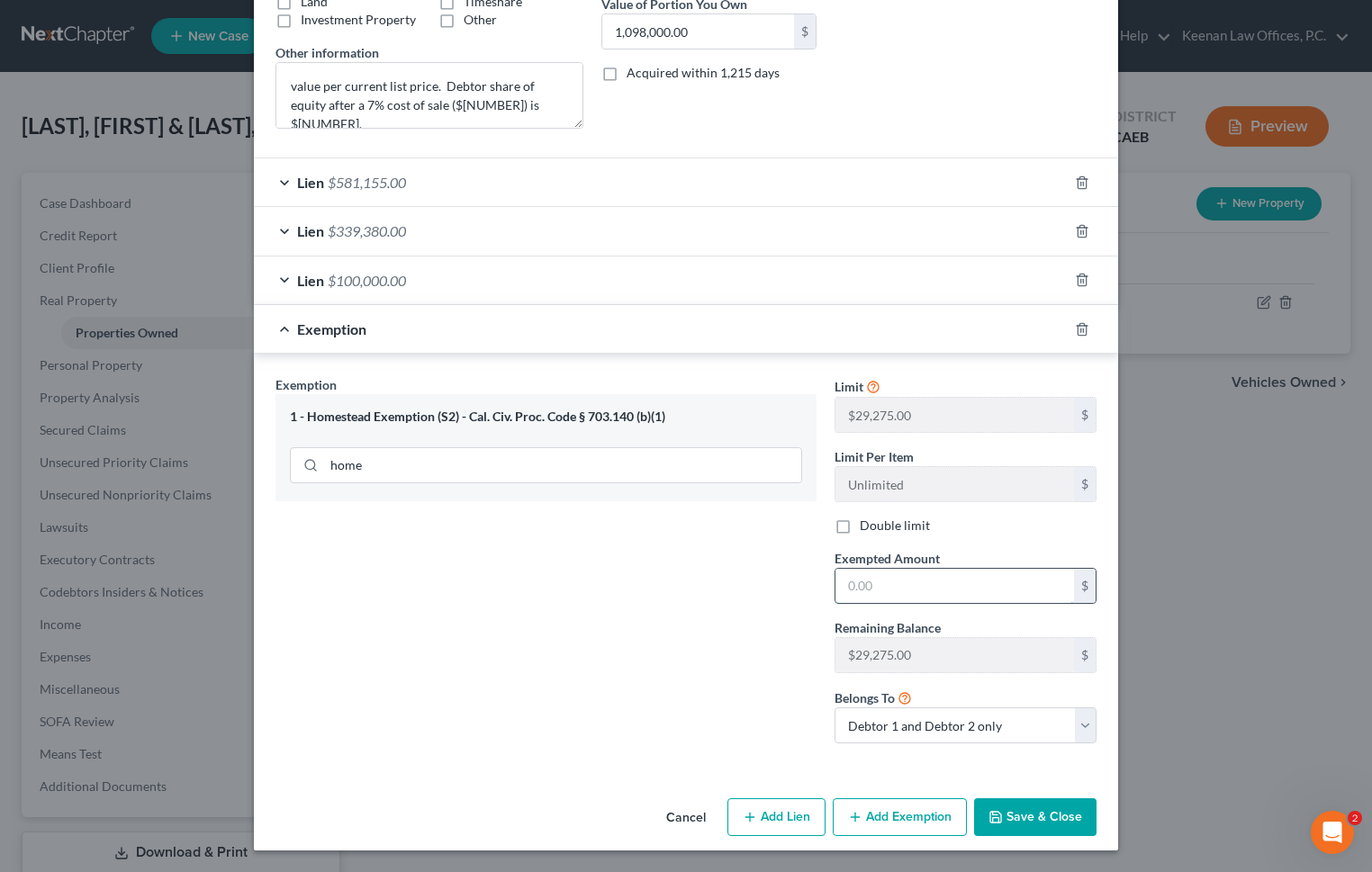 click at bounding box center [954, 586] 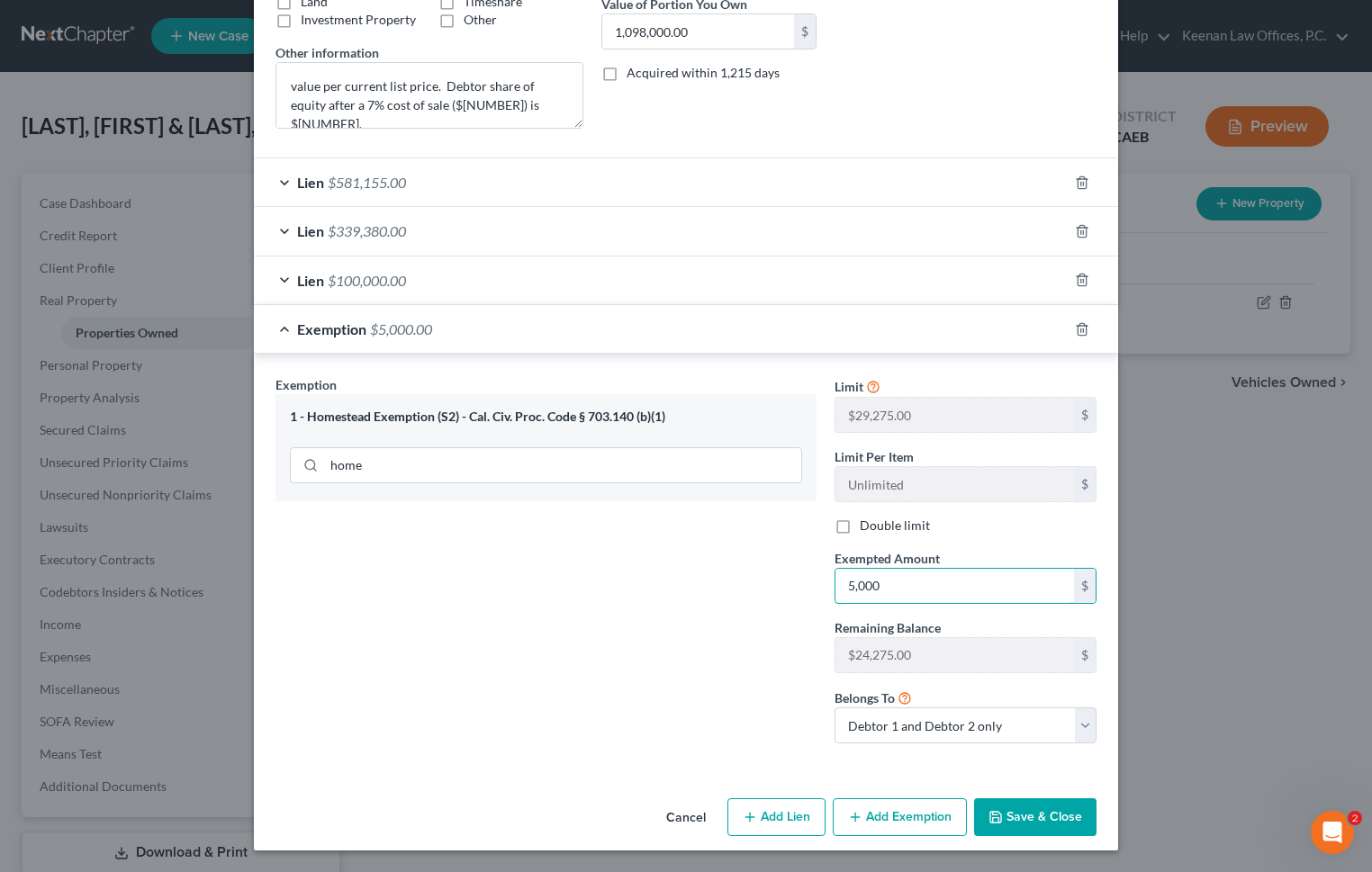 type on "5,000" 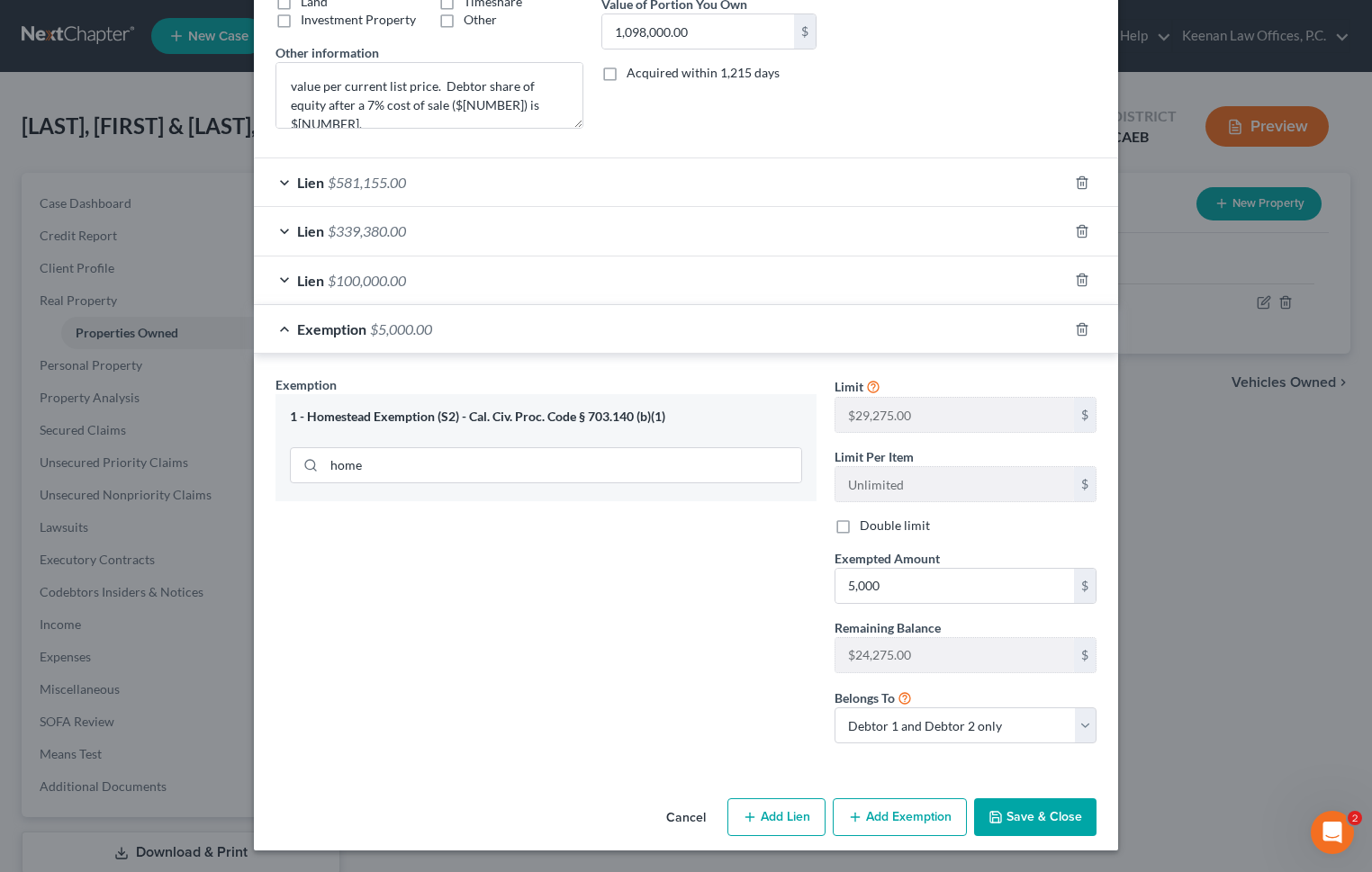 click on "Save & Close" at bounding box center [1035, 817] 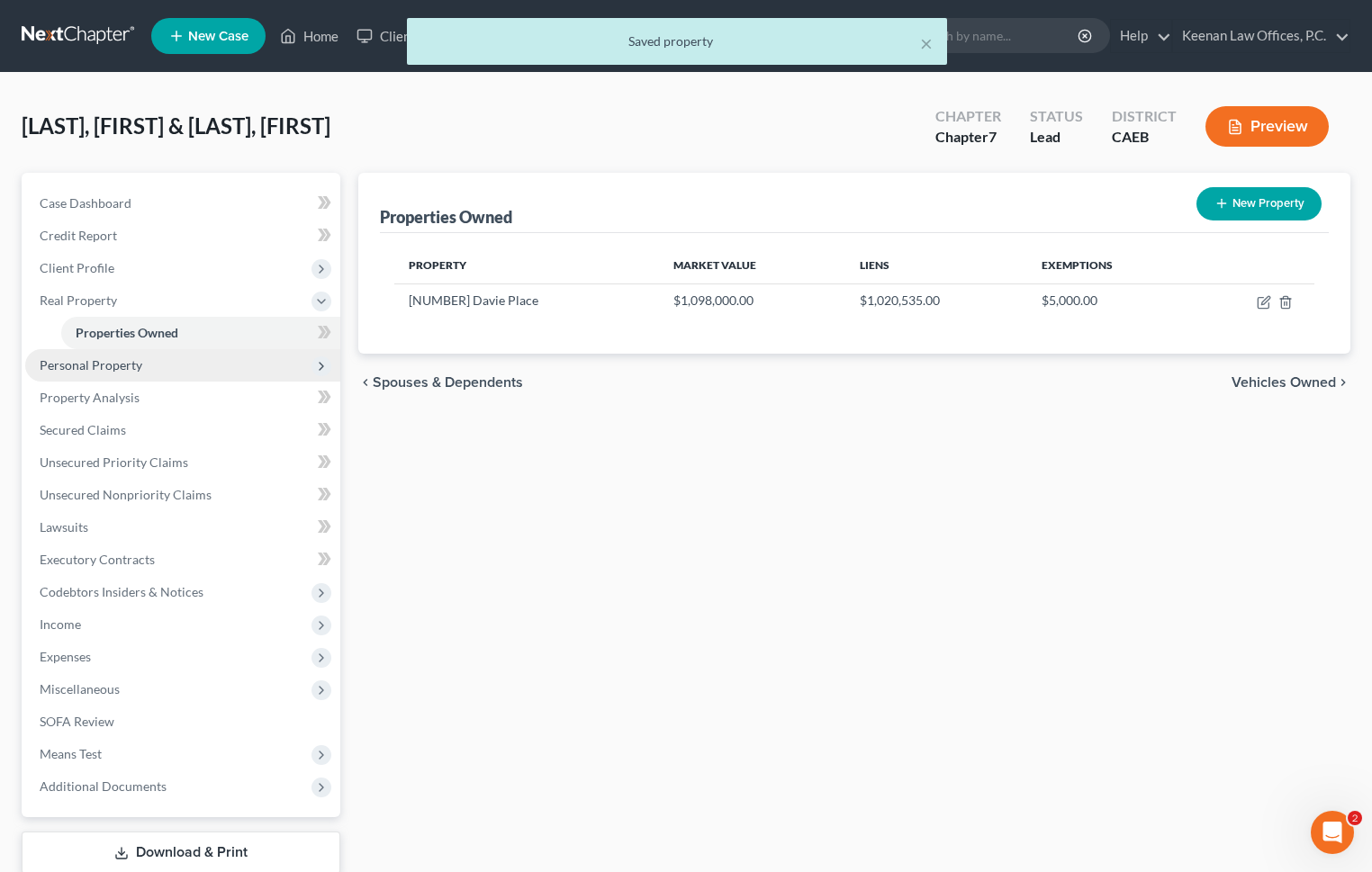click on "Personal Property" at bounding box center [183, 365] 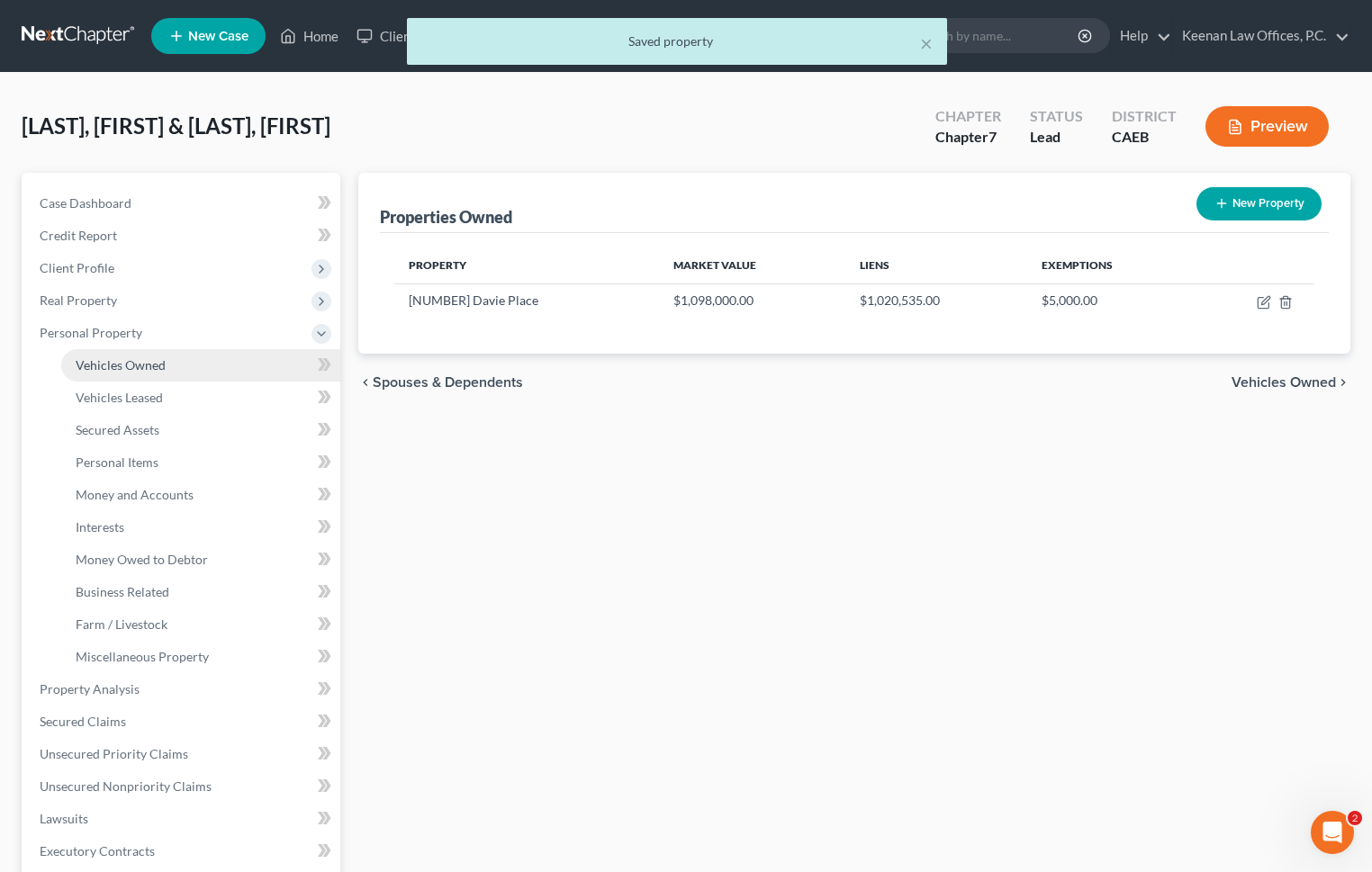 click on "Vehicles Owned" at bounding box center (201, 365) 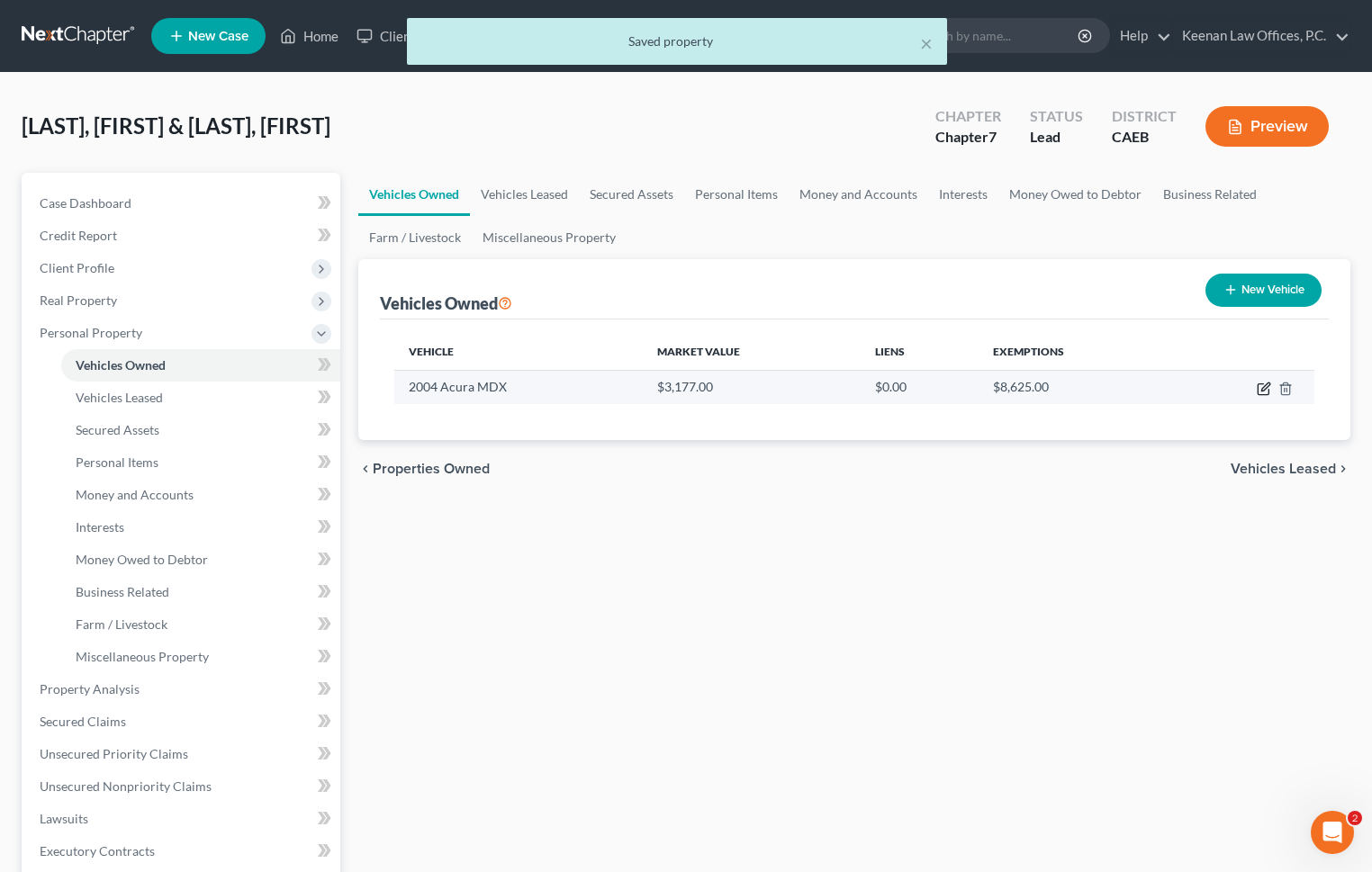 click 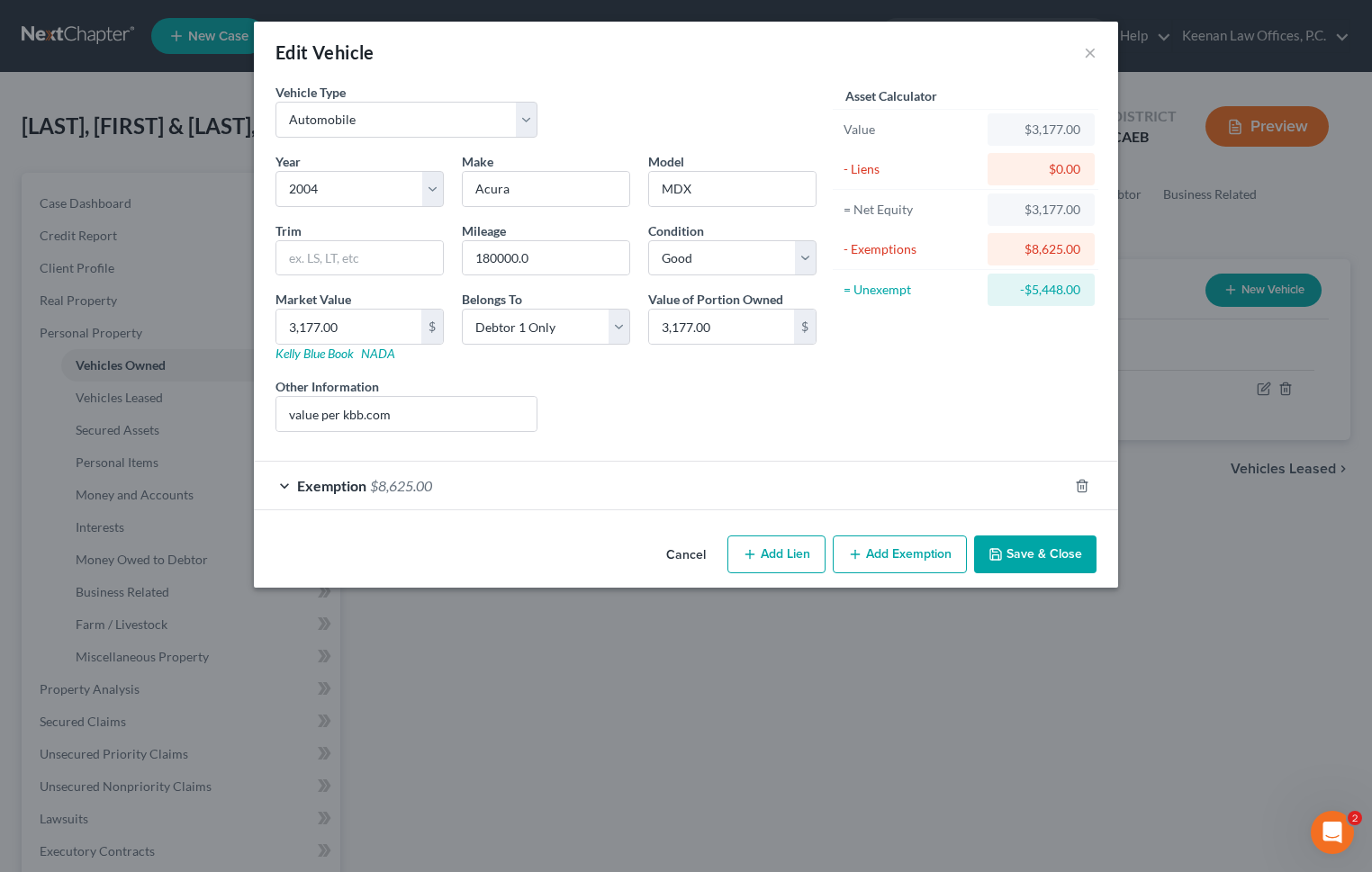 click on "Exemption $8,625.00" at bounding box center (661, 485) 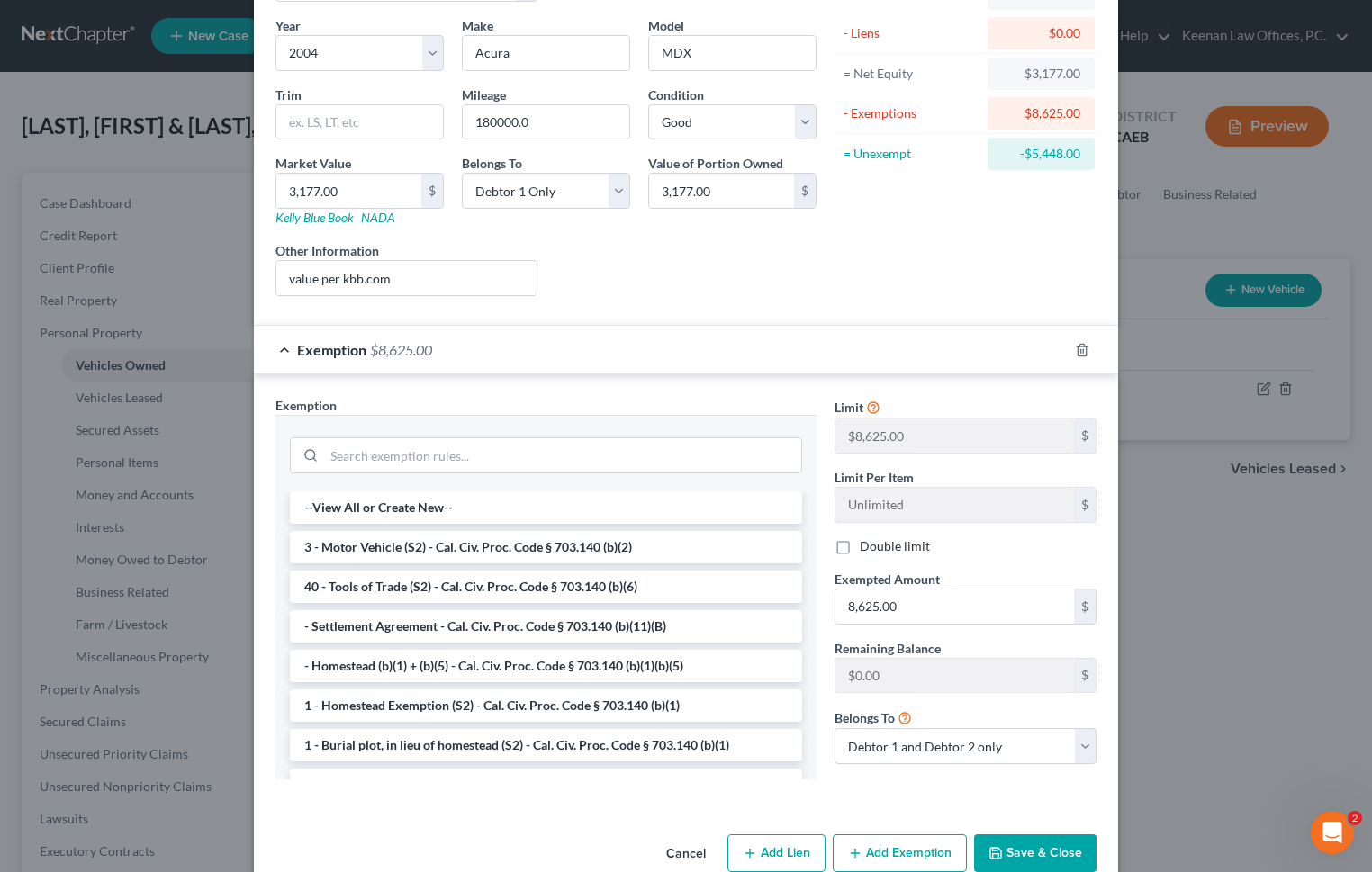 scroll, scrollTop: 166, scrollLeft: 0, axis: vertical 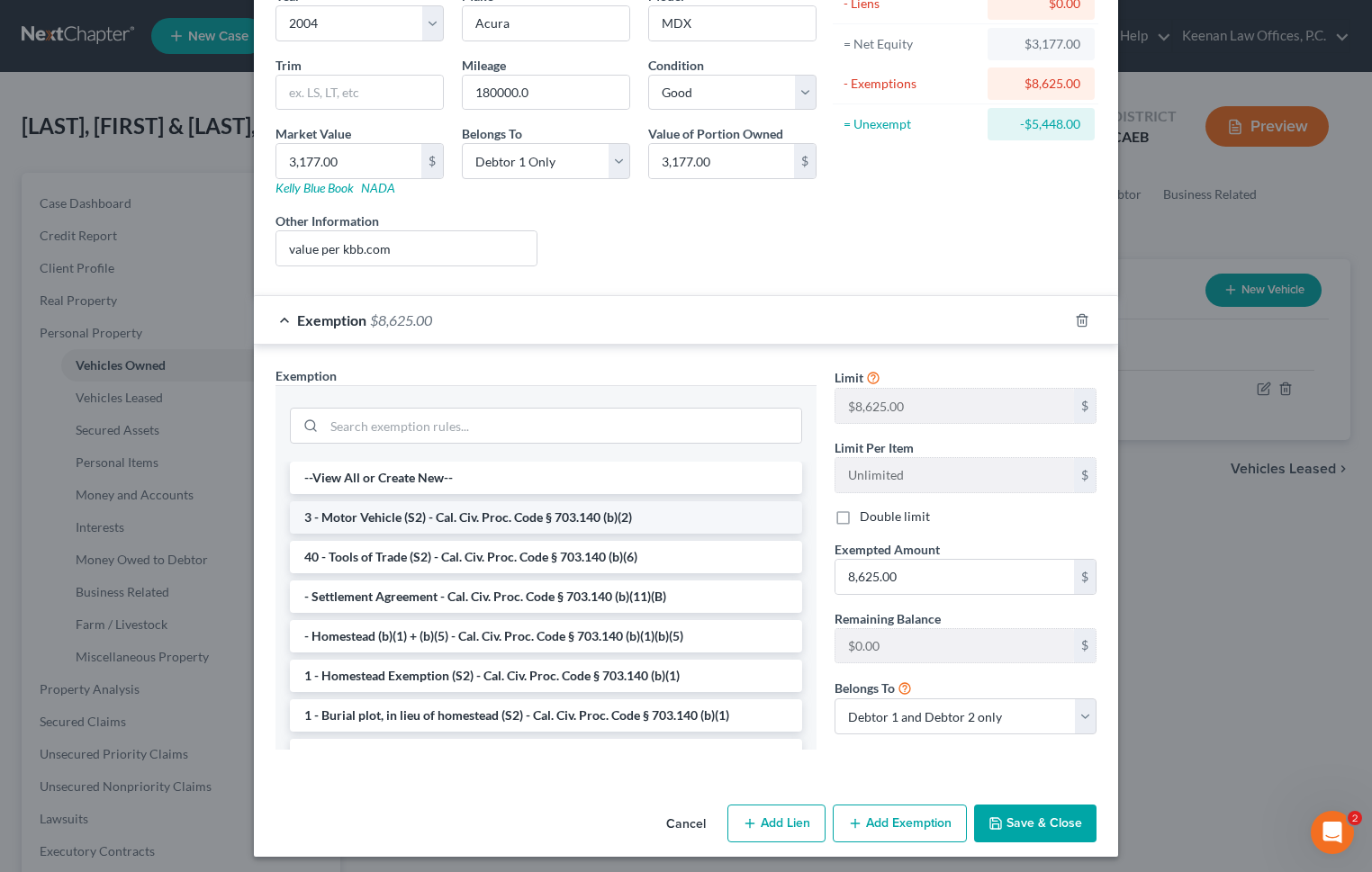 click on "3 - Motor Vehicle (S2) - Cal. Civ. Proc. Code § 703.140 (b)(2)" at bounding box center [546, 517] 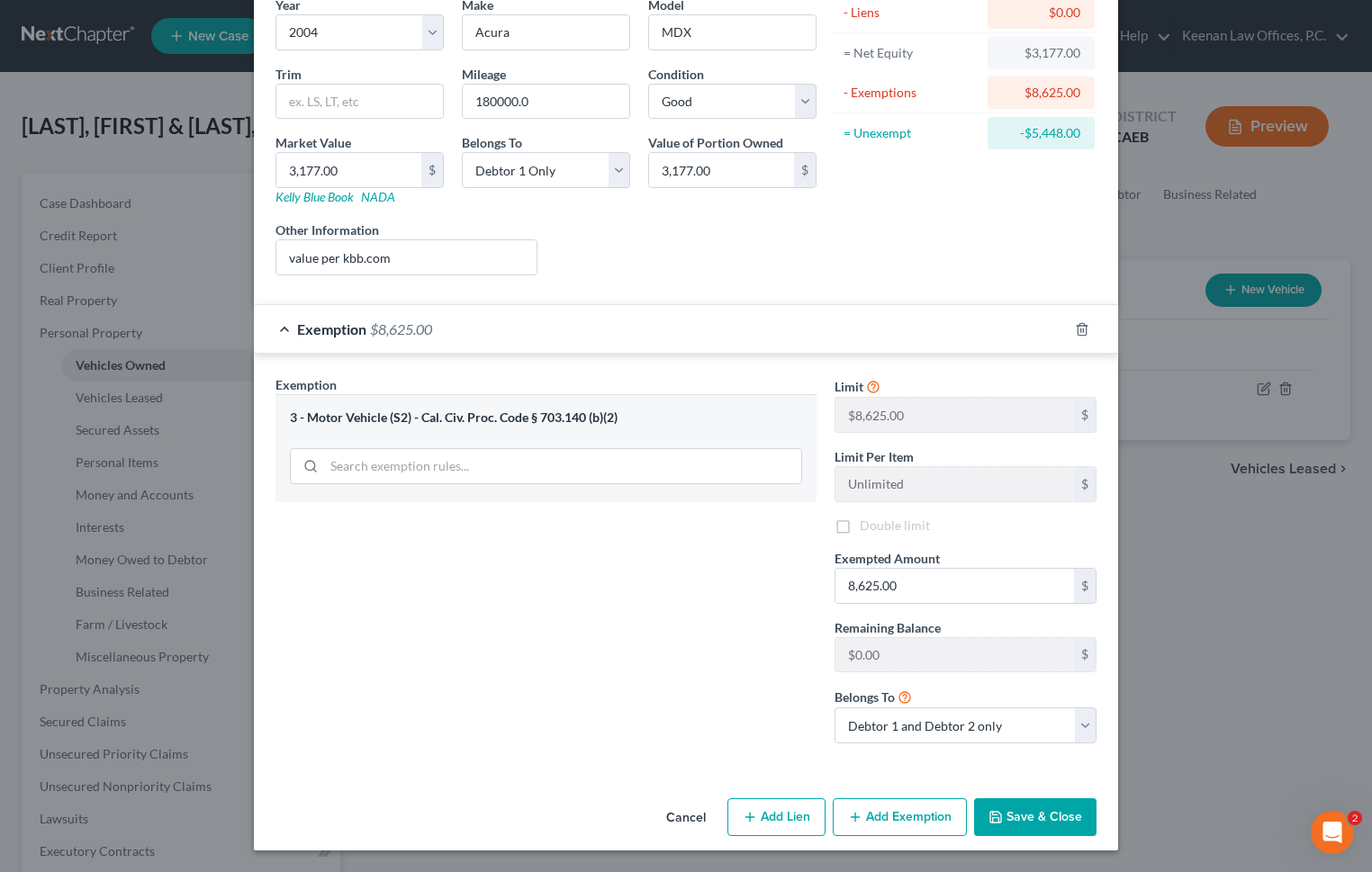 scroll, scrollTop: 156, scrollLeft: 0, axis: vertical 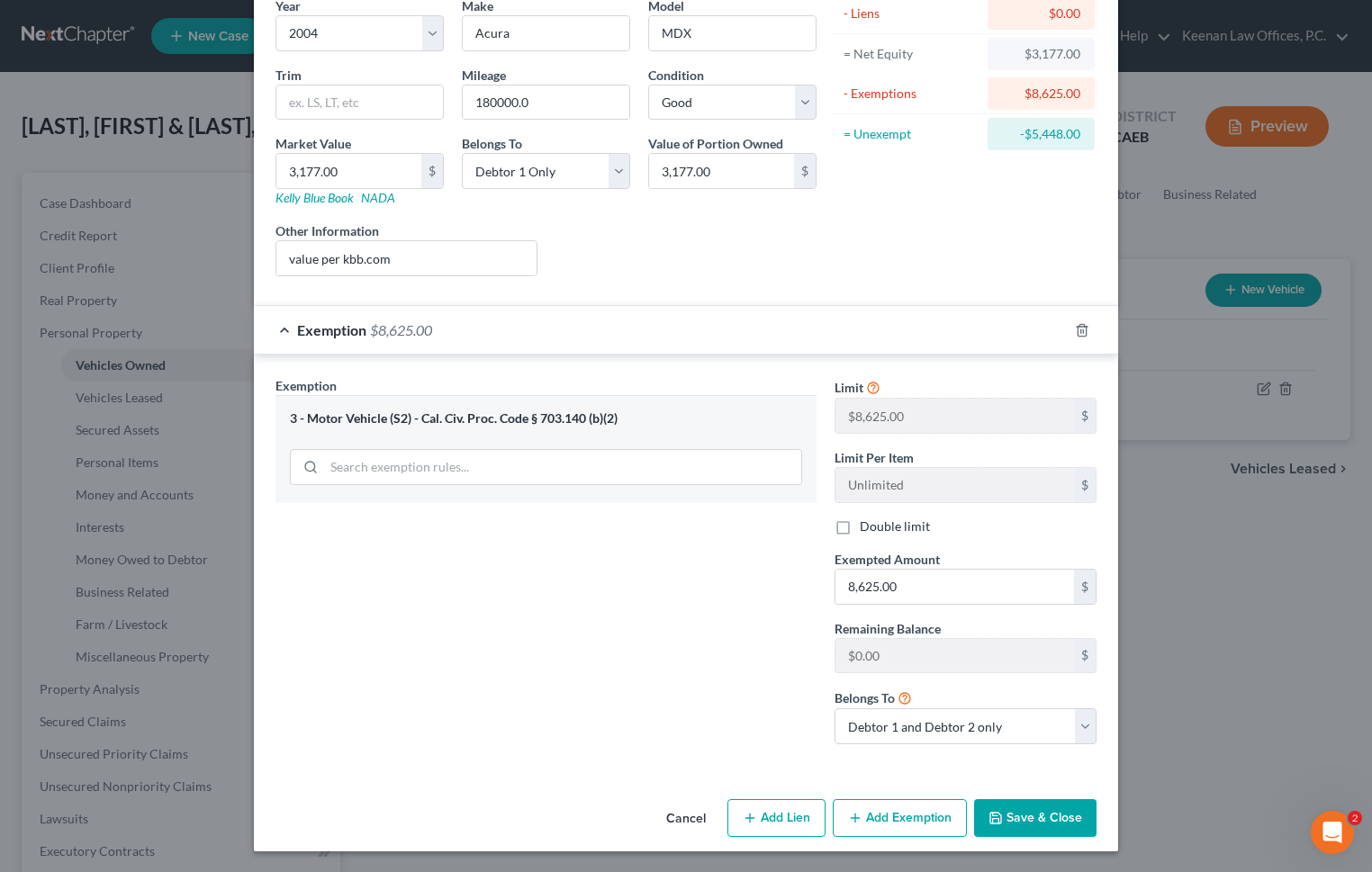 click on "Save & Close" at bounding box center (1035, 818) 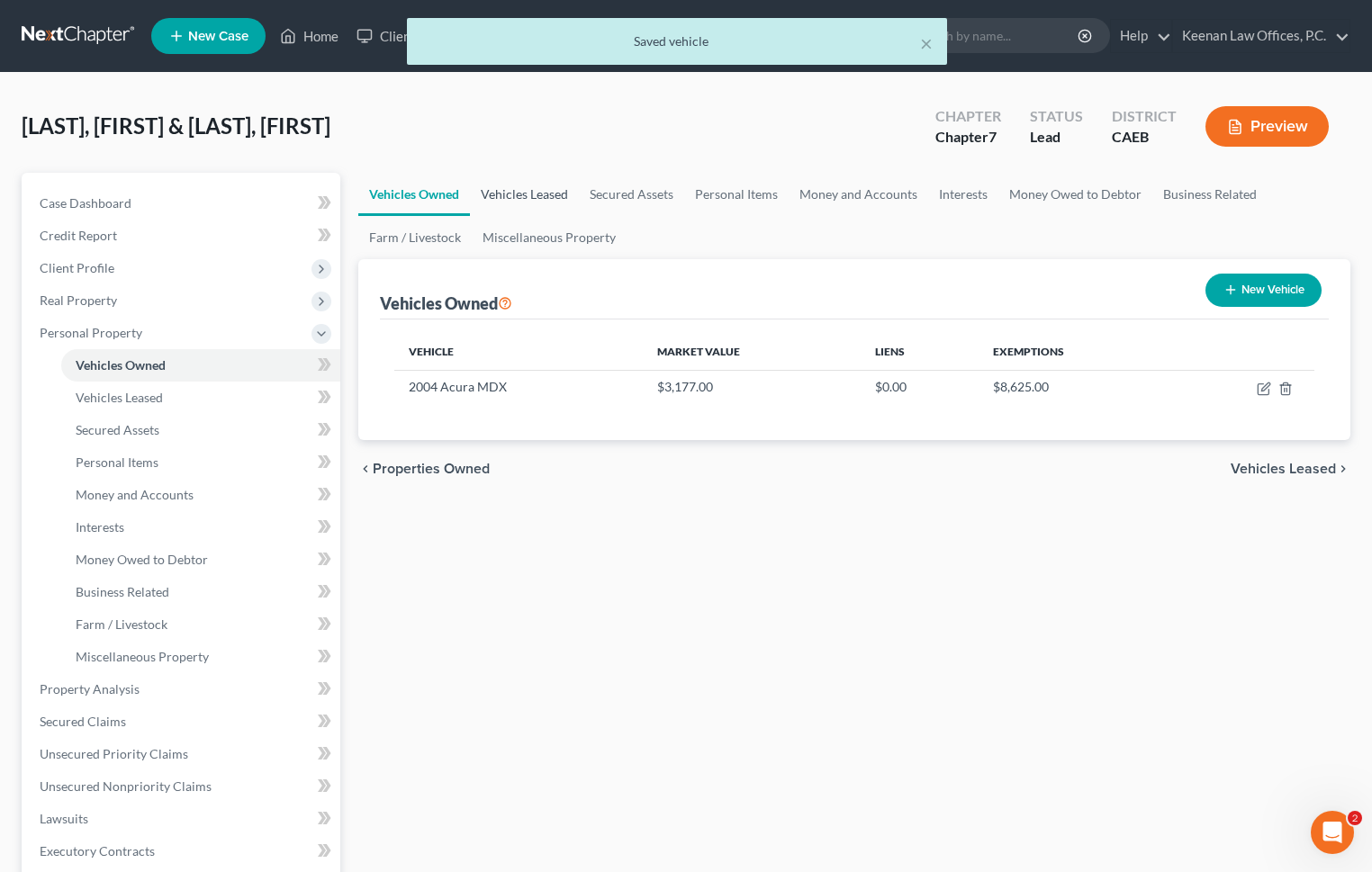 click on "Vehicles Leased" at bounding box center [524, 194] 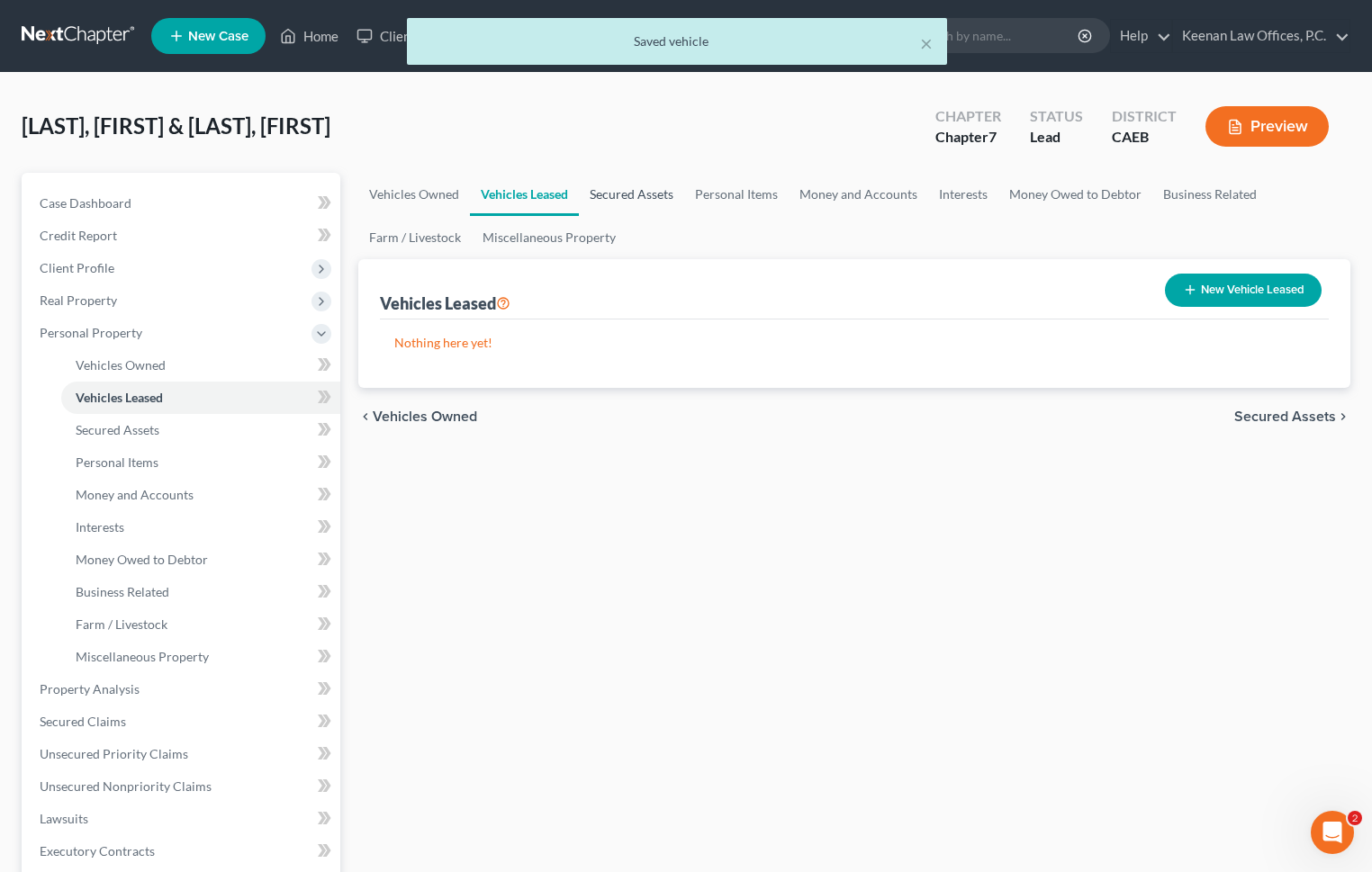 click on "Secured Assets" at bounding box center [631, 194] 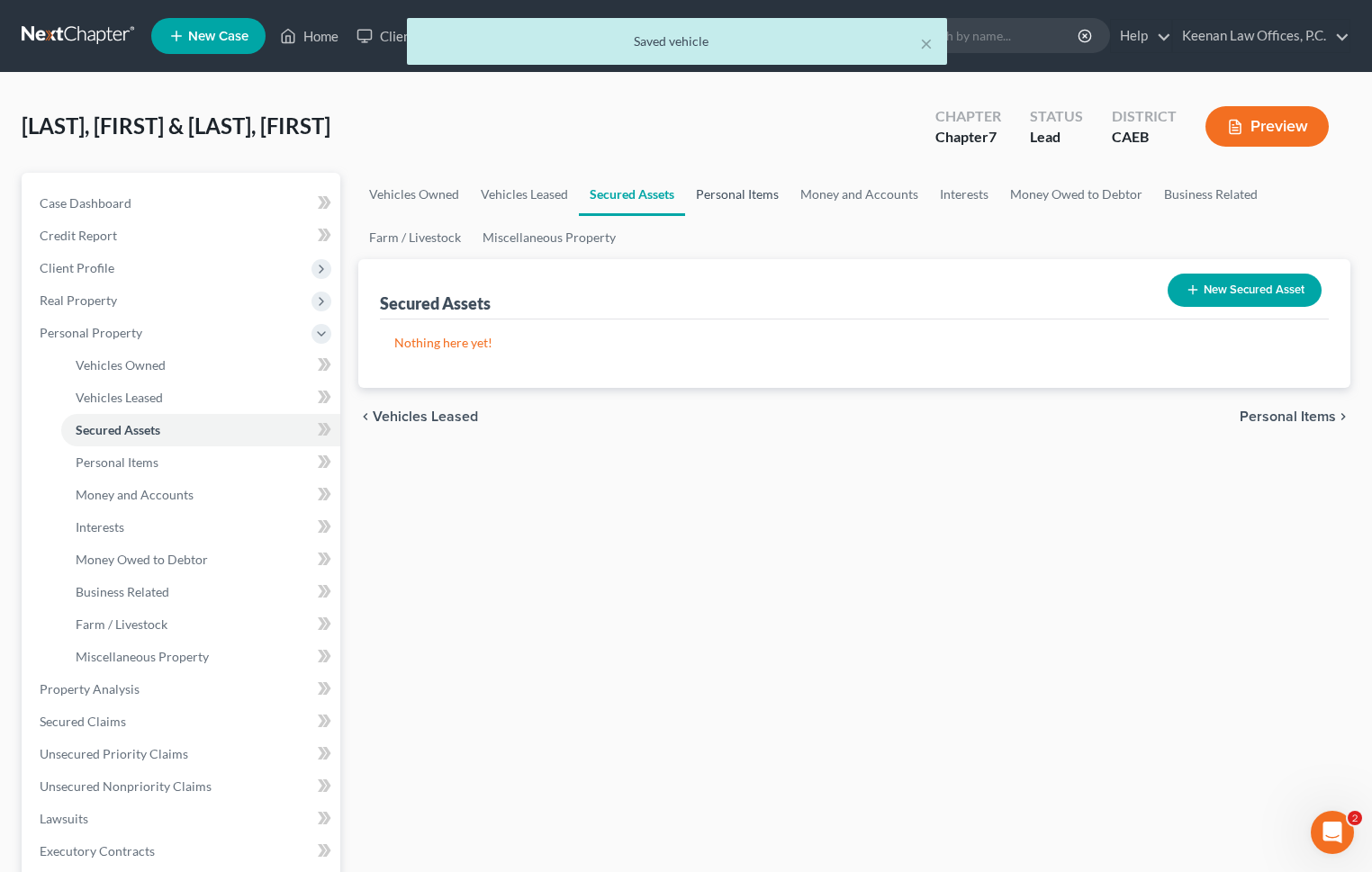 click on "Personal Items" at bounding box center (737, 194) 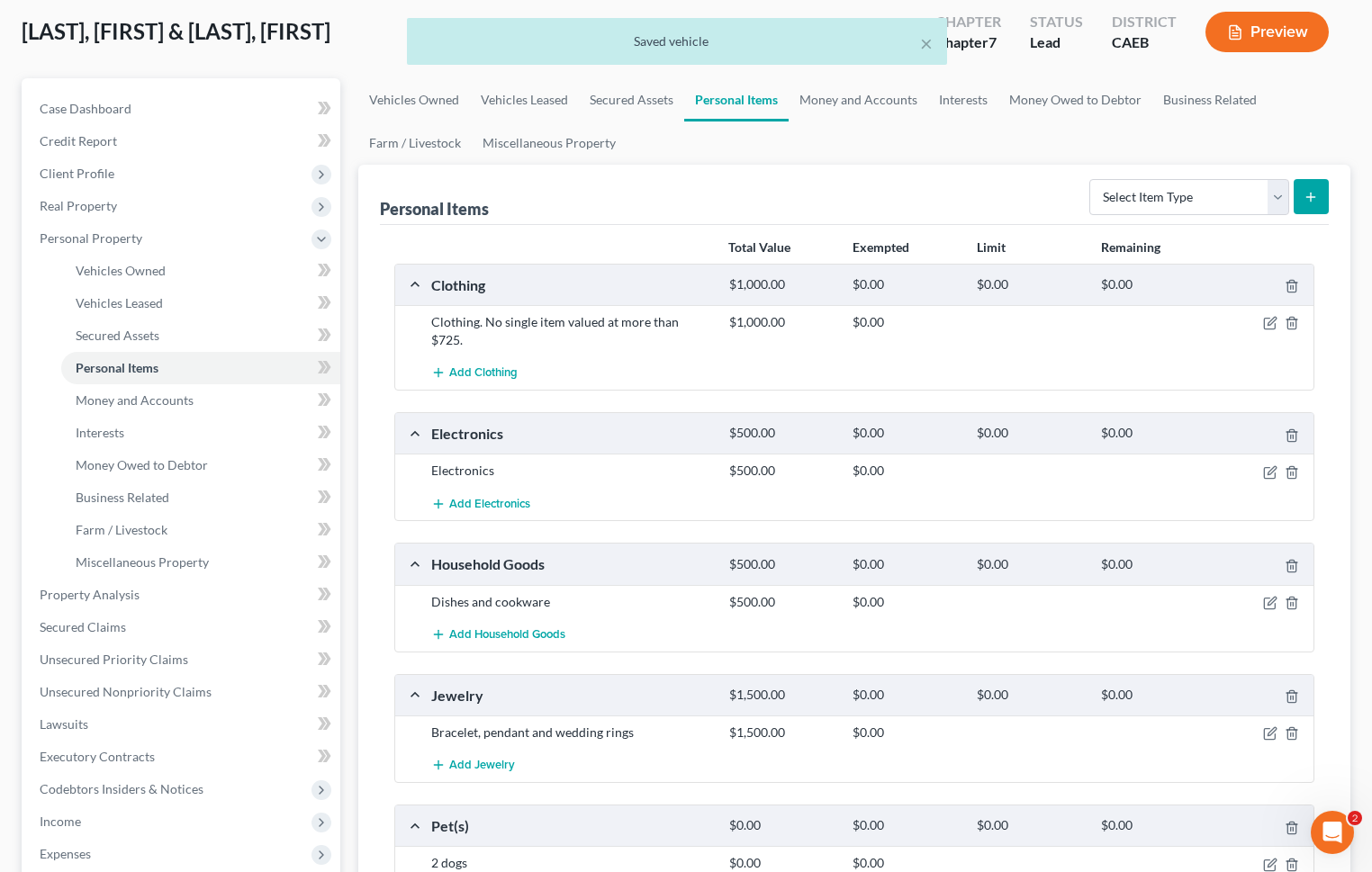 scroll, scrollTop: 197, scrollLeft: 0, axis: vertical 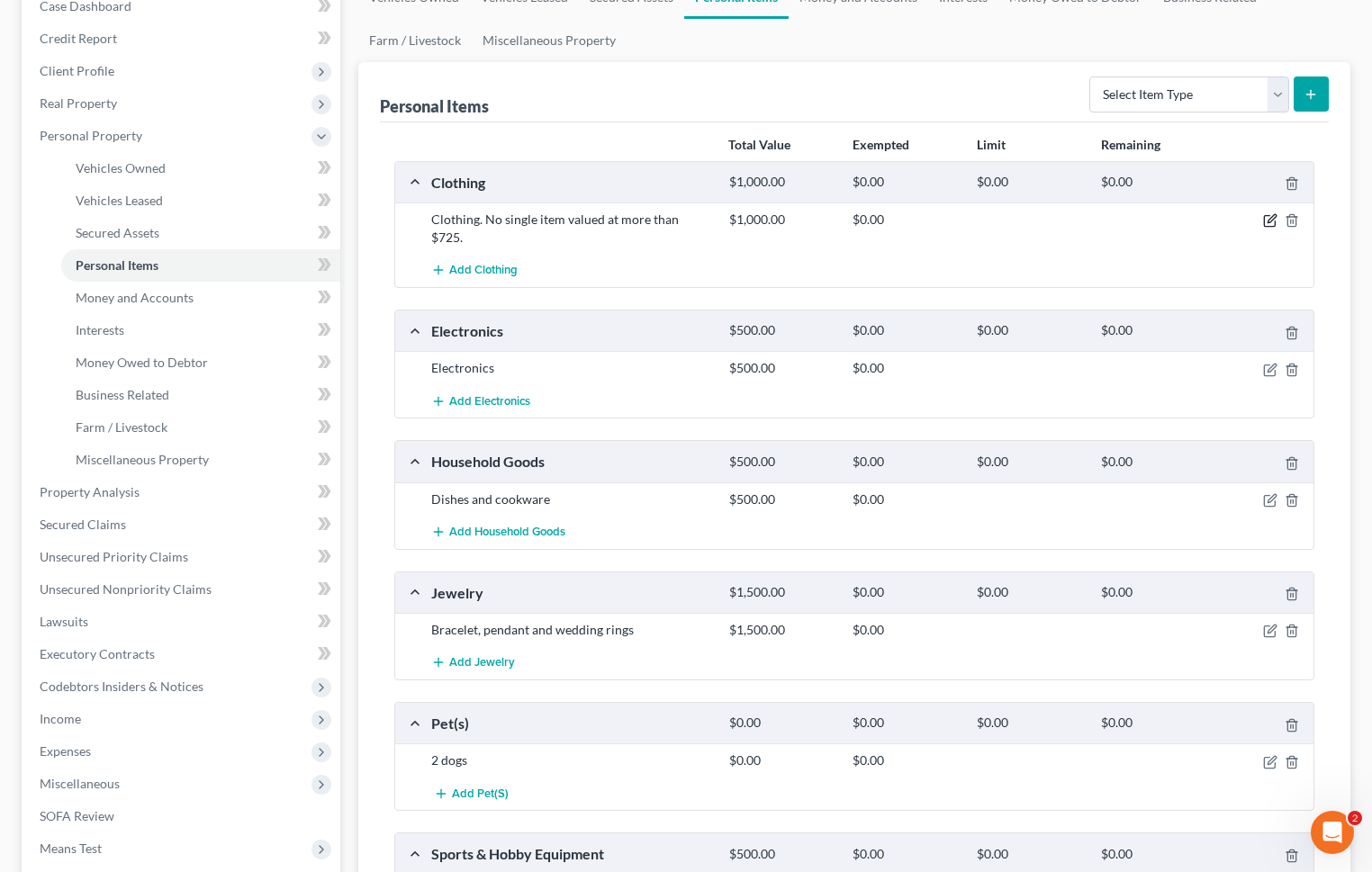 click 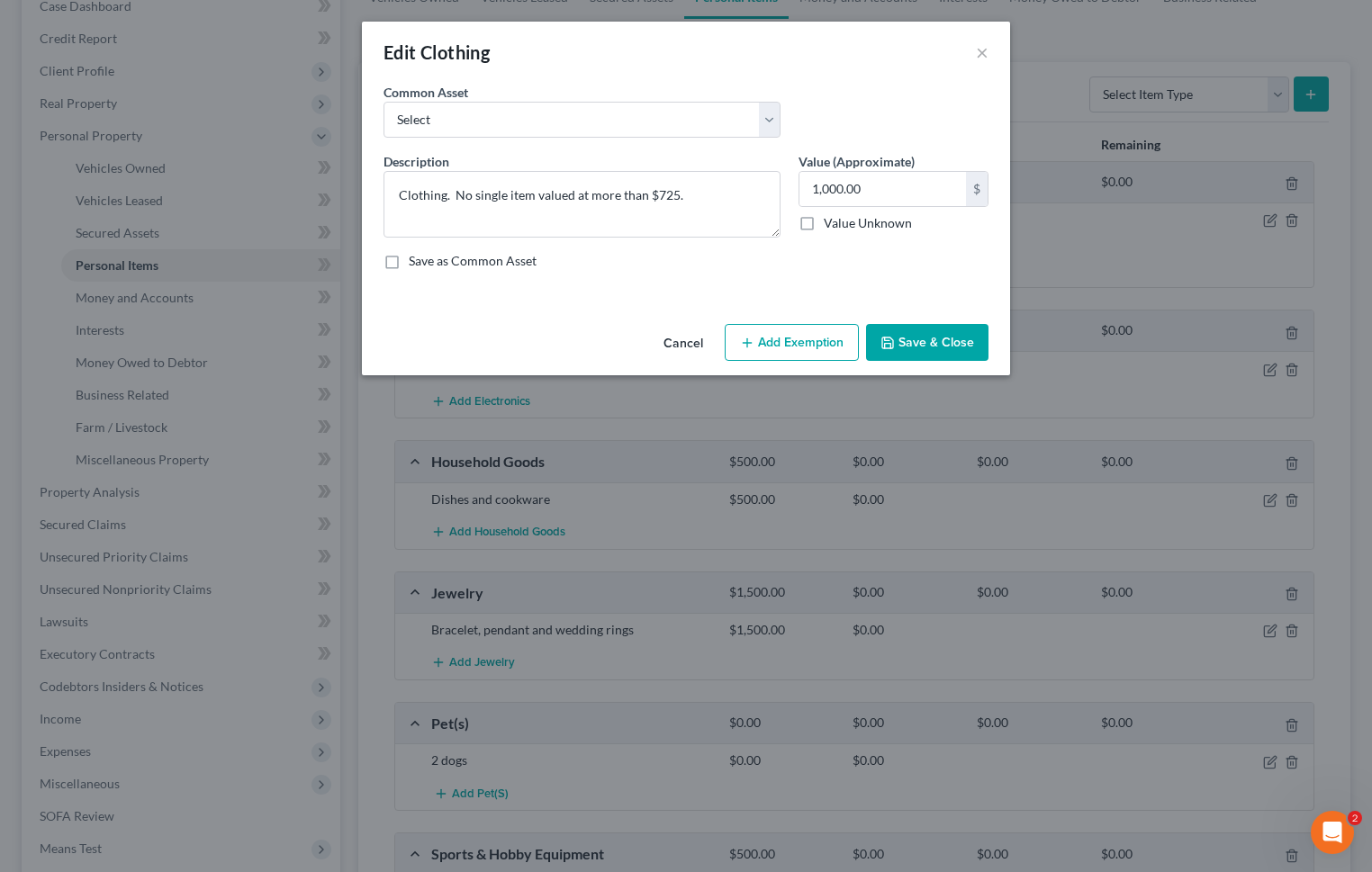 click on "Add Exemption" at bounding box center [791, 343] 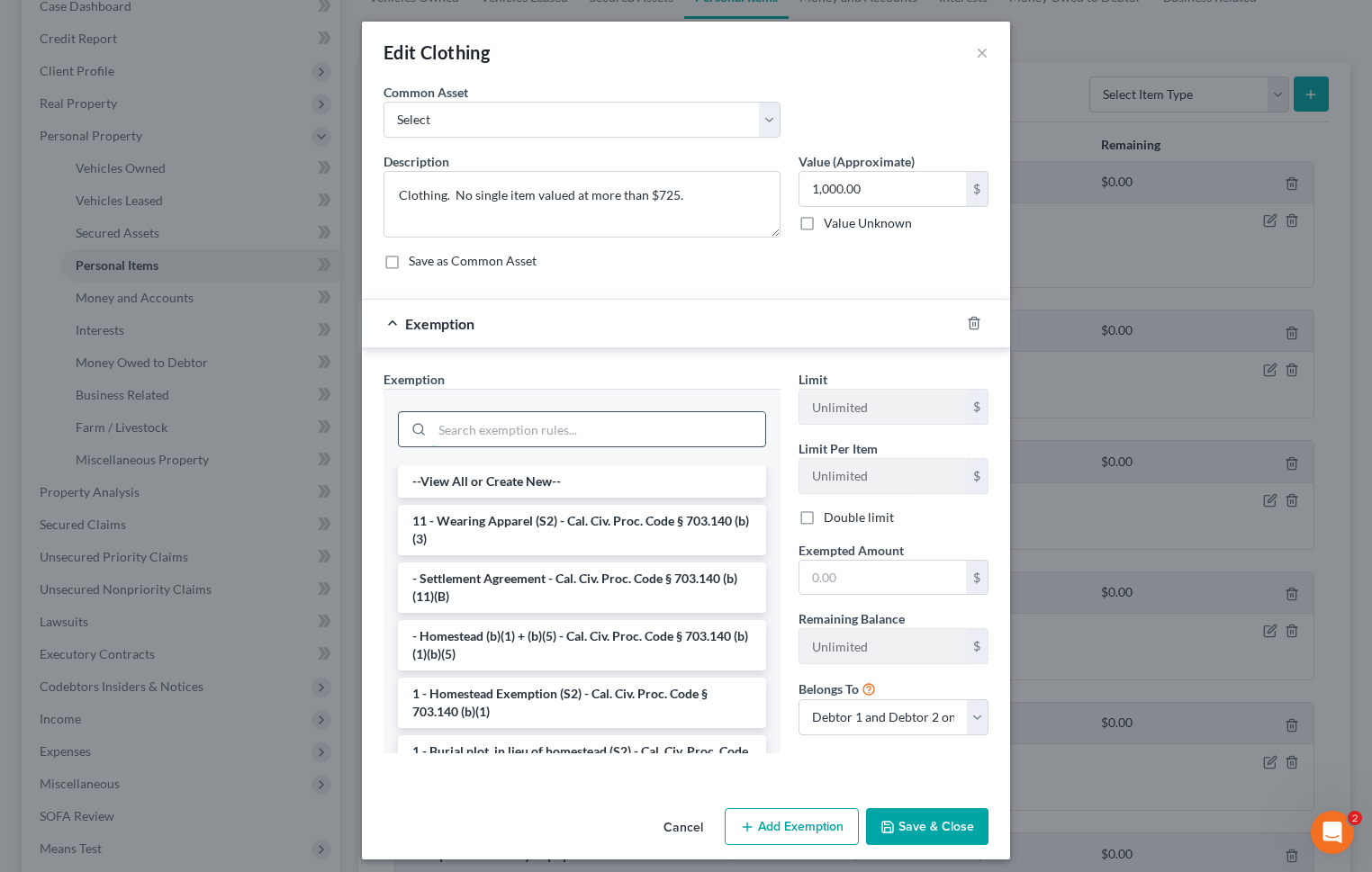 click at bounding box center [599, 429] 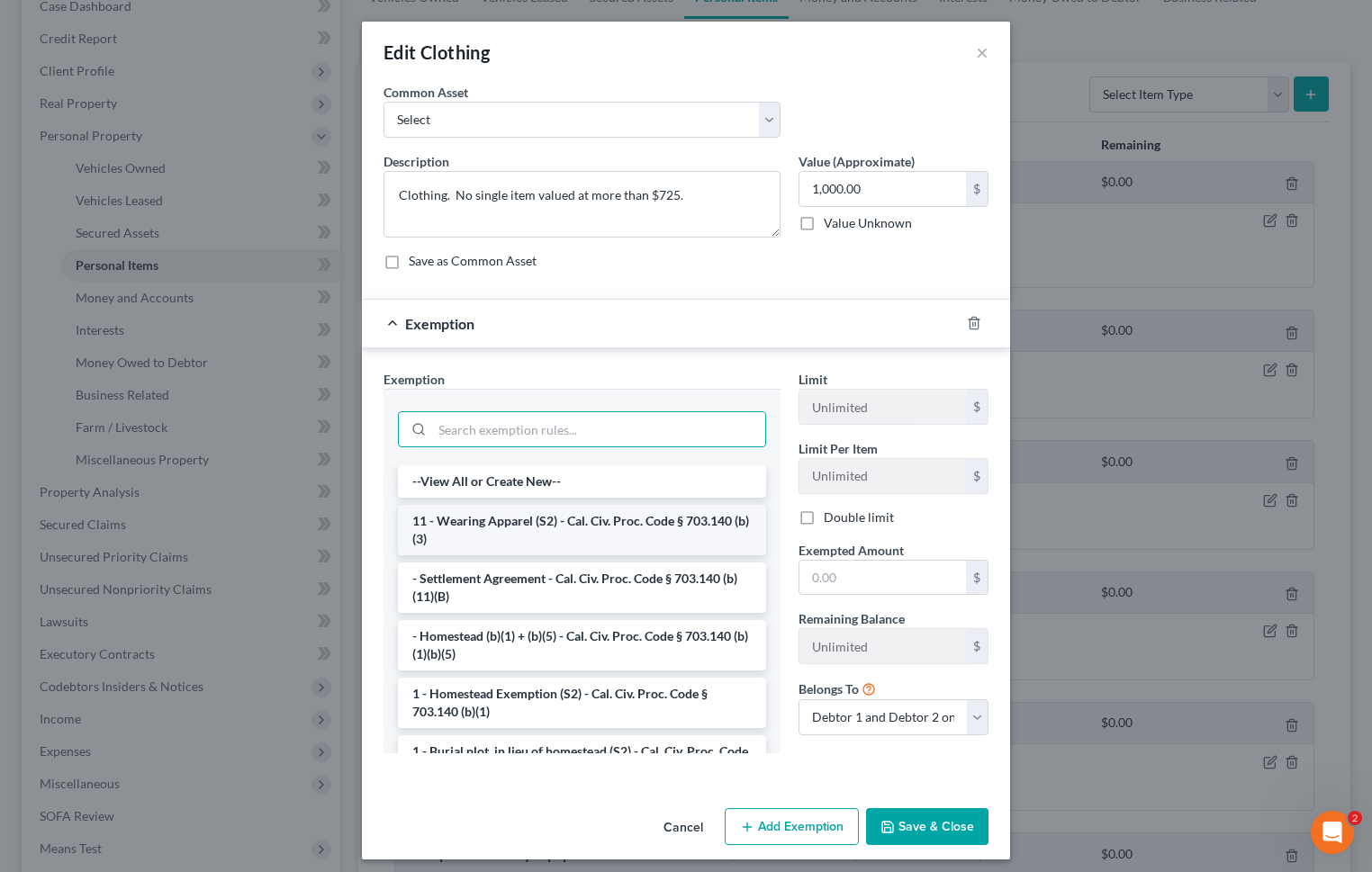 click on "11 - Wearing Apparel (S2)  - Cal. Civ. Proc. Code § 703.140 (b)(3)" at bounding box center (582, 530) 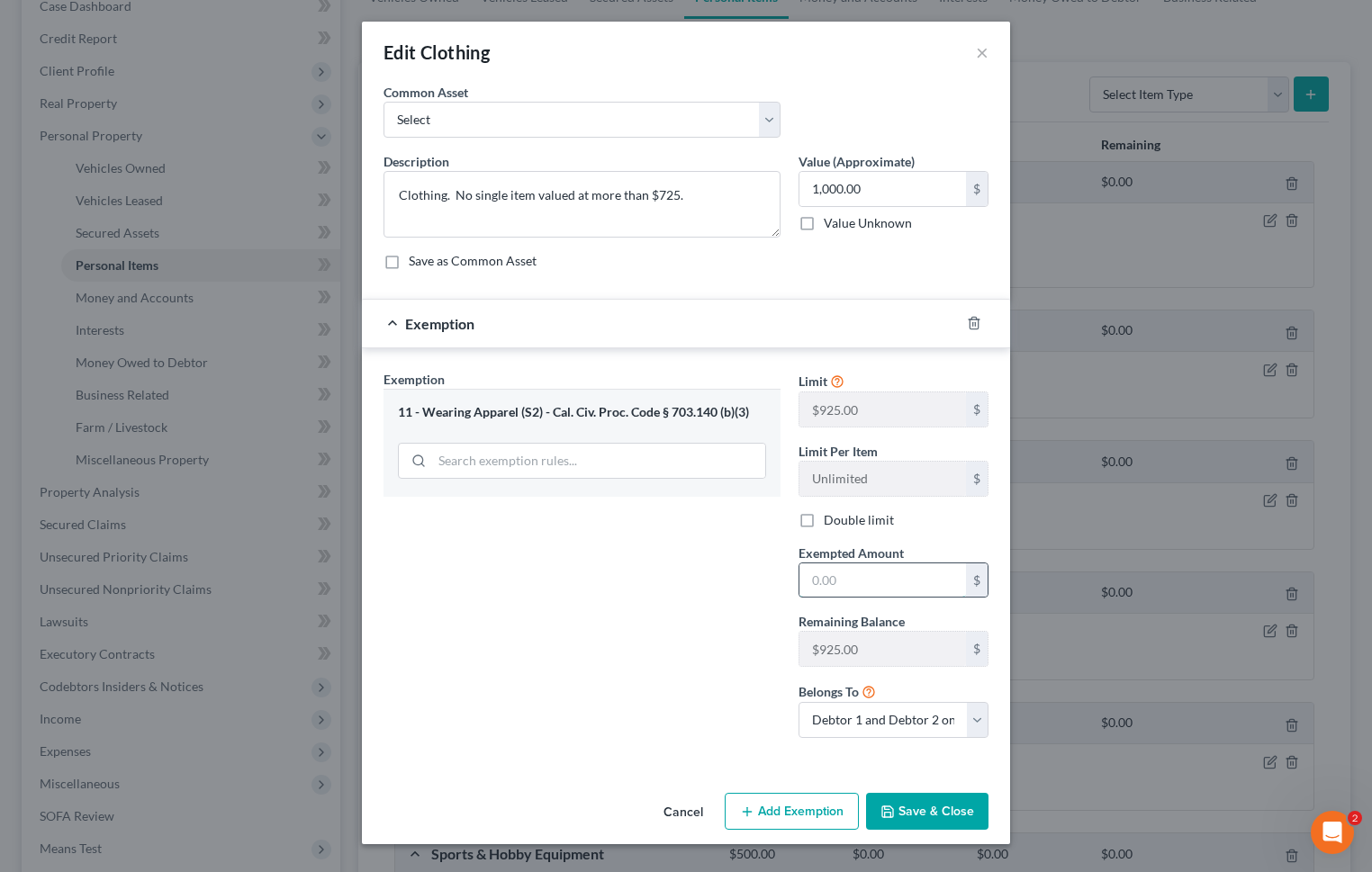 click at bounding box center (882, 580) 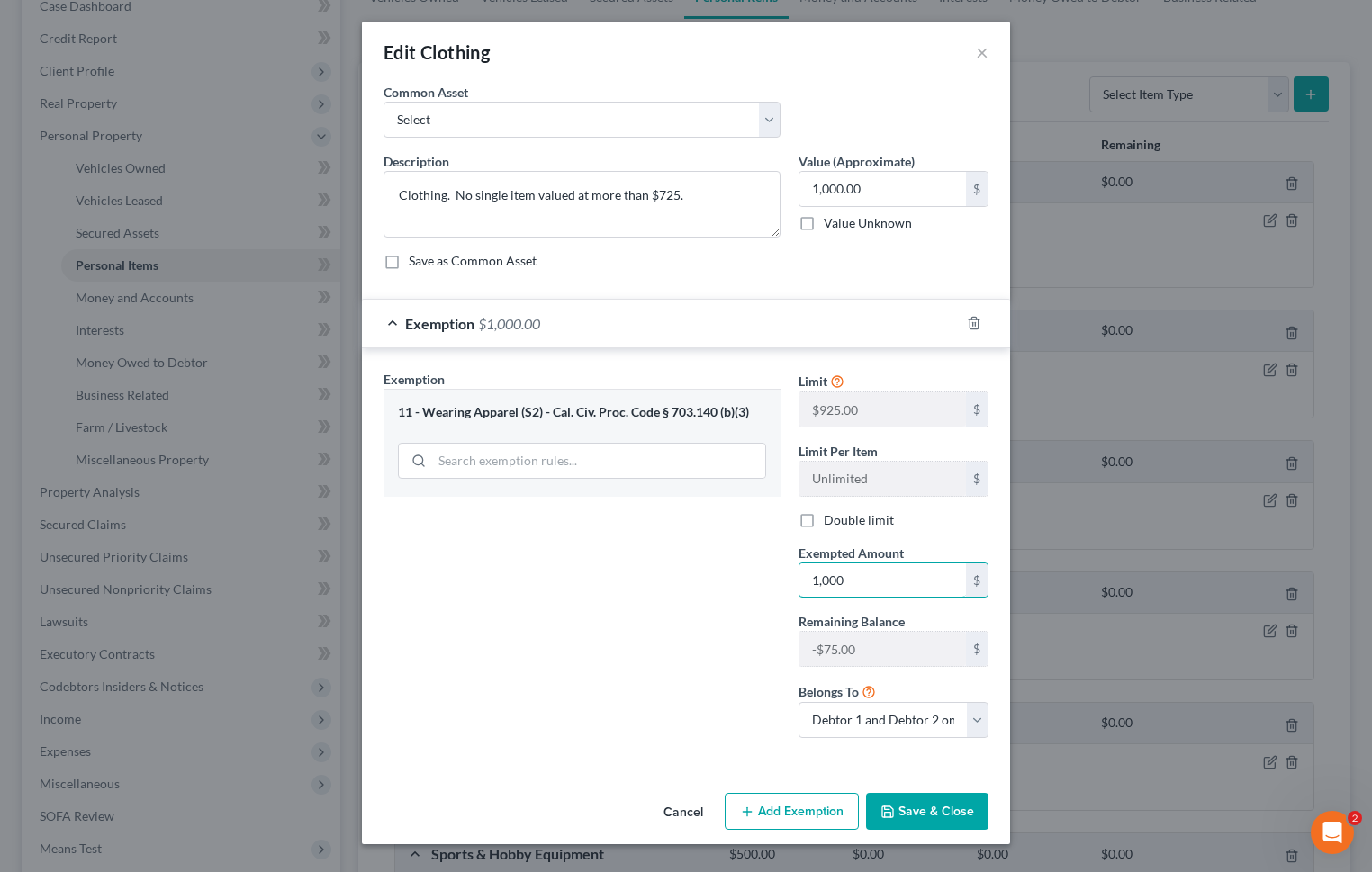 type on "1,000" 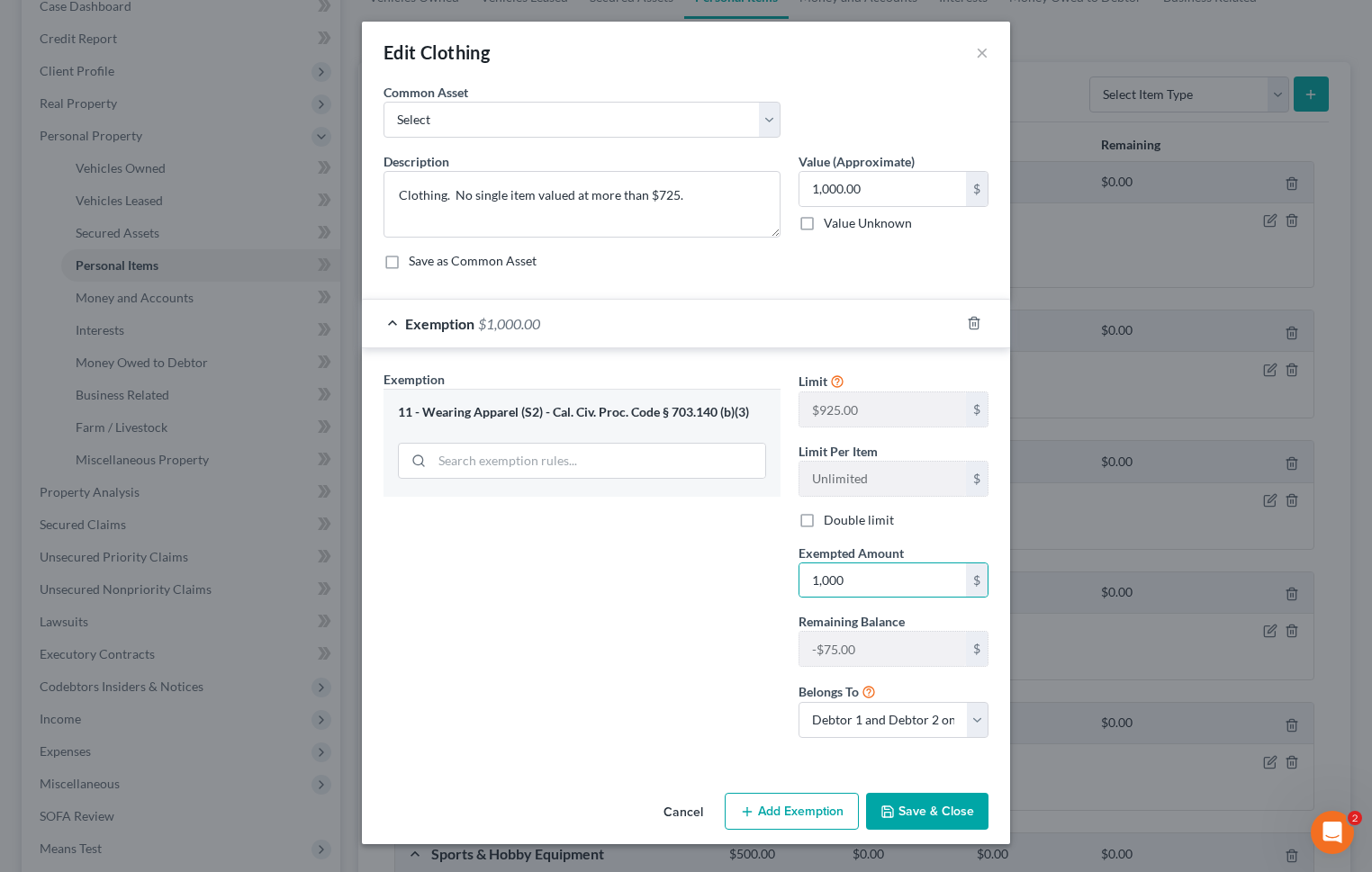 click on "Save & Close" at bounding box center [927, 812] 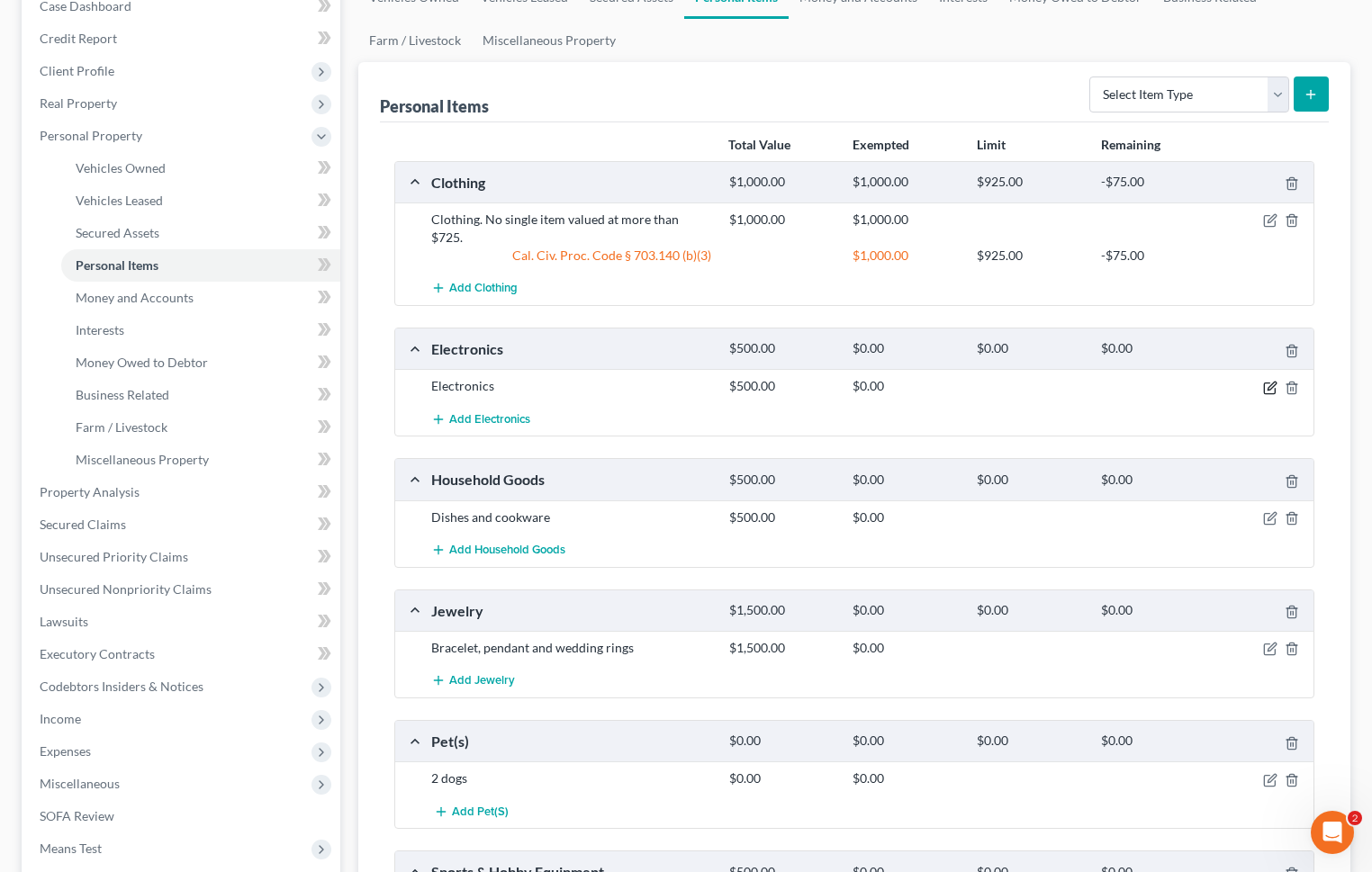 click 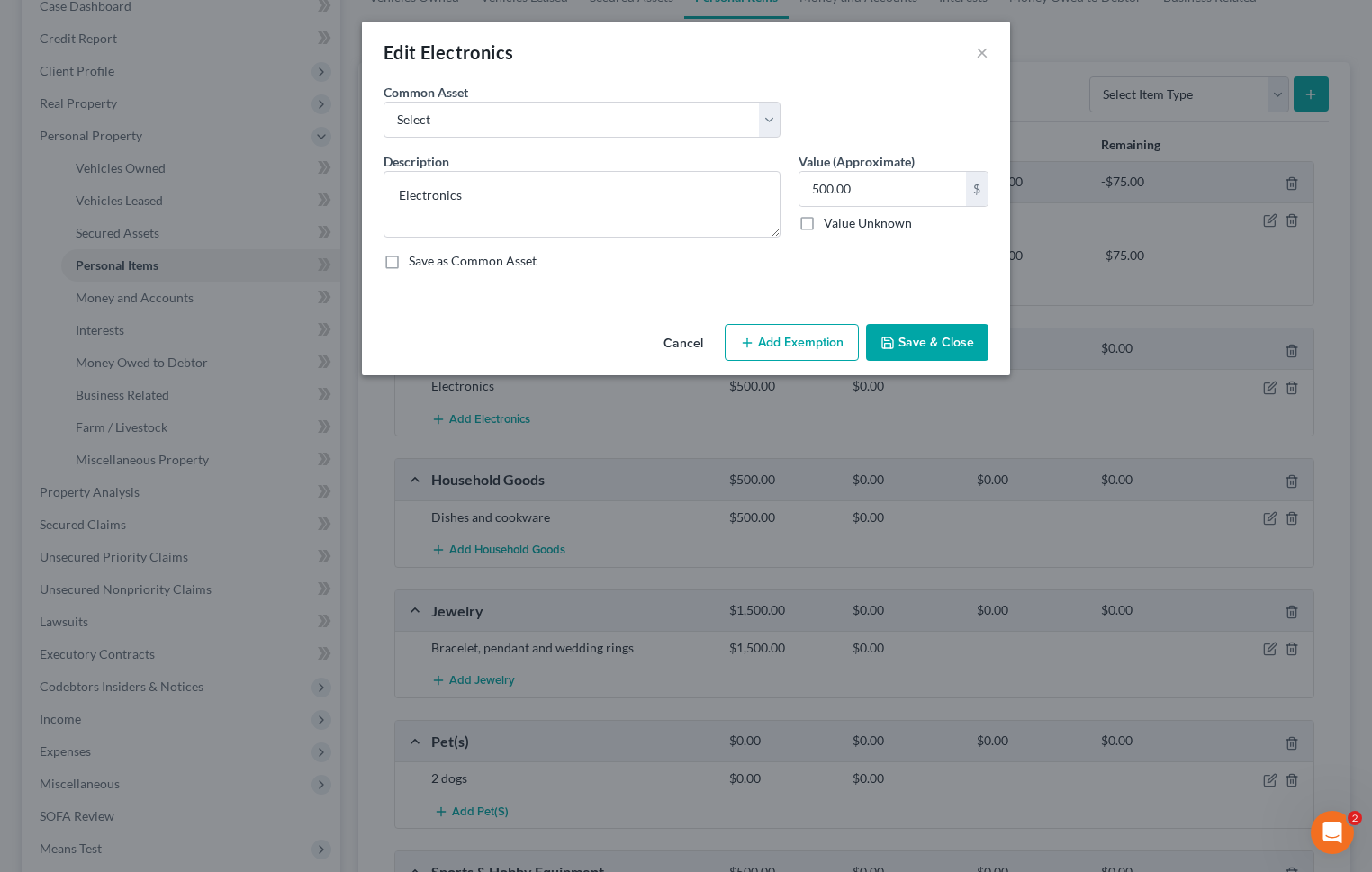 click on "Add Exemption" at bounding box center (791, 343) 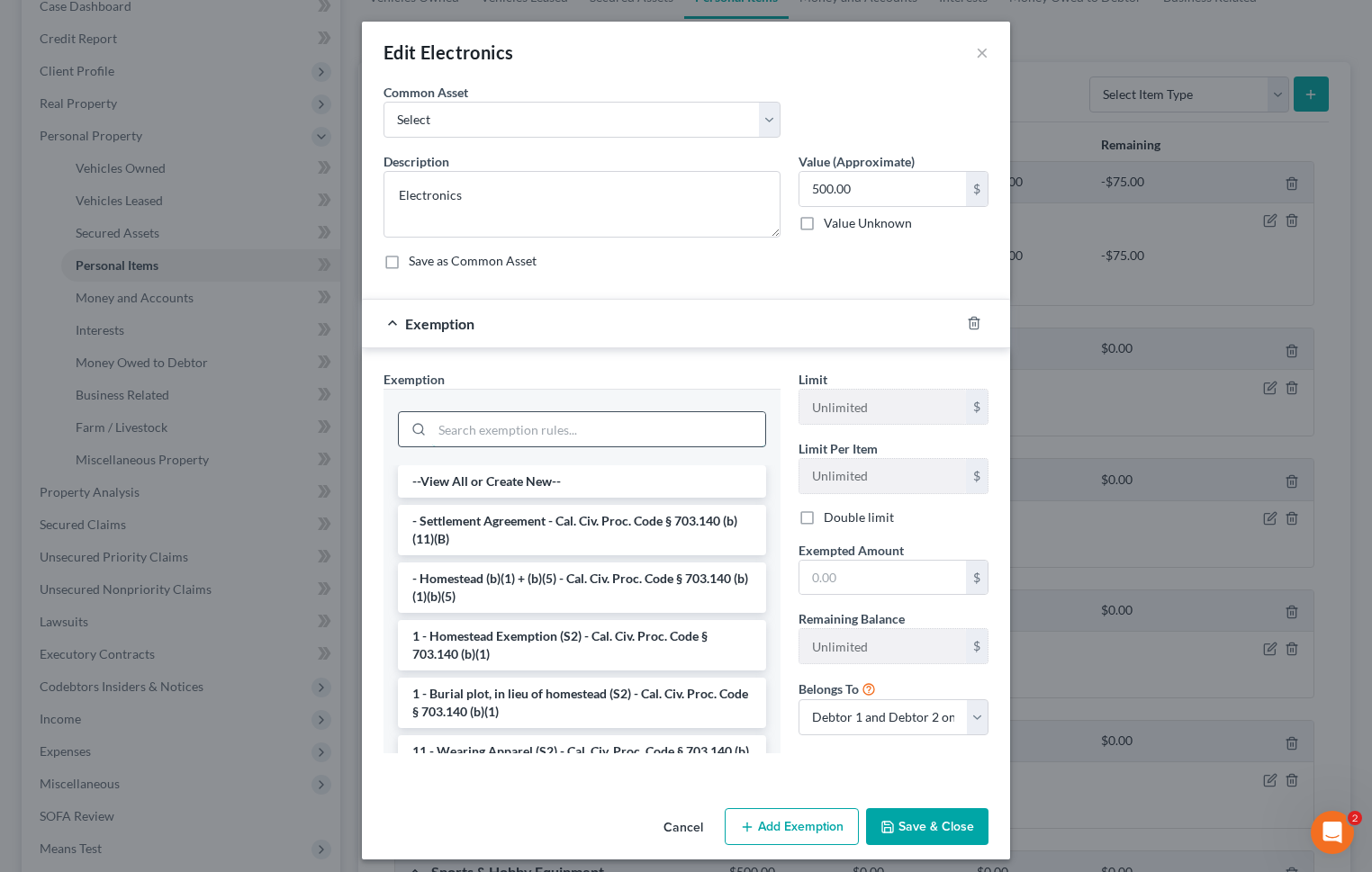 click at bounding box center [599, 429] 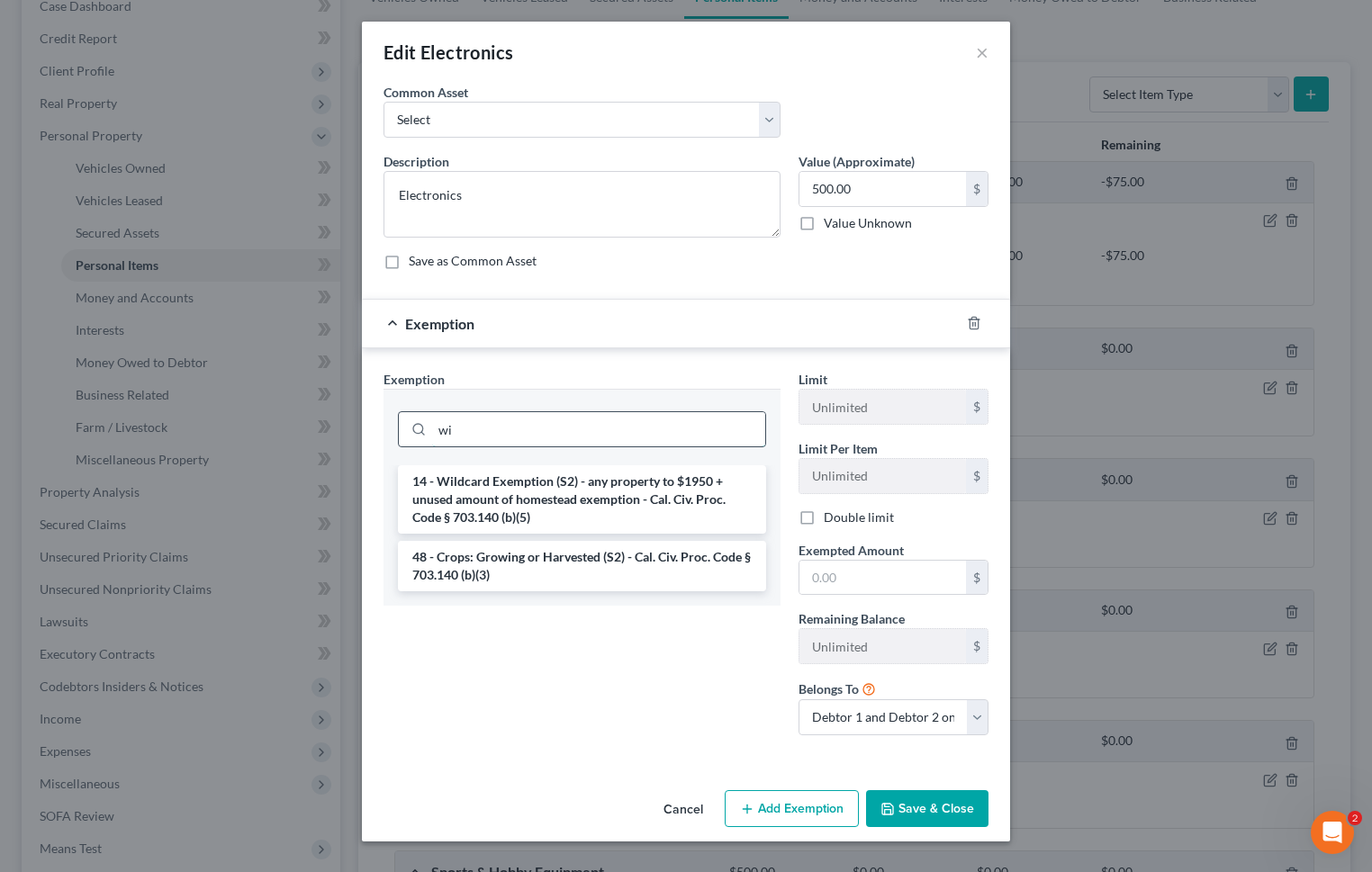 type on "w" 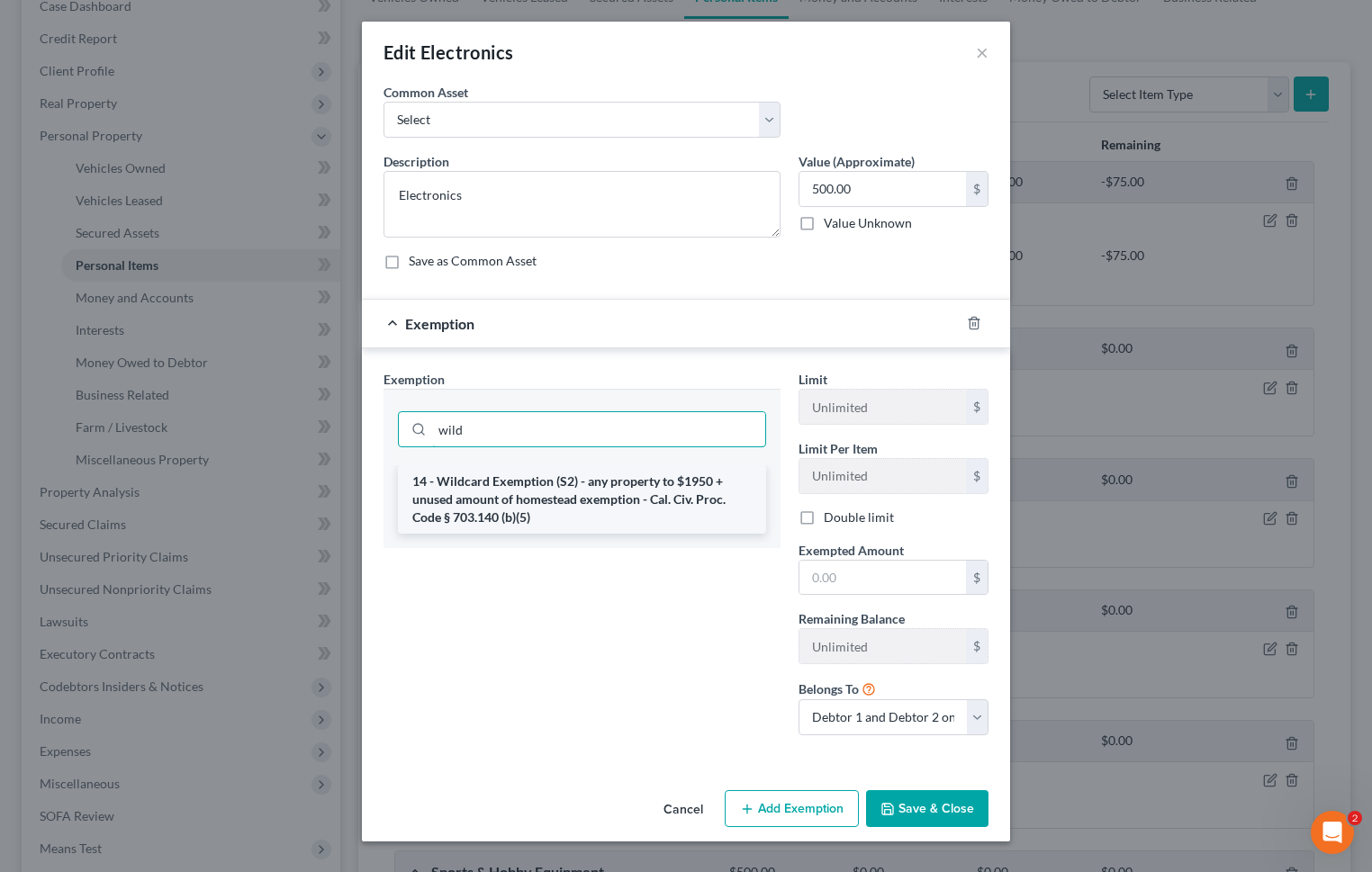 type on "wild" 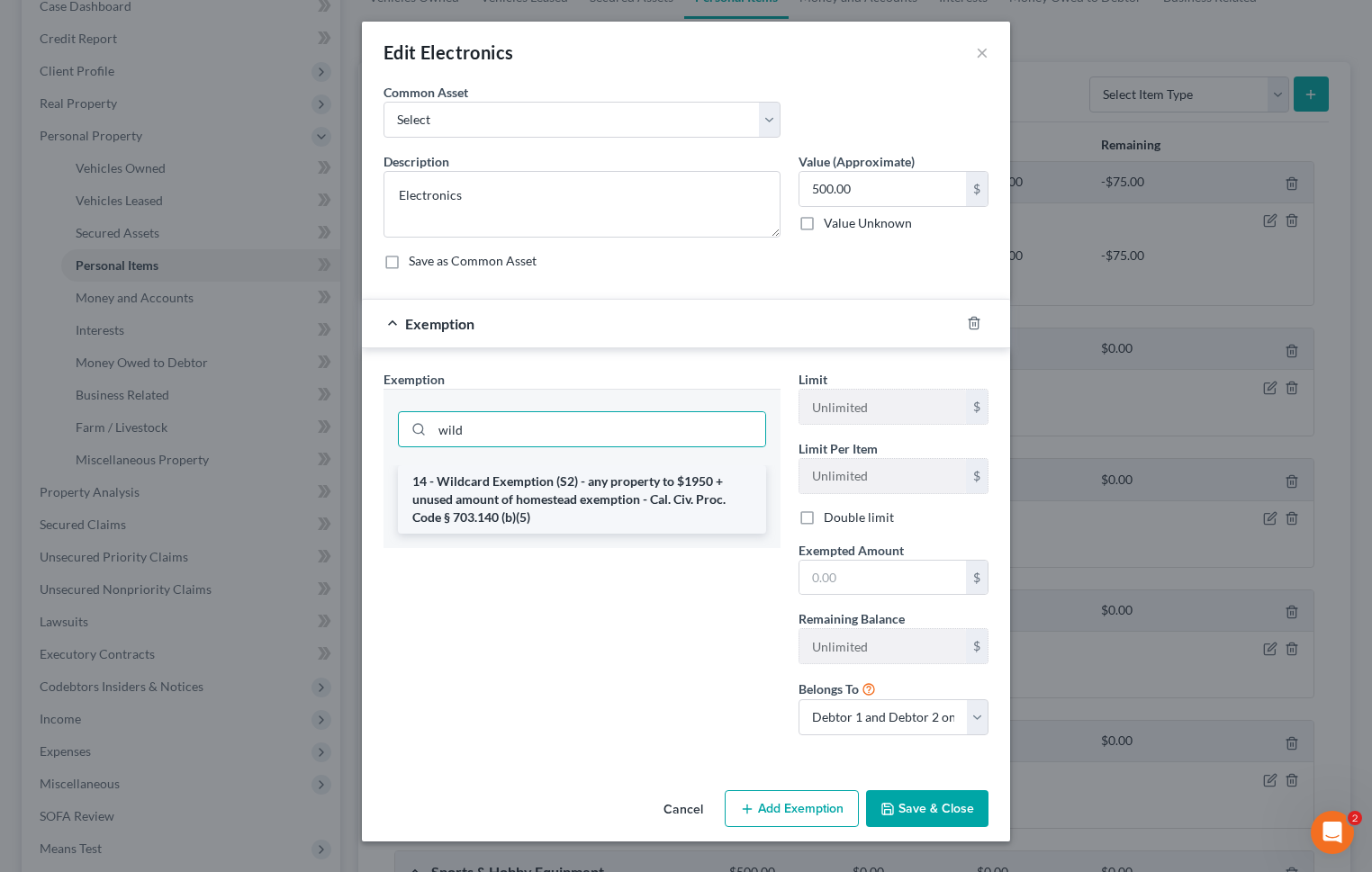 click on "14 - Wildcard Exemption (S2) - any property to $1950 + unused amount of homestead exemption  - Cal. Civ. Proc. Code § 703.140 (b)(5)" at bounding box center (582, 499) 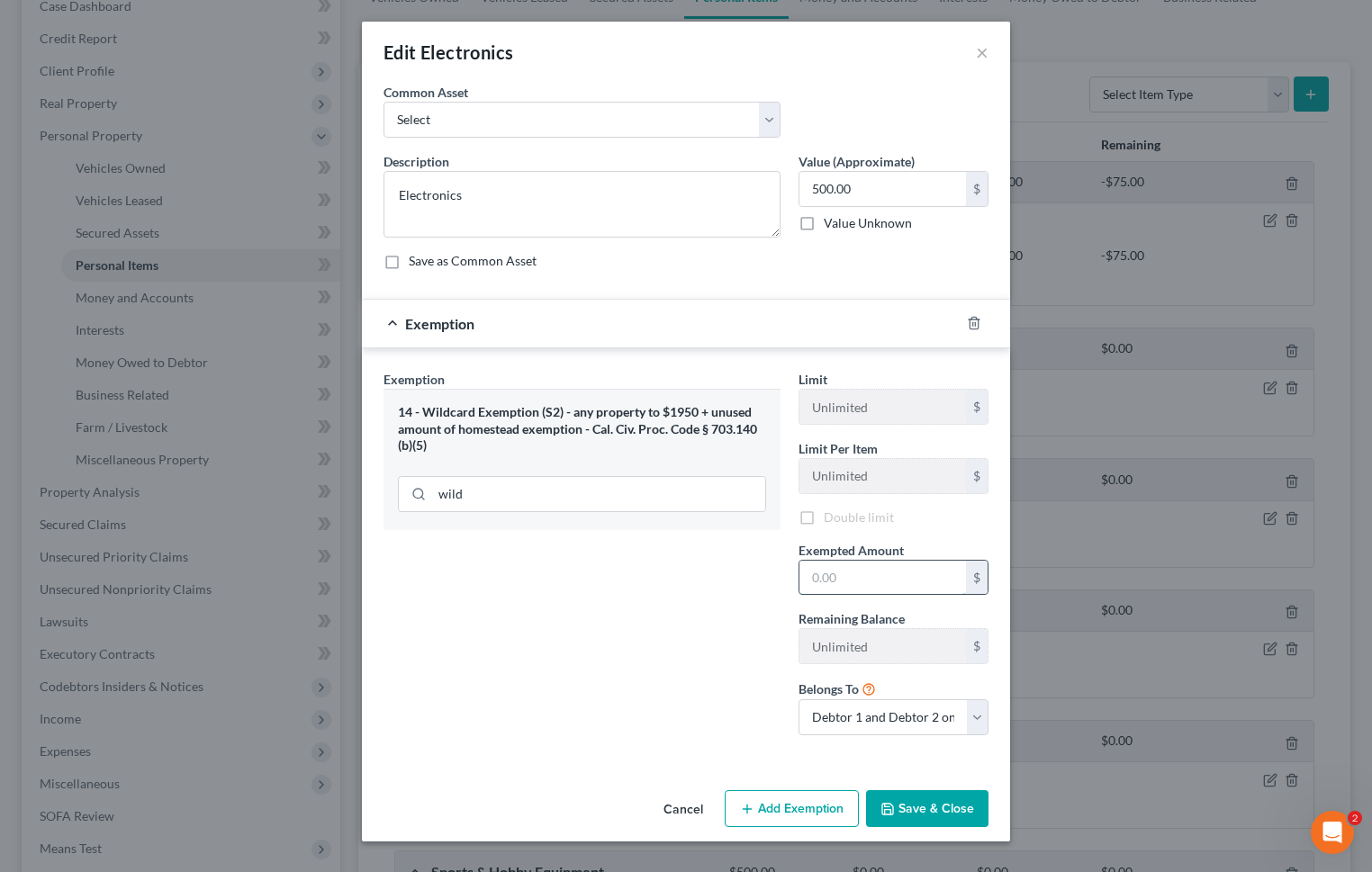 click at bounding box center (882, 578) 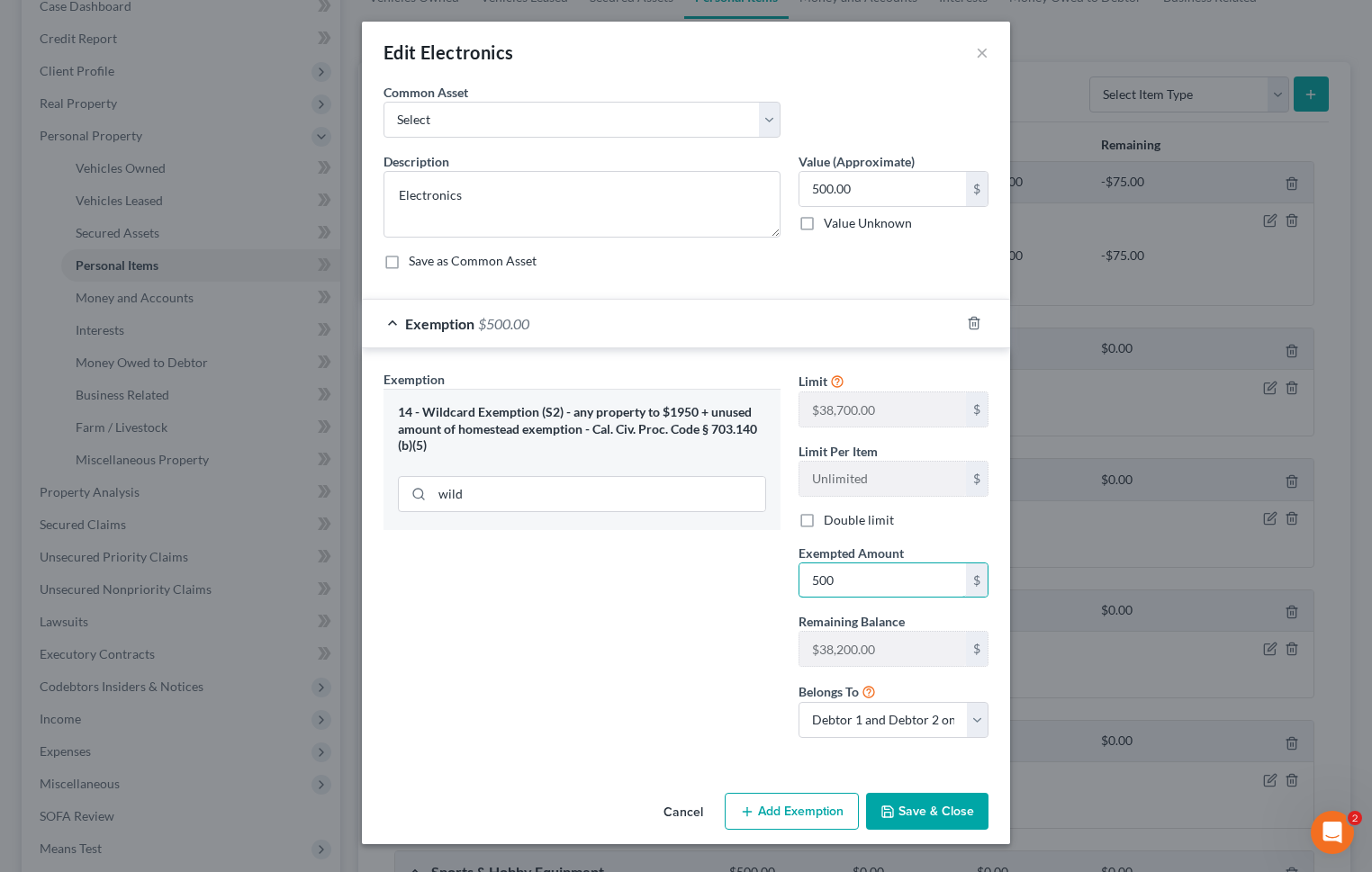 type on "500" 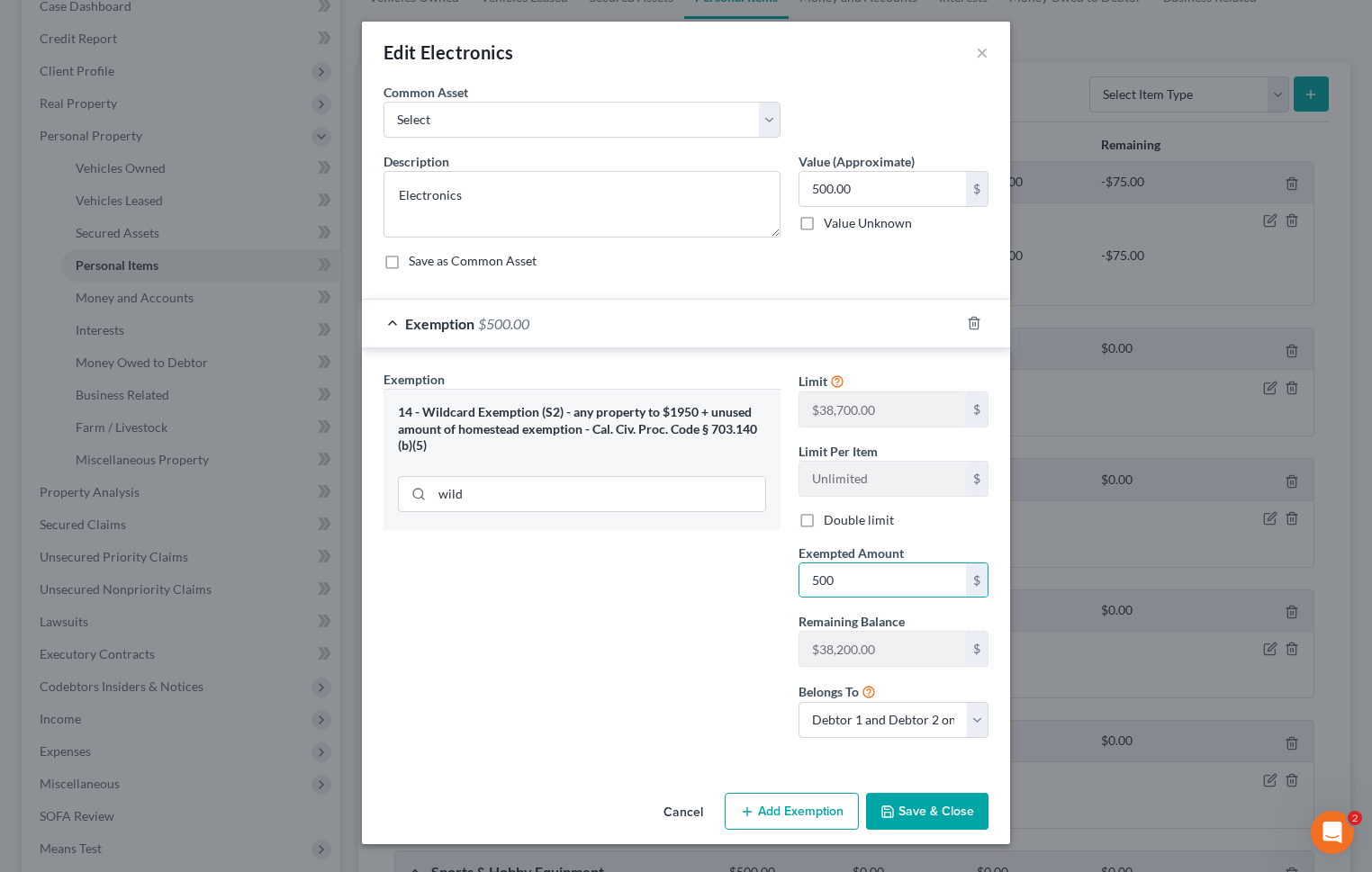 click on "Cancel Add Exemption Save & Close" at bounding box center [686, 815] 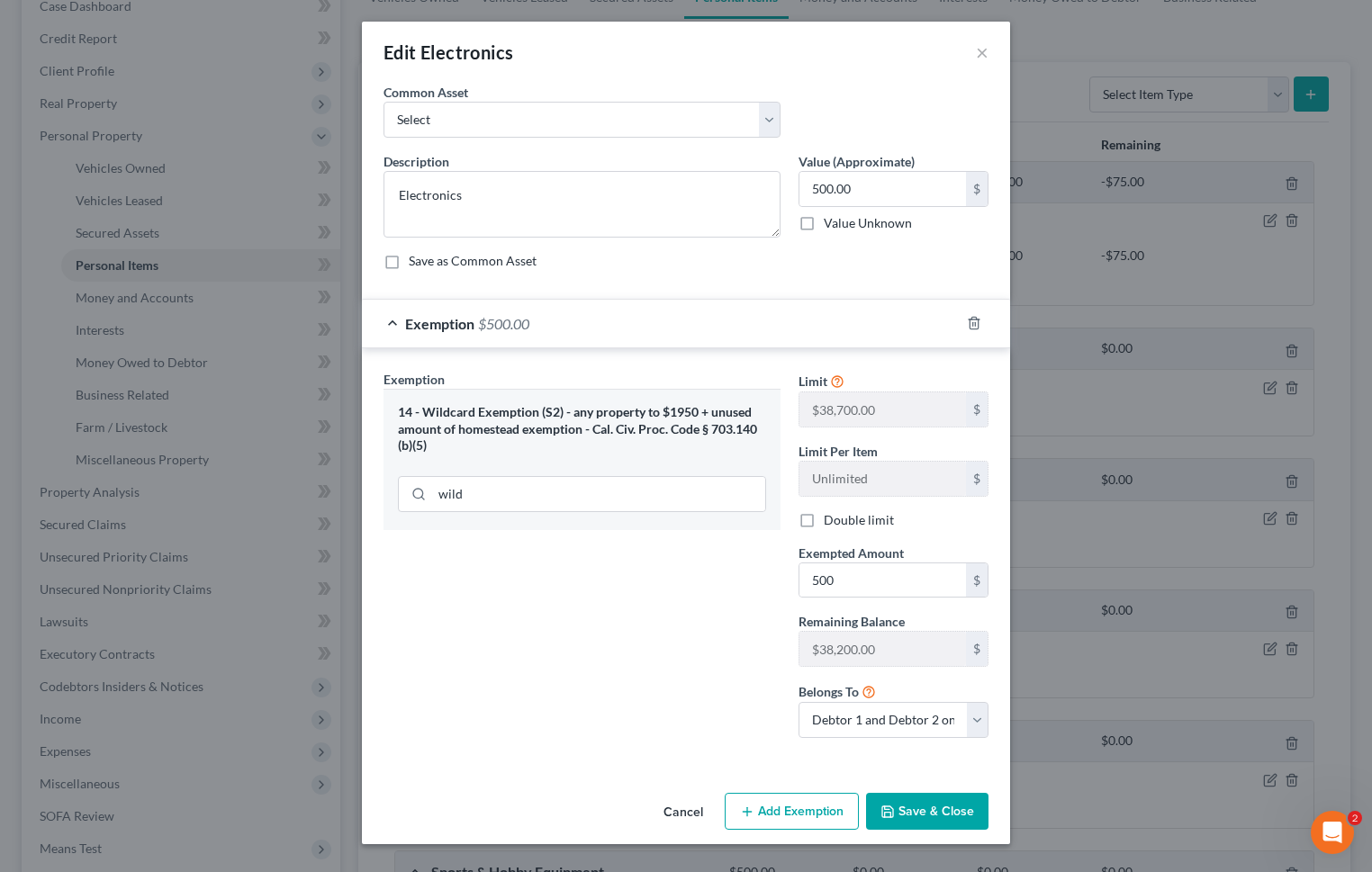 click on "Save & Close" at bounding box center [927, 812] 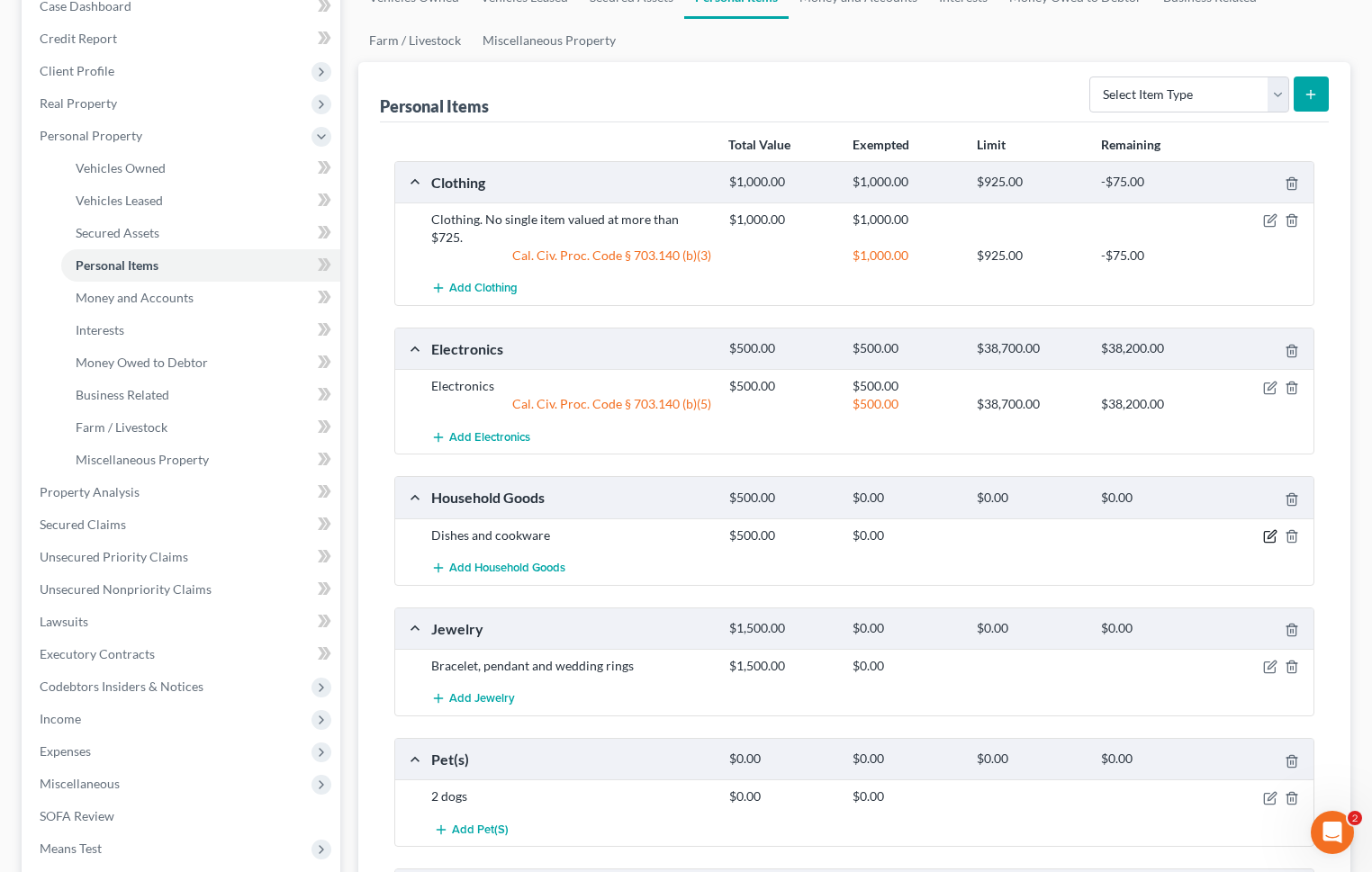 click 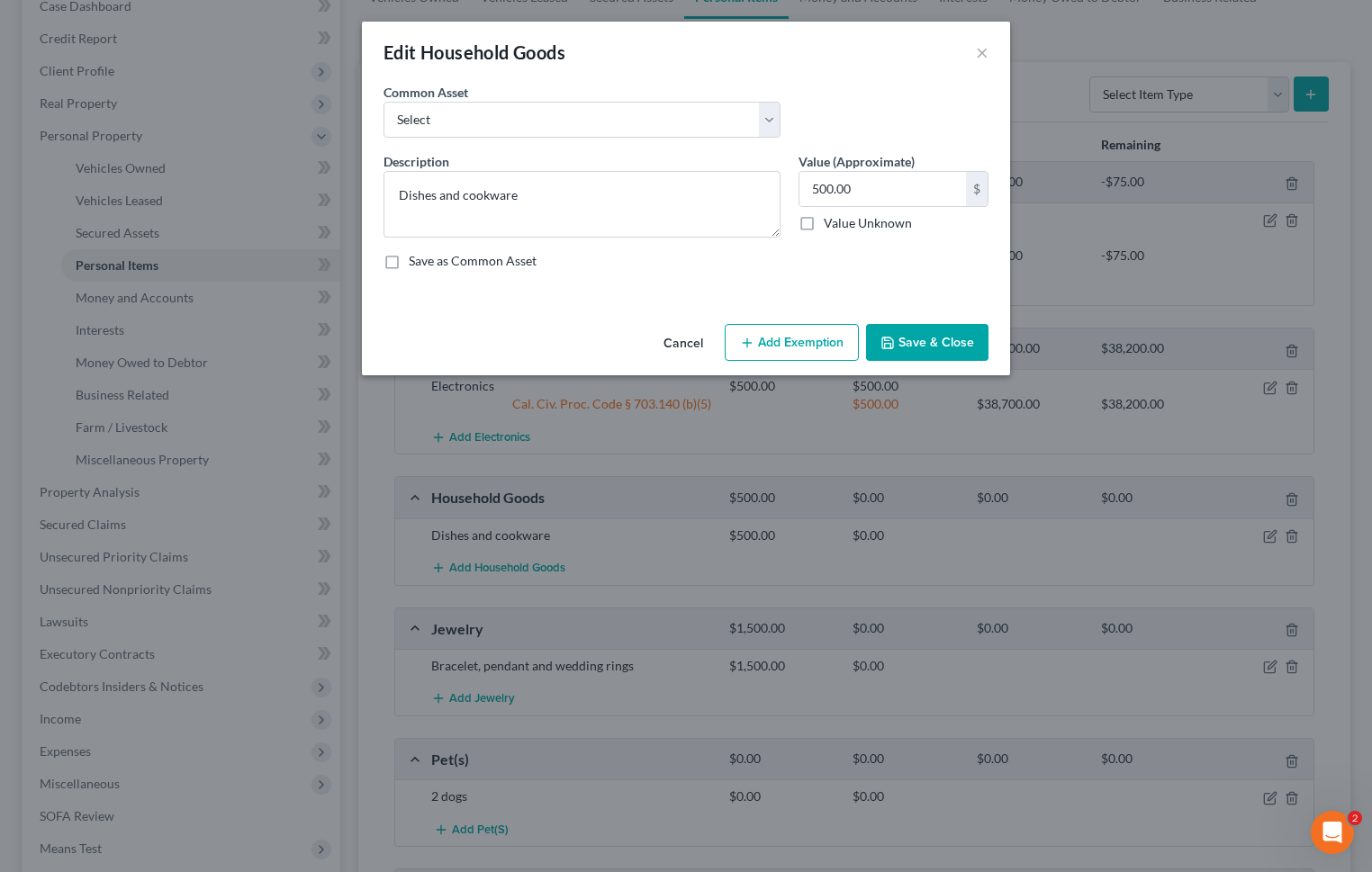 click on "Add Exemption" at bounding box center [791, 343] 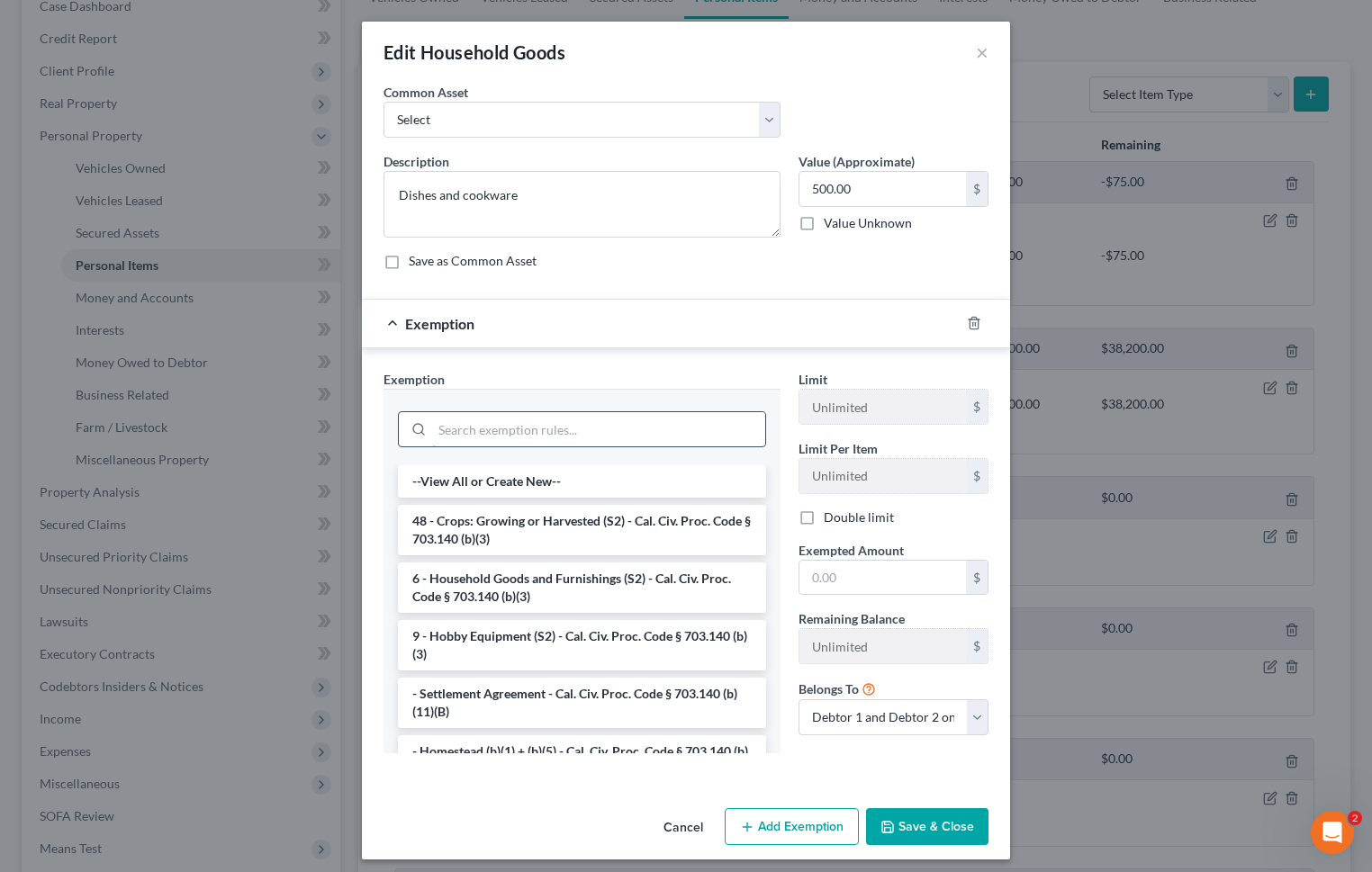 click at bounding box center [599, 429] 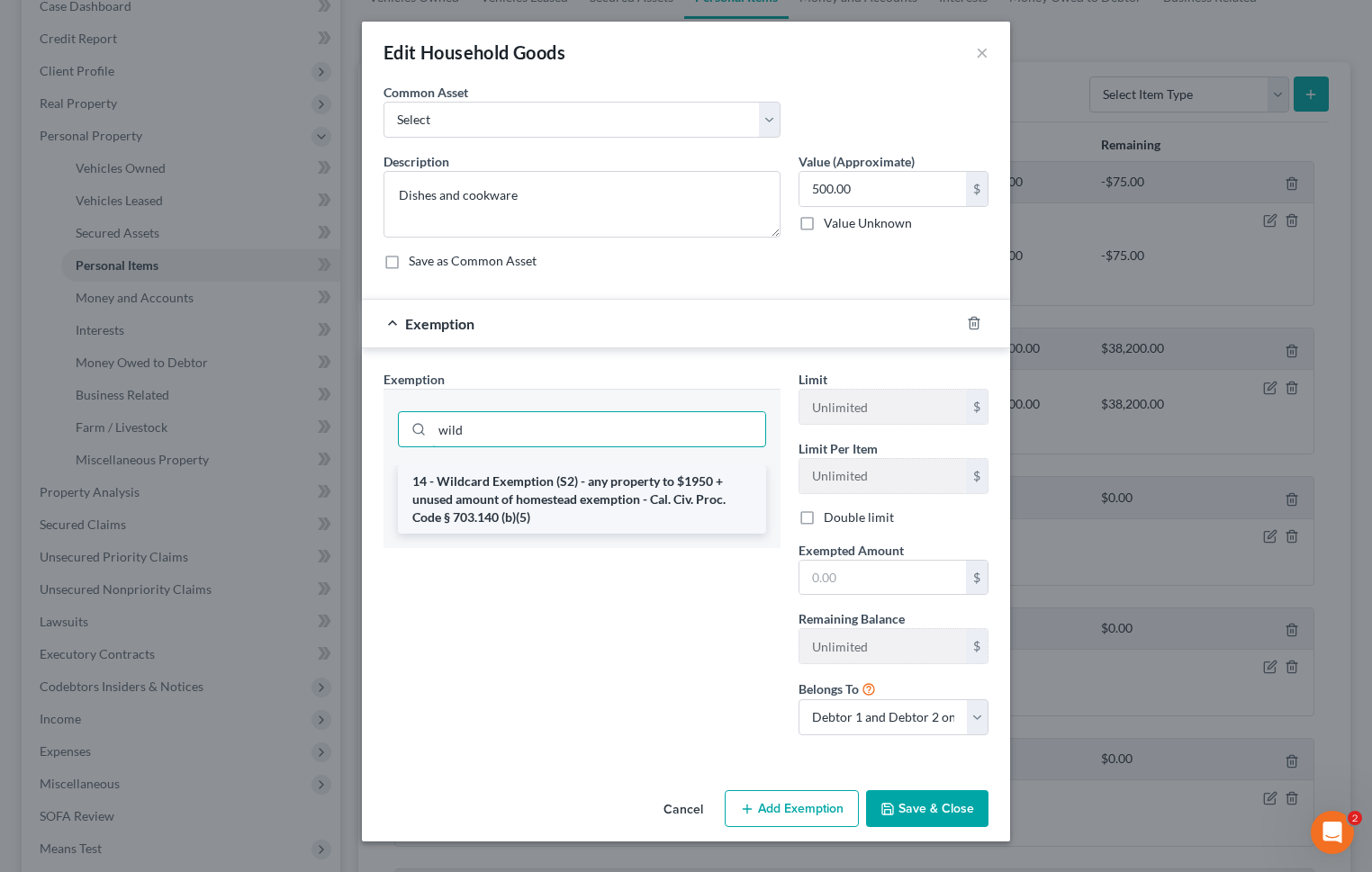 type on "wild" 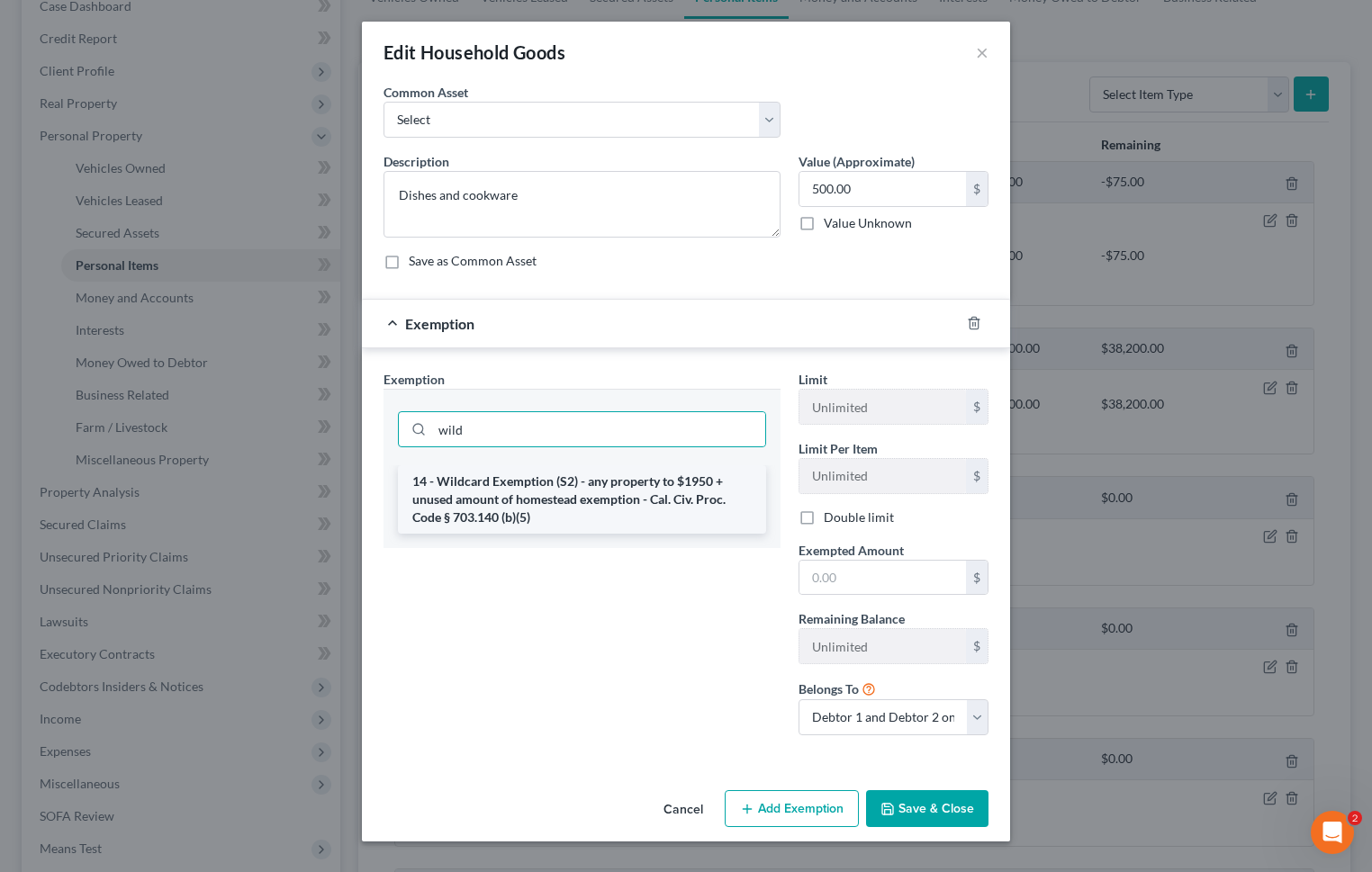 click on "14 - Wildcard Exemption (S2) - any property to $1950 + unused amount of homestead exemption  - Cal. Civ. Proc. Code § 703.140 (b)(5)" at bounding box center [582, 499] 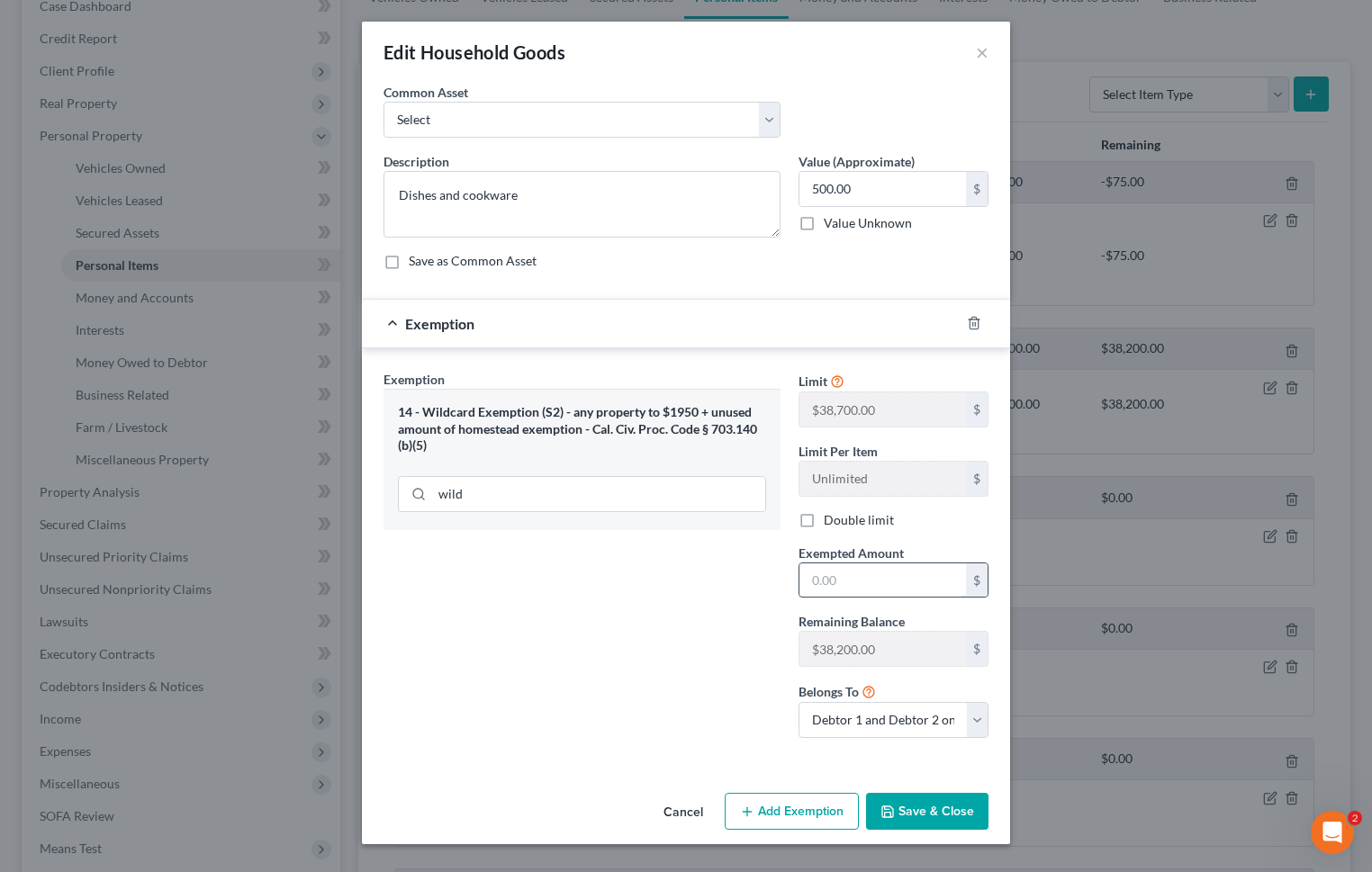 click at bounding box center (882, 580) 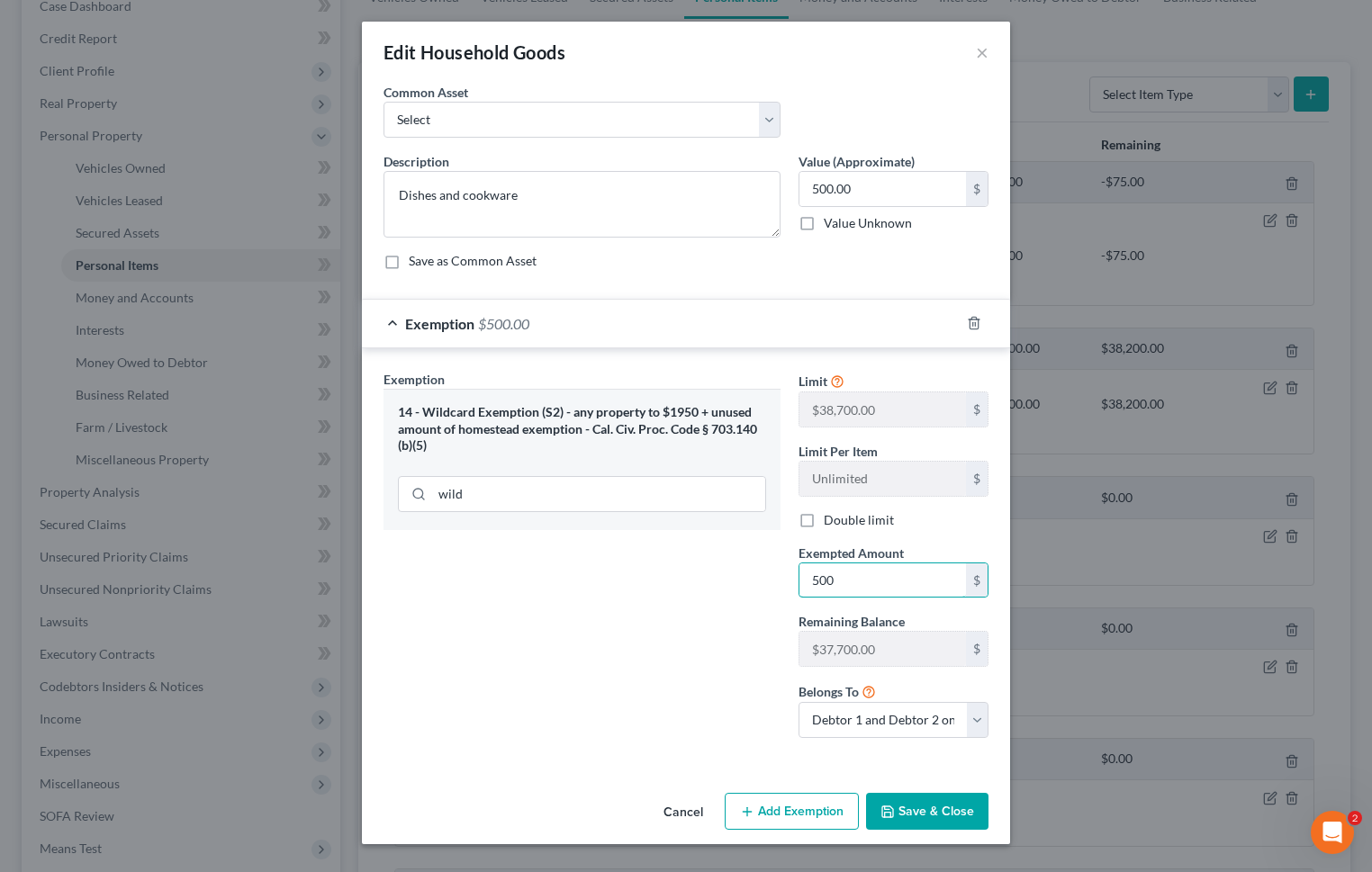 type on "500" 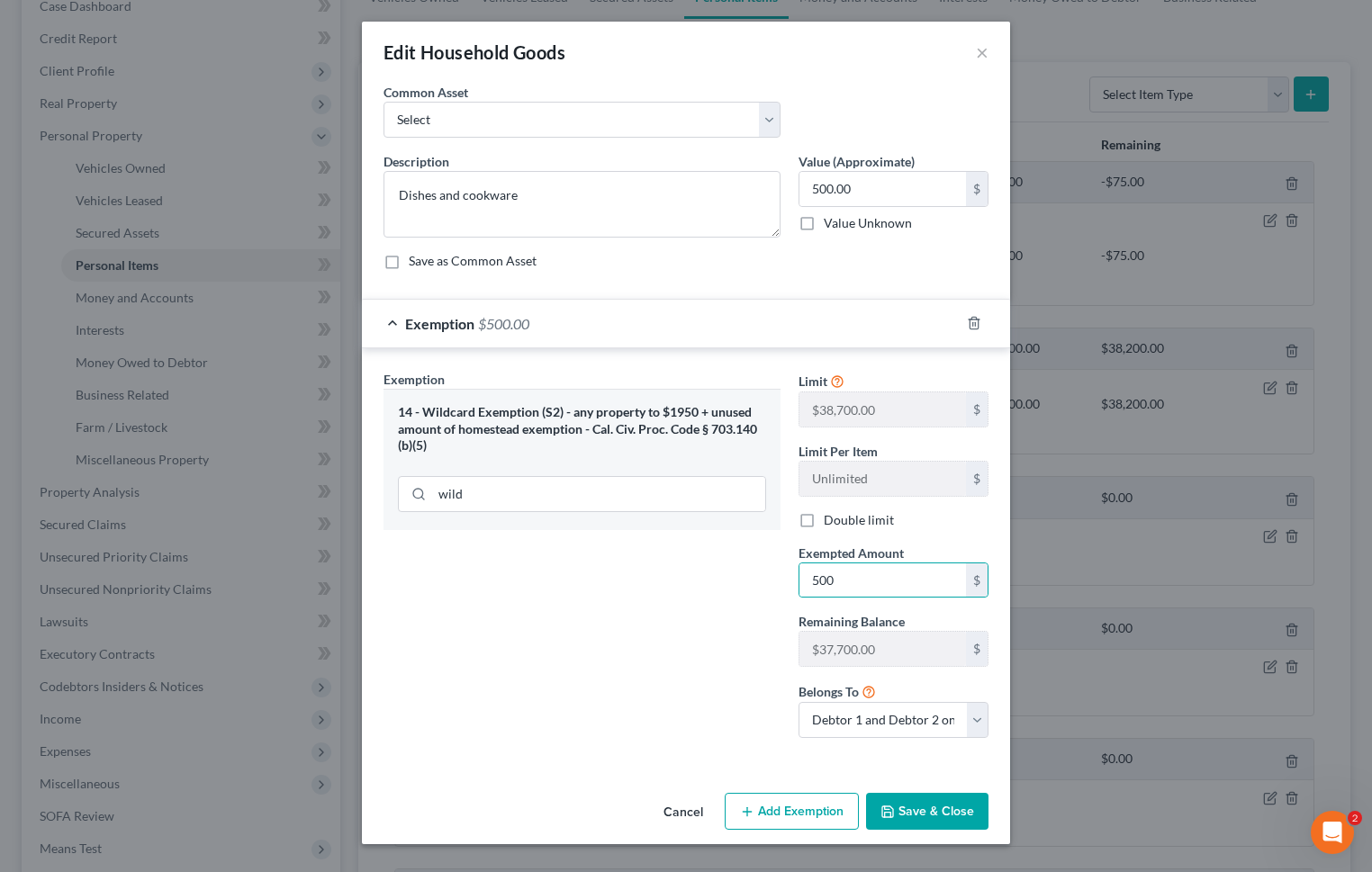 click on "Save & Close" at bounding box center (927, 812) 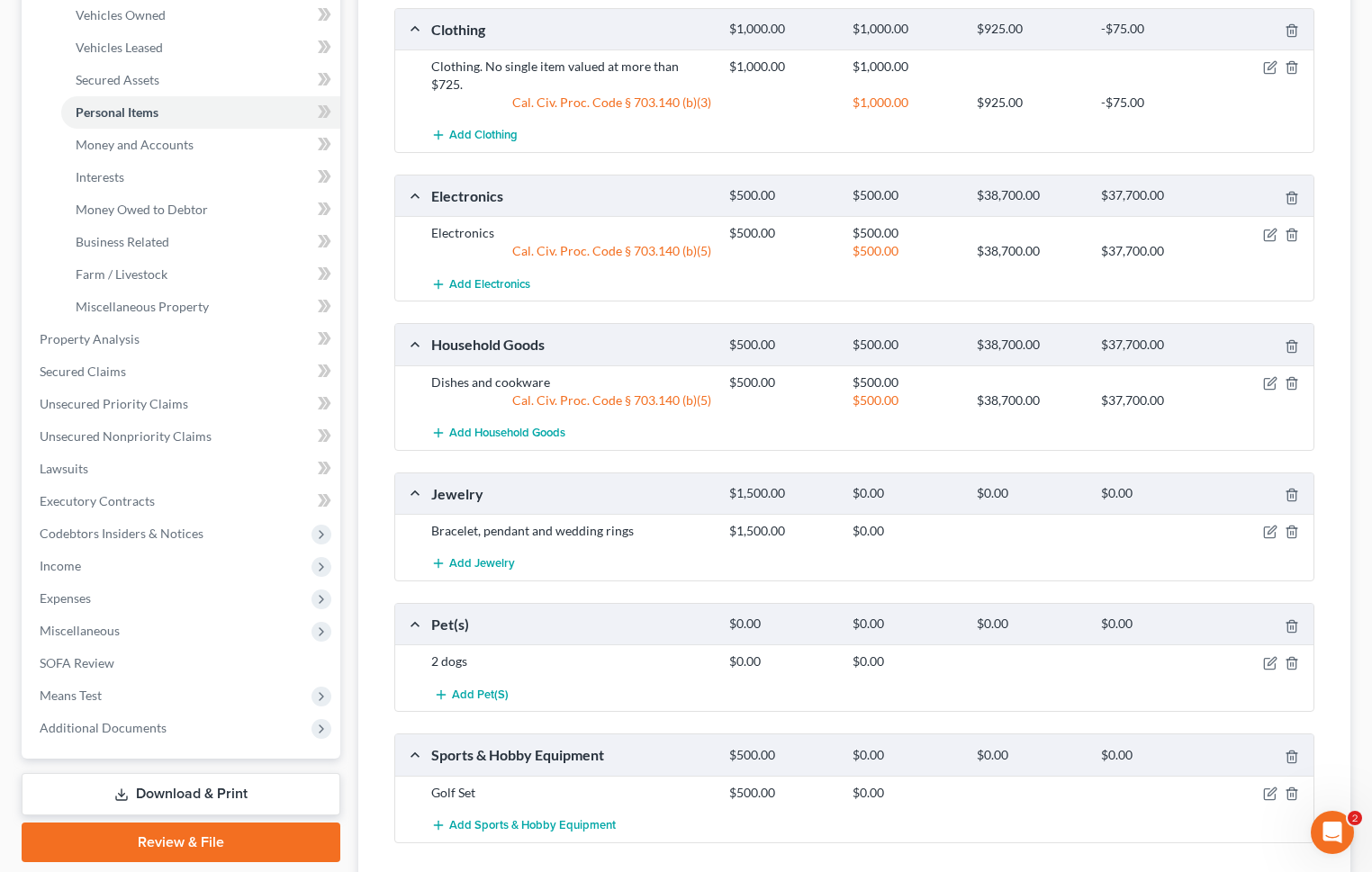 scroll, scrollTop: 360, scrollLeft: 0, axis: vertical 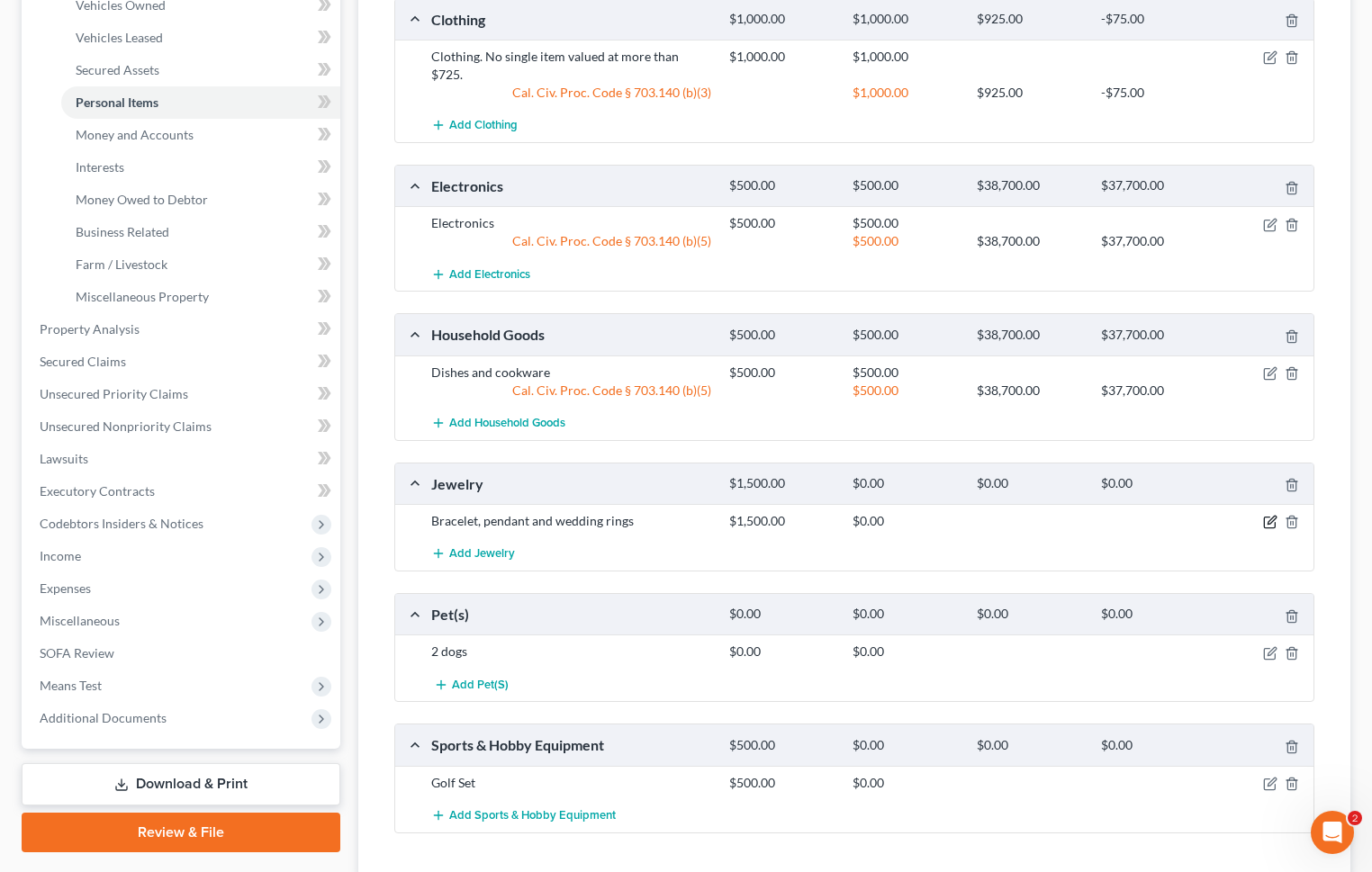 click 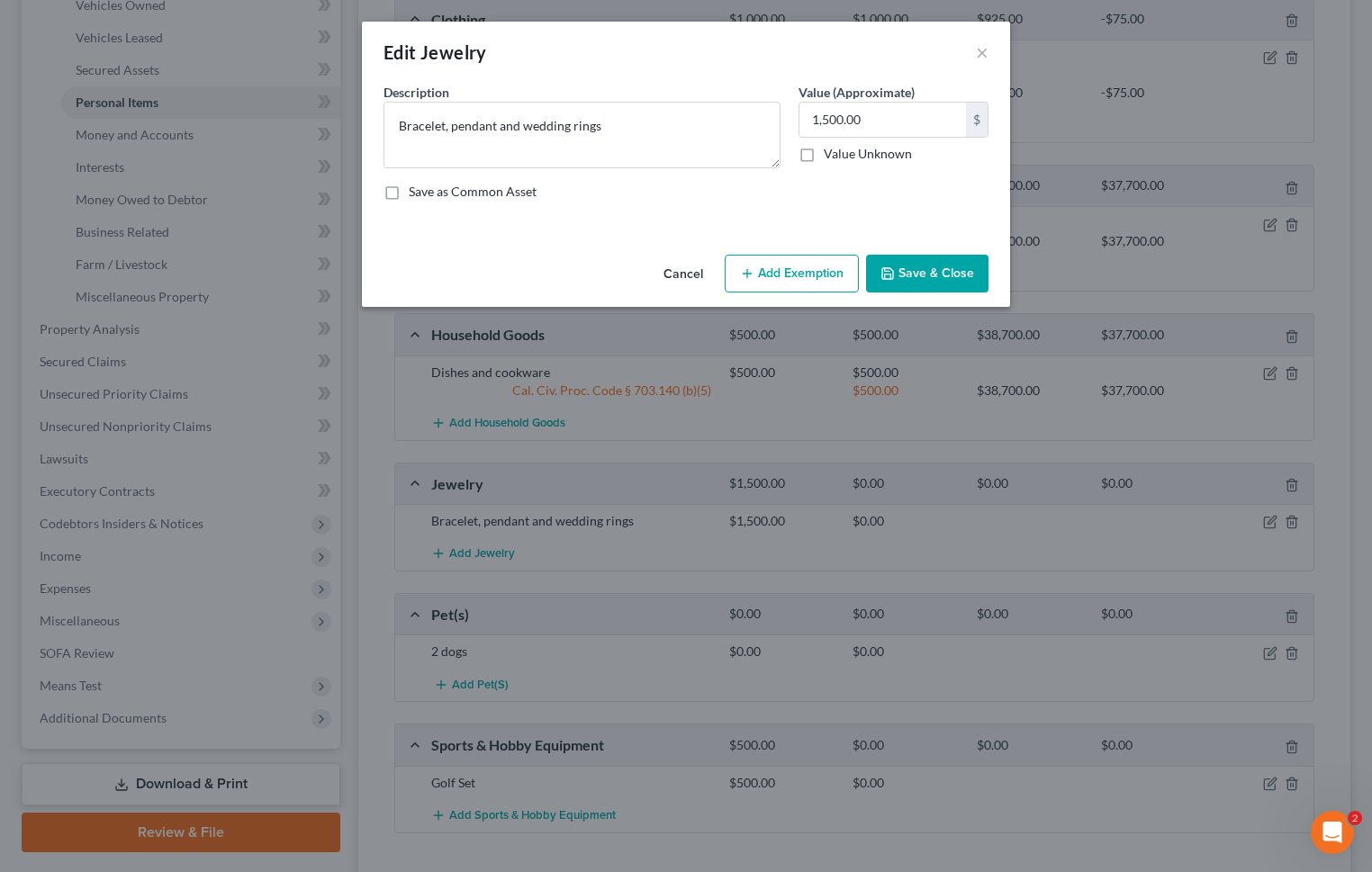 click on "Add Exemption" at bounding box center (791, 274) 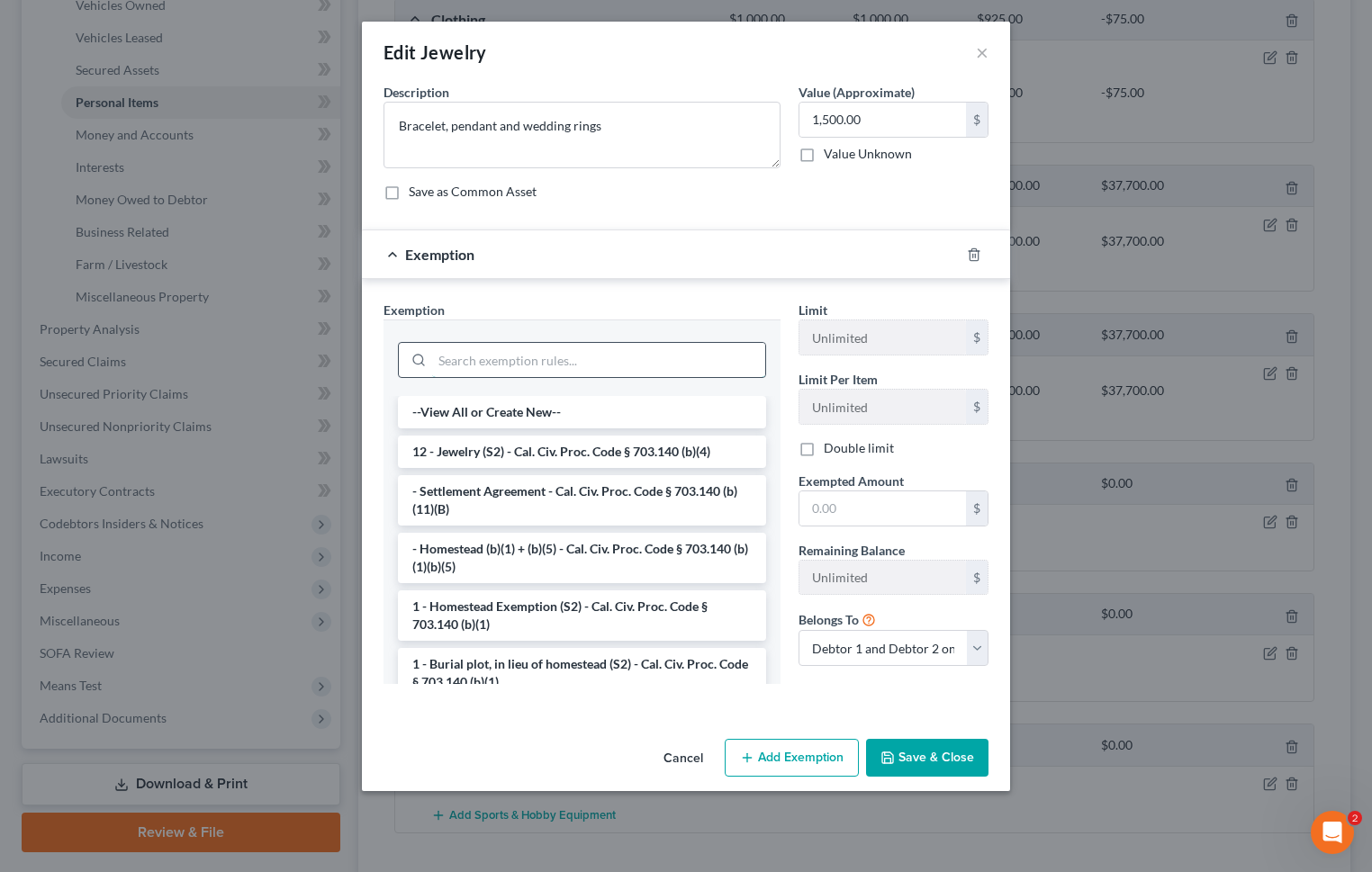 click at bounding box center [599, 360] 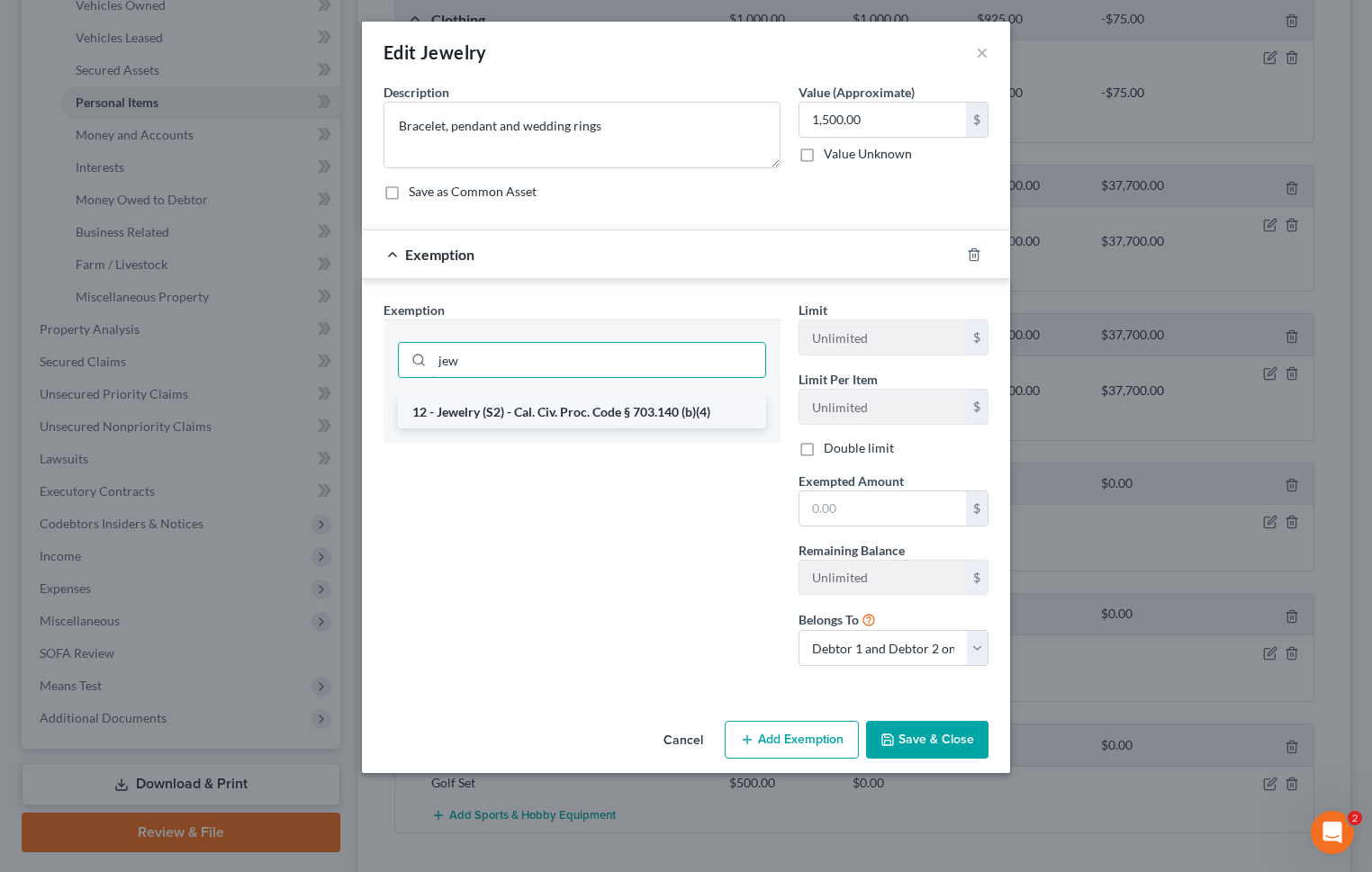 type on "jew" 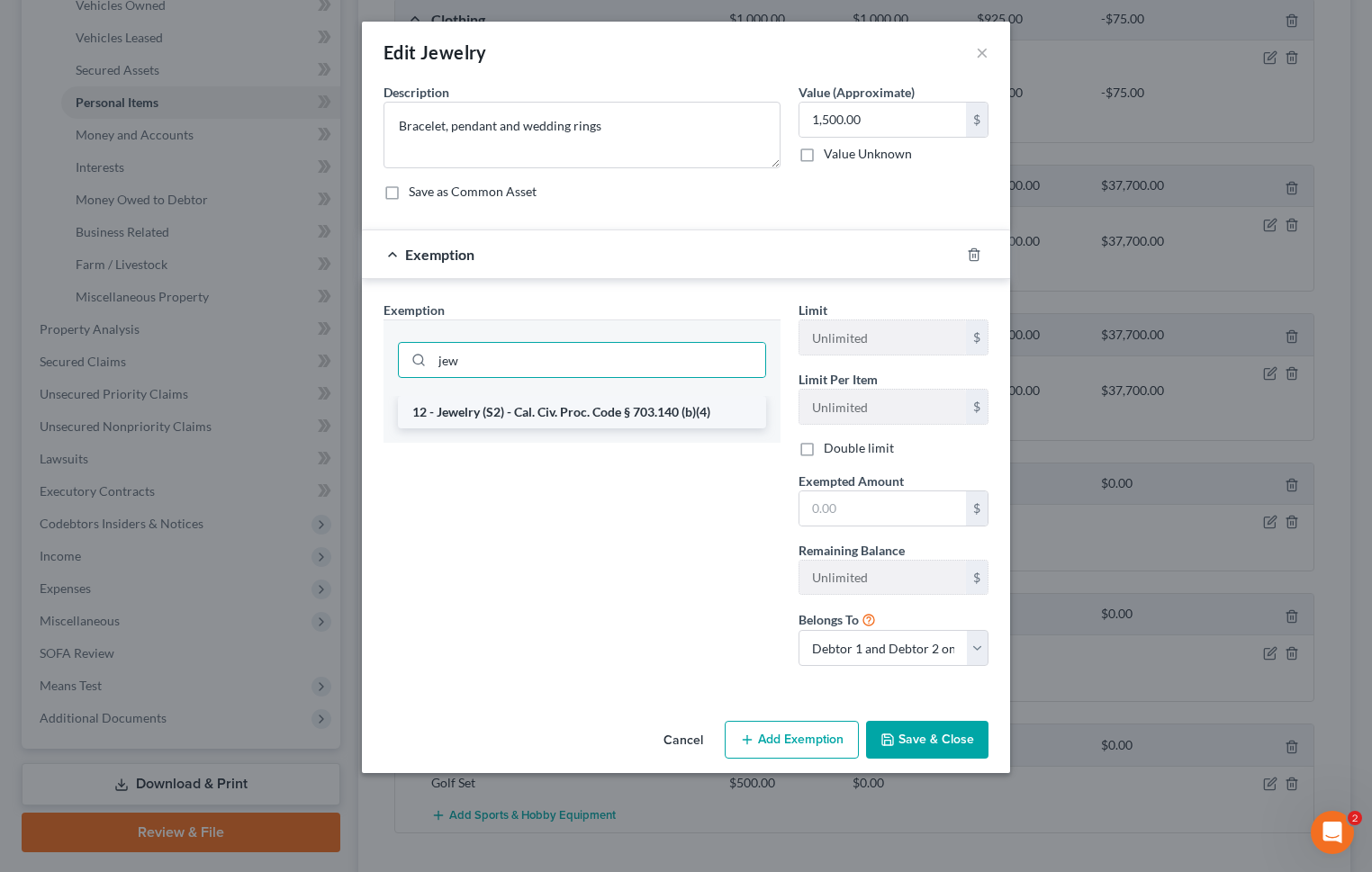 click on "12 - Jewelry (S2) - Cal. Civ. Proc. Code § 703.140 (b)(4)" at bounding box center (582, 412) 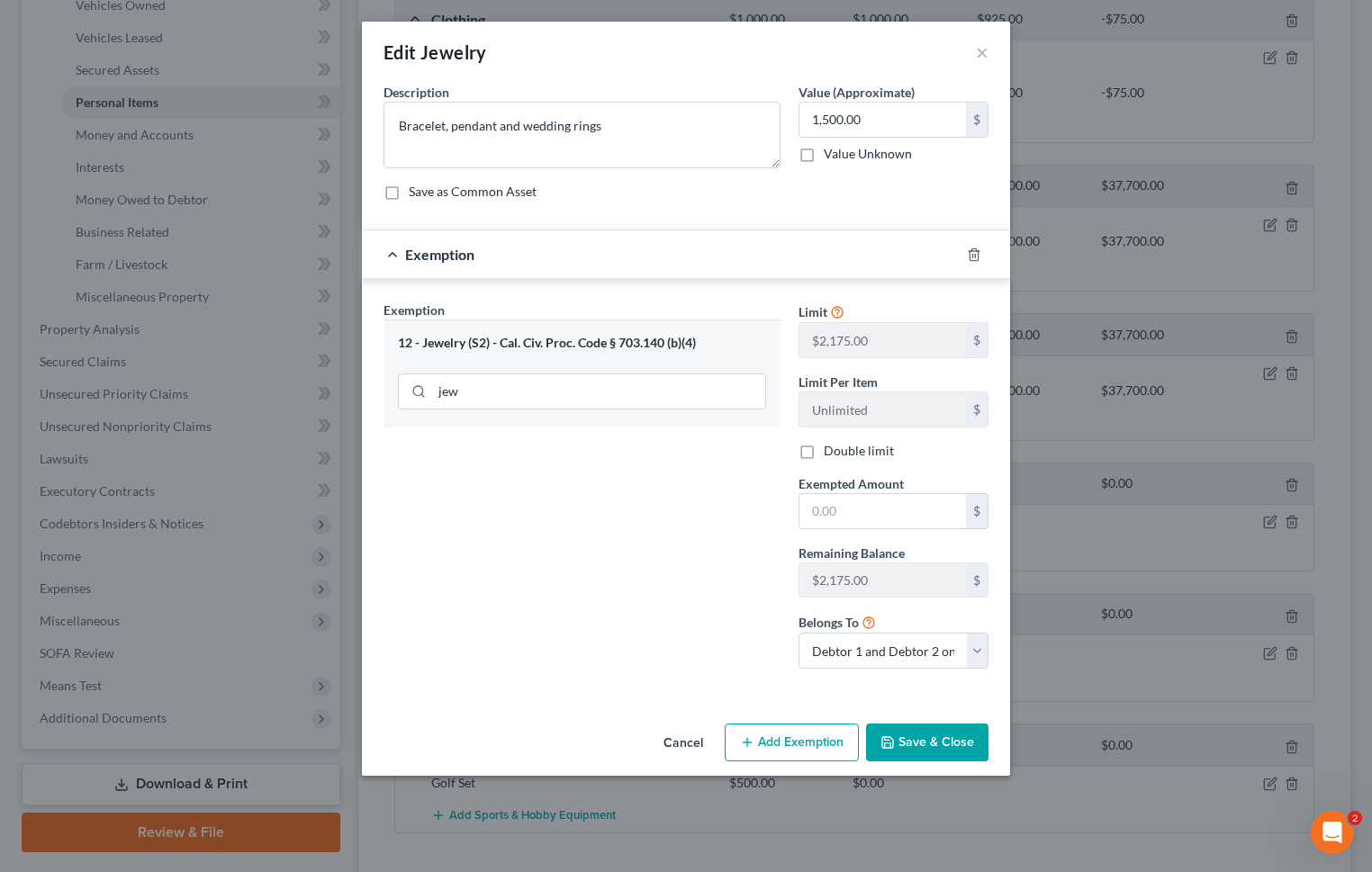 click on "Exempted Amount" at bounding box center (851, 483) 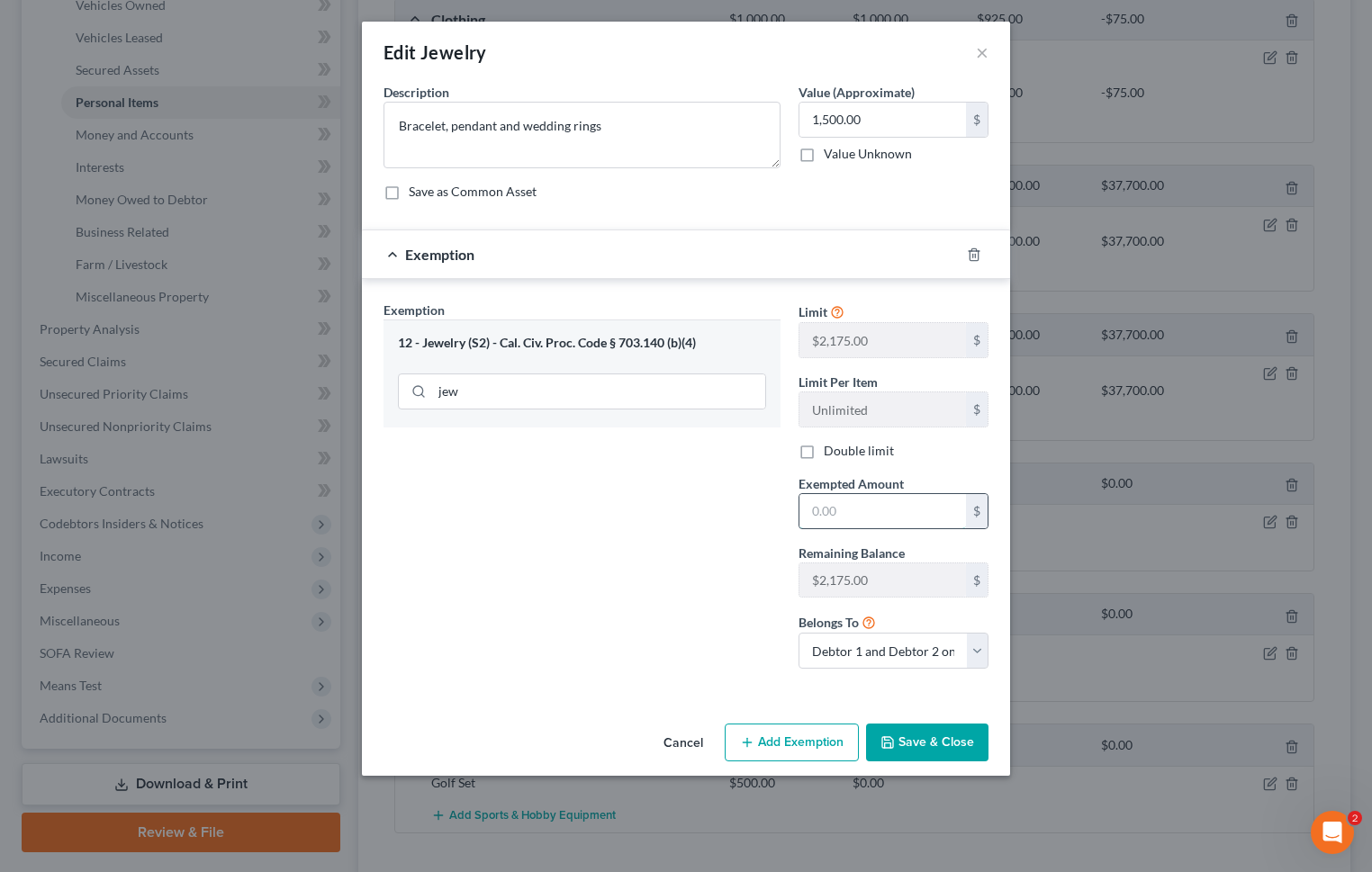 click at bounding box center (882, 511) 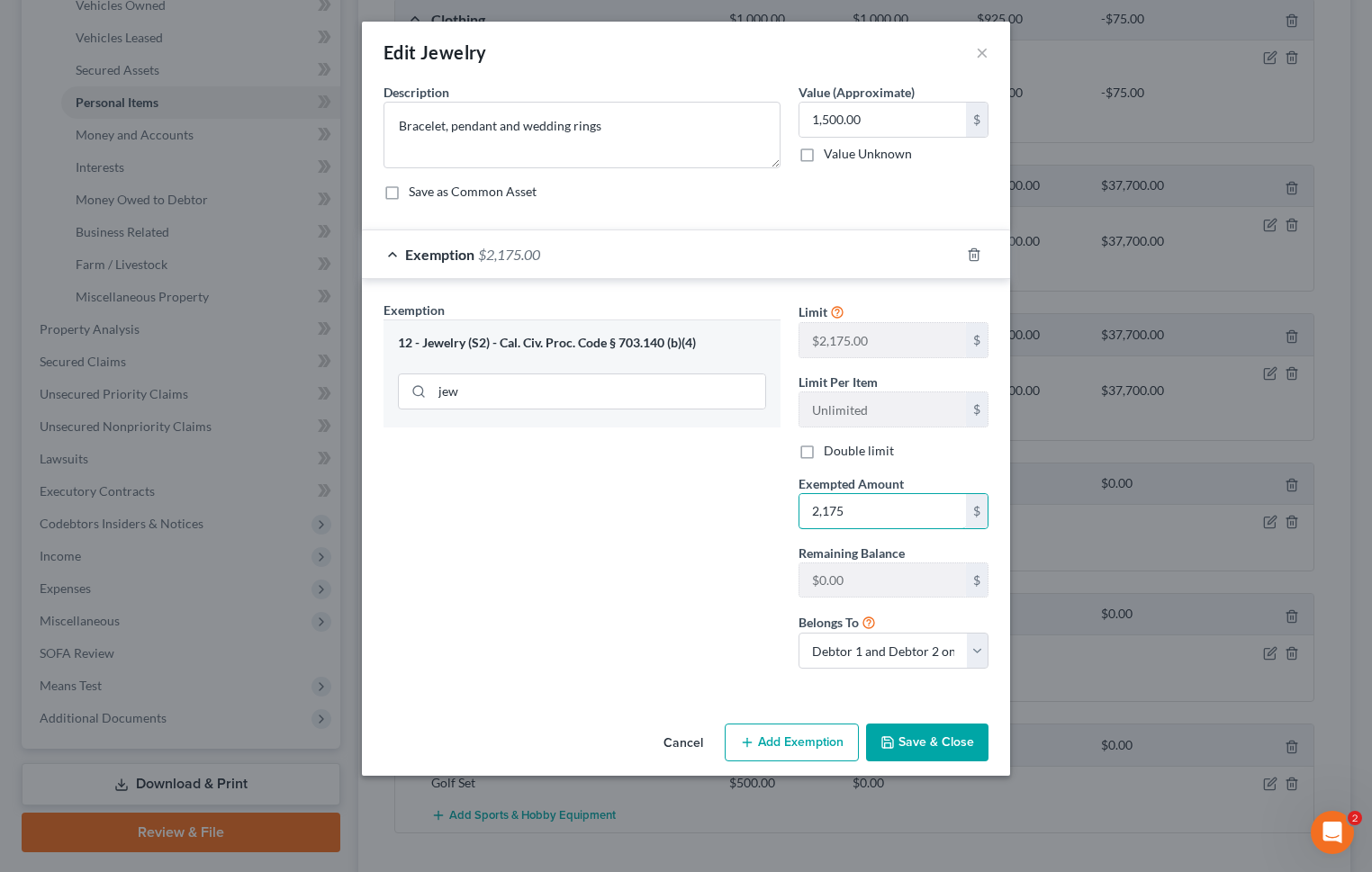 type on "2,175" 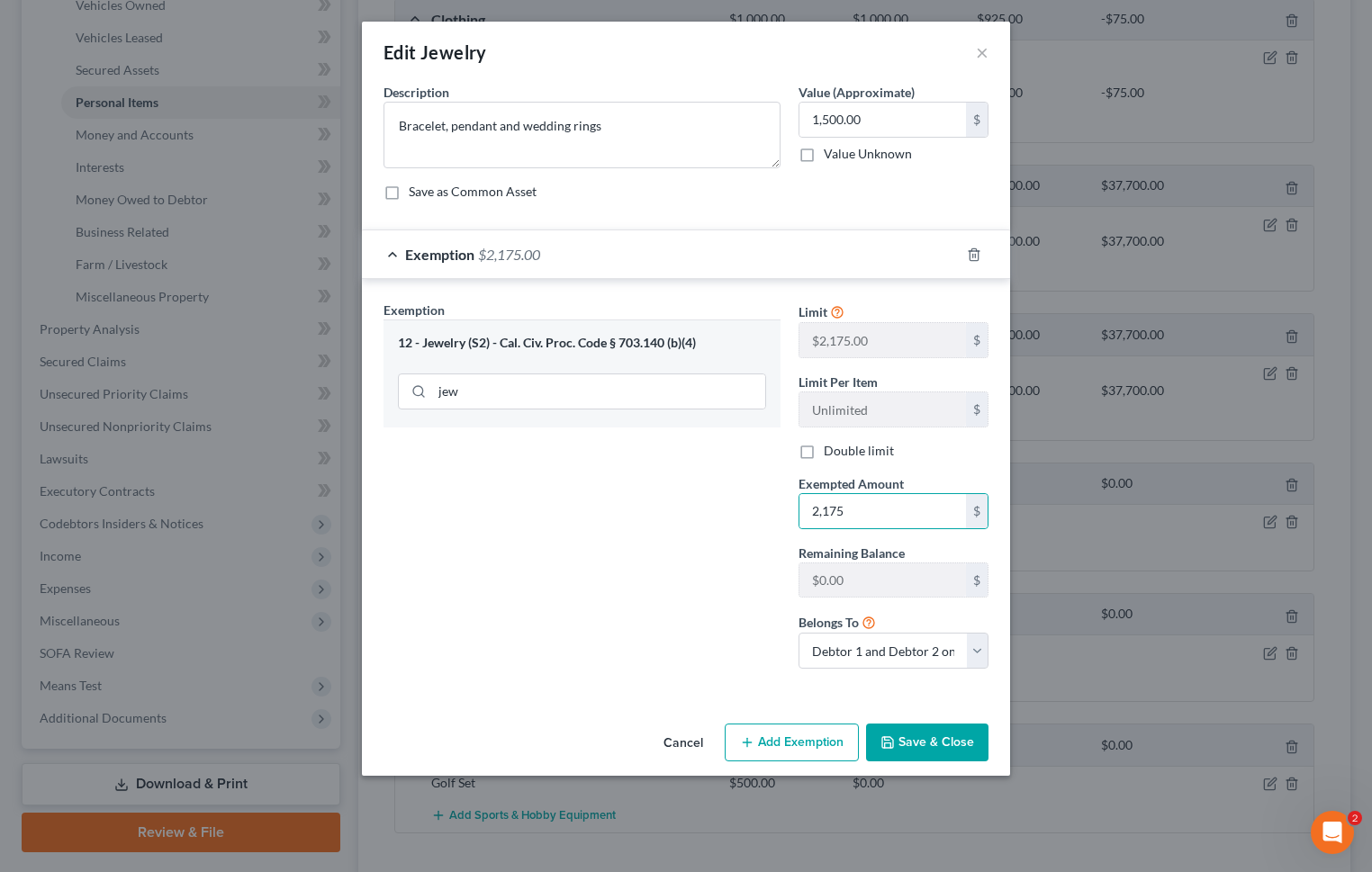 click on "Save & Close" at bounding box center [927, 742] 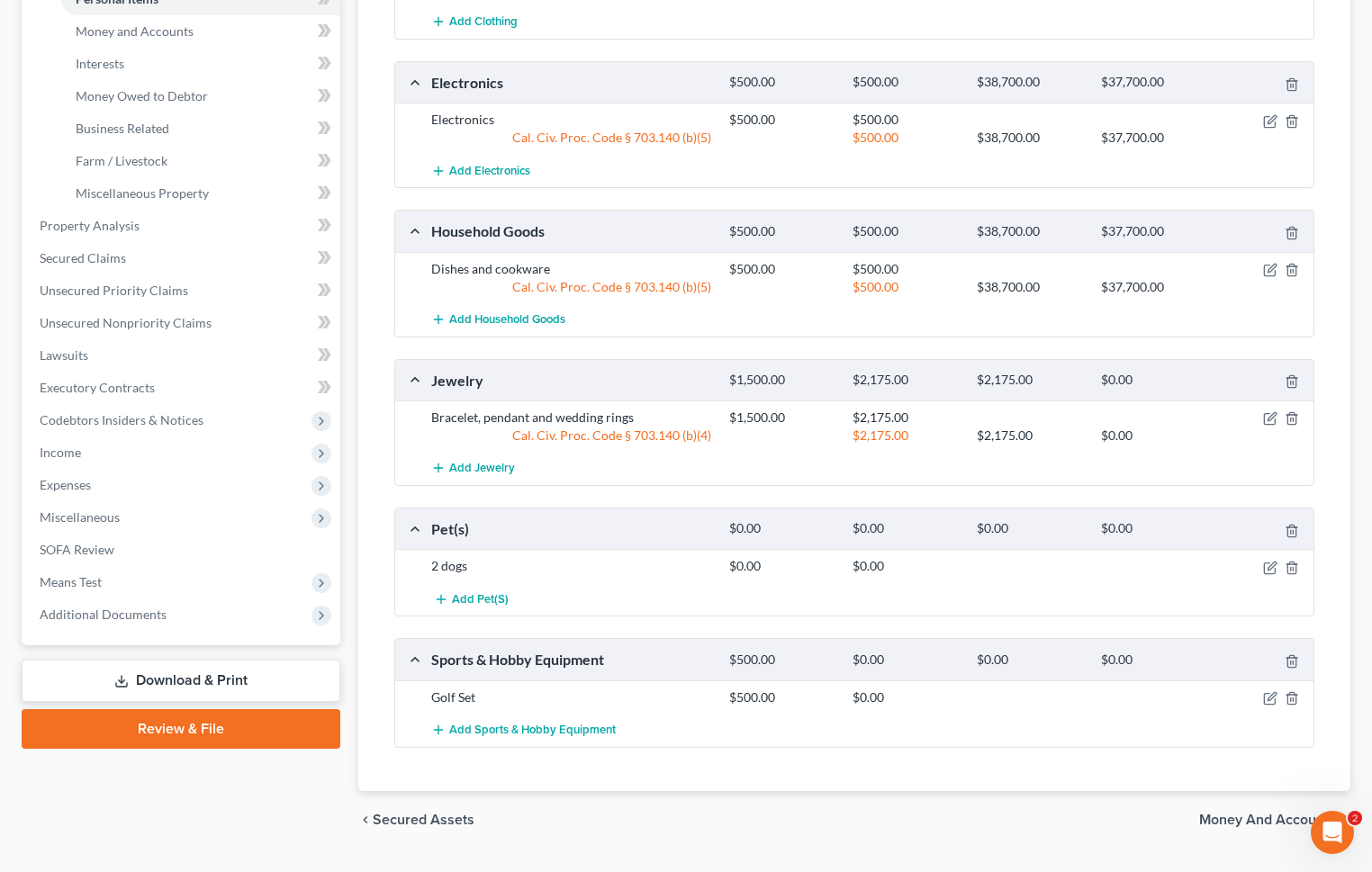 scroll, scrollTop: 489, scrollLeft: 0, axis: vertical 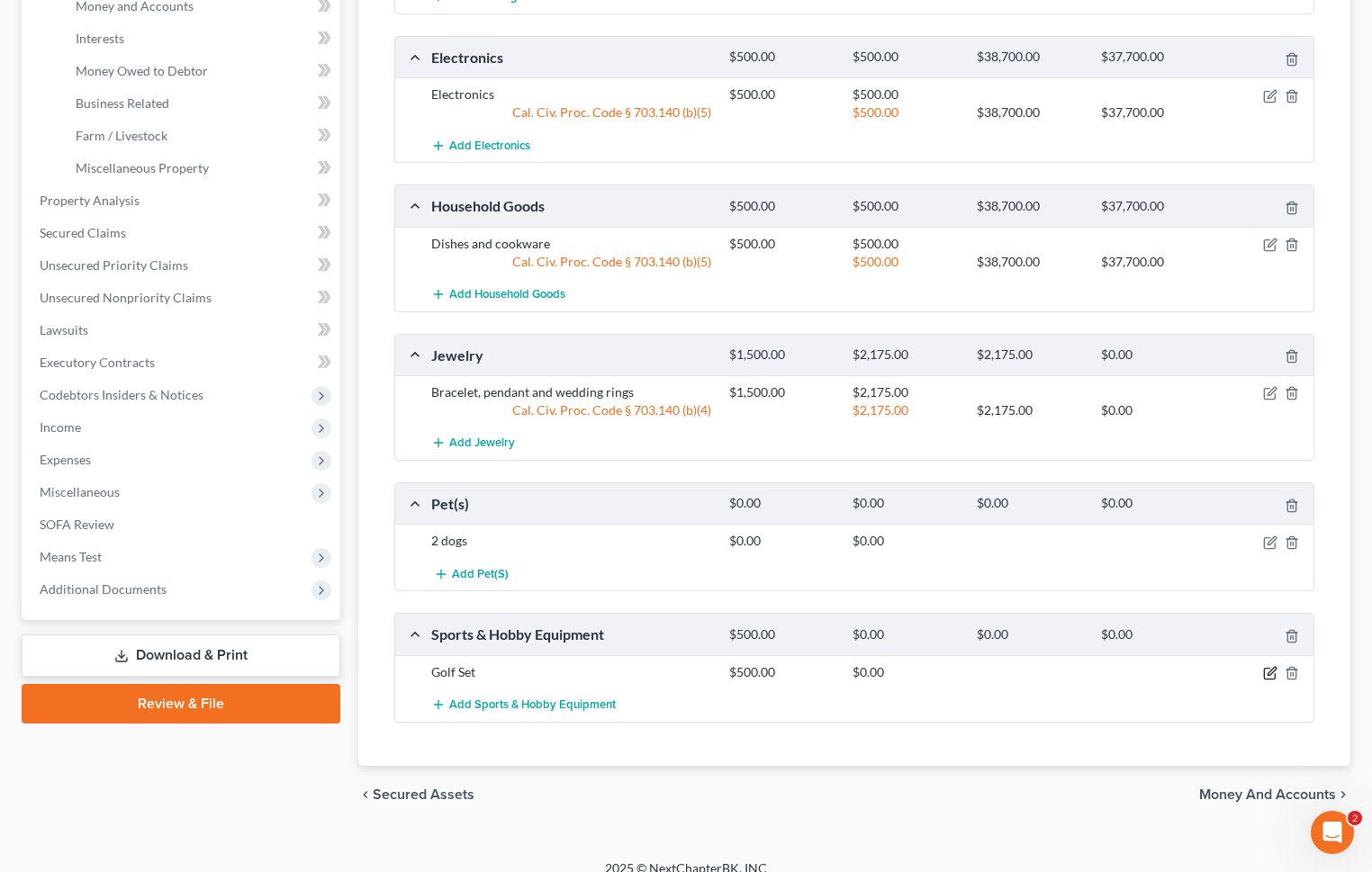 click 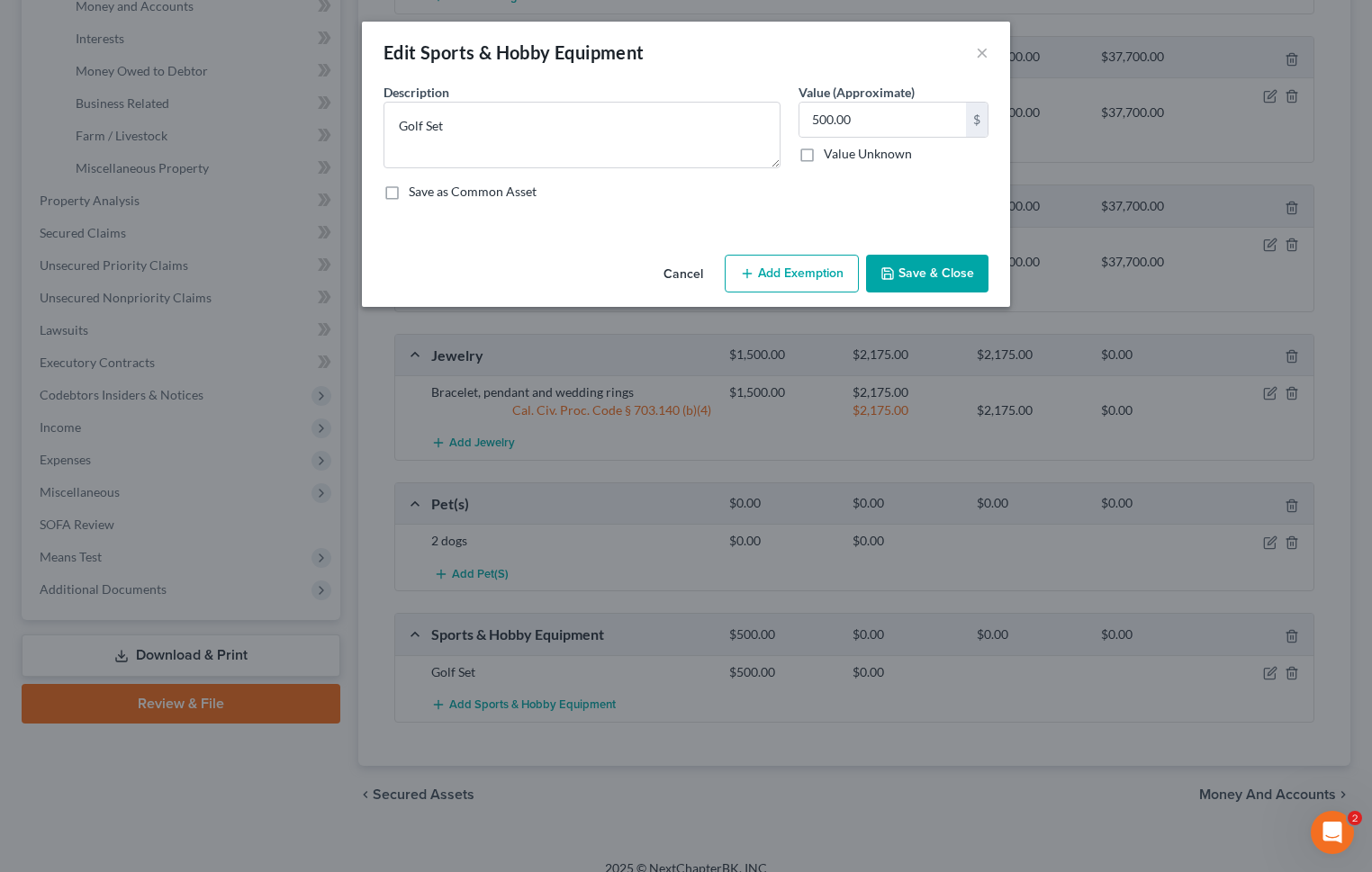 click on "Add Exemption" at bounding box center [791, 274] 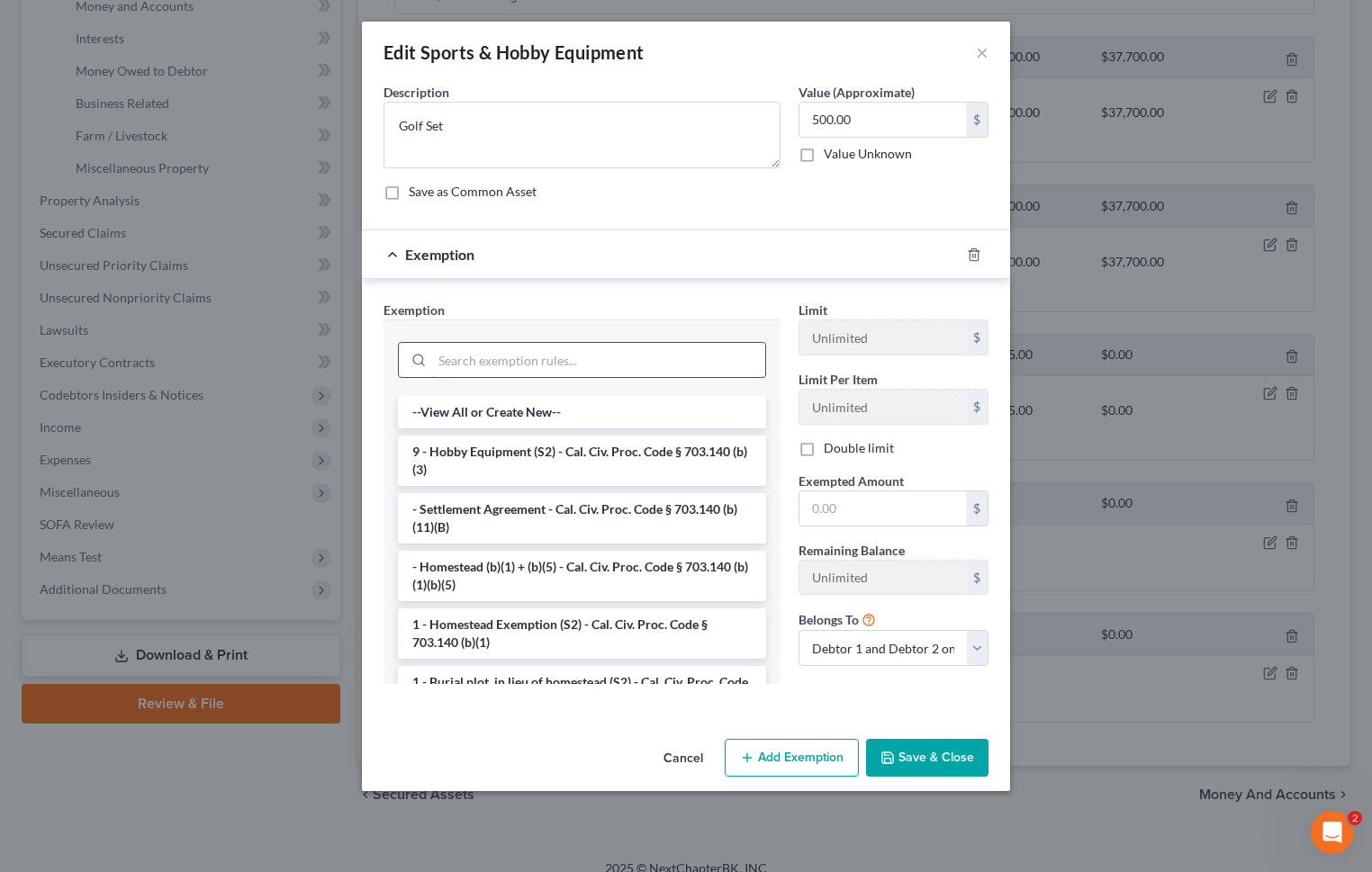 click at bounding box center (599, 360) 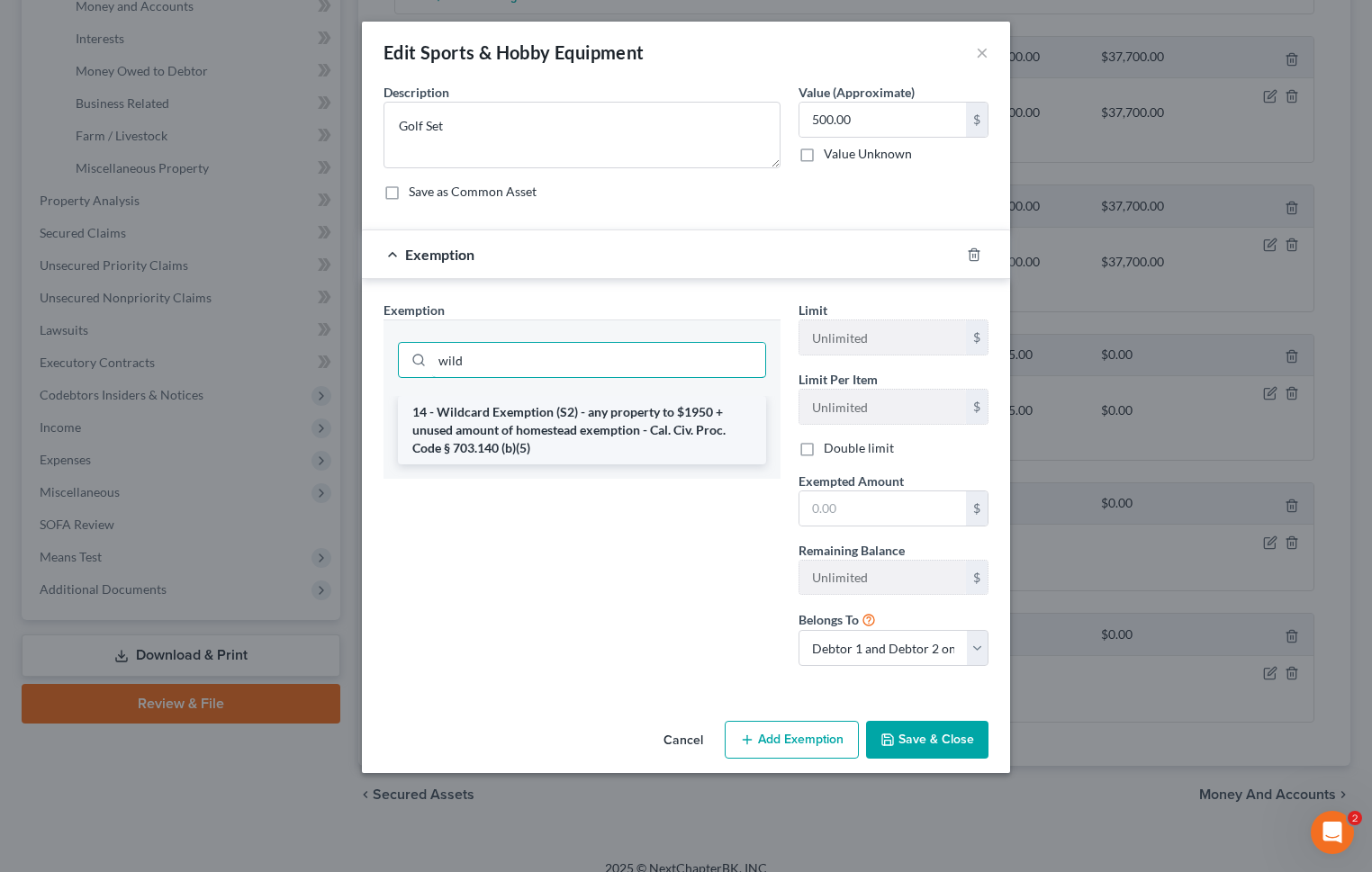 type on "wild" 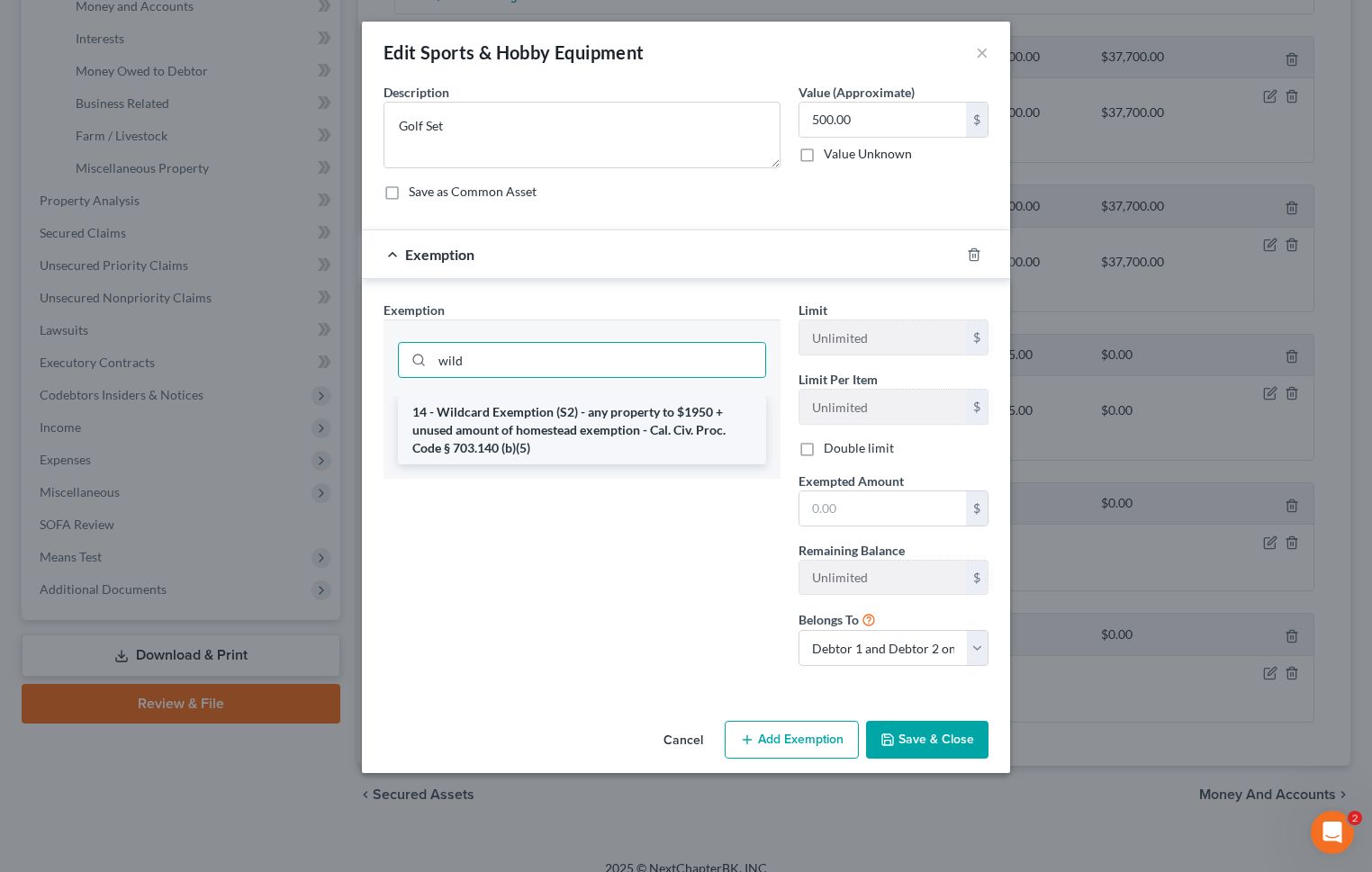 click on "14 - Wildcard Exemption (S2) - any property to $1950 + unused amount of homestead exemption  - Cal. Civ. Proc. Code § 703.140 (b)(5)" at bounding box center (582, 430) 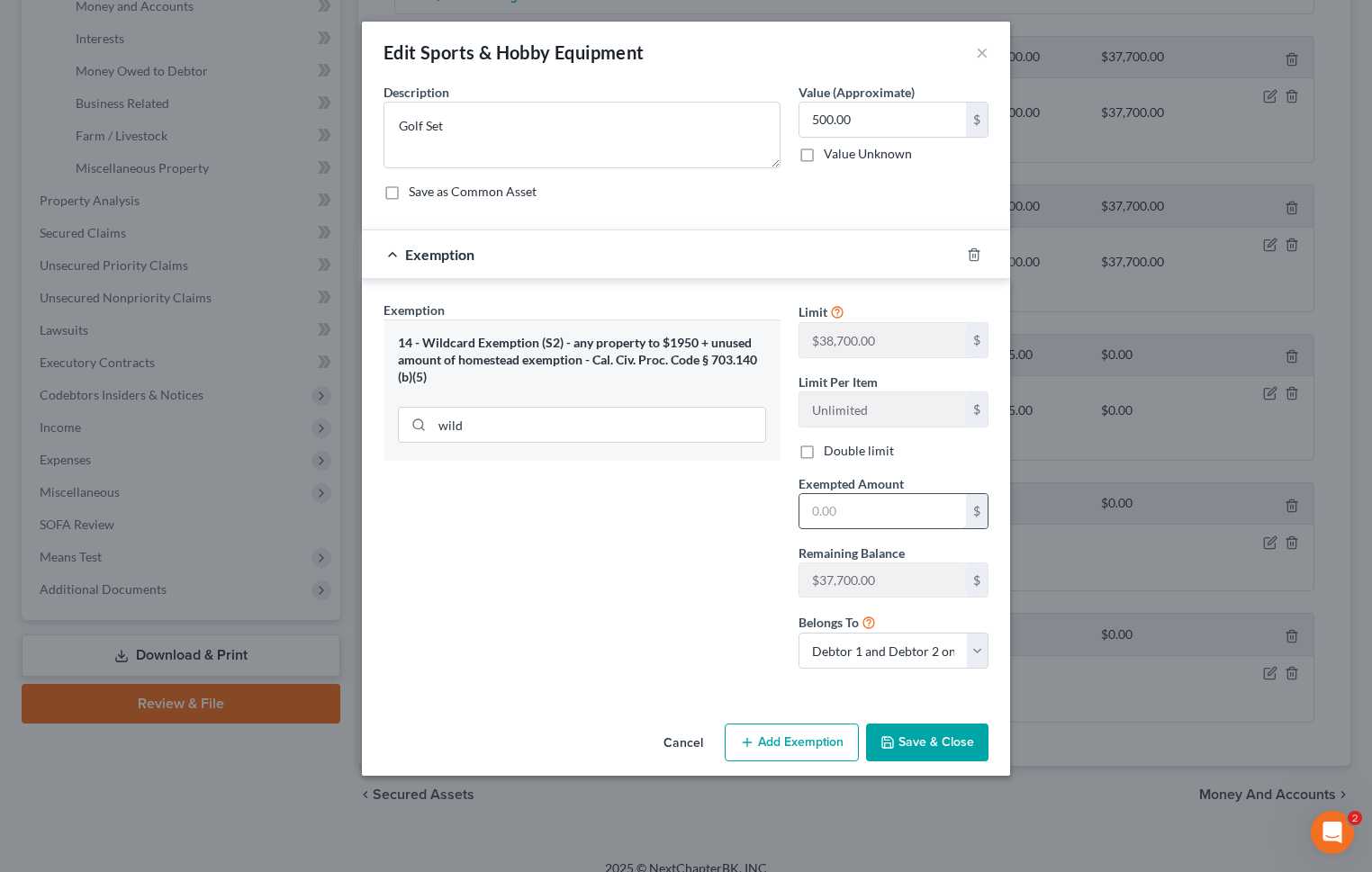 click at bounding box center [882, 511] 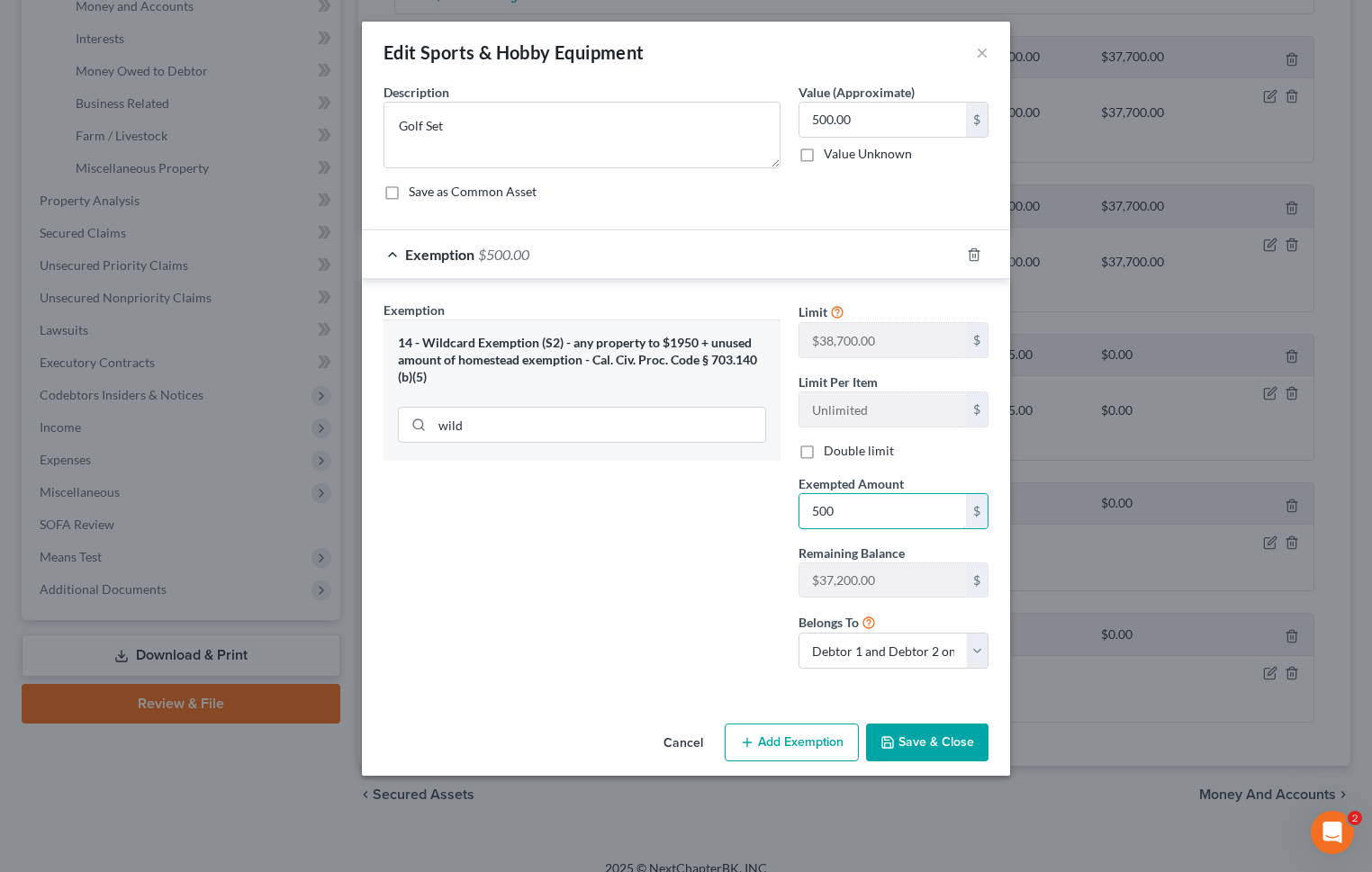 type on "500" 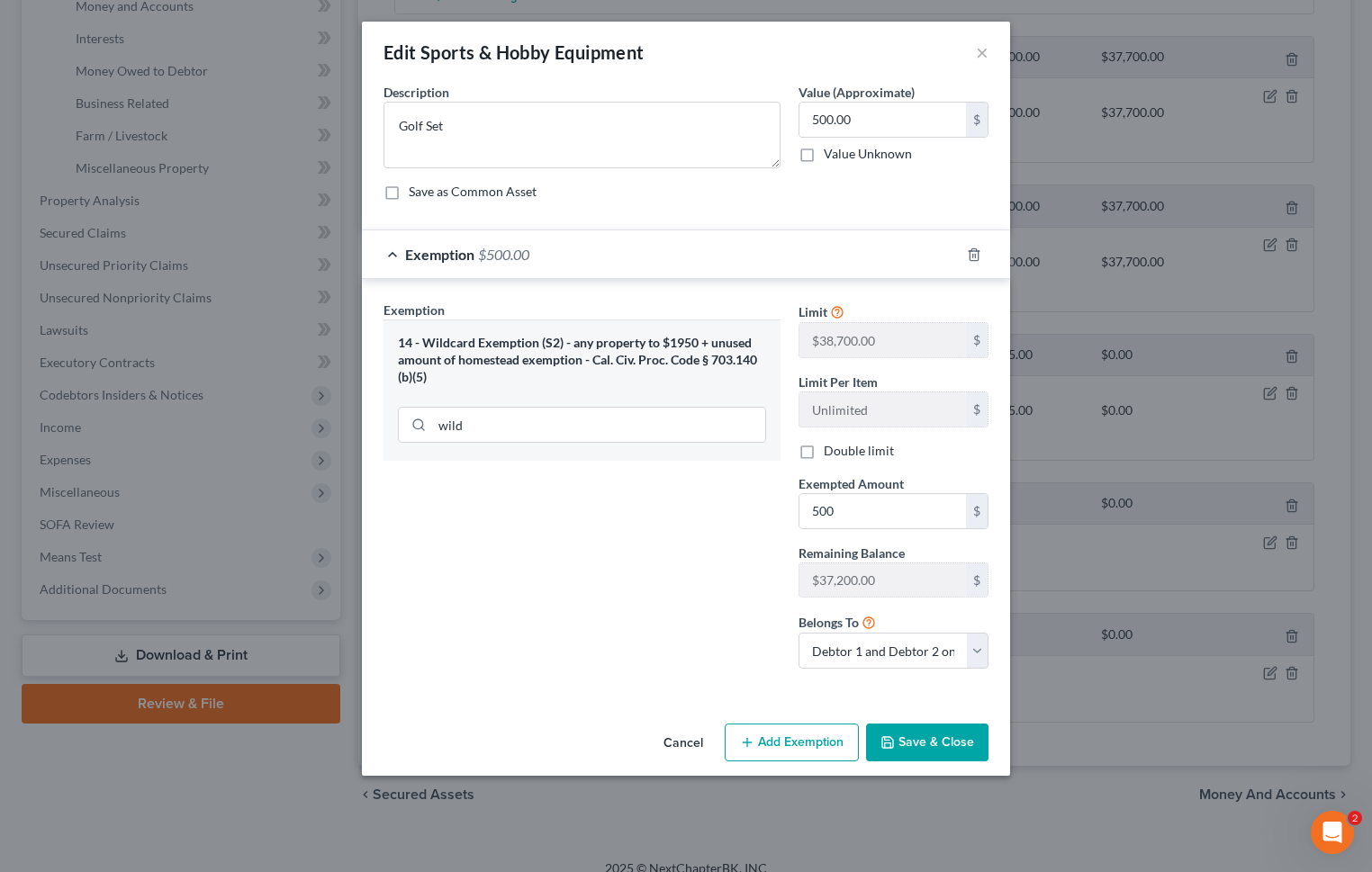click on "Save & Close" at bounding box center [927, 742] 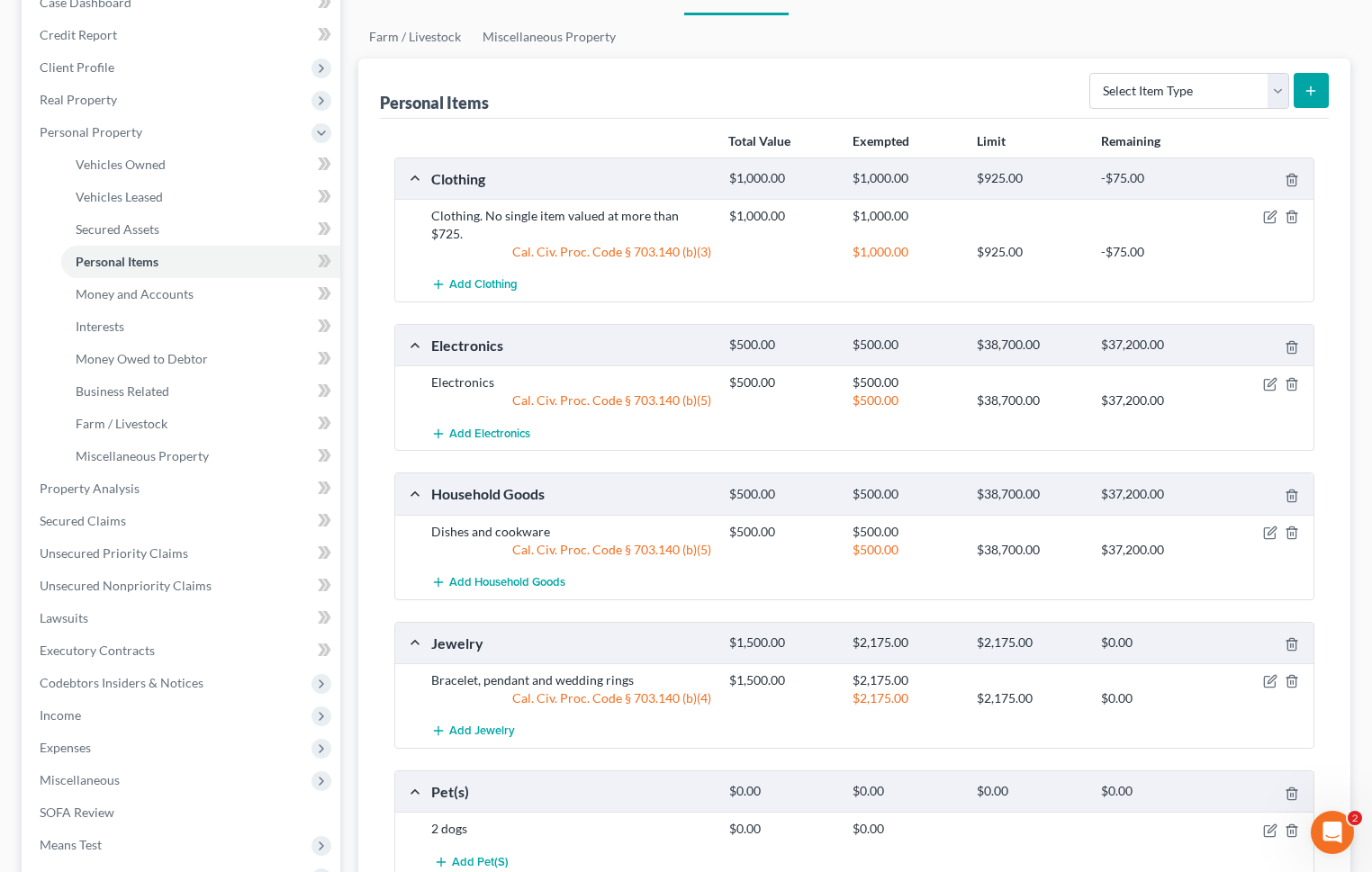 scroll, scrollTop: 22, scrollLeft: 0, axis: vertical 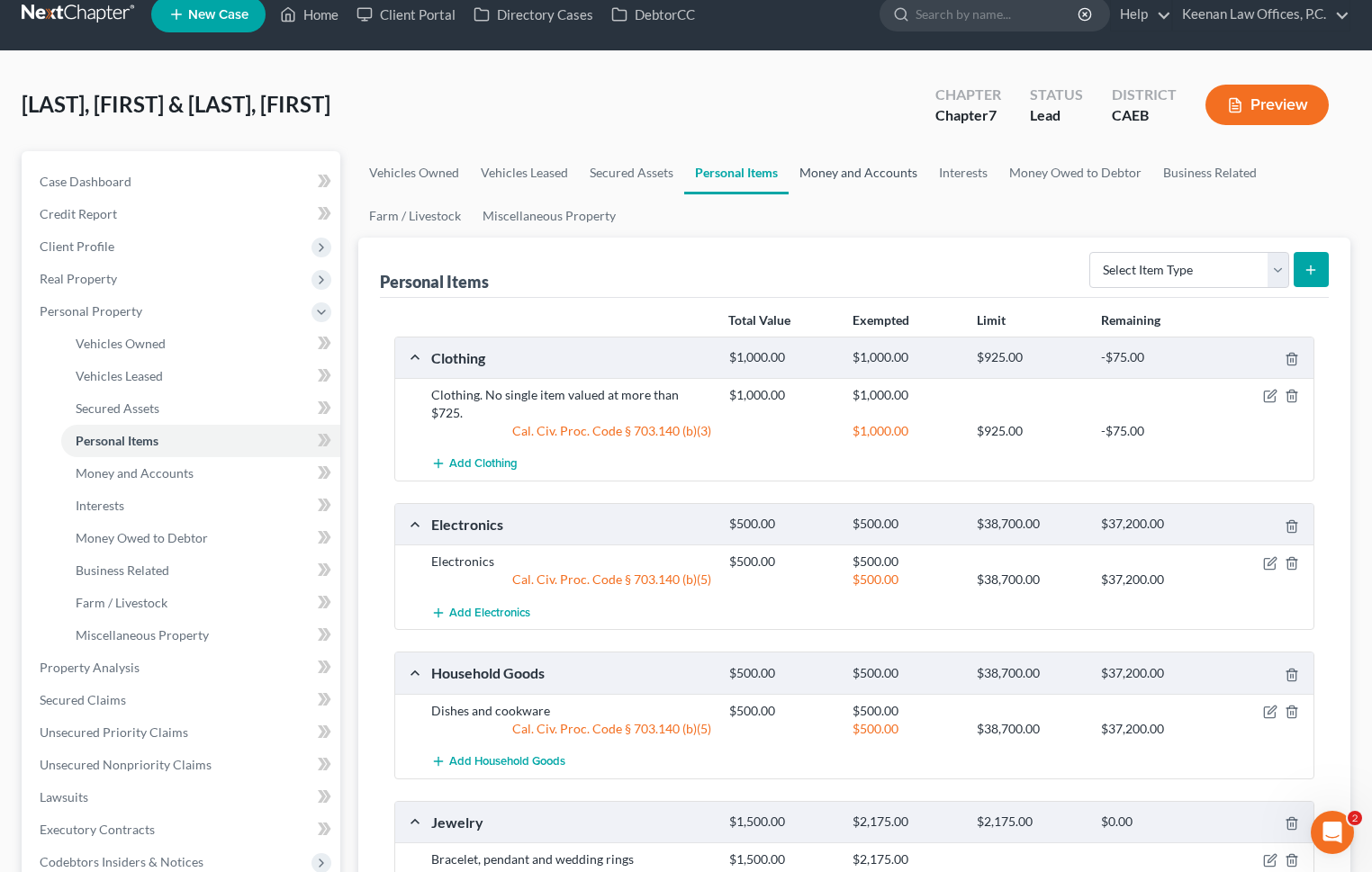 click on "Money and Accounts" at bounding box center (858, 173) 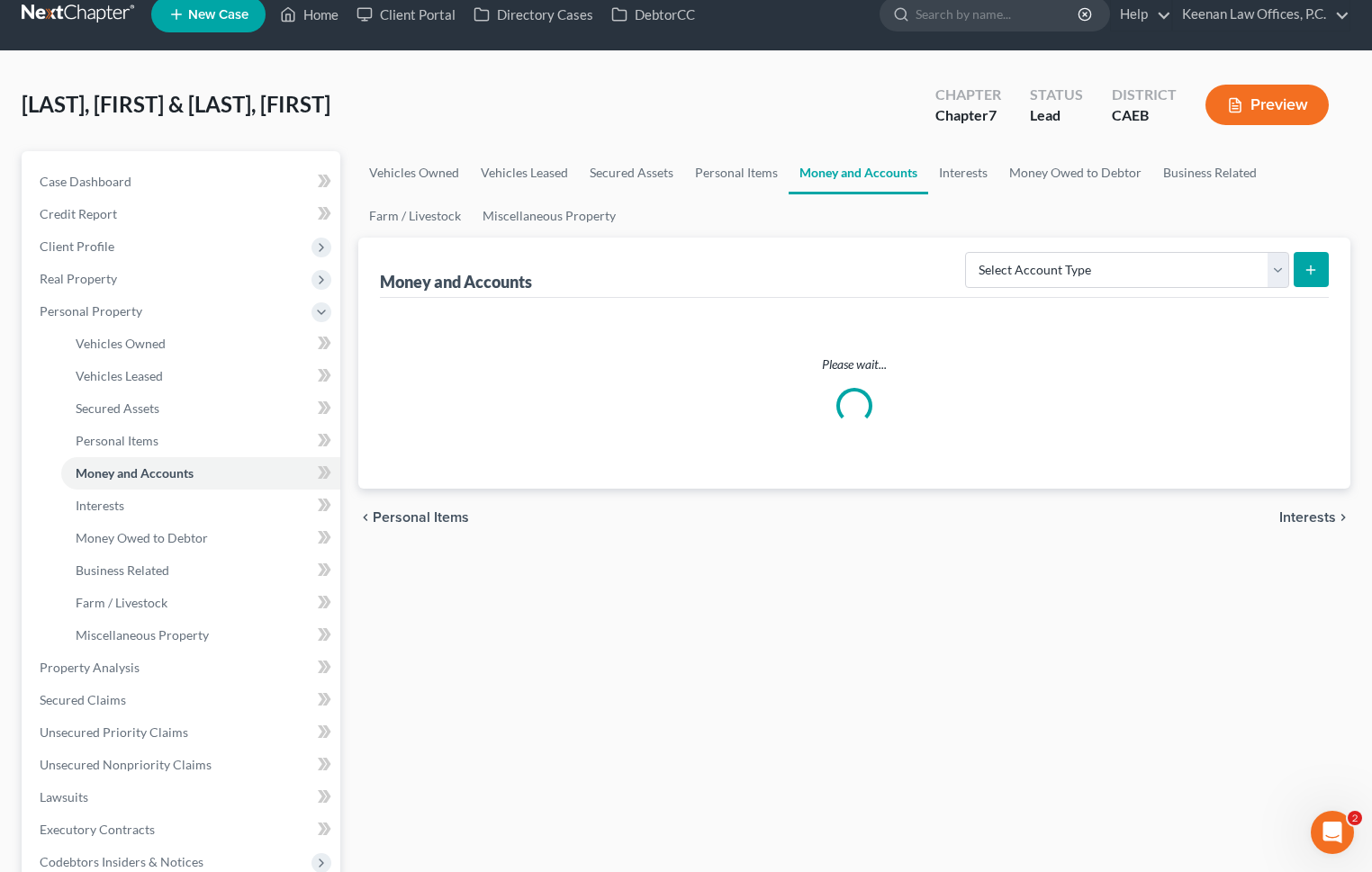 scroll, scrollTop: 0, scrollLeft: 0, axis: both 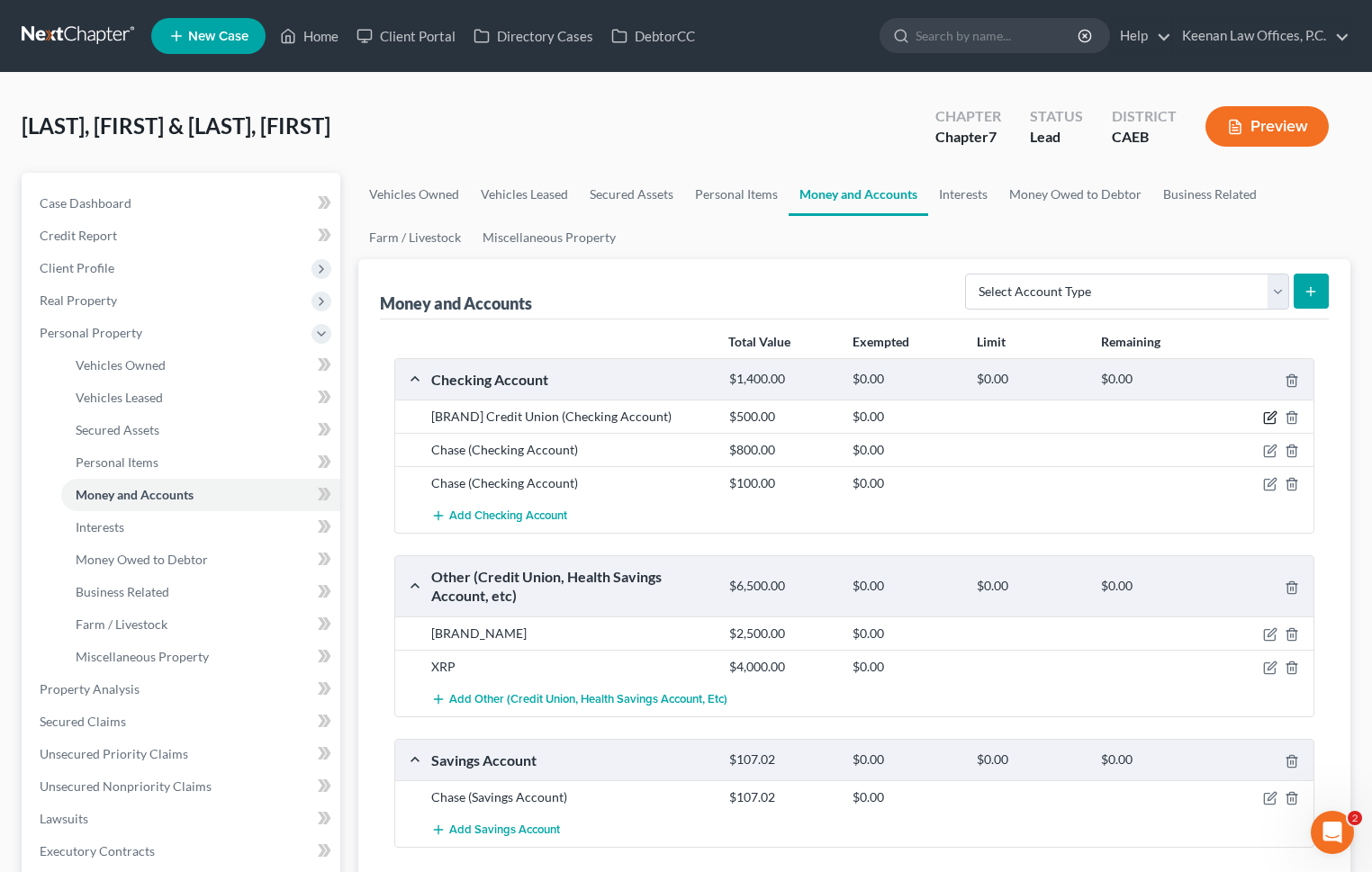 click 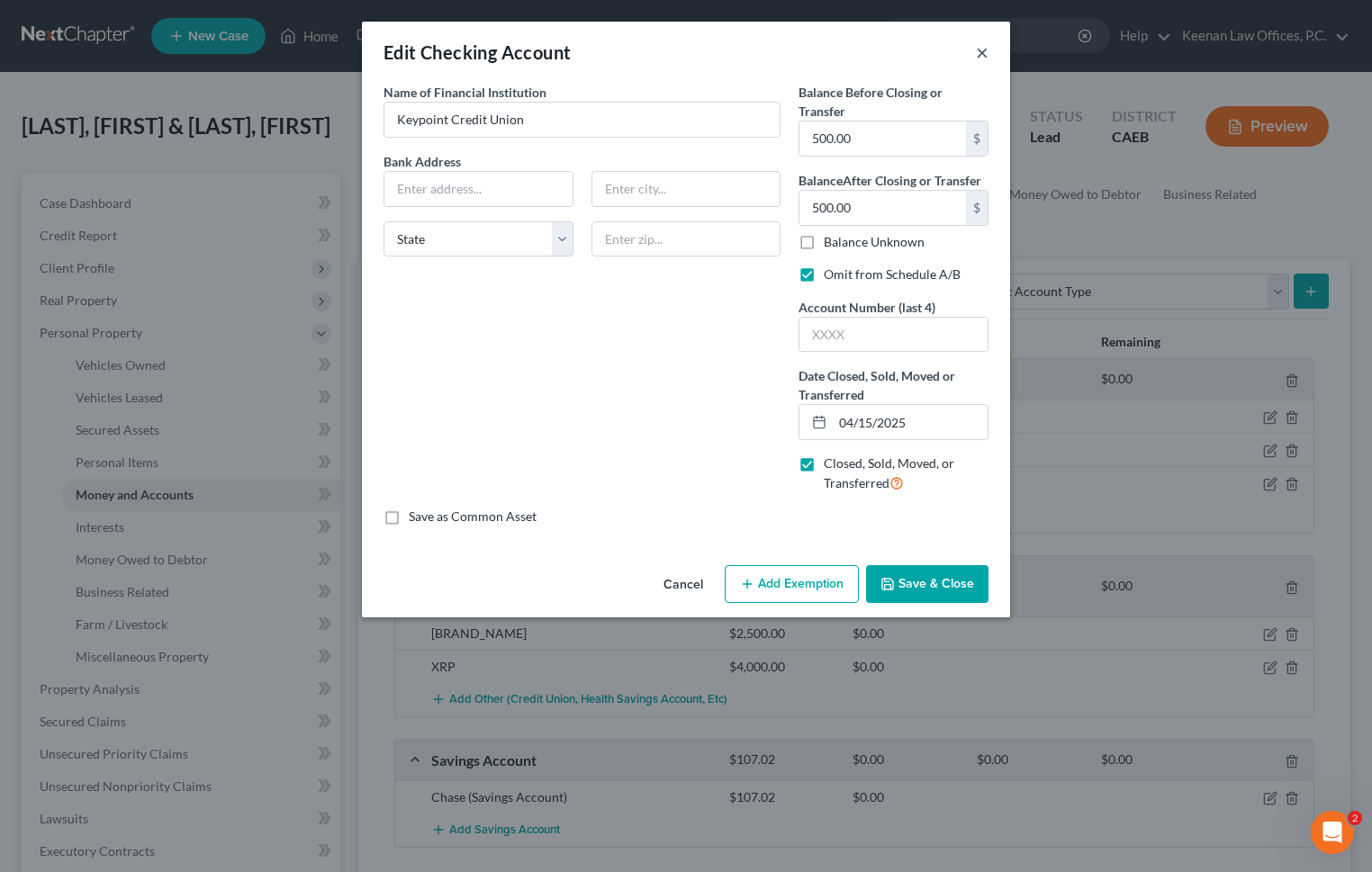 click on "×" at bounding box center (982, 52) 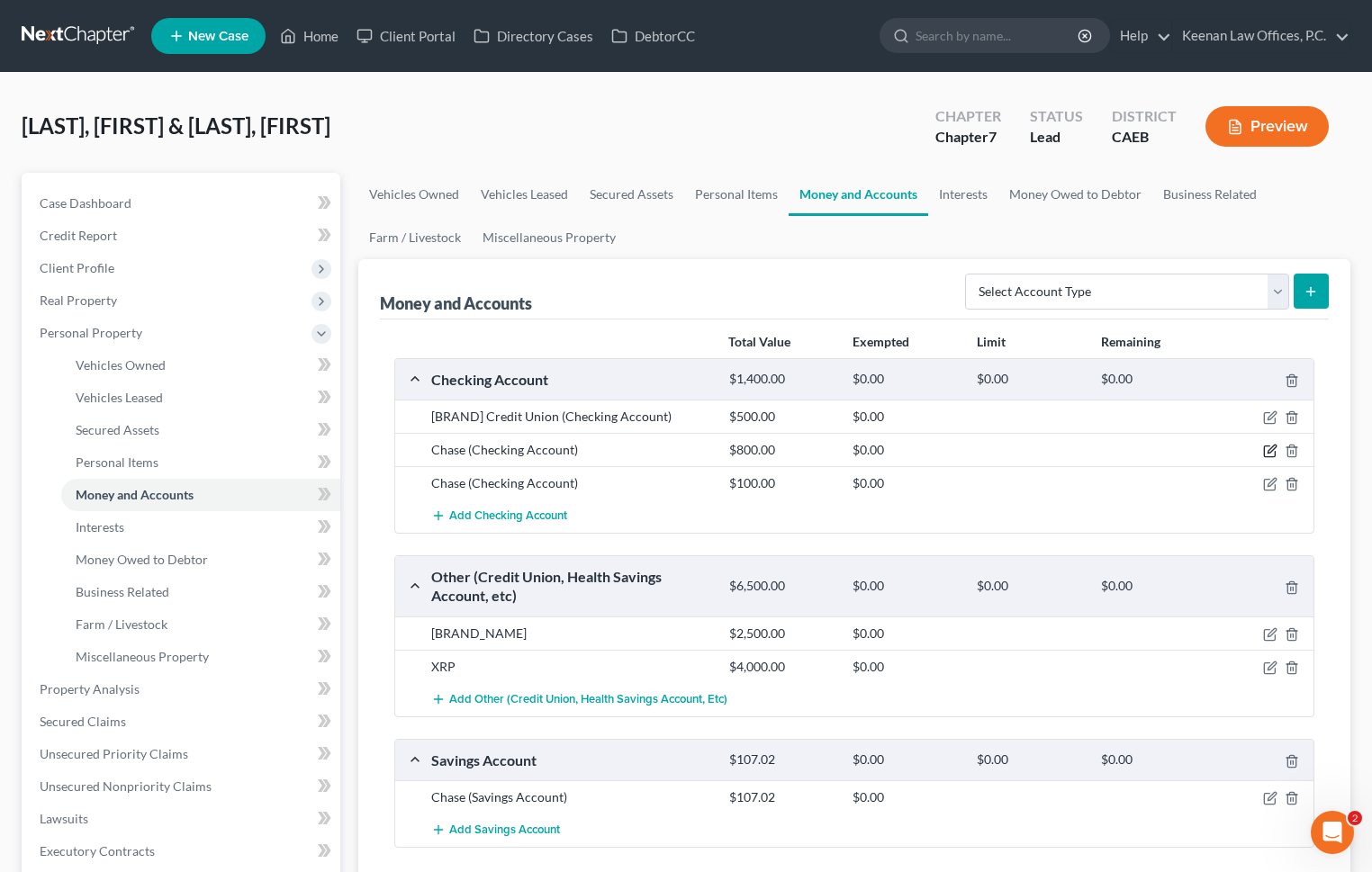 click 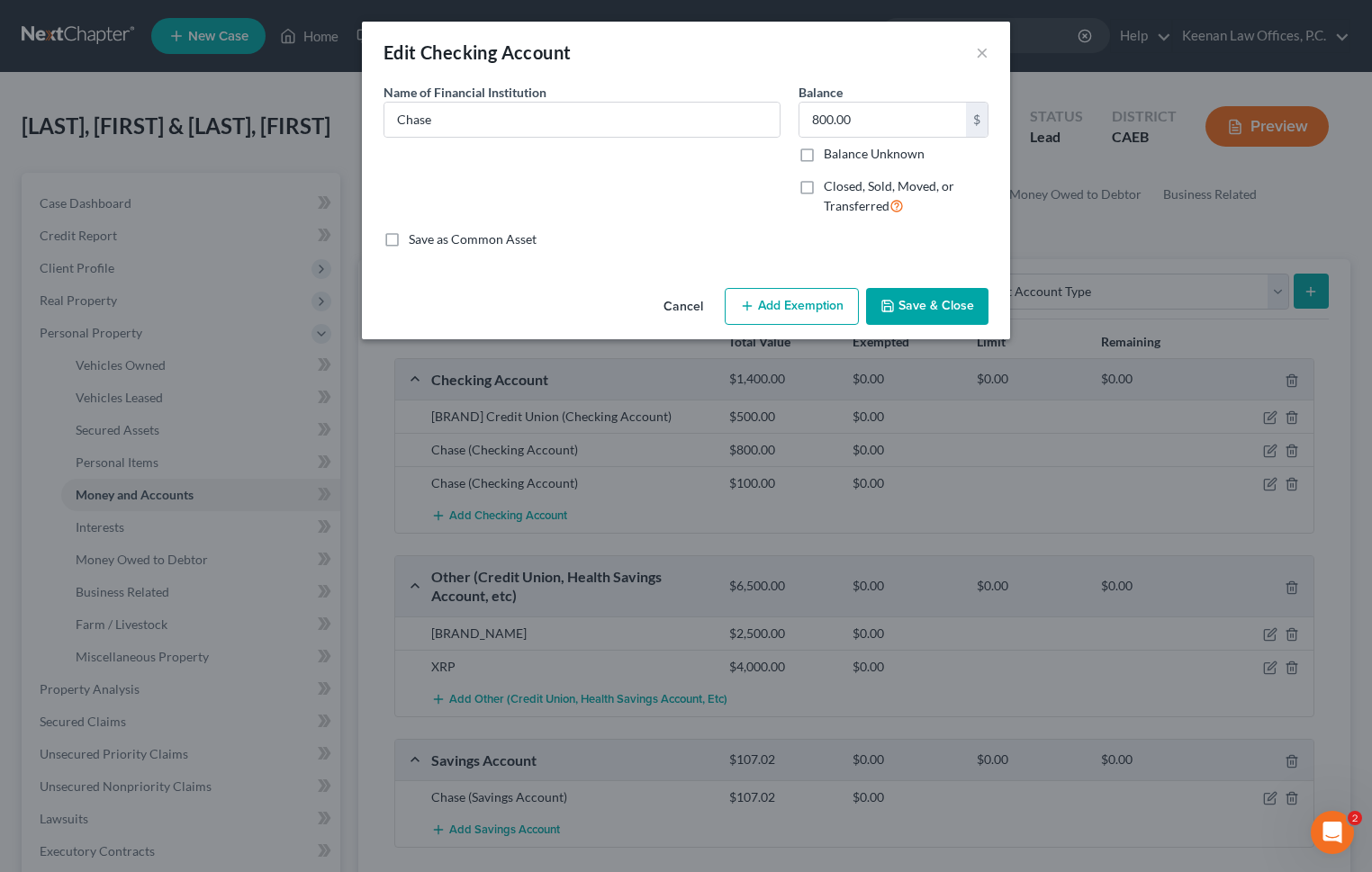 click on "Add Exemption" at bounding box center [791, 307] 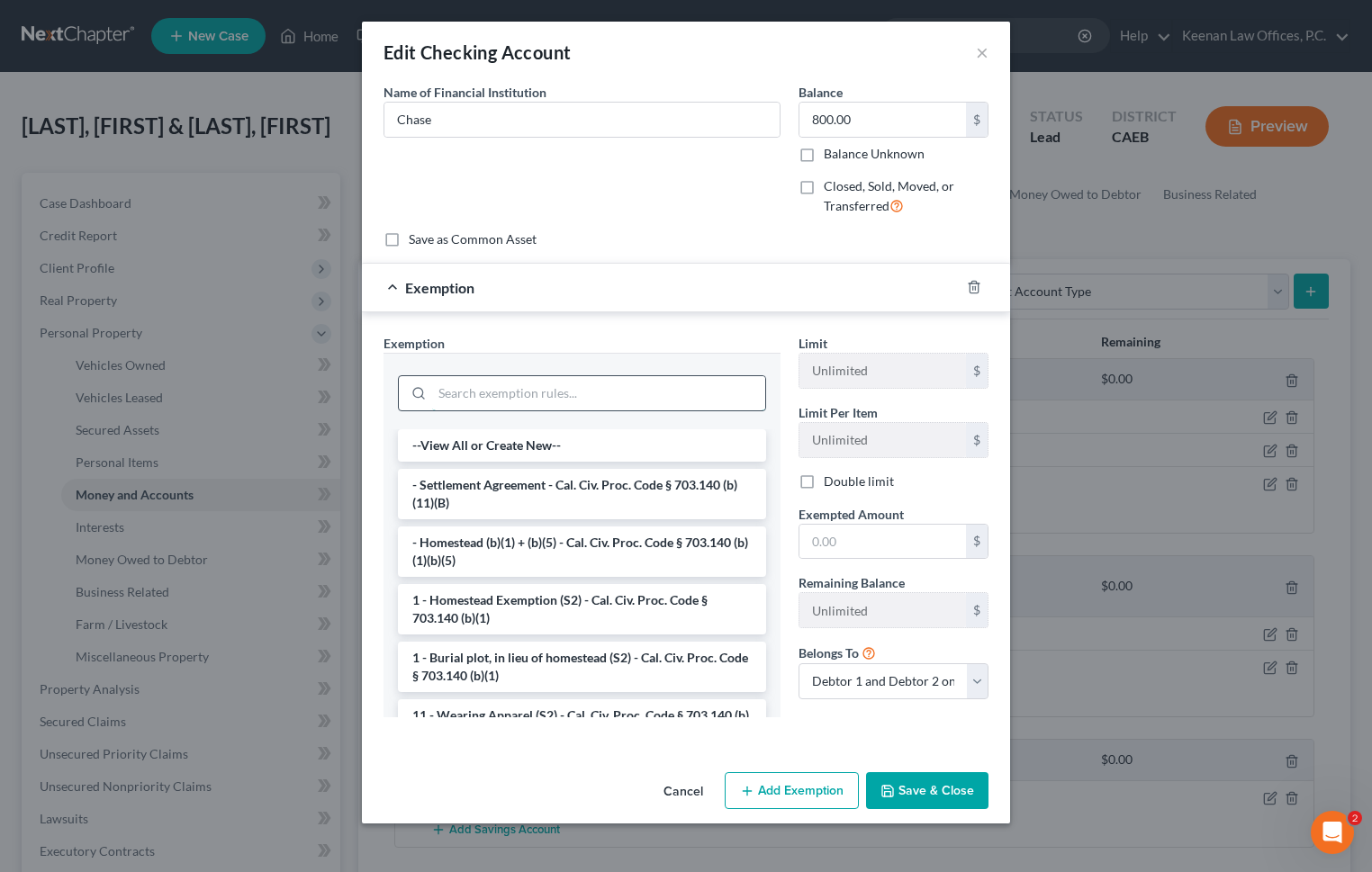click at bounding box center [599, 393] 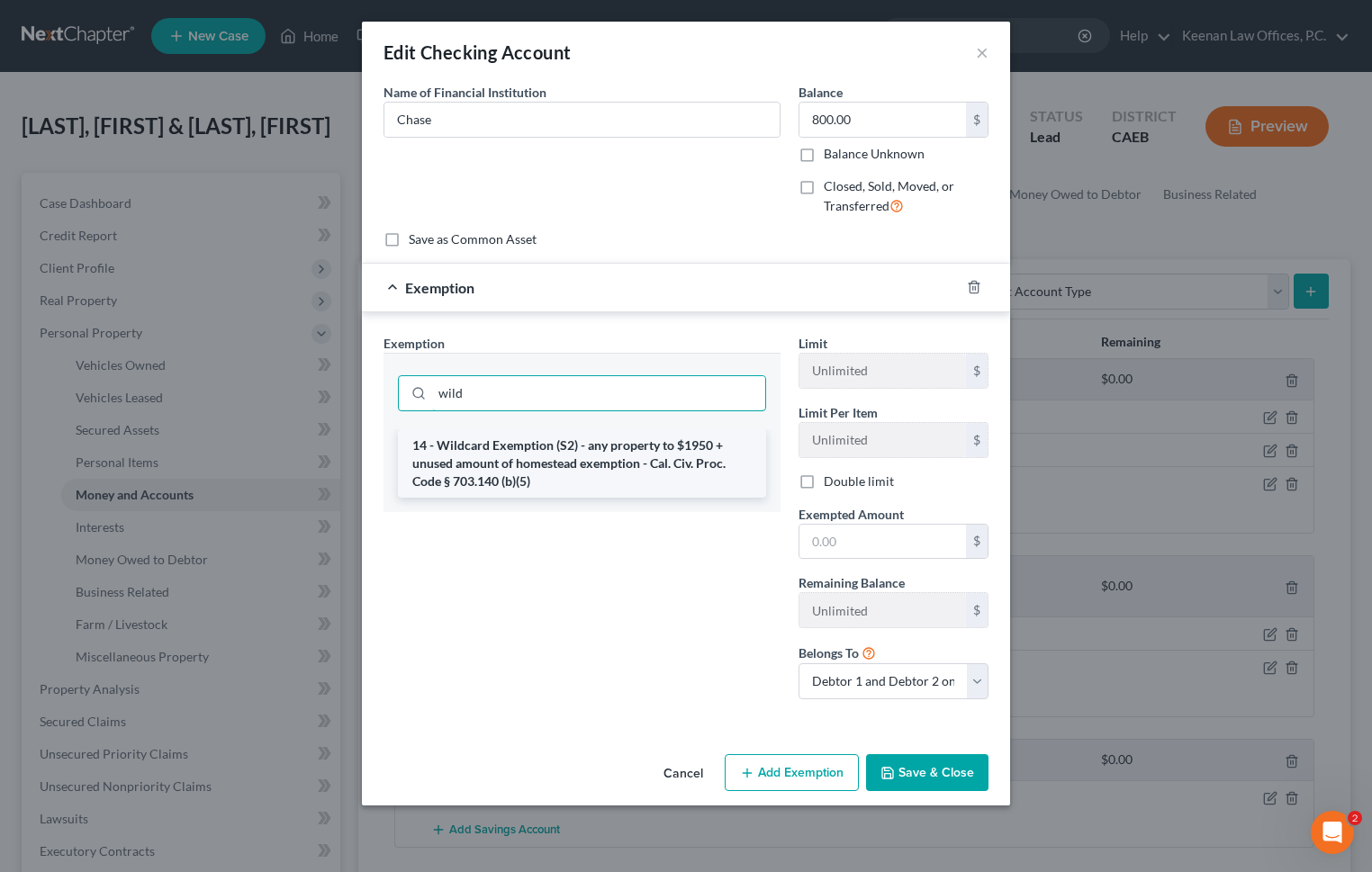 type on "wild" 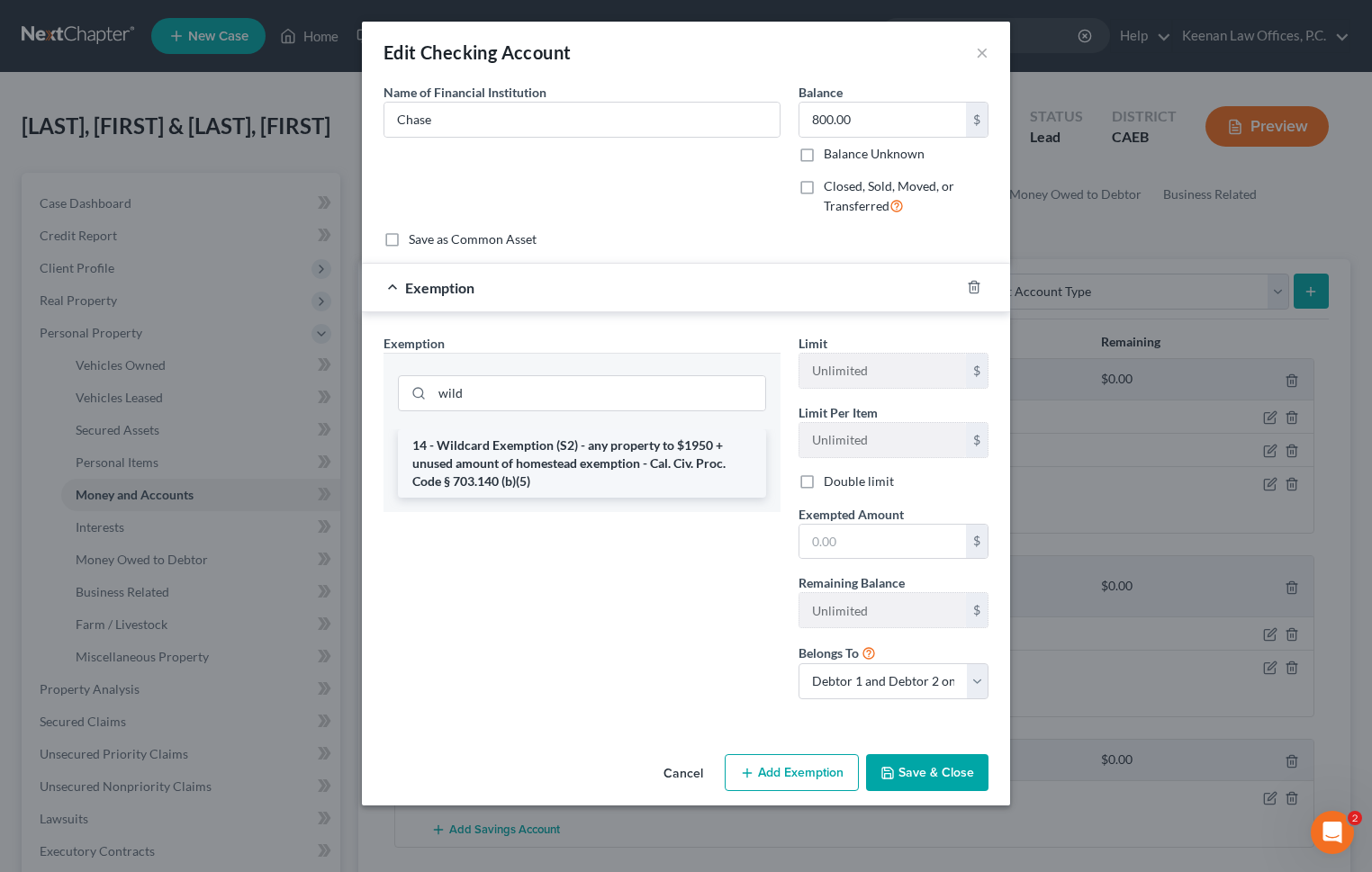 click on "14 - Wildcard Exemption (S2) - any property to $1950 + unused amount of homestead exemption  - Cal. Civ. Proc. Code § 703.140 (b)(5)" at bounding box center (582, 463) 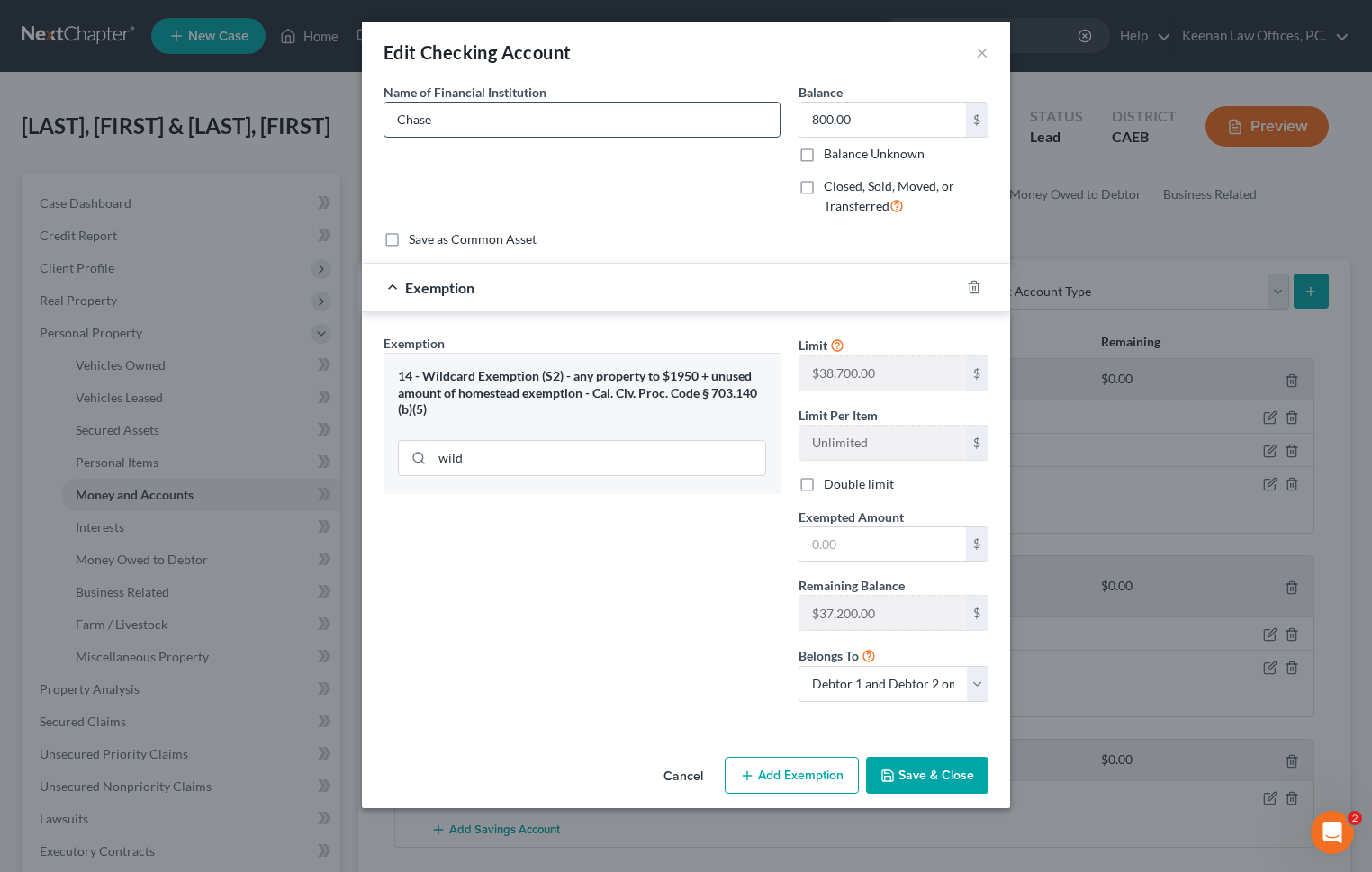click on "Chase" at bounding box center (582, 120) 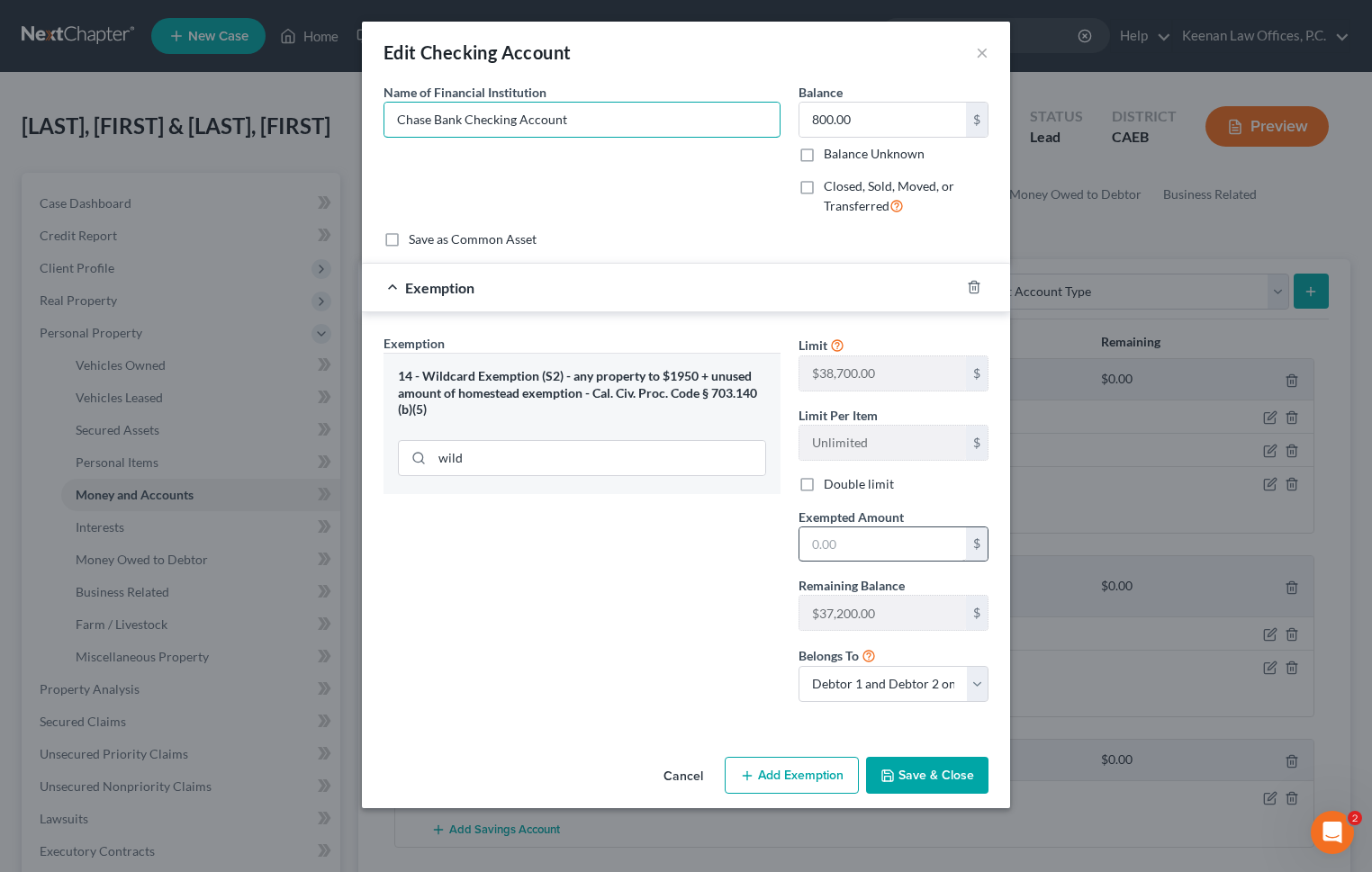 type on "Chase Bank Checking Account" 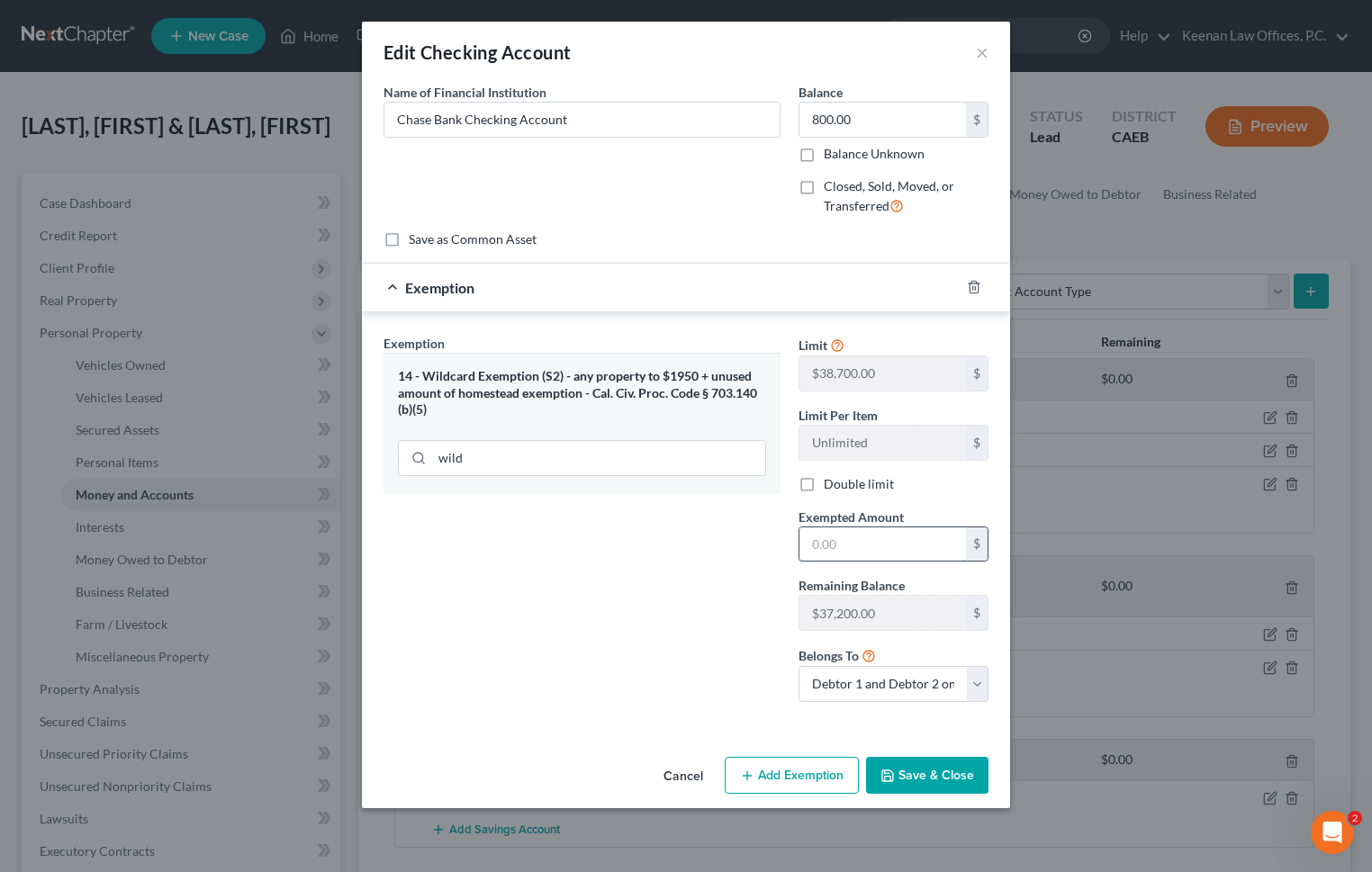 click at bounding box center [882, 544] 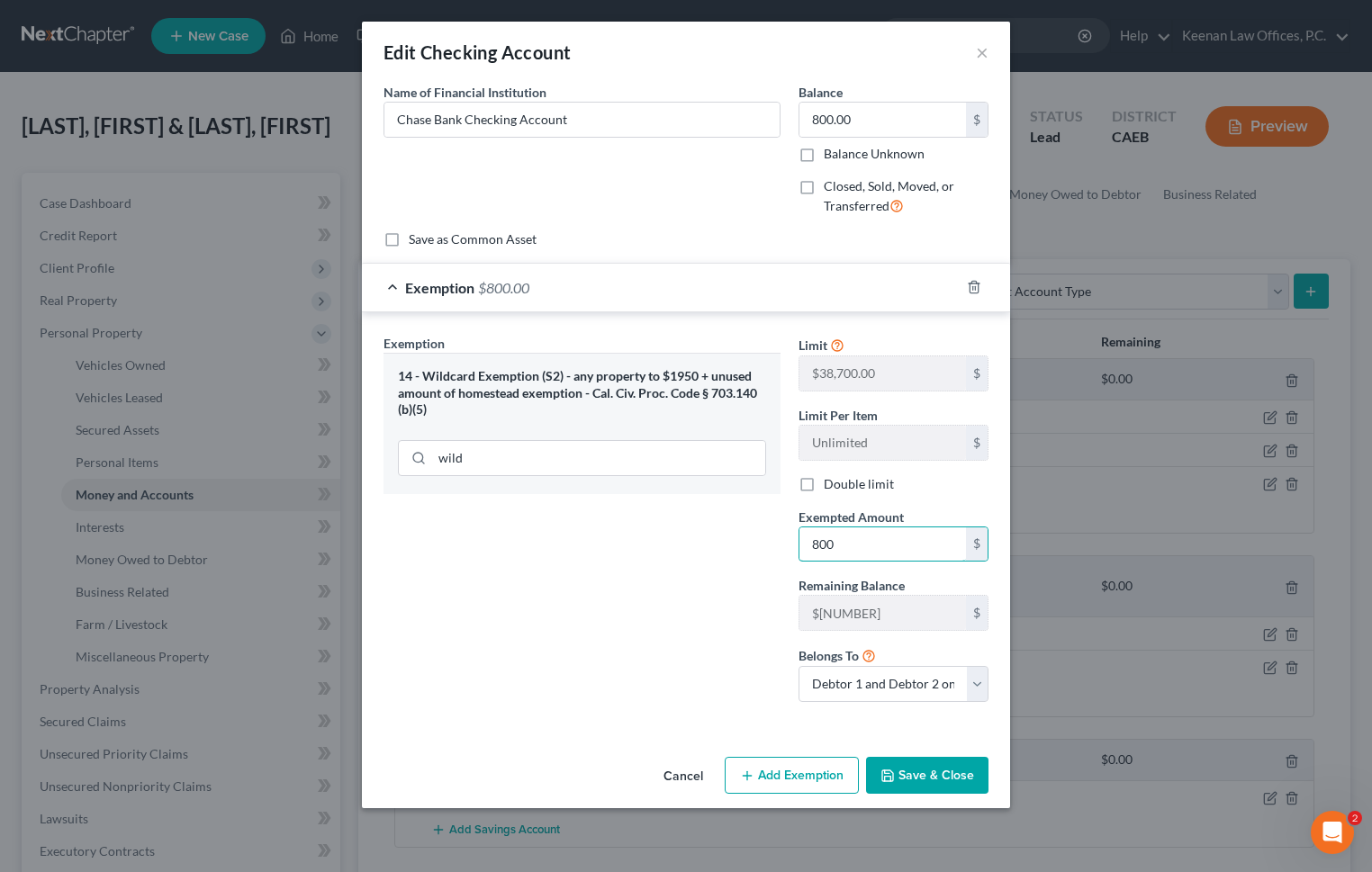 type on "800" 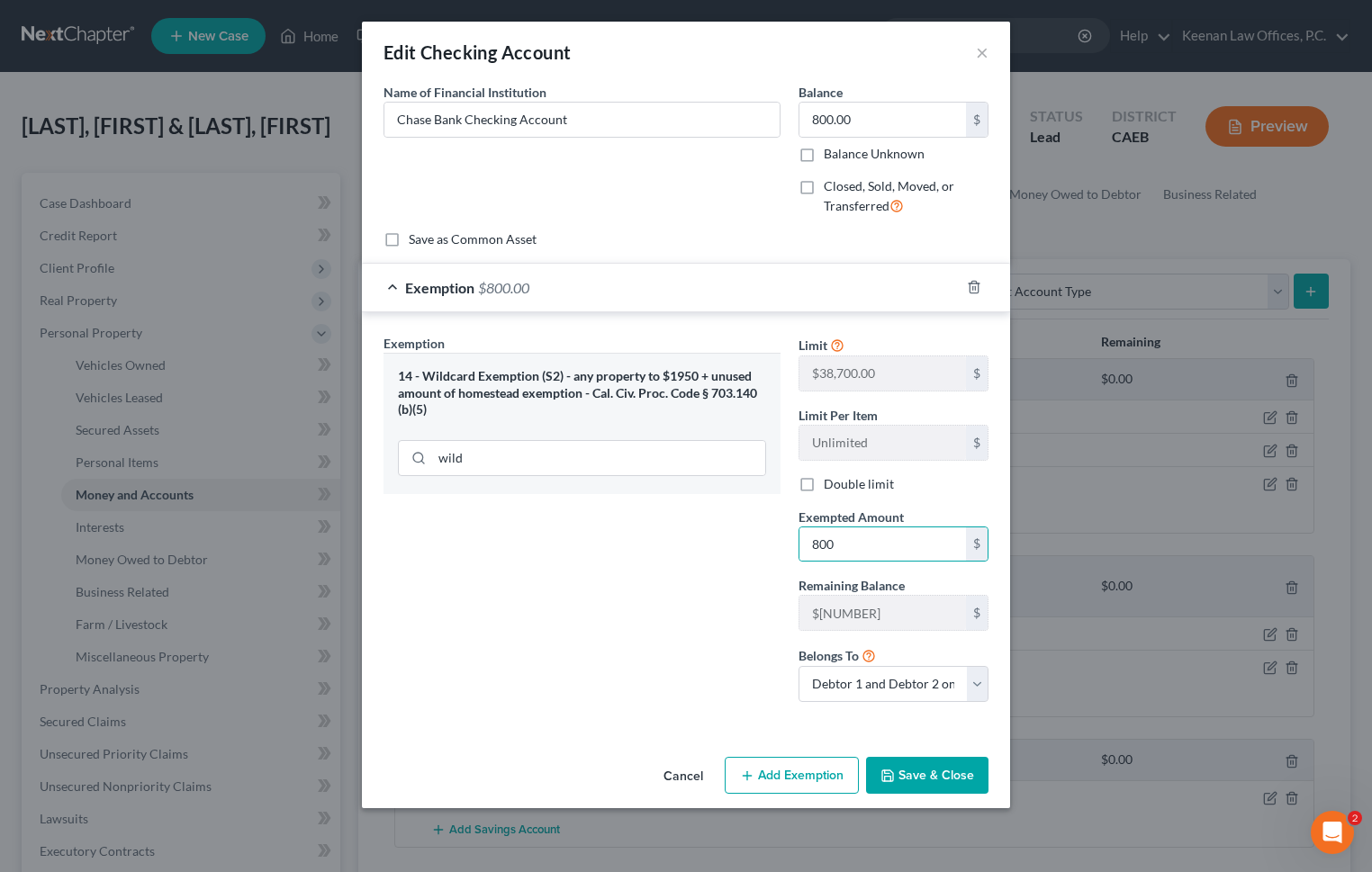 click on "Save & Close" at bounding box center (927, 776) 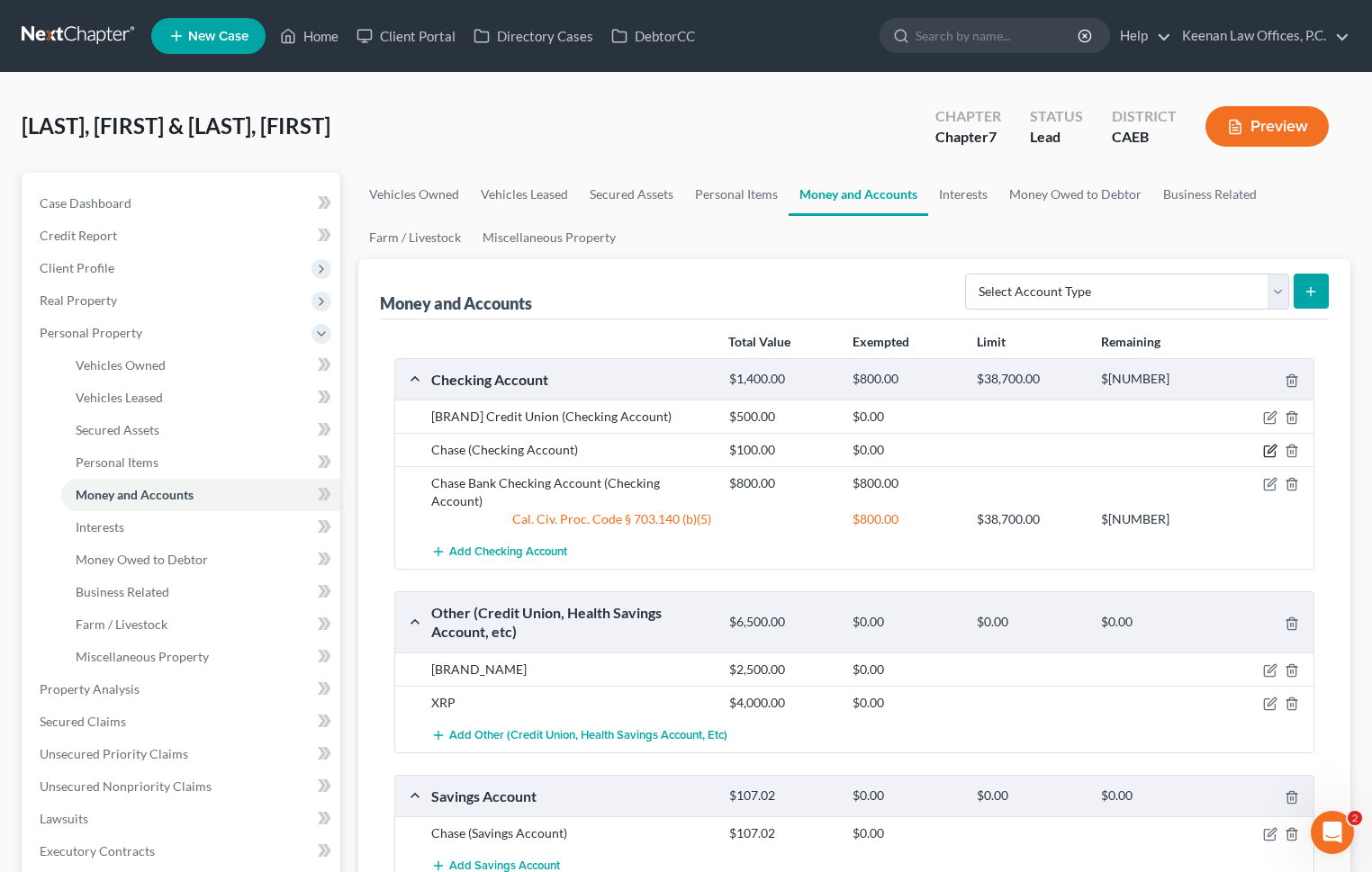 click 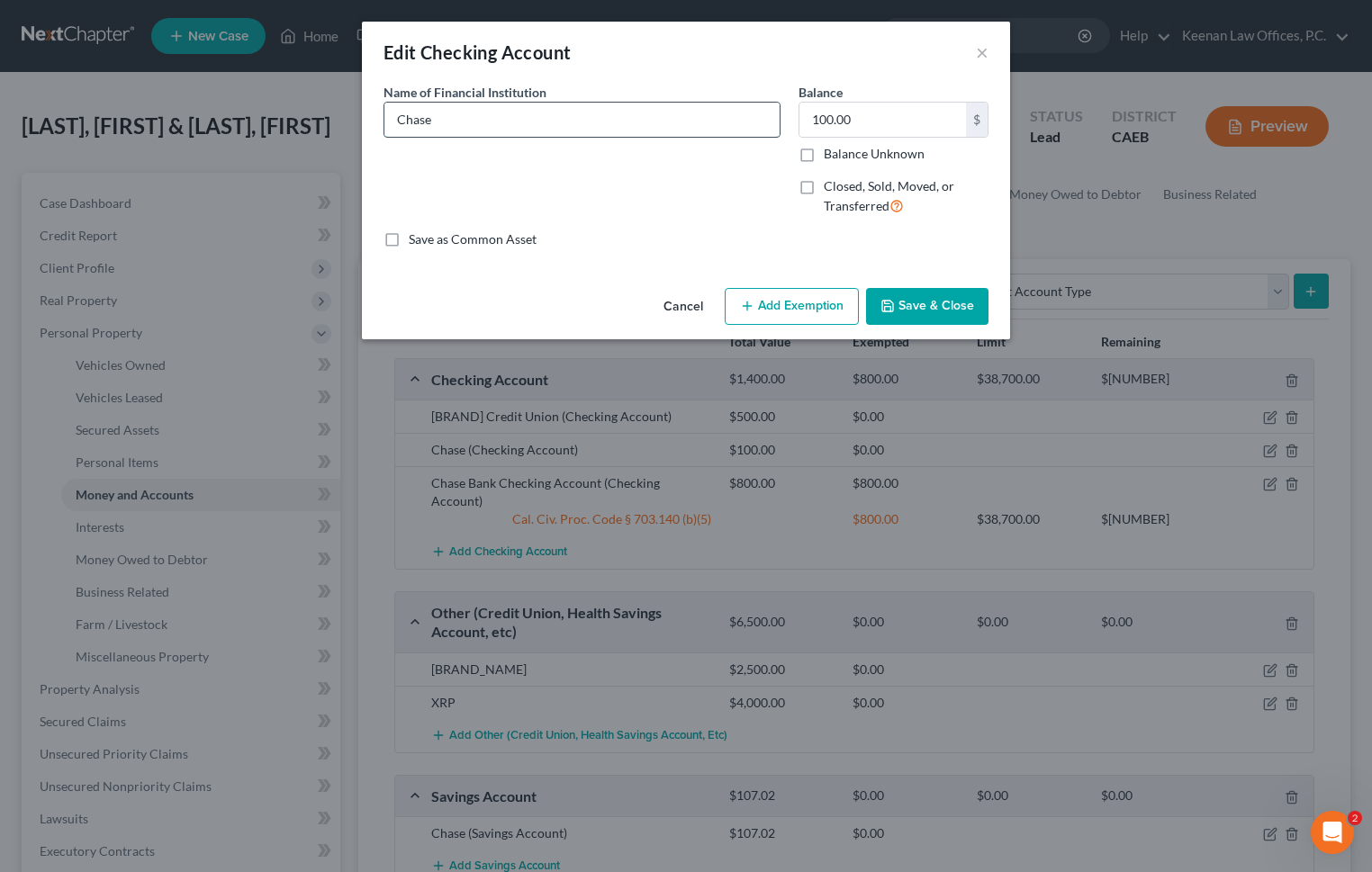 click on "Chase" at bounding box center [582, 120] 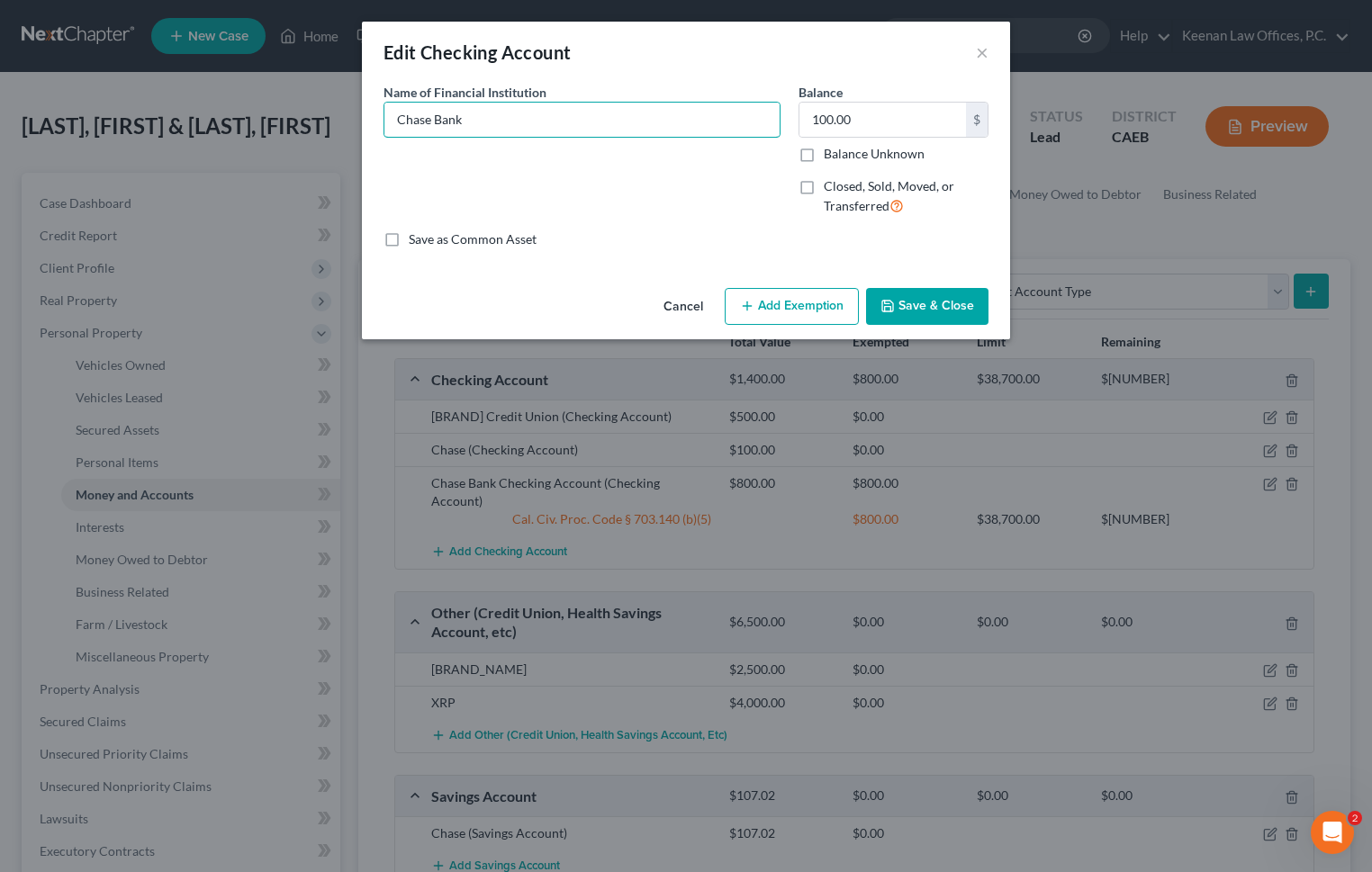 type on "Chase Bank" 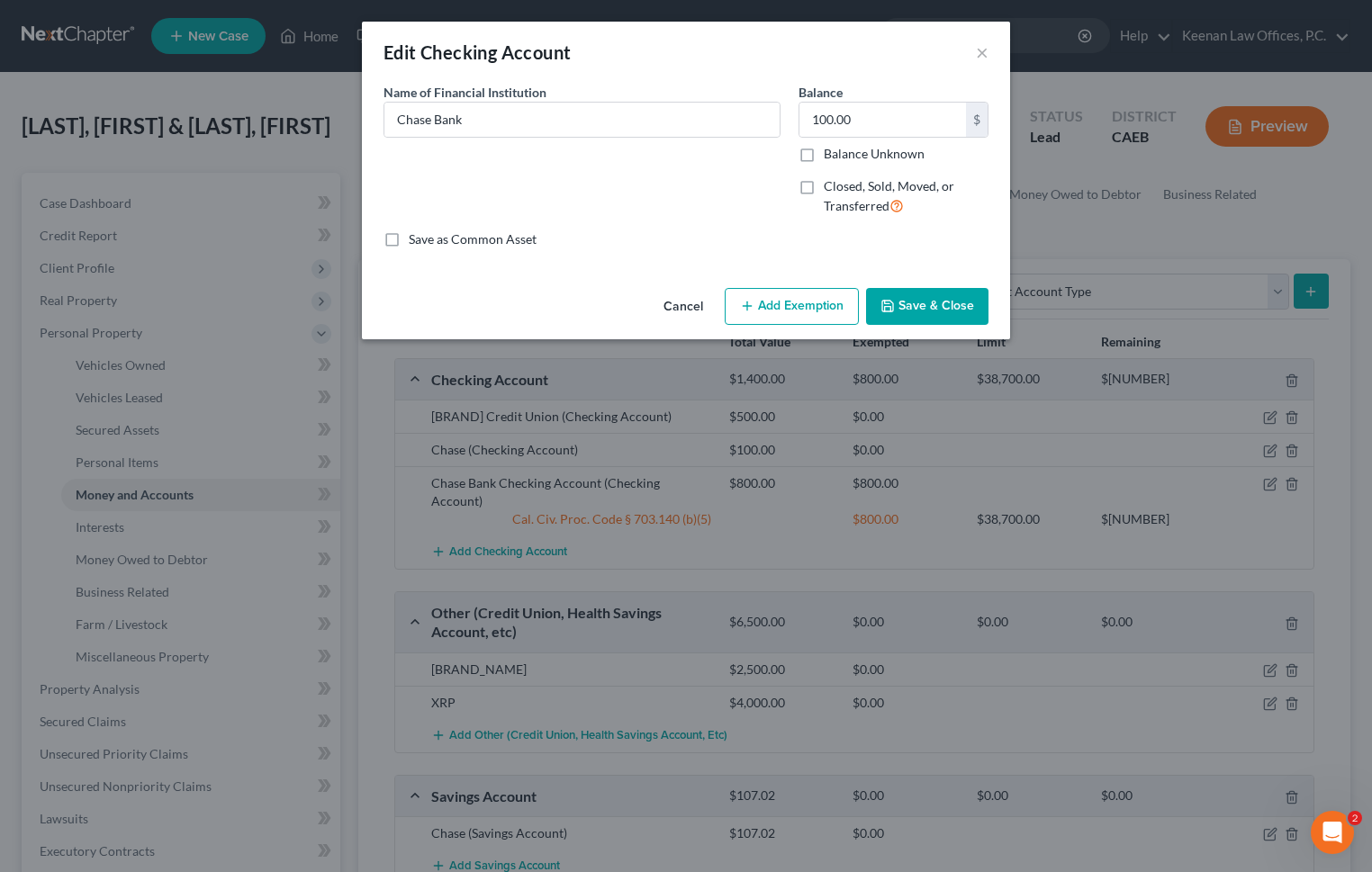 click on "Add Exemption" at bounding box center [791, 307] 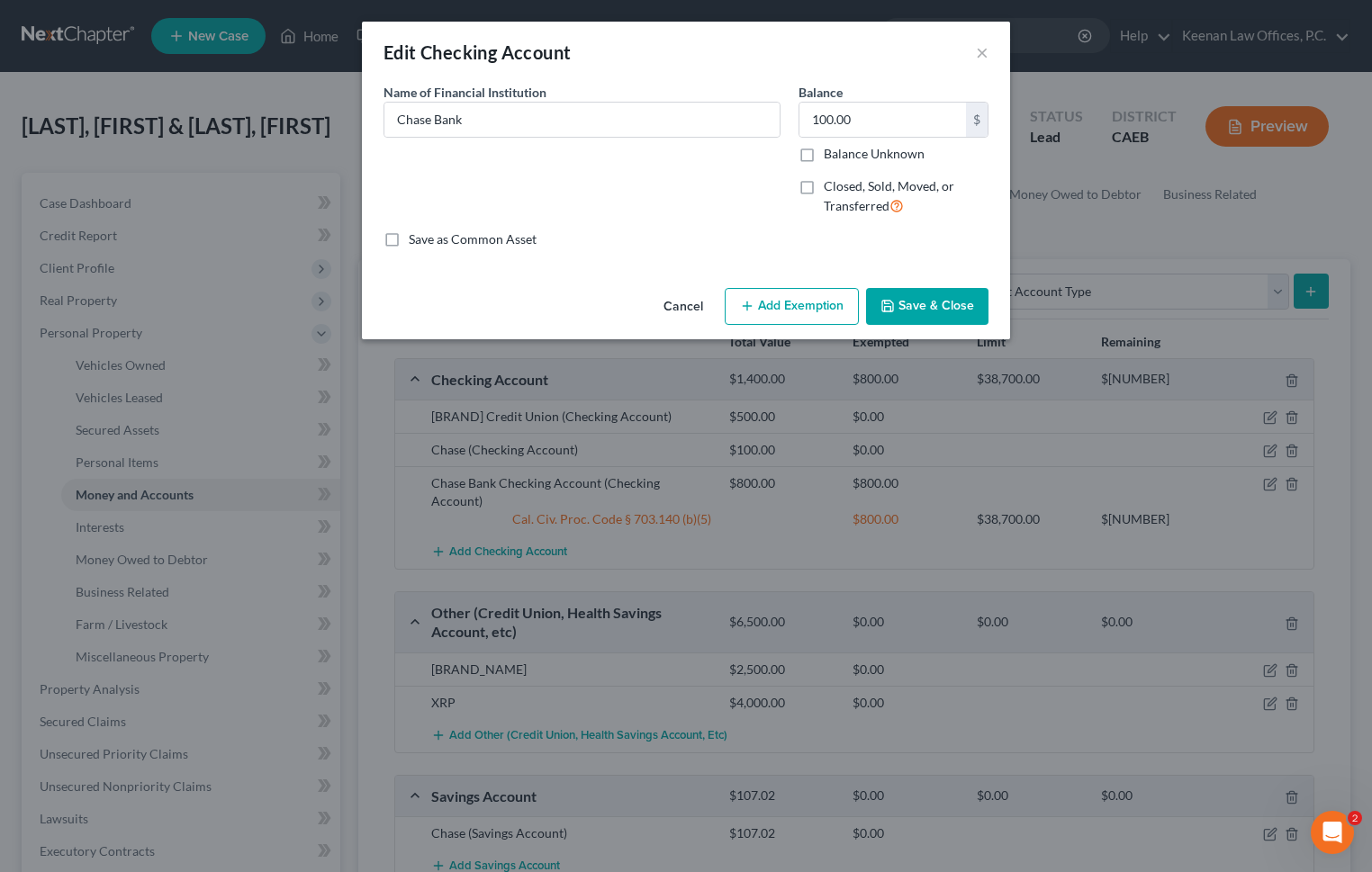 select on "2" 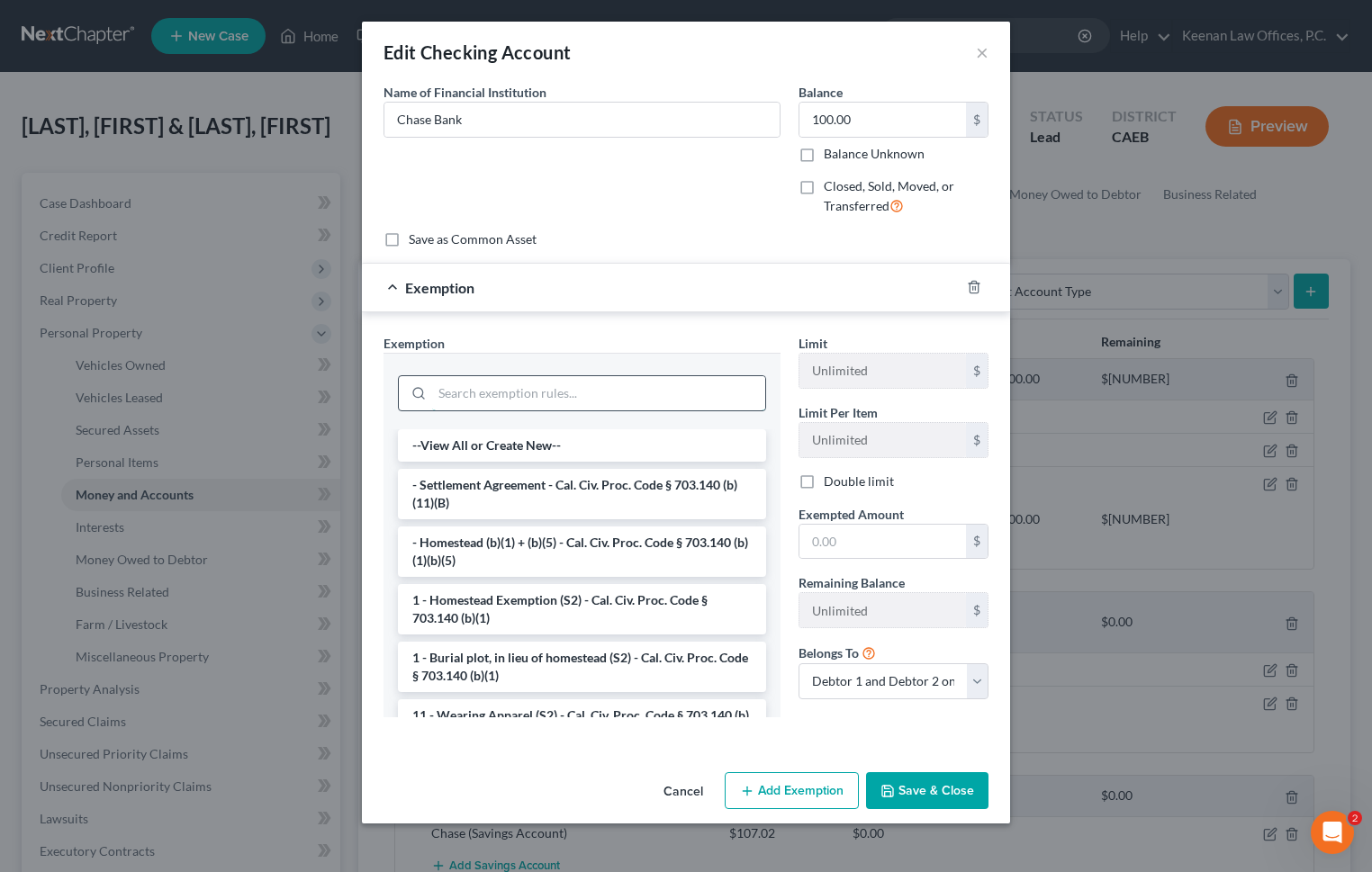 click at bounding box center (599, 393) 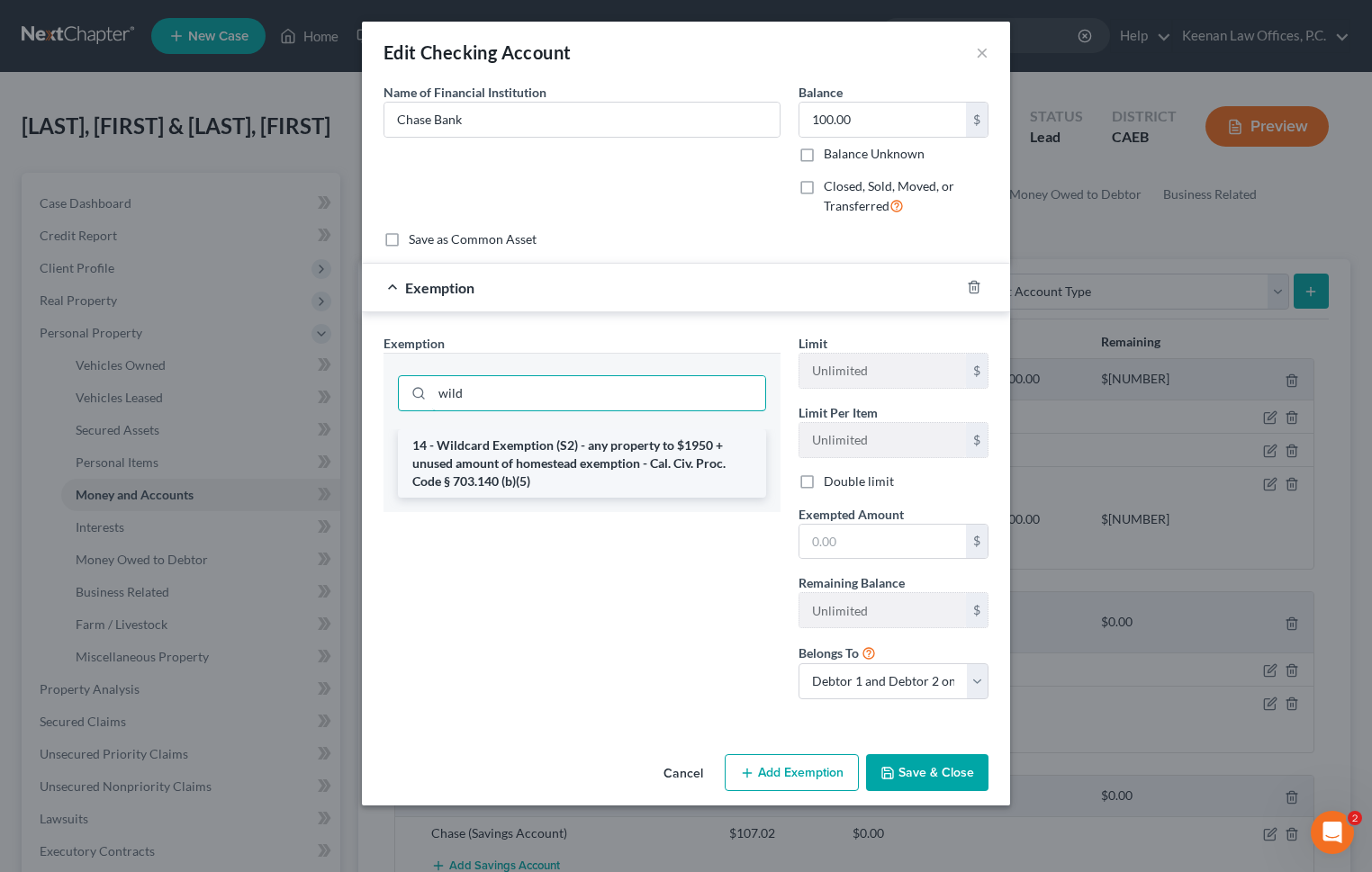type on "wild" 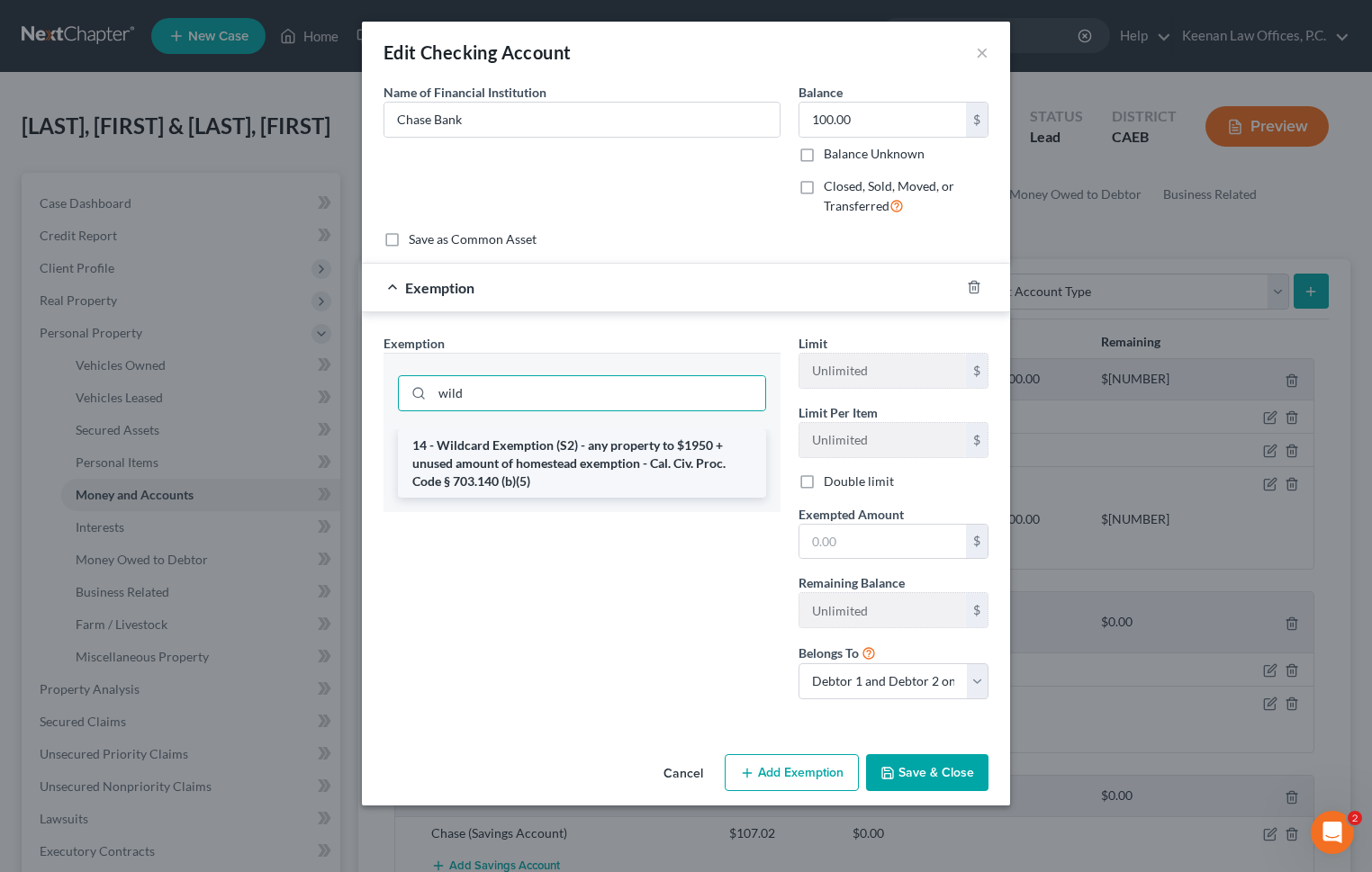 click on "14 - Wildcard Exemption (S2) - any property to $1950 + unused amount of homestead exemption  - Cal. Civ. Proc. Code § 703.140 (b)(5)" at bounding box center (582, 463) 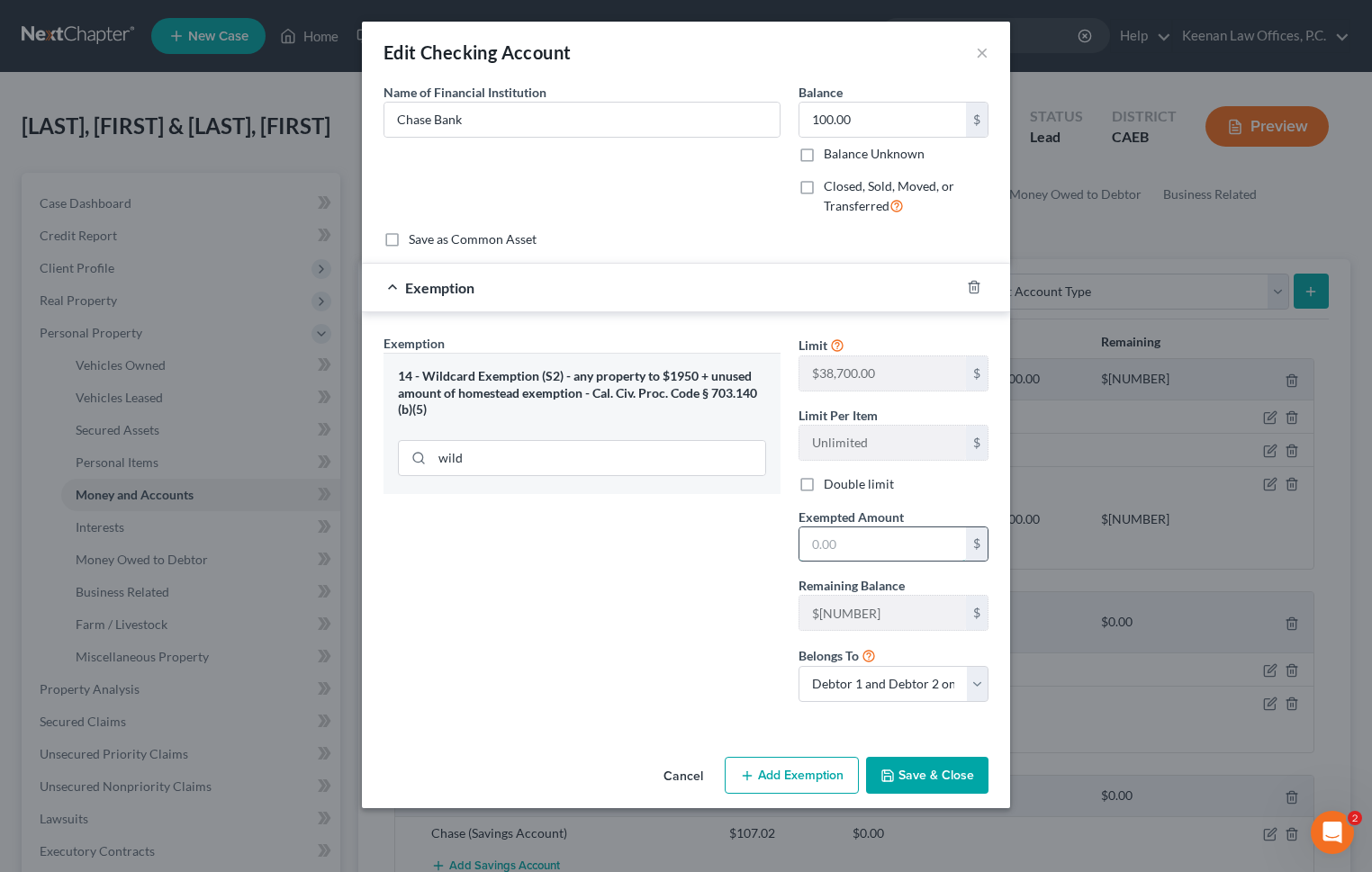 click at bounding box center [882, 544] 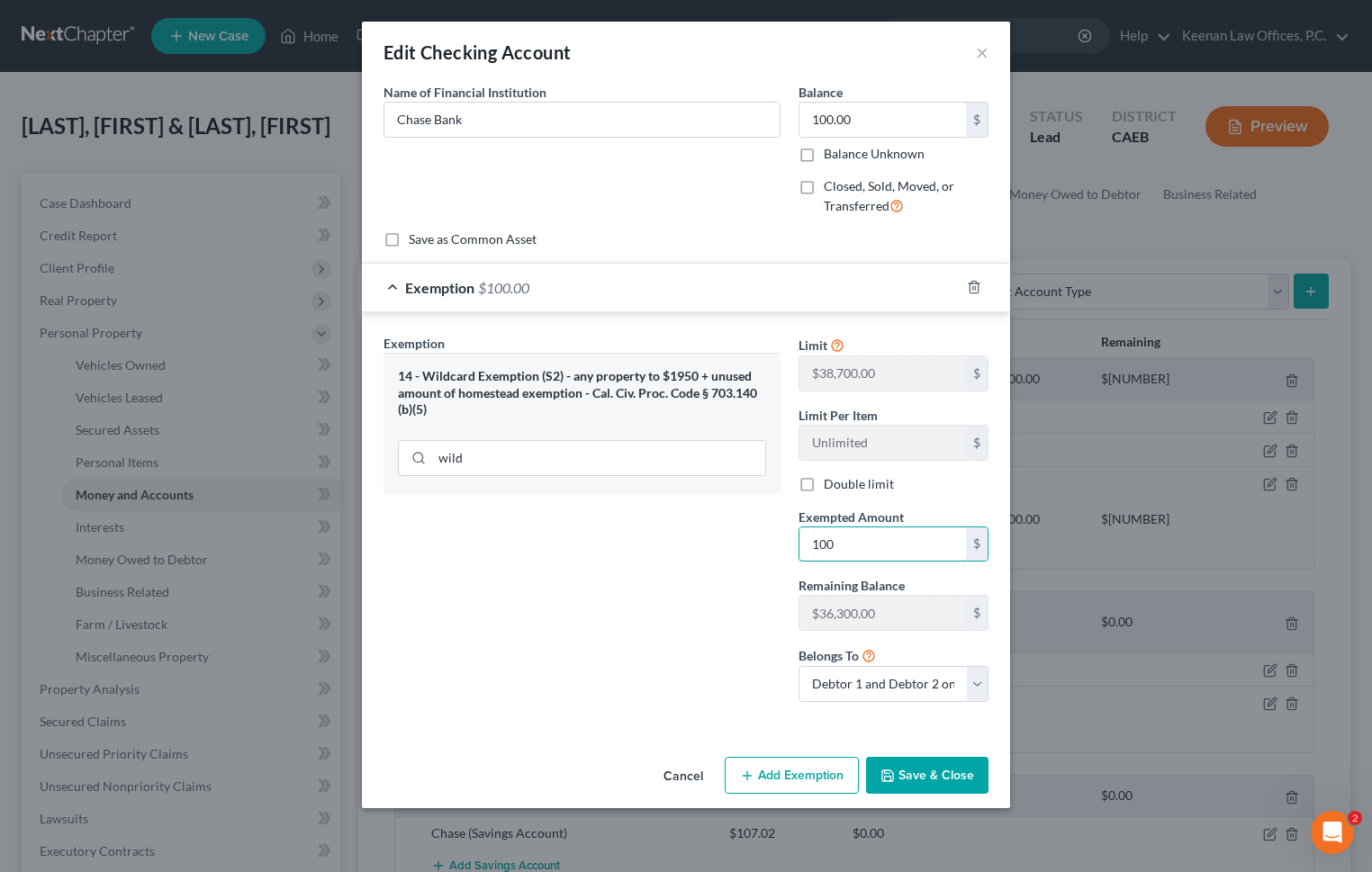 type on "100" 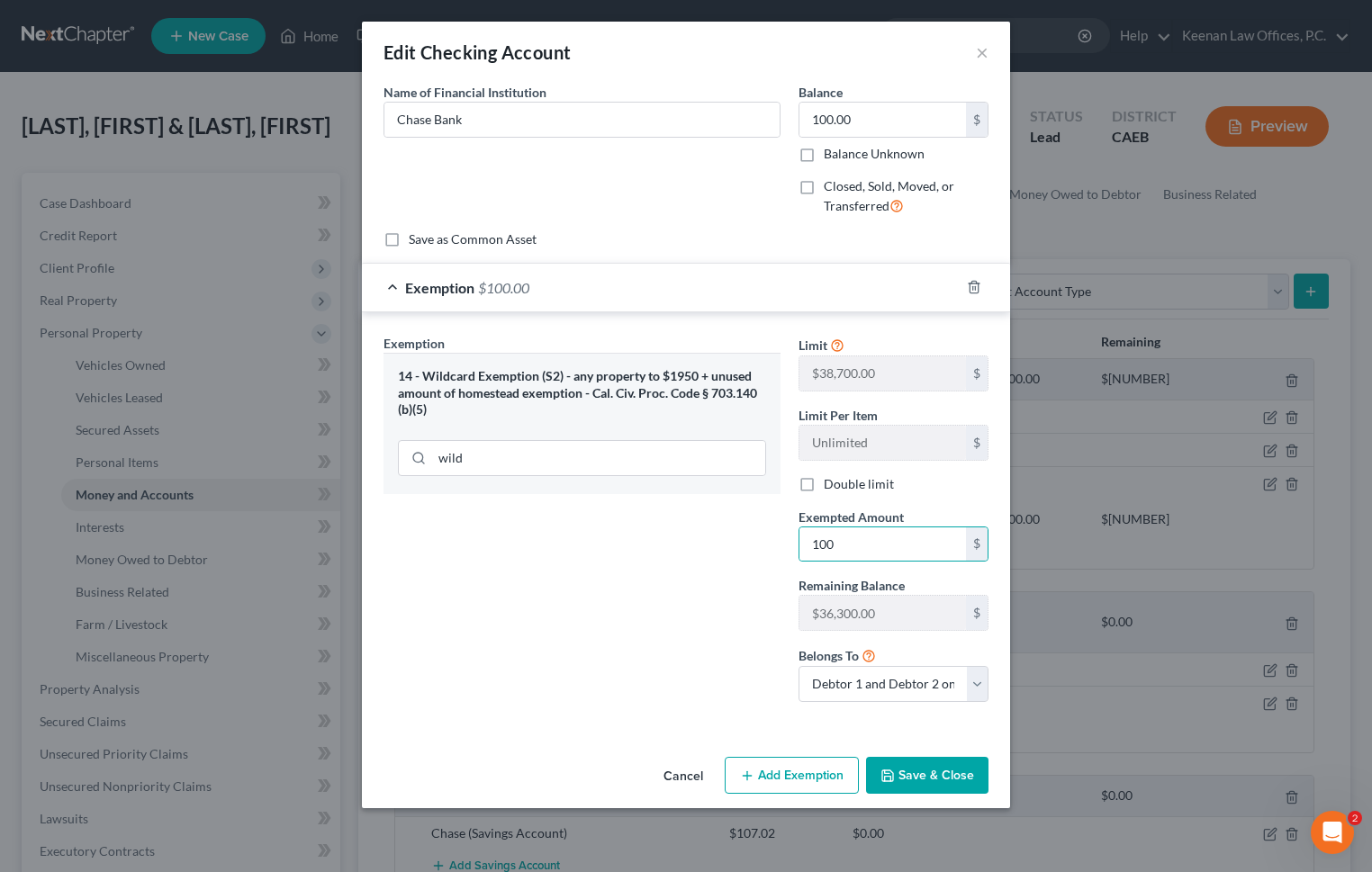 click on "Save & Close" at bounding box center [927, 776] 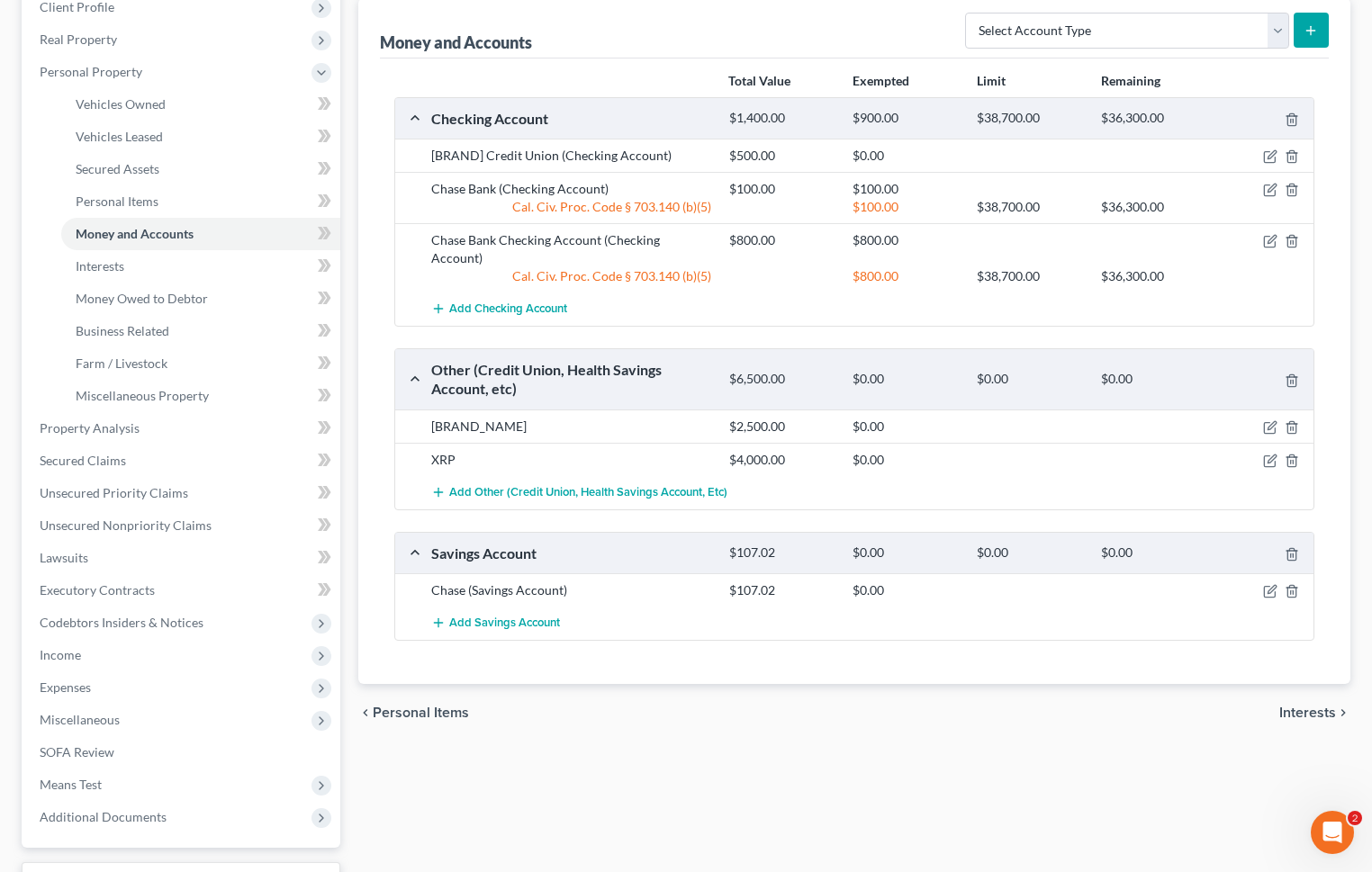 scroll, scrollTop: 309, scrollLeft: 0, axis: vertical 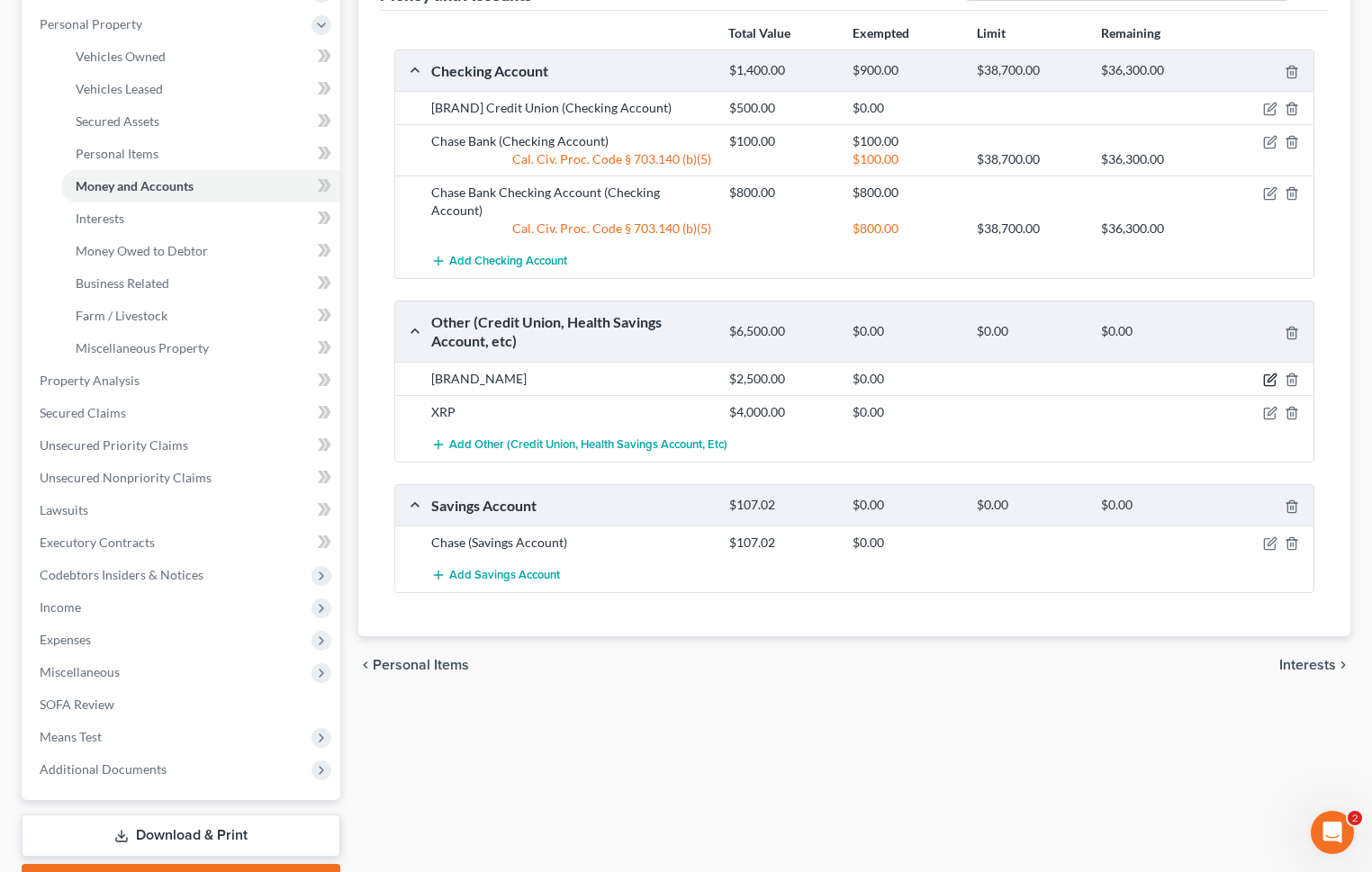 click 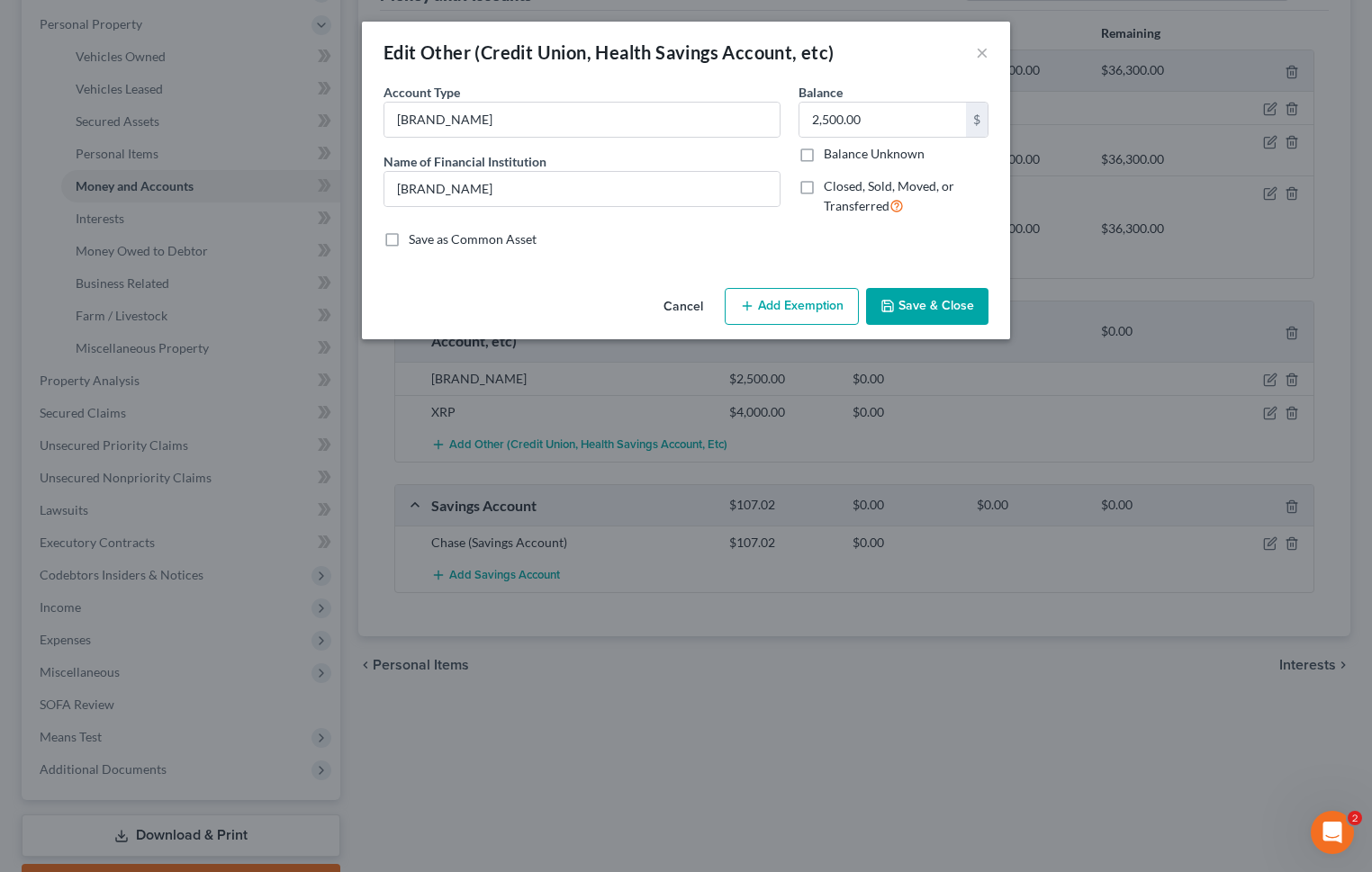 click on "Add Exemption" at bounding box center (791, 307) 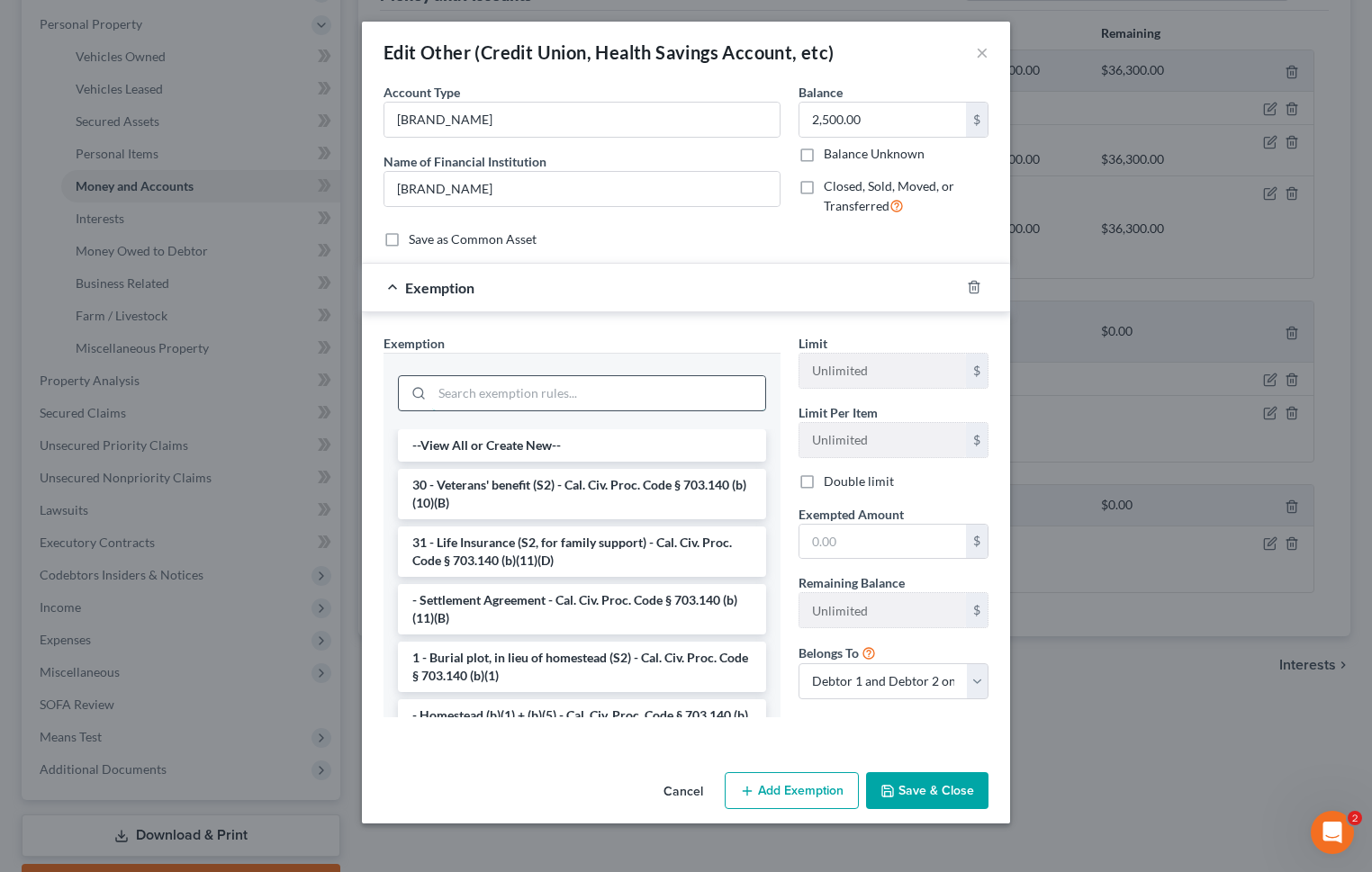click at bounding box center [599, 393] 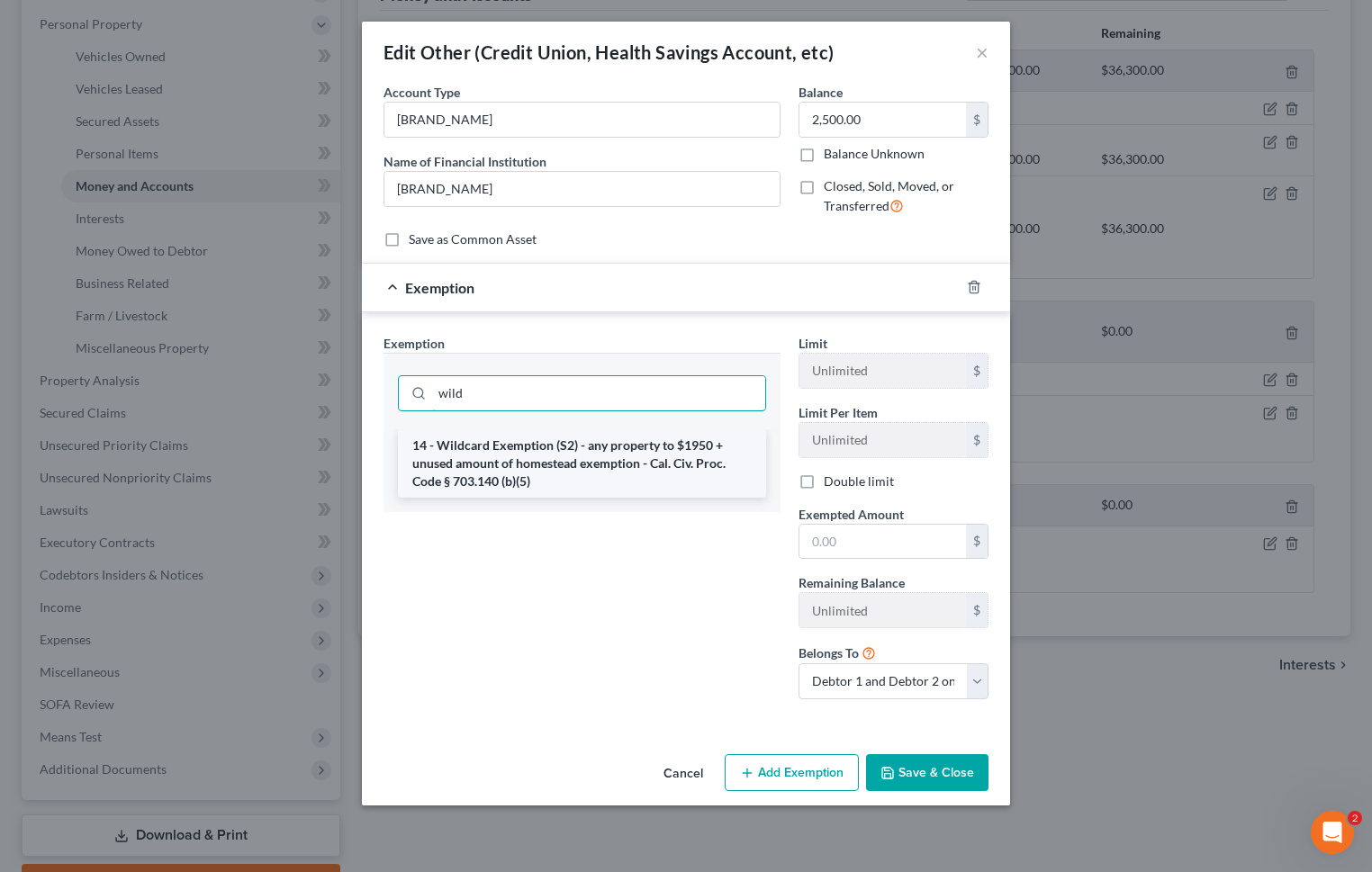 type on "wild" 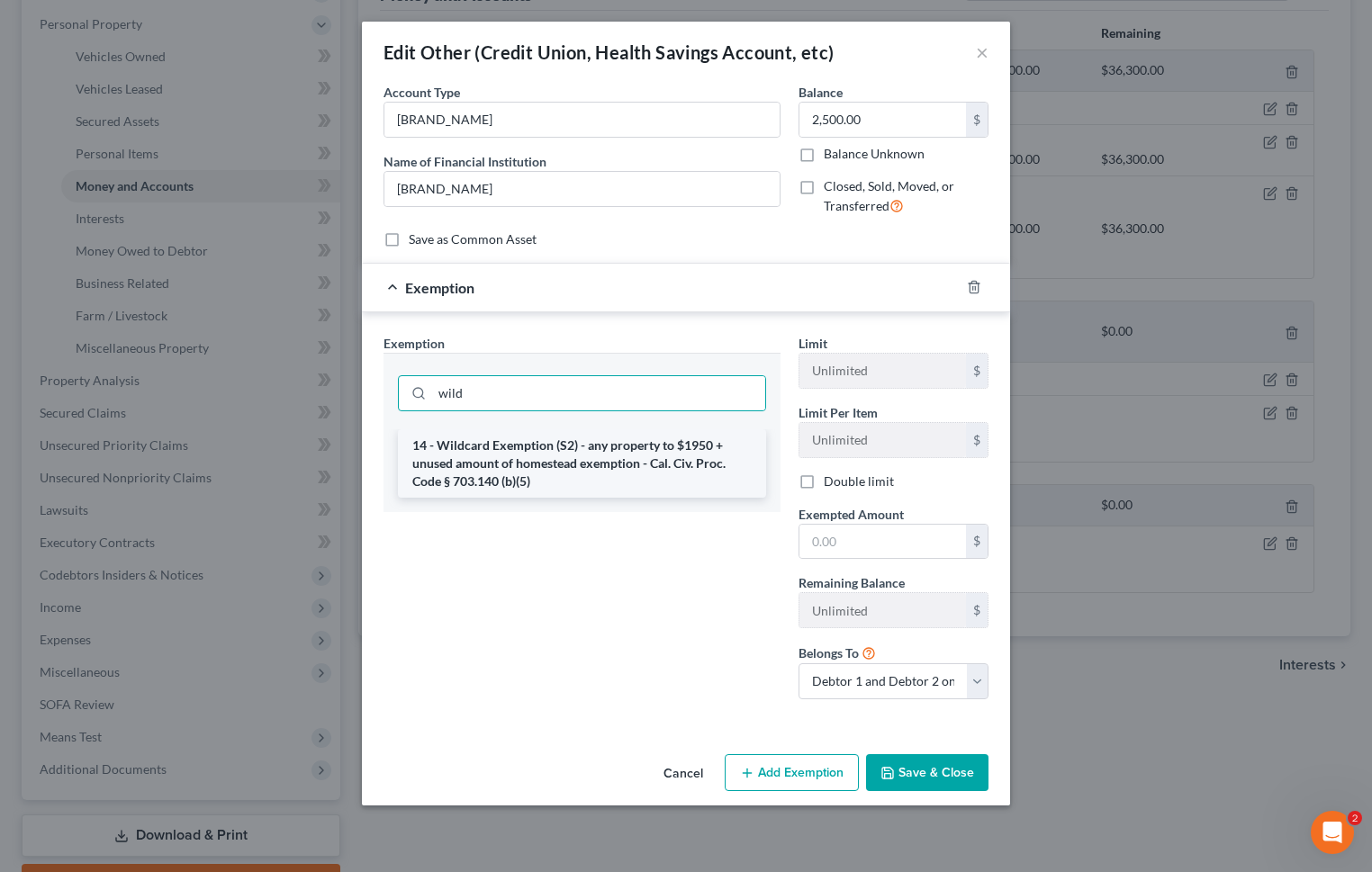 click on "14 - Wildcard Exemption (S2) - any property to $1950 + unused amount of homestead exemption  - Cal. Civ. Proc. Code § 703.140 (b)(5)" at bounding box center [582, 463] 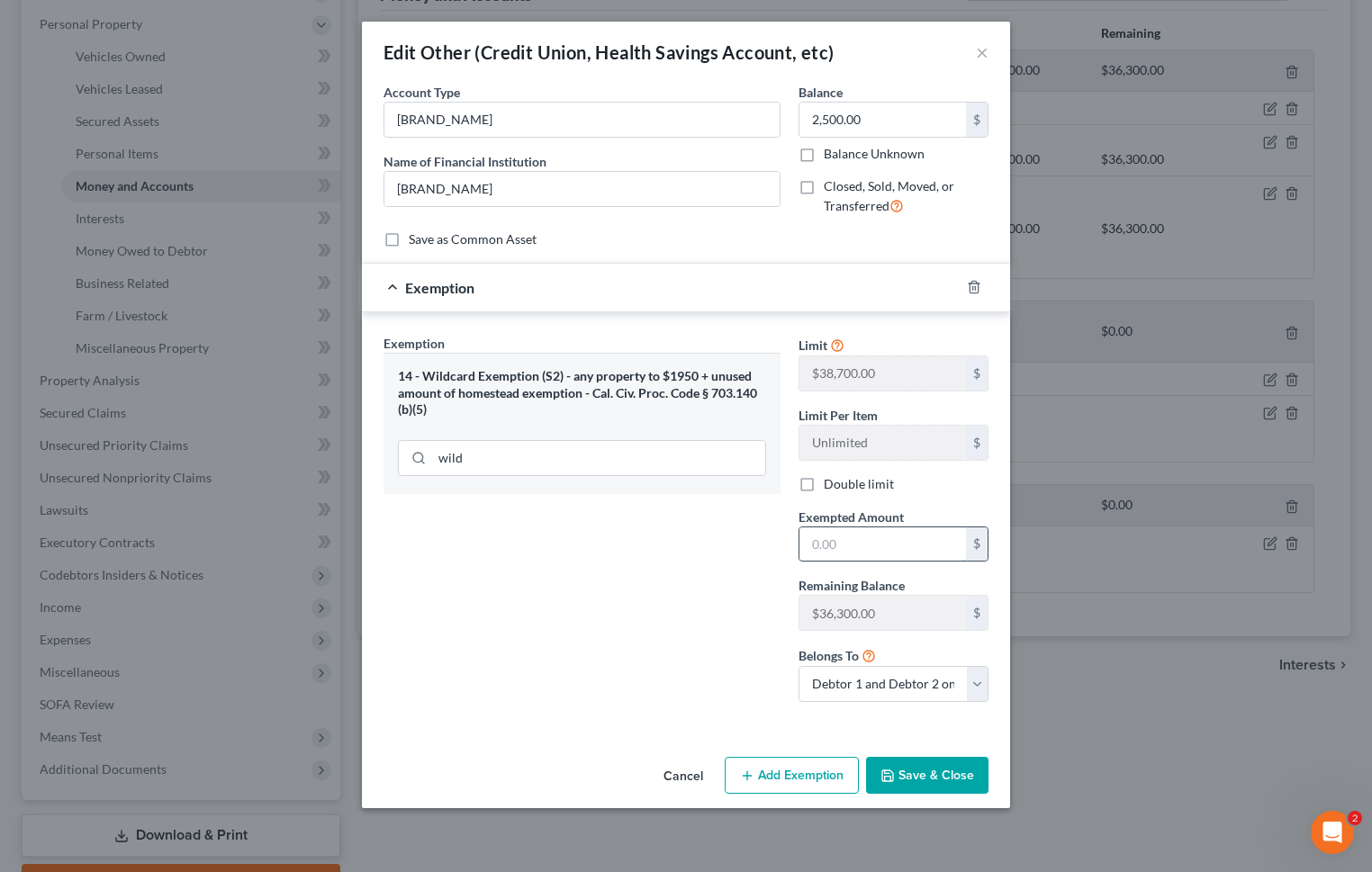 click at bounding box center [882, 544] 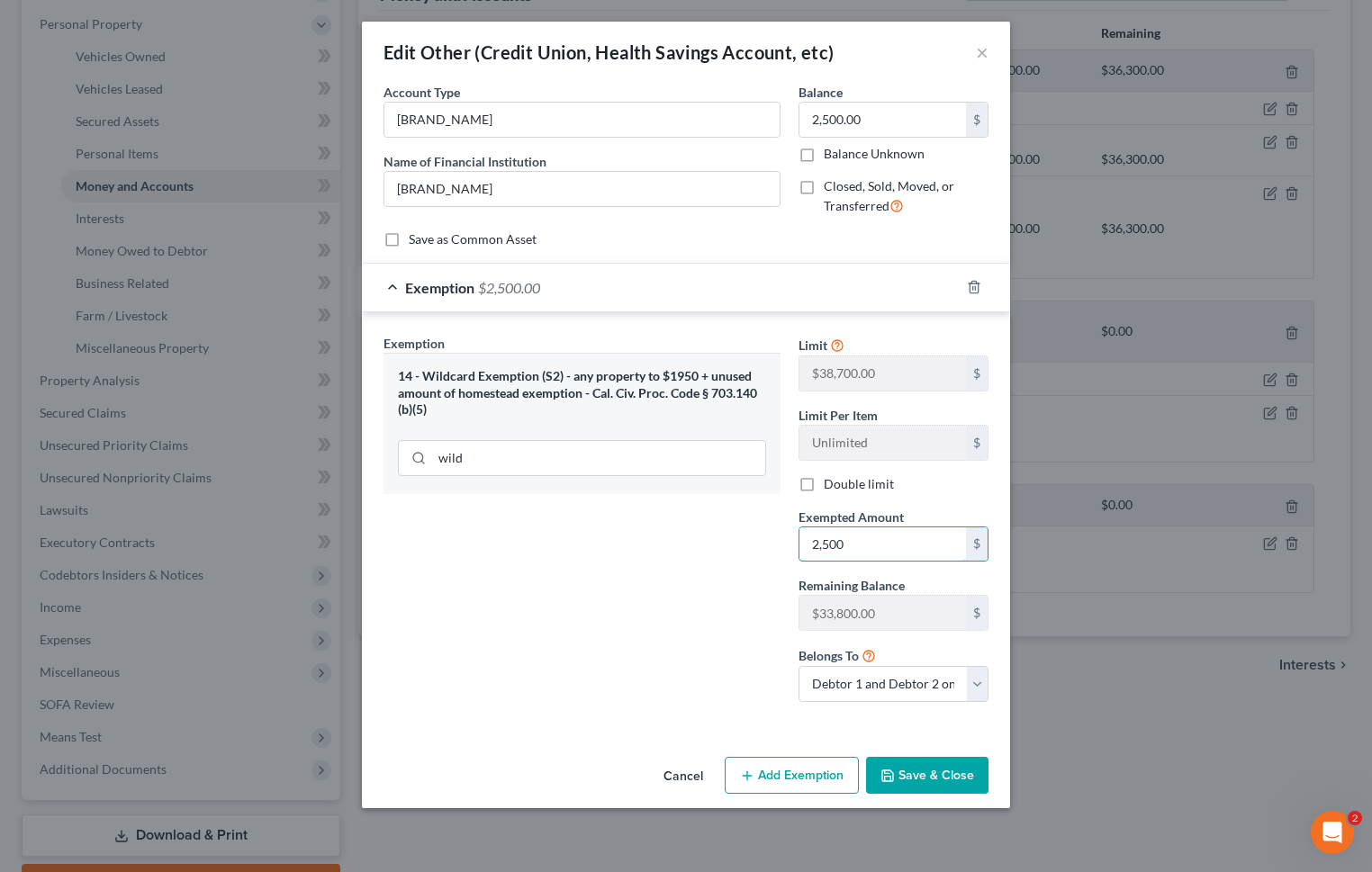 type on "2,500" 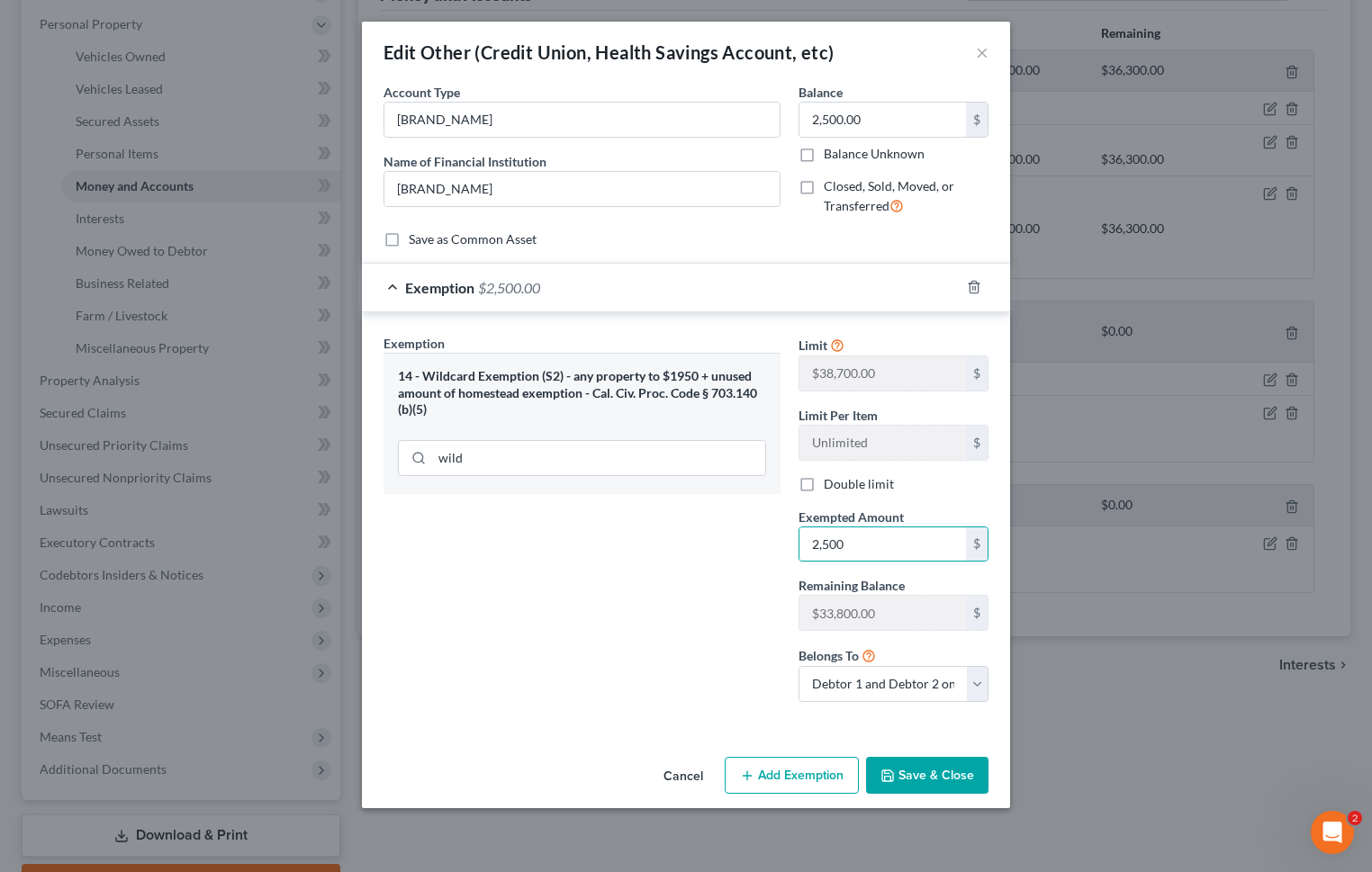 click on "Save & Close" at bounding box center (927, 776) 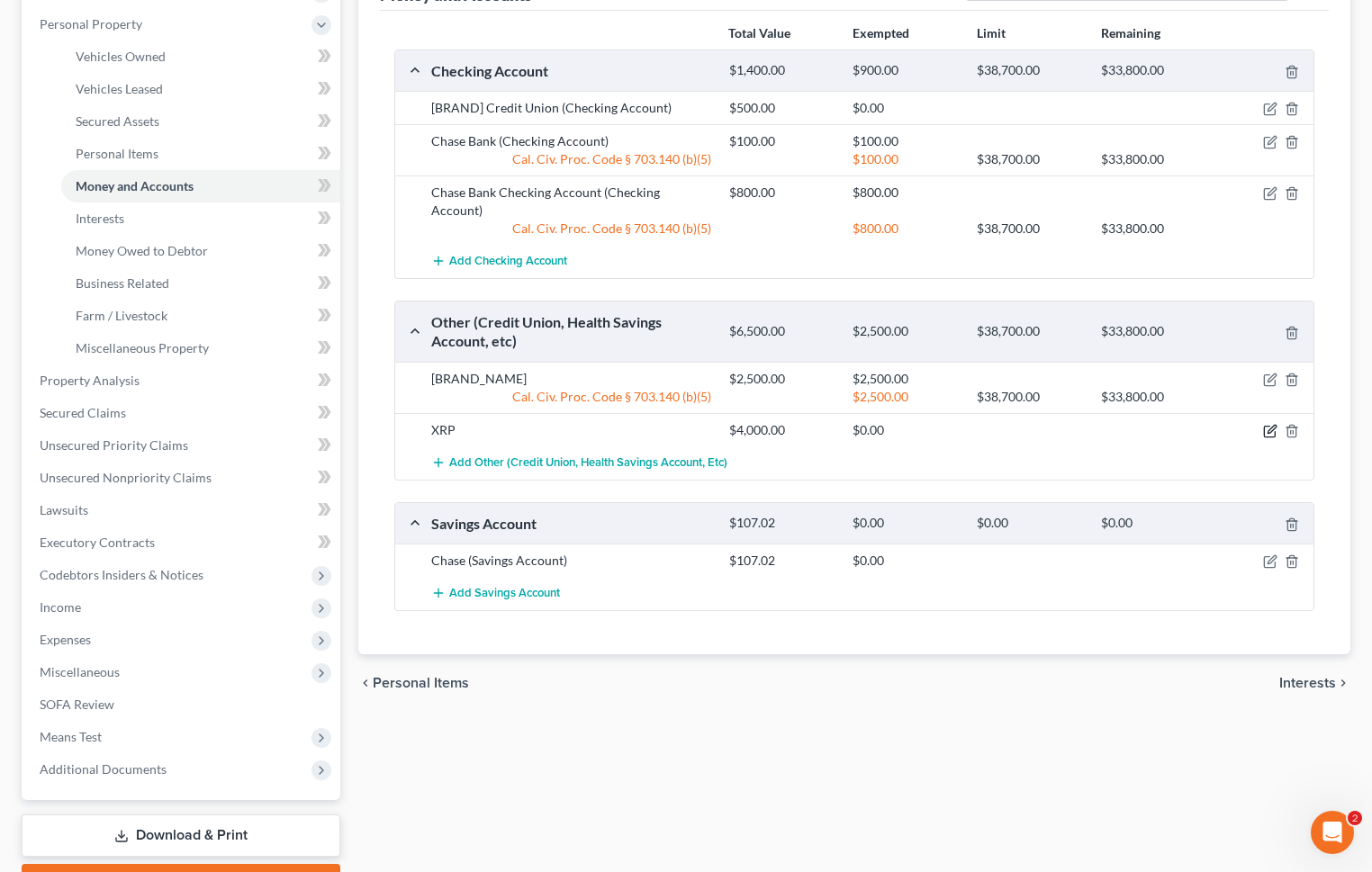 click 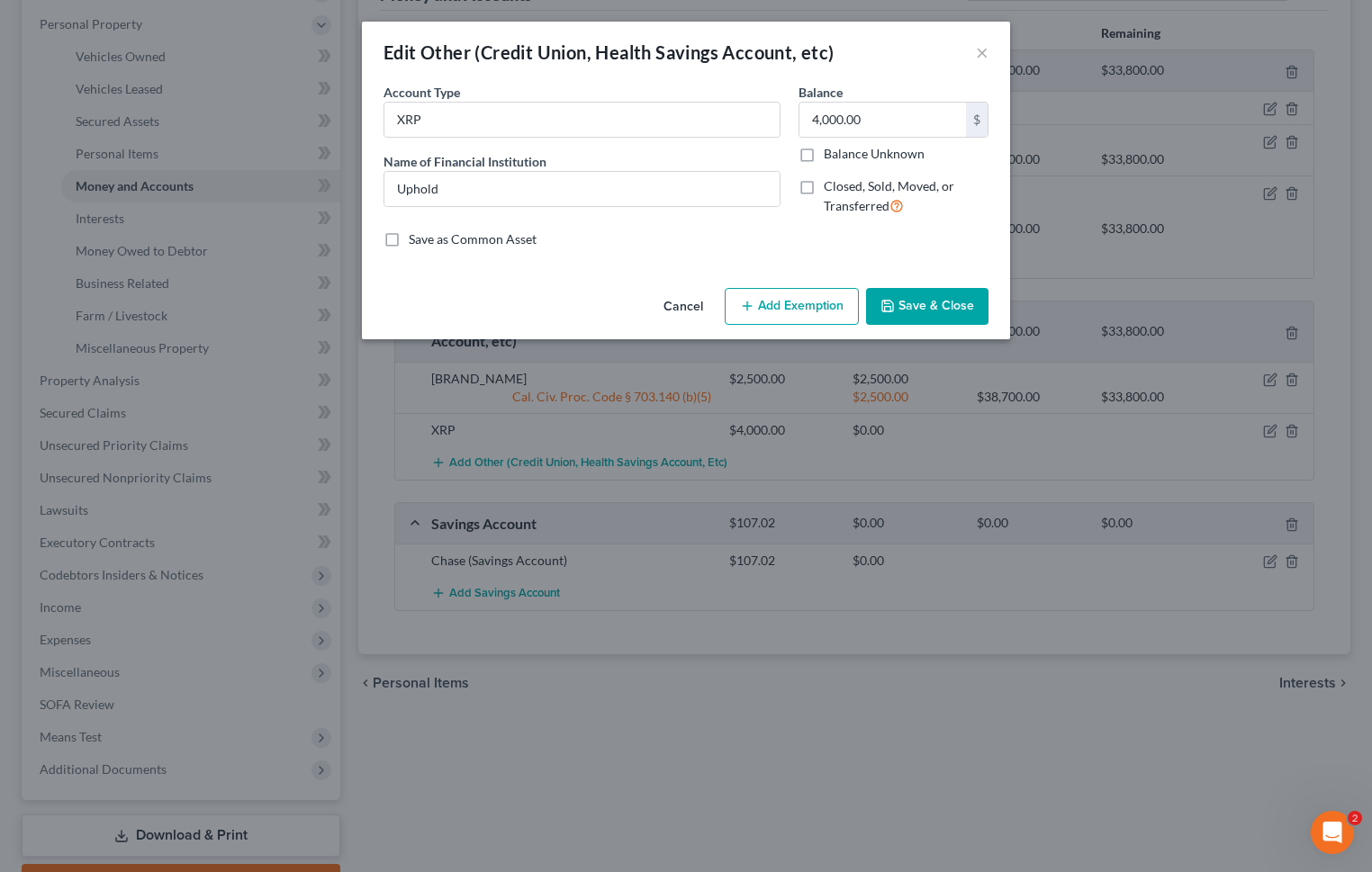 click on "Add Exemption" at bounding box center [791, 307] 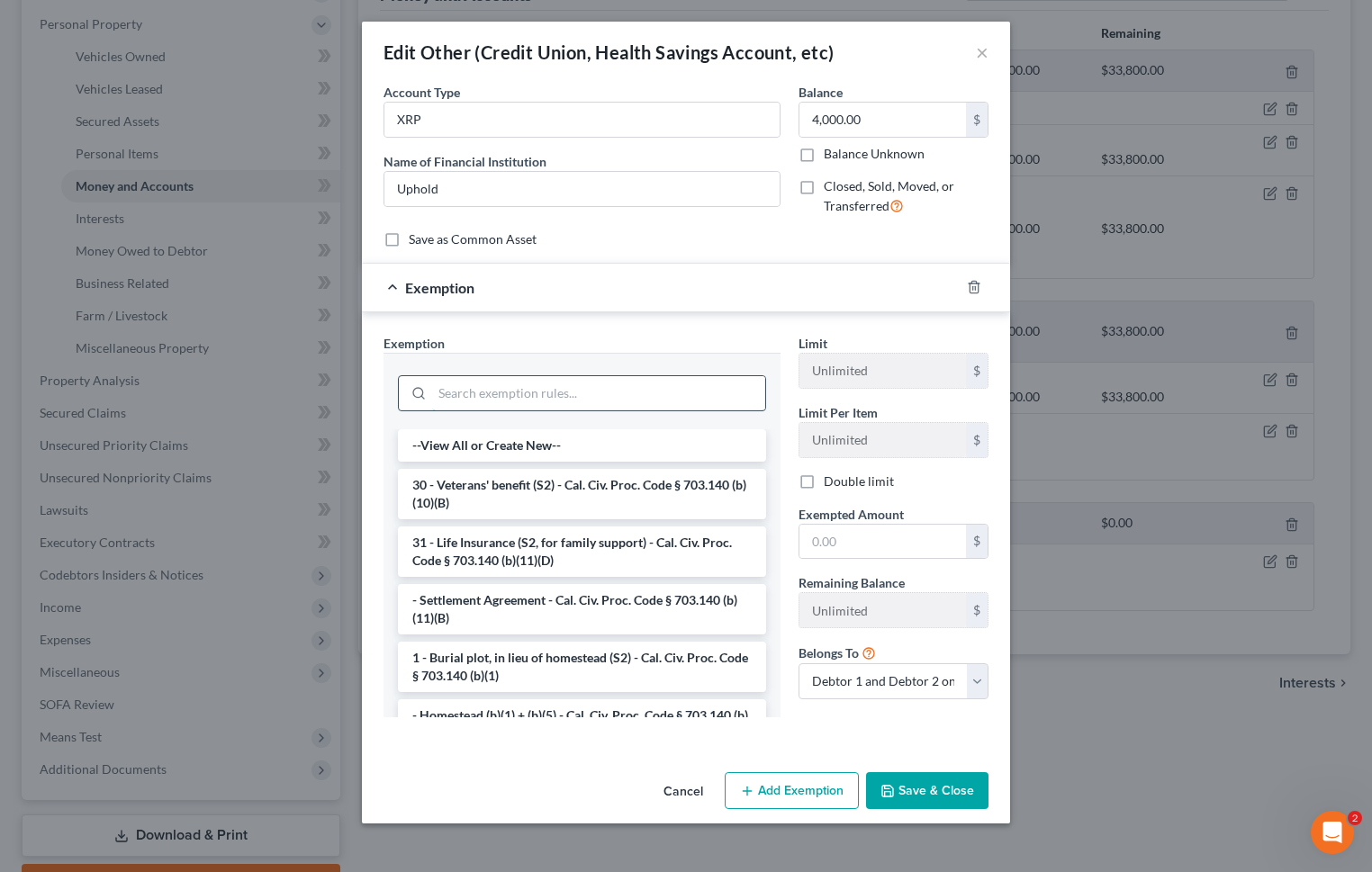 click at bounding box center (599, 393) 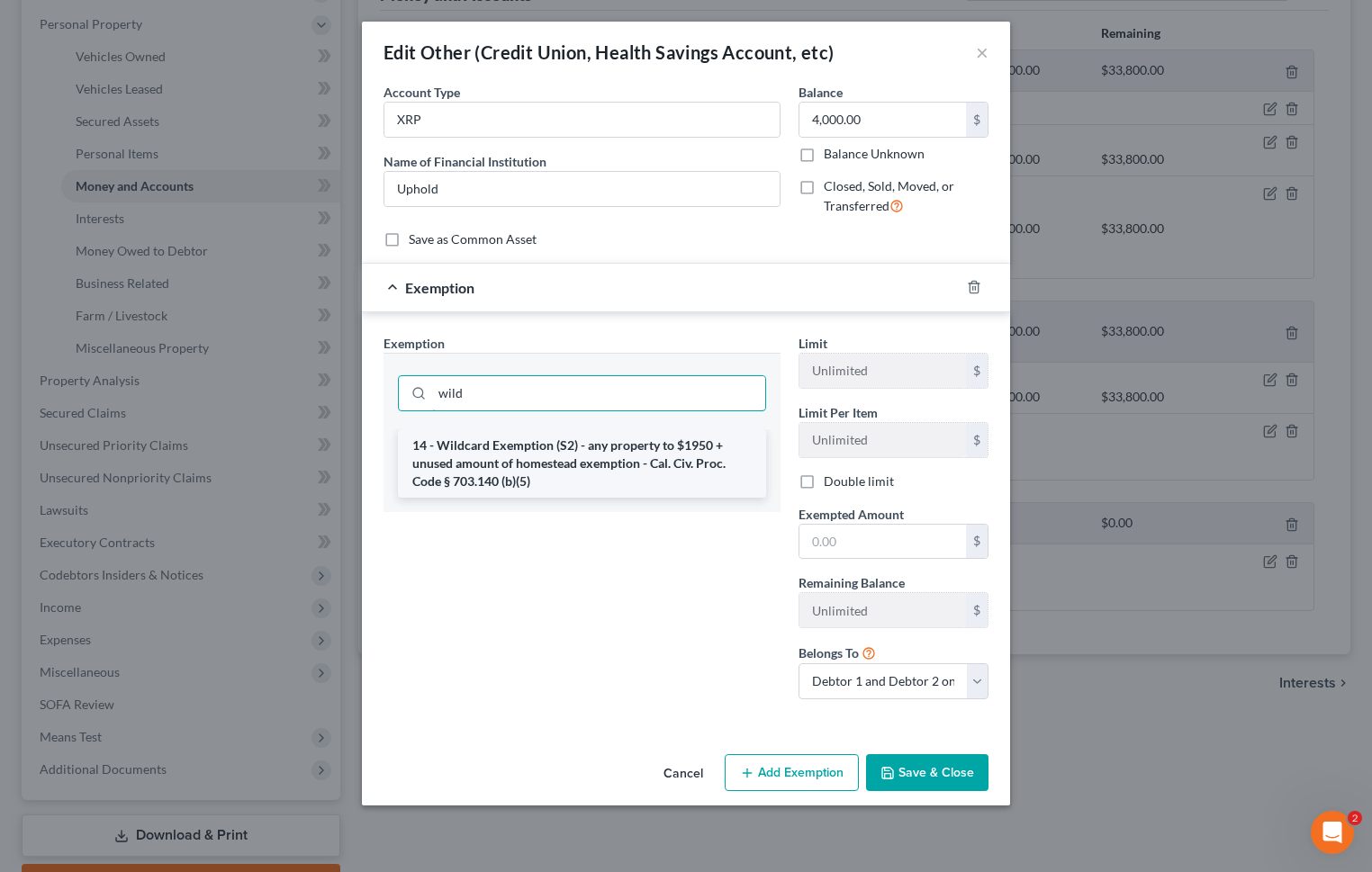 type on "wild" 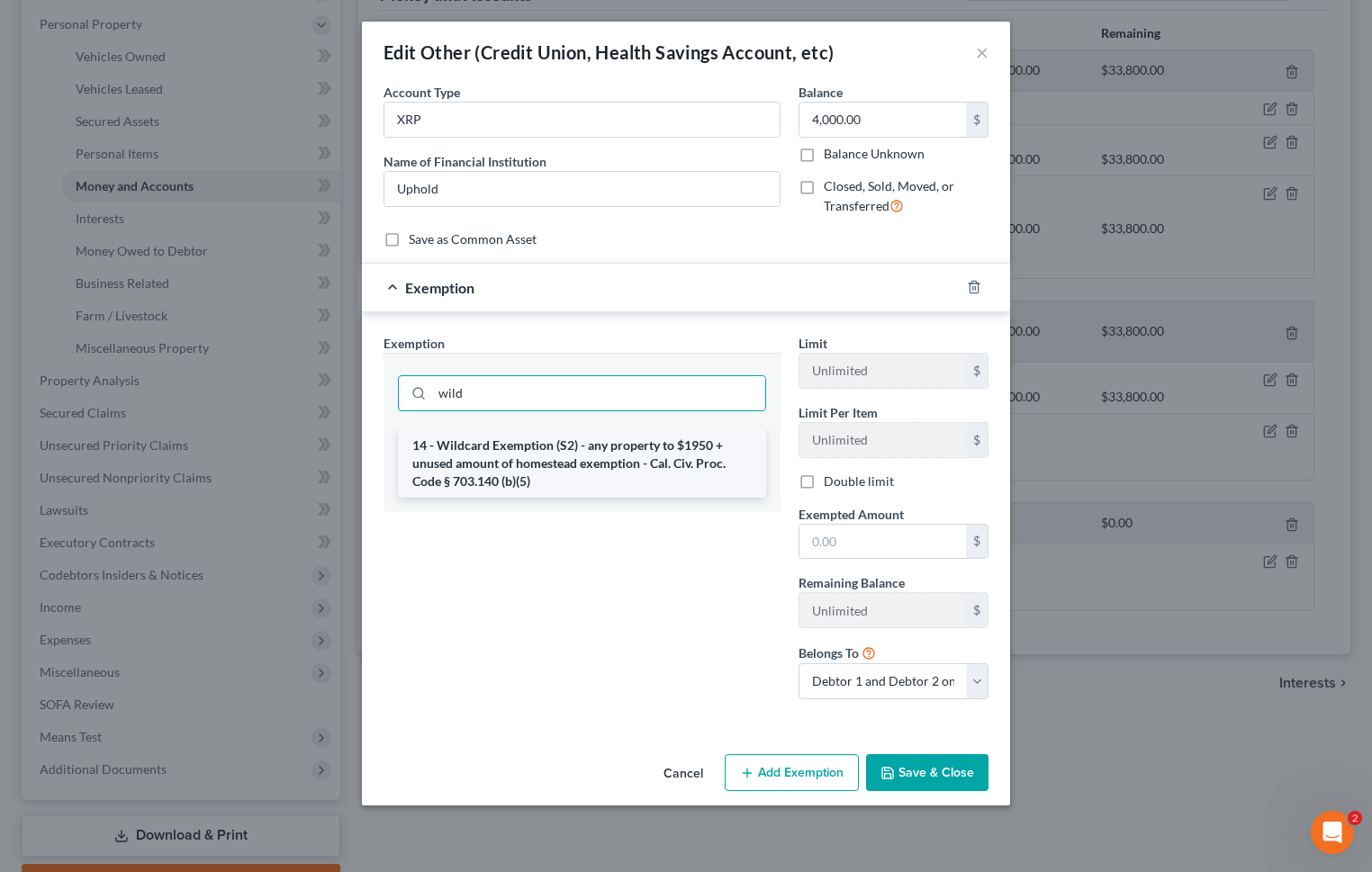click on "14 - Wildcard Exemption (S2) - any property to $1950 + unused amount of homestead exemption  - Cal. Civ. Proc. Code § 703.140 (b)(5)" at bounding box center [582, 463] 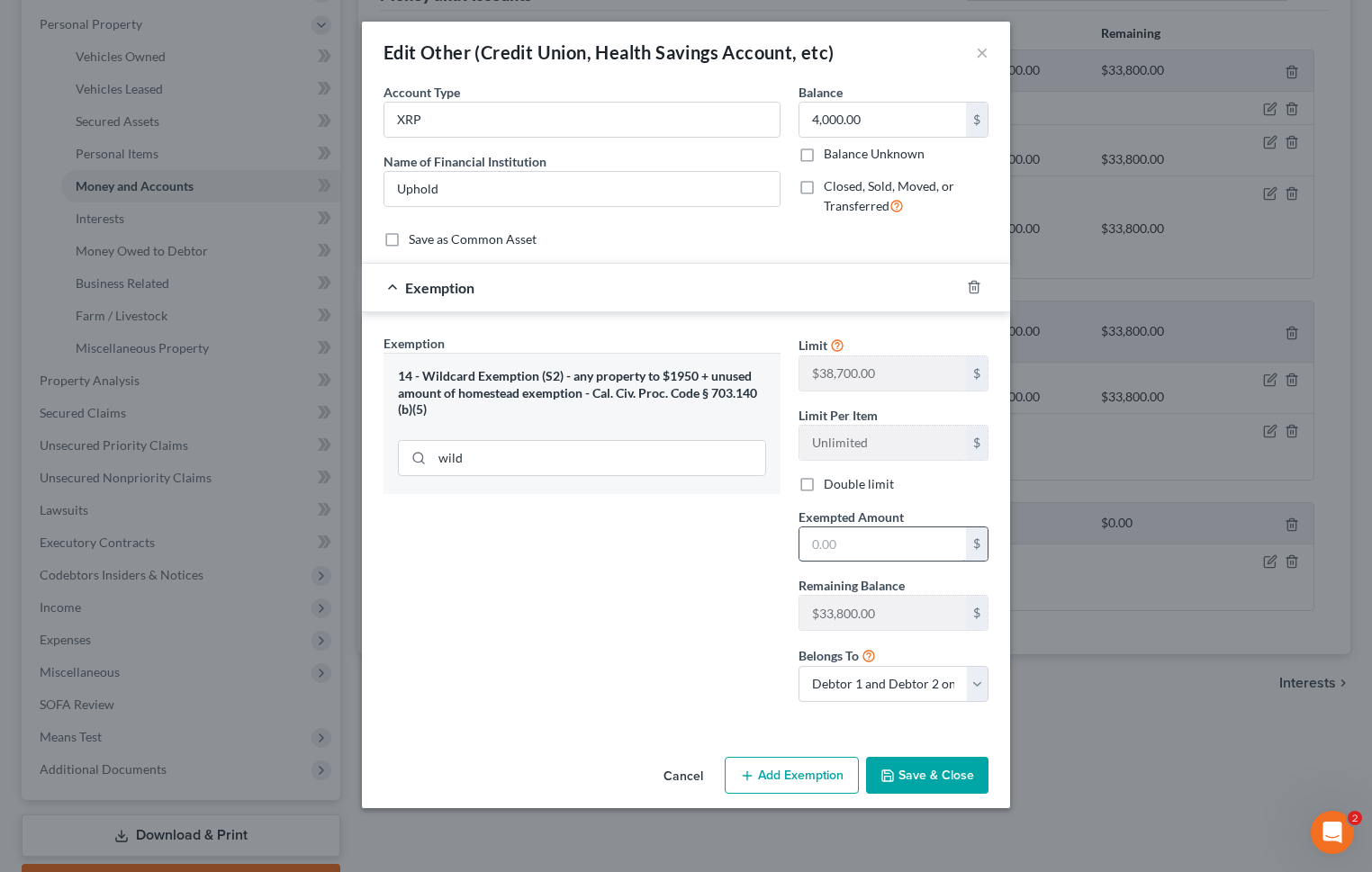 click at bounding box center [882, 544] 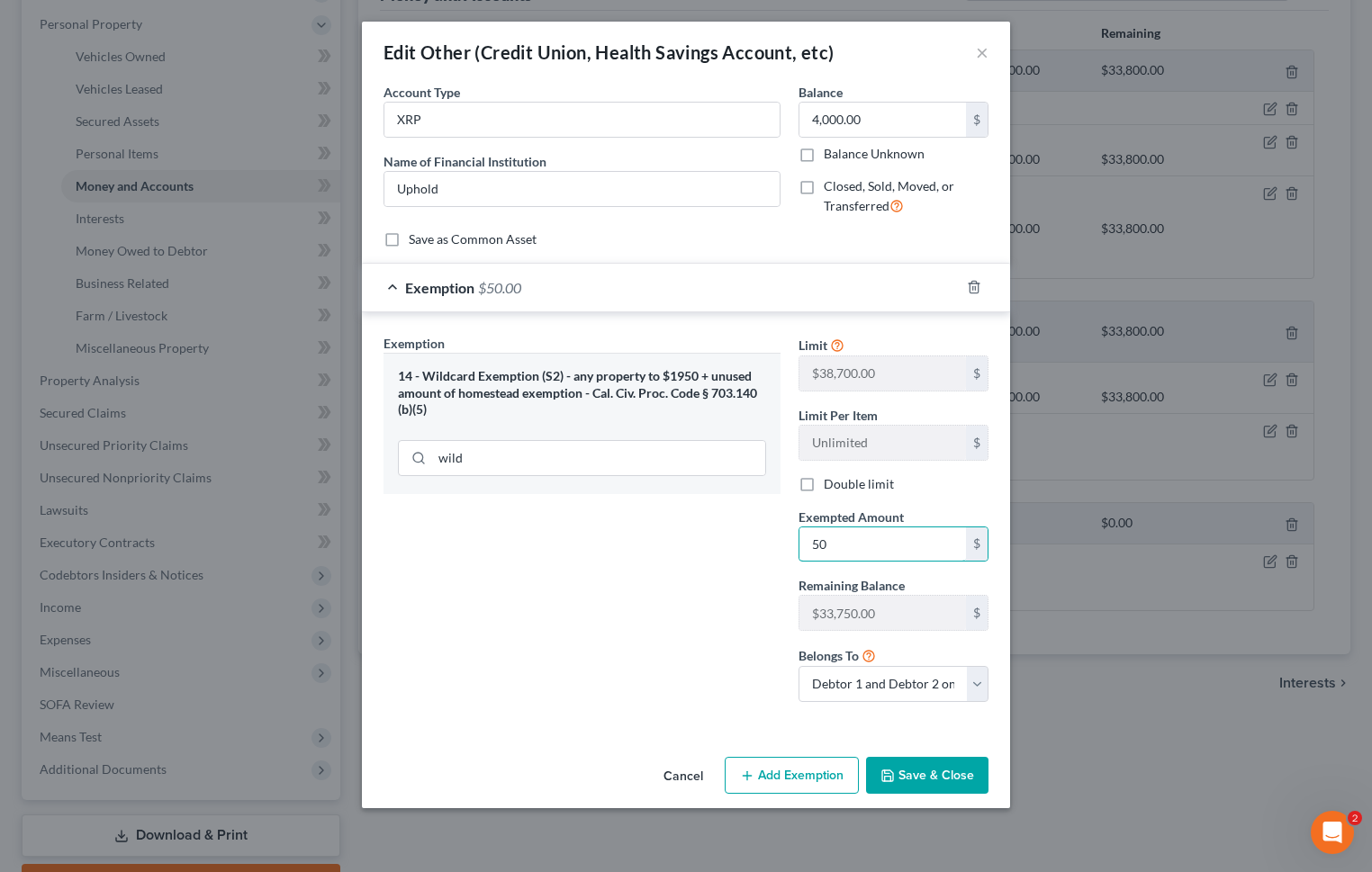type on "5" 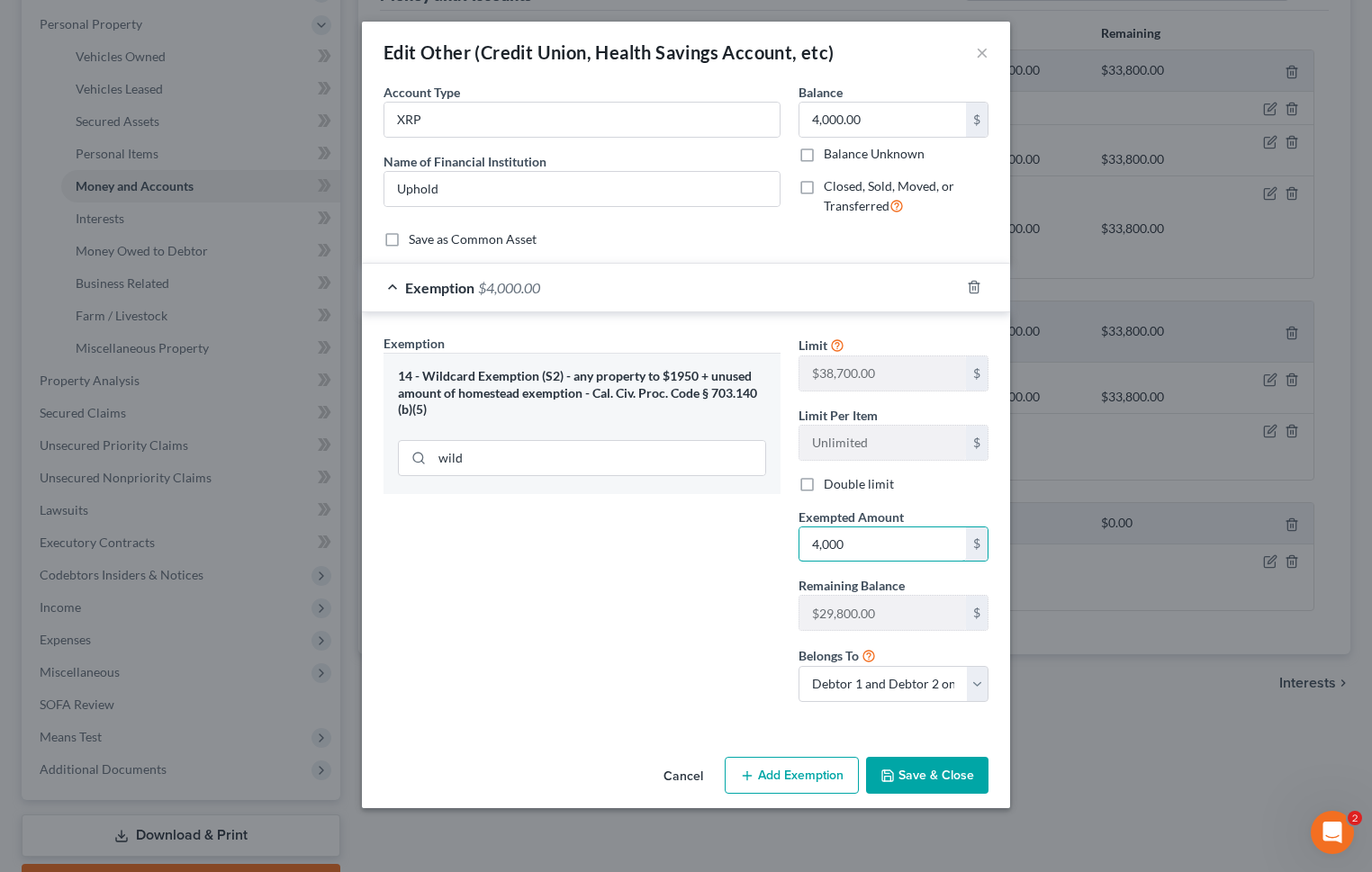 type on "4,000" 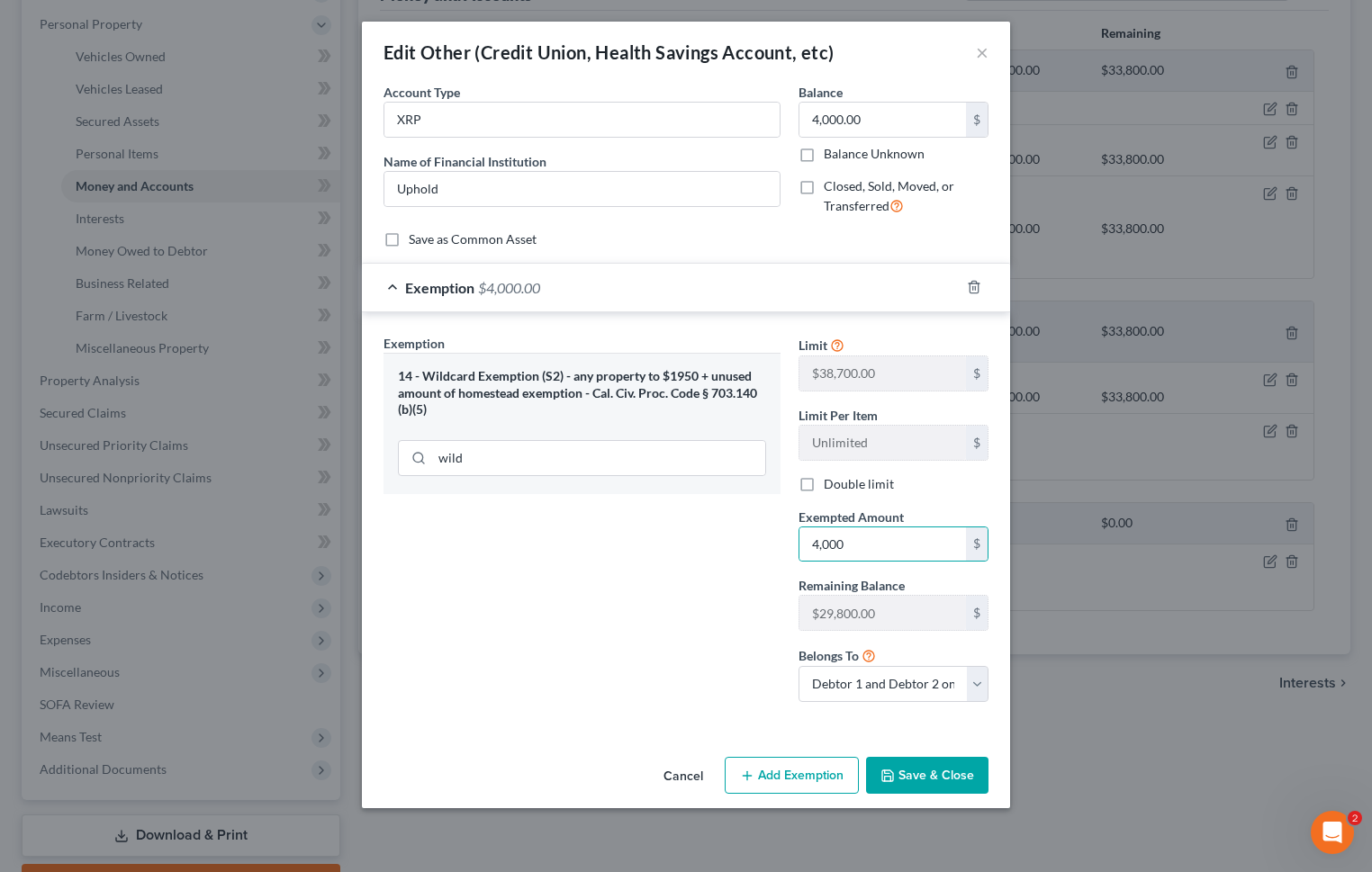 click on "Save & Close" at bounding box center (927, 776) 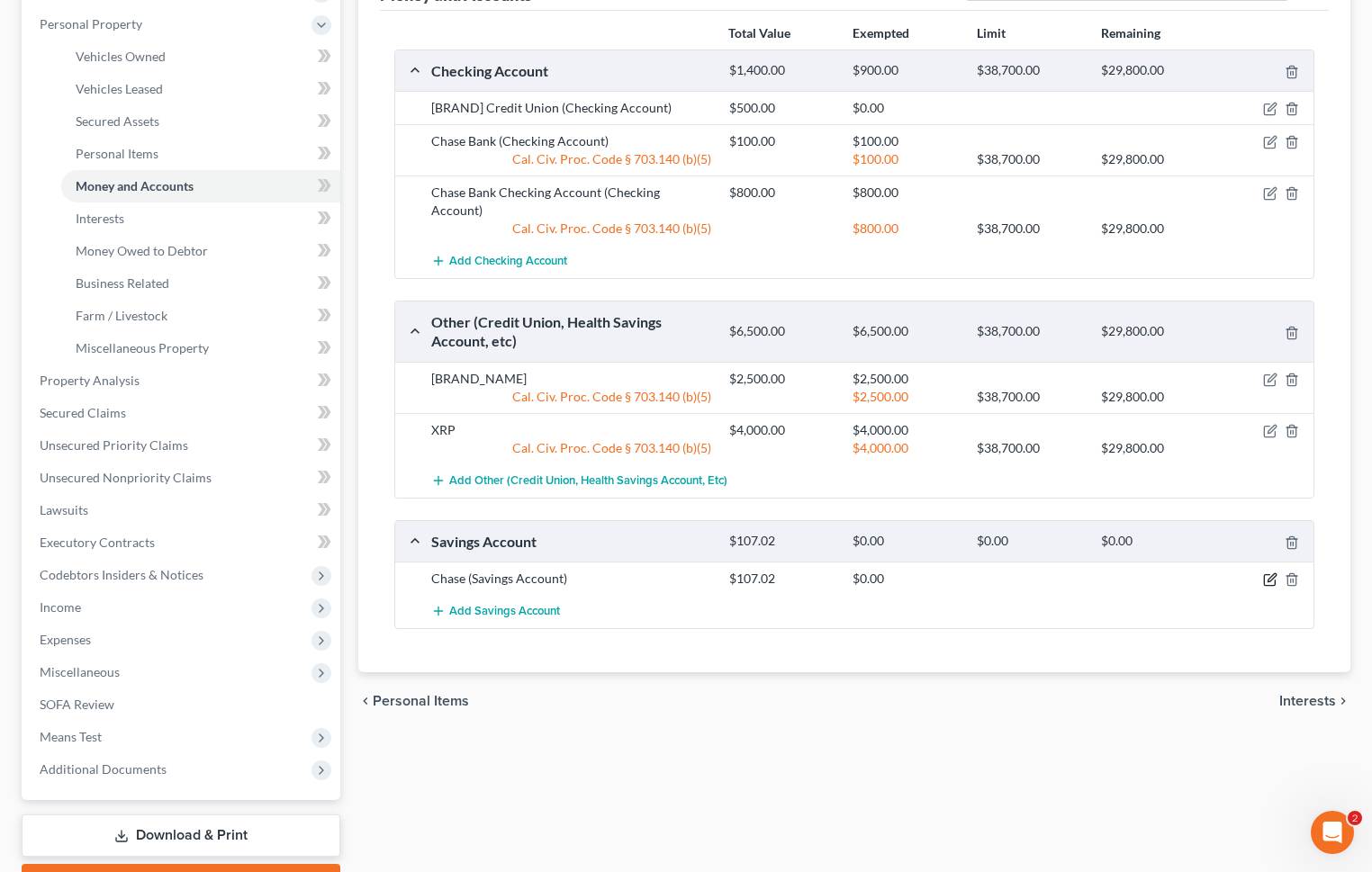 click 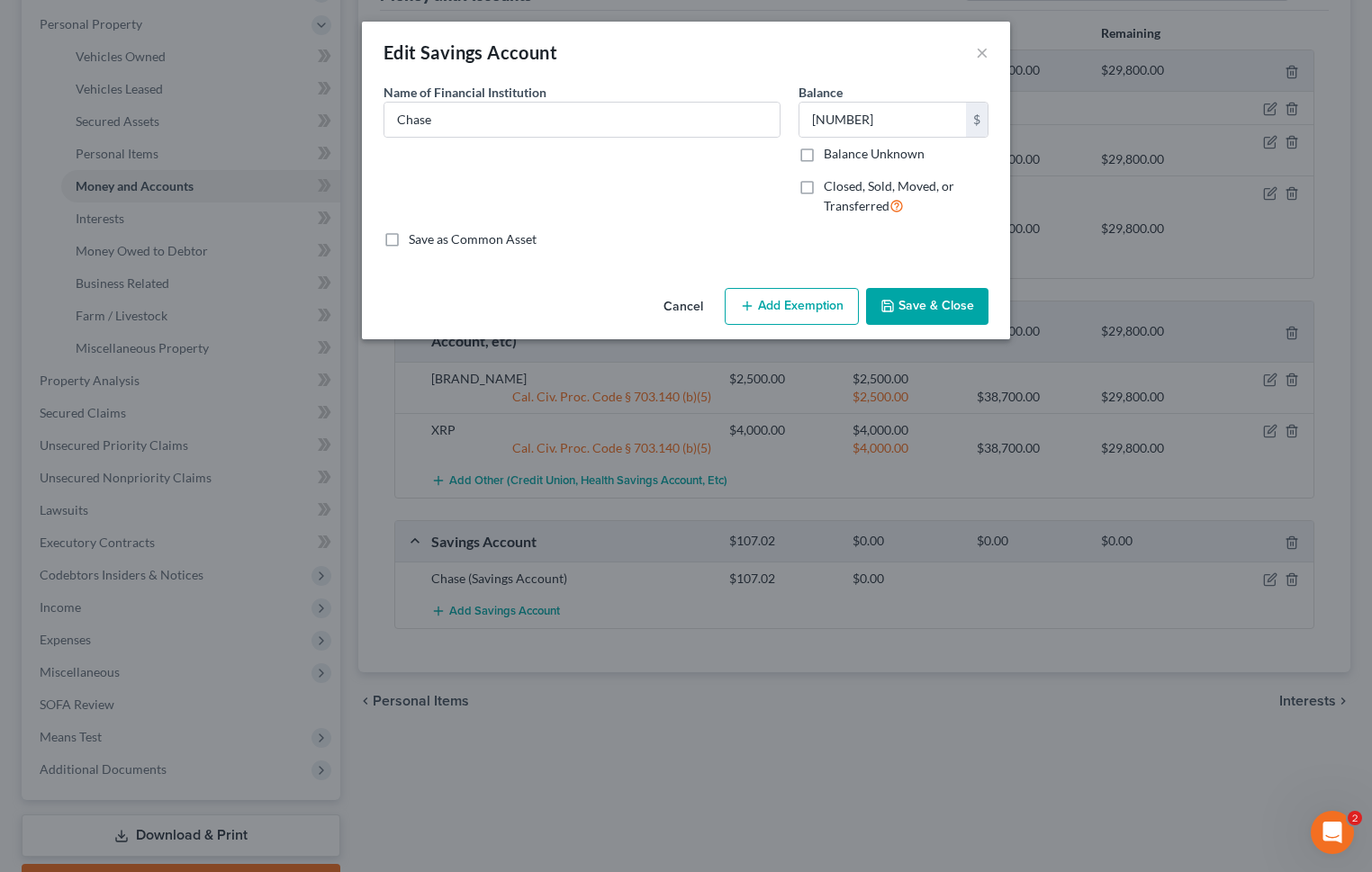click on "Add Exemption" at bounding box center (791, 307) 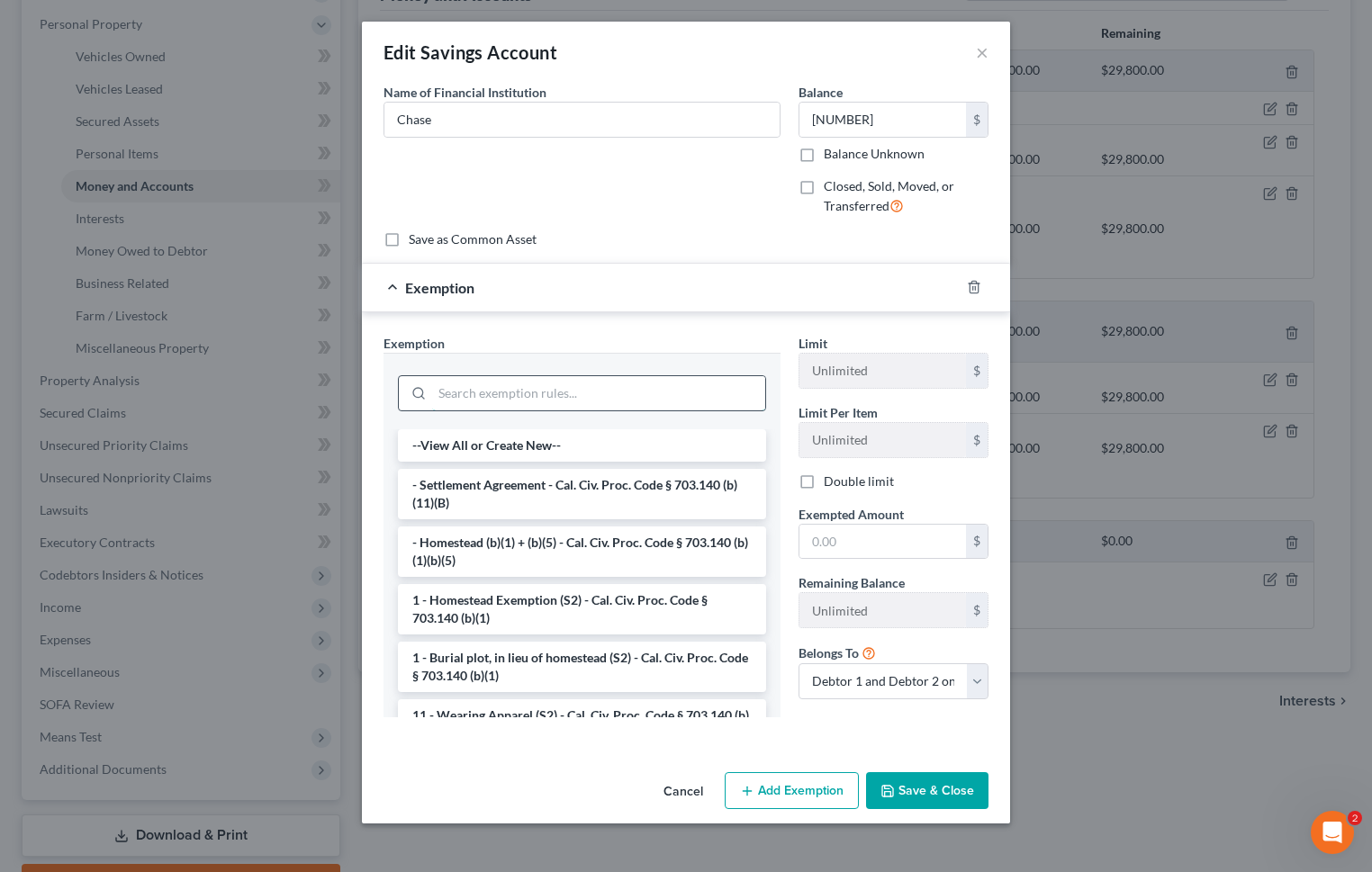 click at bounding box center [599, 393] 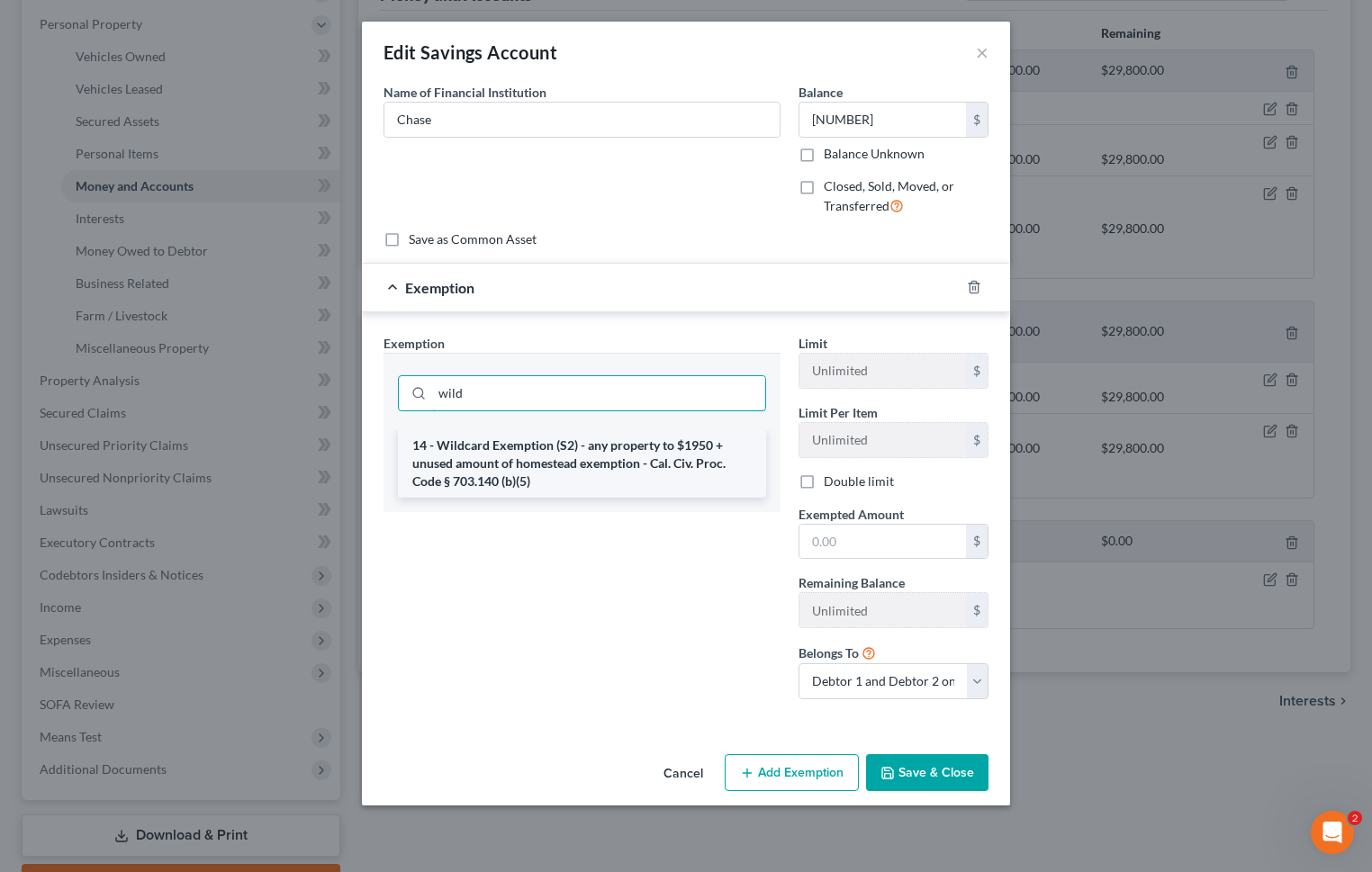 type on "wild" 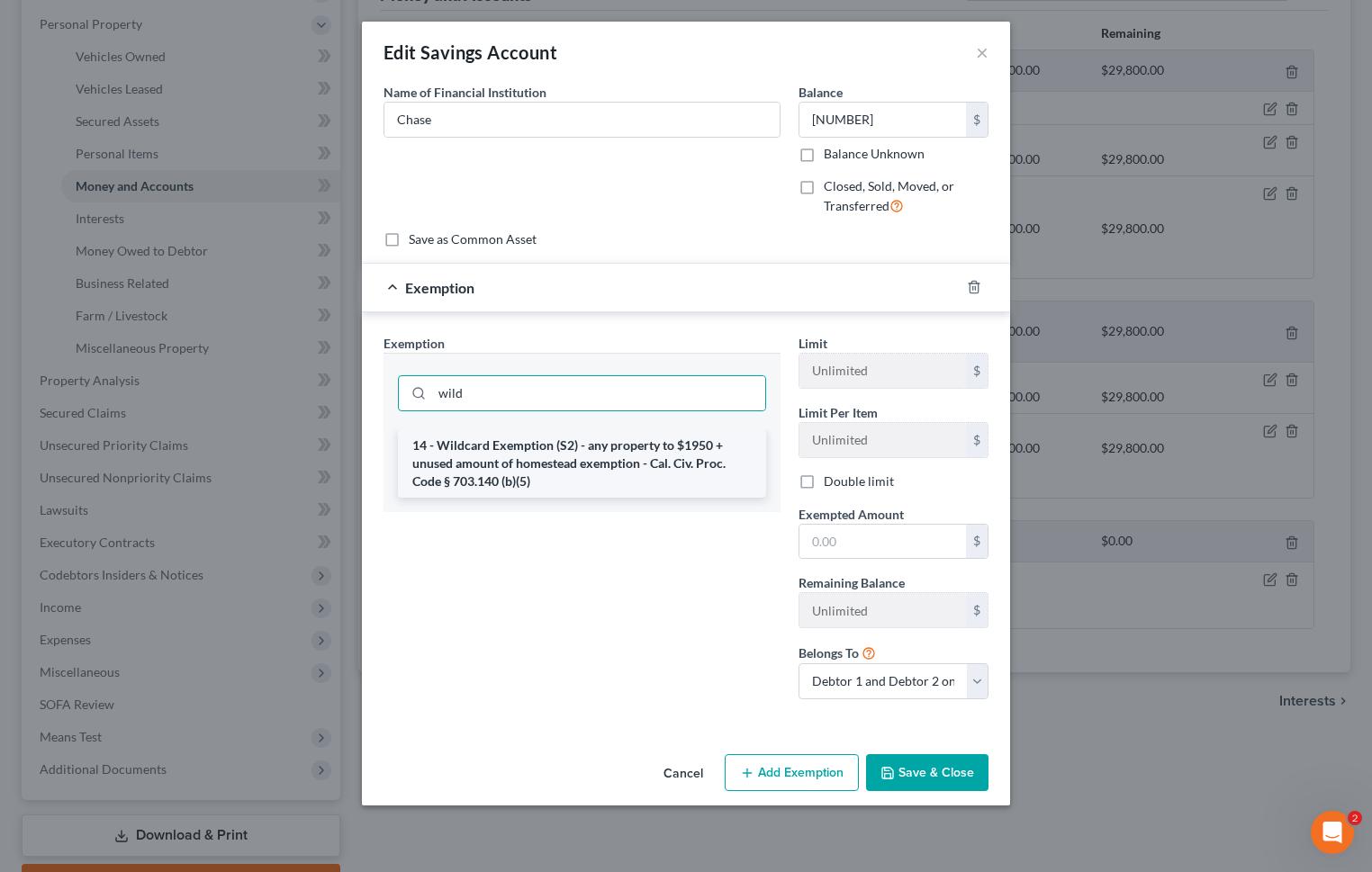 click on "14 - Wildcard Exemption (S2) - any property to $1950 + unused amount of homestead exemption  - Cal. Civ. Proc. Code § 703.140 (b)(5)" at bounding box center (582, 463) 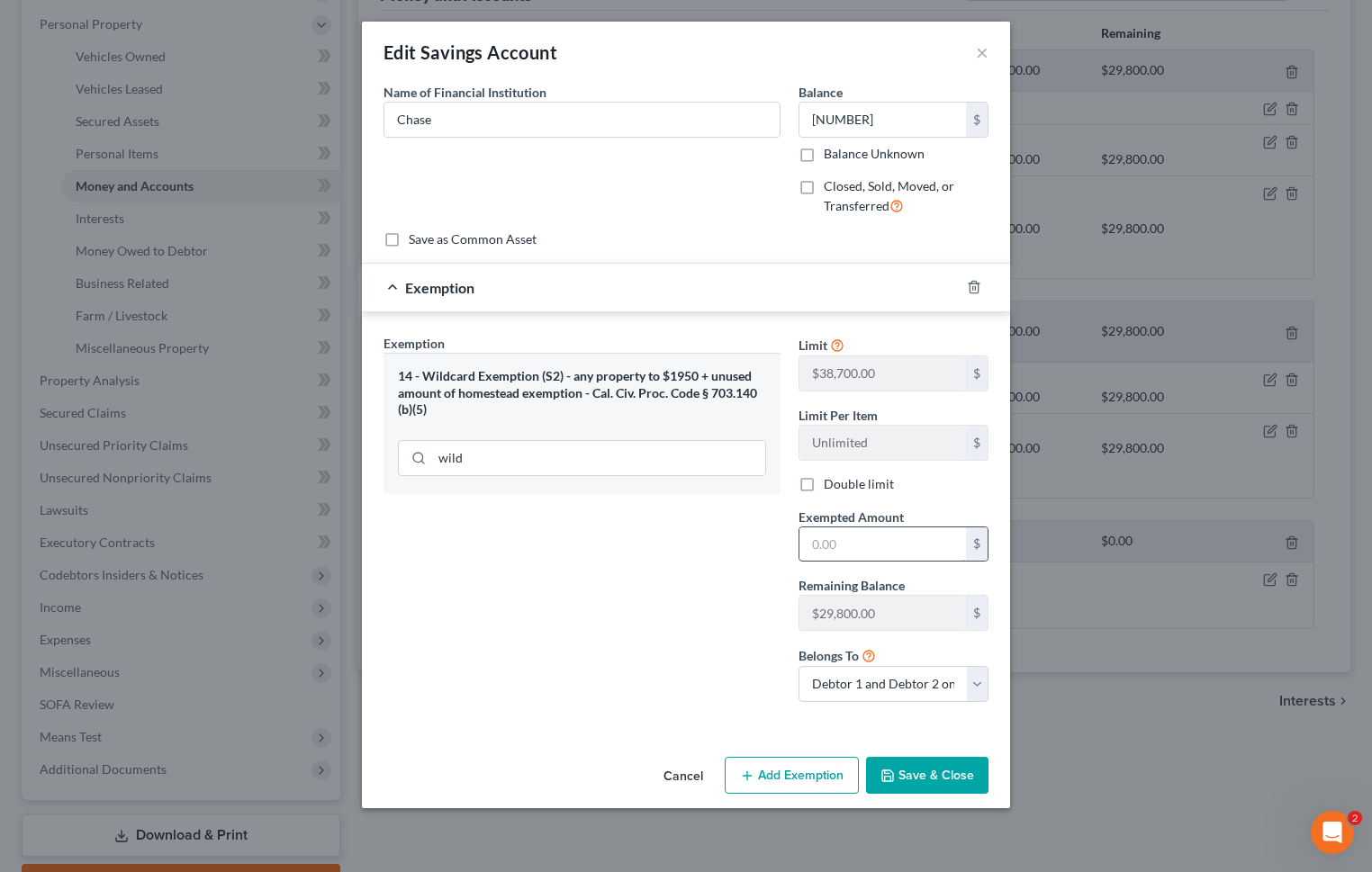 click at bounding box center (882, 544) 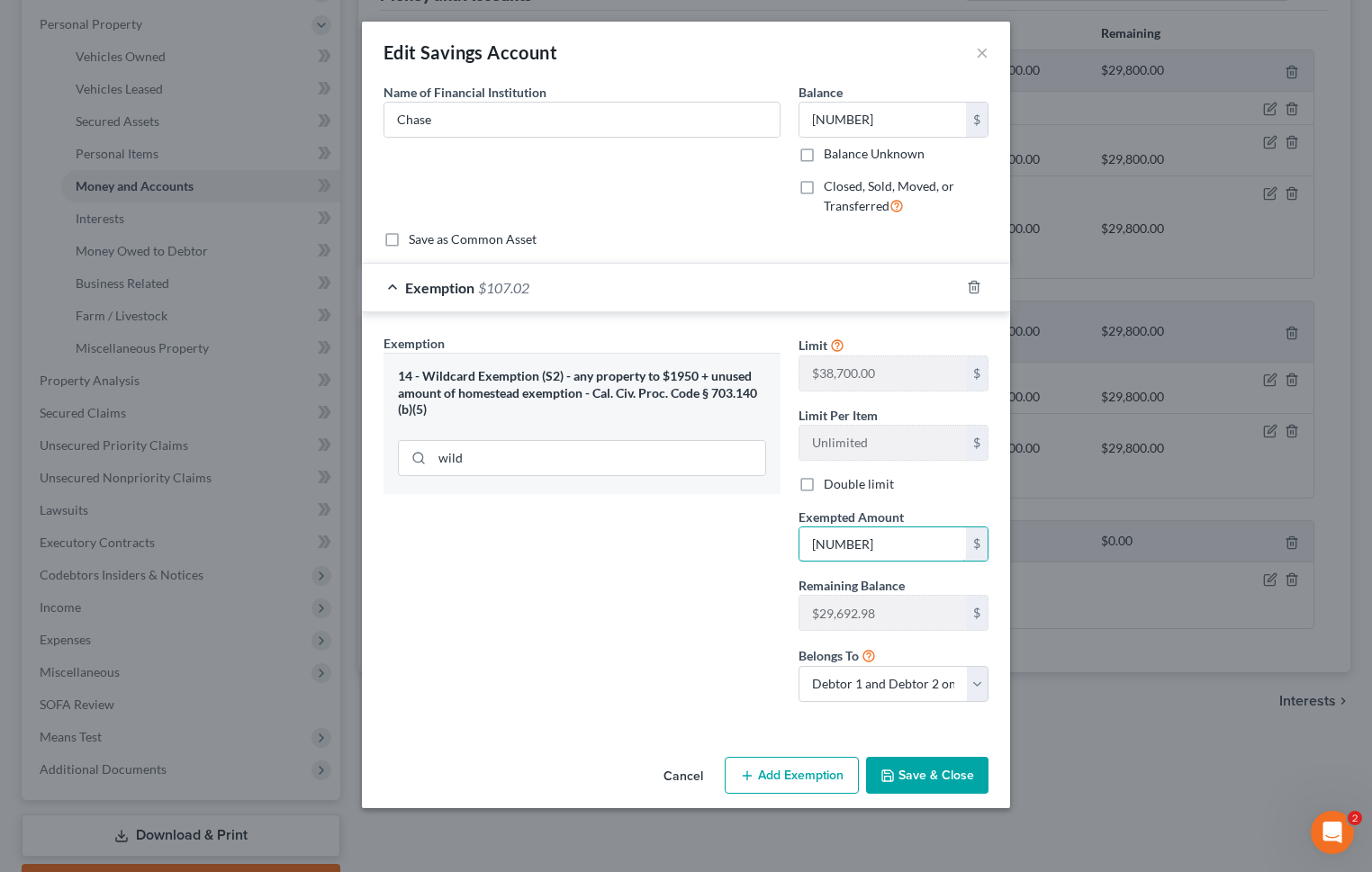 type on "[NUMBER]" 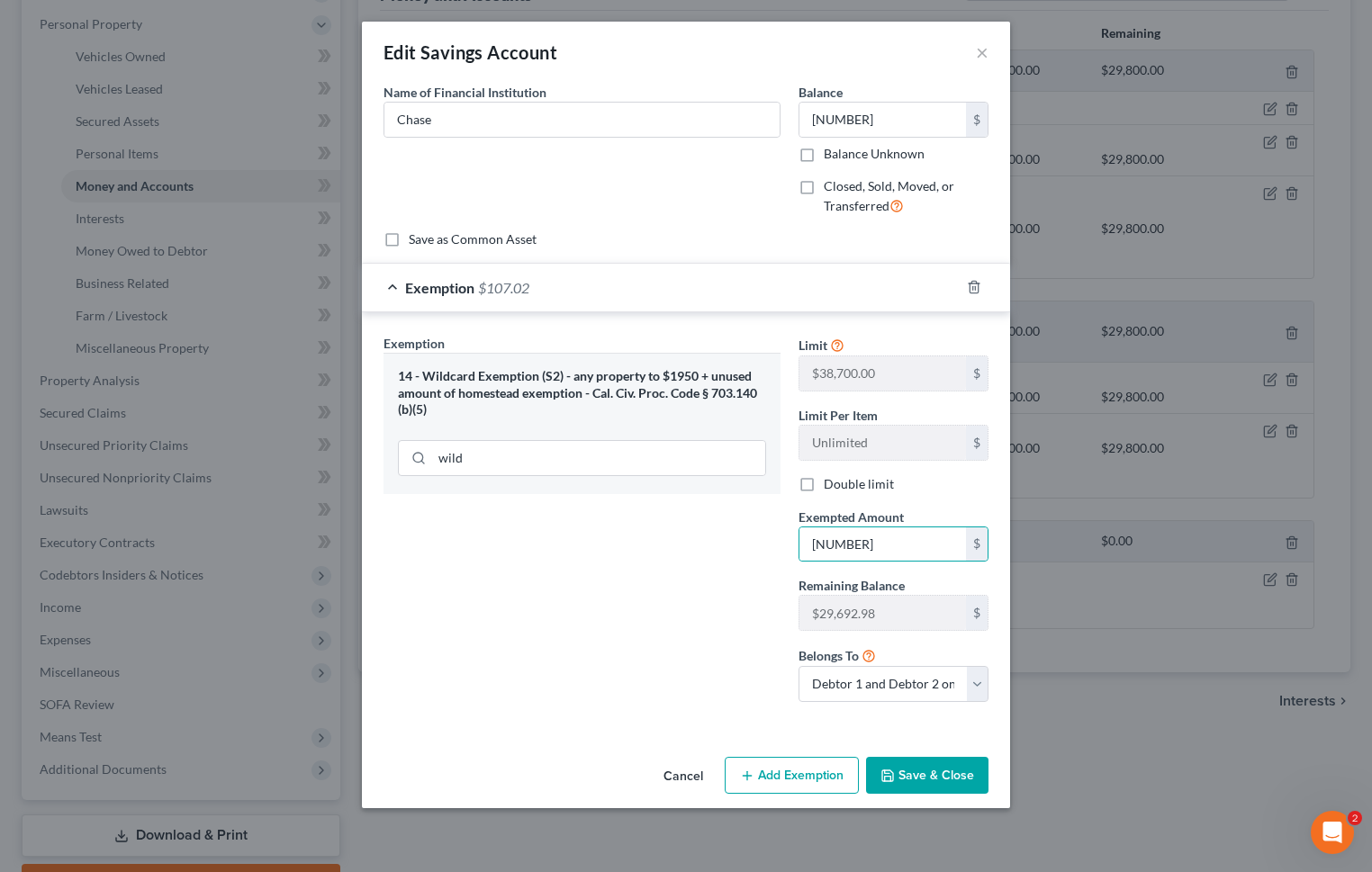 click on "Save & Close" at bounding box center [927, 776] 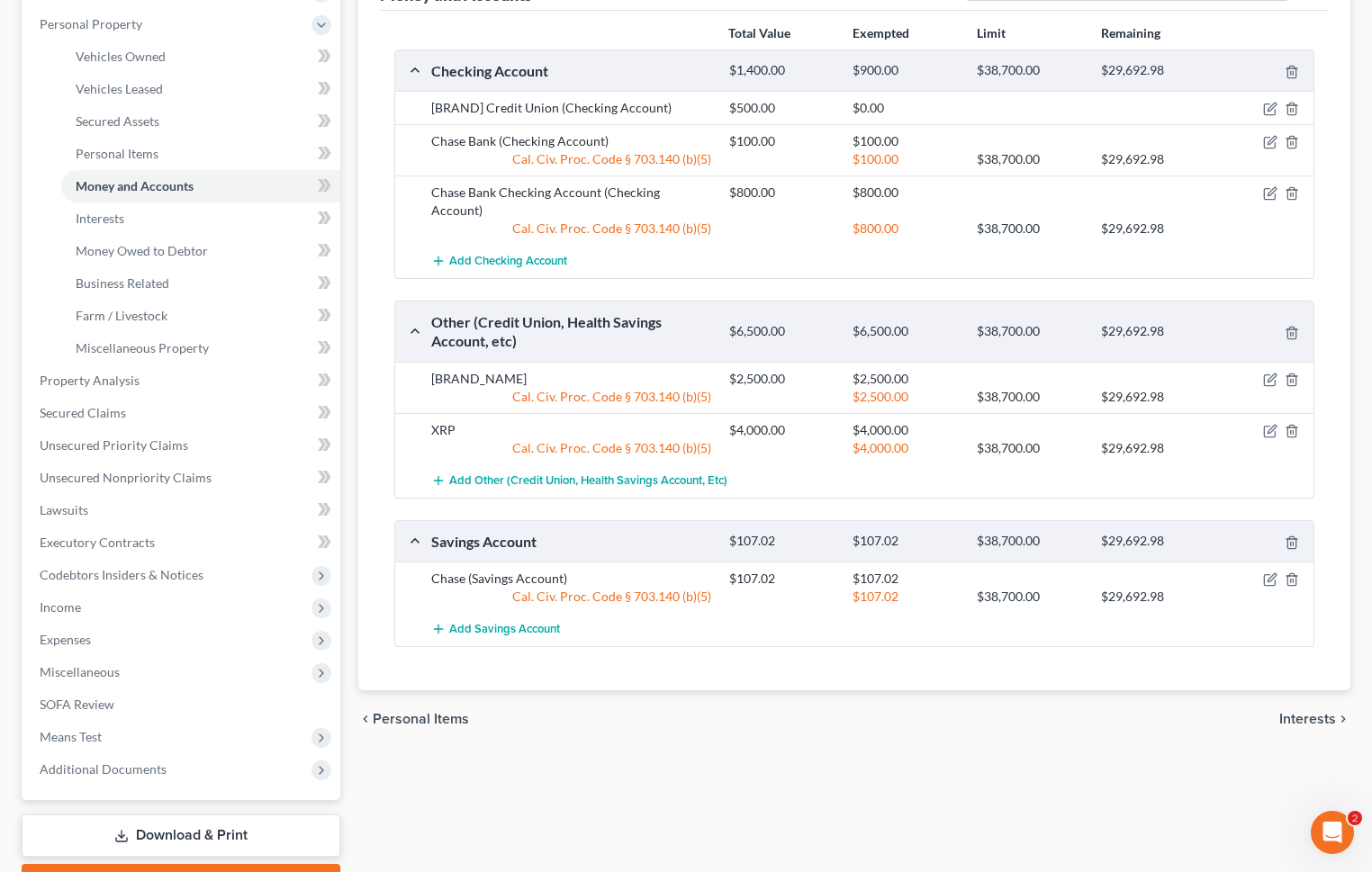 click on "Interests" at bounding box center (1307, 719) 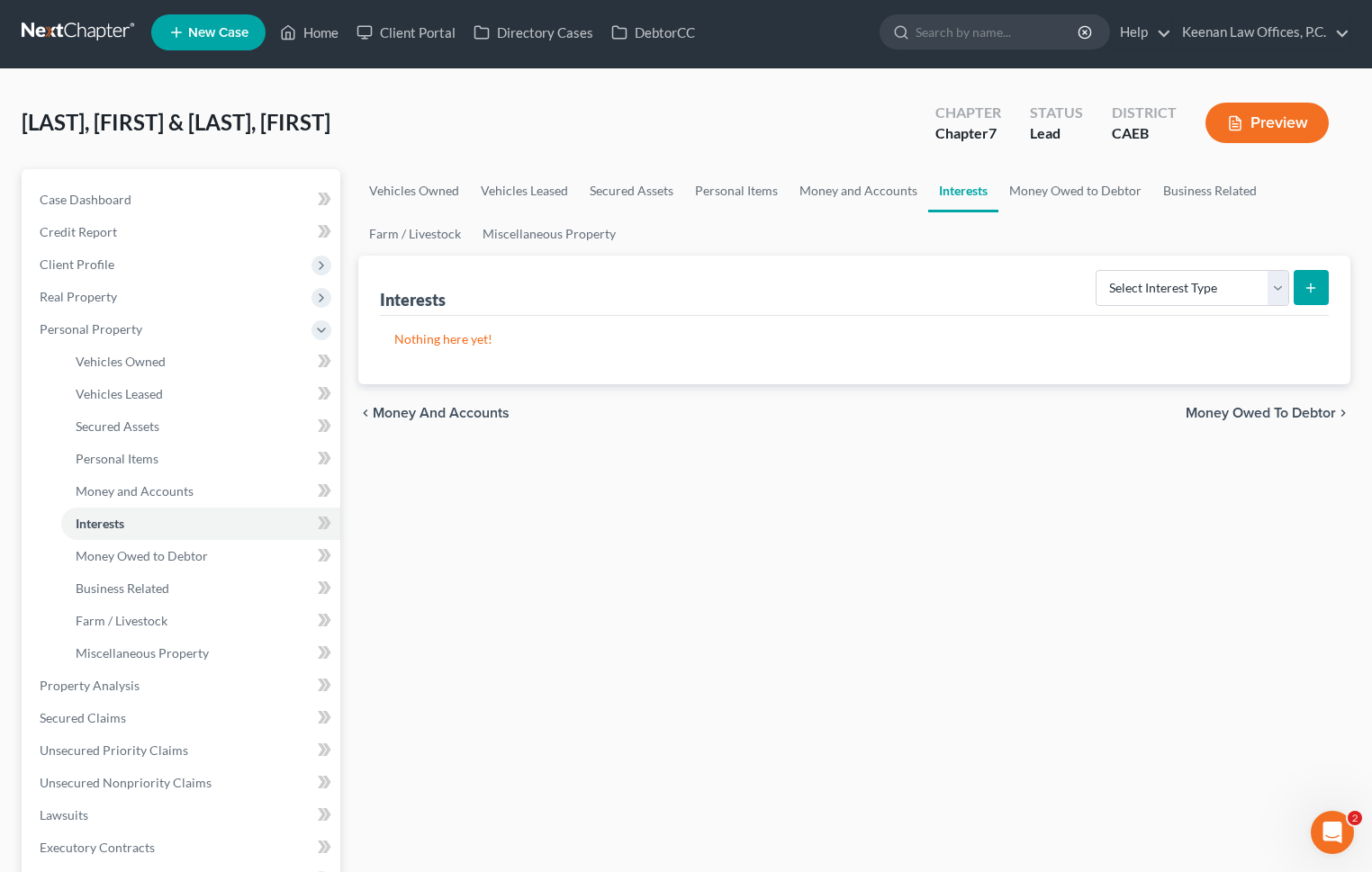 scroll, scrollTop: 0, scrollLeft: 0, axis: both 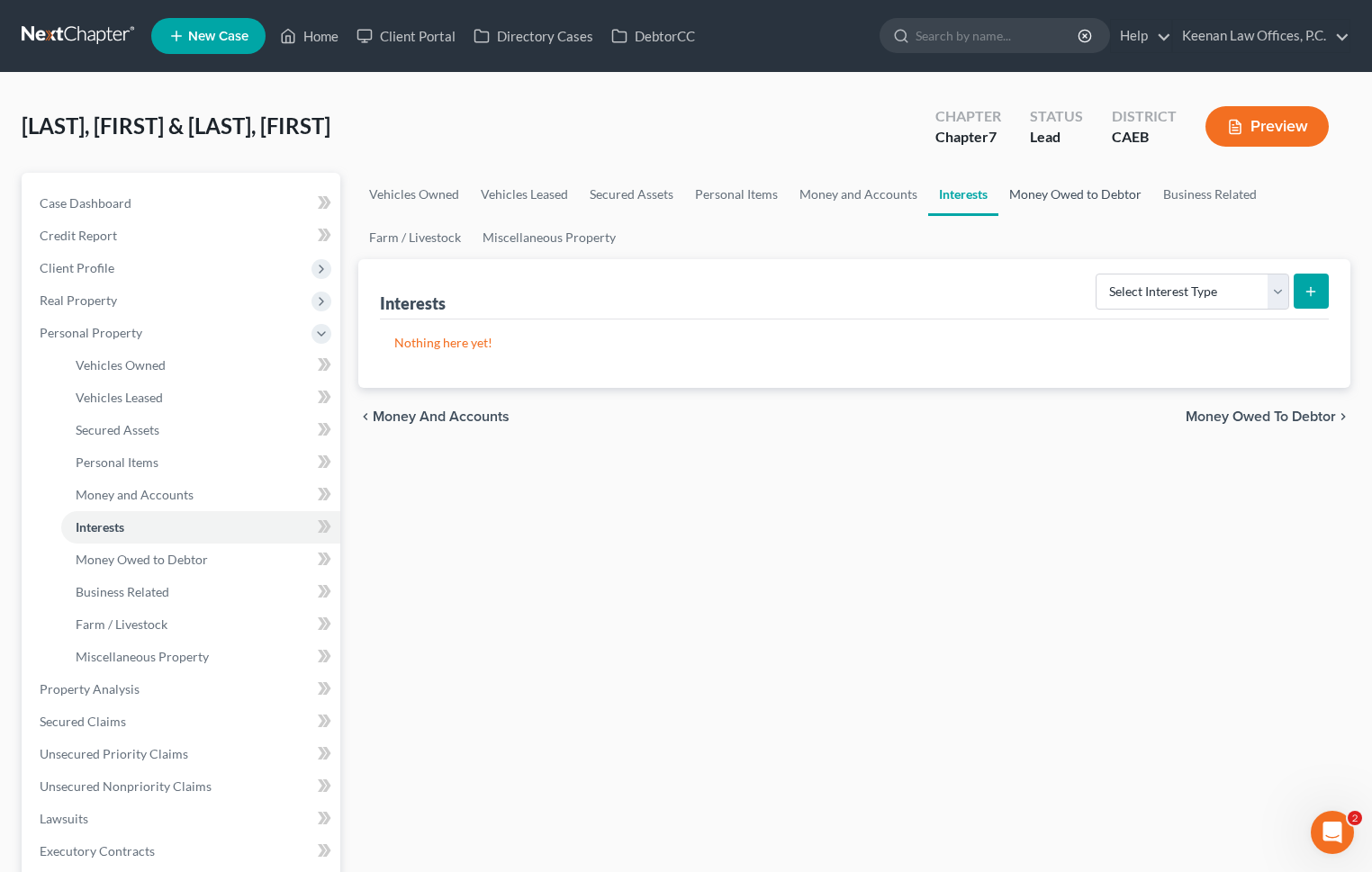 click on "Money Owed to Debtor" at bounding box center [1075, 194] 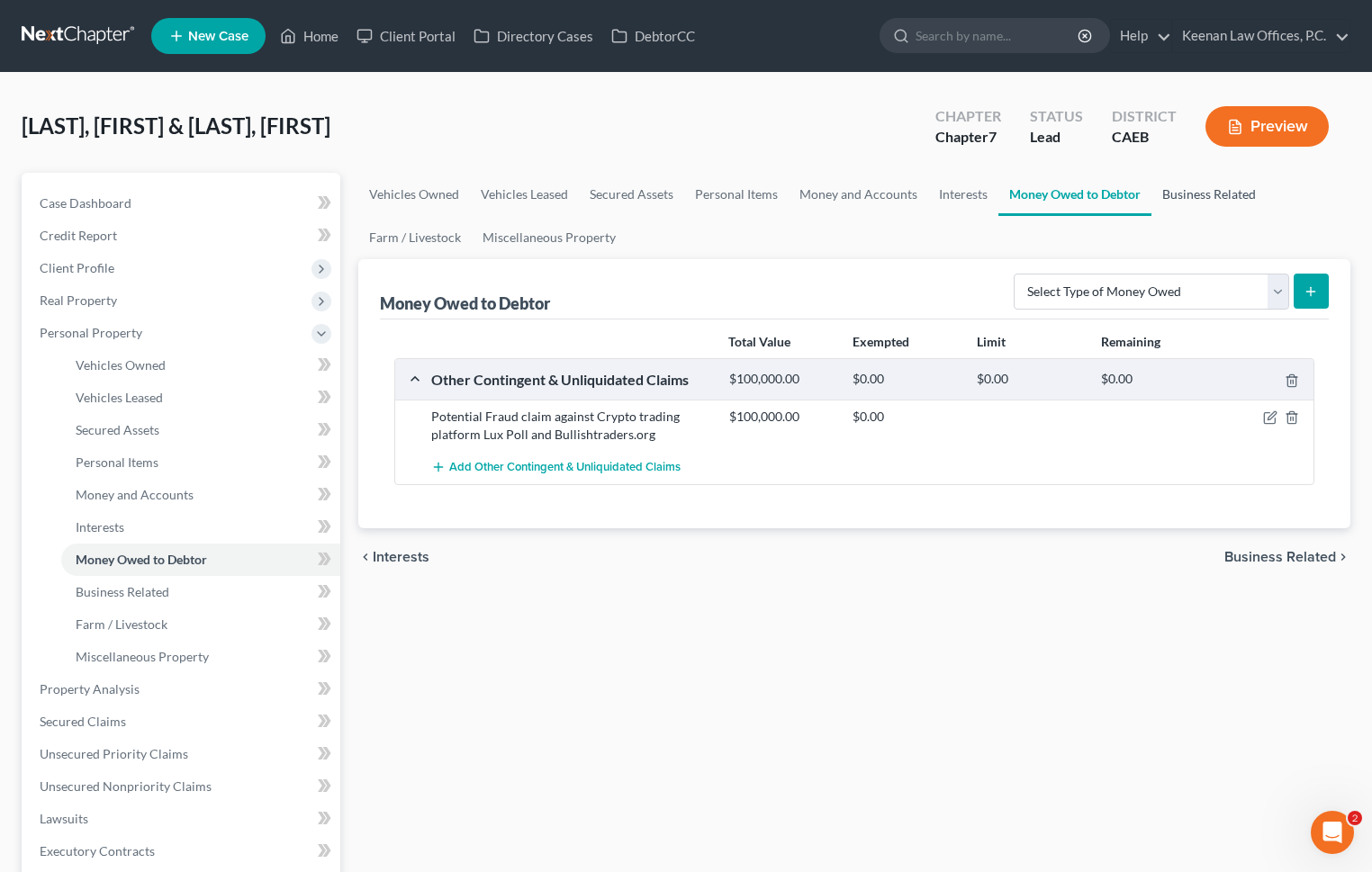 click on "Business Related" at bounding box center [1209, 194] 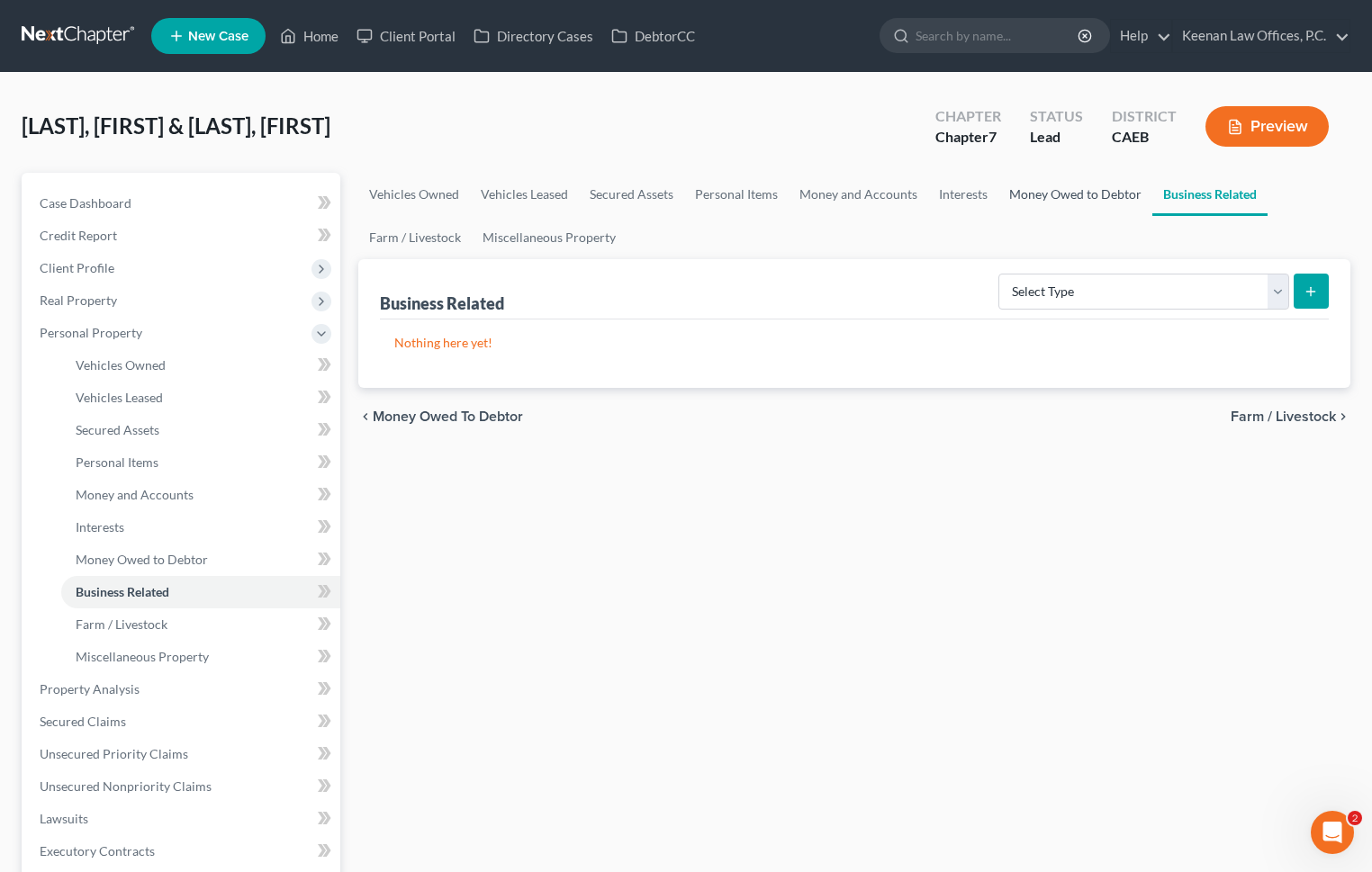 click on "Money Owed to Debtor" at bounding box center [1075, 194] 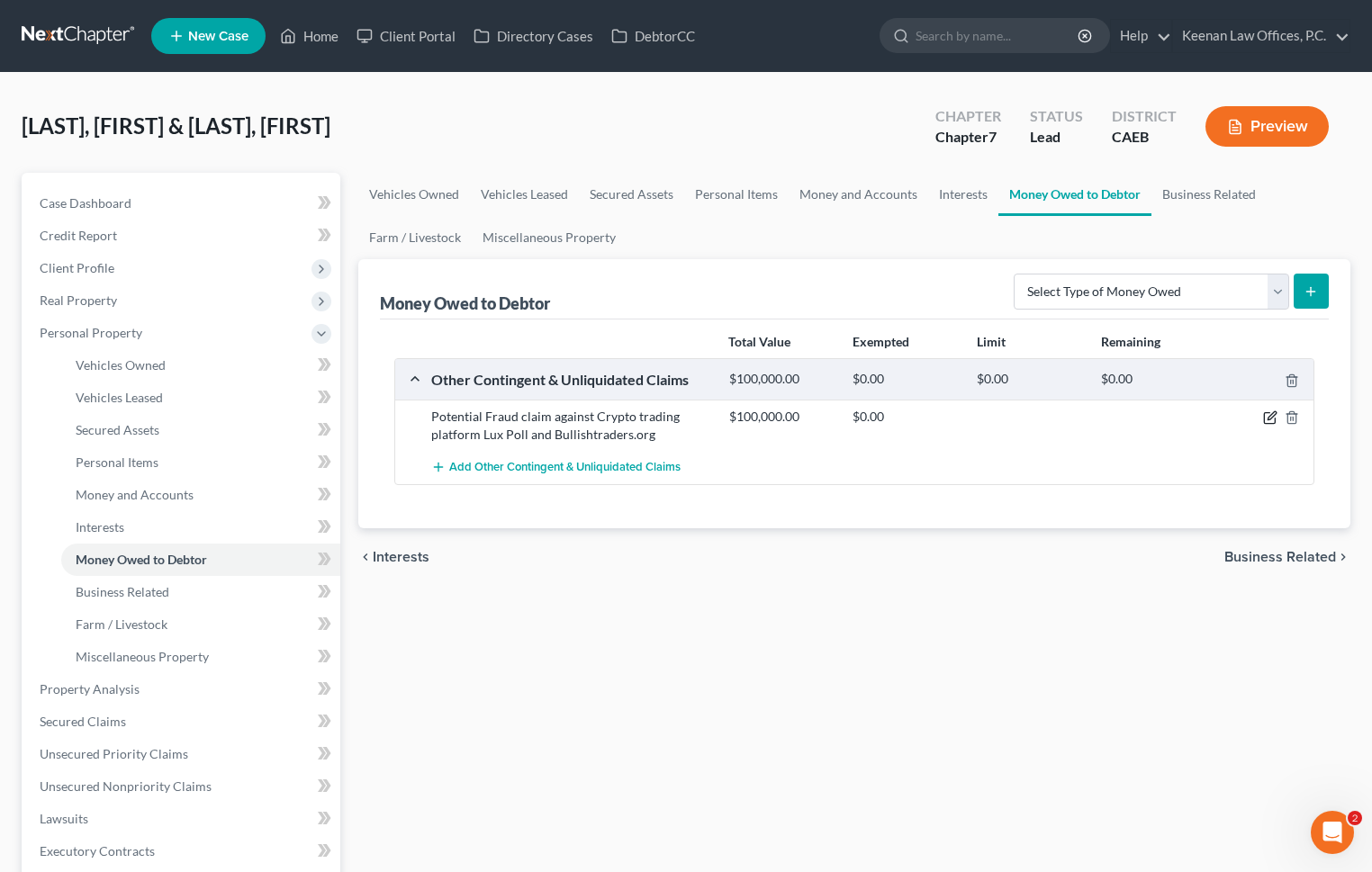 click 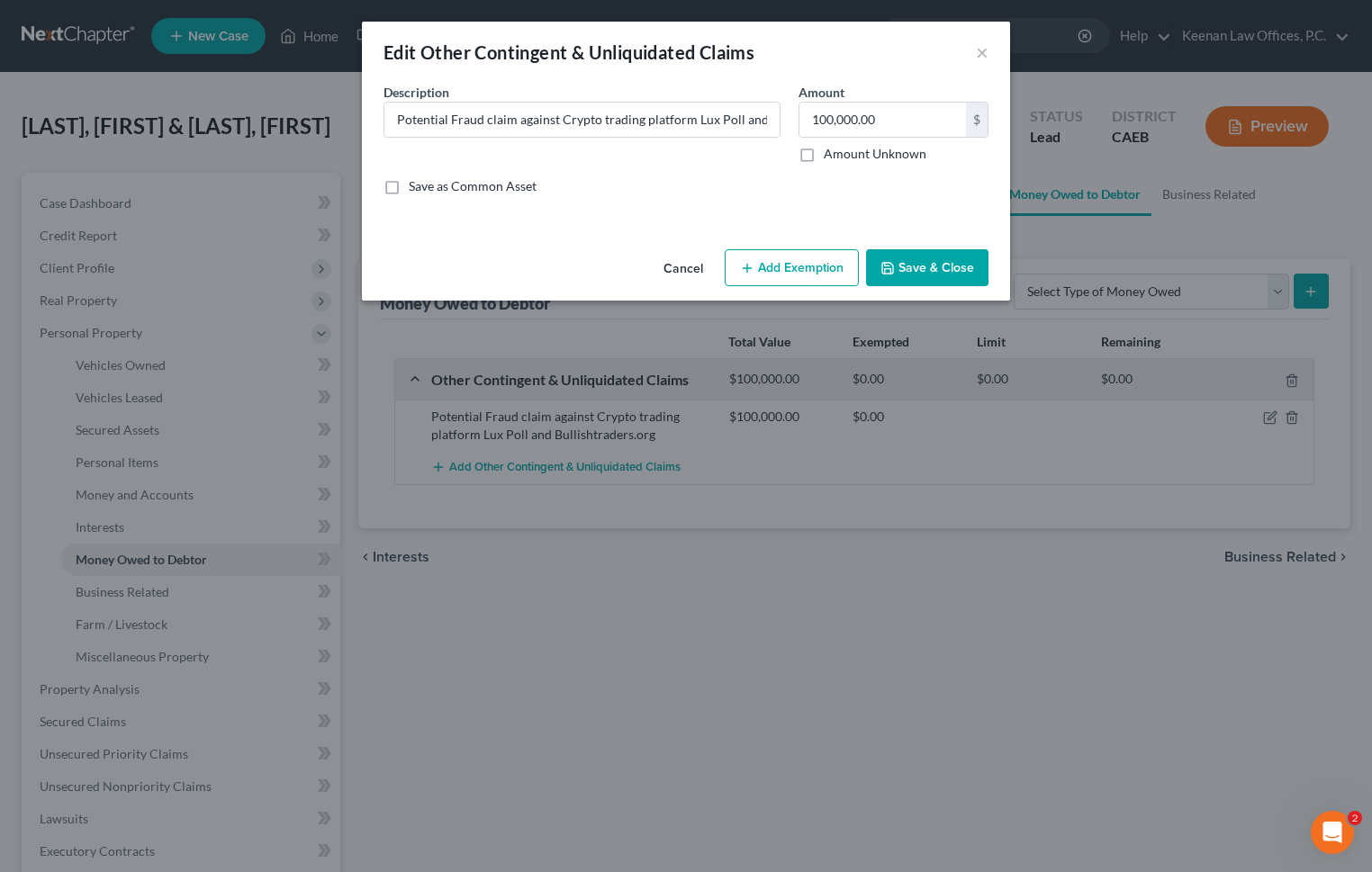 click on "Add Exemption" at bounding box center [791, 268] 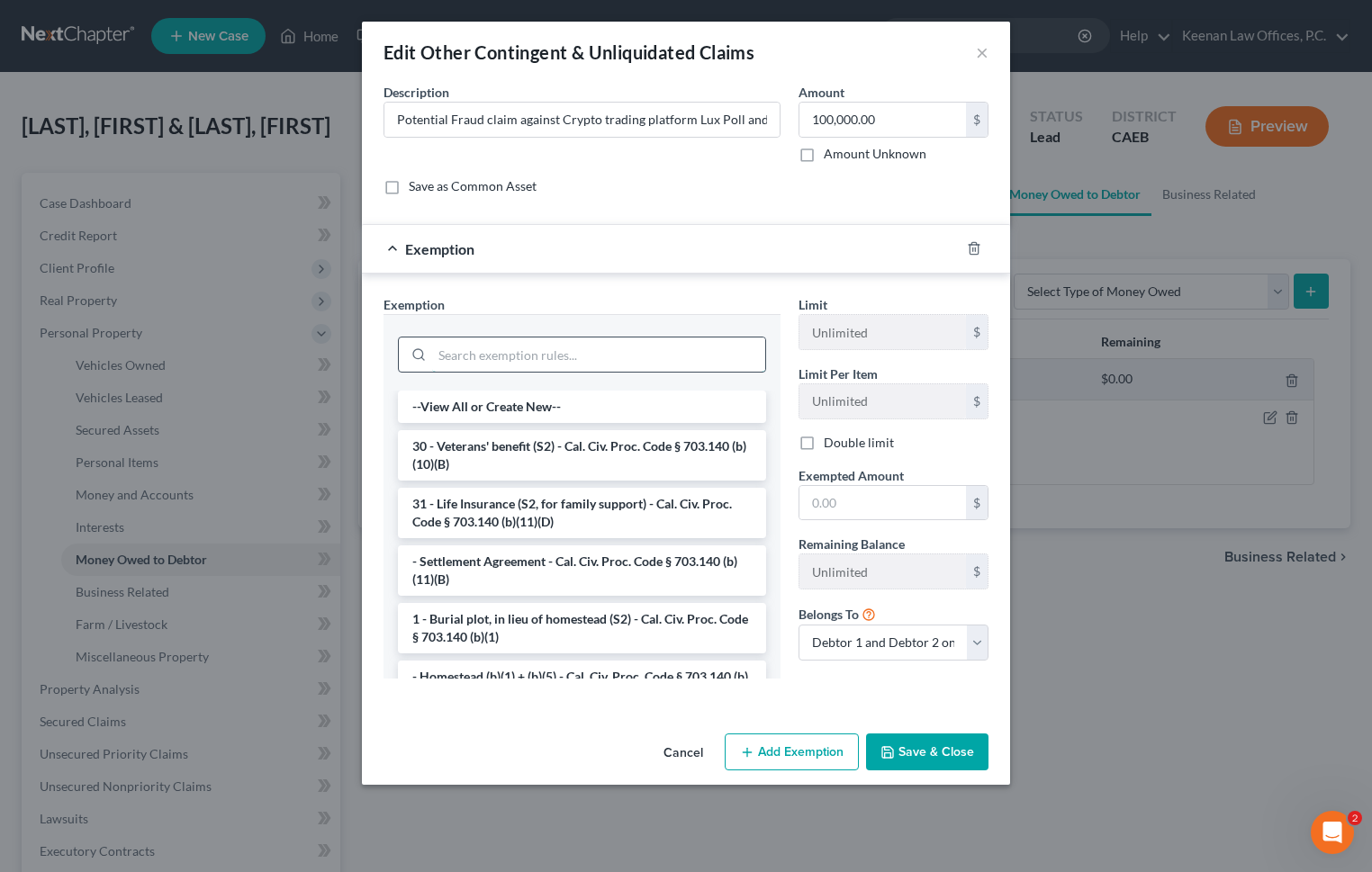 click at bounding box center (599, 355) 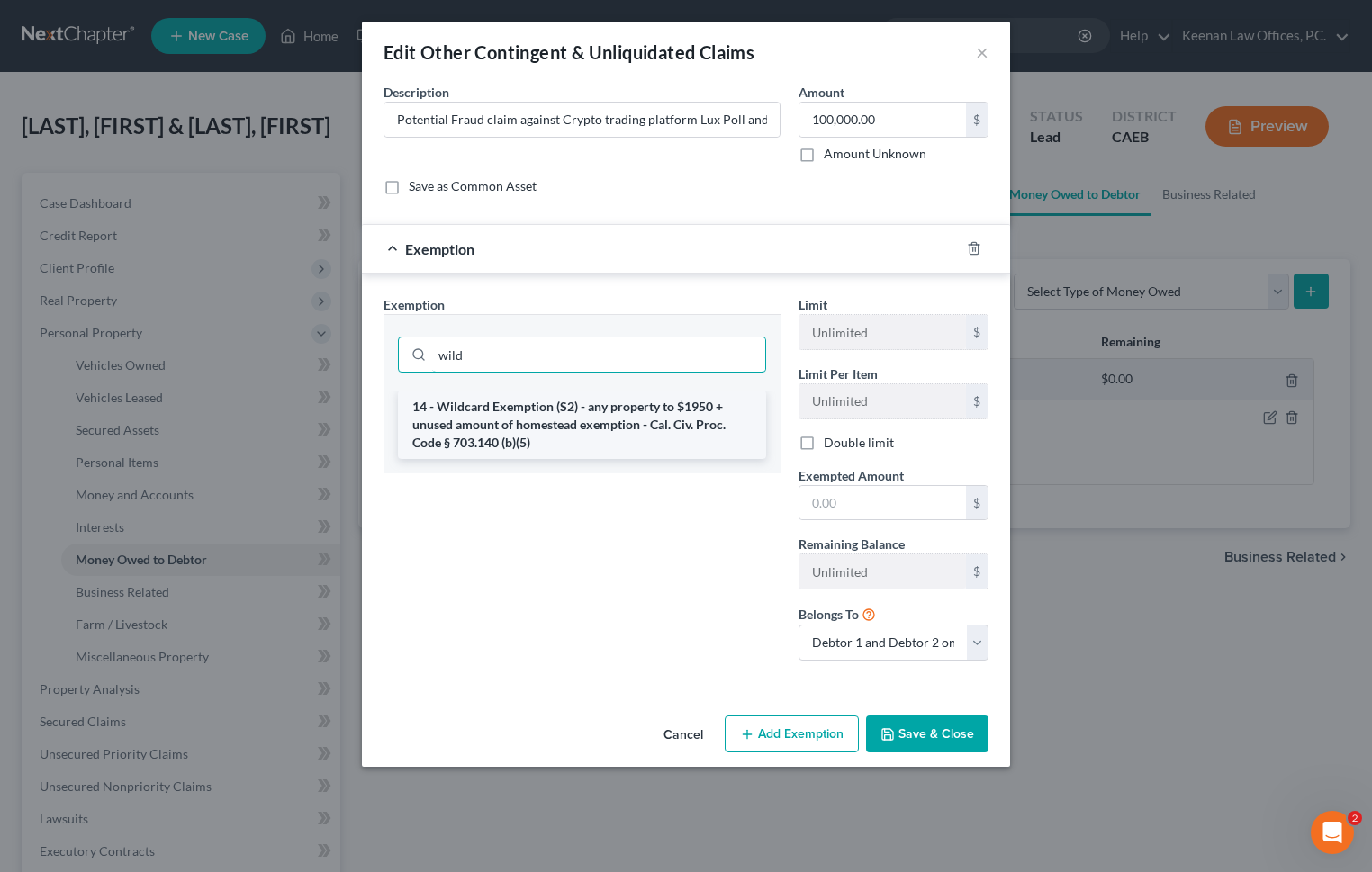 type on "wild" 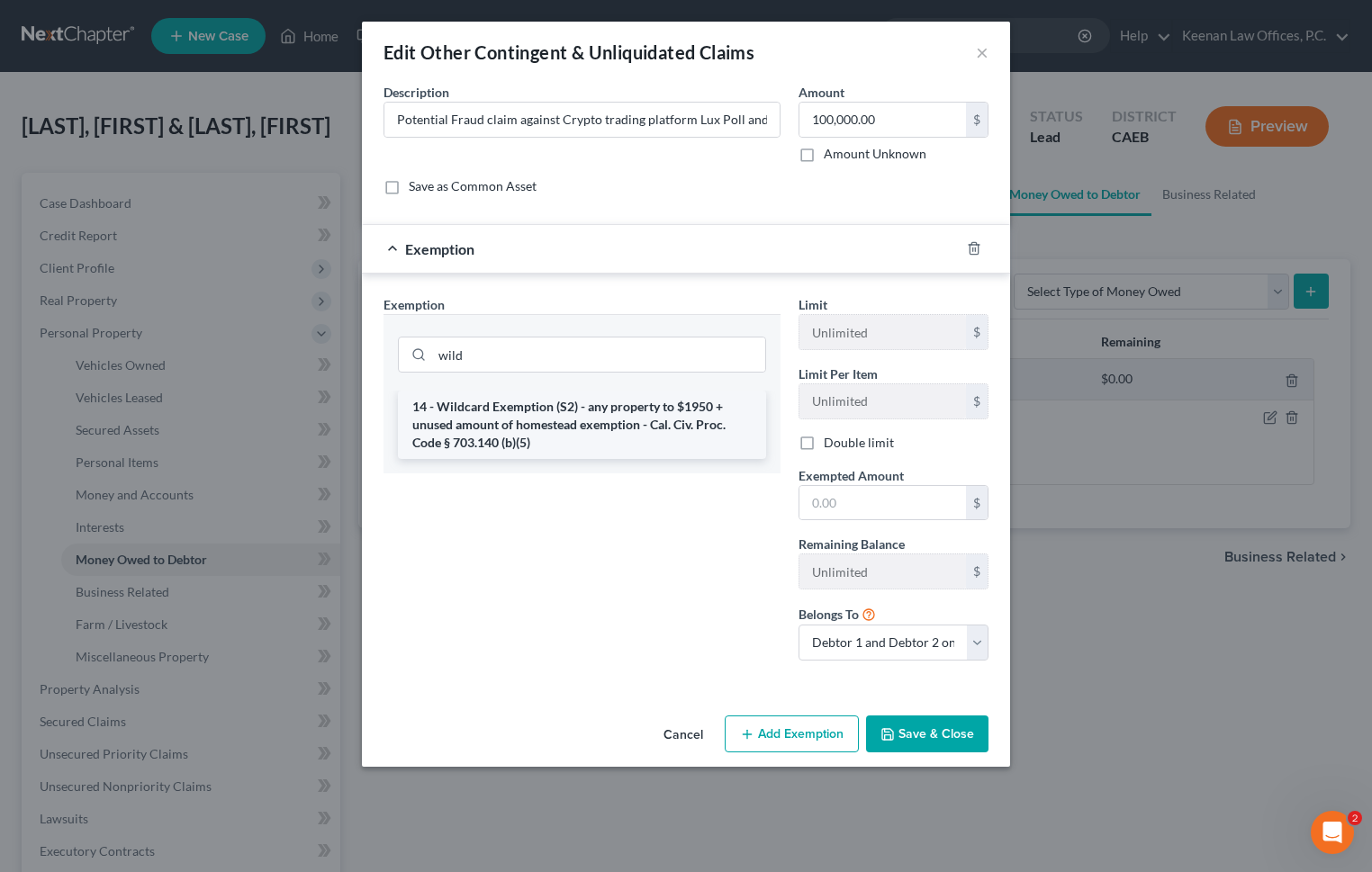 click on "14 - Wildcard Exemption (S2) - any property to $1950 + unused amount of homestead exemption  - Cal. Civ. Proc. Code § 703.140 (b)(5)" at bounding box center (582, 425) 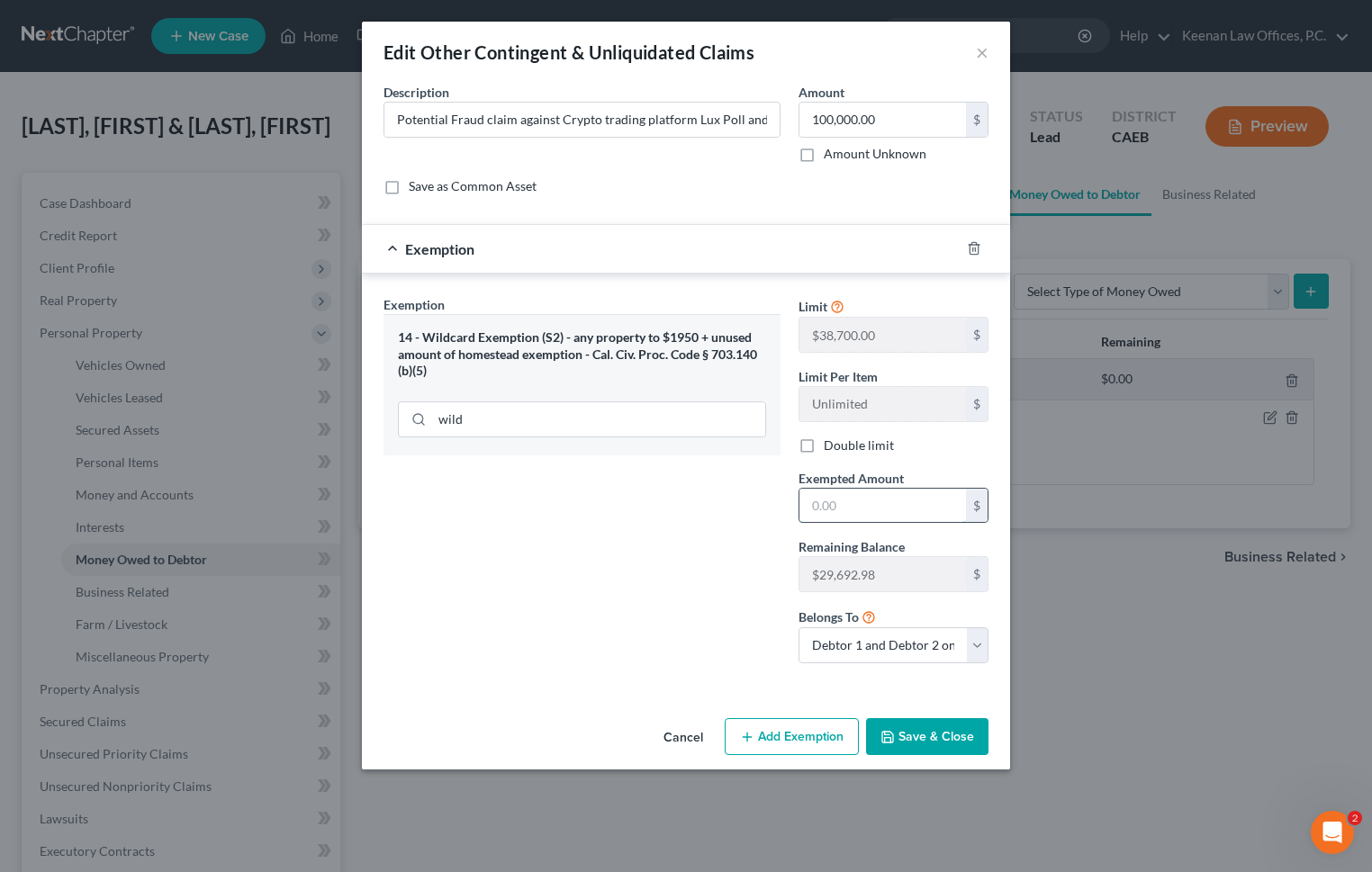 click at bounding box center (882, 506) 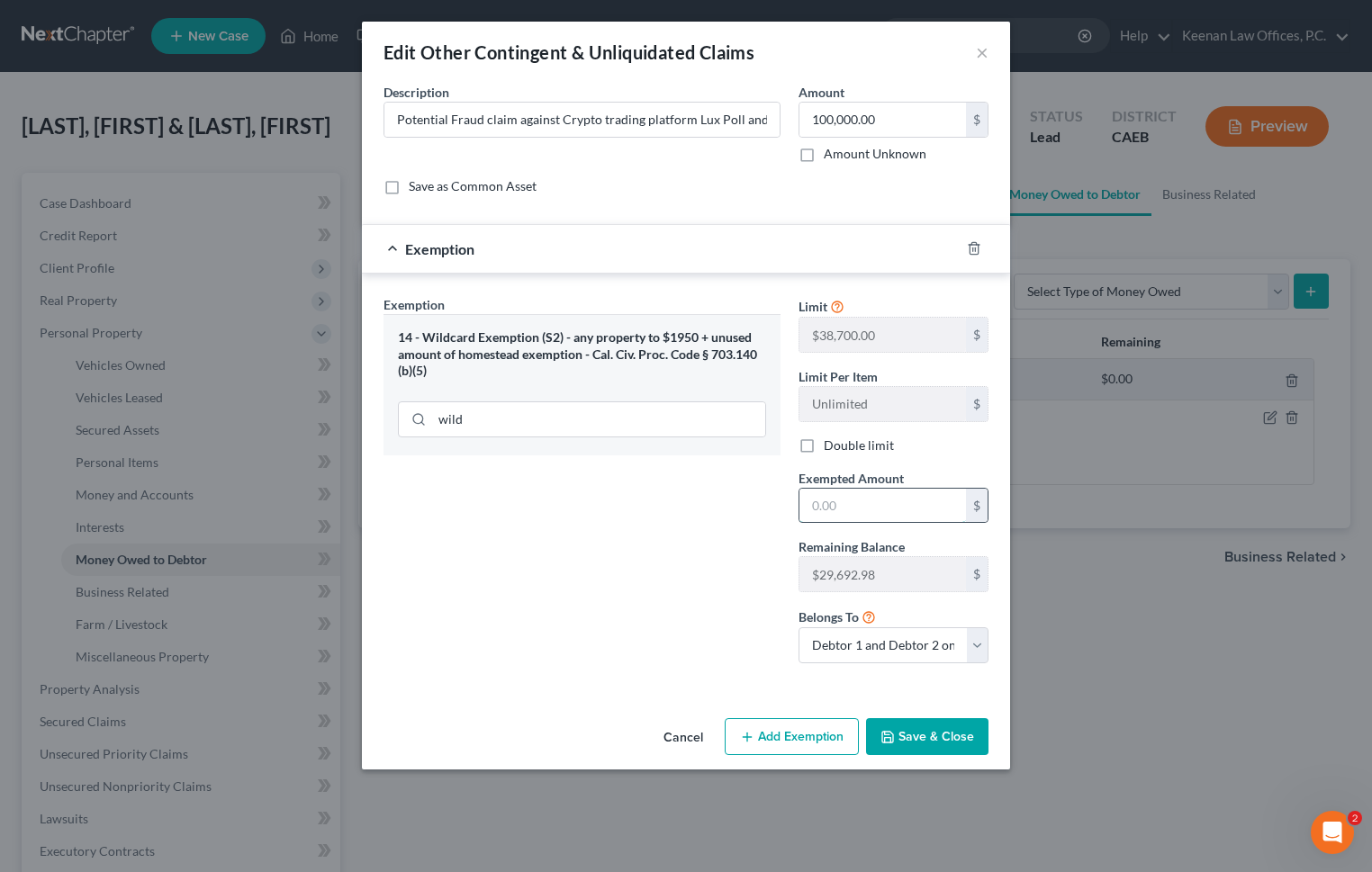 type on "2" 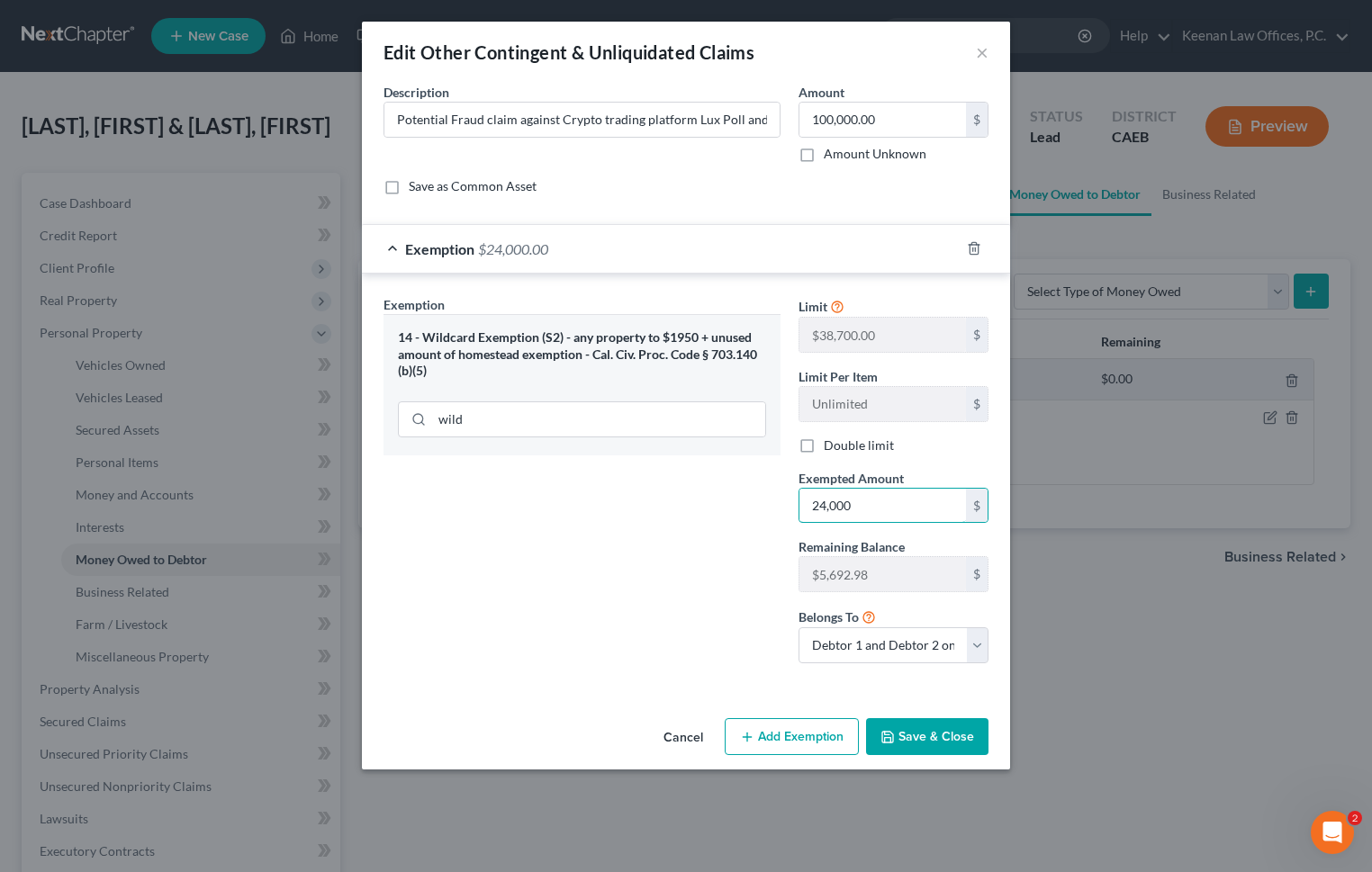 type on "24,000" 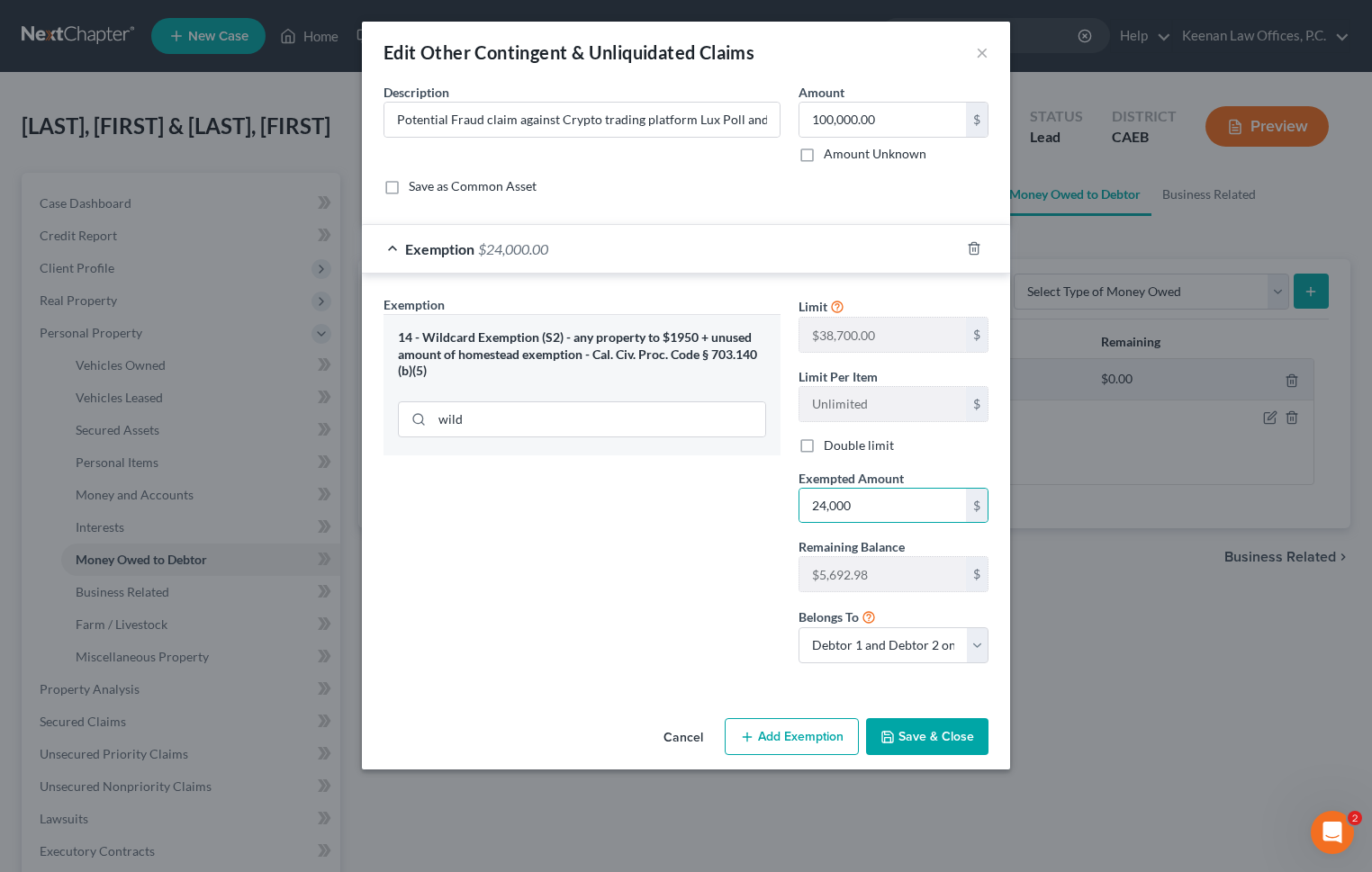 click on "Save & Close" at bounding box center [927, 737] 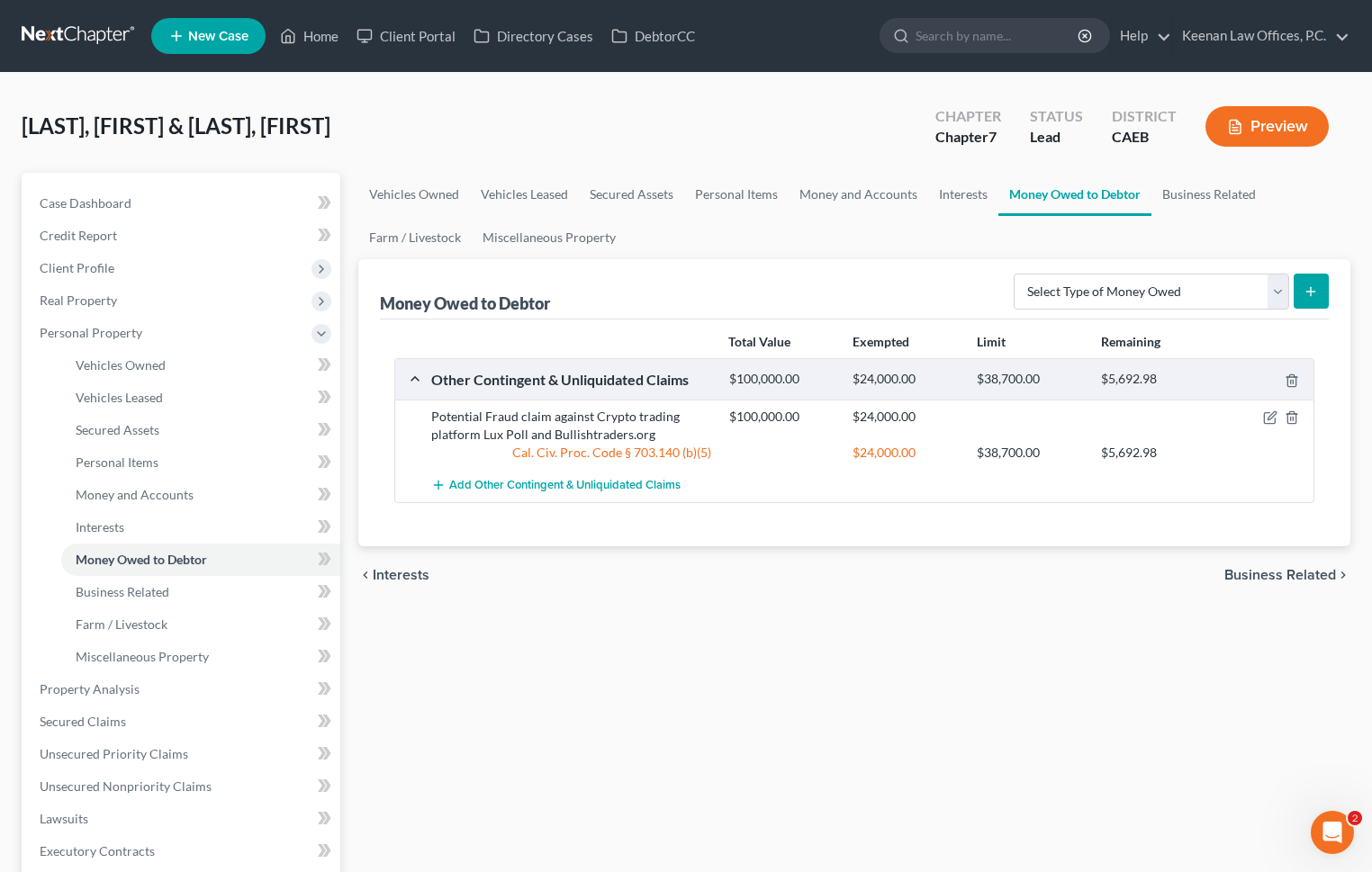 click on "chevron_left
Interests
Business Related
chevron_right" at bounding box center [854, 575] 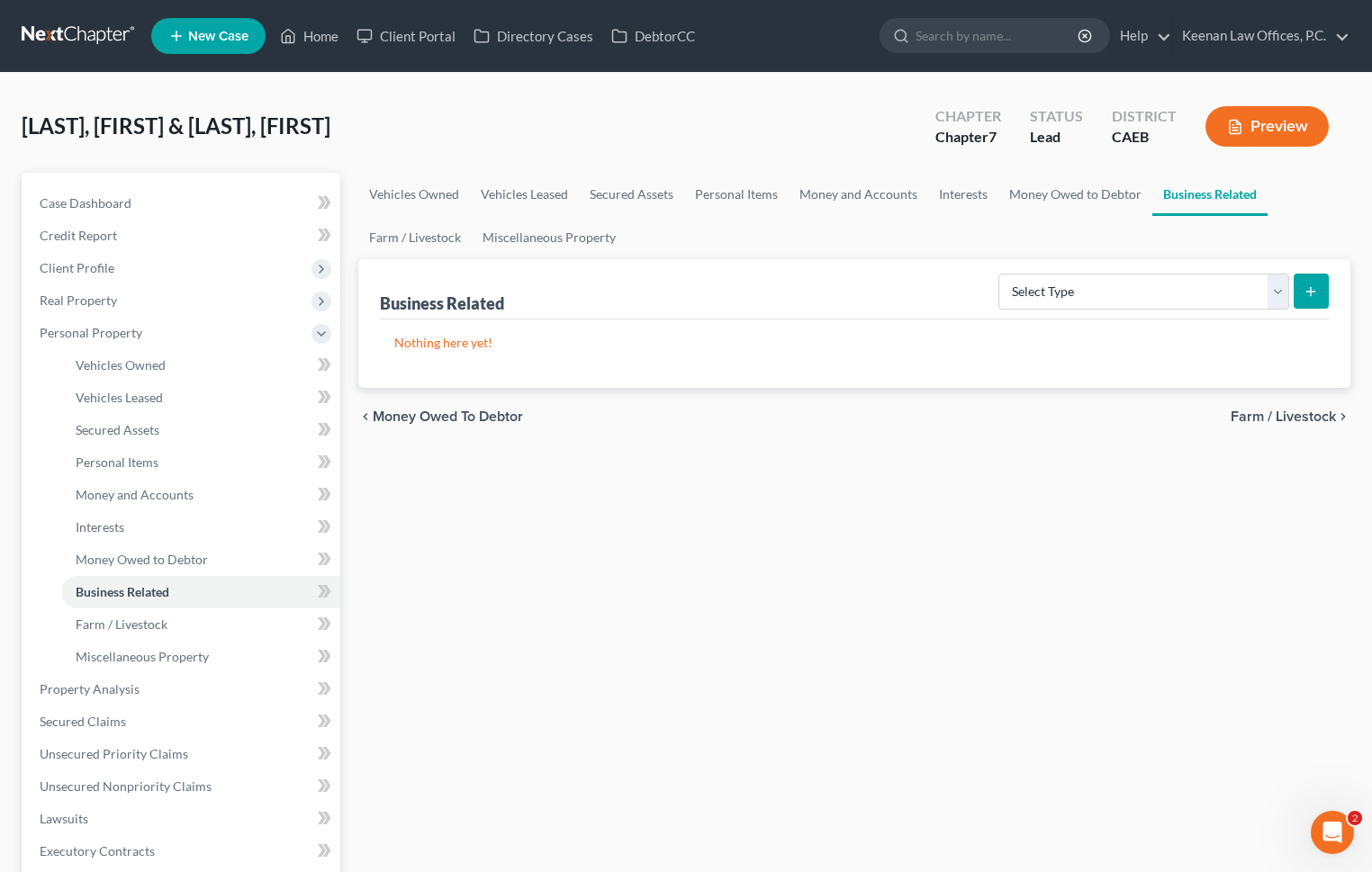 click on "chevron_left
Money Owed to Debtor
Farm / Livestock
chevron_right" at bounding box center [854, 417] 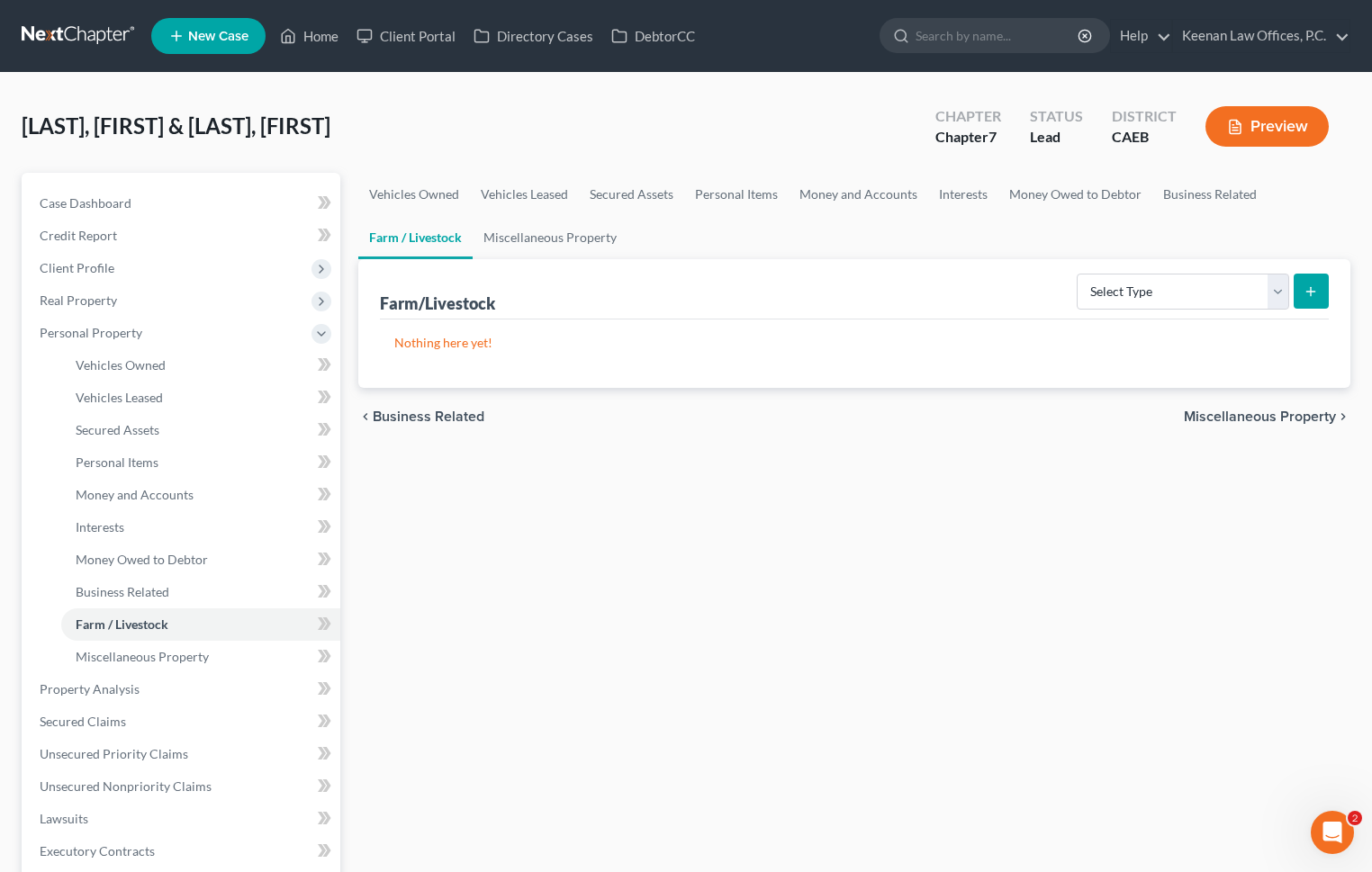 click on "Miscellaneous Property" at bounding box center (1259, 417) 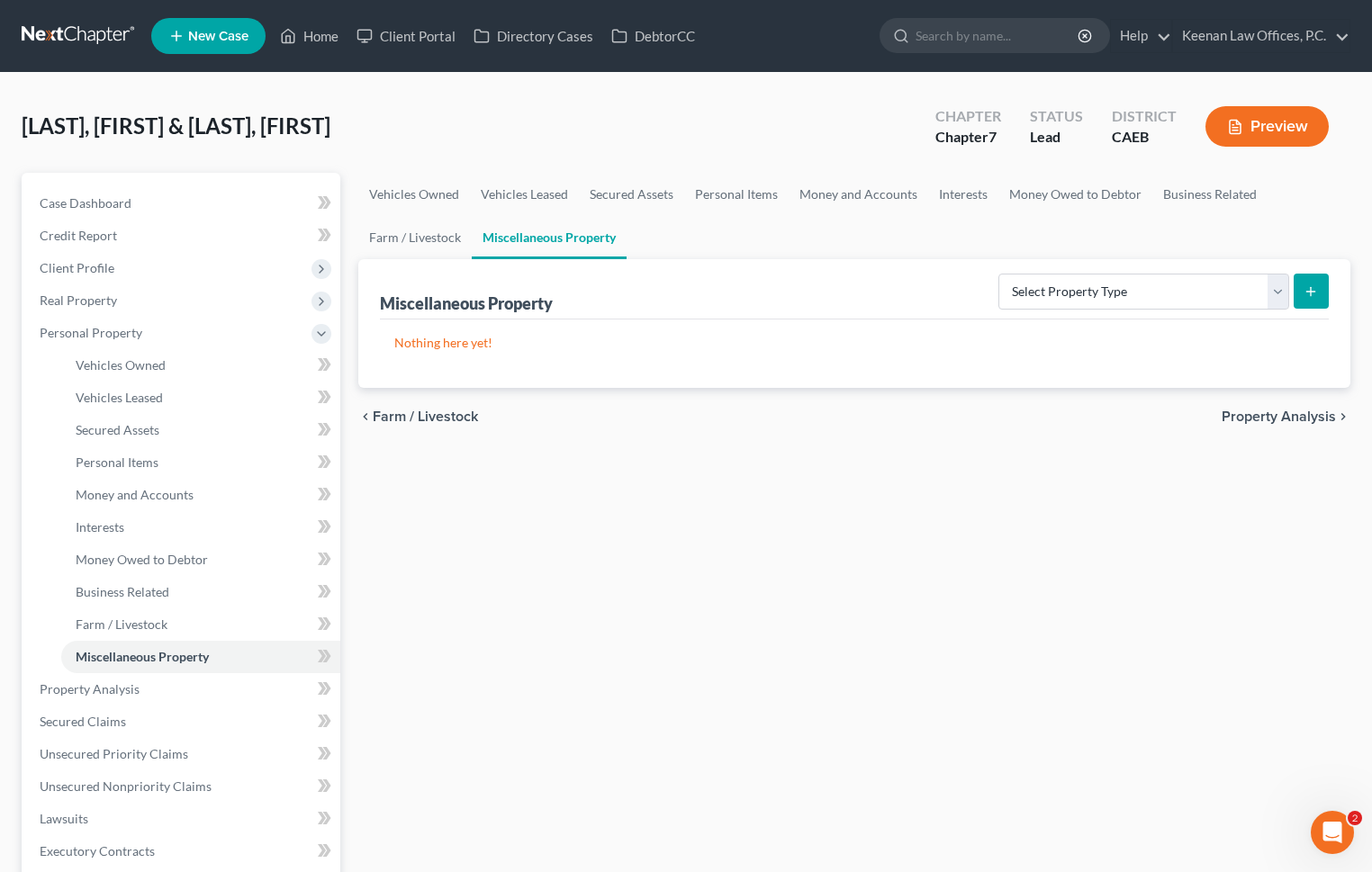click on "Property Analysis" at bounding box center (1278, 417) 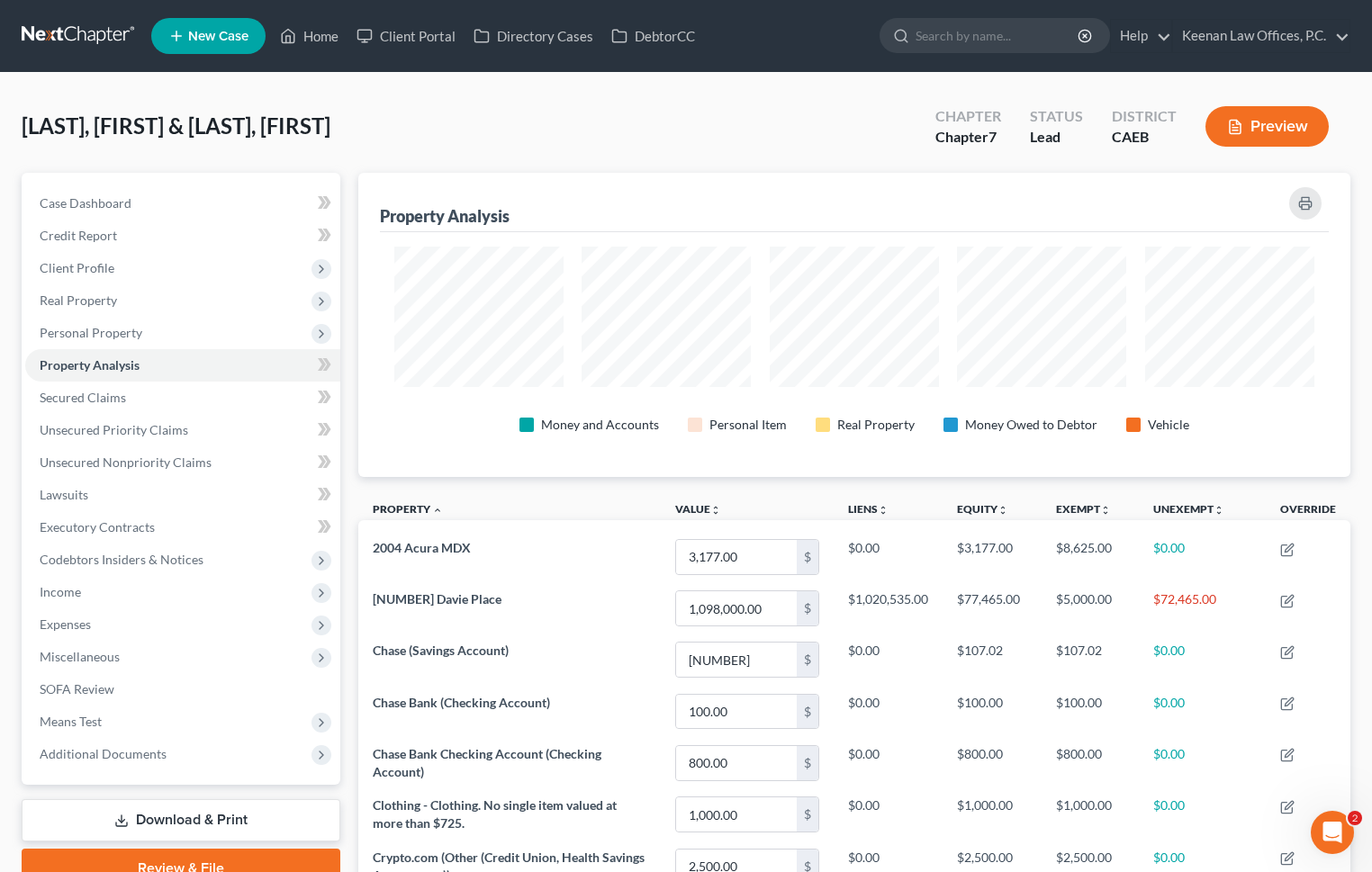 scroll, scrollTop: 899593, scrollLeft: 899270, axis: both 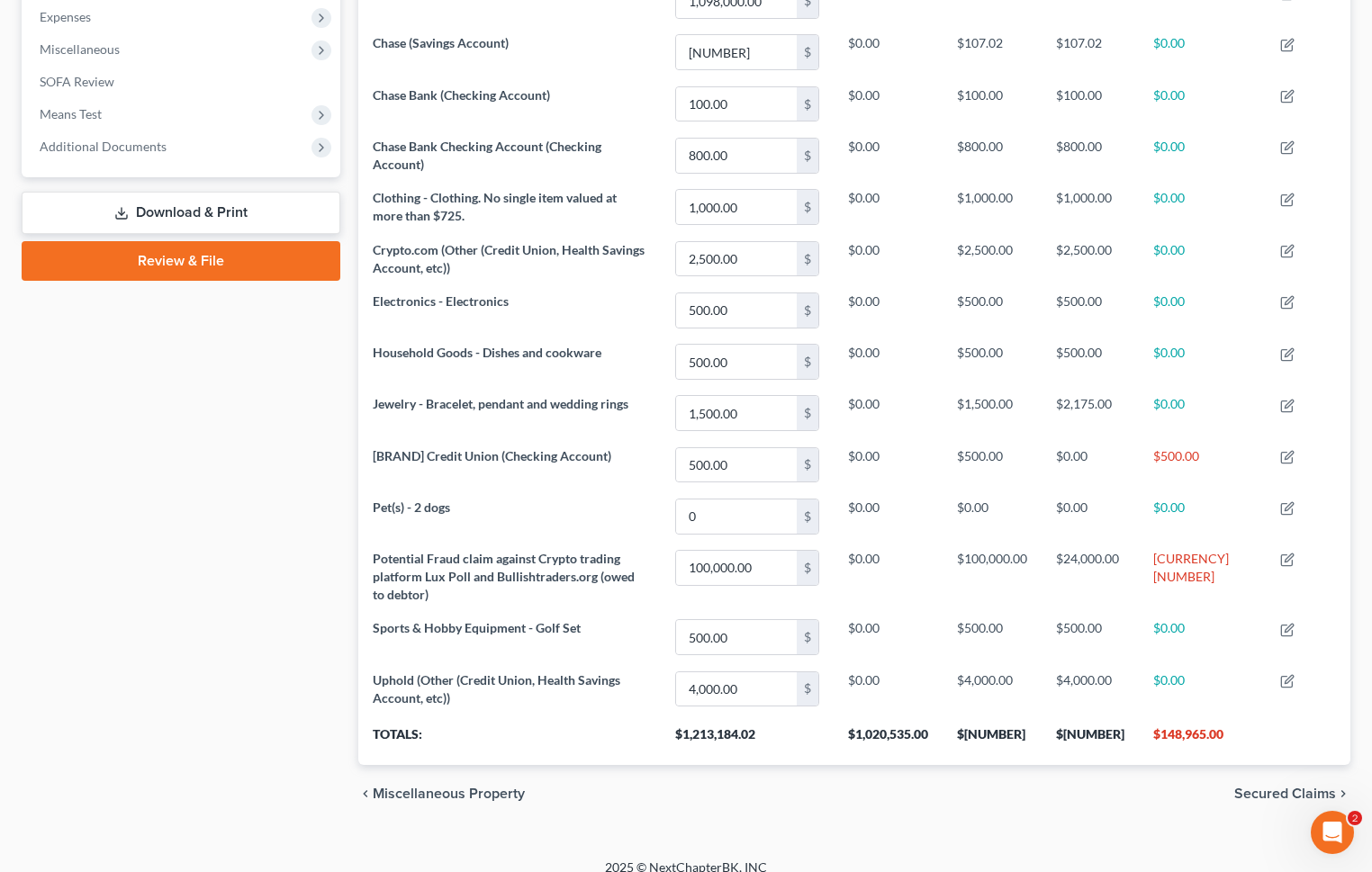 click on "Secured Claims" at bounding box center (1285, 794) 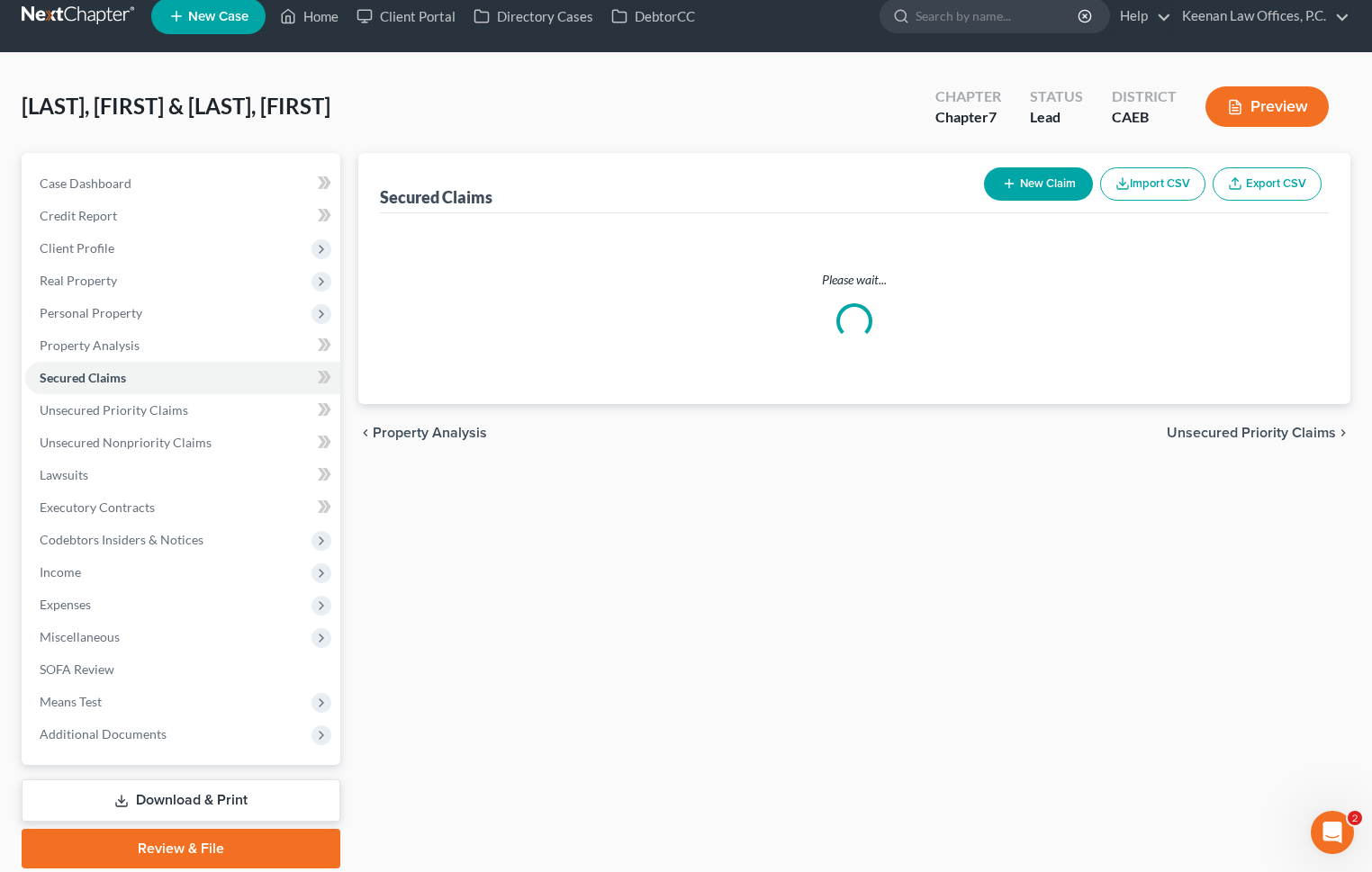 scroll, scrollTop: 0, scrollLeft: 0, axis: both 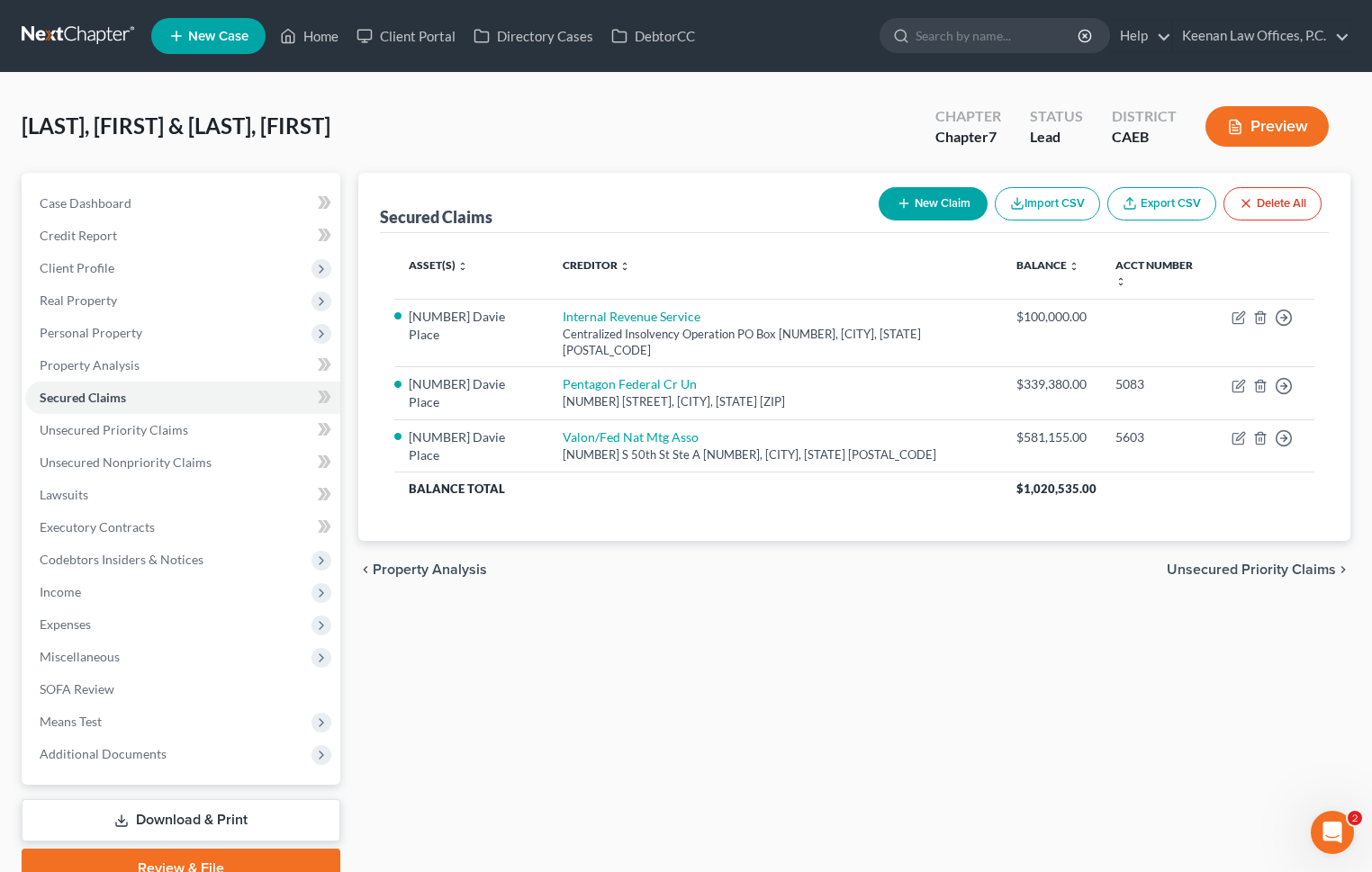 click on "chevron_left
Property Analysis
Unsecured Priority Claims
chevron_right" at bounding box center (854, 570) 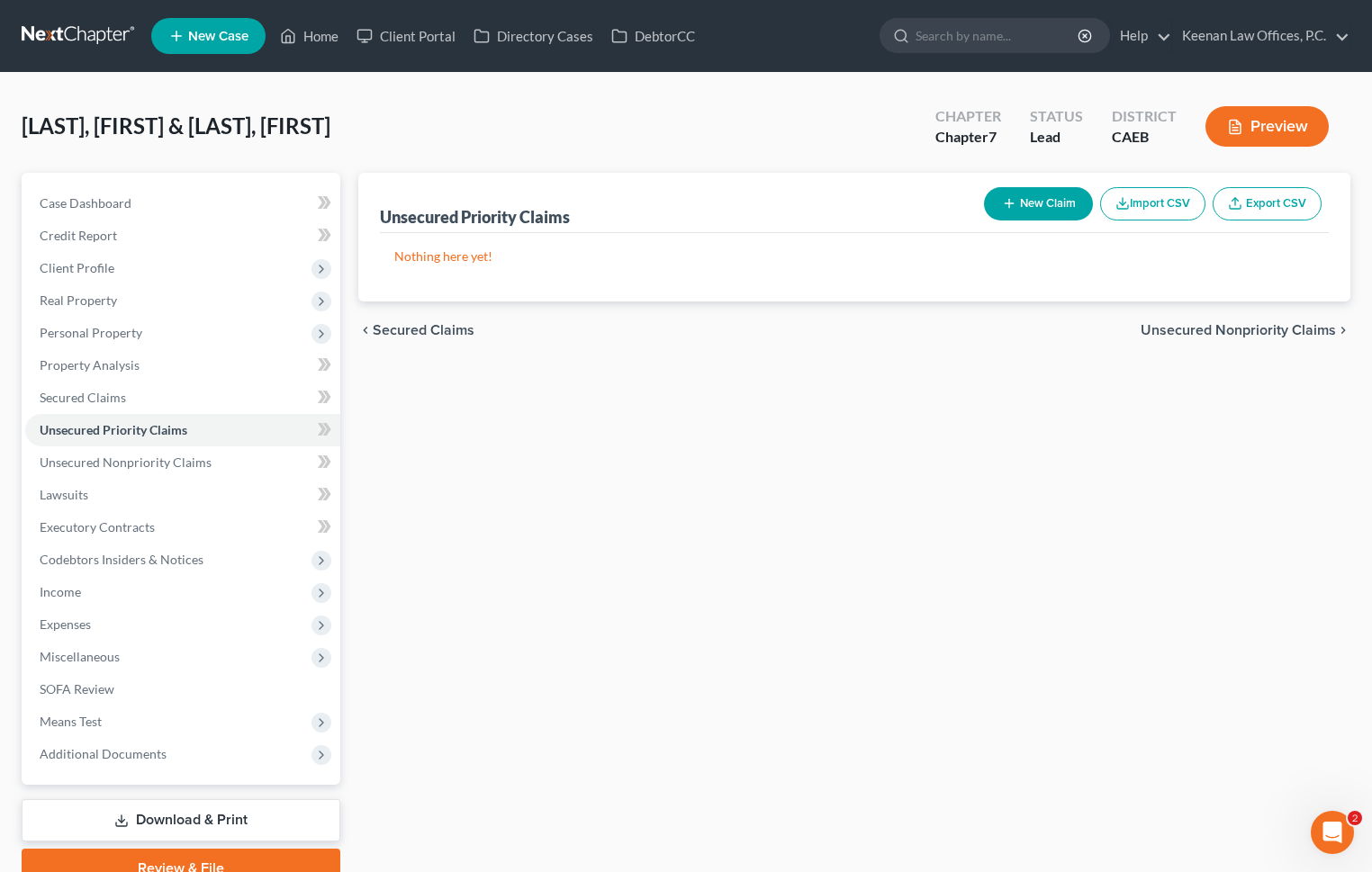 click on "Unsecured Nonpriority Claims" at bounding box center [1238, 330] 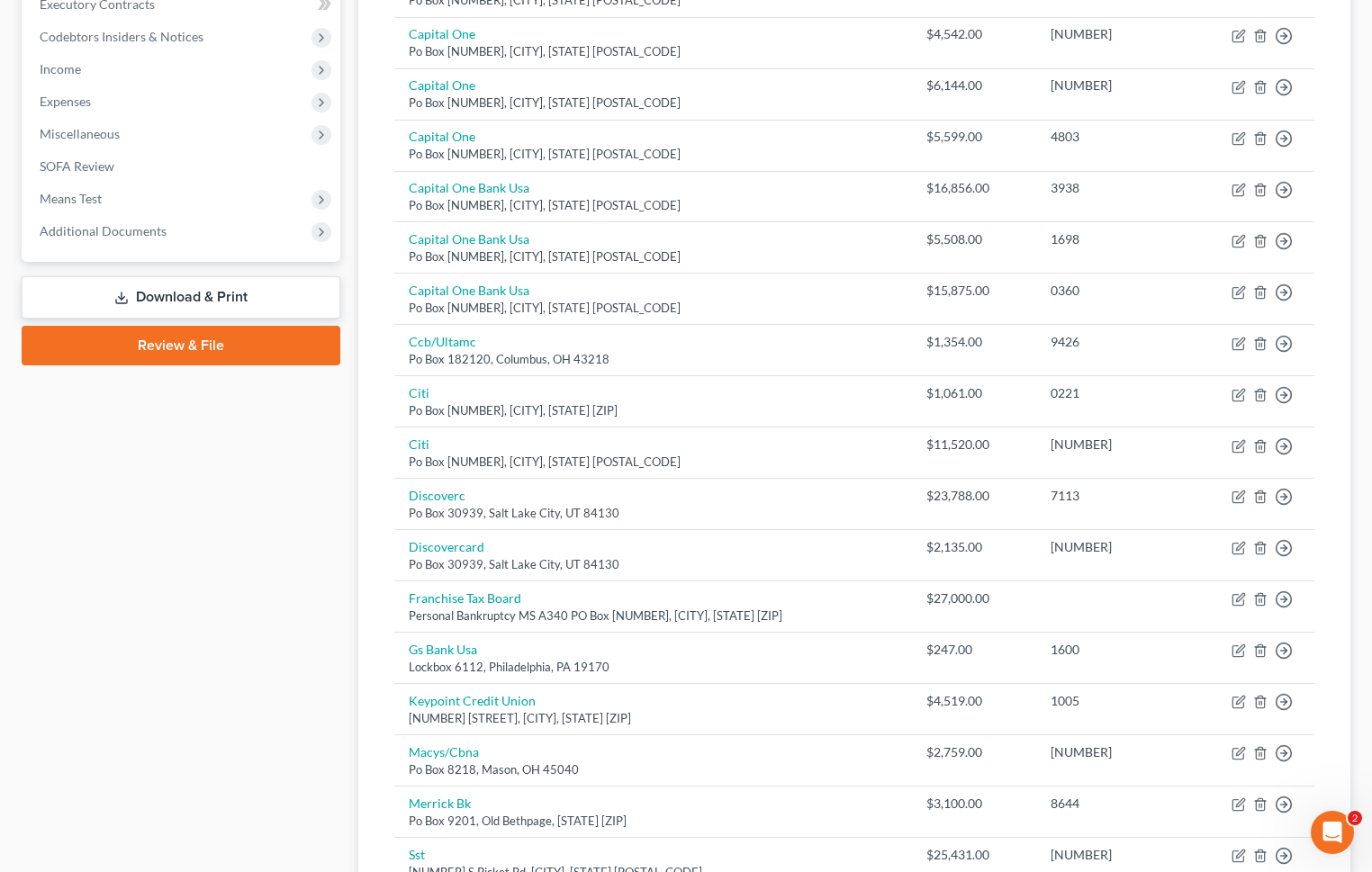 scroll, scrollTop: 836, scrollLeft: 0, axis: vertical 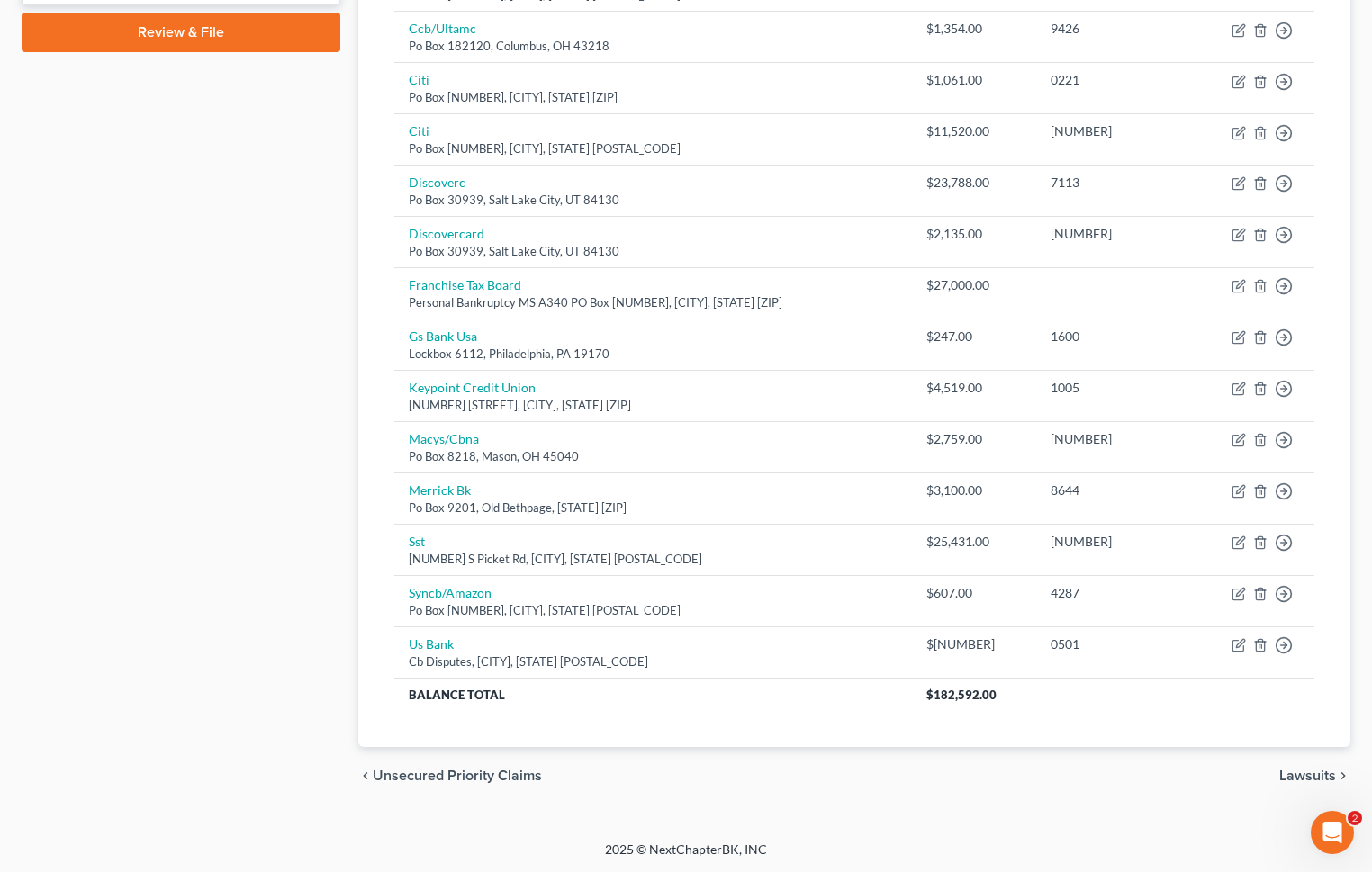 click on "Lawsuits" at bounding box center [1307, 776] 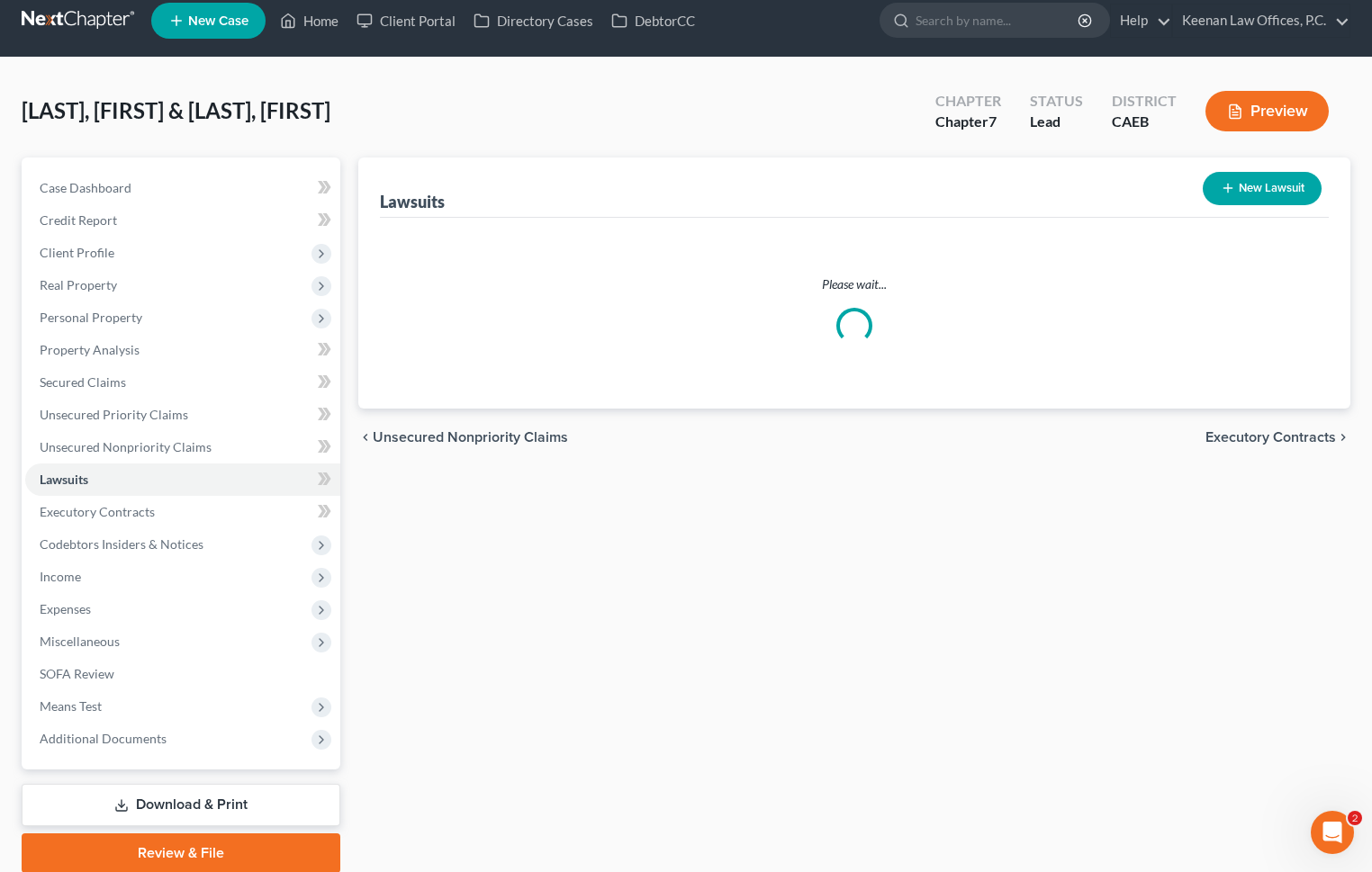 scroll, scrollTop: 0, scrollLeft: 0, axis: both 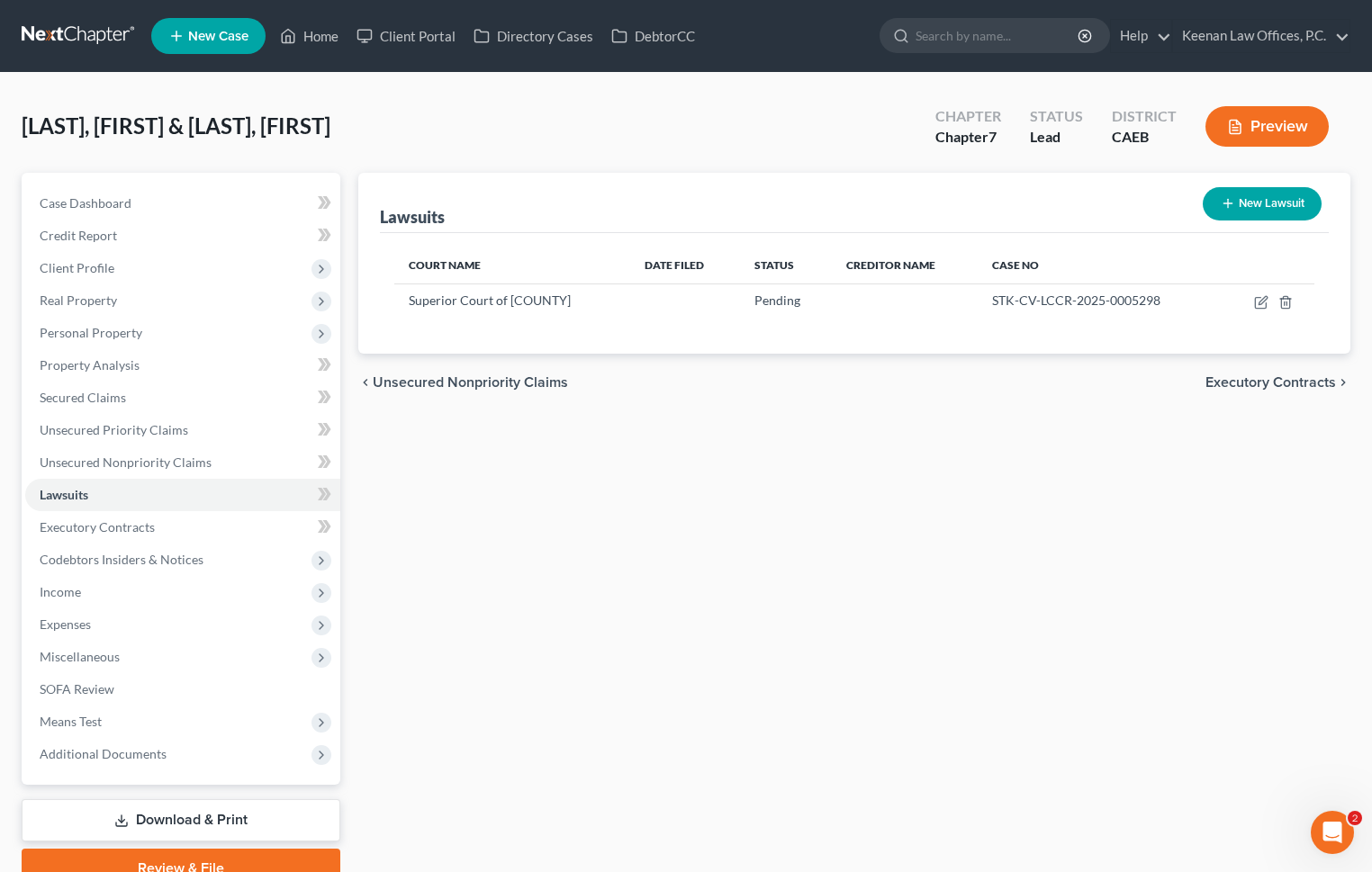 click on "Executory Contracts" at bounding box center (1270, 382) 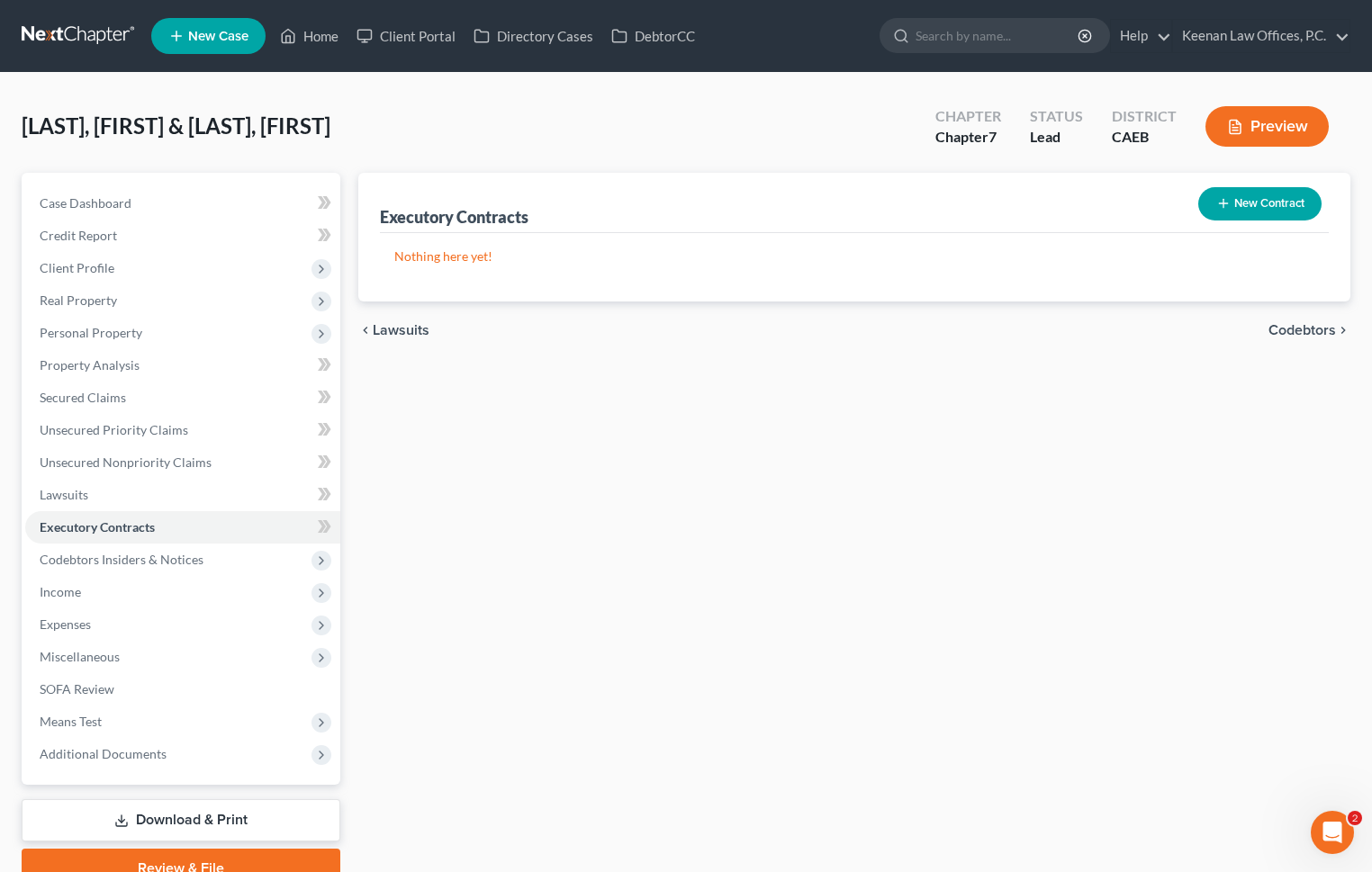 click on "Codebtors" at bounding box center [1302, 330] 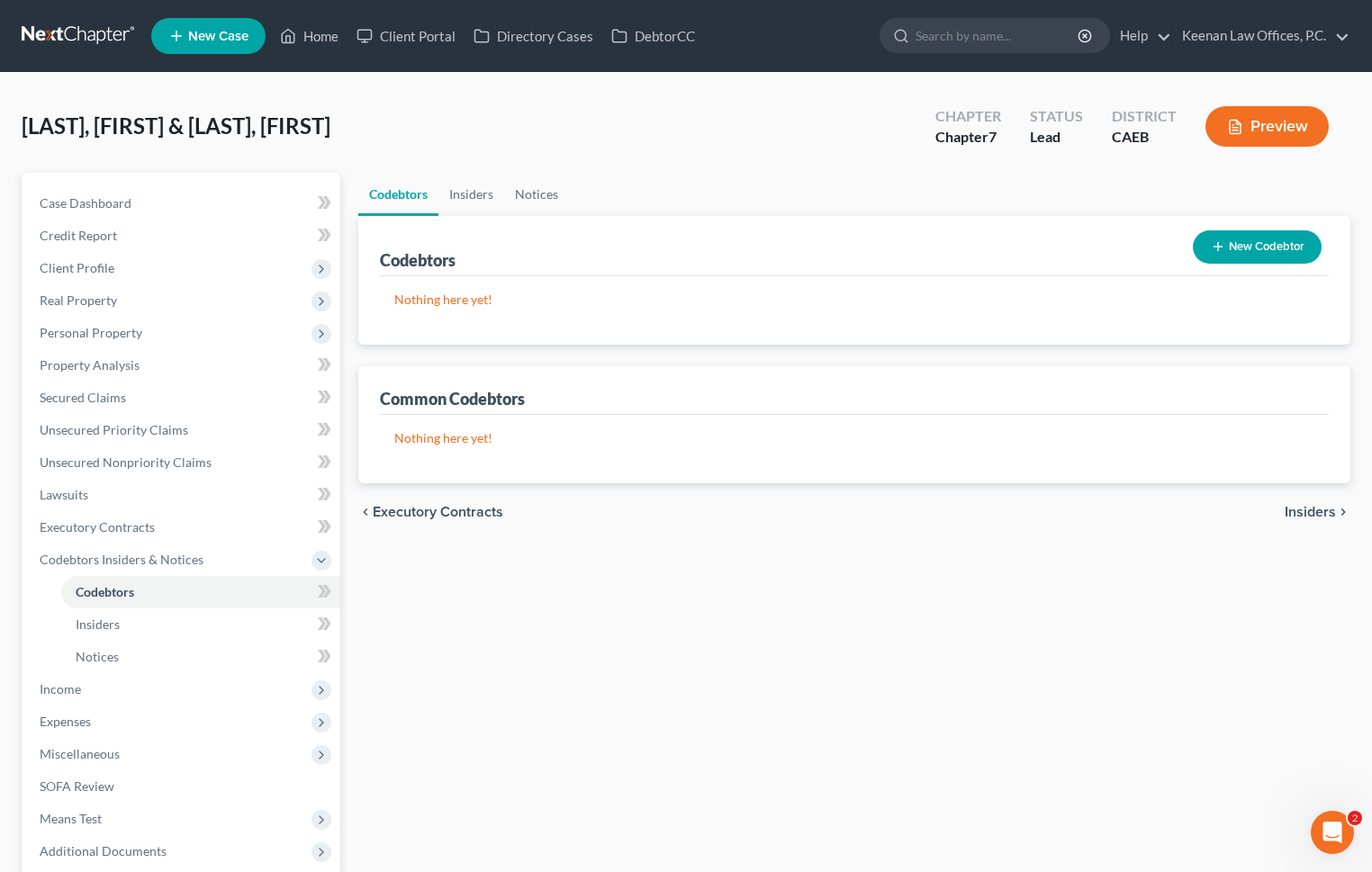 click on "Insiders" at bounding box center [1310, 512] 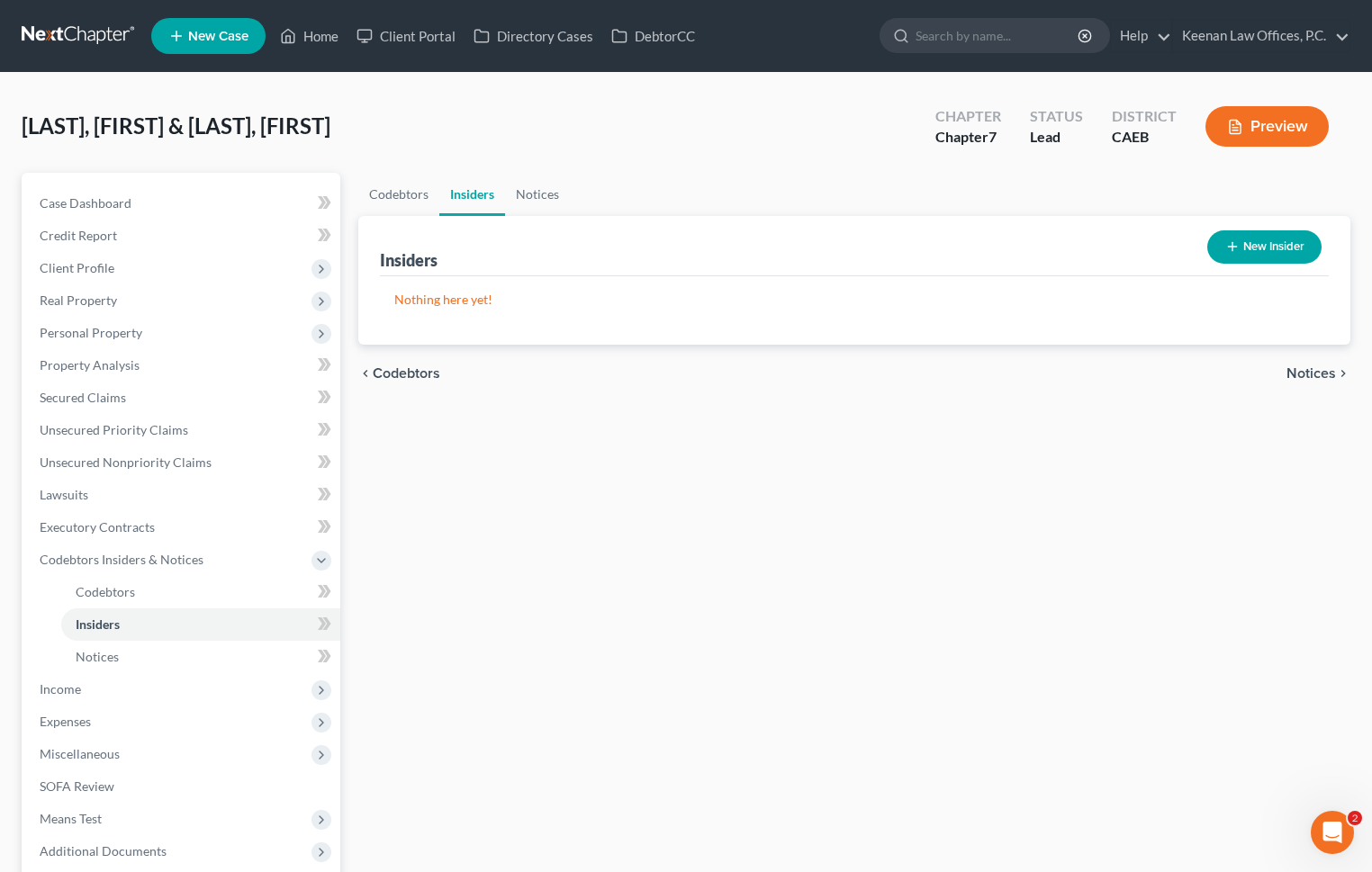 click on "Notices" at bounding box center [1311, 373] 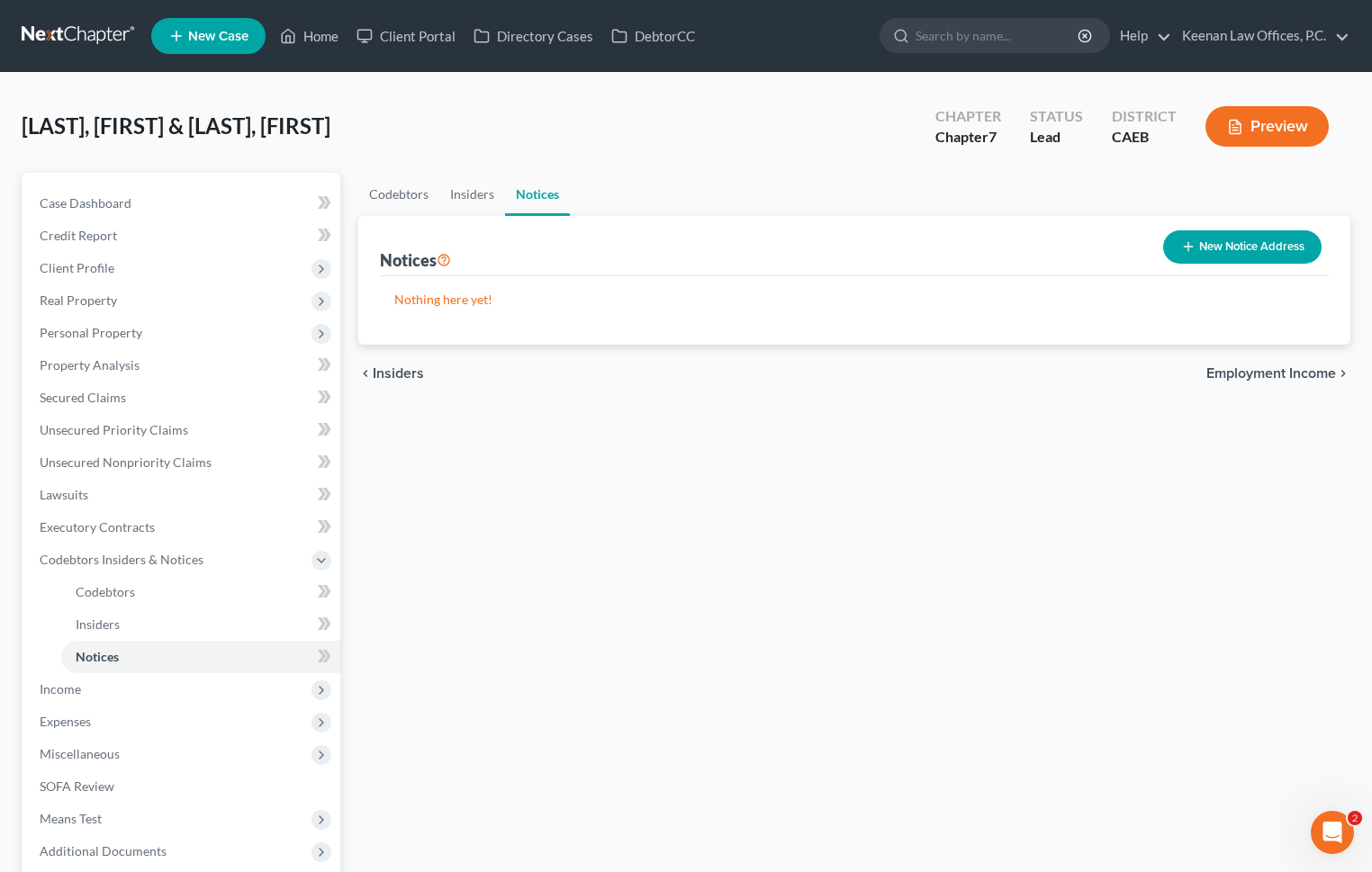 click on "Employment Income" at bounding box center [1271, 373] 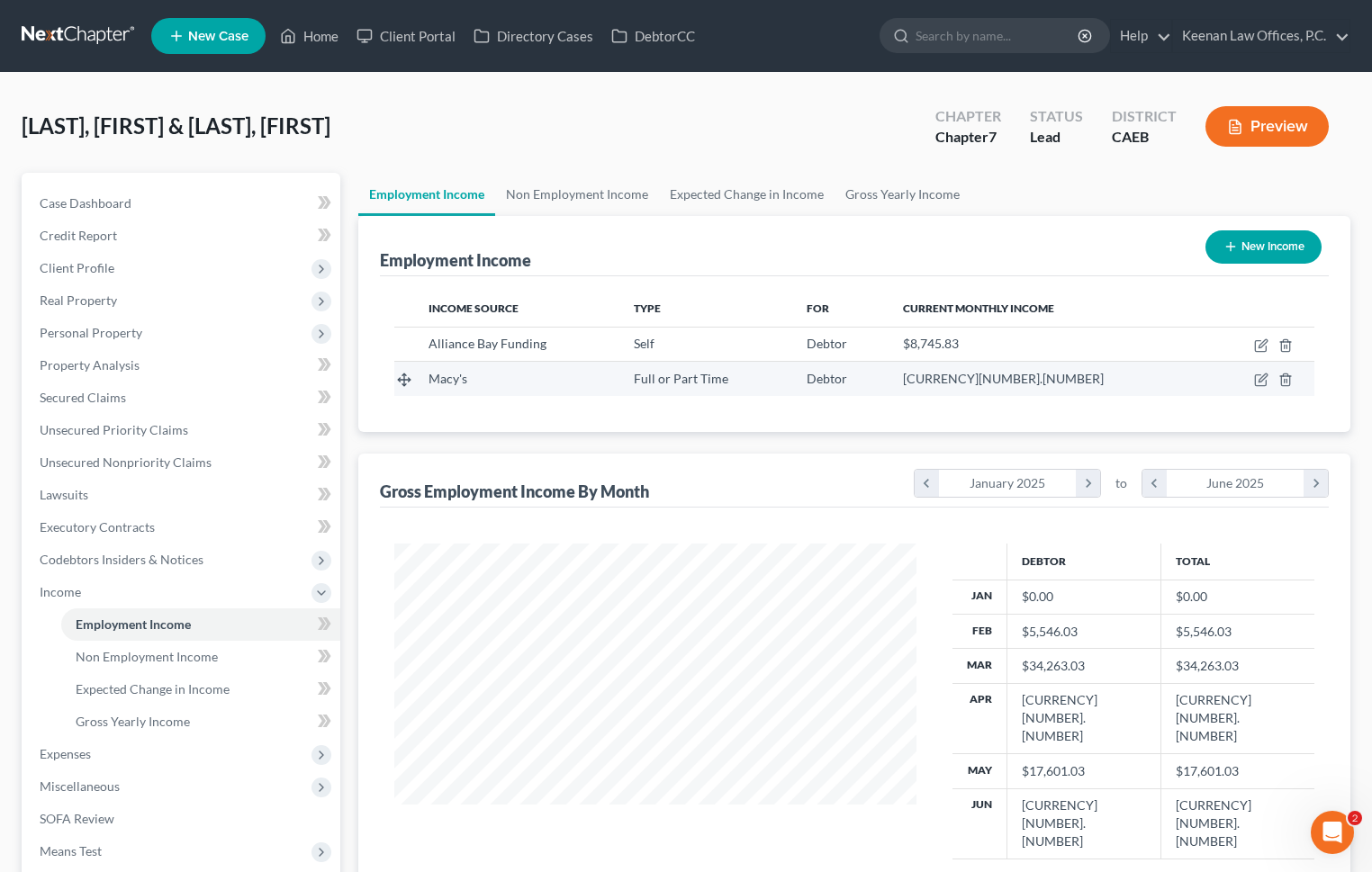 scroll, scrollTop: 899574, scrollLeft: 899704, axis: both 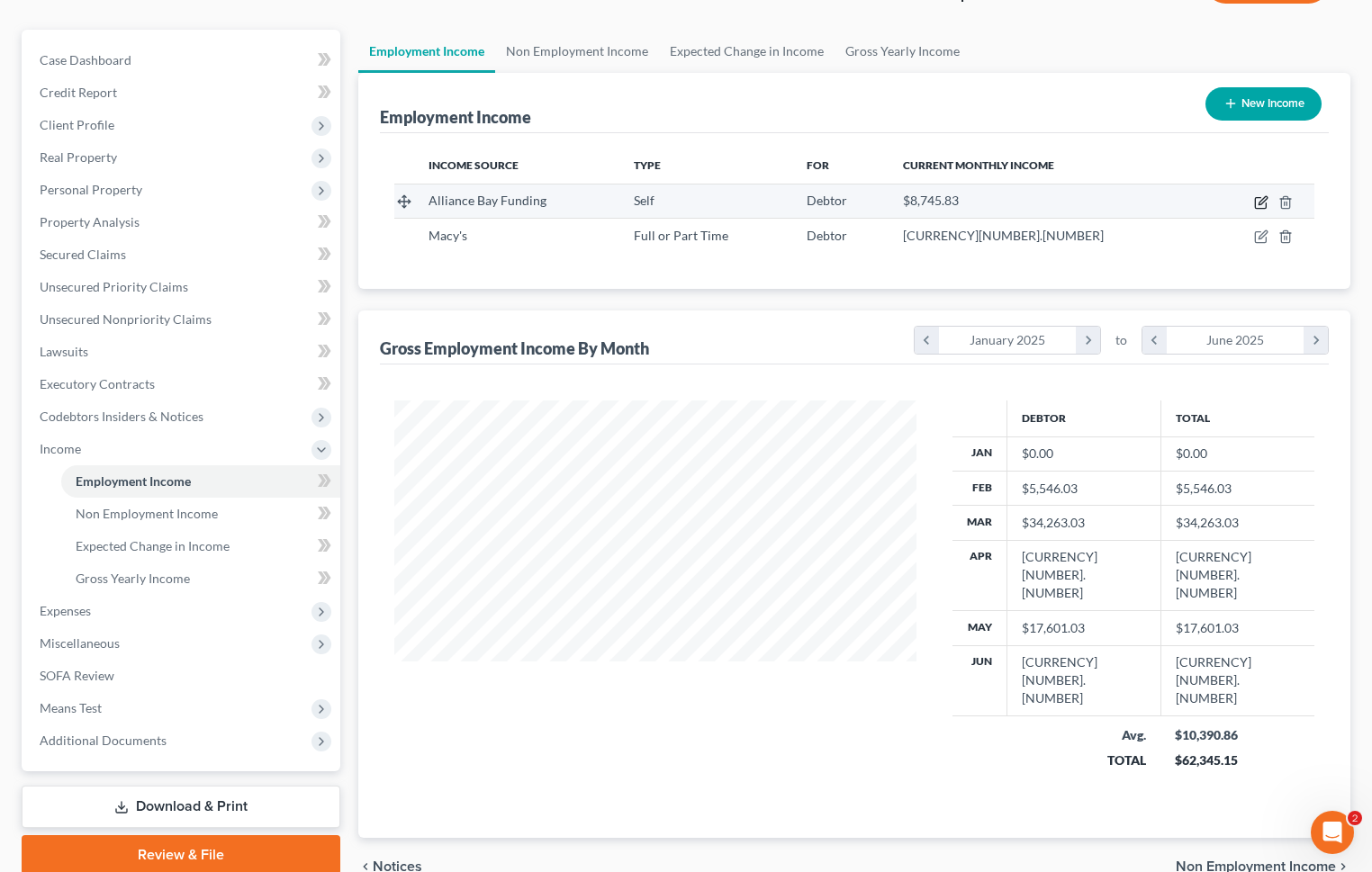click 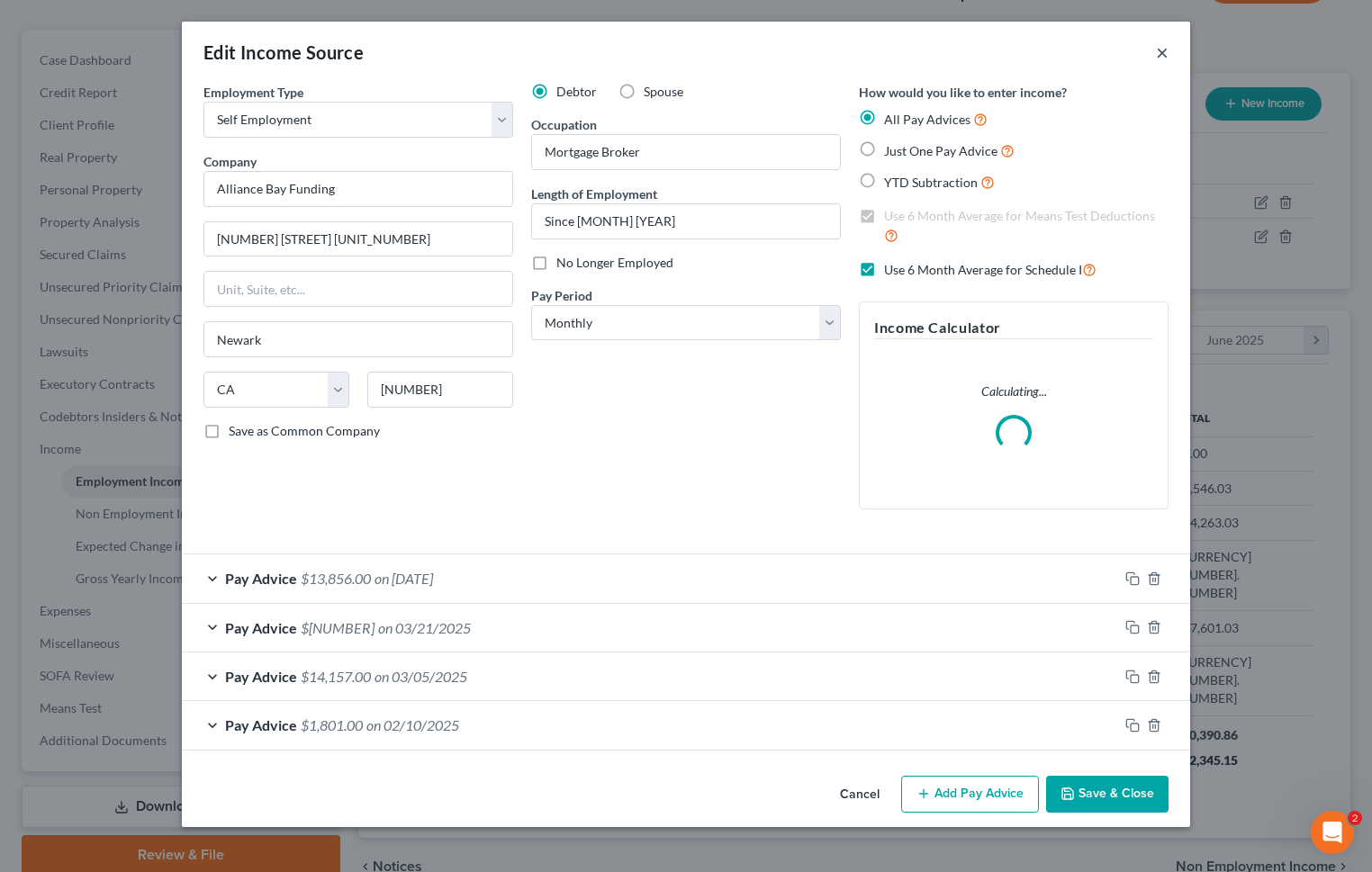click on "×" at bounding box center [1162, 52] 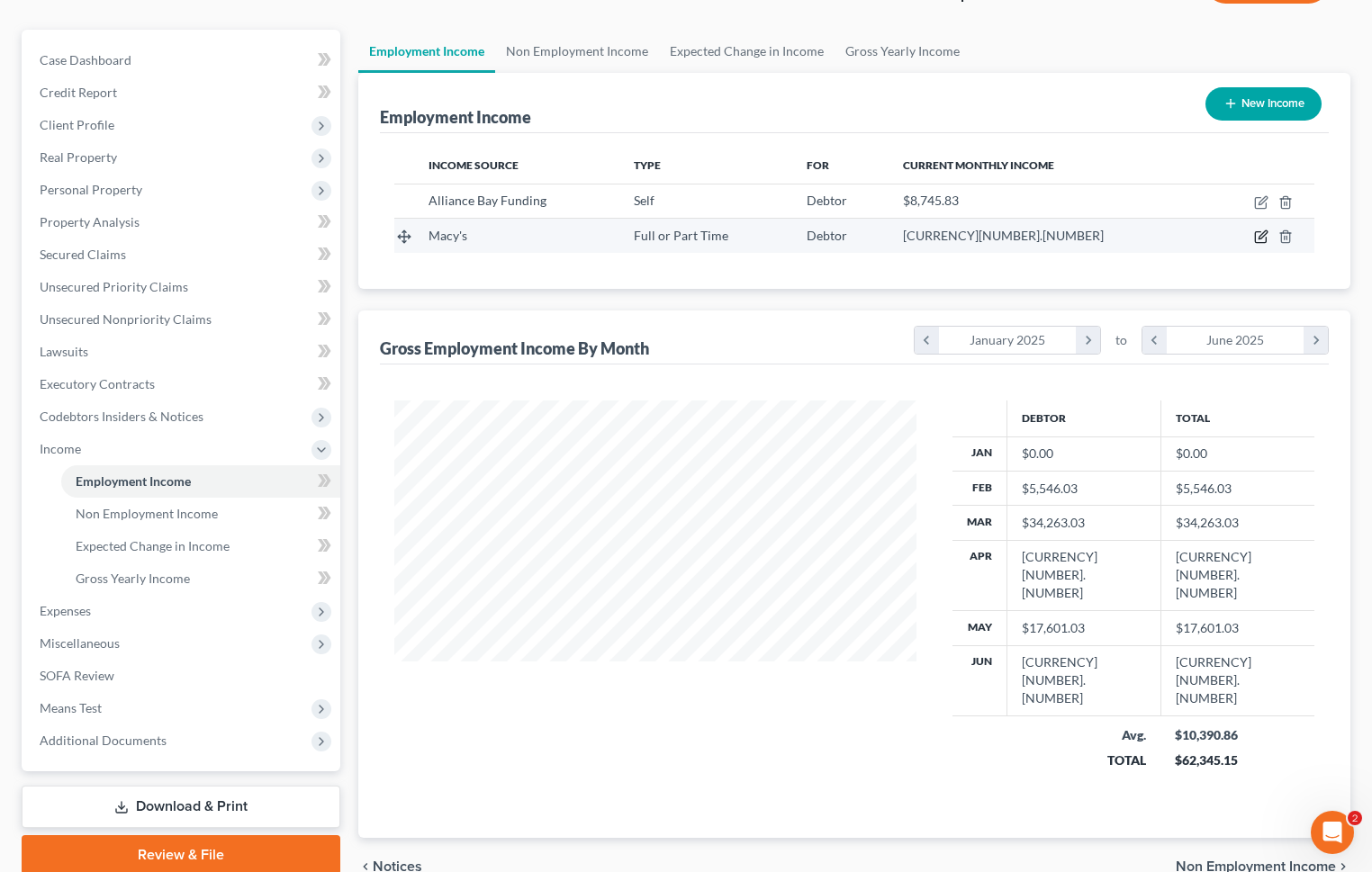click 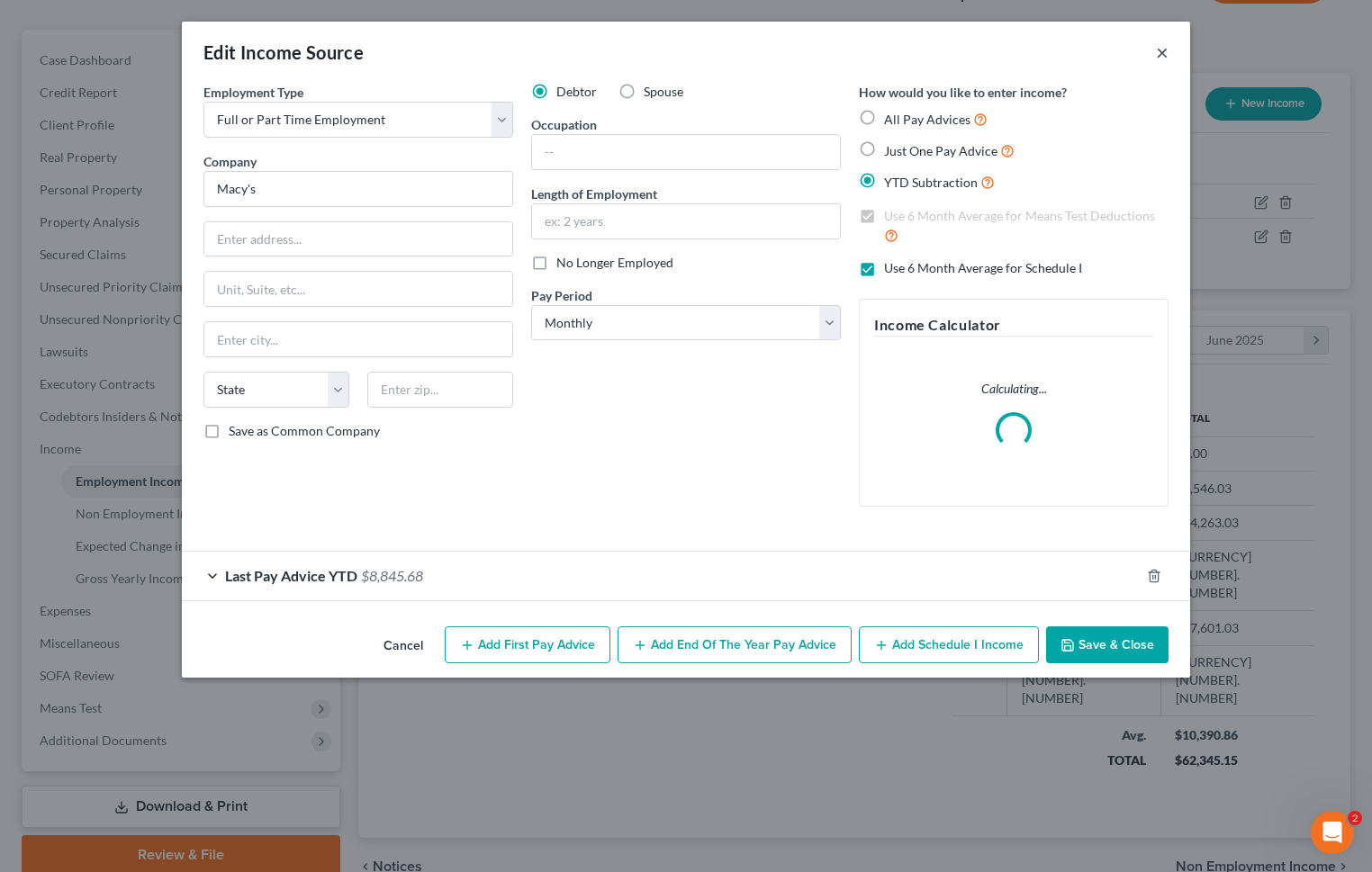 click on "×" at bounding box center [1162, 52] 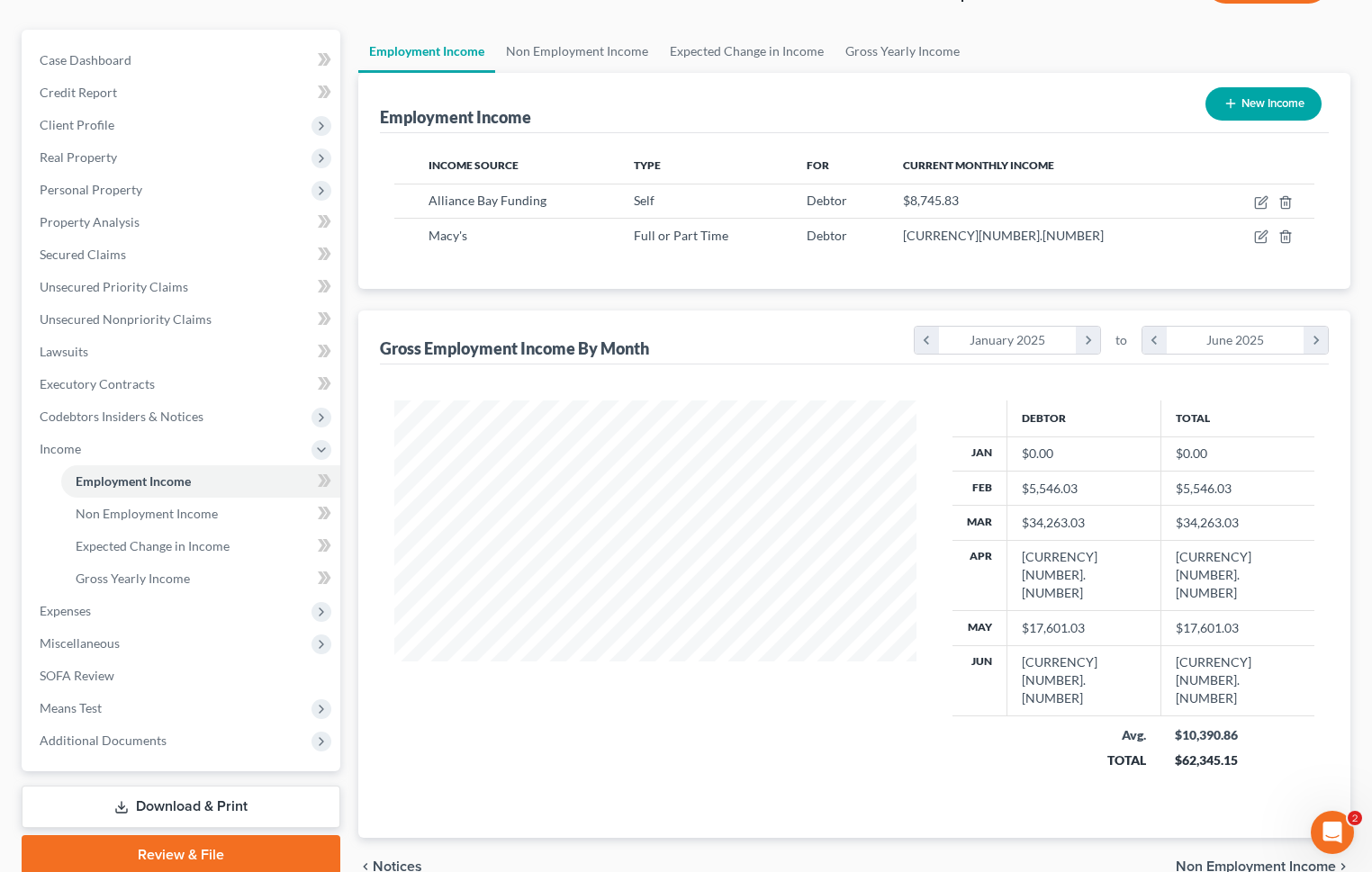 click on "Non Employment Income" at bounding box center [1256, 867] 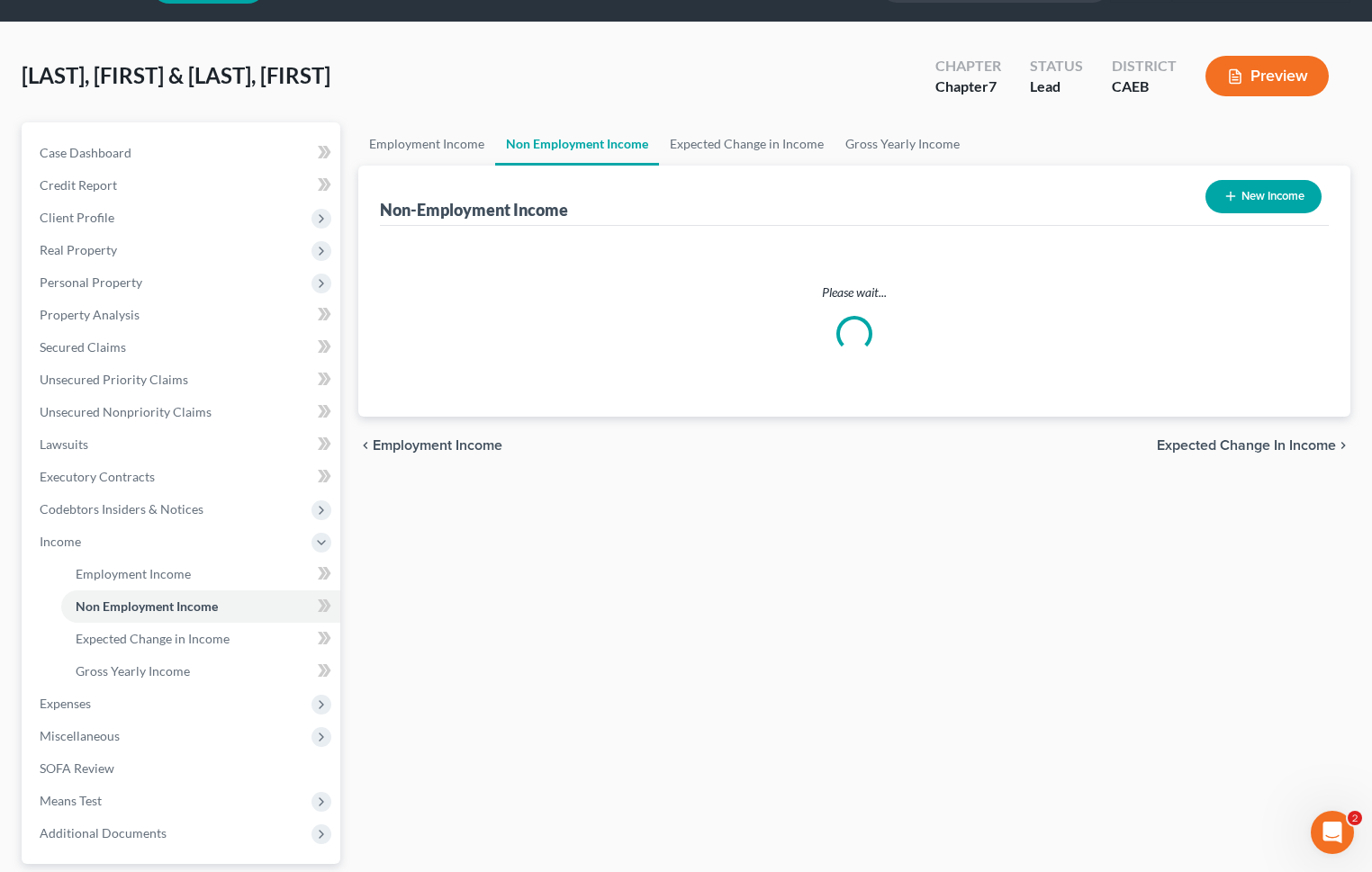 scroll, scrollTop: 0, scrollLeft: 0, axis: both 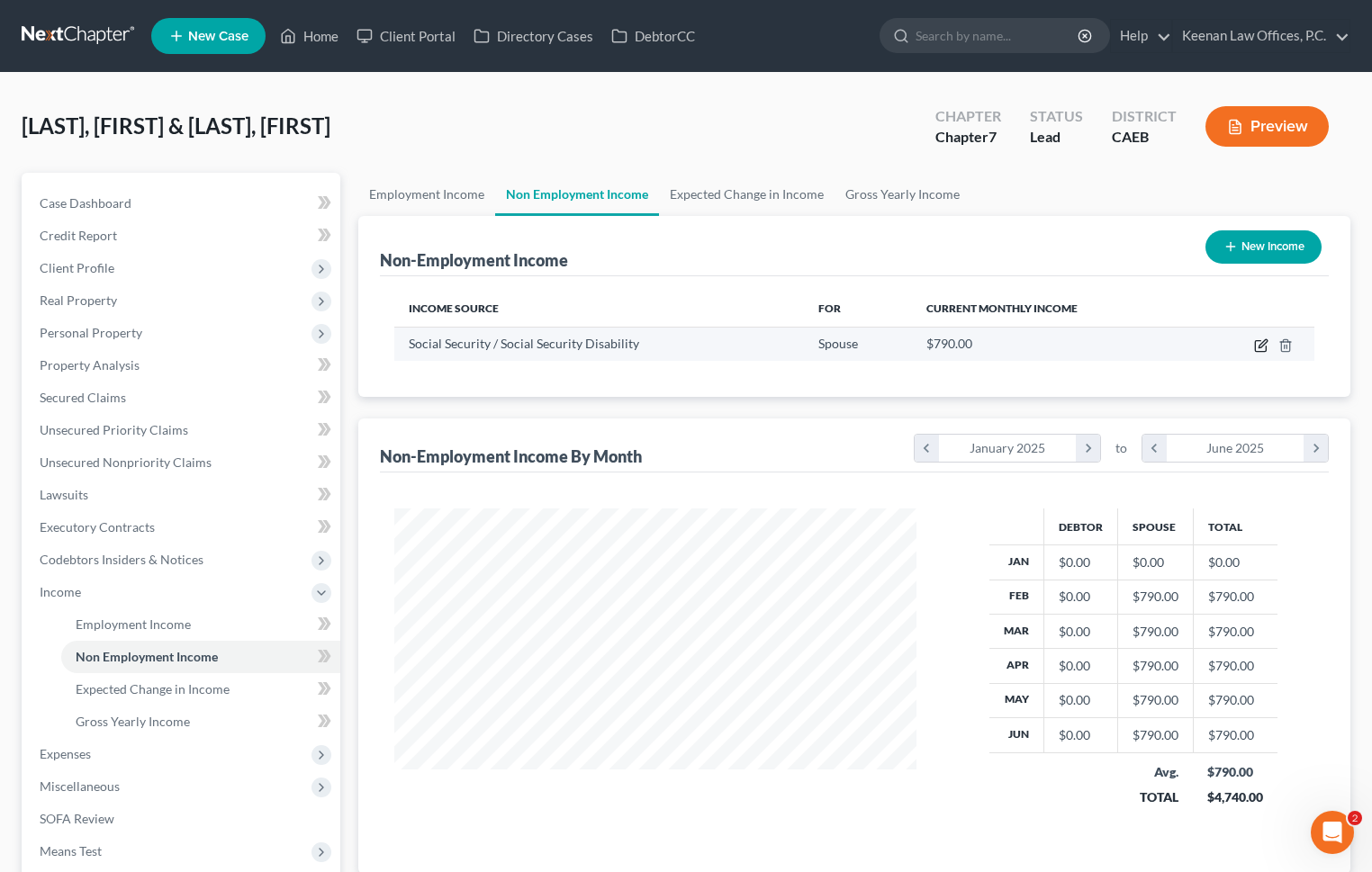 click 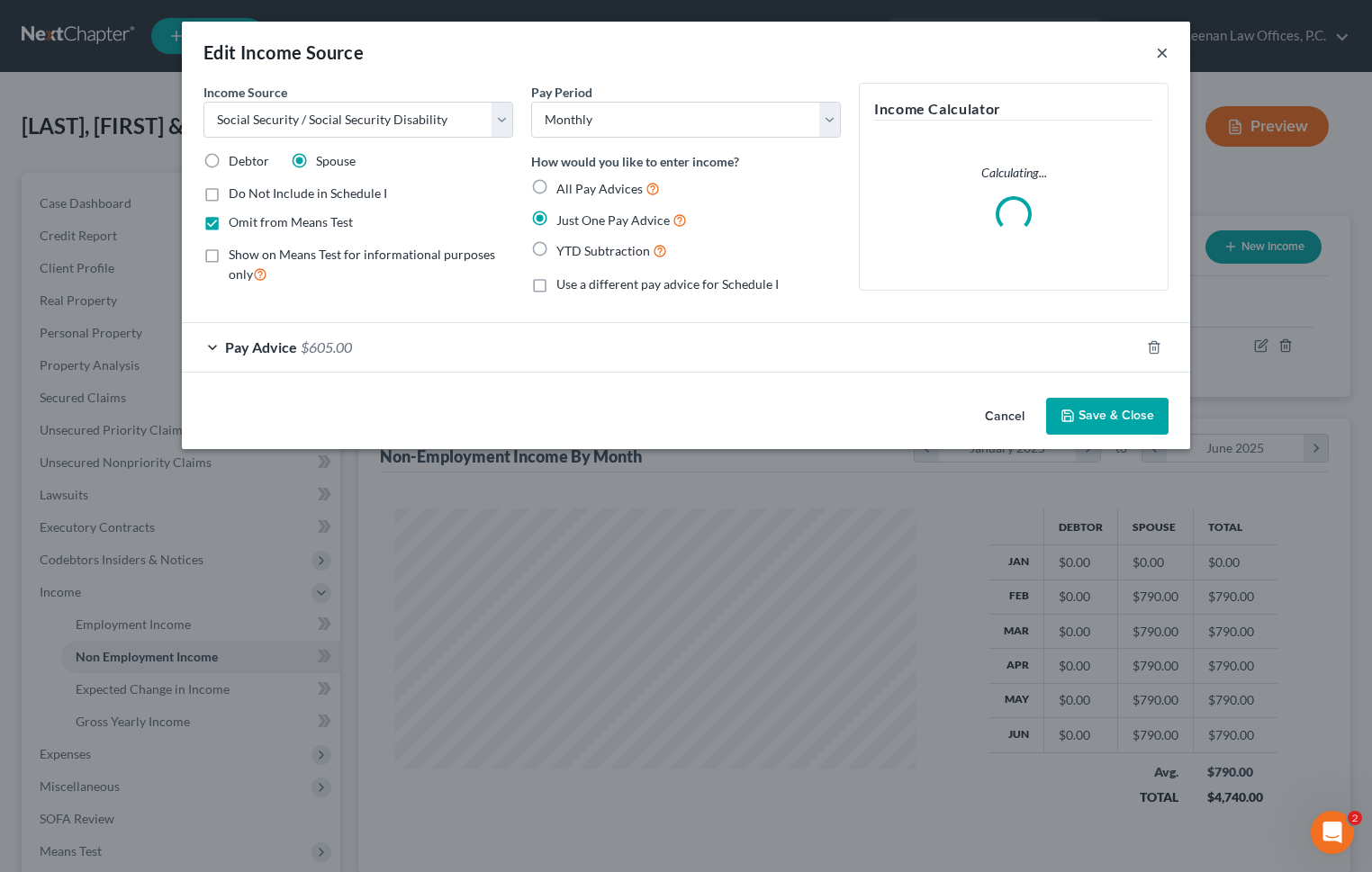 click on "×" at bounding box center [1162, 52] 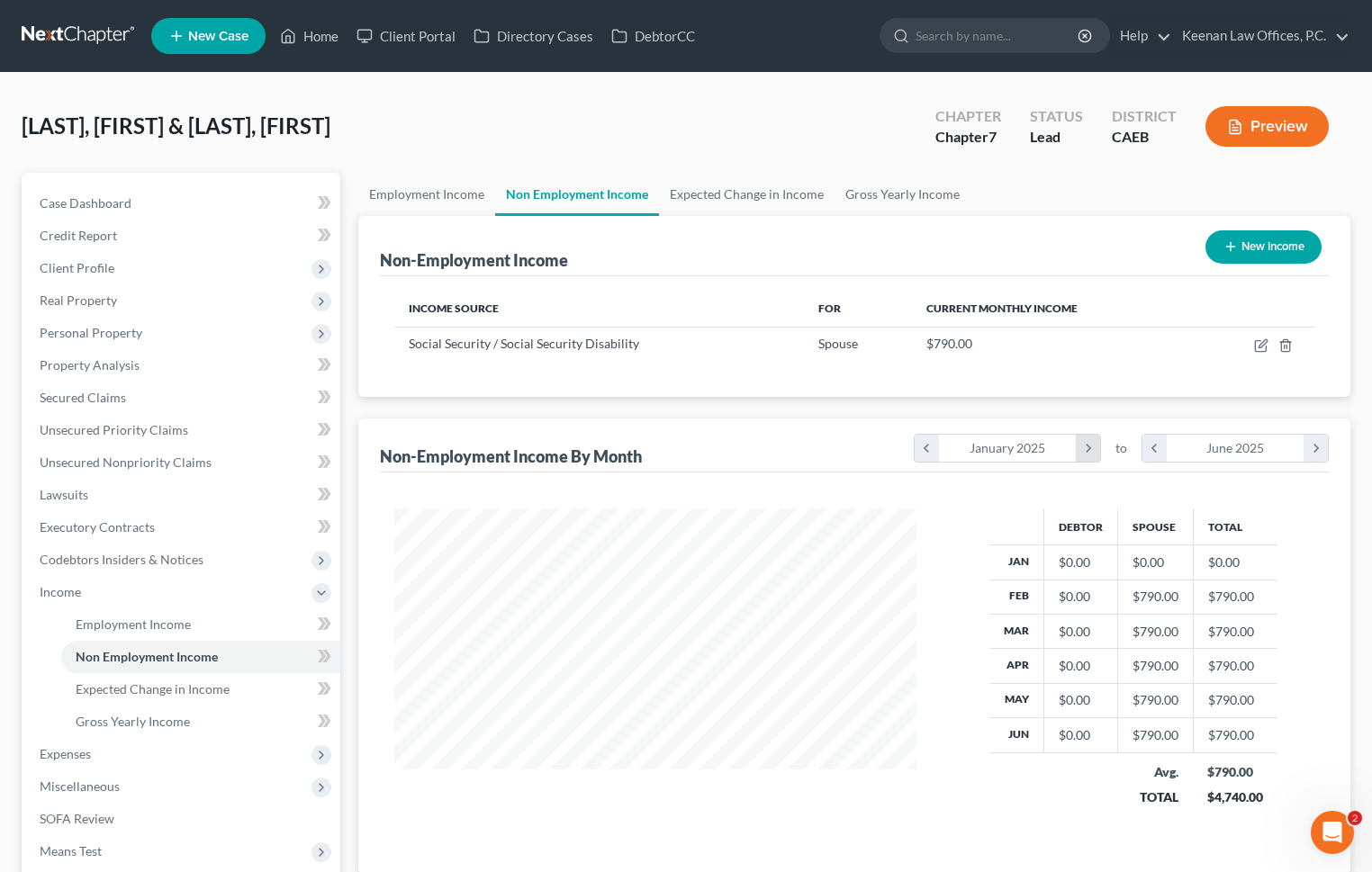 click on "chevron_right" at bounding box center [1088, 448] 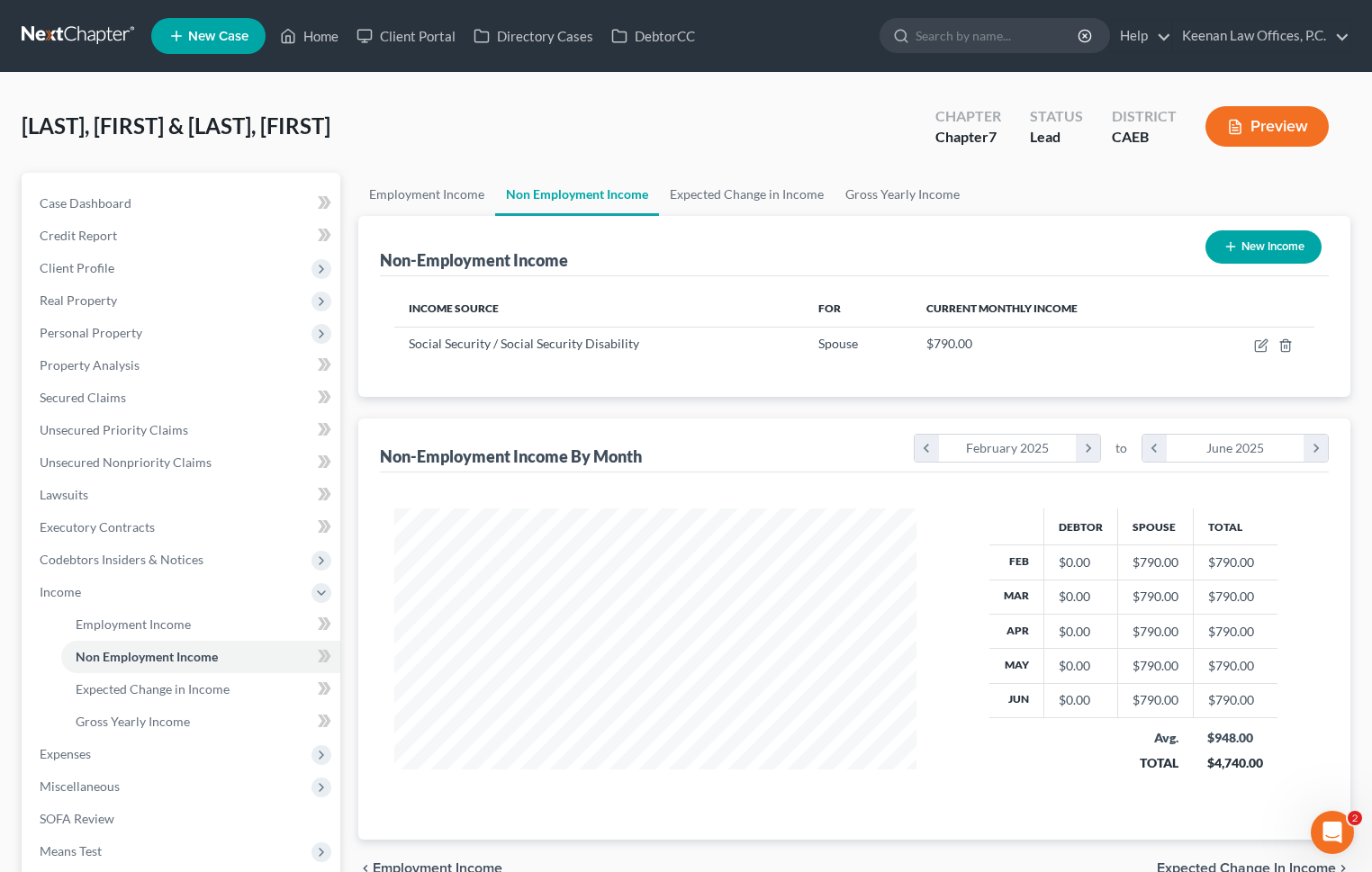 click on "June 2025" at bounding box center (1235, 448) 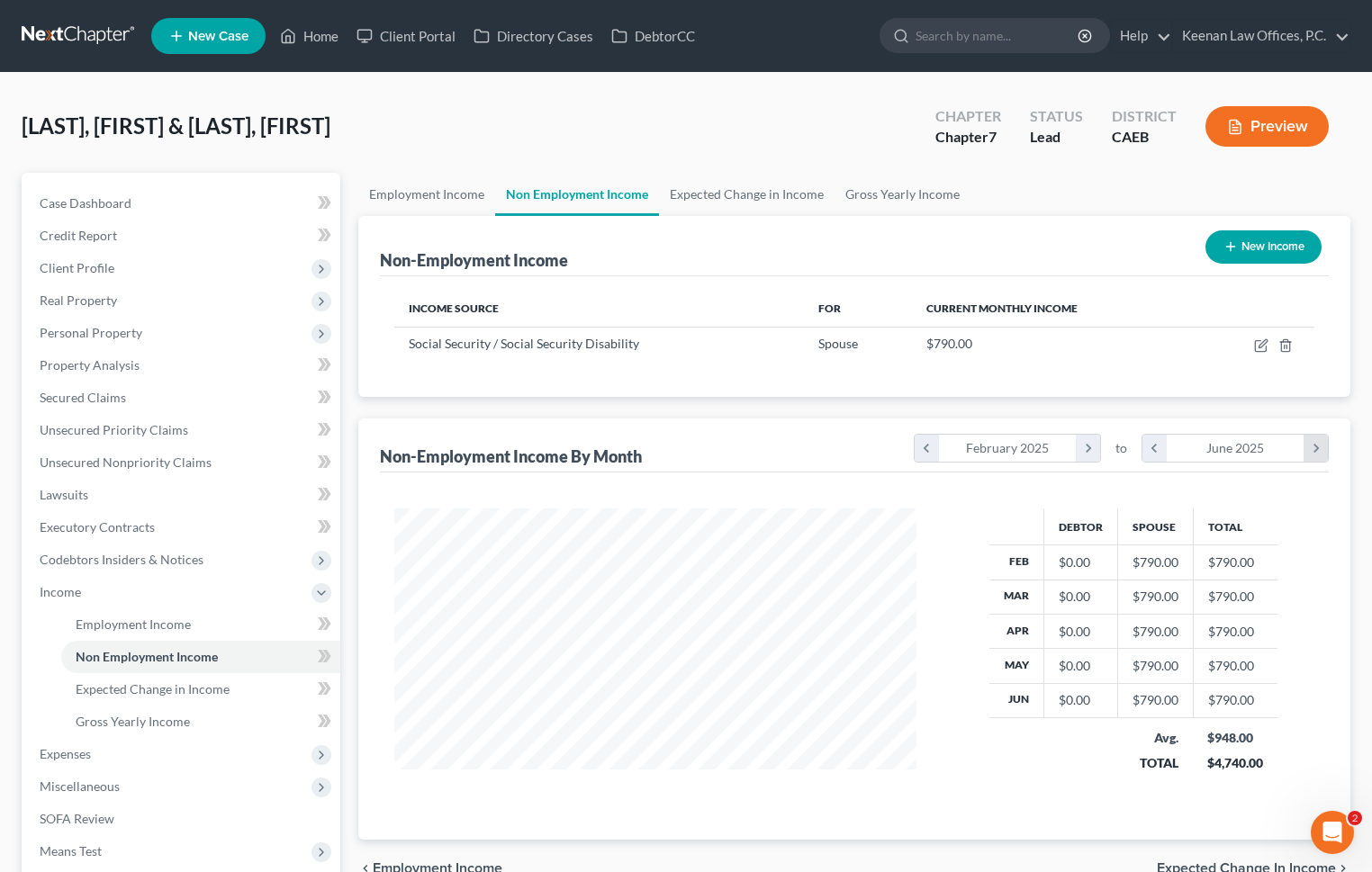 click on "chevron_right" at bounding box center (1315, 448) 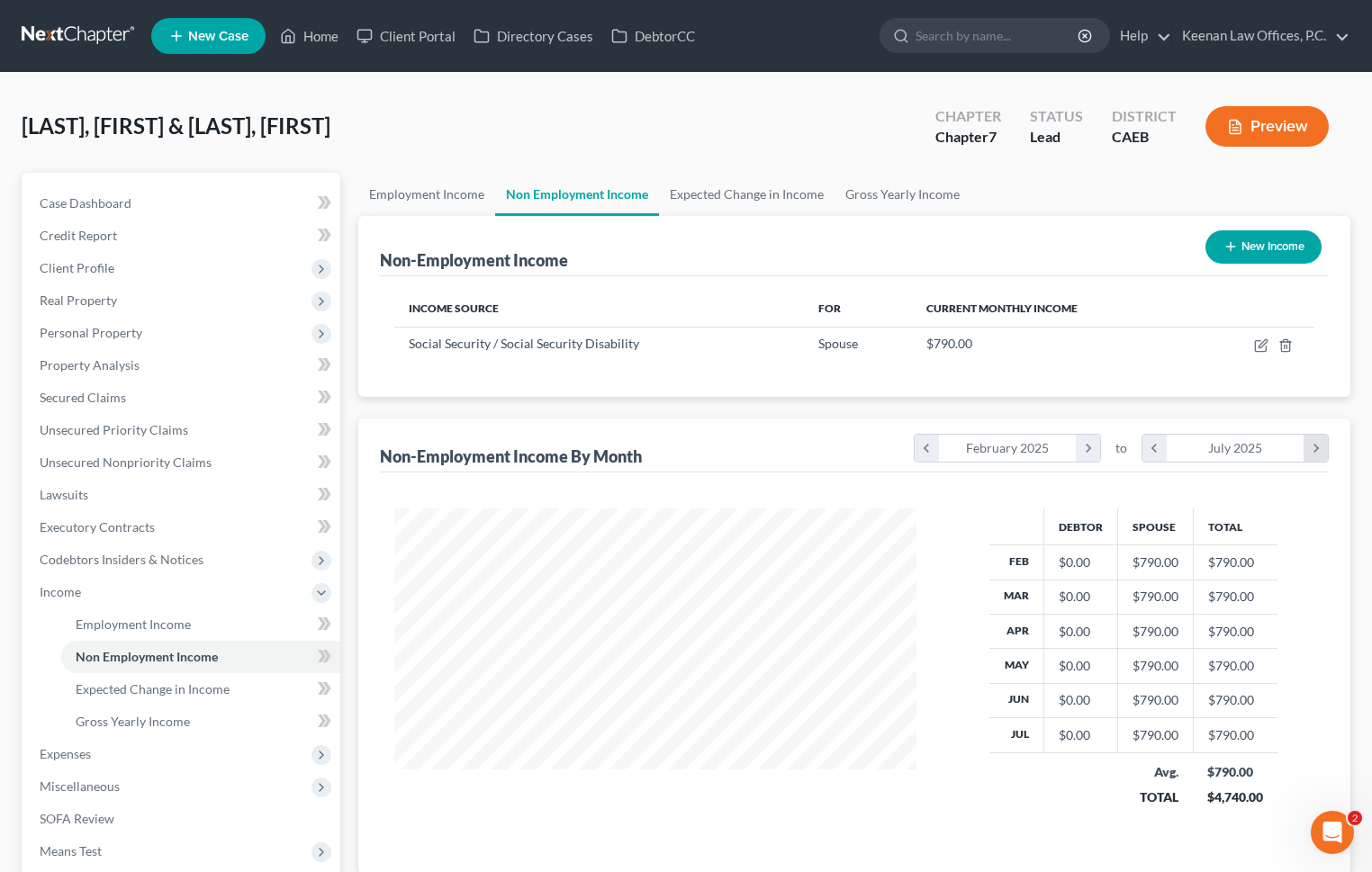 scroll, scrollTop: 899574, scrollLeft: 899704, axis: both 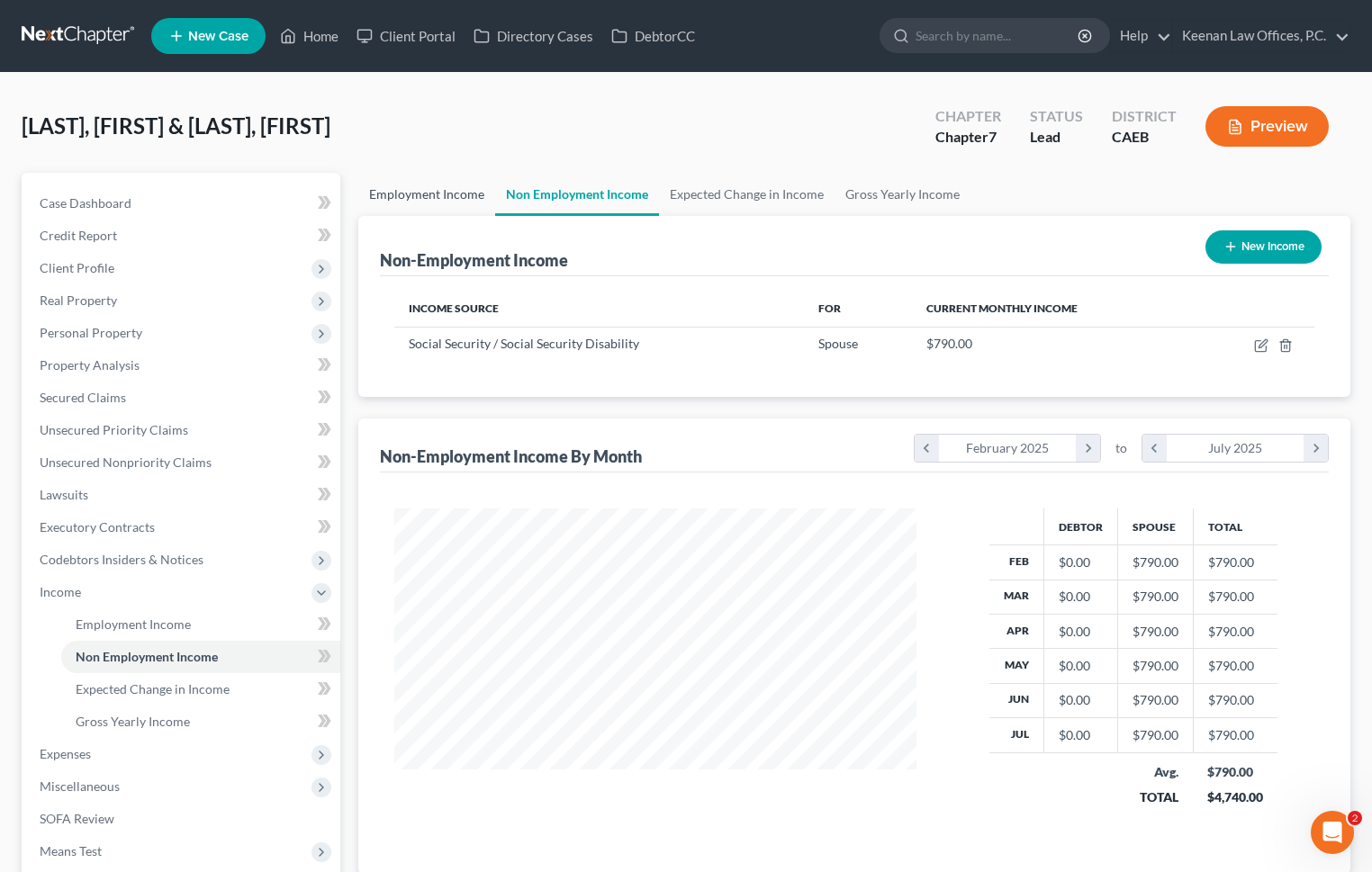 click on "Employment Income" at bounding box center [427, 194] 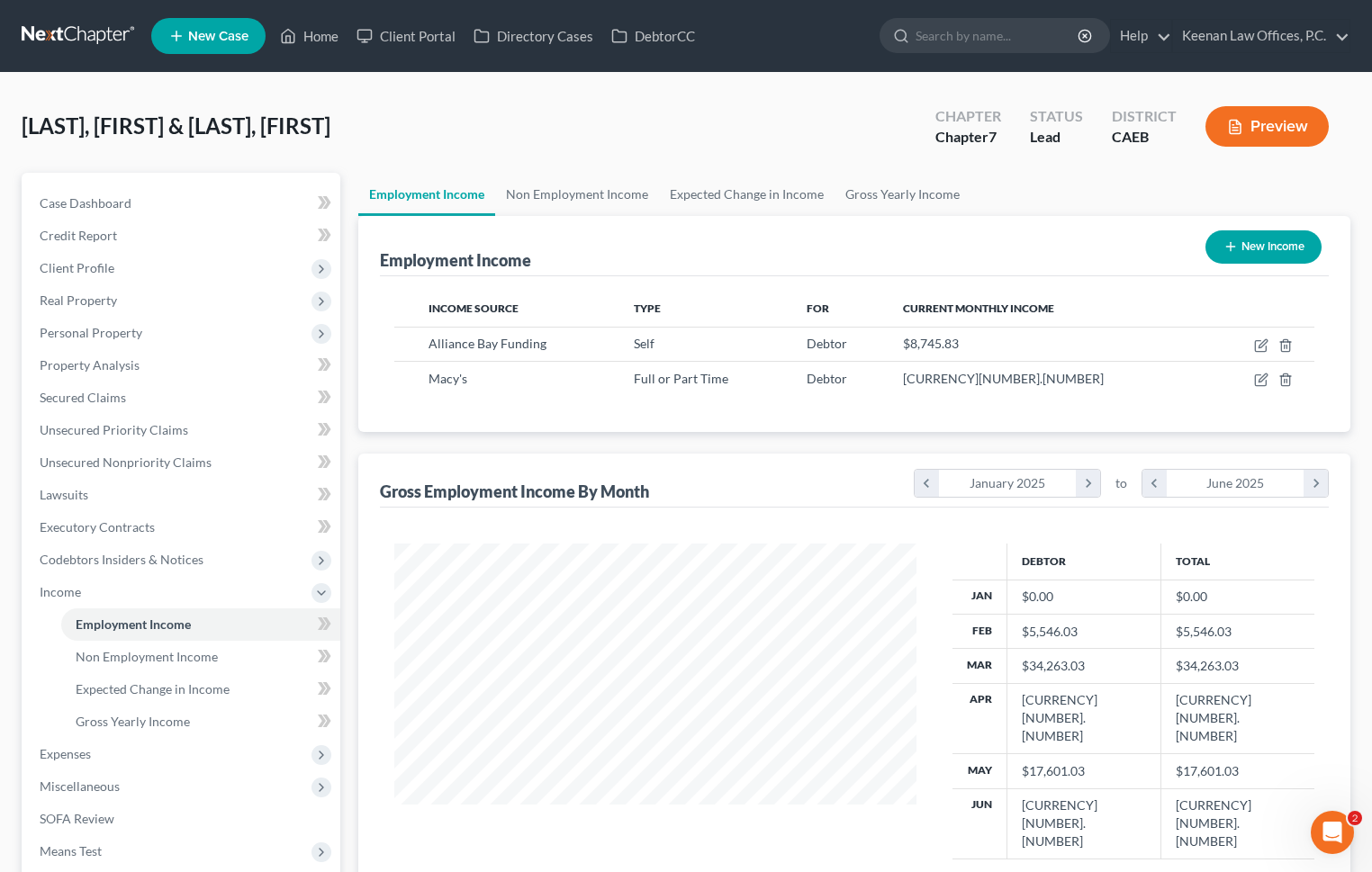 scroll, scrollTop: 899574, scrollLeft: 899704, axis: both 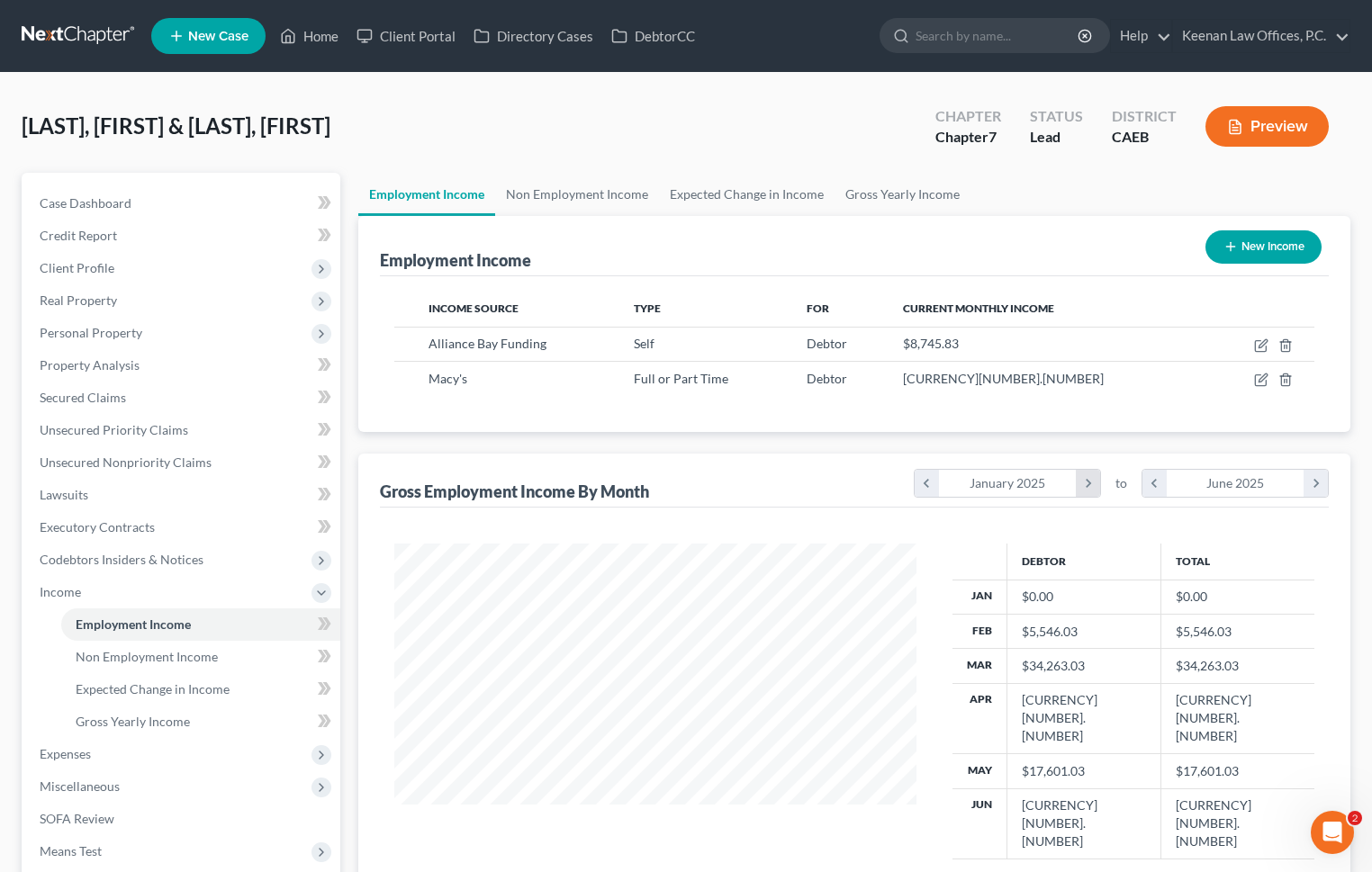 click on "chevron_right" at bounding box center [1088, 483] 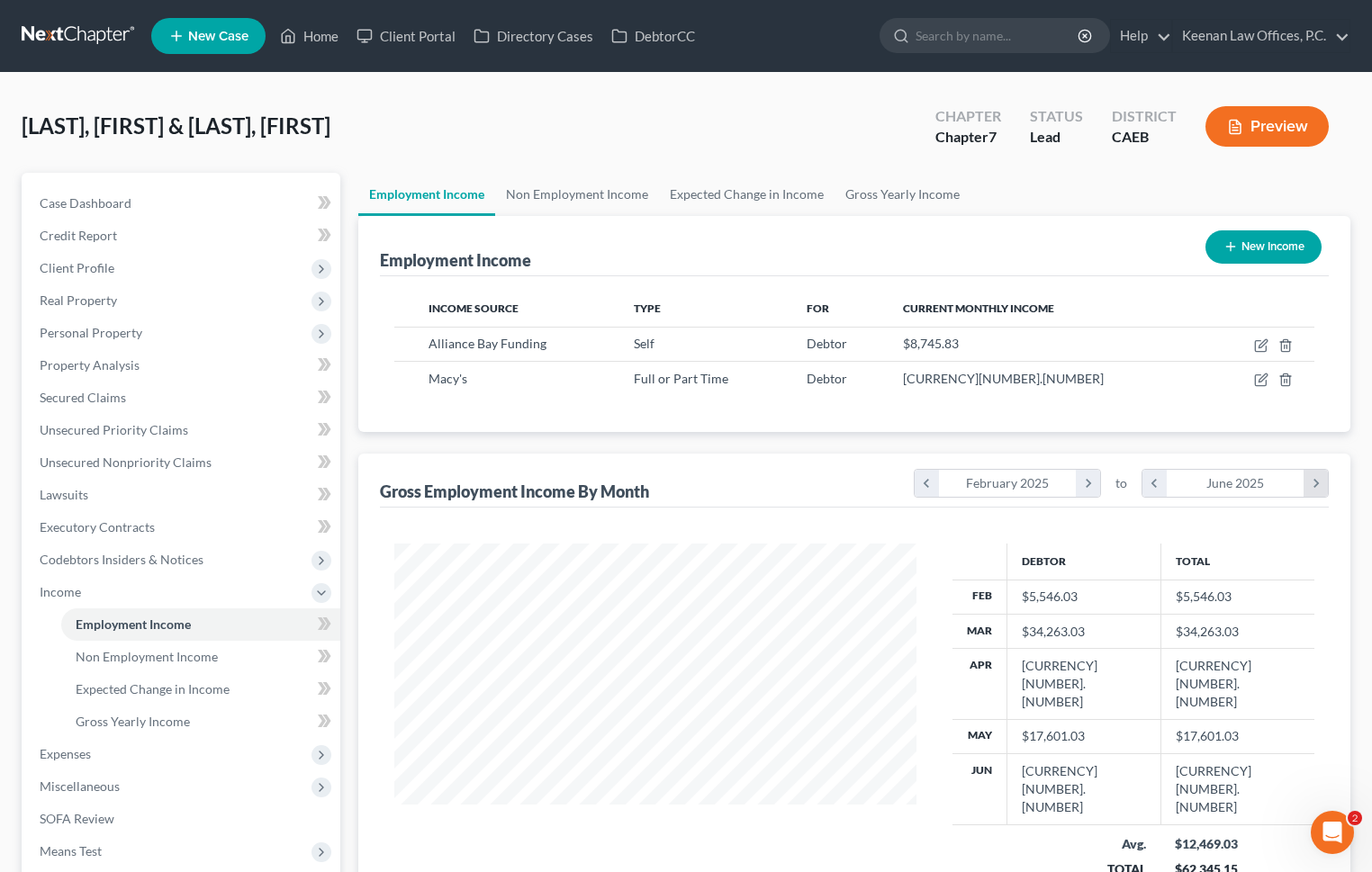 click on "chevron_right" at bounding box center [1315, 483] 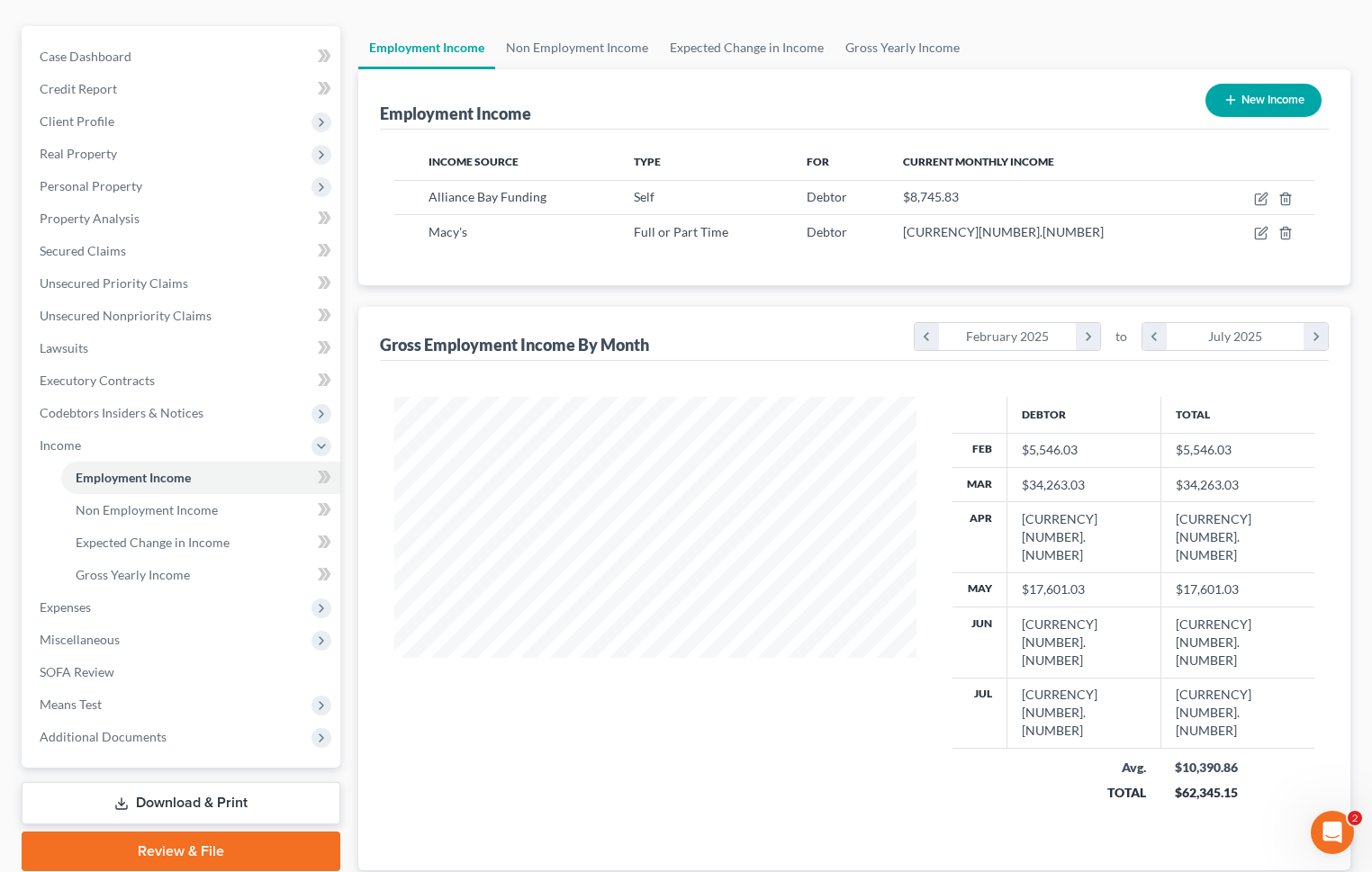 scroll, scrollTop: 212, scrollLeft: 0, axis: vertical 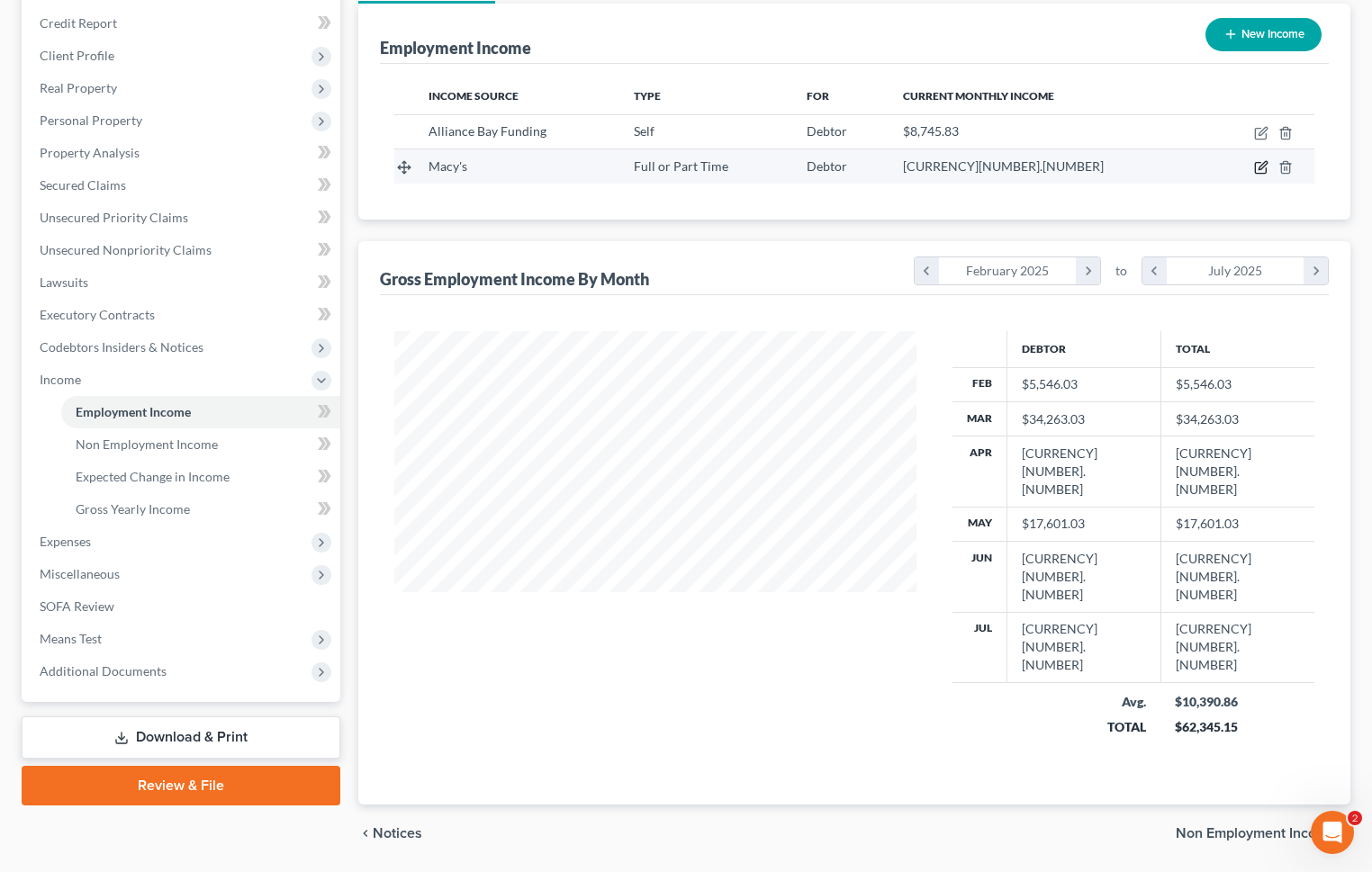 click 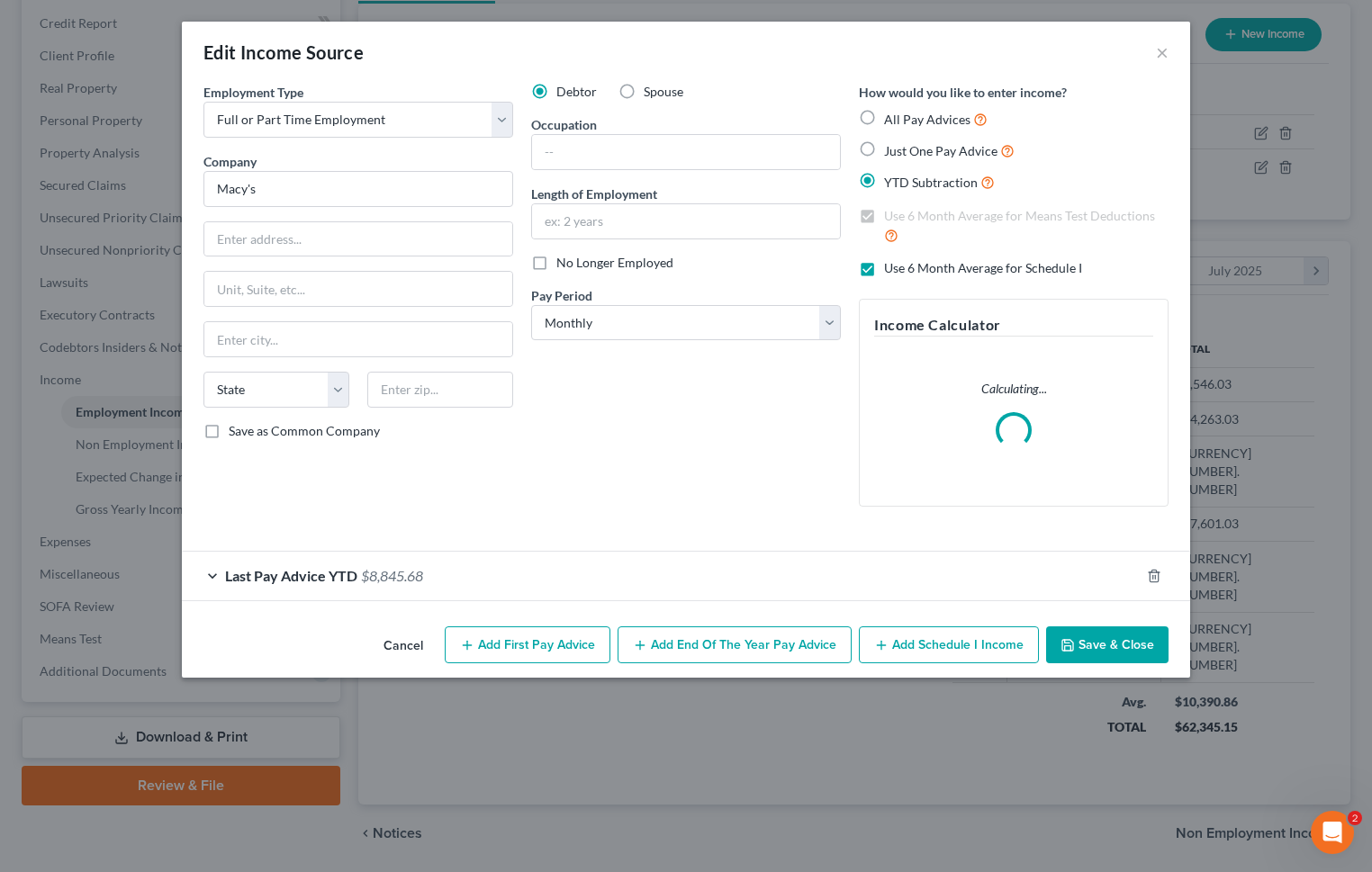 click on "Last Pay Advice YTD $[NUMBER]" at bounding box center (661, 575) 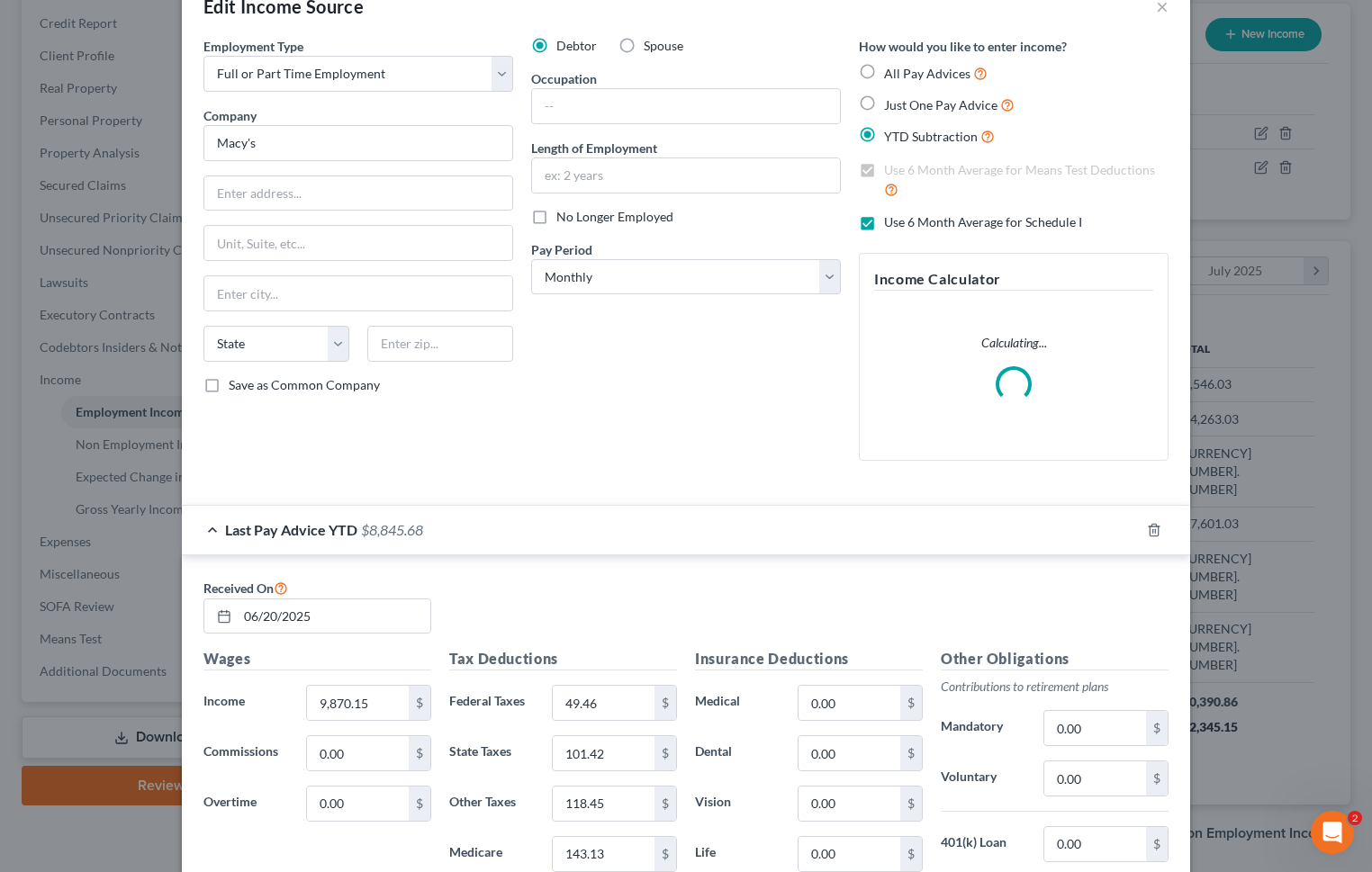 scroll, scrollTop: 0, scrollLeft: 0, axis: both 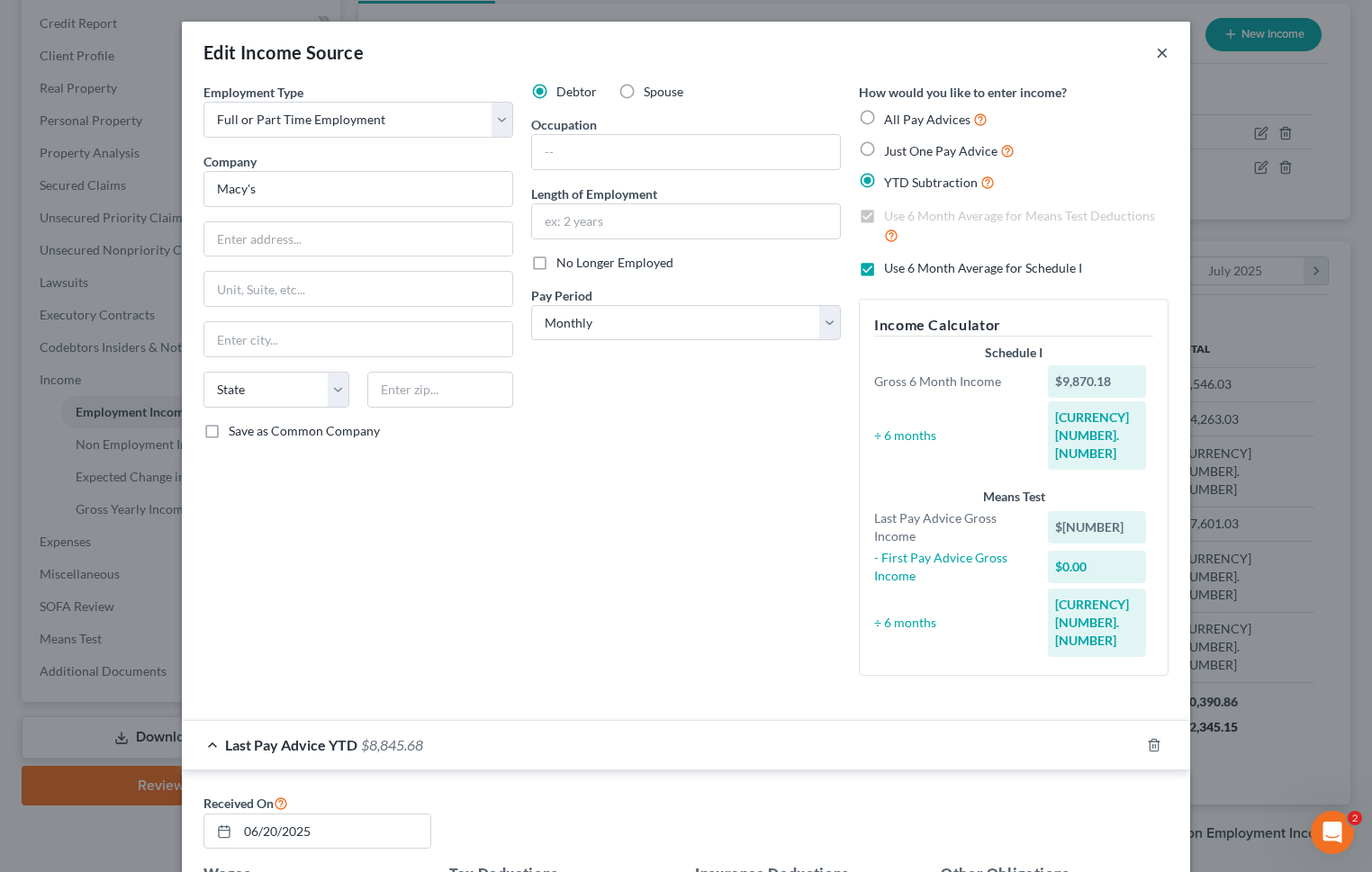 click on "×" at bounding box center (1162, 52) 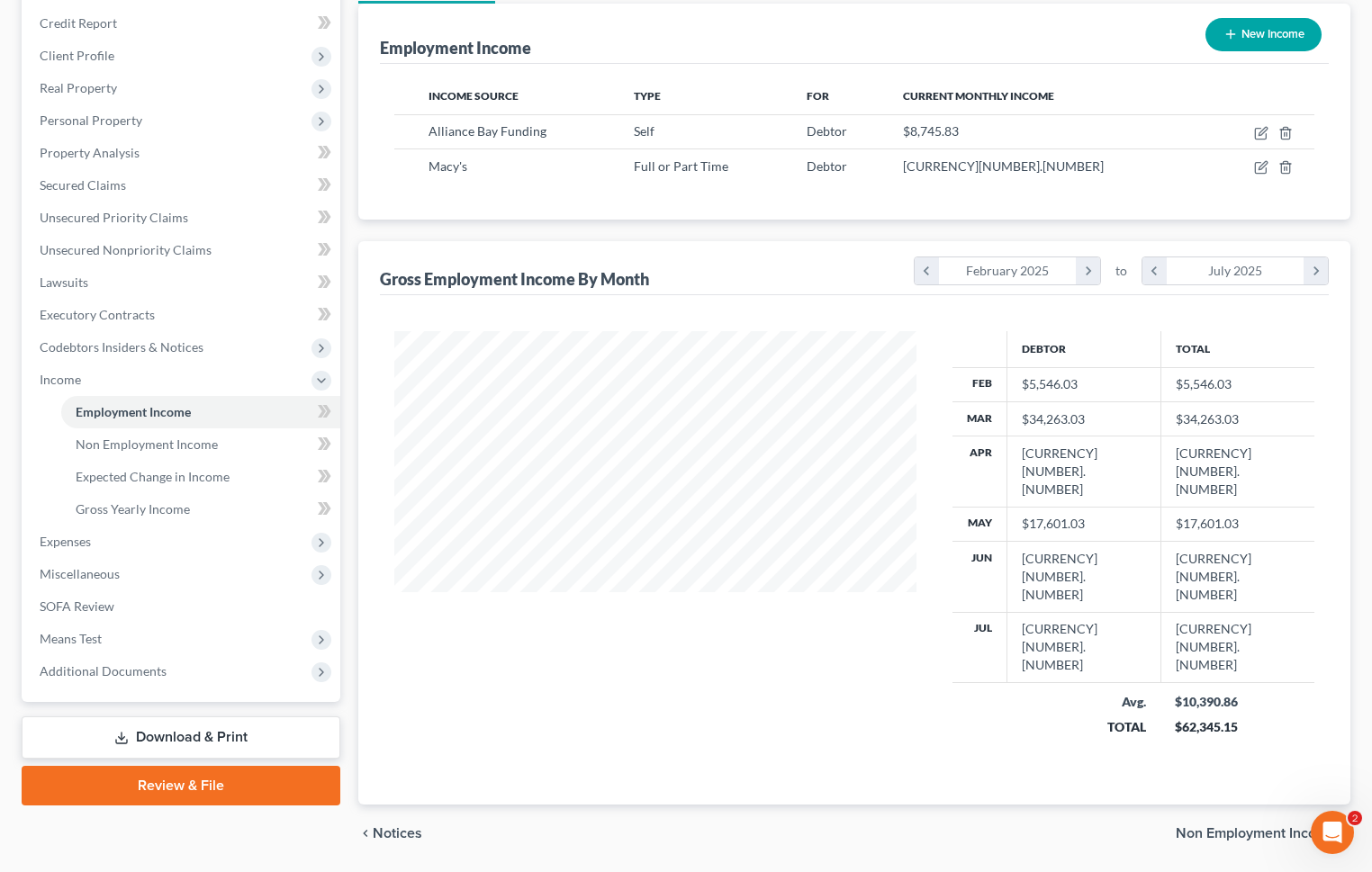 scroll, scrollTop: 0, scrollLeft: 0, axis: both 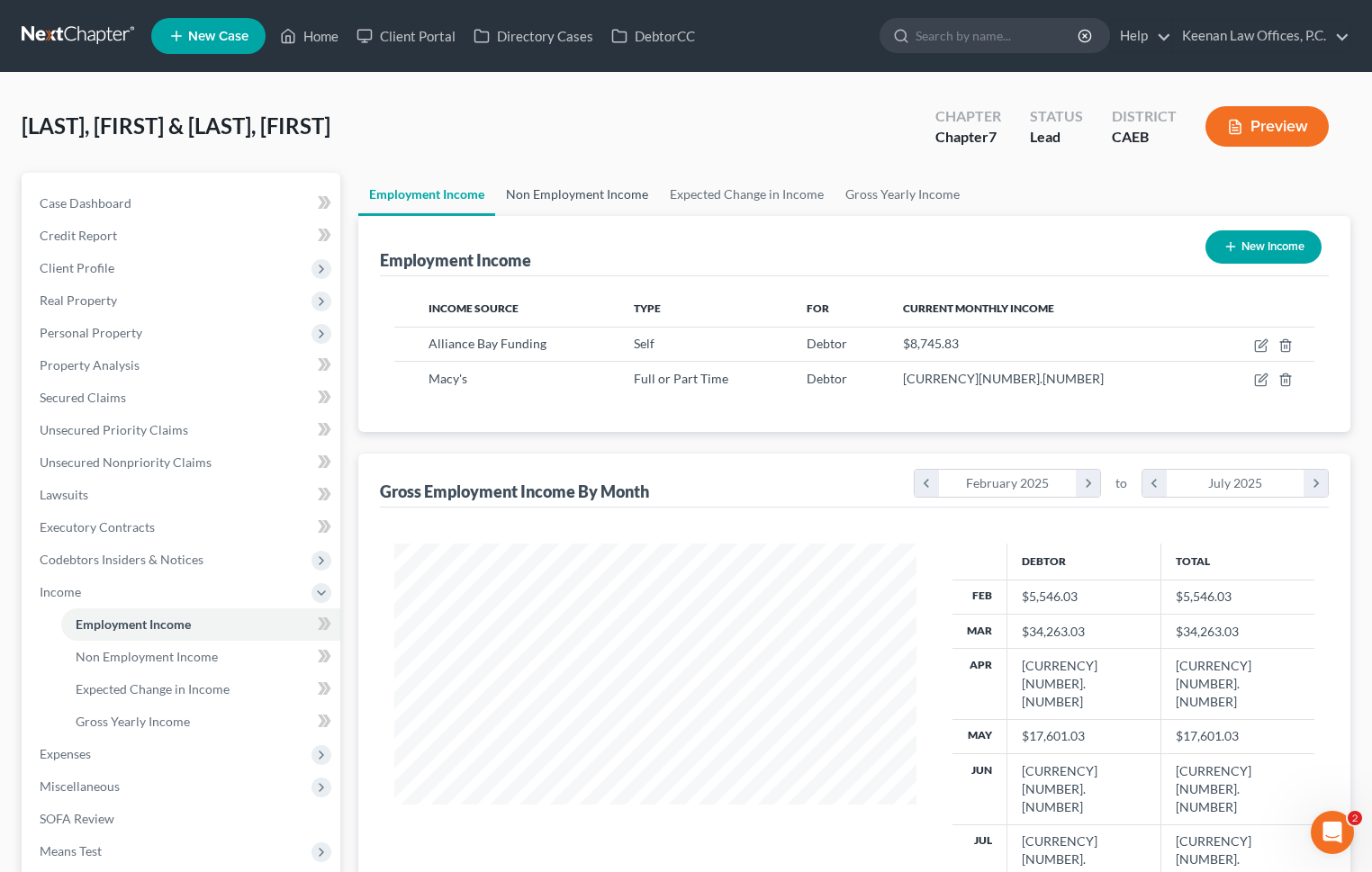 click on "Non Employment Income" at bounding box center (577, 194) 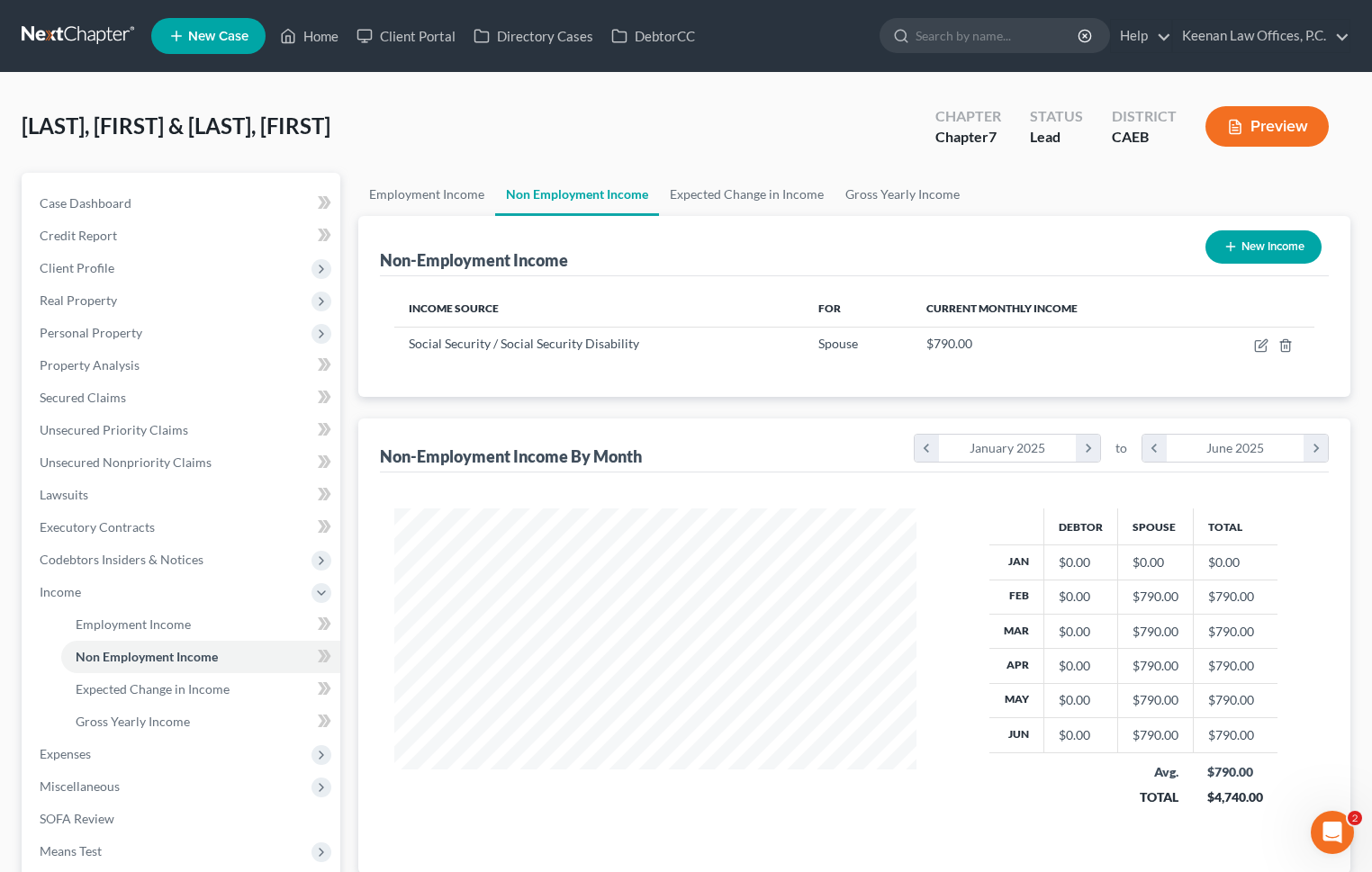 scroll, scrollTop: 899574, scrollLeft: 899704, axis: both 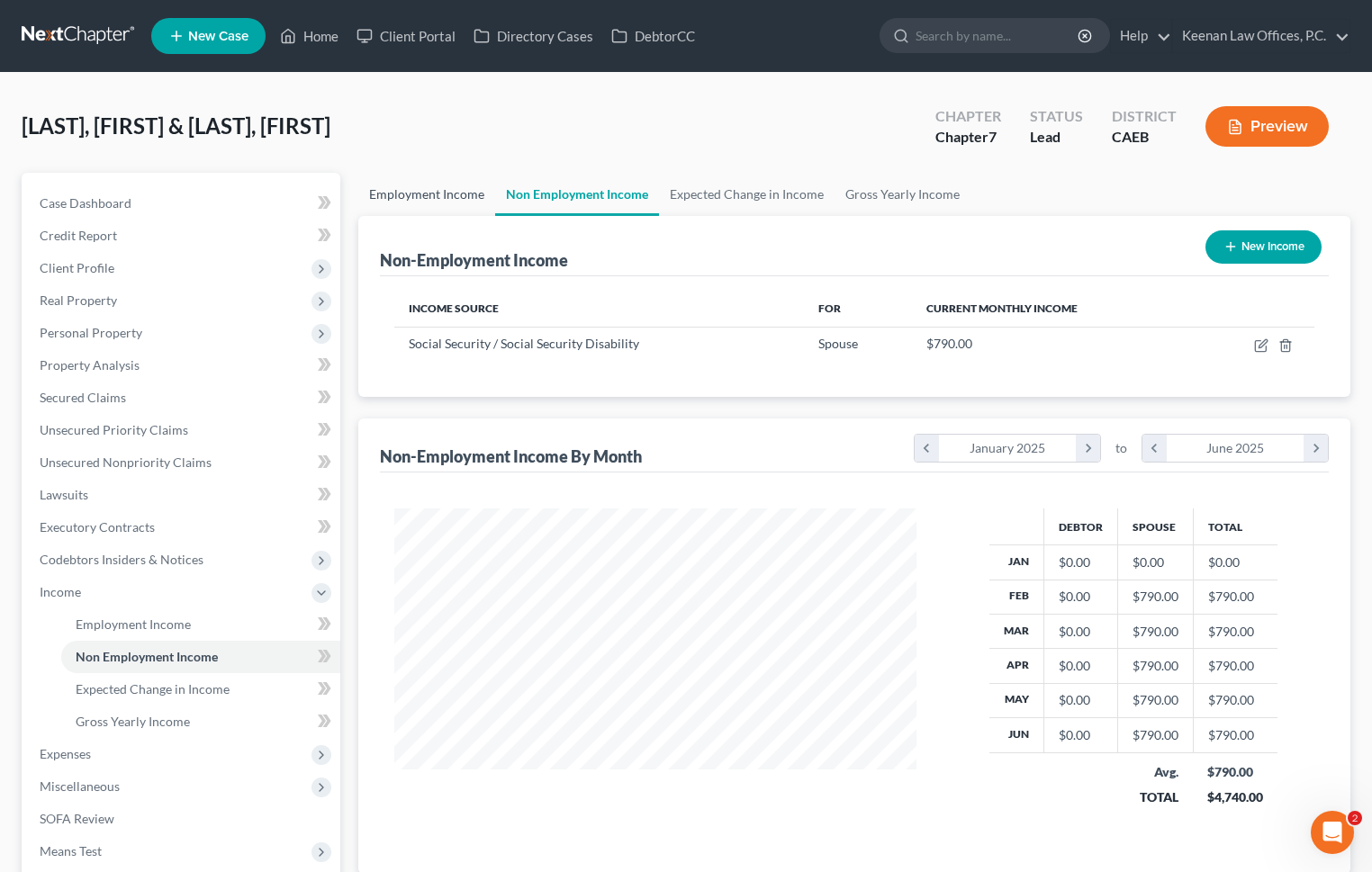 click on "Employment Income" at bounding box center (427, 194) 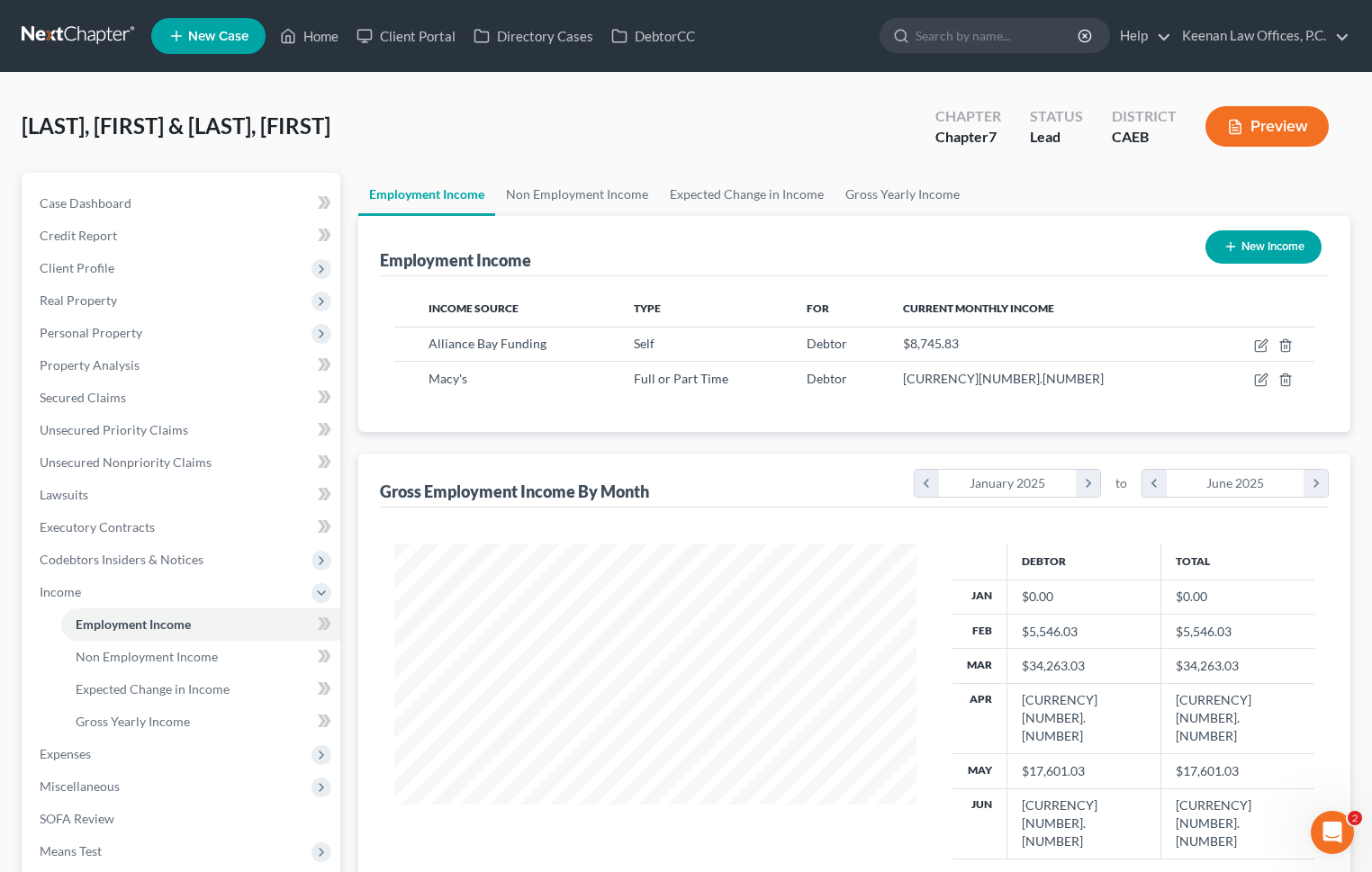 scroll, scrollTop: 899574, scrollLeft: 899704, axis: both 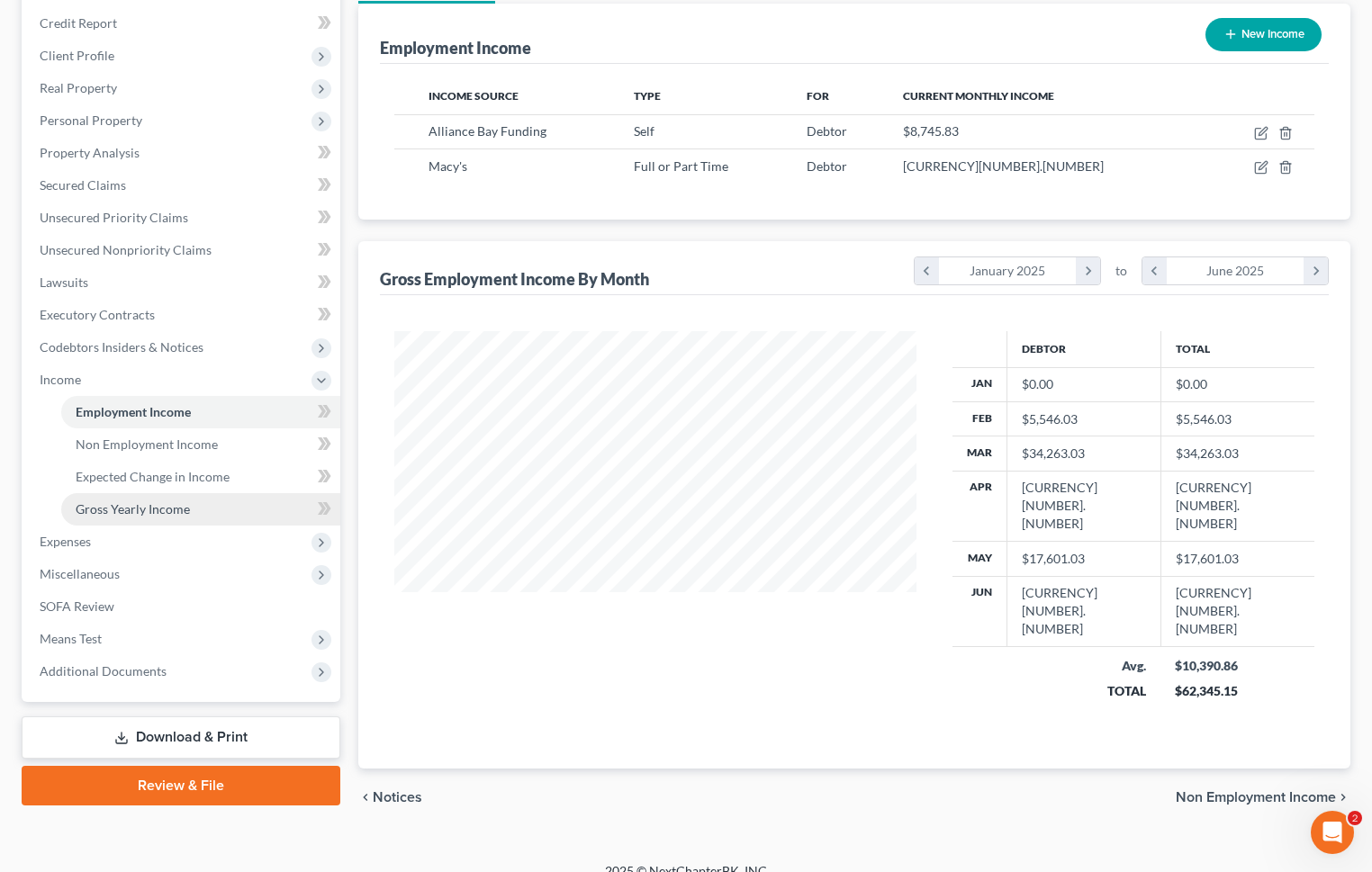 click on "Gross Yearly Income" at bounding box center [201, 509] 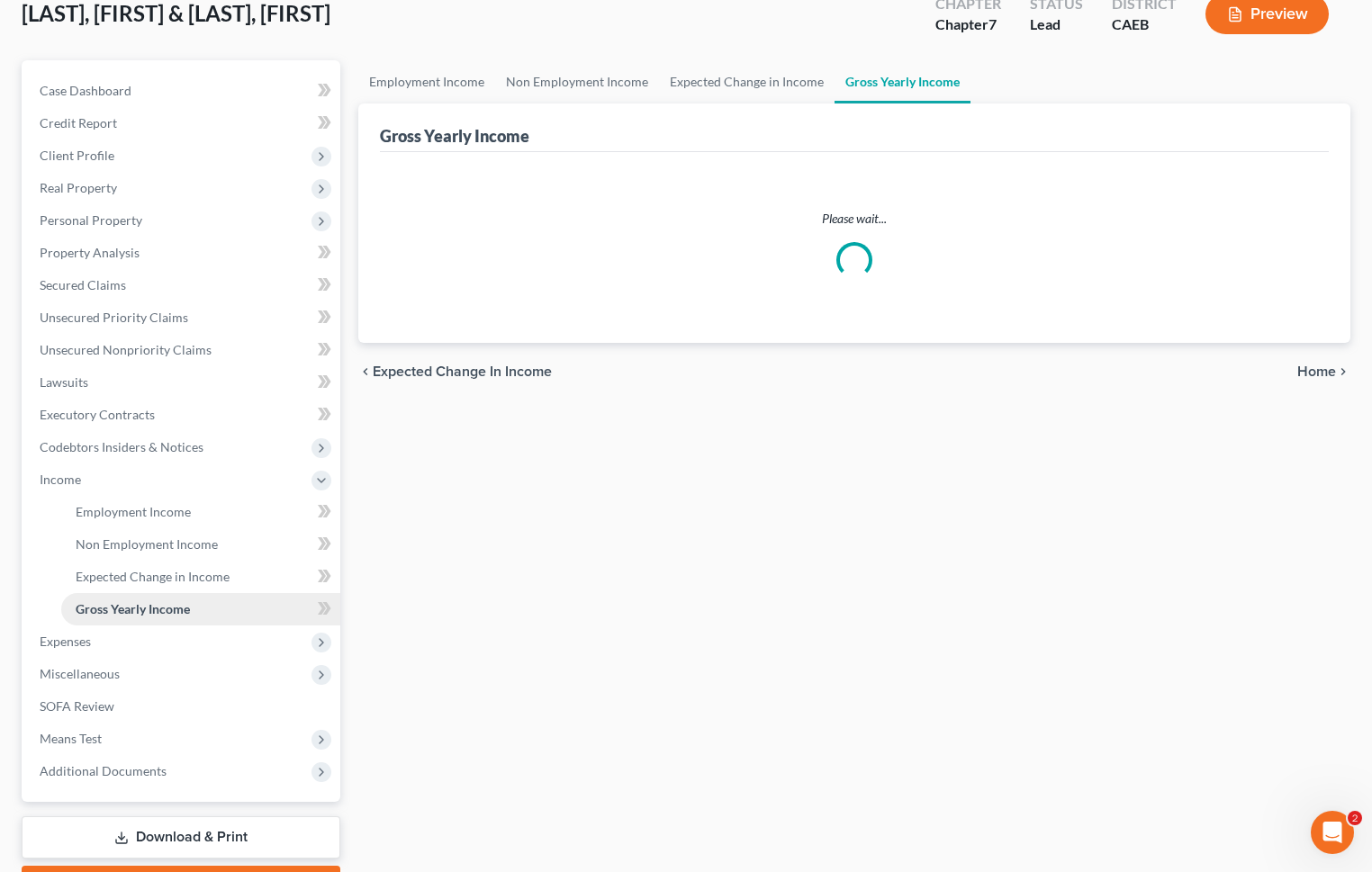 scroll, scrollTop: 0, scrollLeft: 0, axis: both 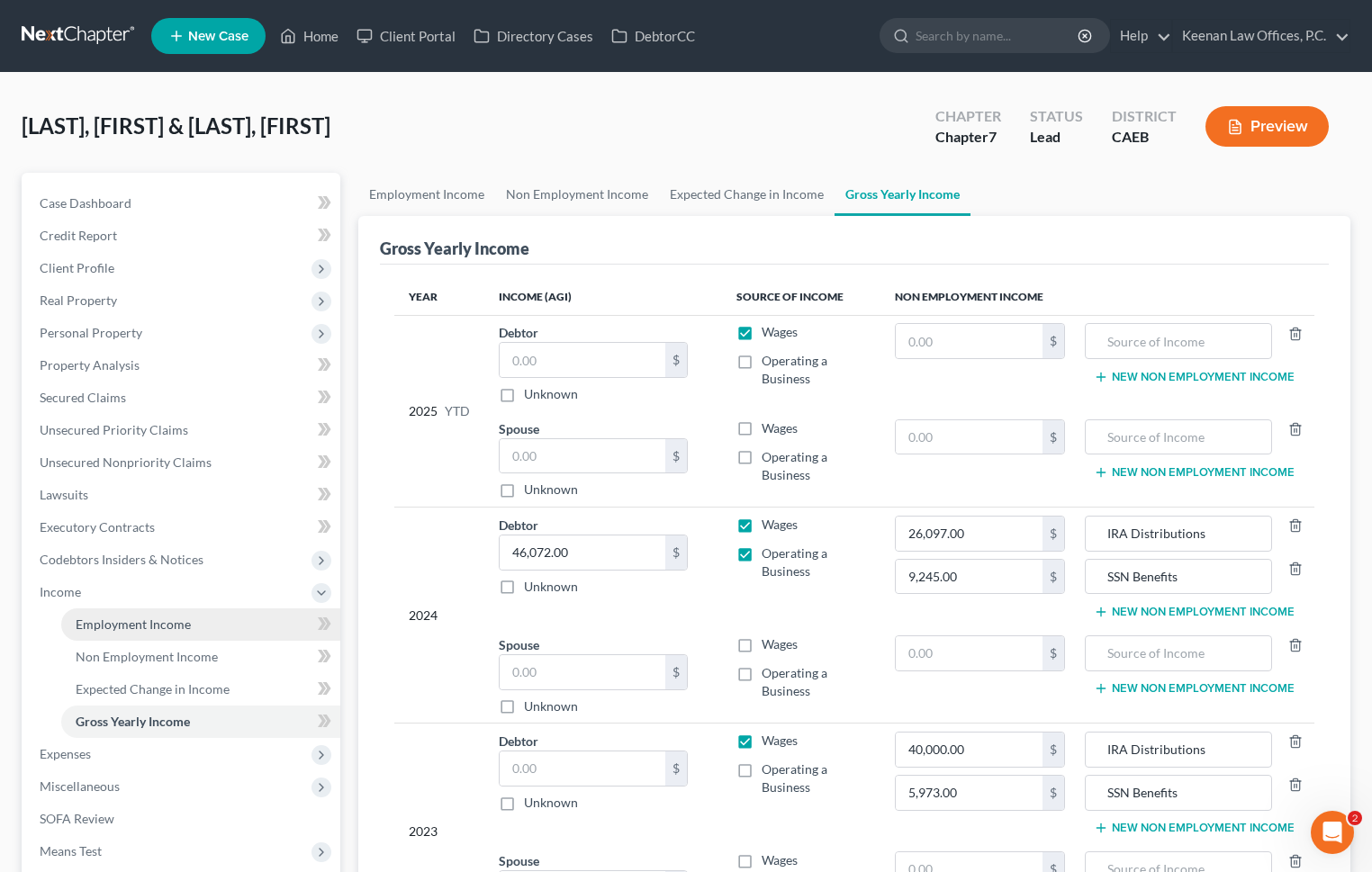 click on "Employment Income" at bounding box center (201, 625) 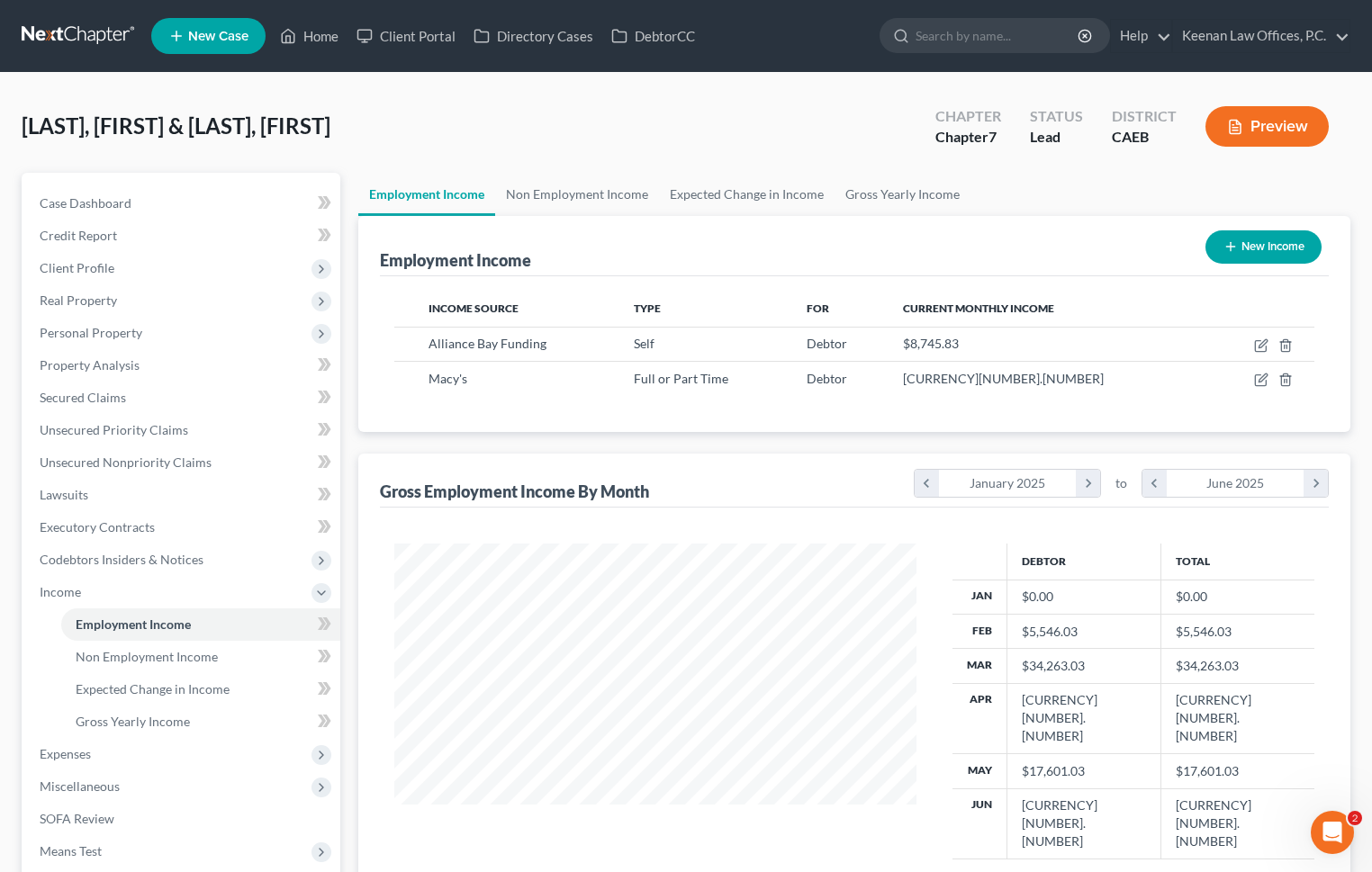 scroll, scrollTop: 899574, scrollLeft: 899704, axis: both 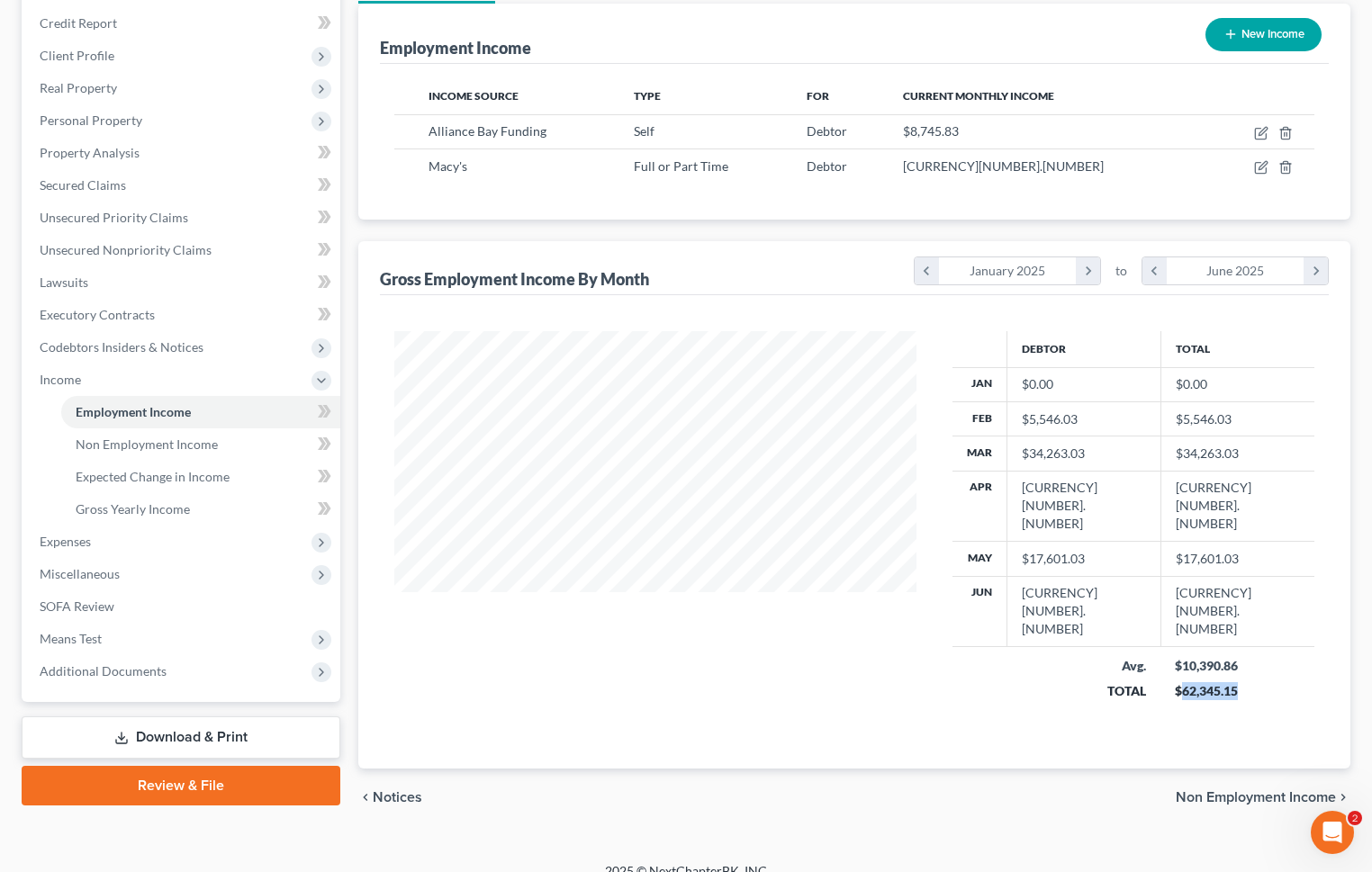 drag, startPoint x: 1246, startPoint y: 616, endPoint x: 1185, endPoint y: 618, distance: 61.03278 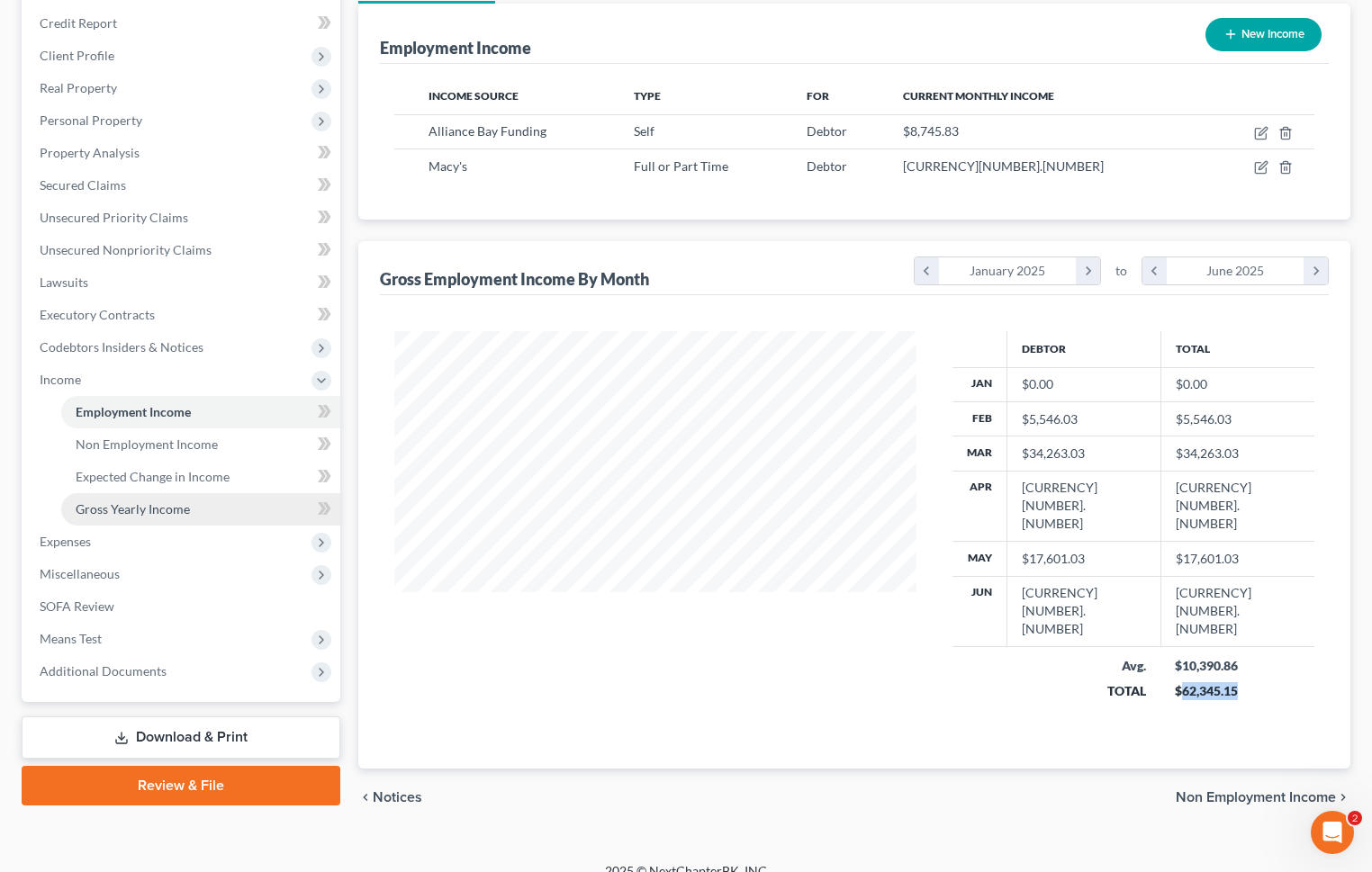 click on "Gross Yearly Income" at bounding box center [201, 509] 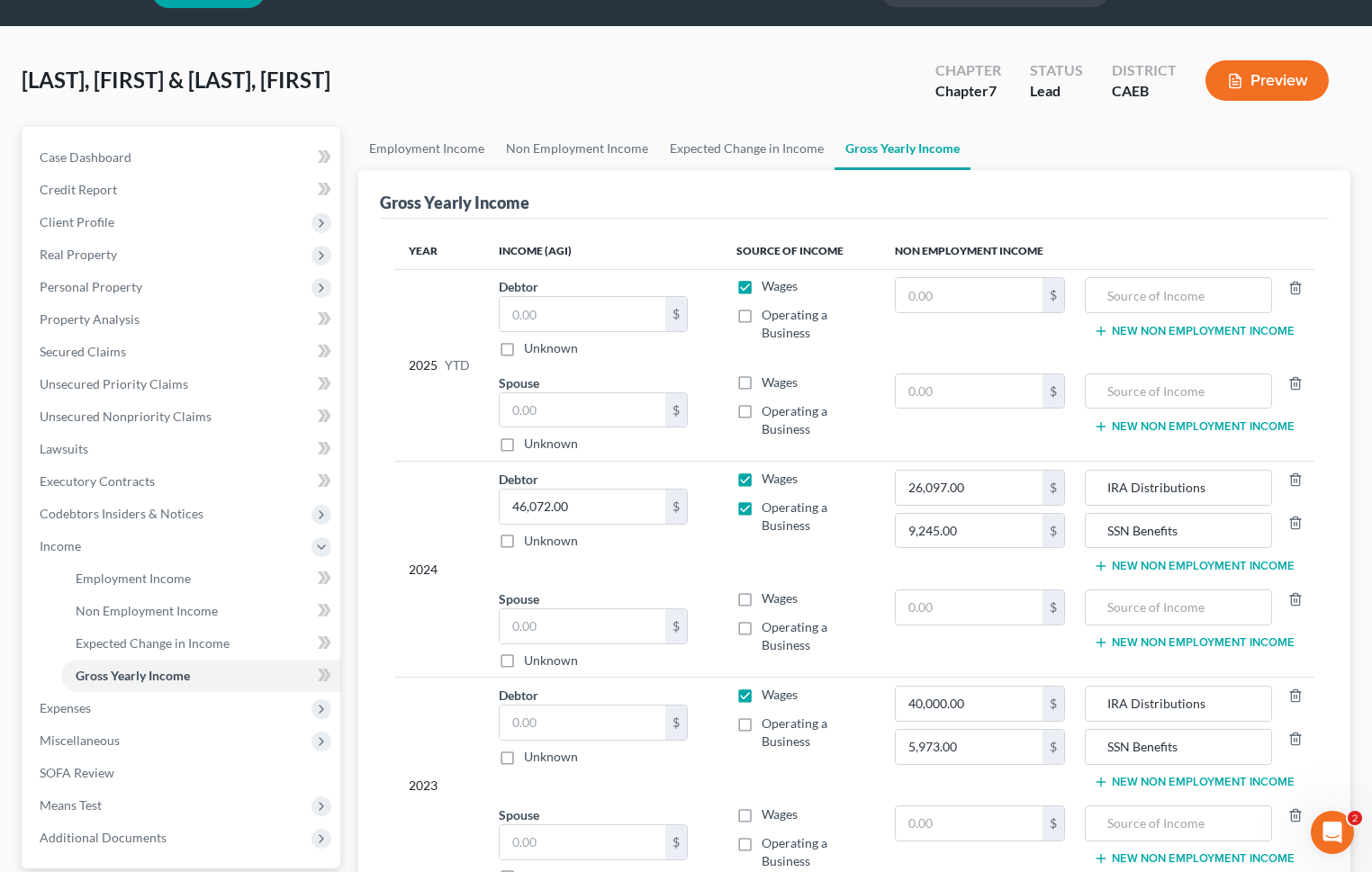 scroll, scrollTop: 0, scrollLeft: 0, axis: both 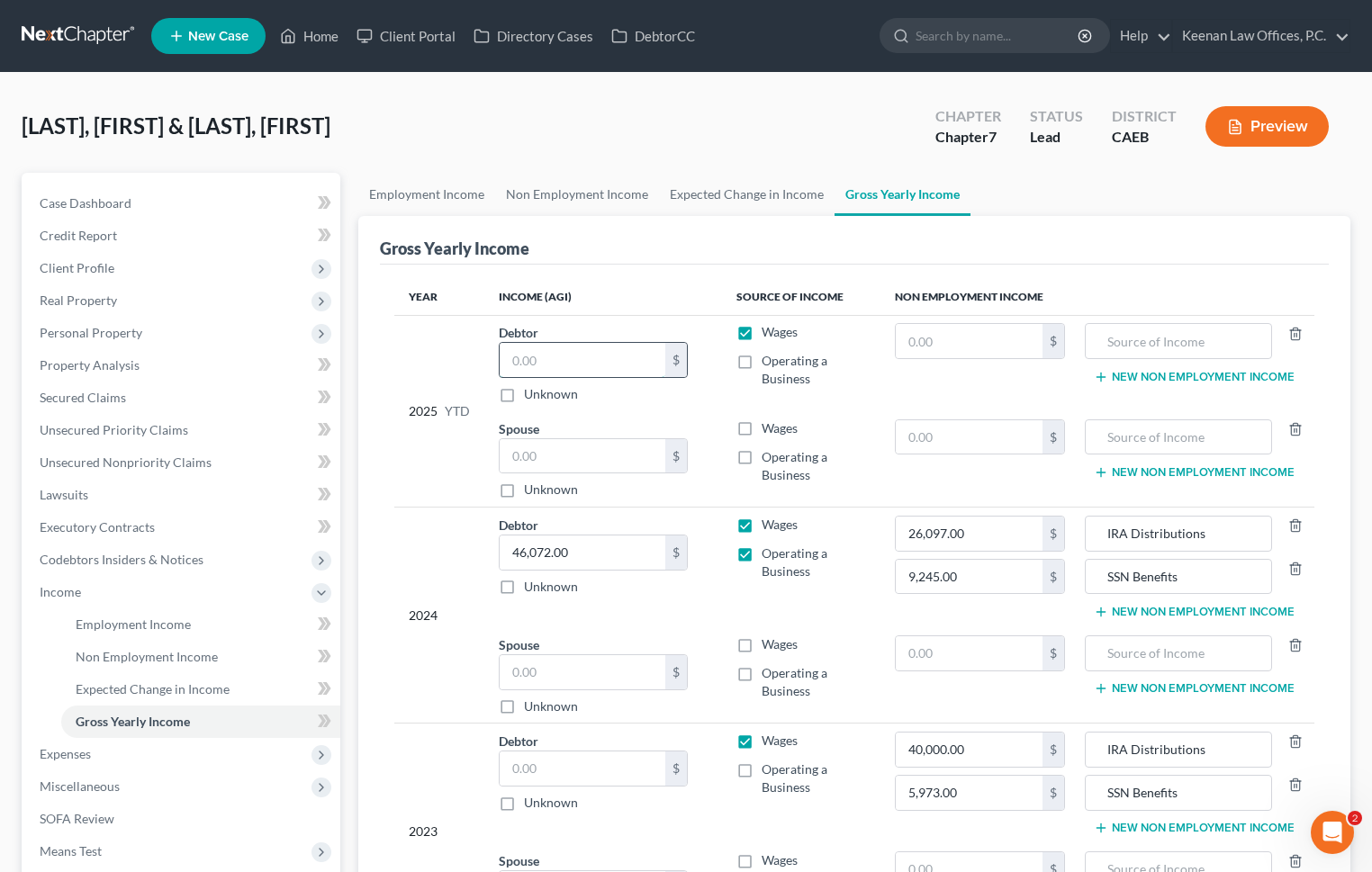 click at bounding box center [582, 360] 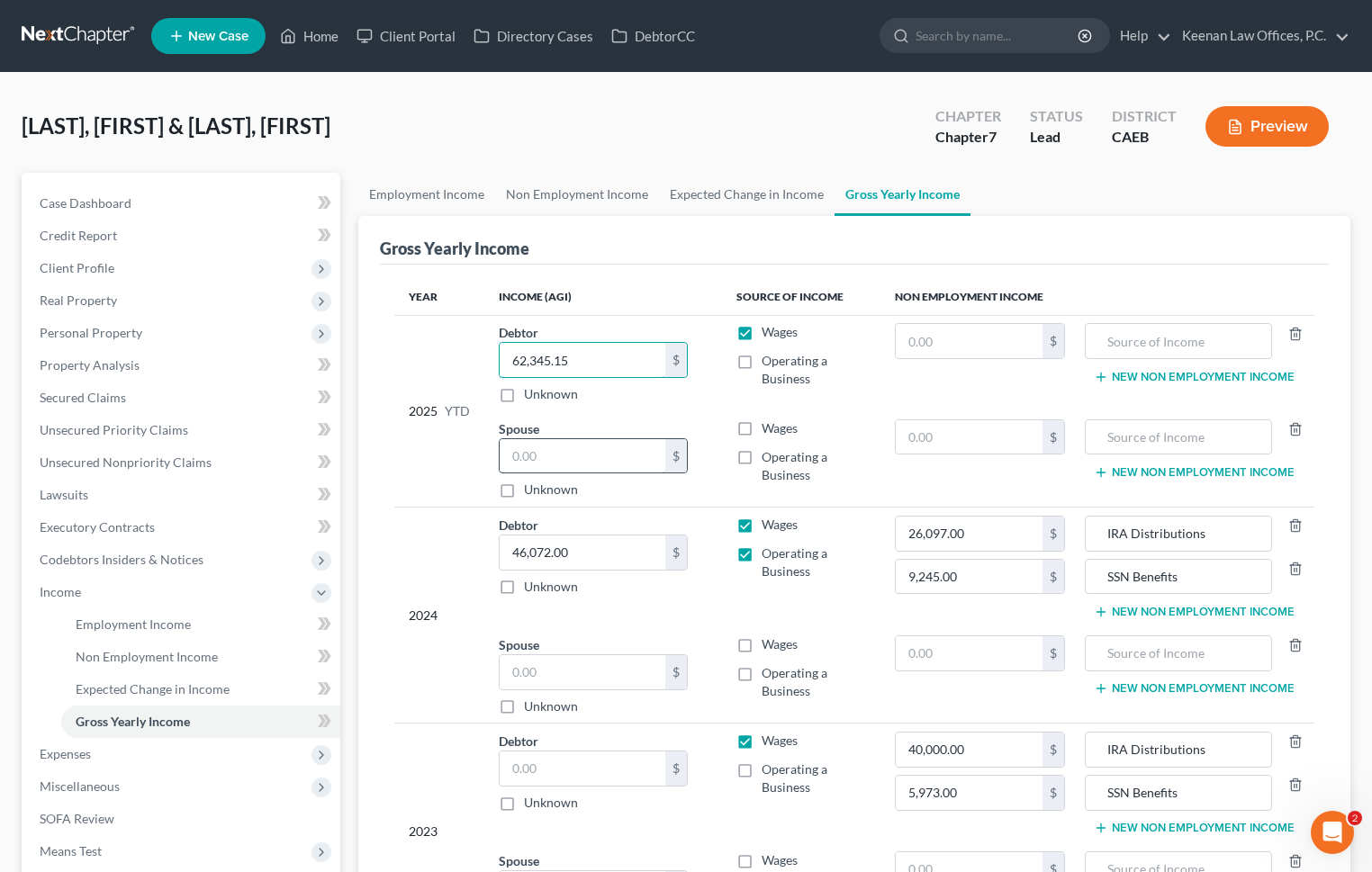 type on "62,345.15" 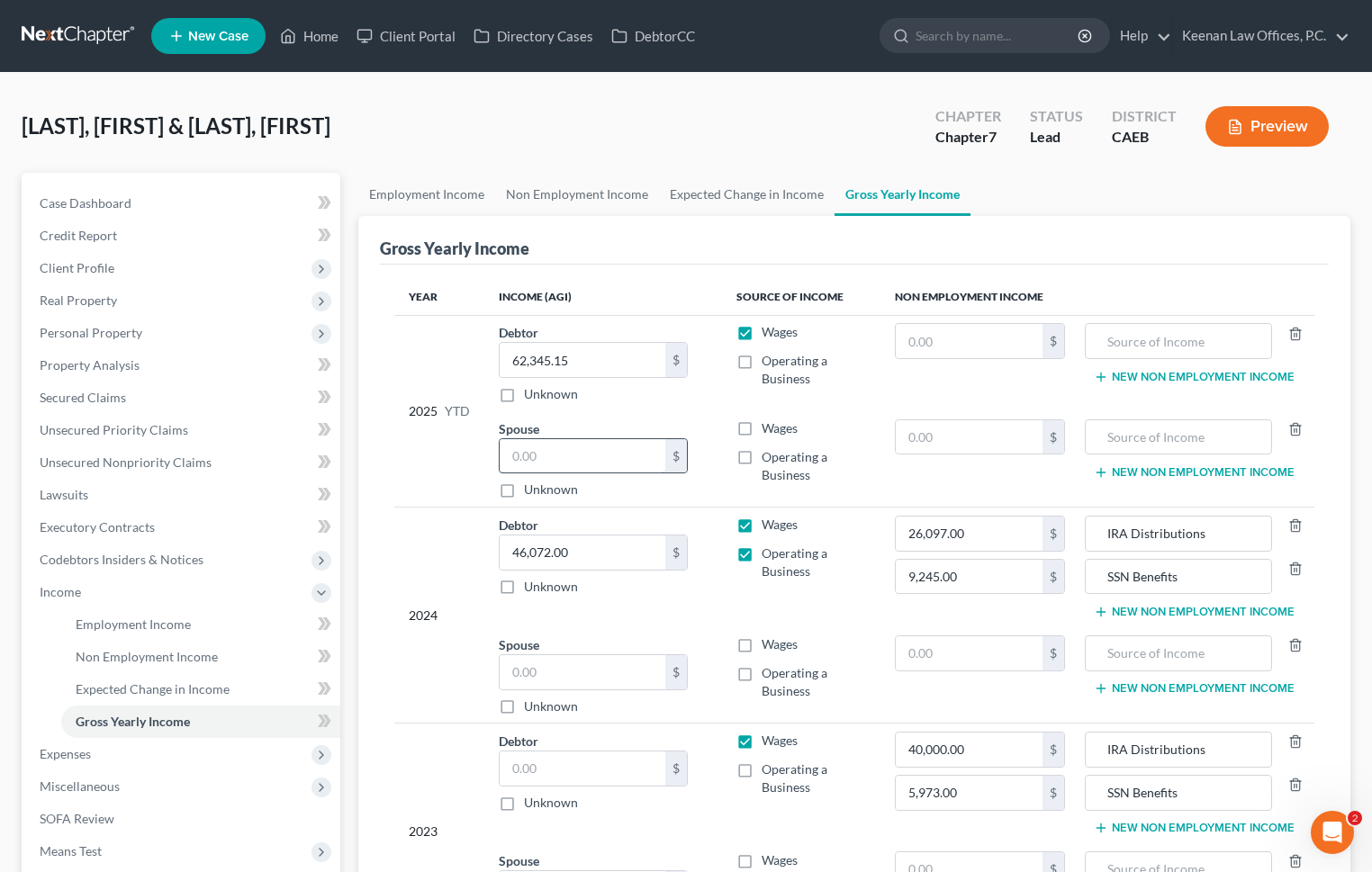 click at bounding box center (582, 456) 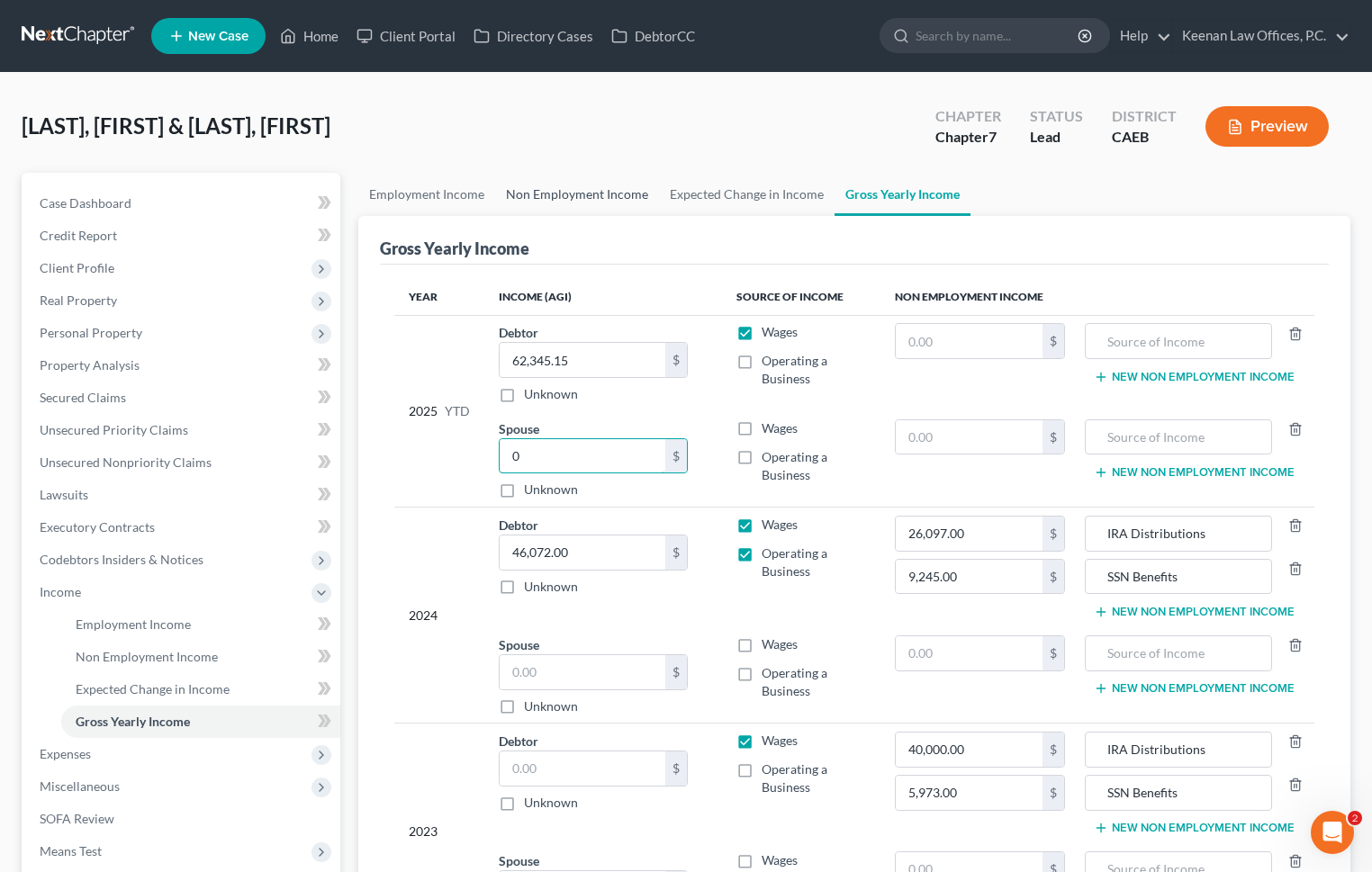 type on "0" 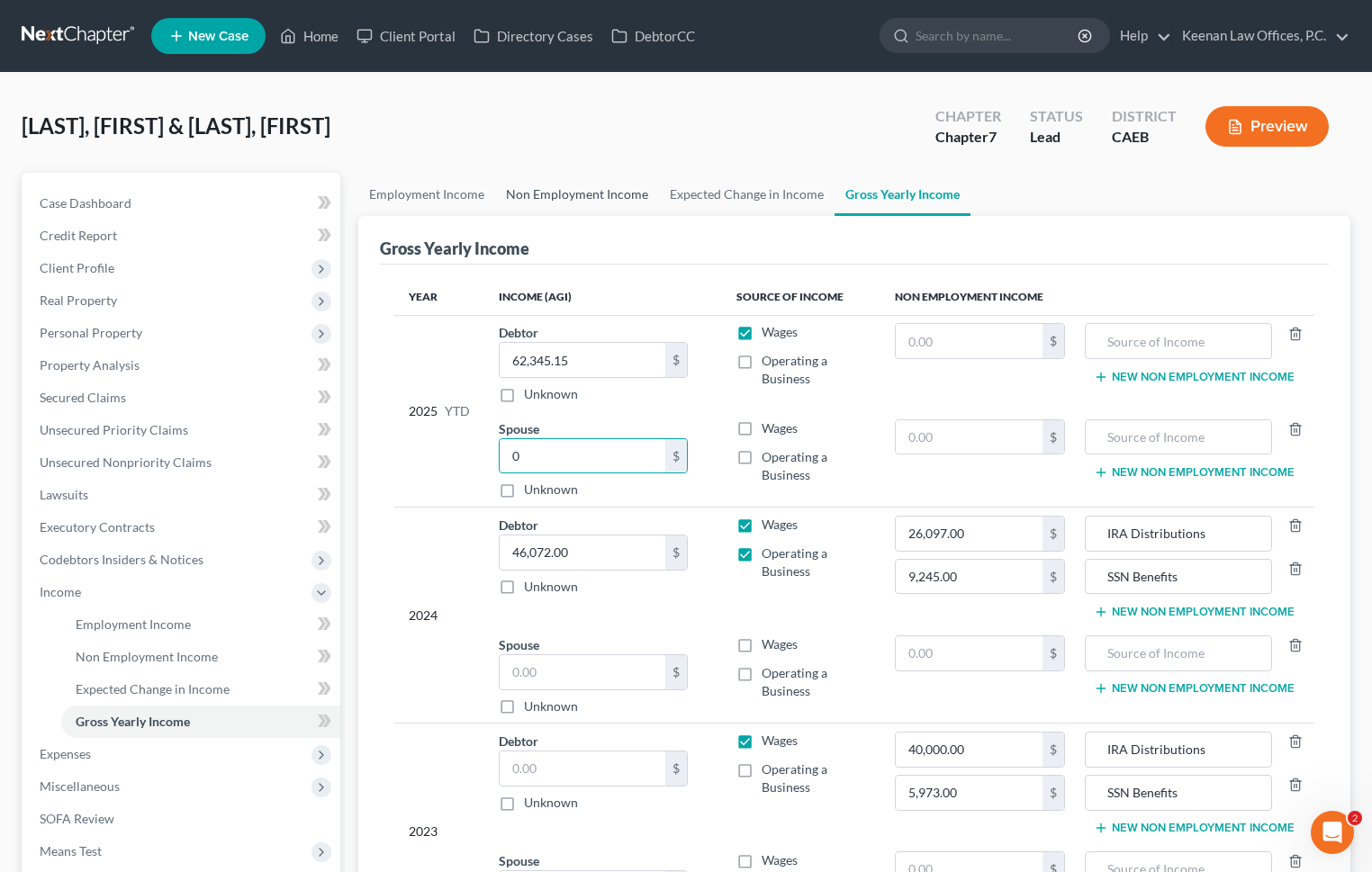click on "Non Employment Income" at bounding box center [577, 194] 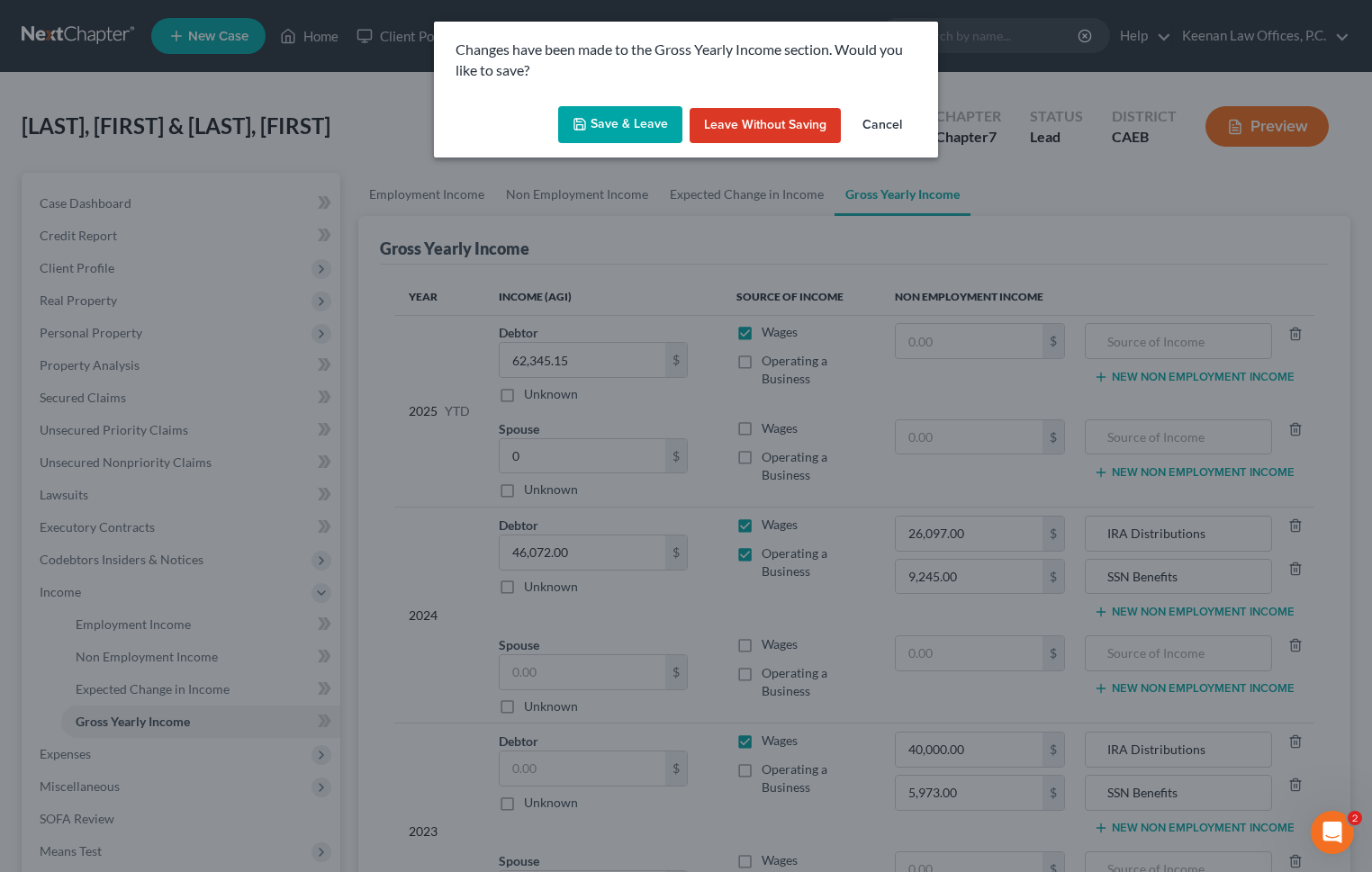 click on "Save & Leave" at bounding box center [620, 125] 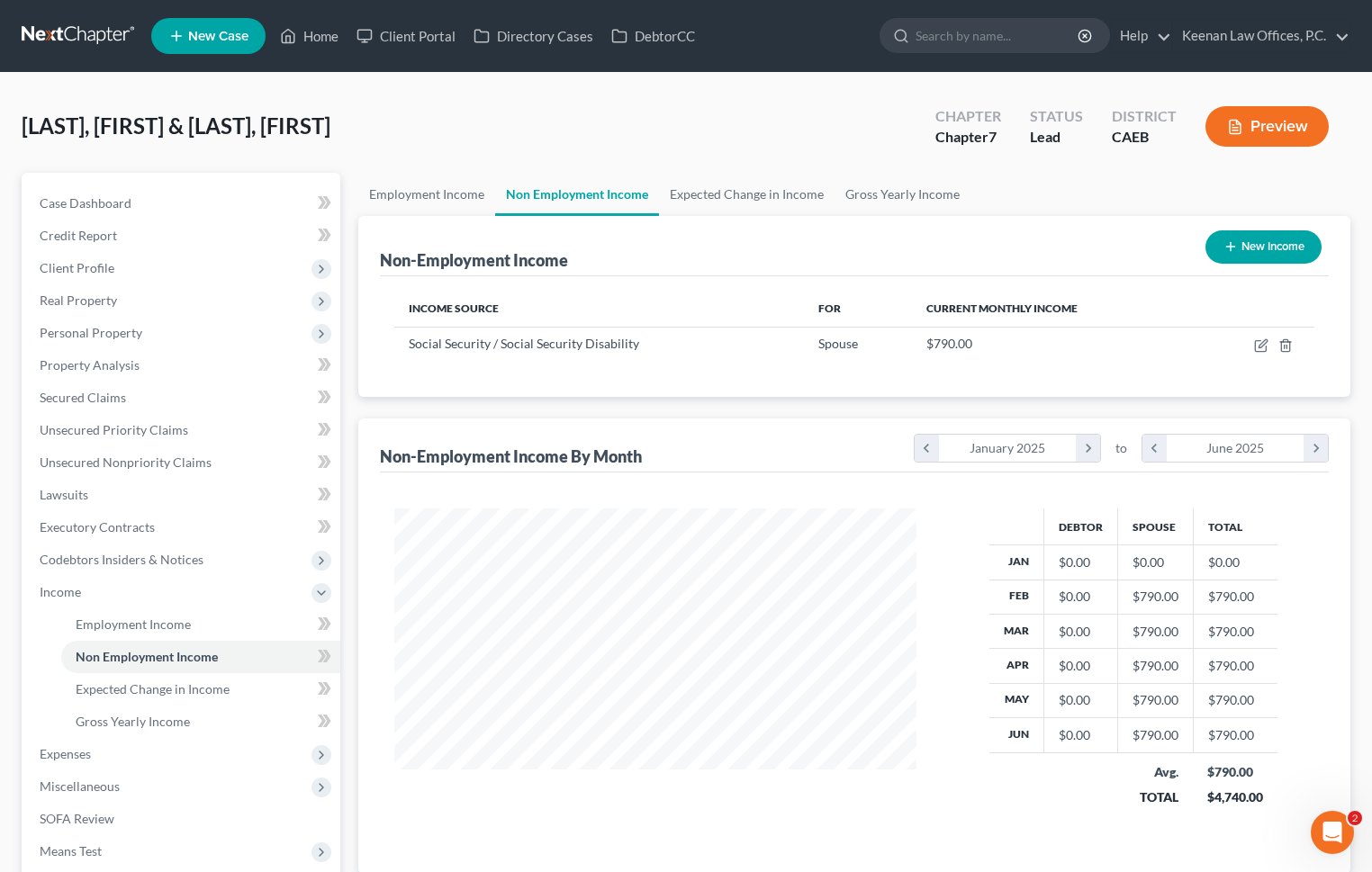 scroll, scrollTop: 899574, scrollLeft: 899704, axis: both 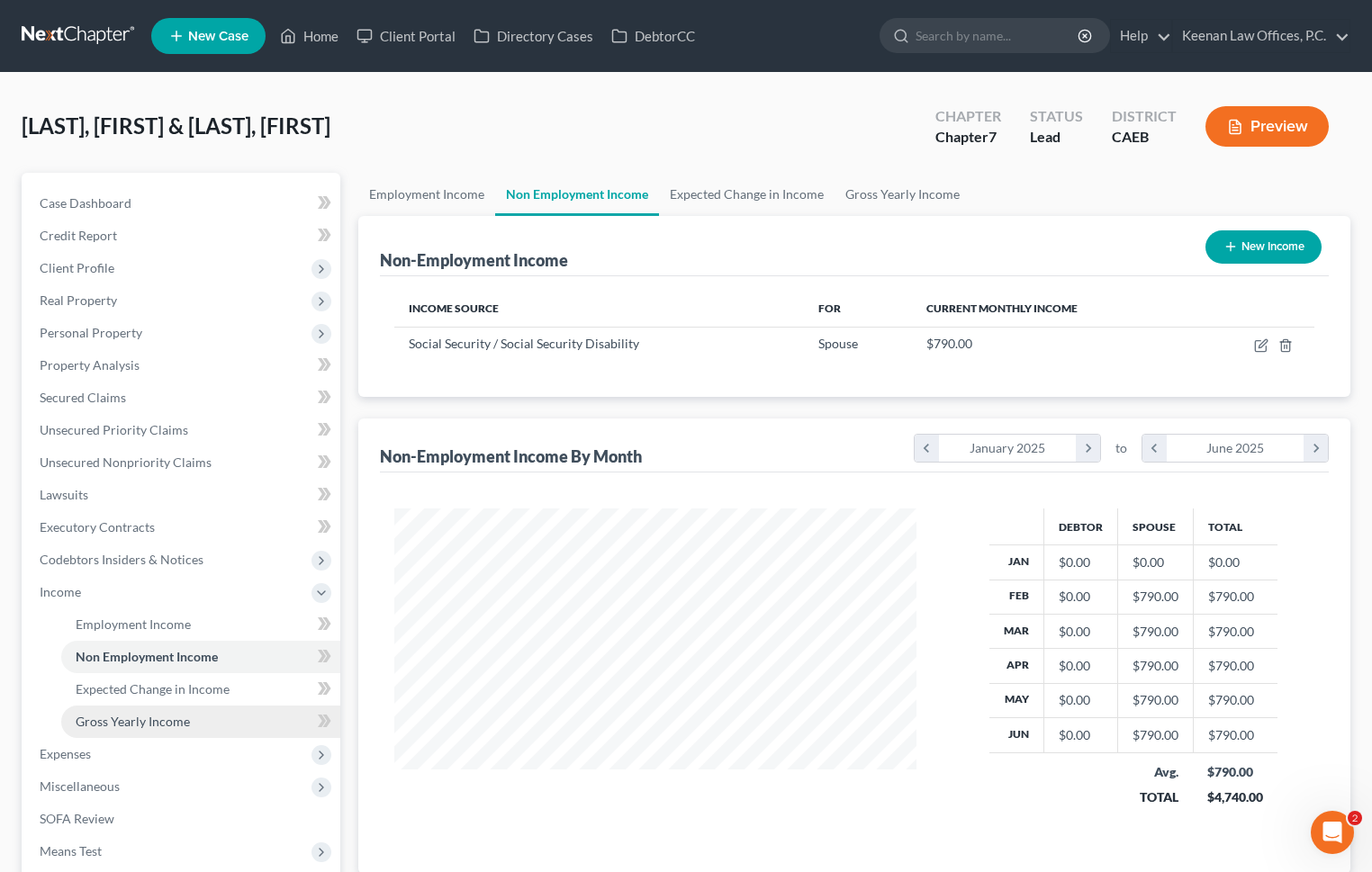 click on "Gross Yearly Income" at bounding box center [201, 722] 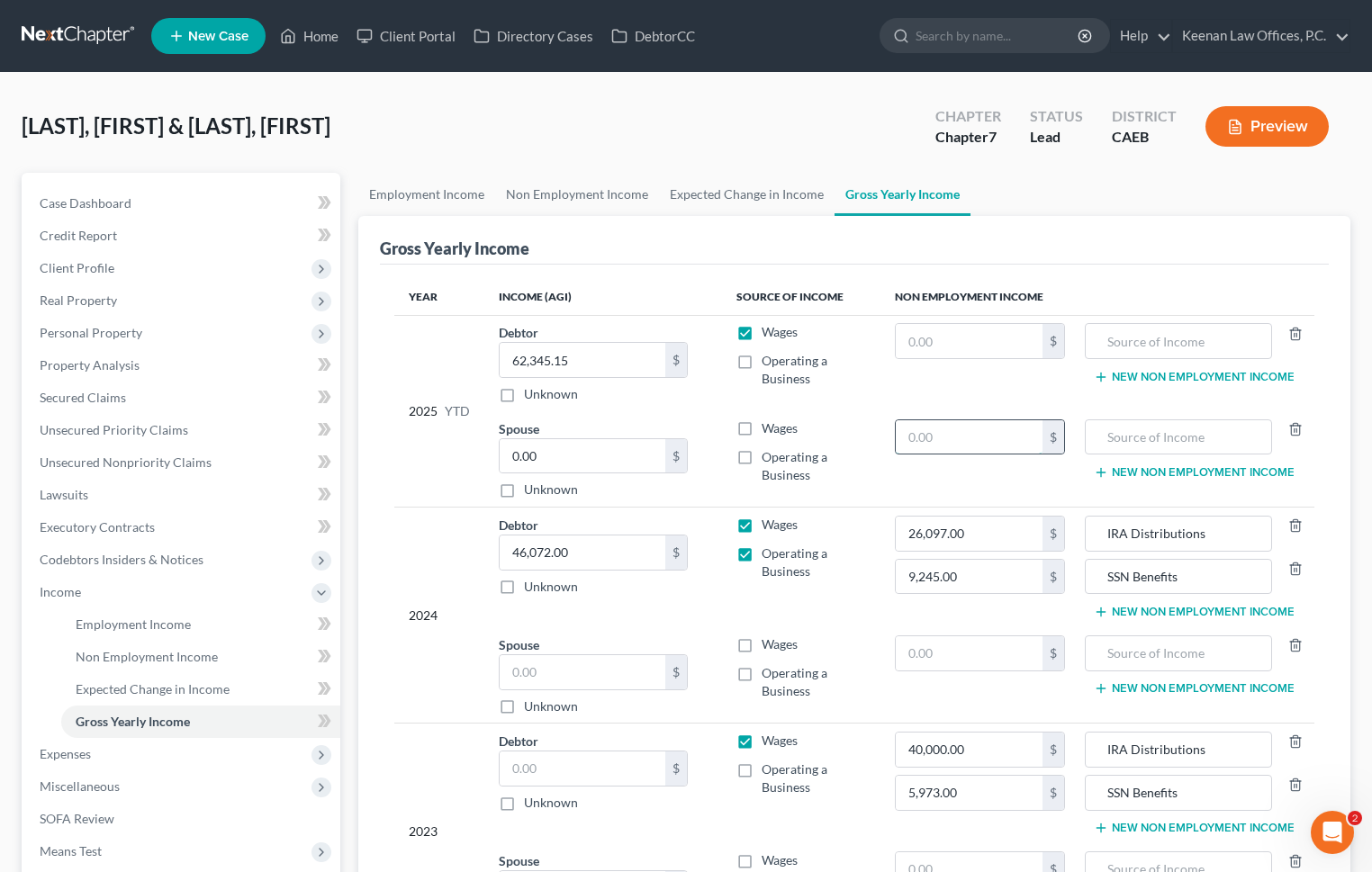 click at bounding box center [969, 437] 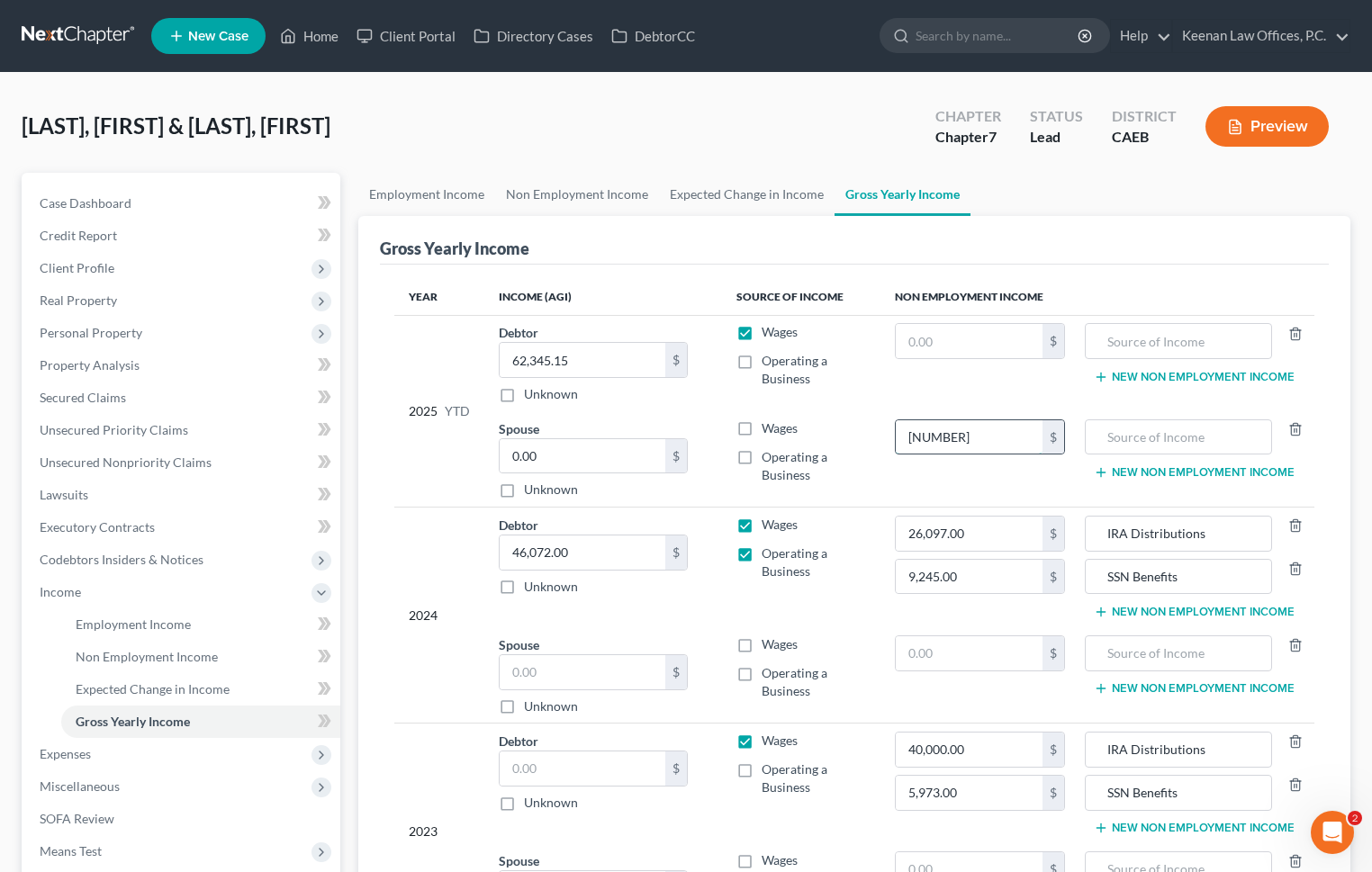 type on "[NUMBER]" 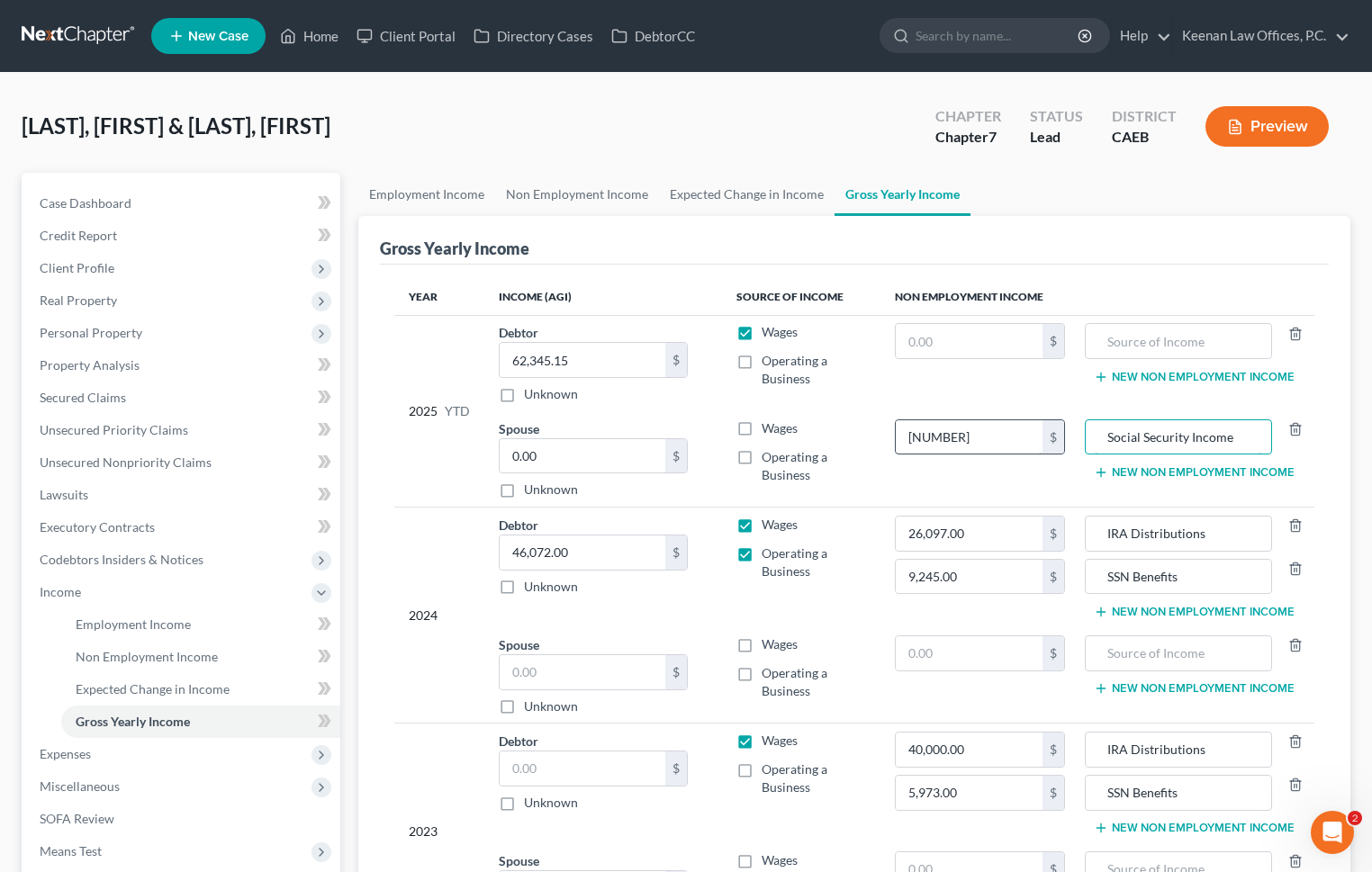 type on "Social Security Income" 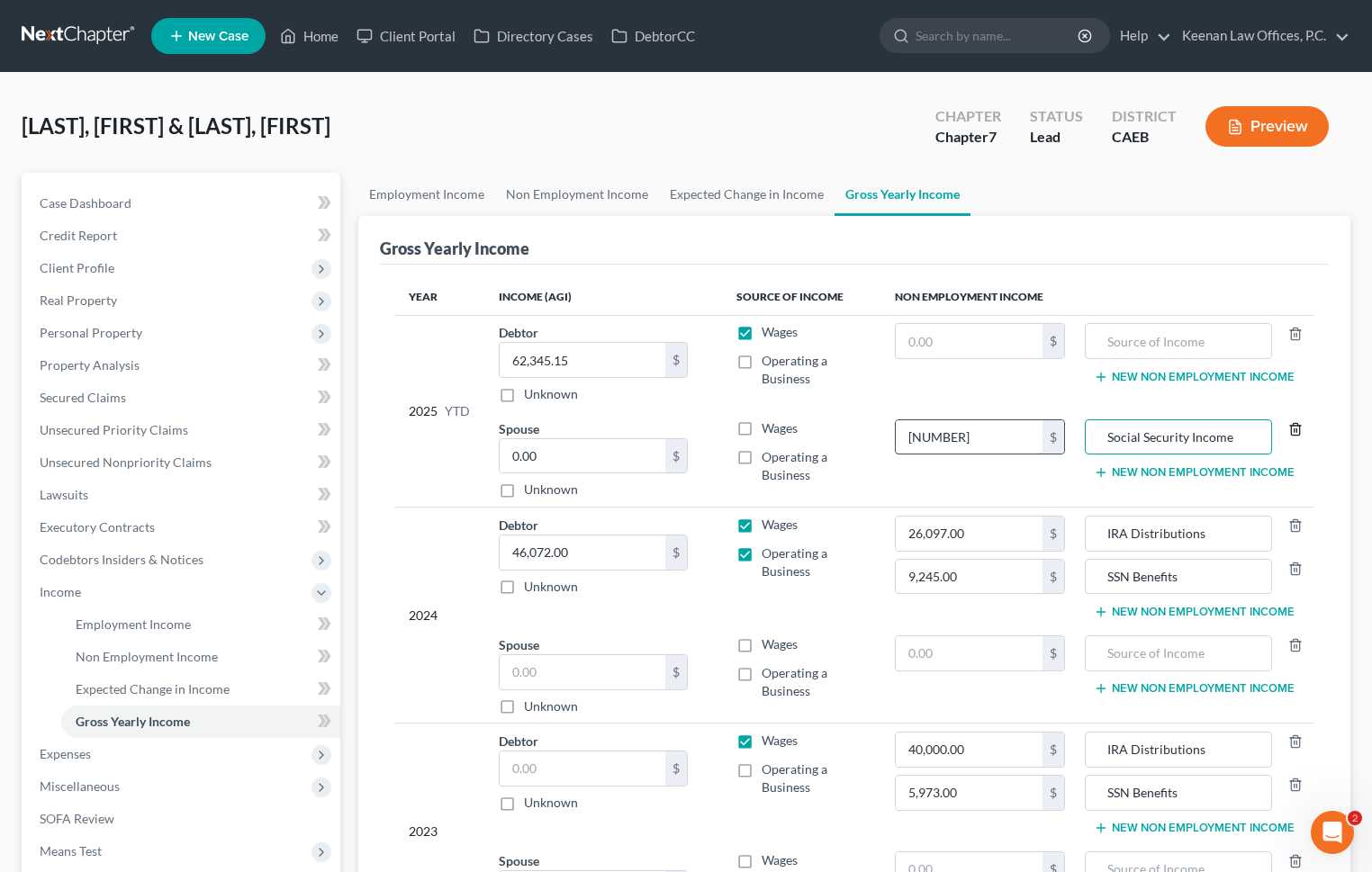 type 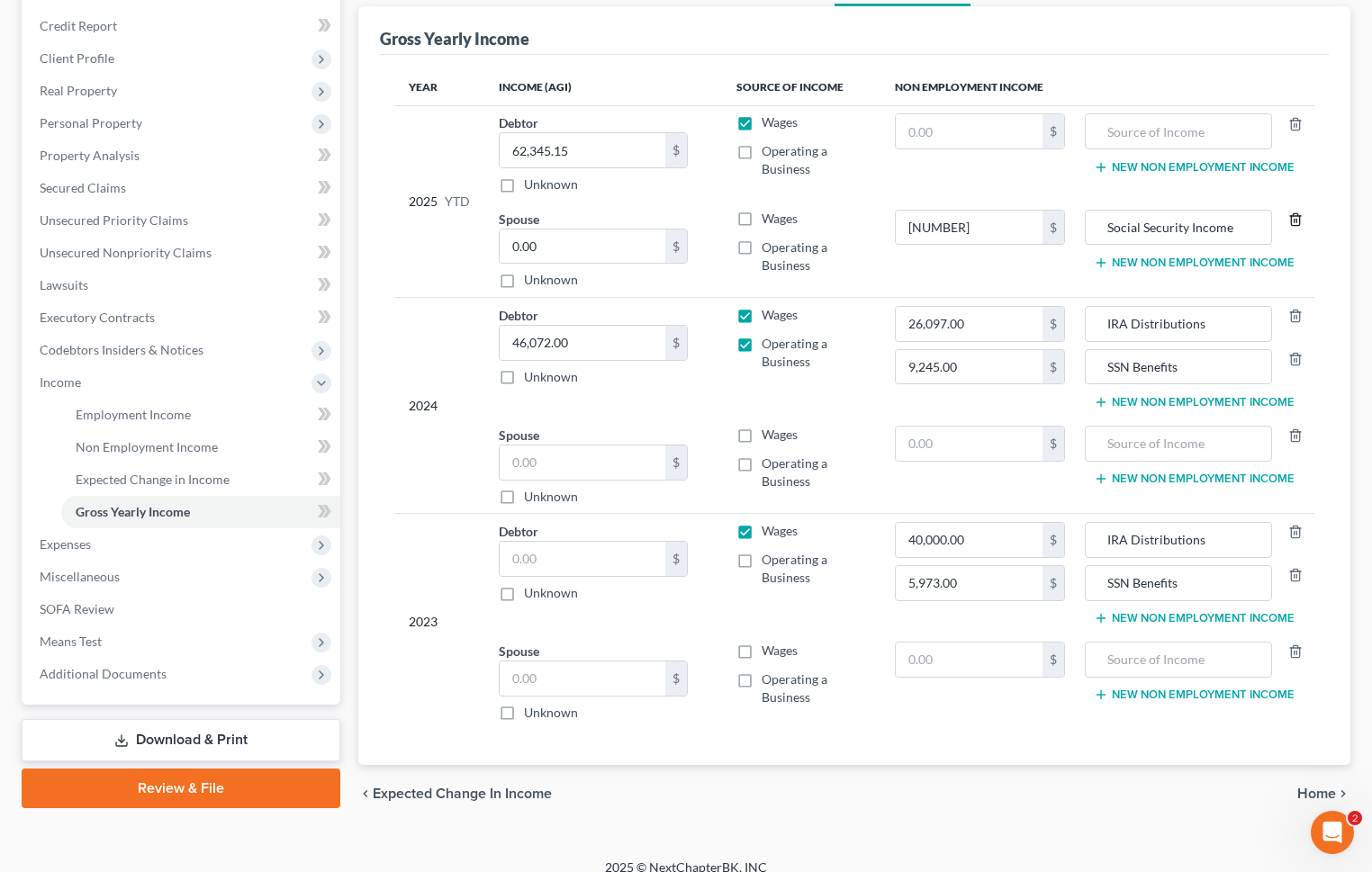 scroll, scrollTop: 228, scrollLeft: 0, axis: vertical 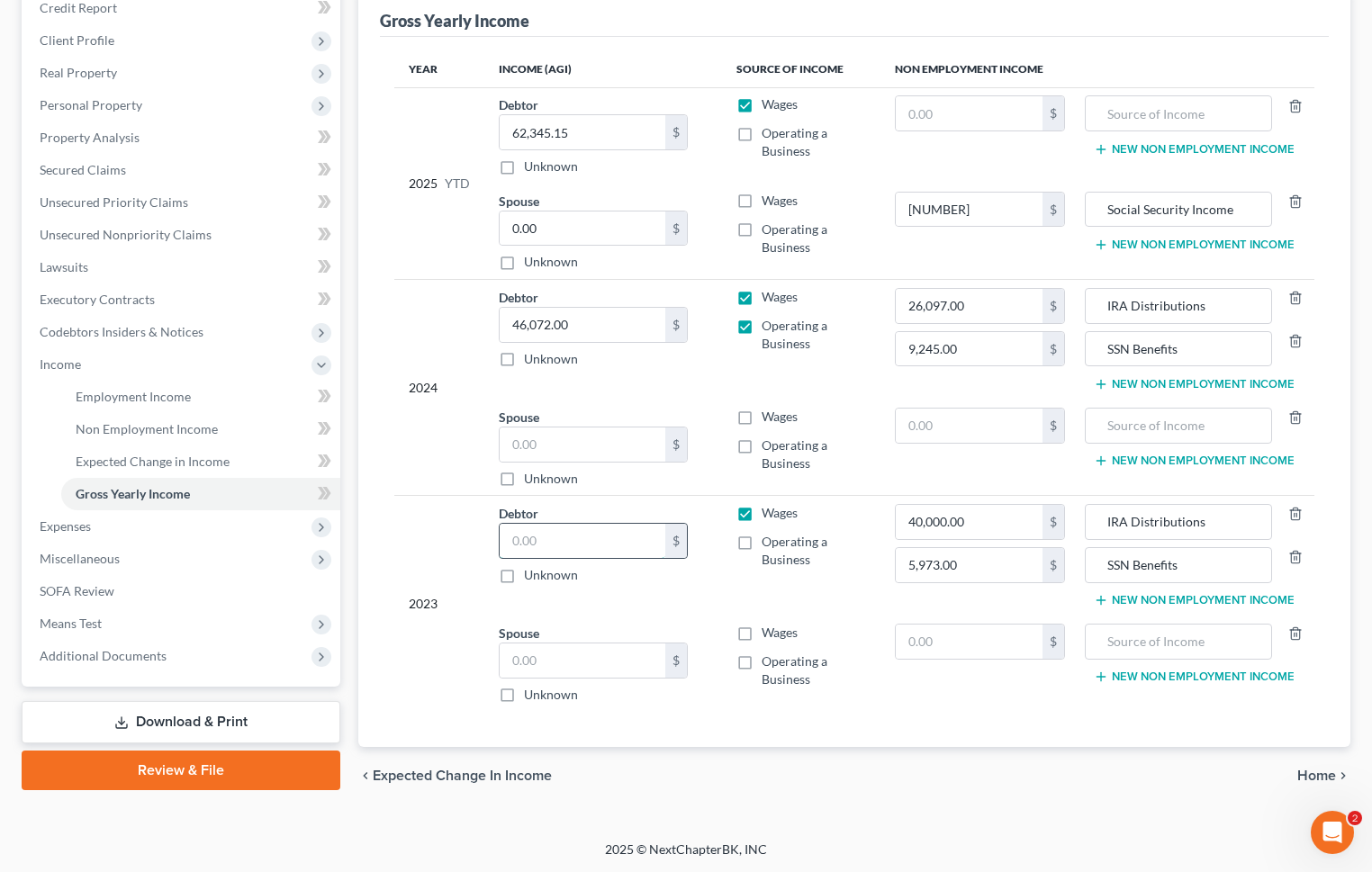 click at bounding box center (582, 541) 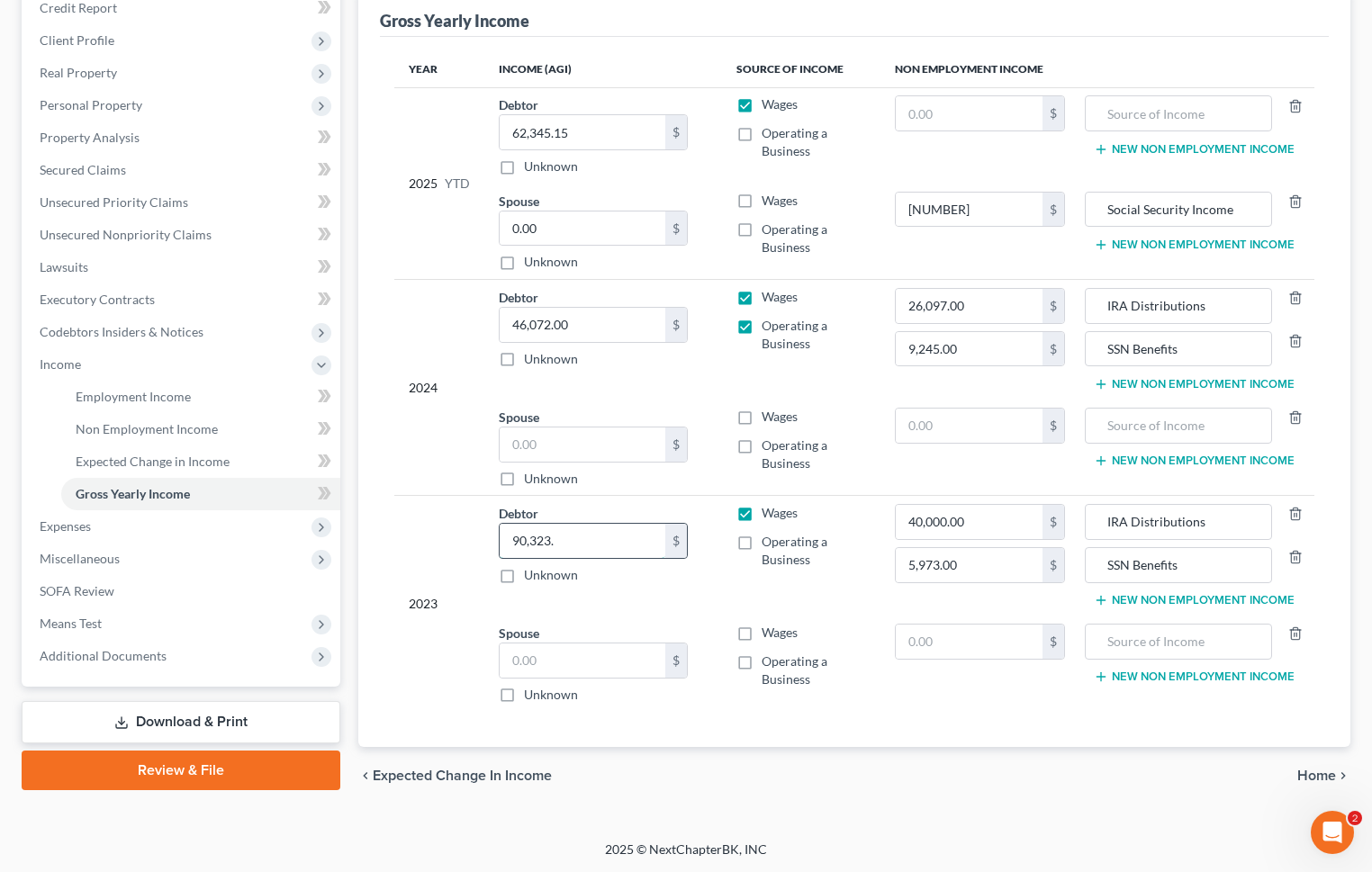 type on "90,323." 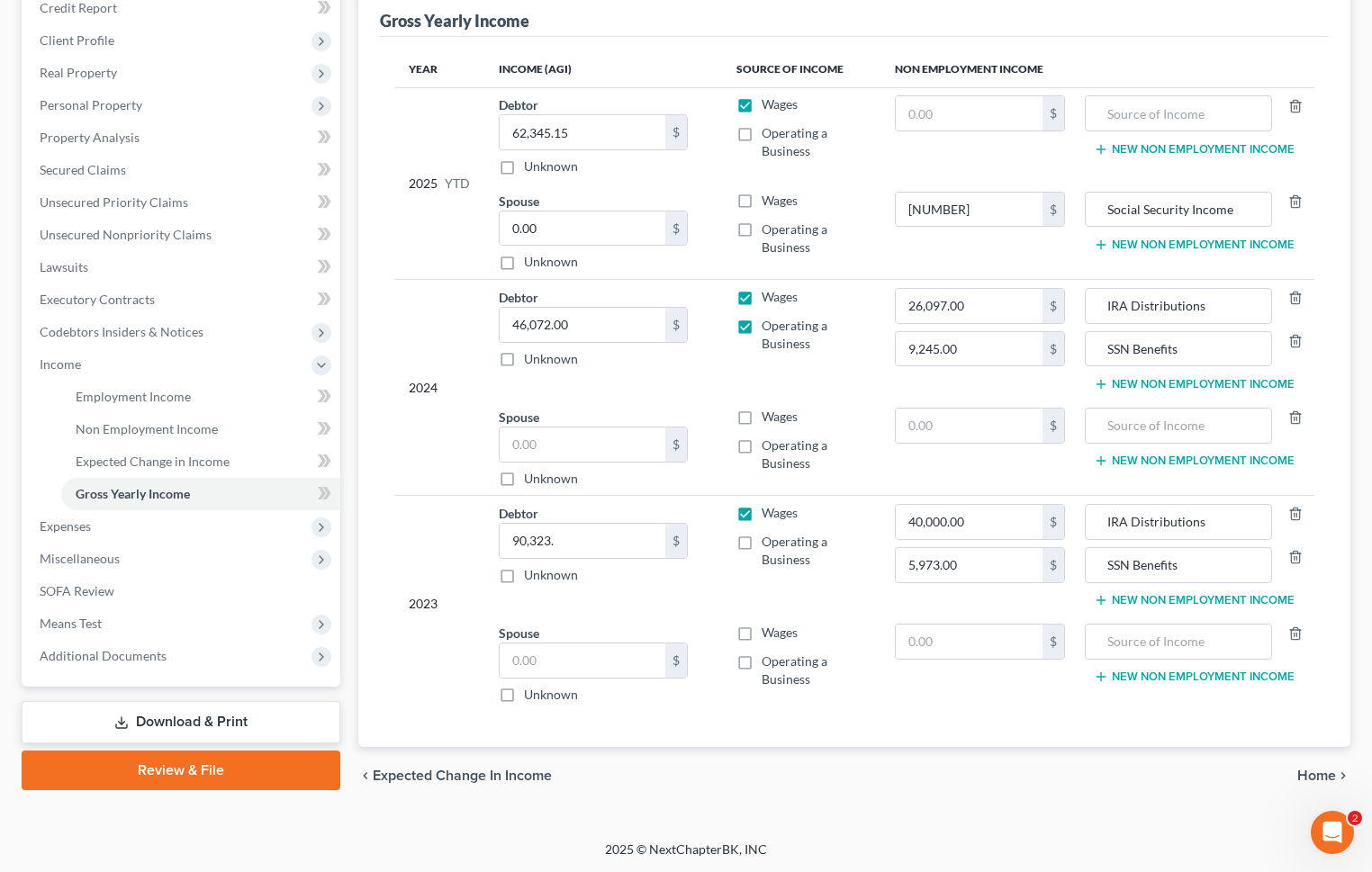 click on "Operating a Business" at bounding box center (814, 551) 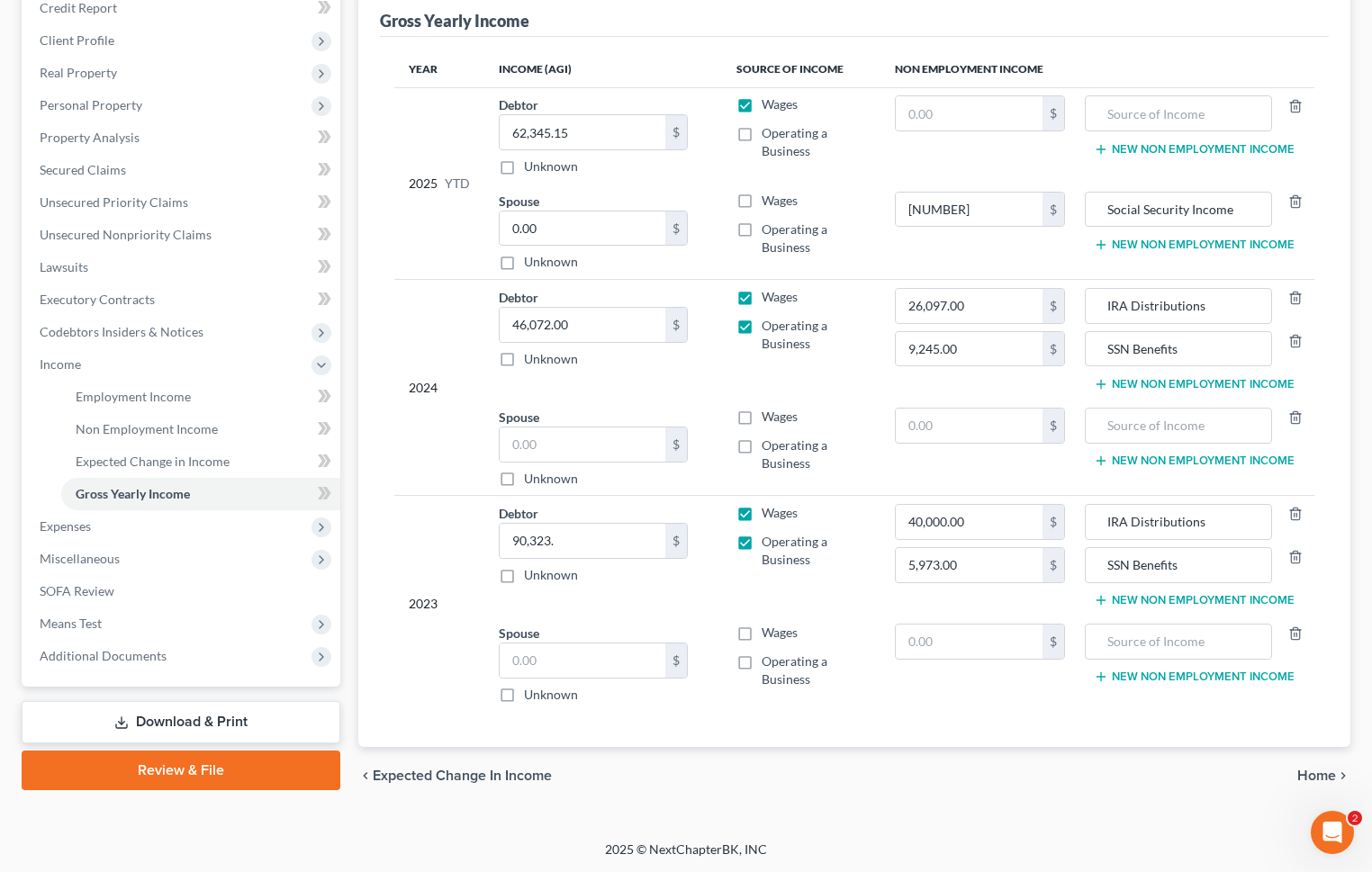 click on "Wages" at bounding box center (780, 513) 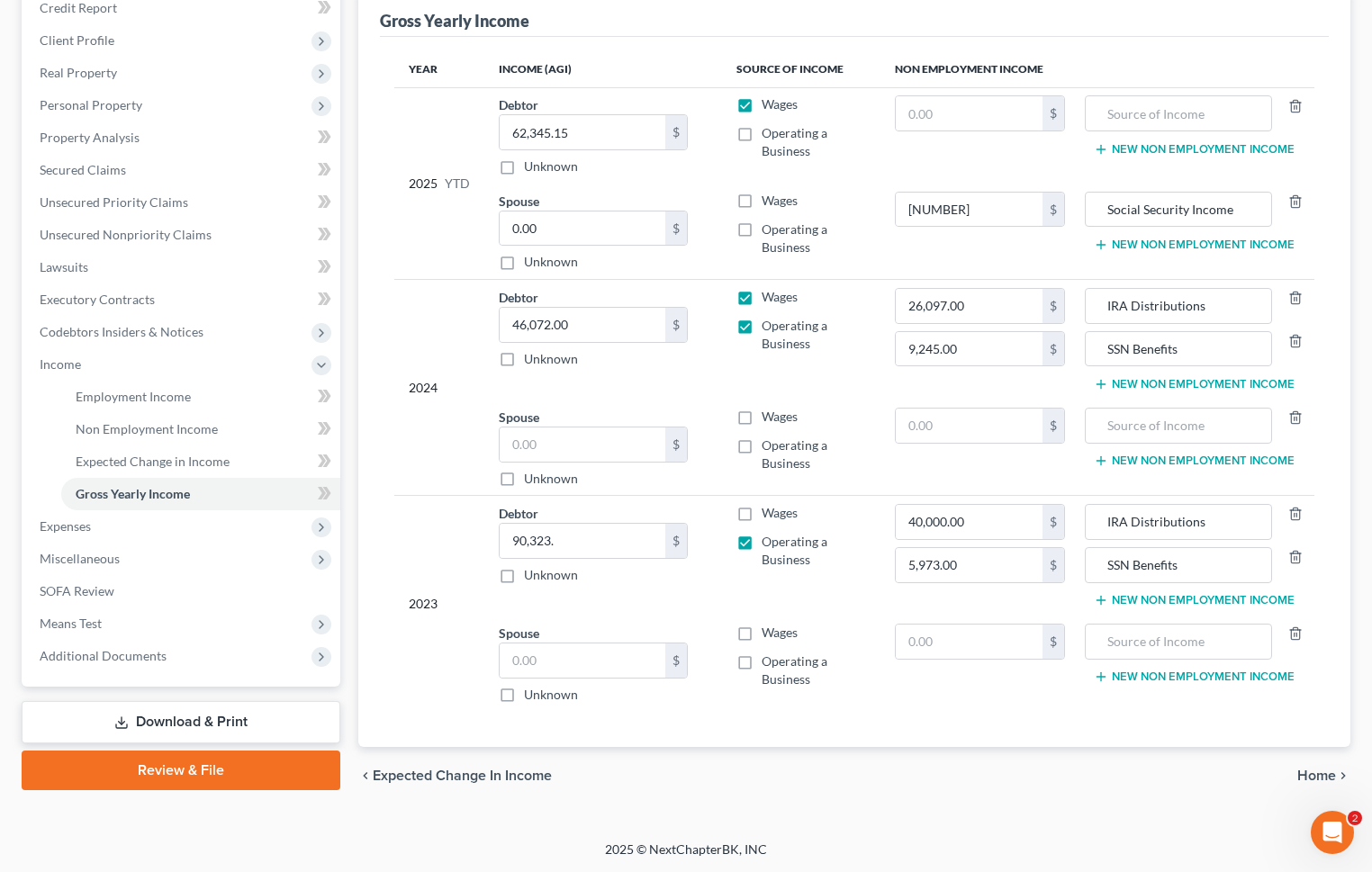 click on "chevron_left
Expected Change in Income
Home
chevron_right" at bounding box center (854, 776) 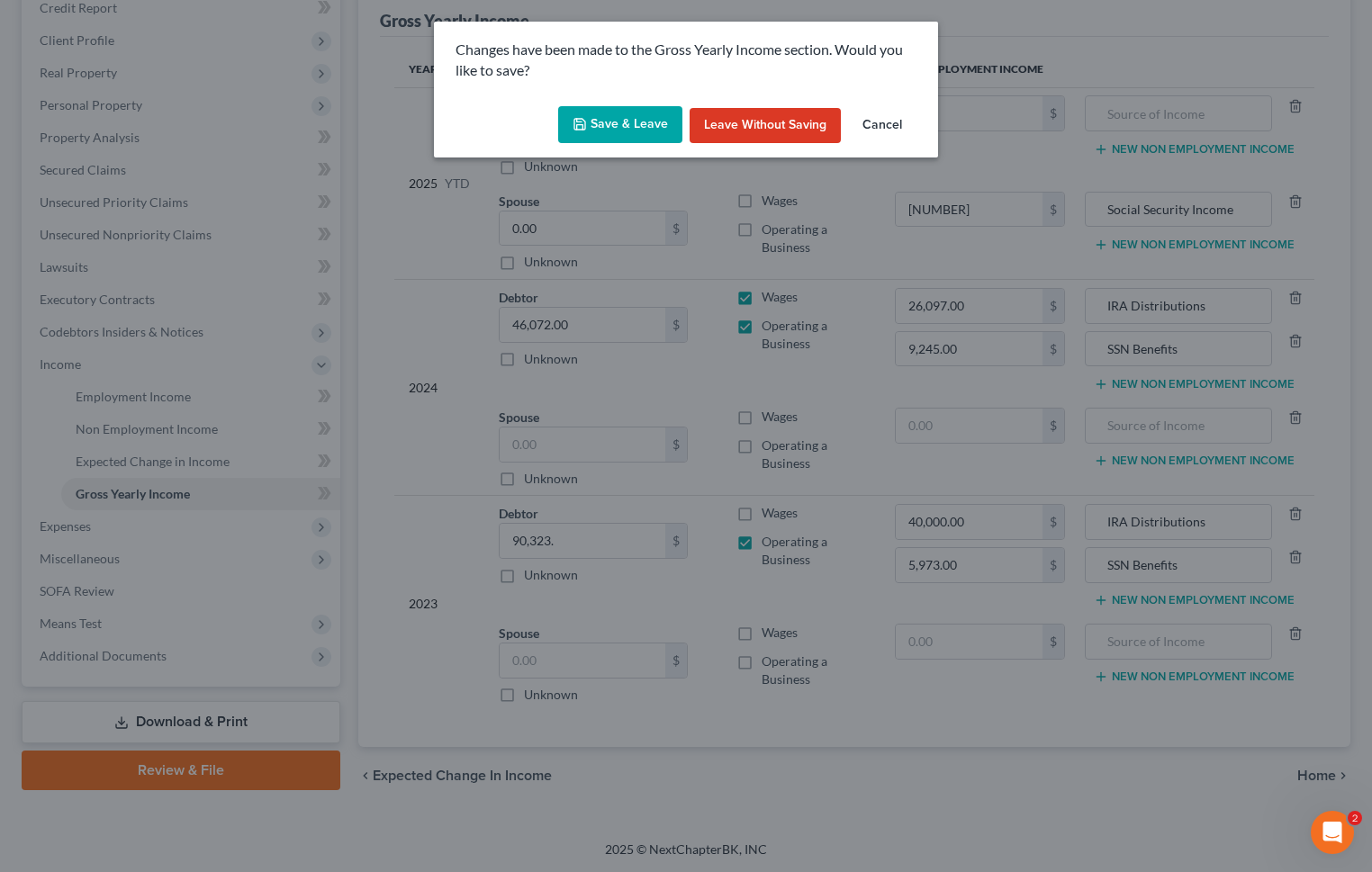 click on "Save & Leave" at bounding box center [620, 125] 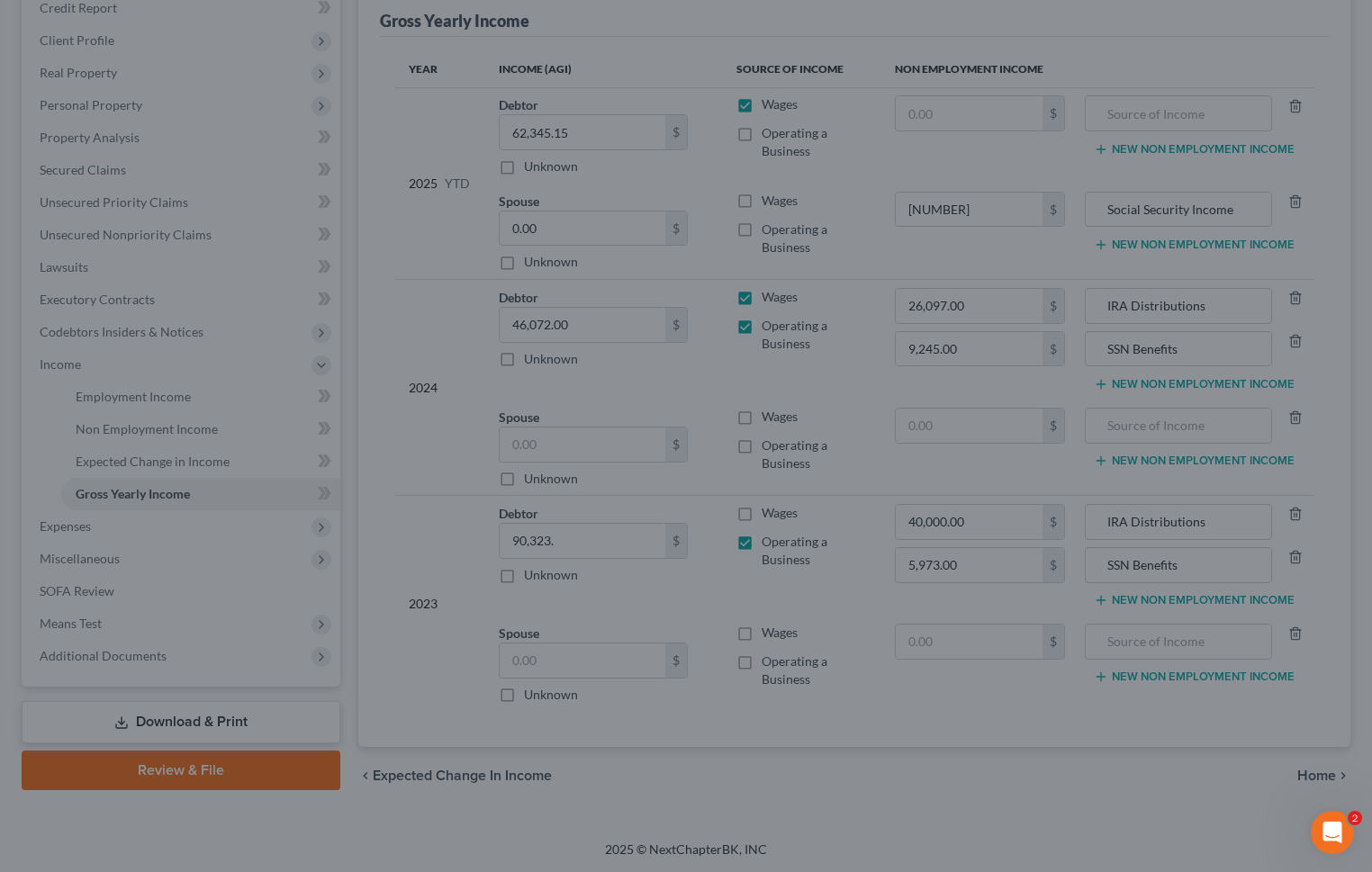 type on "4,740.00" 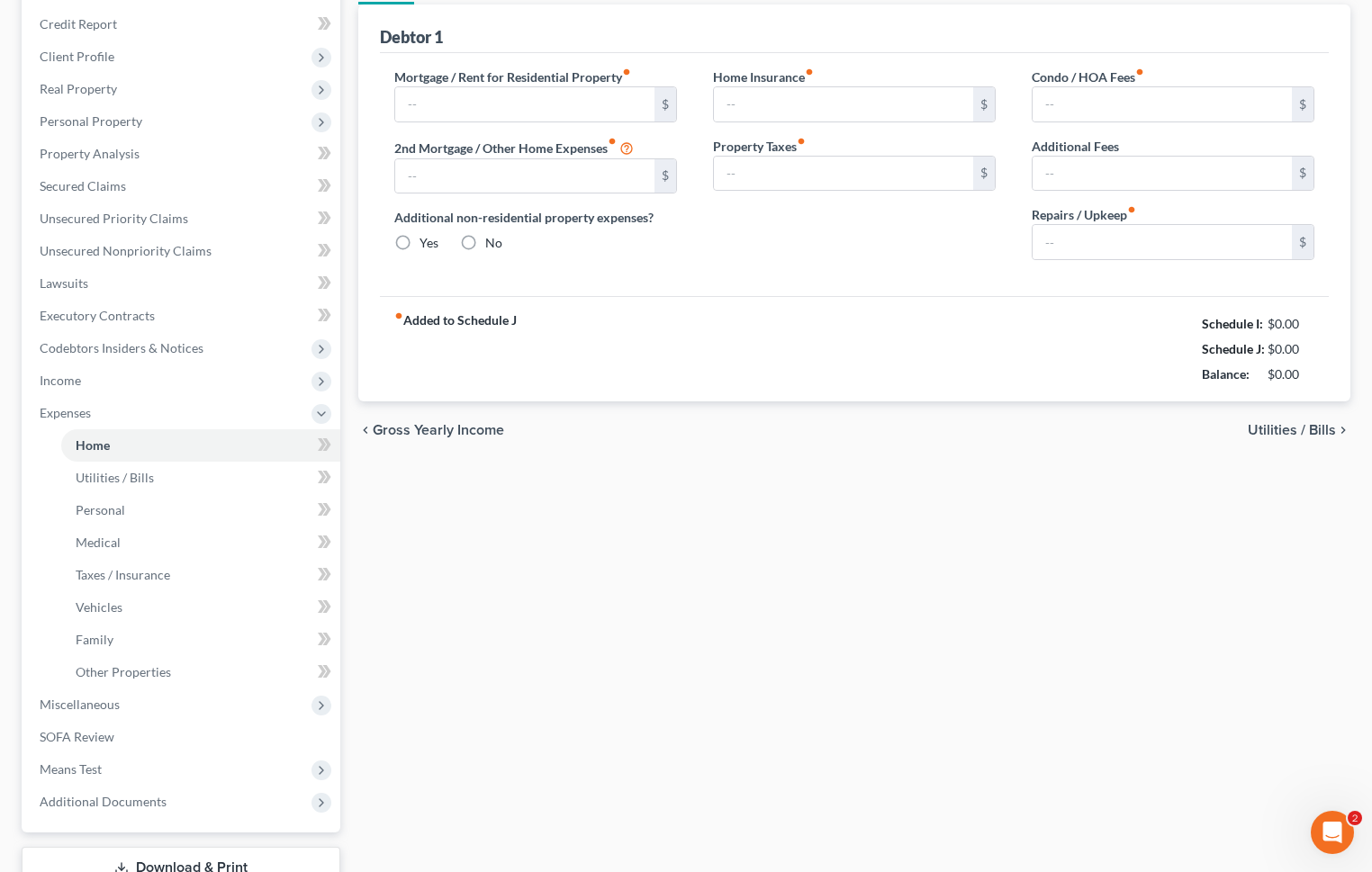 type on "[PRICE]" 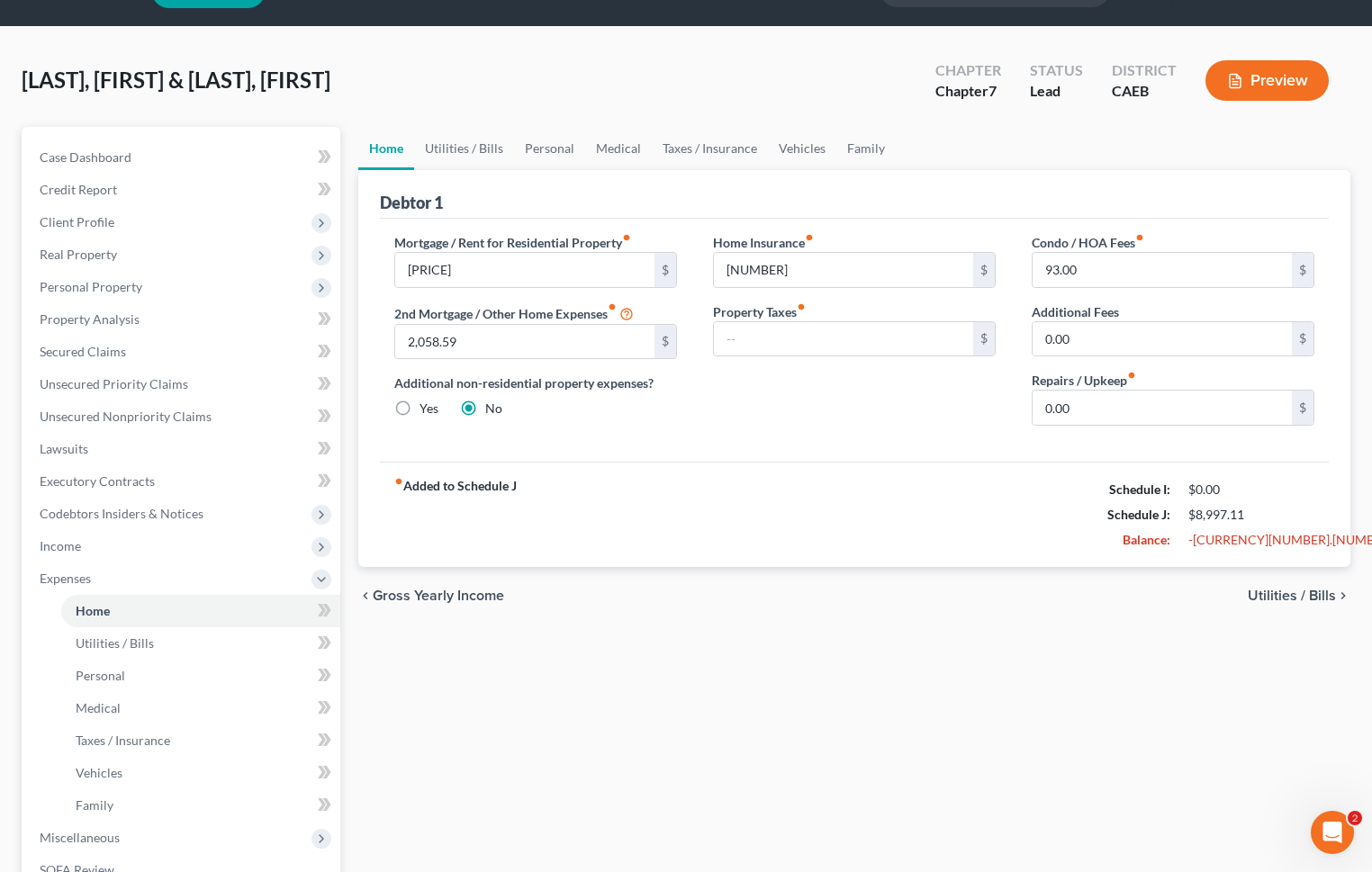 scroll, scrollTop: 0, scrollLeft: 0, axis: both 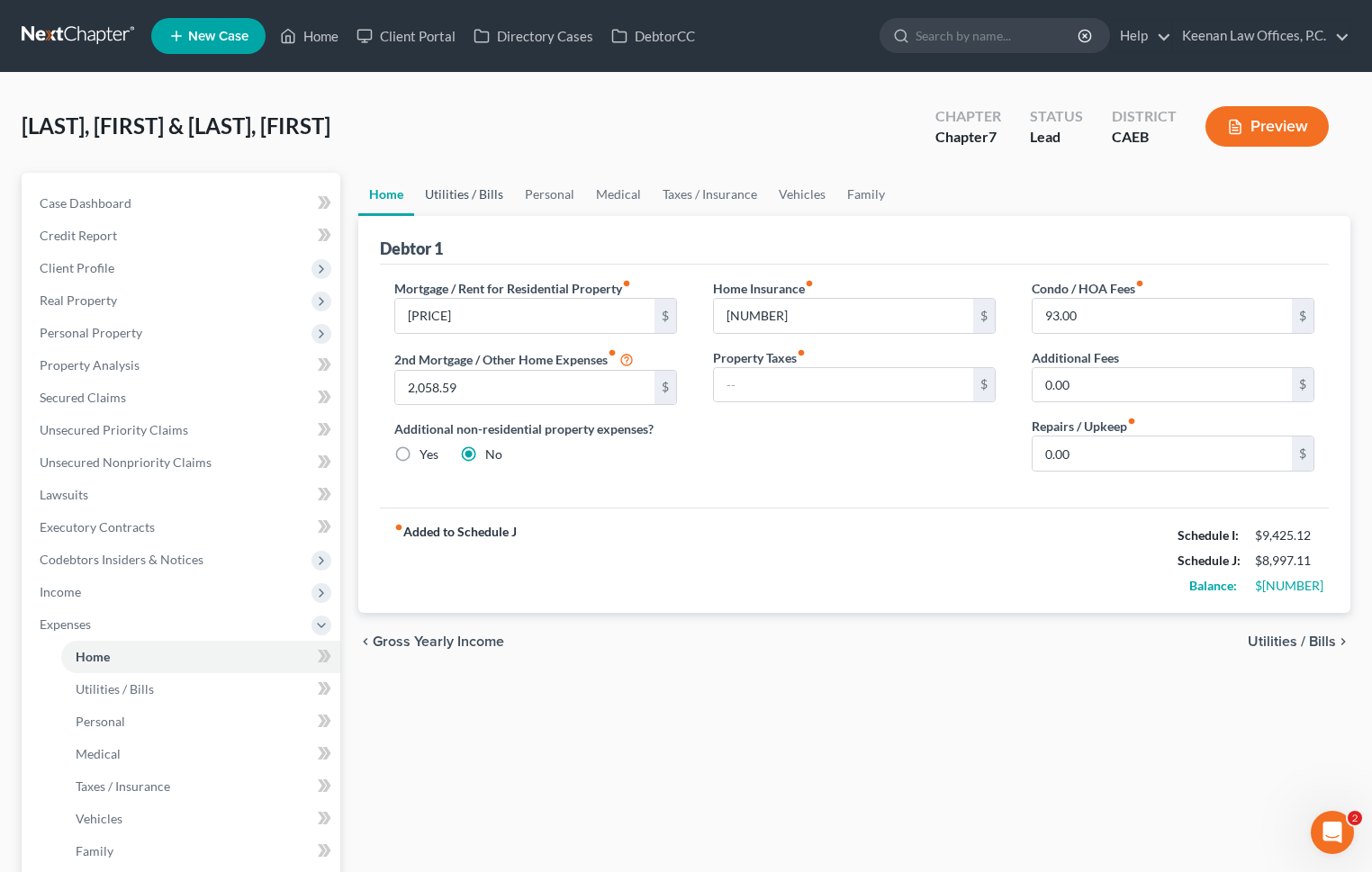 click on "Utilities / Bills" at bounding box center [464, 194] 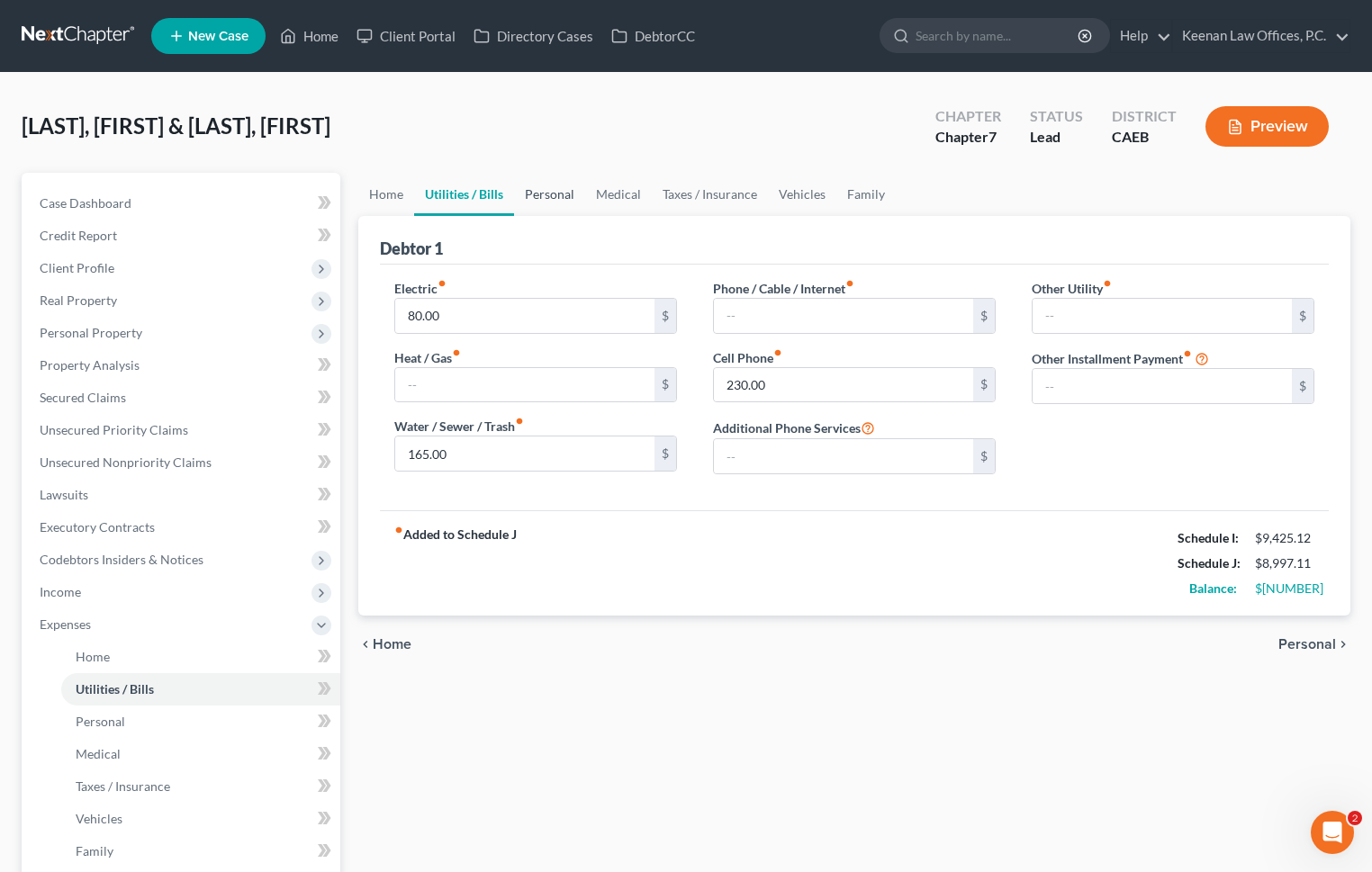 click on "Personal" at bounding box center (549, 194) 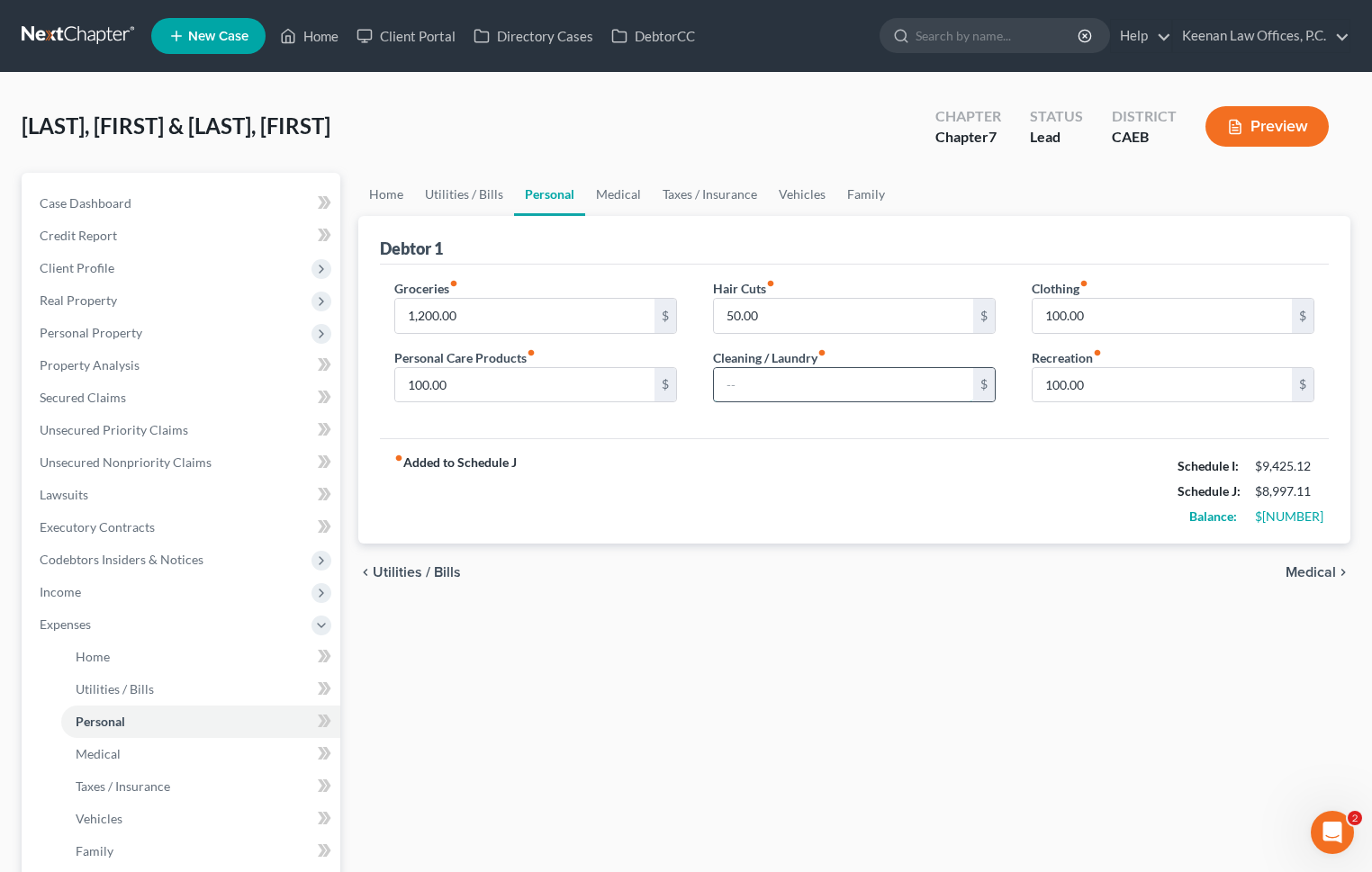 click at bounding box center (844, 385) 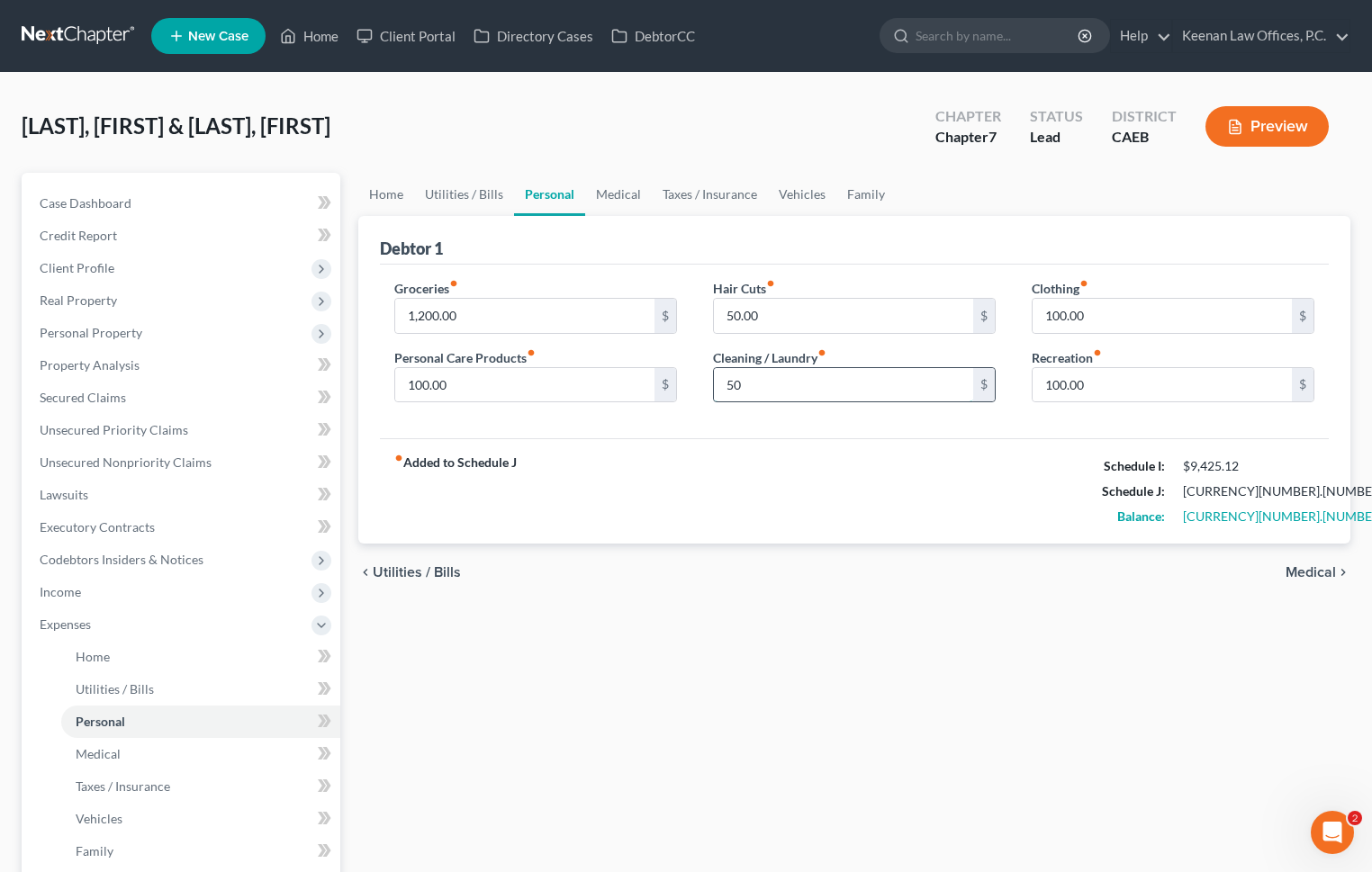 type on "50" 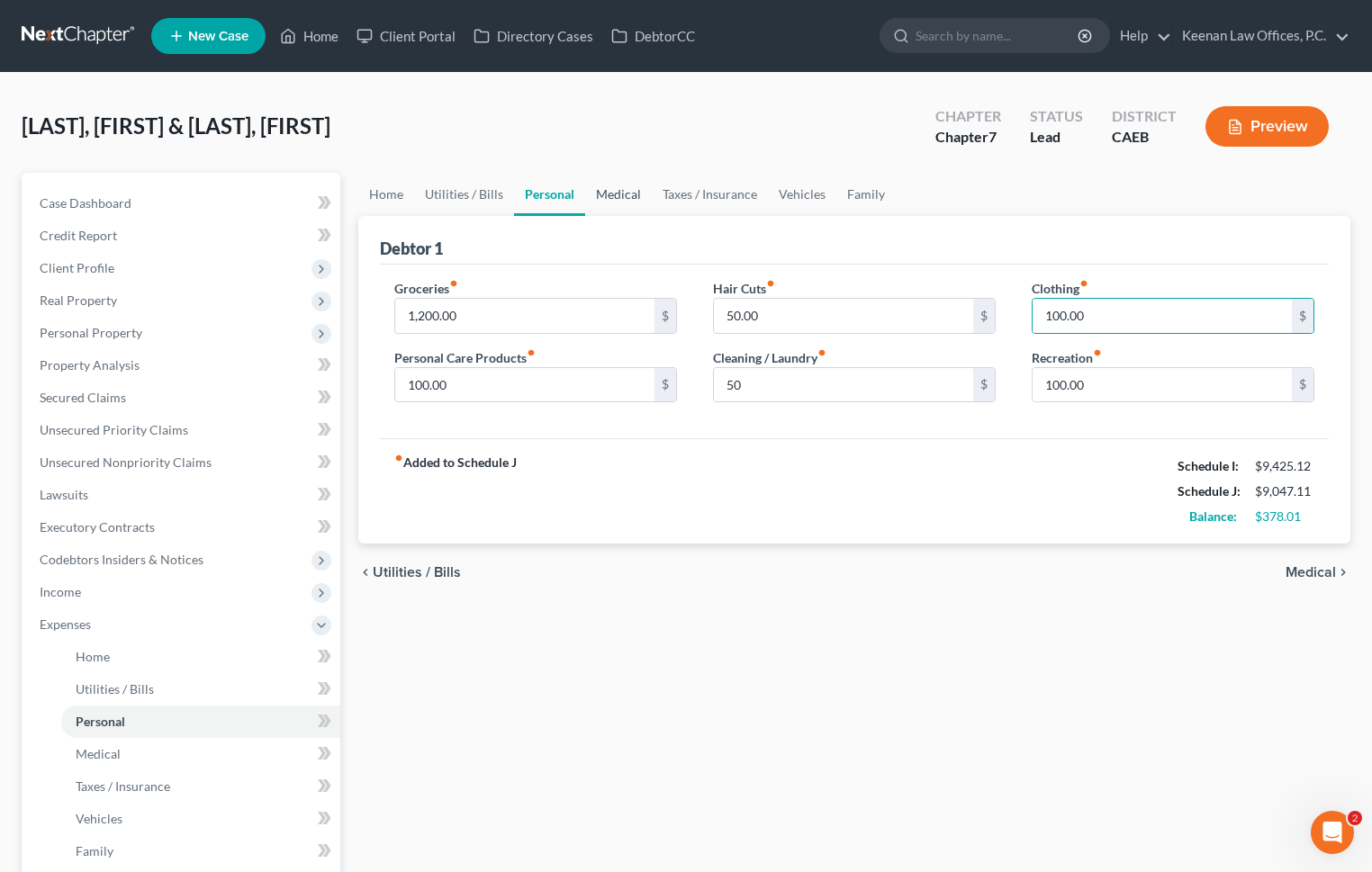 click on "Medical" at bounding box center [618, 194] 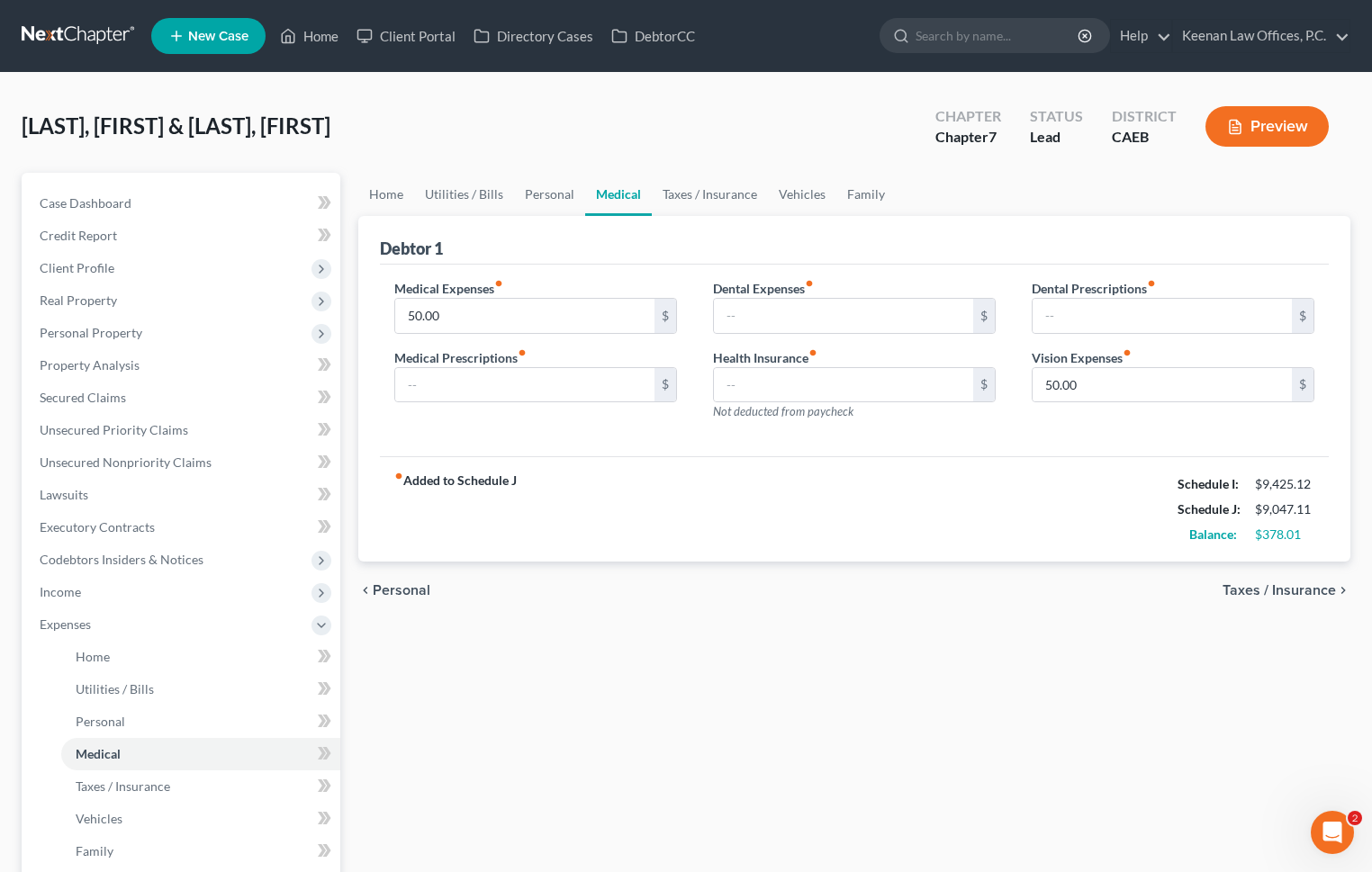 click on "Medical" at bounding box center [618, 194] 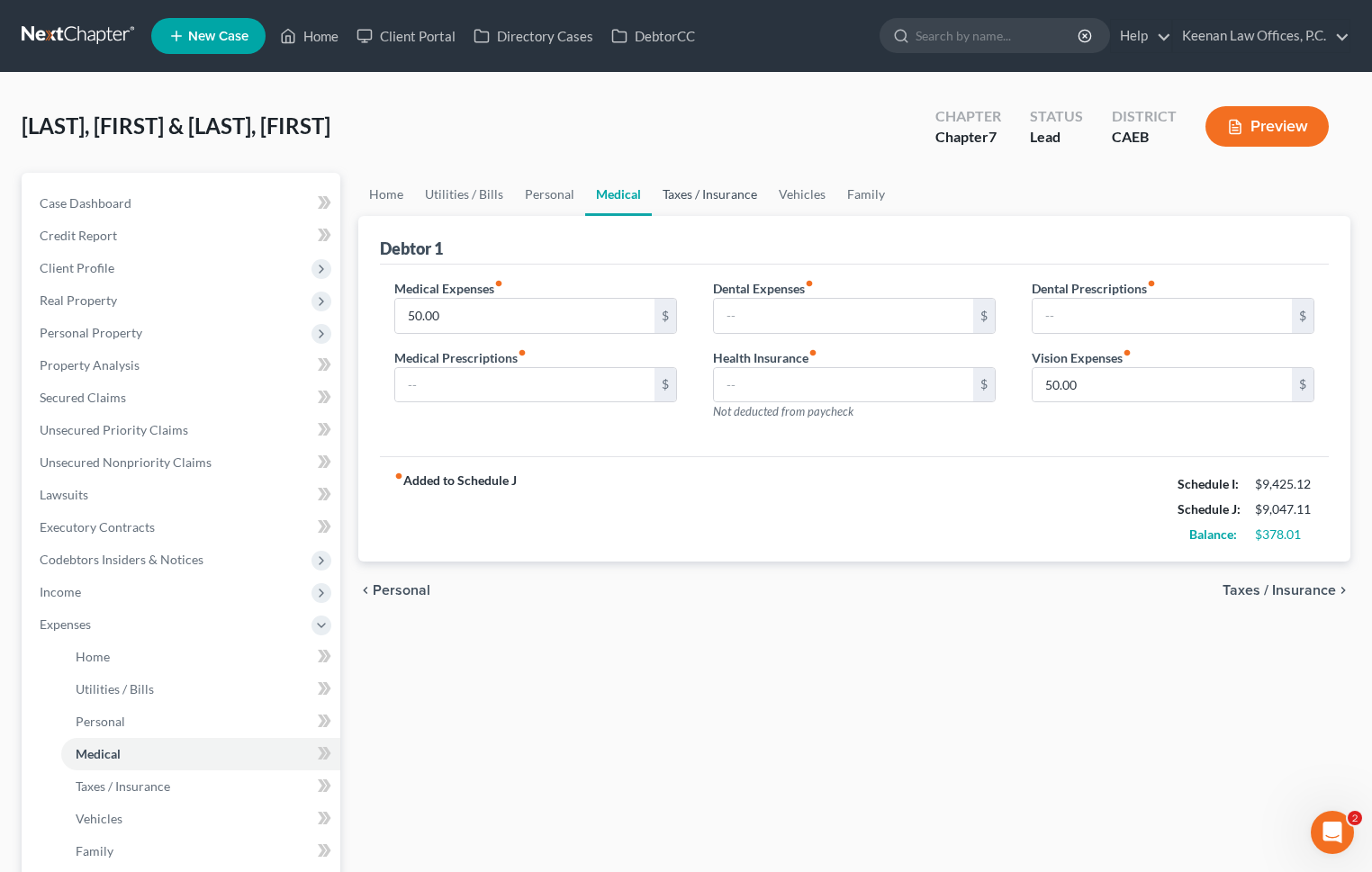 click on "Taxes / Insurance" at bounding box center (709, 194) 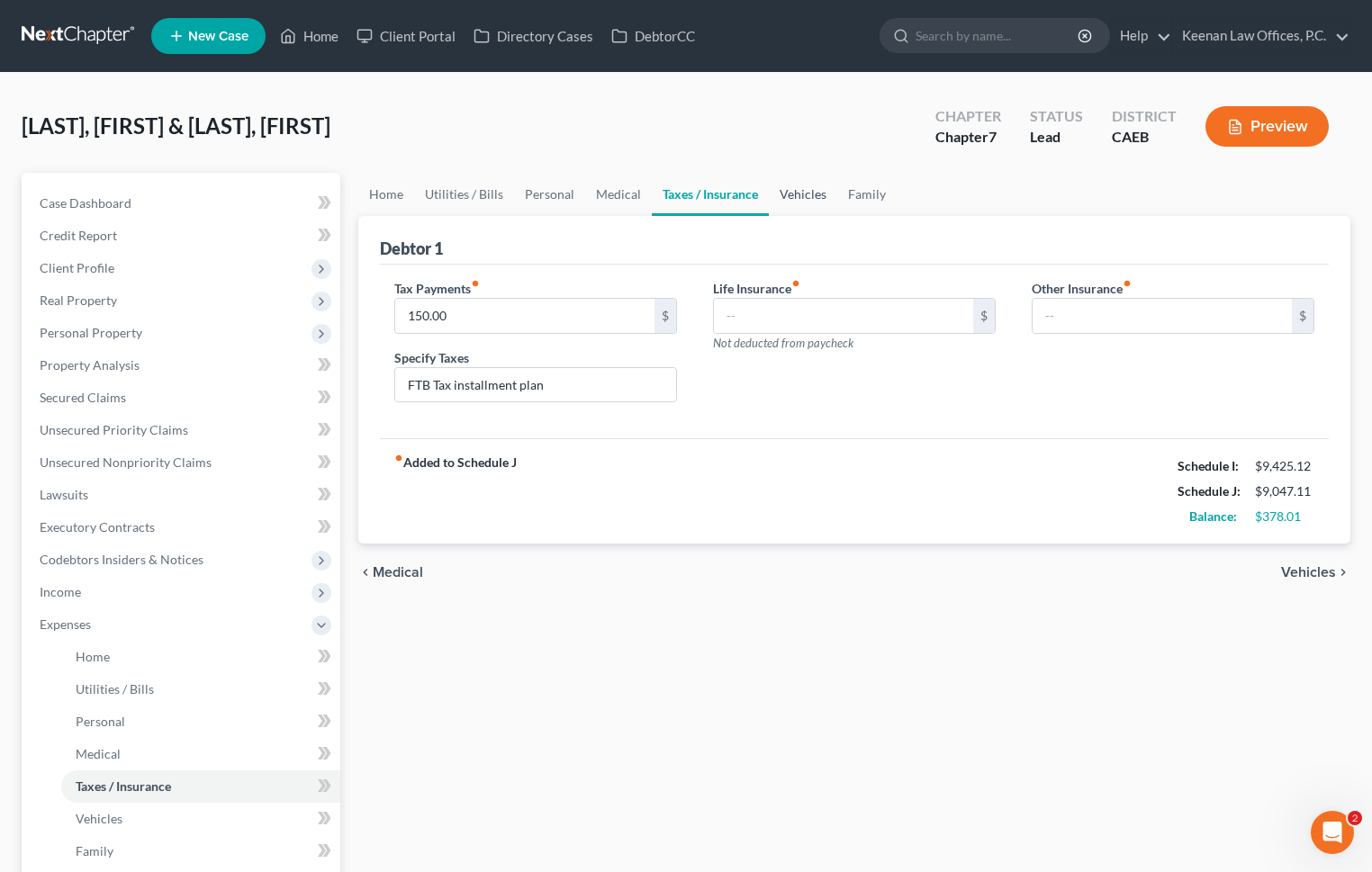 click on "Vehicles" at bounding box center (803, 194) 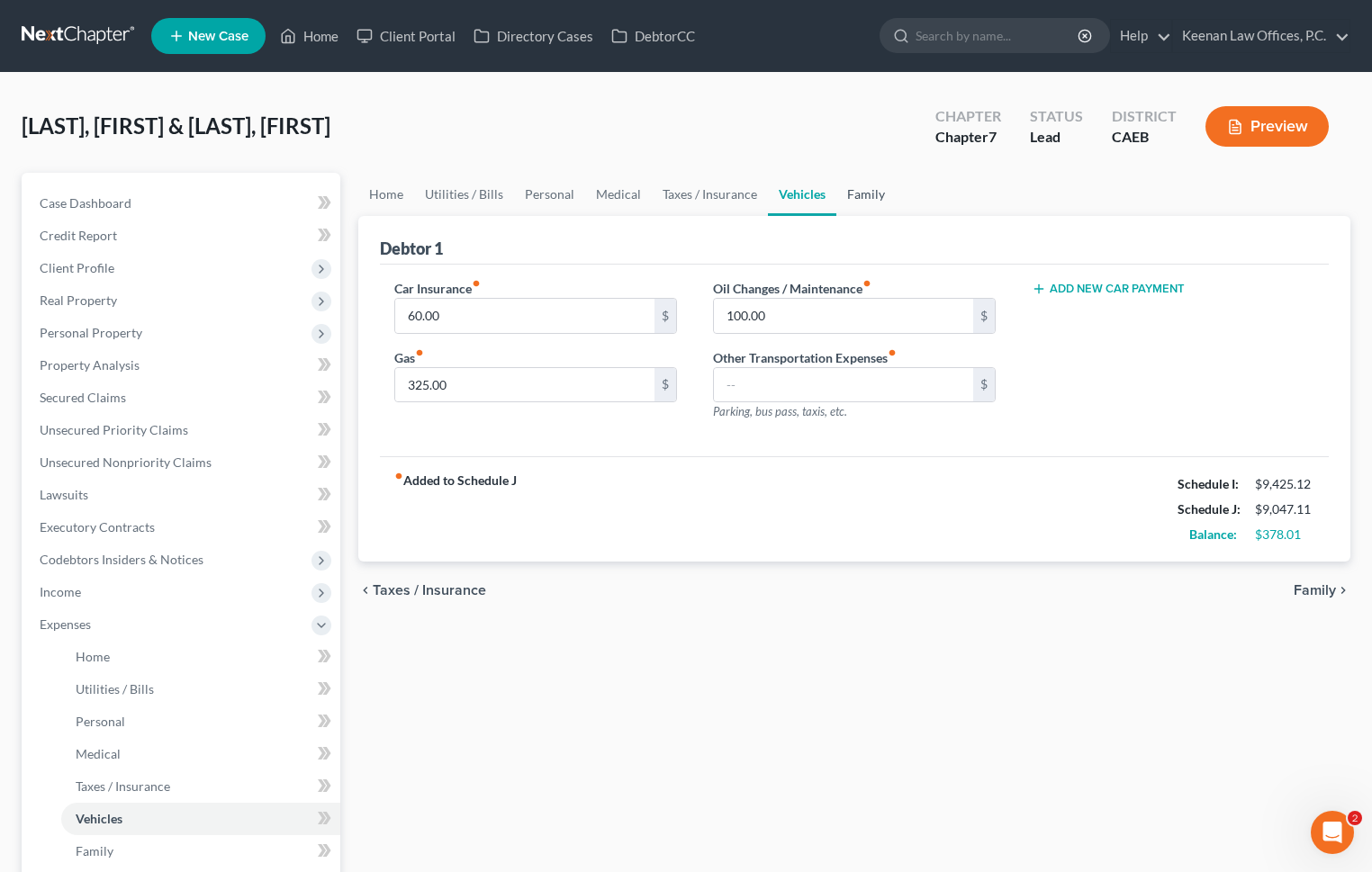 click on "Family" at bounding box center [866, 194] 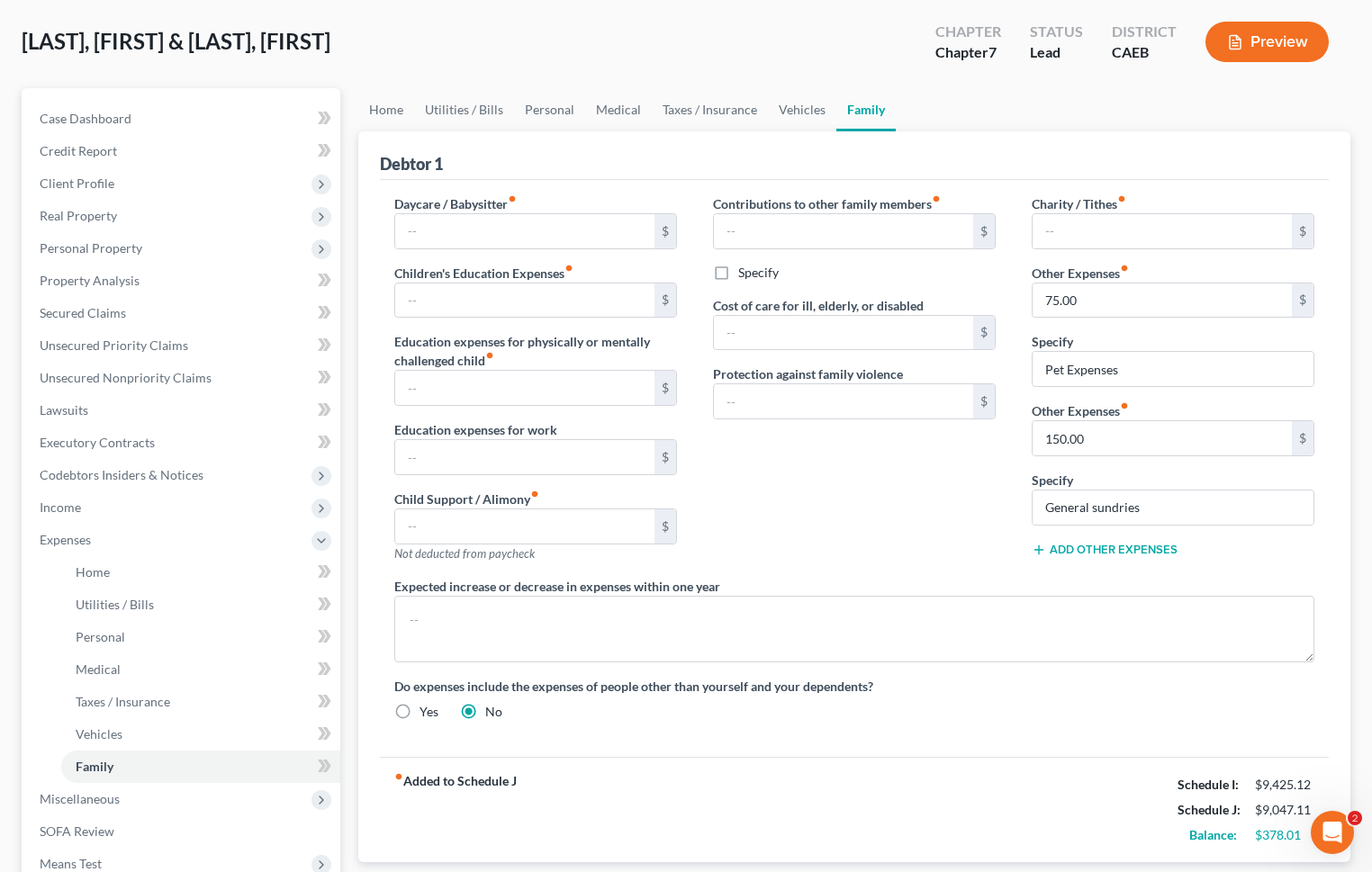scroll, scrollTop: 0, scrollLeft: 0, axis: both 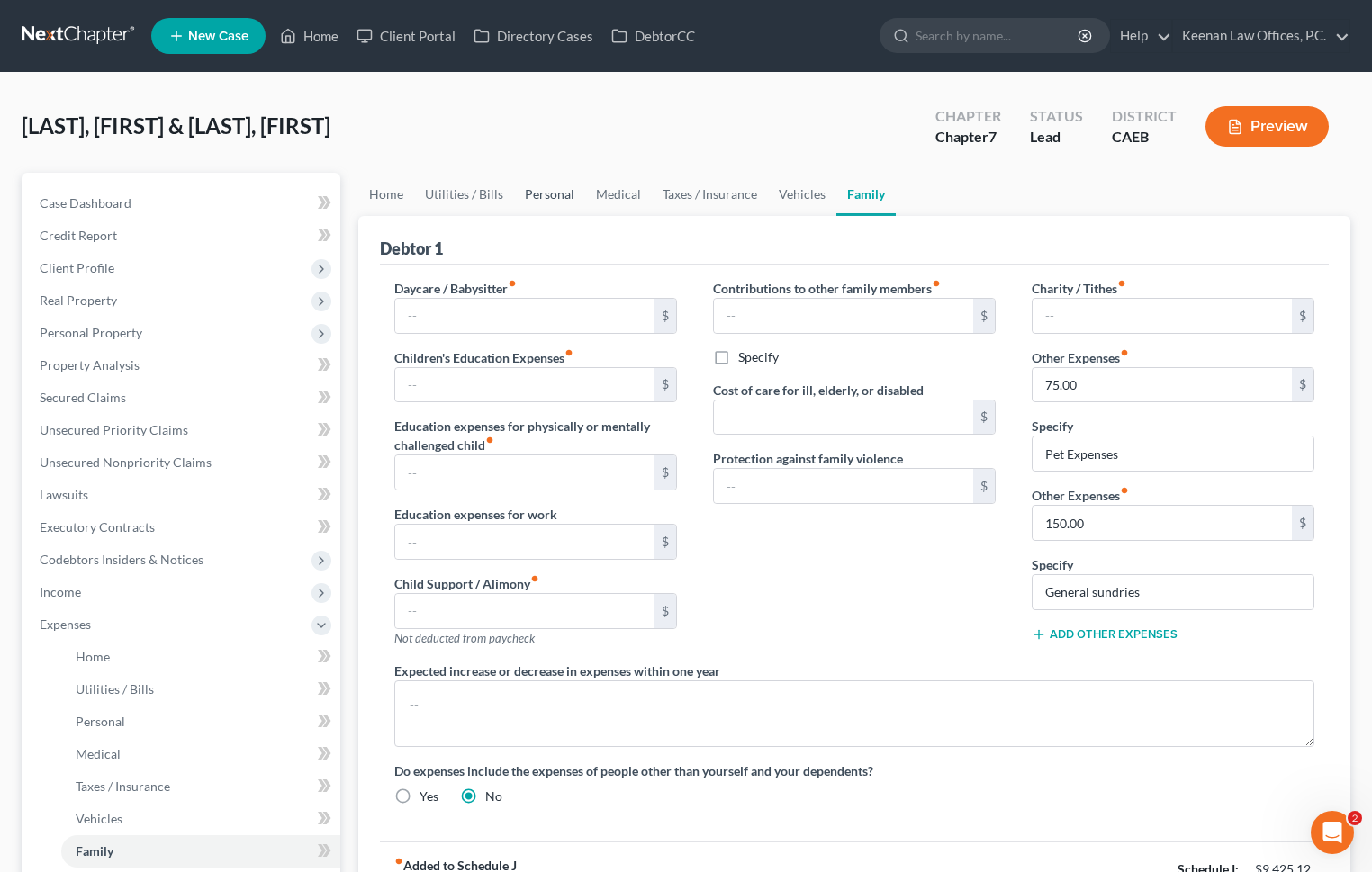 click on "Personal" at bounding box center [549, 194] 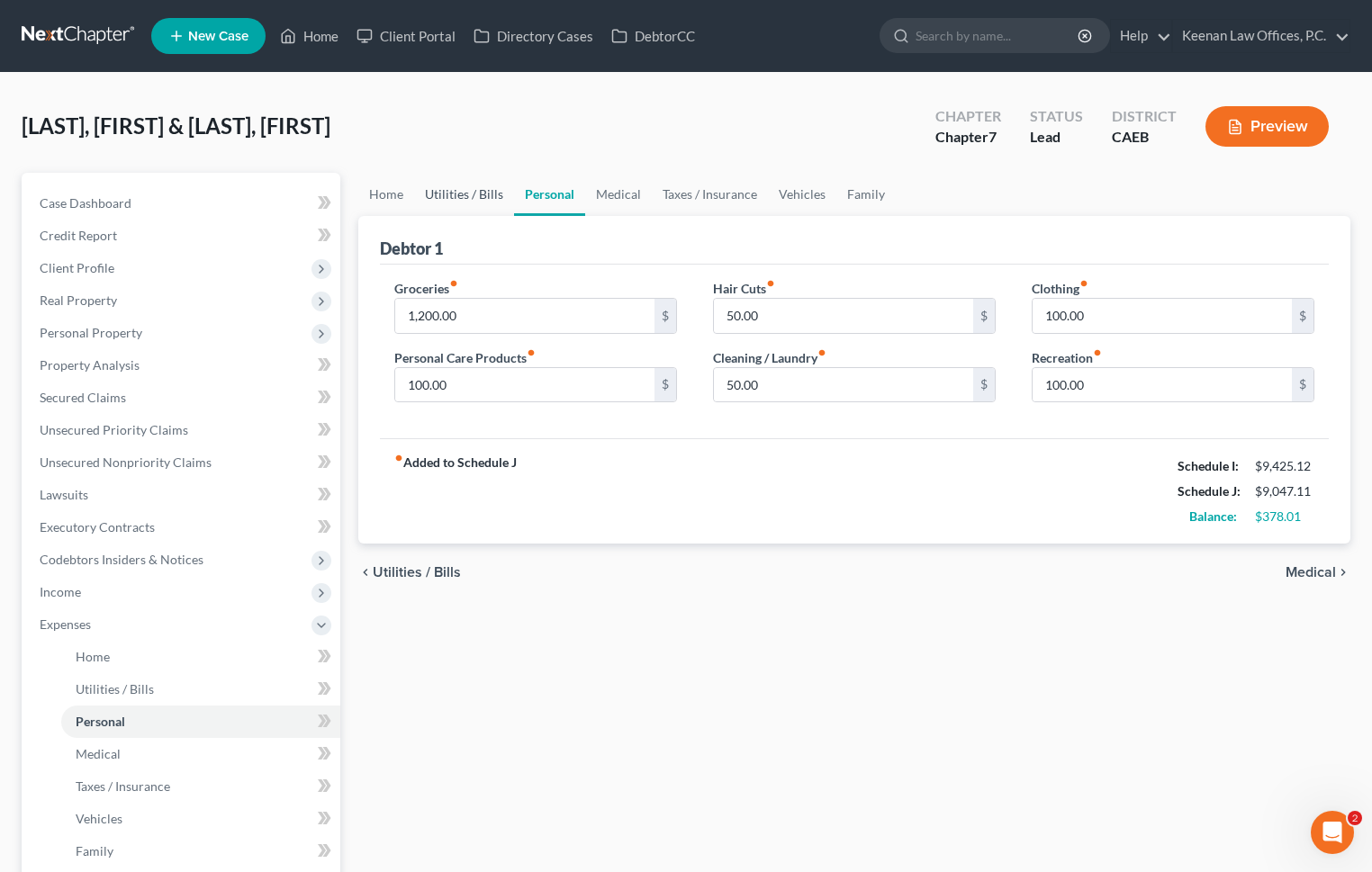 click on "Utilities / Bills" at bounding box center (464, 194) 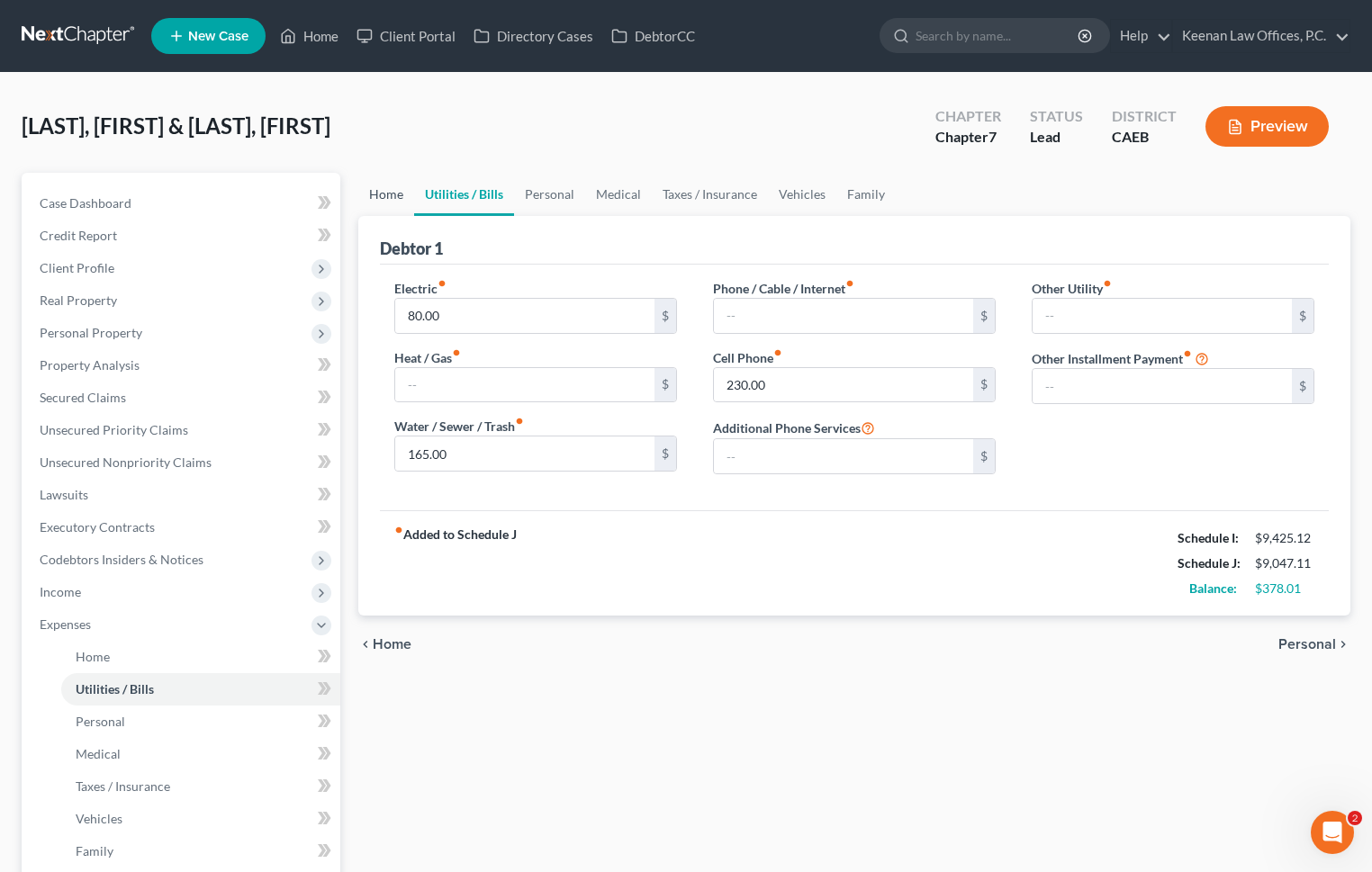 click on "Home" at bounding box center [386, 194] 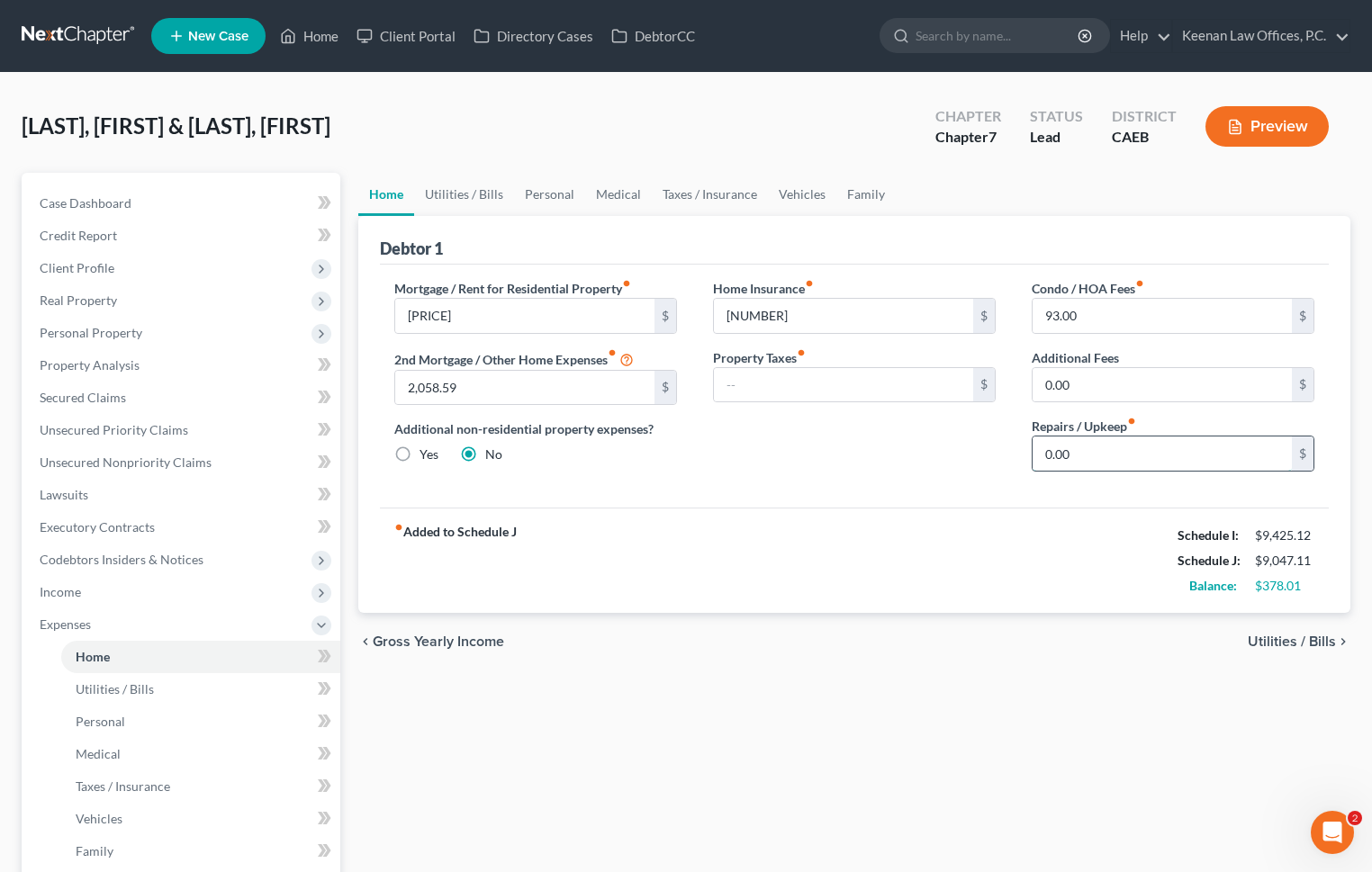 click on "0.00" at bounding box center [1162, 454] 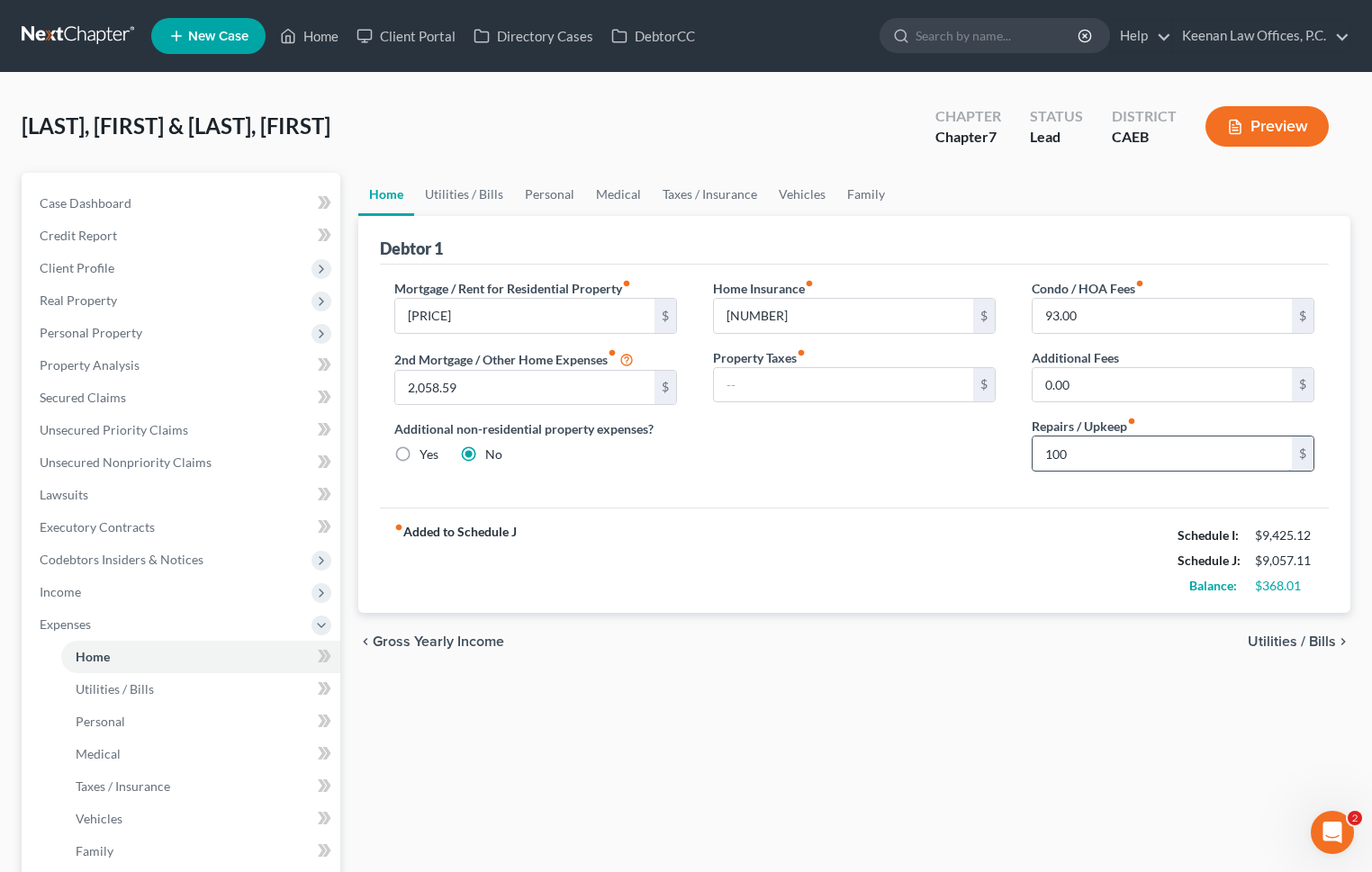 type on "100" 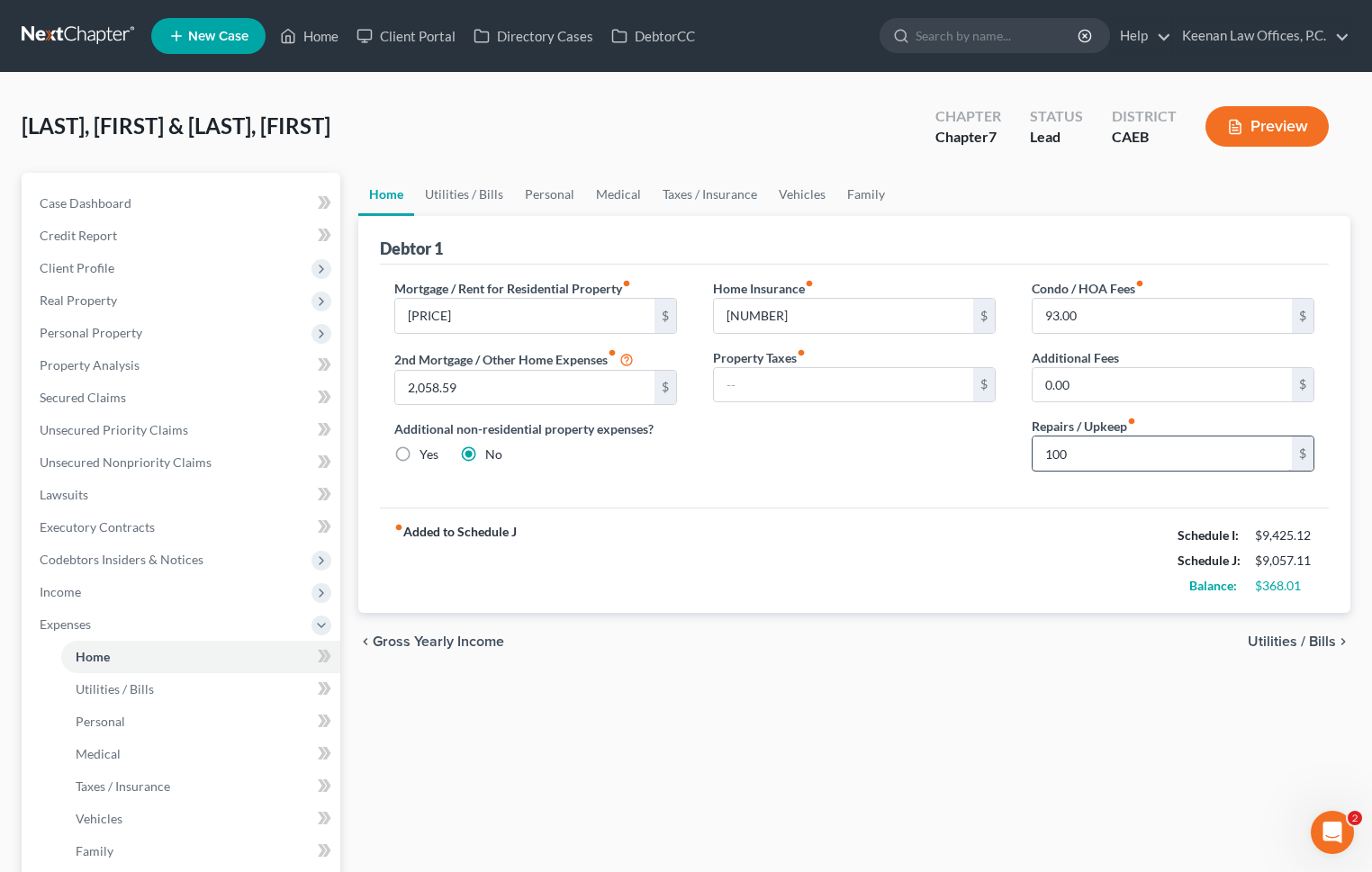 type 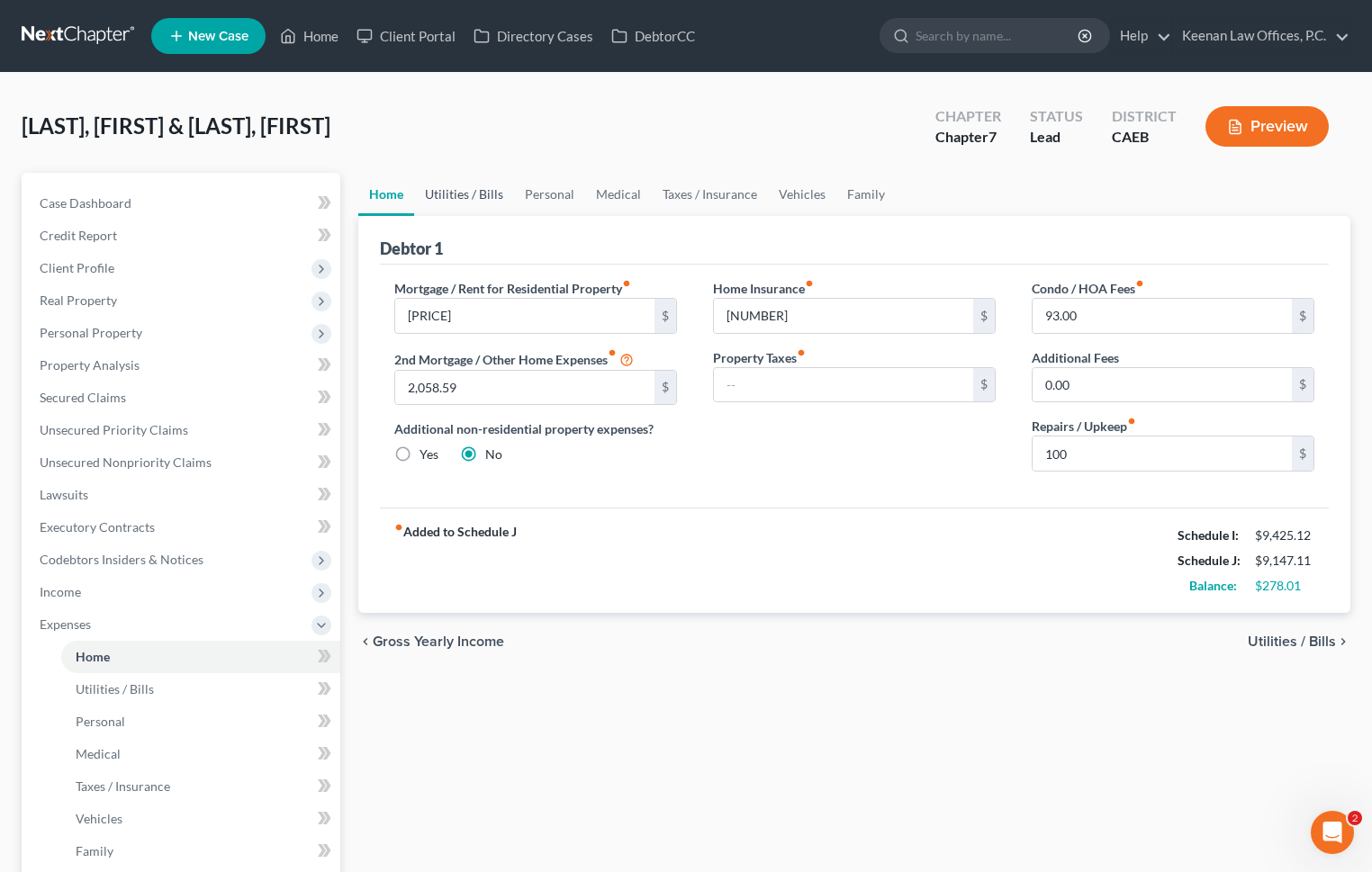click on "Utilities / Bills" at bounding box center [464, 194] 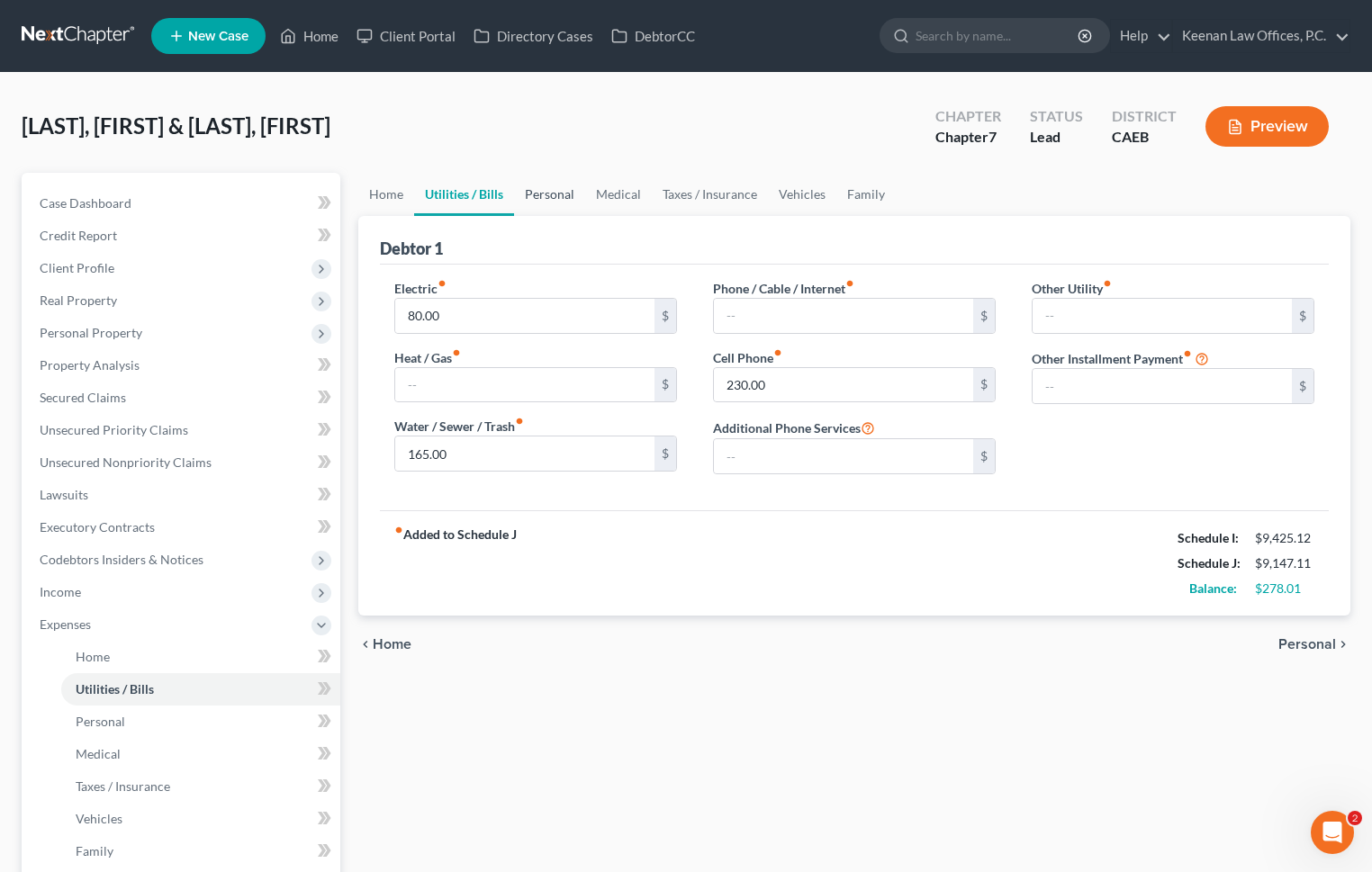 click on "Personal" at bounding box center (549, 194) 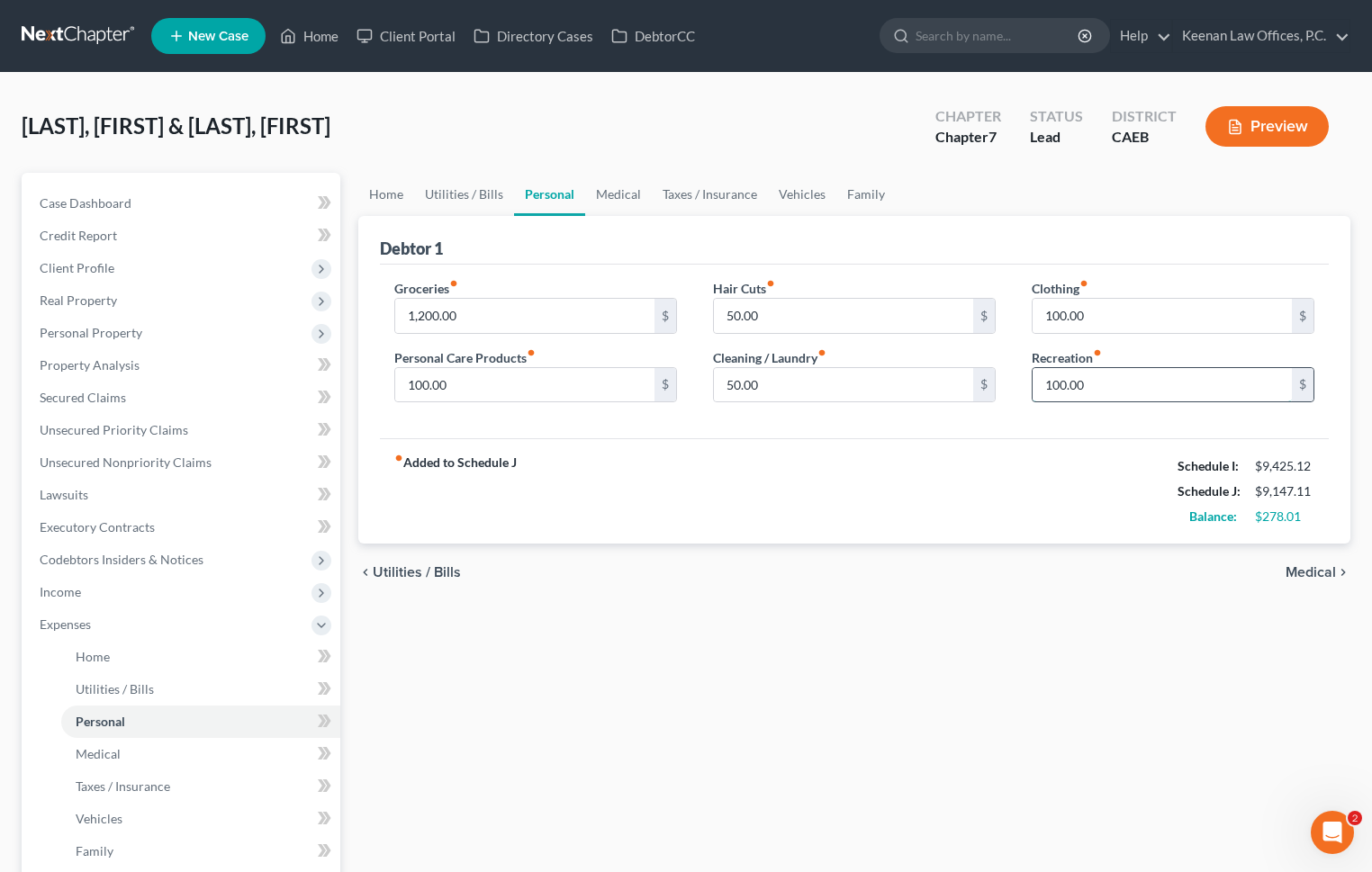 click on "100.00" at bounding box center [1162, 385] 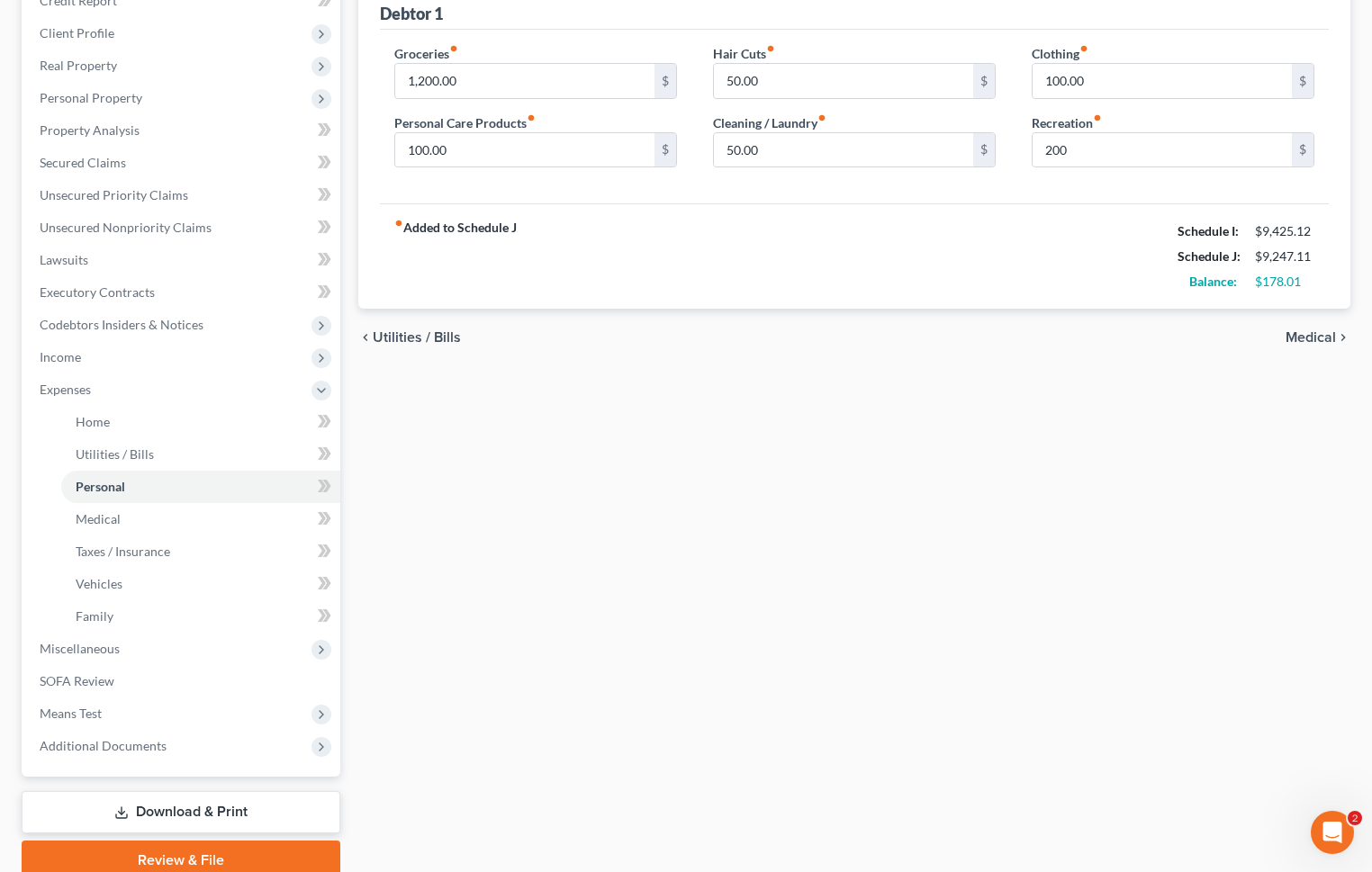 scroll, scrollTop: 310, scrollLeft: 0, axis: vertical 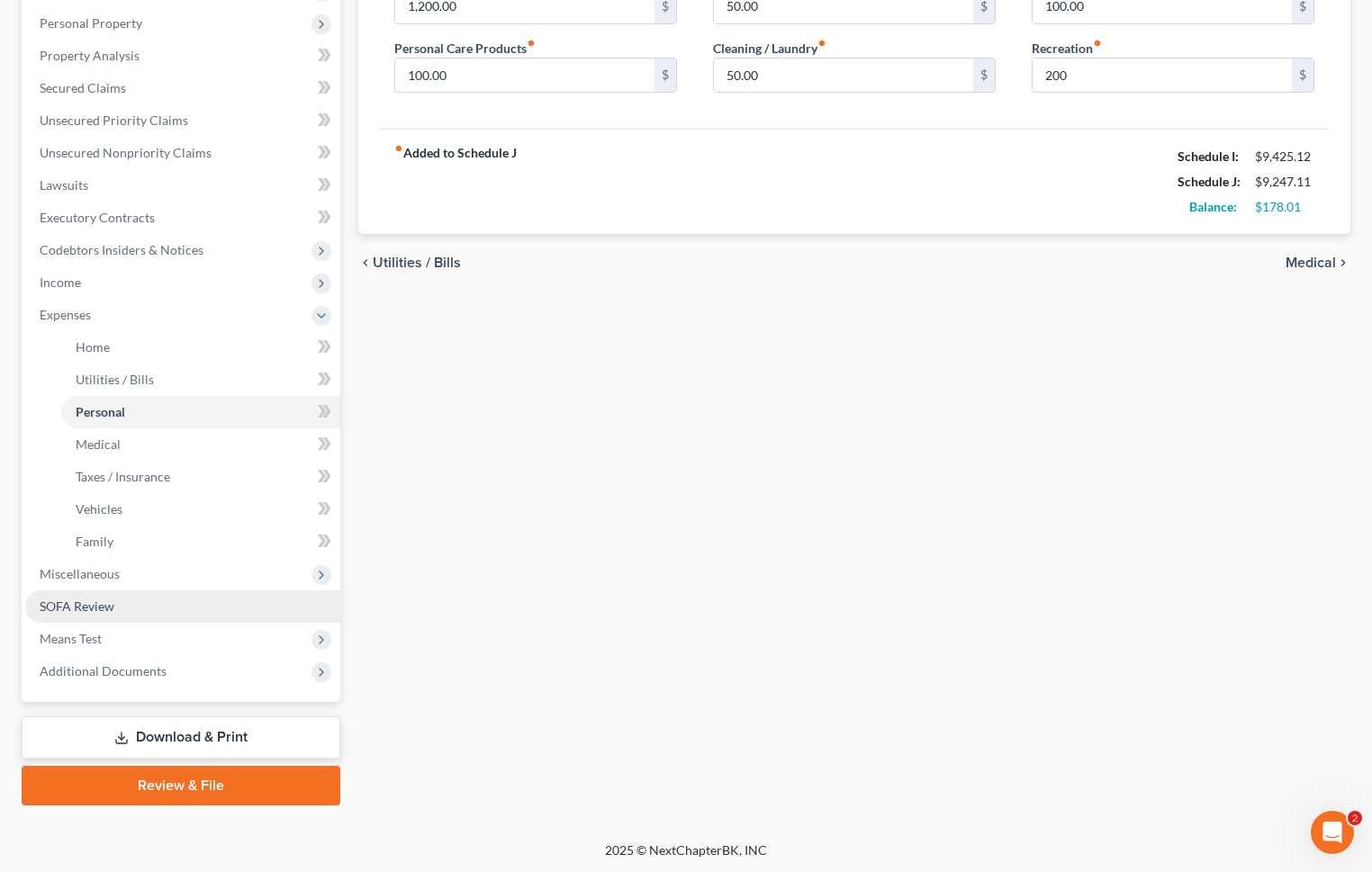 click on "SOFA Review" at bounding box center [183, 607] 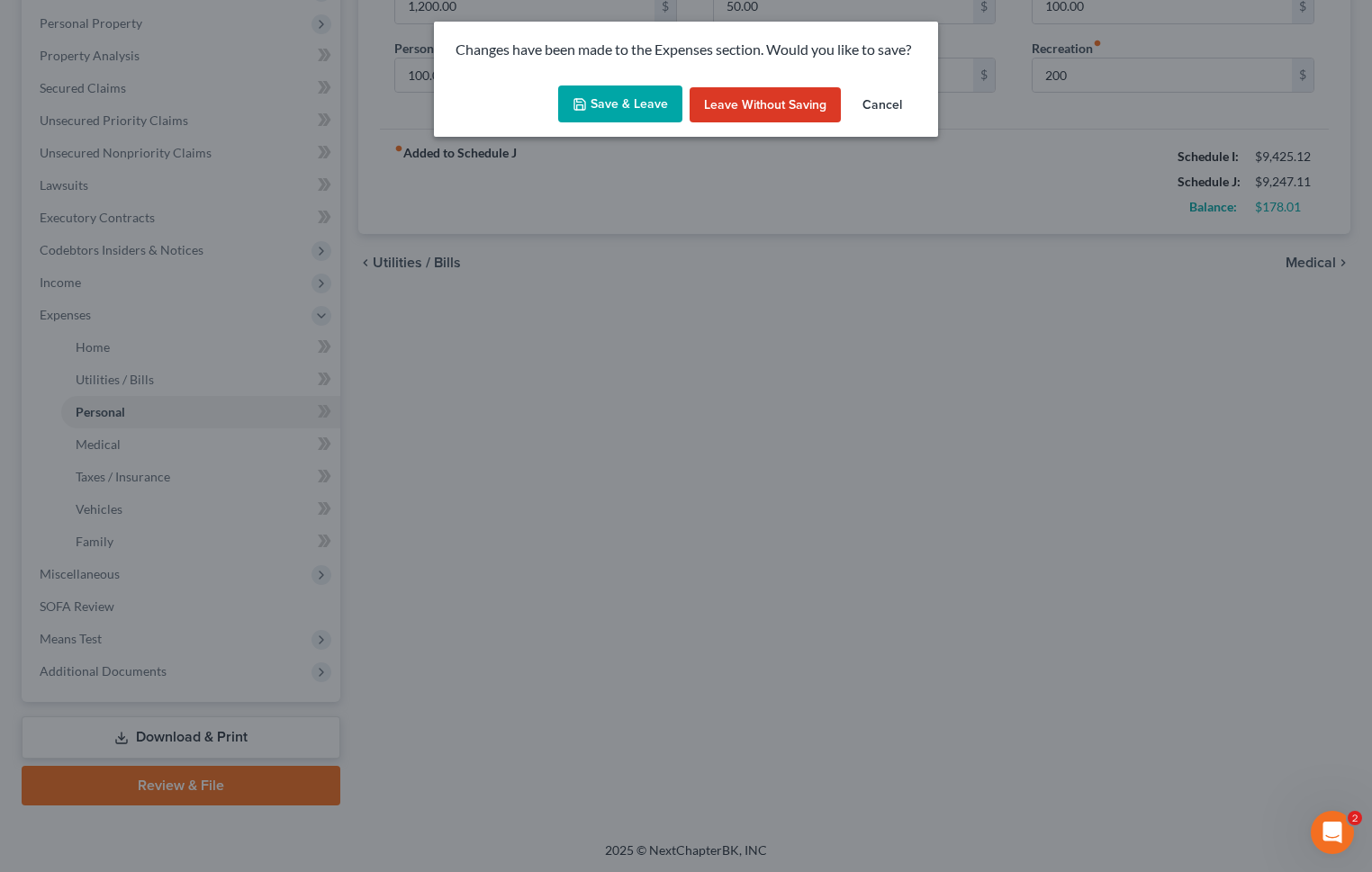 click on "Save & Leave" at bounding box center (620, 104) 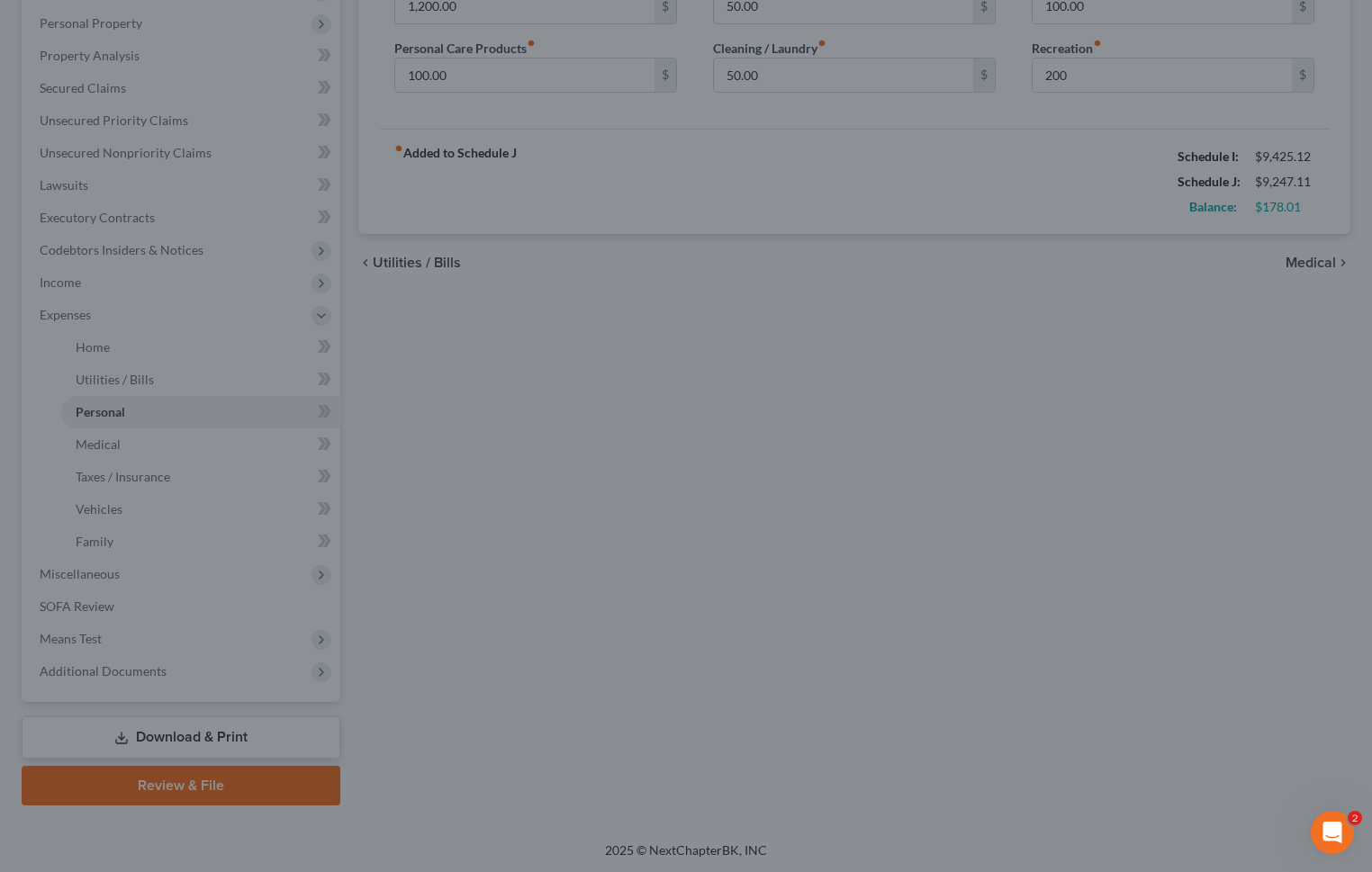 type on "200.00" 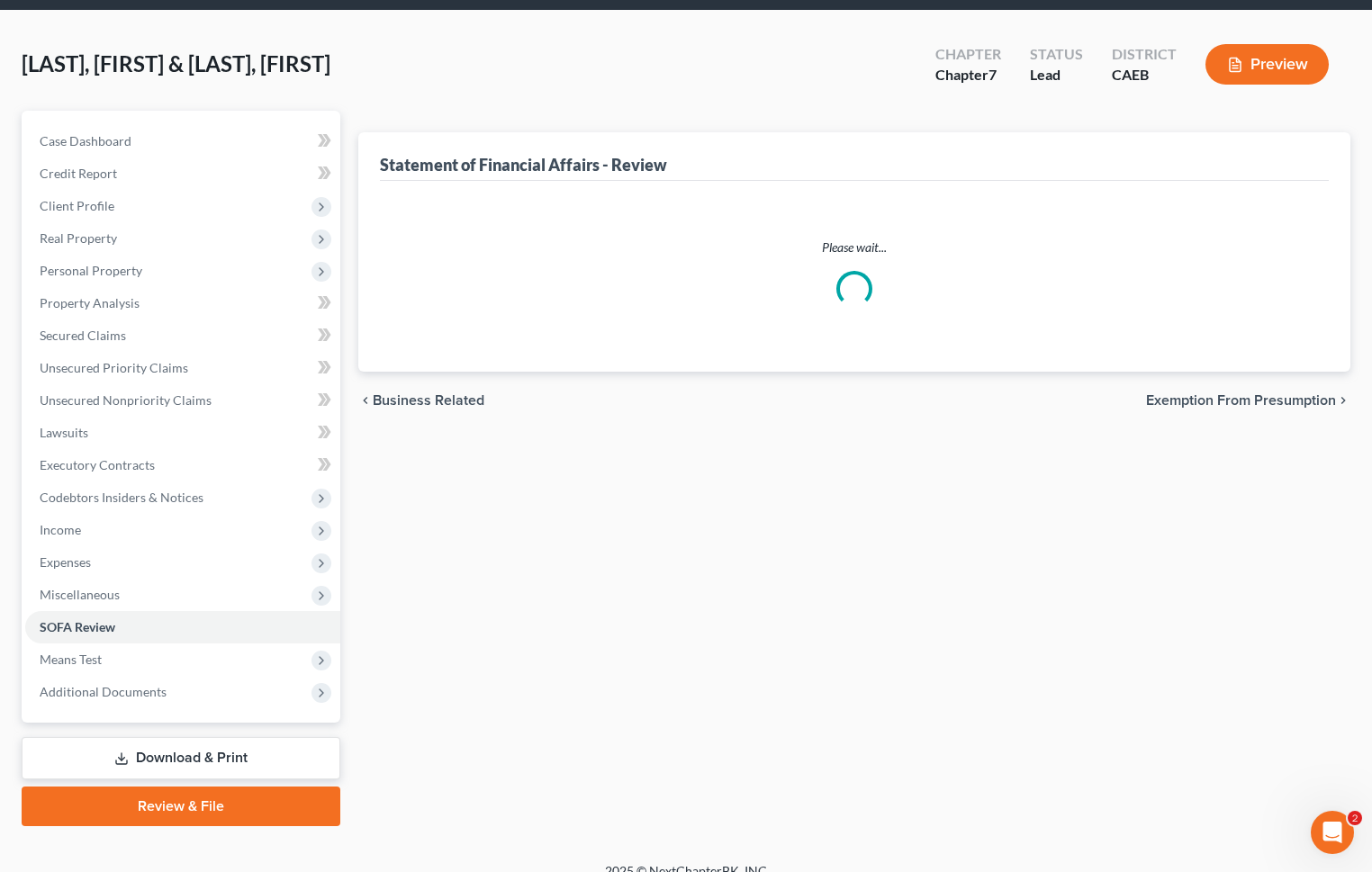 scroll, scrollTop: 0, scrollLeft: 0, axis: both 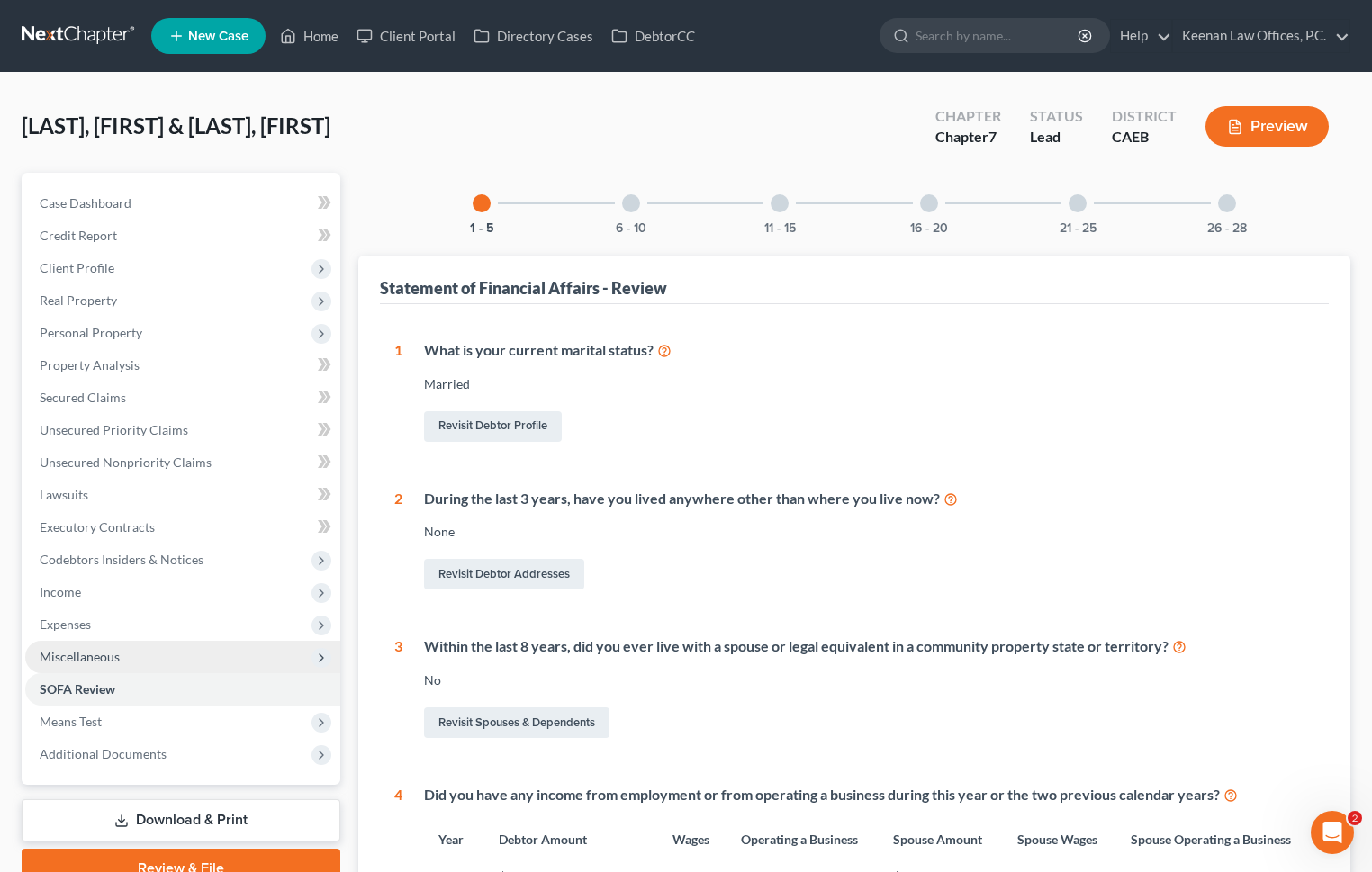 click on "Miscellaneous" at bounding box center (183, 657) 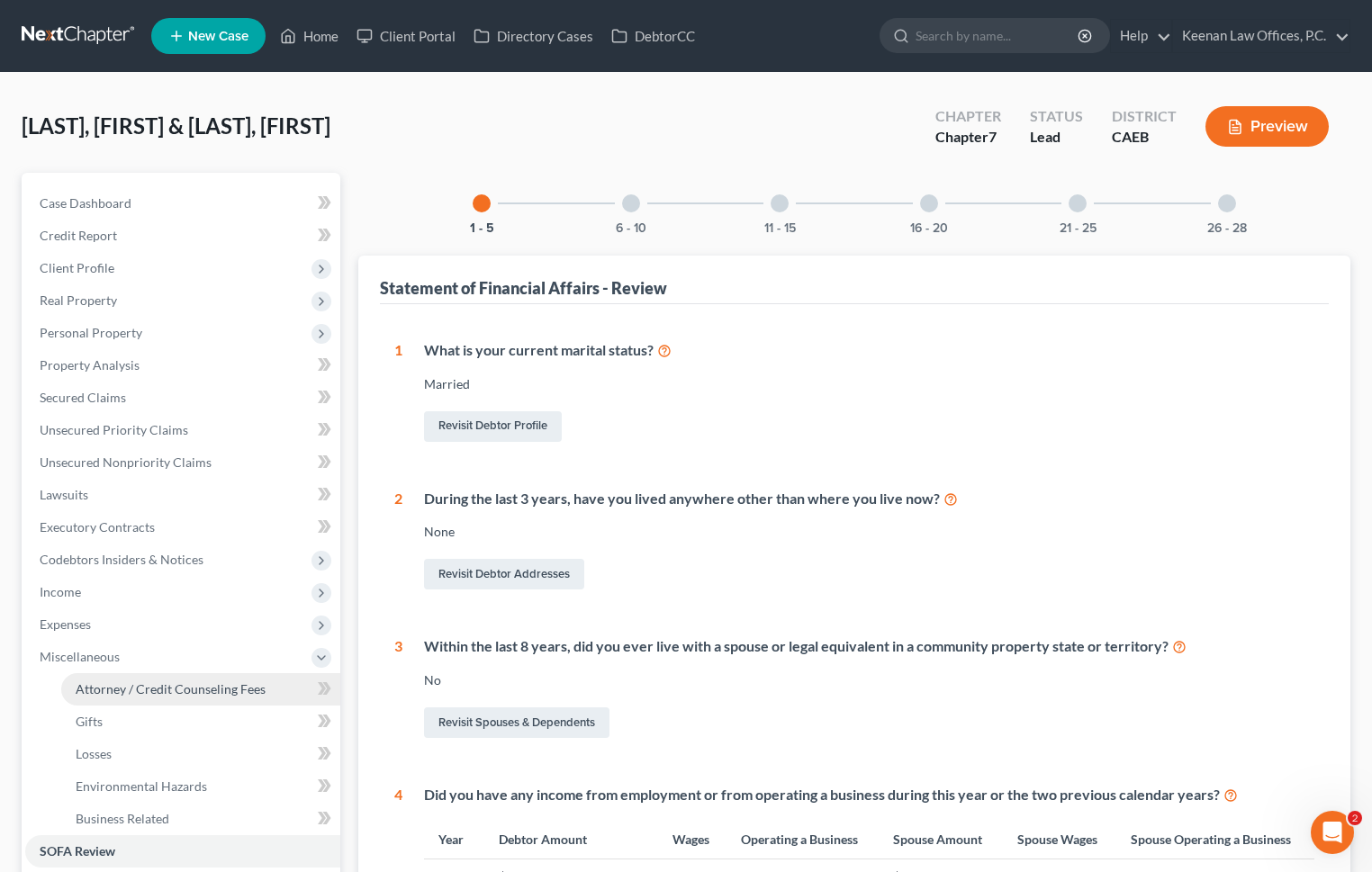 click on "Attorney / Credit Counseling Fees" at bounding box center [170, 688] 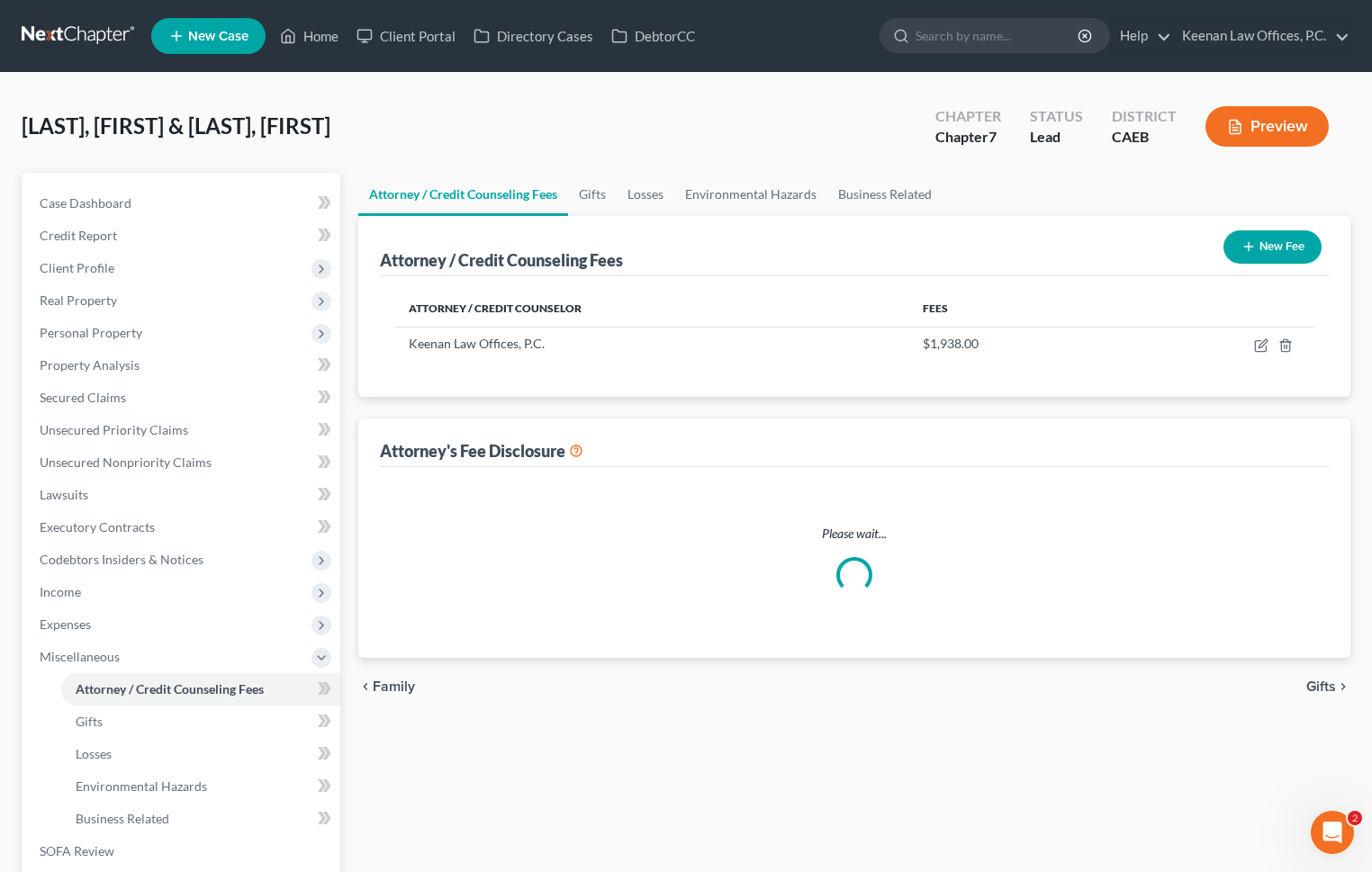 select on "0" 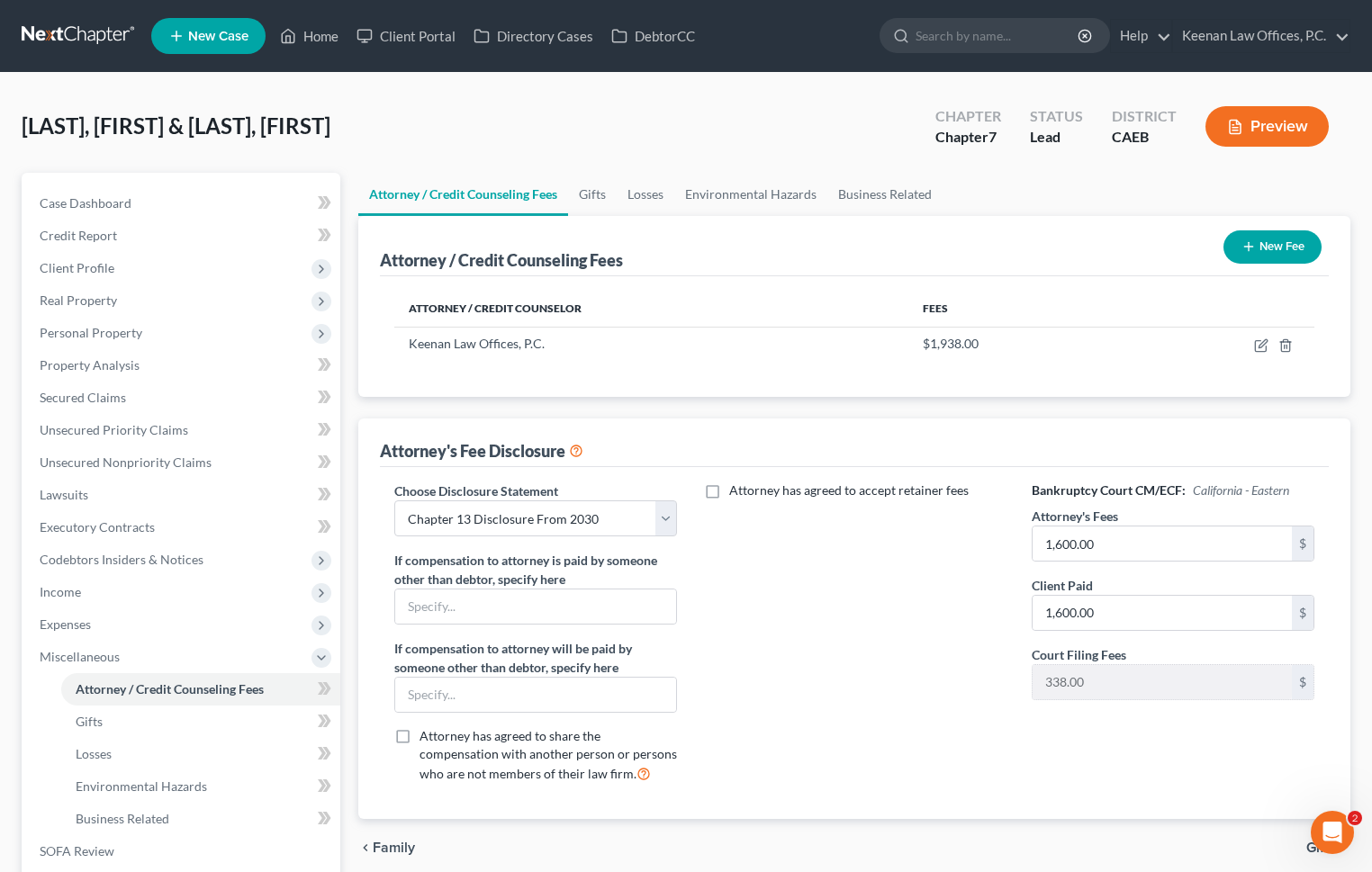 scroll, scrollTop: 245, scrollLeft: 0, axis: vertical 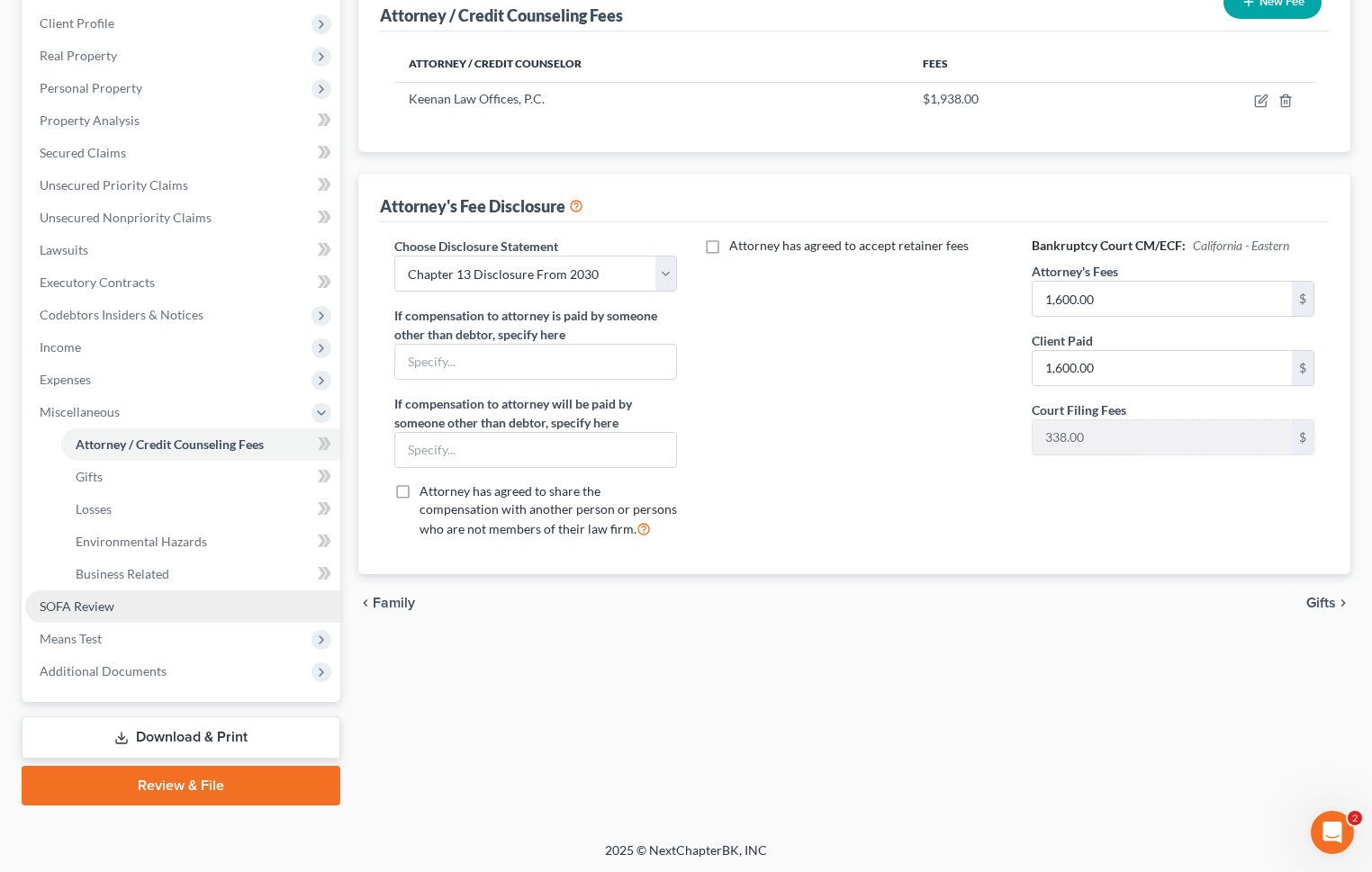 click on "SOFA Review" at bounding box center [183, 607] 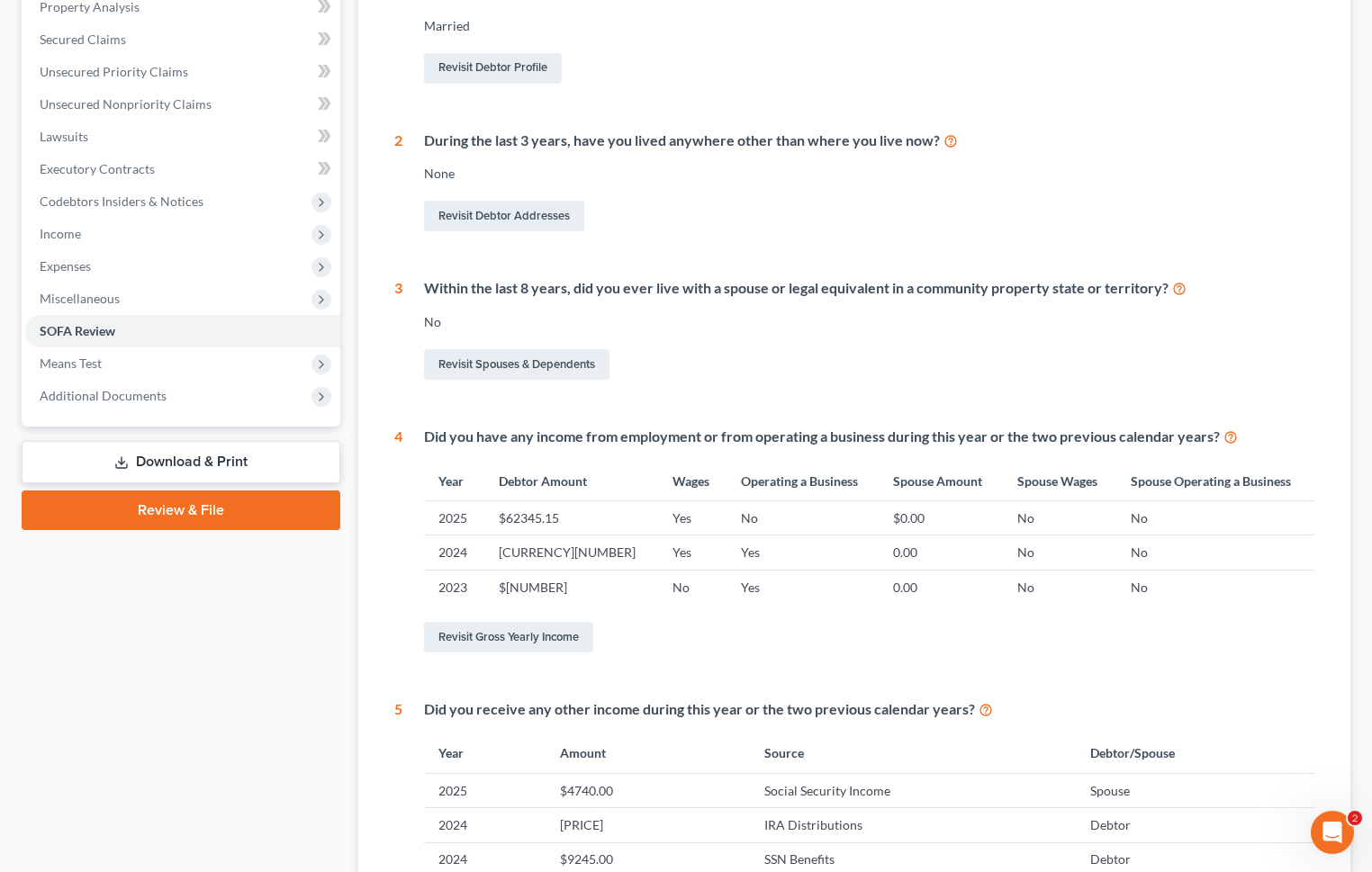 scroll, scrollTop: 113, scrollLeft: 0, axis: vertical 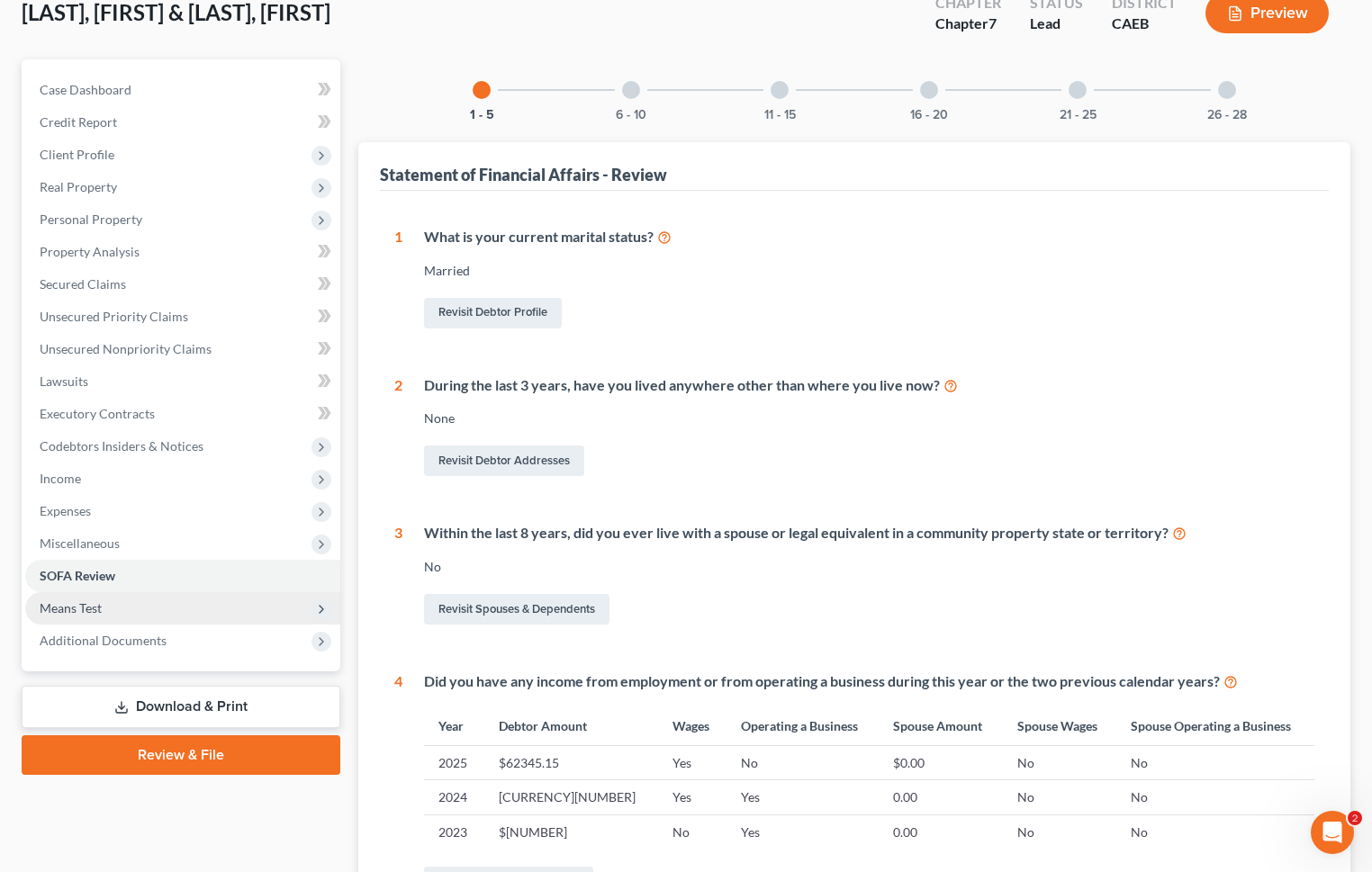 click on "Means Test" at bounding box center (183, 608) 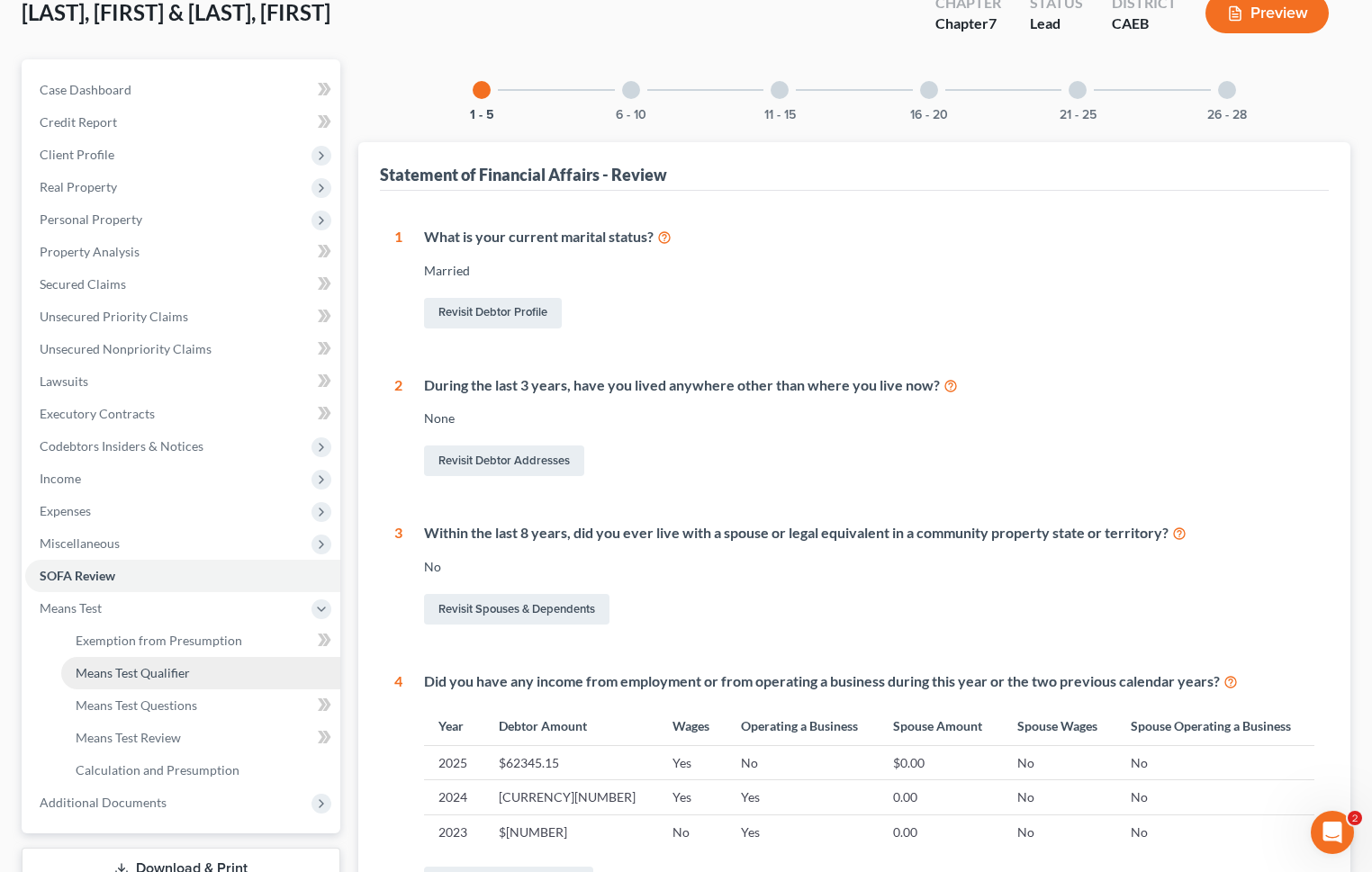 click on "Means Test Qualifier" at bounding box center [201, 673] 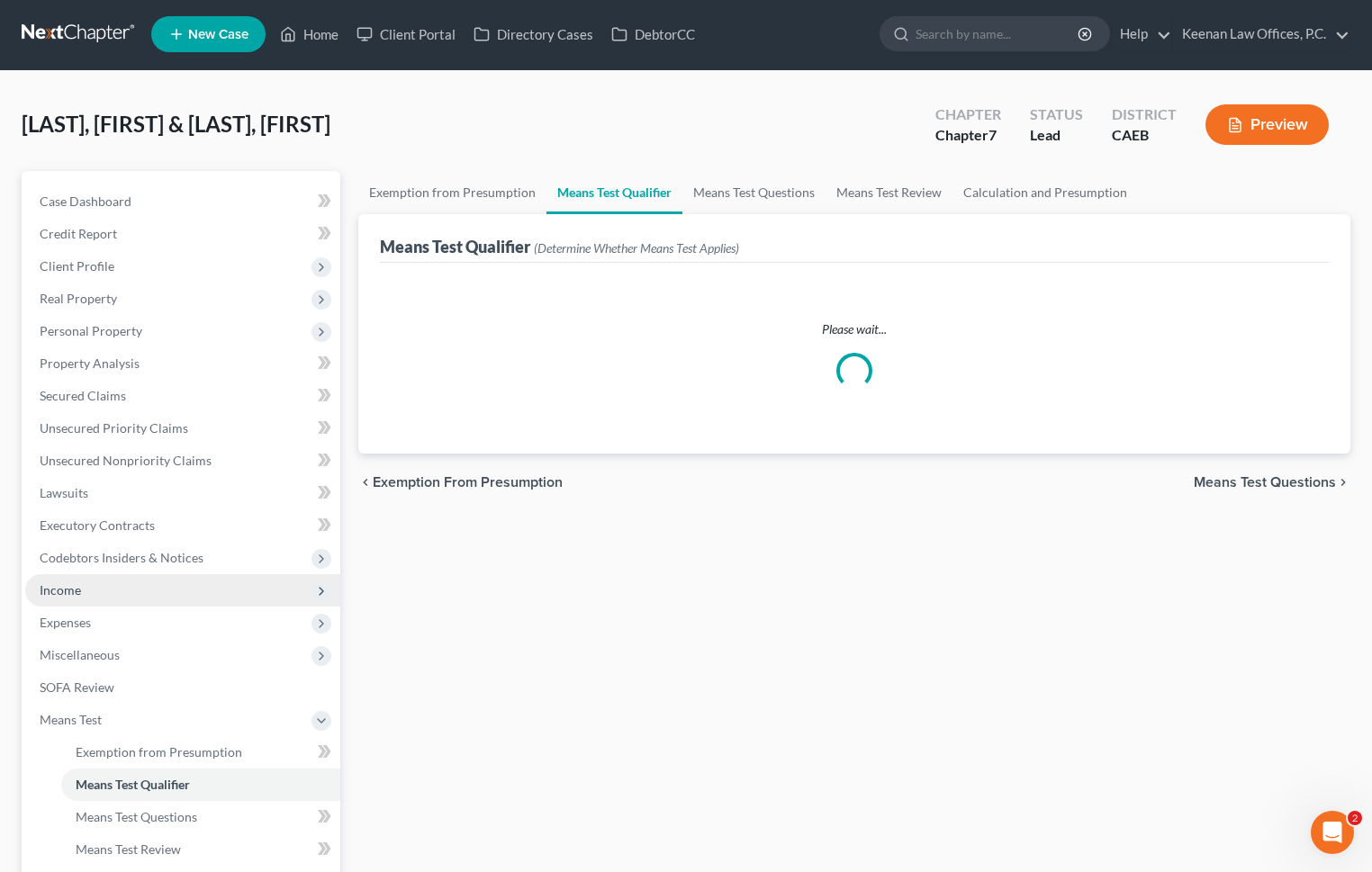 scroll, scrollTop: 0, scrollLeft: 0, axis: both 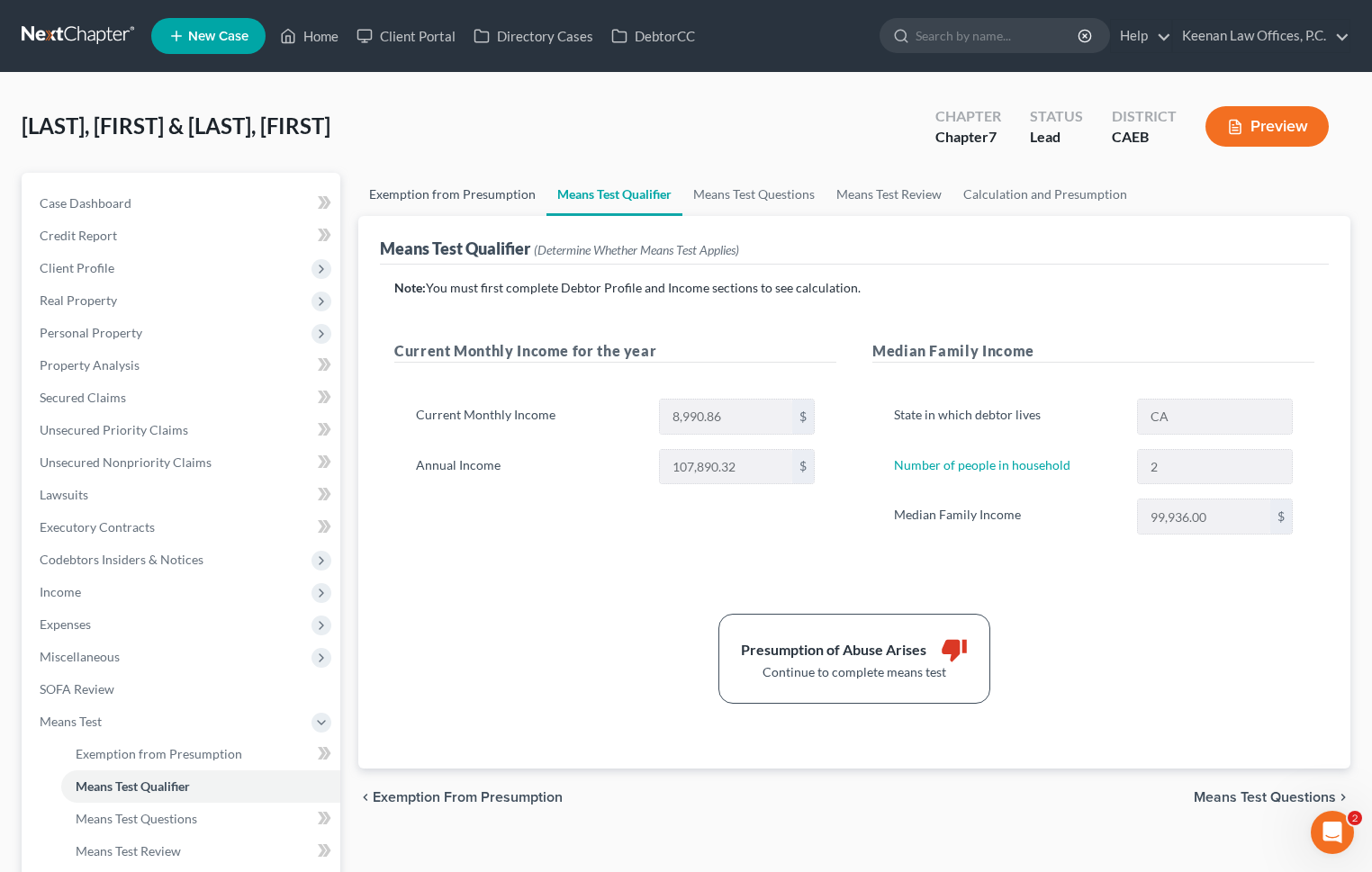 click on "Exemption from Presumption" at bounding box center (452, 194) 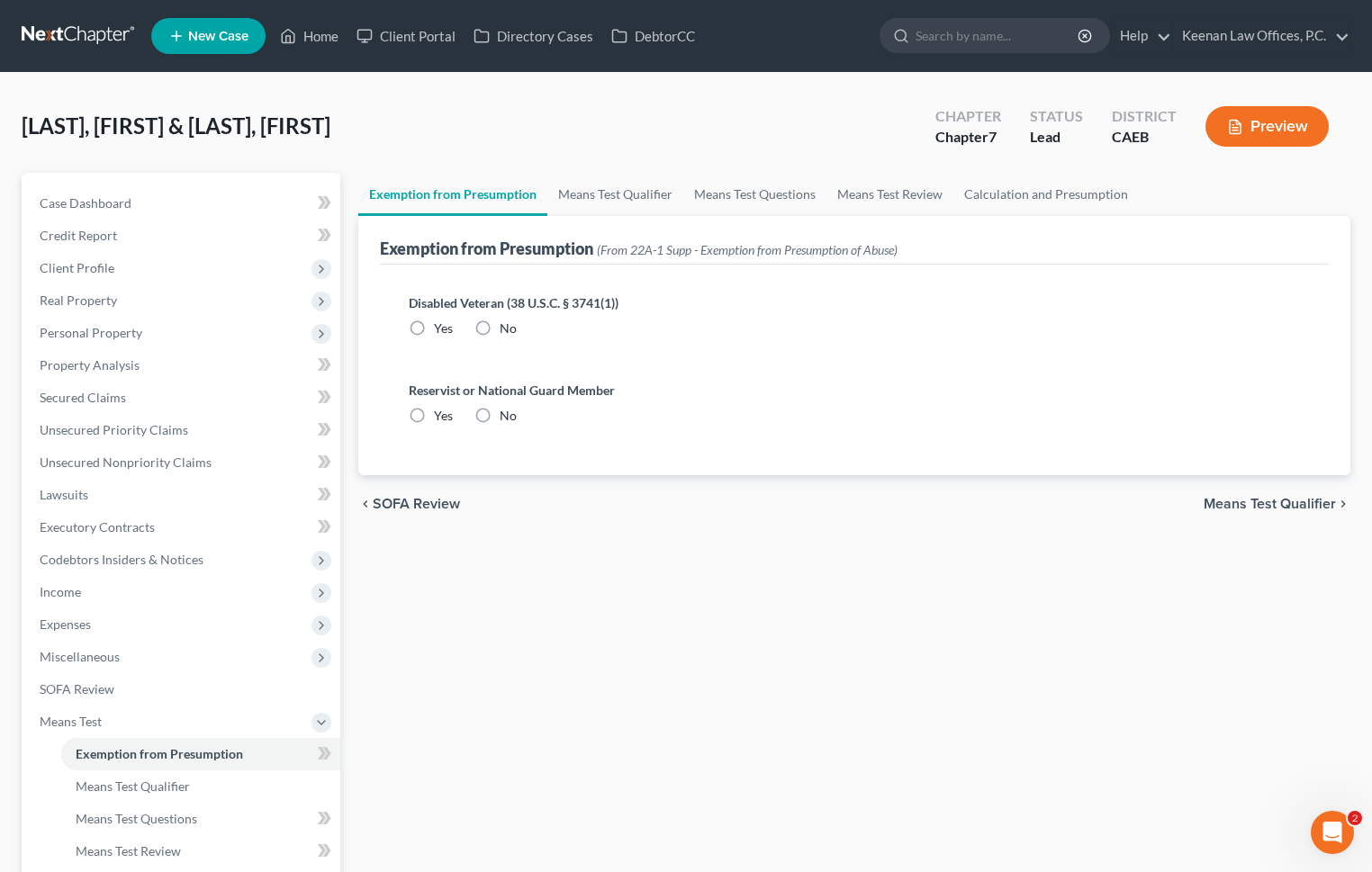 radio on "true" 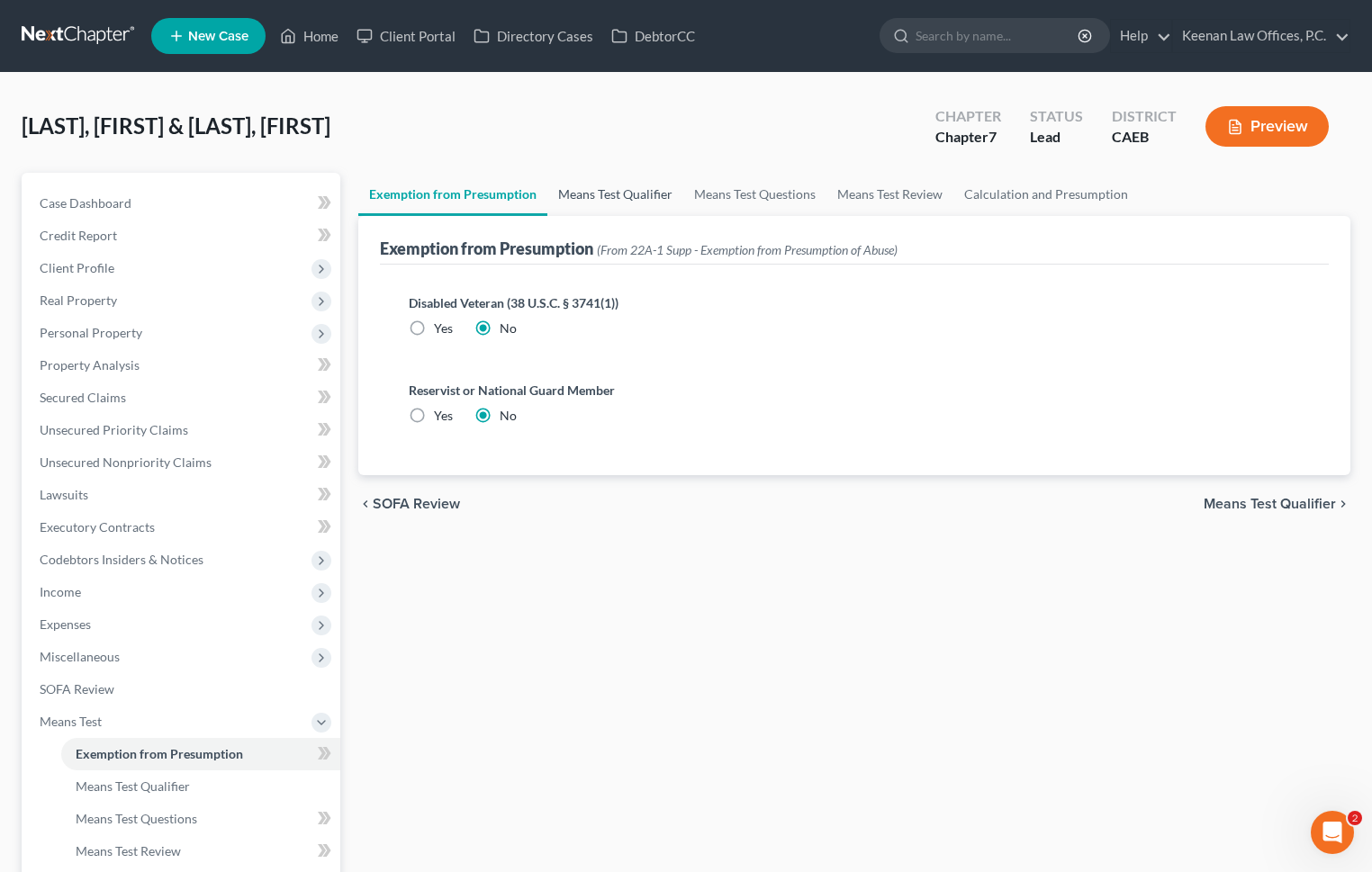 click on "Means Test Qualifier" at bounding box center (615, 194) 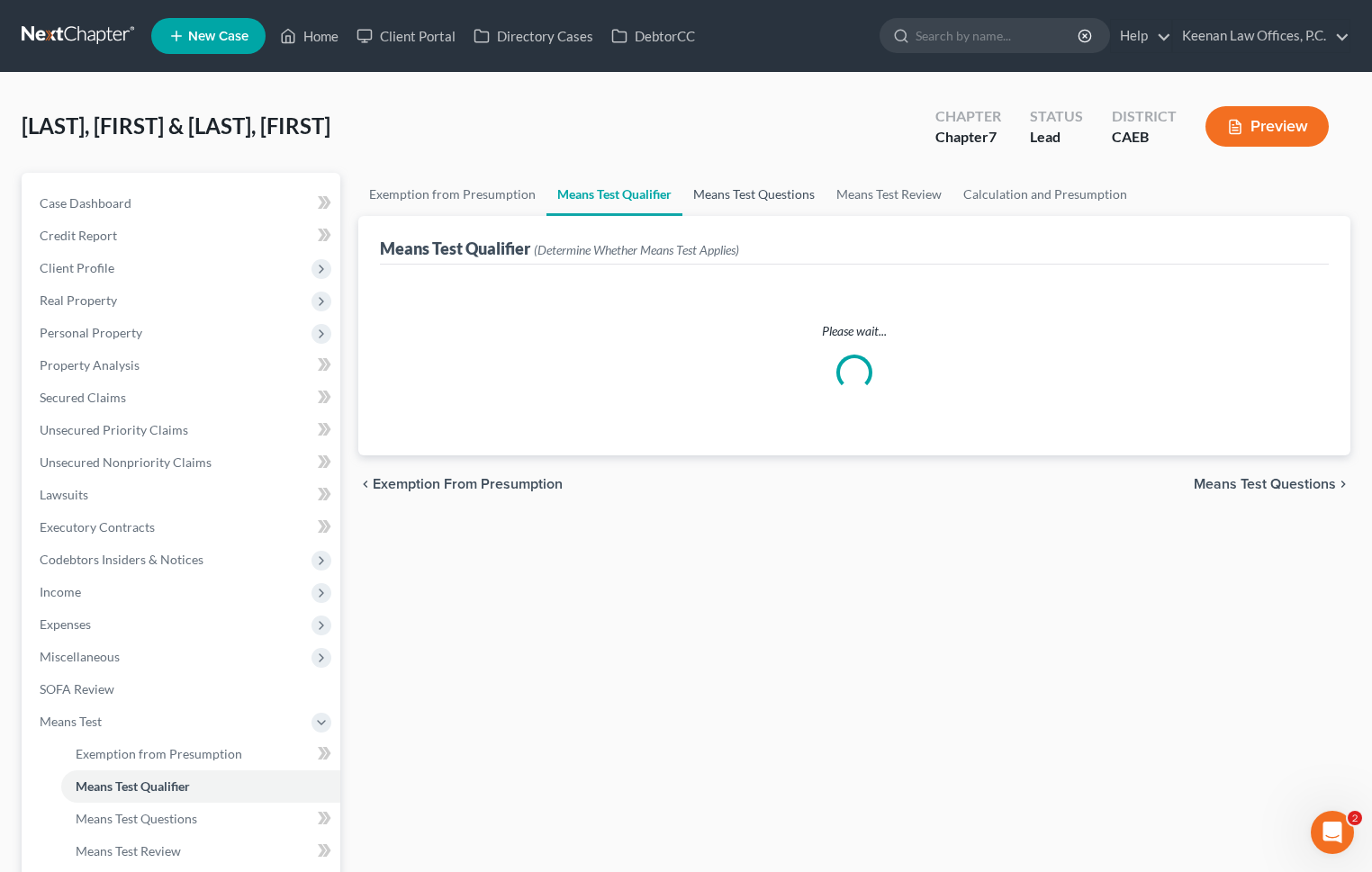 click on "Means Test Questions" at bounding box center [754, 194] 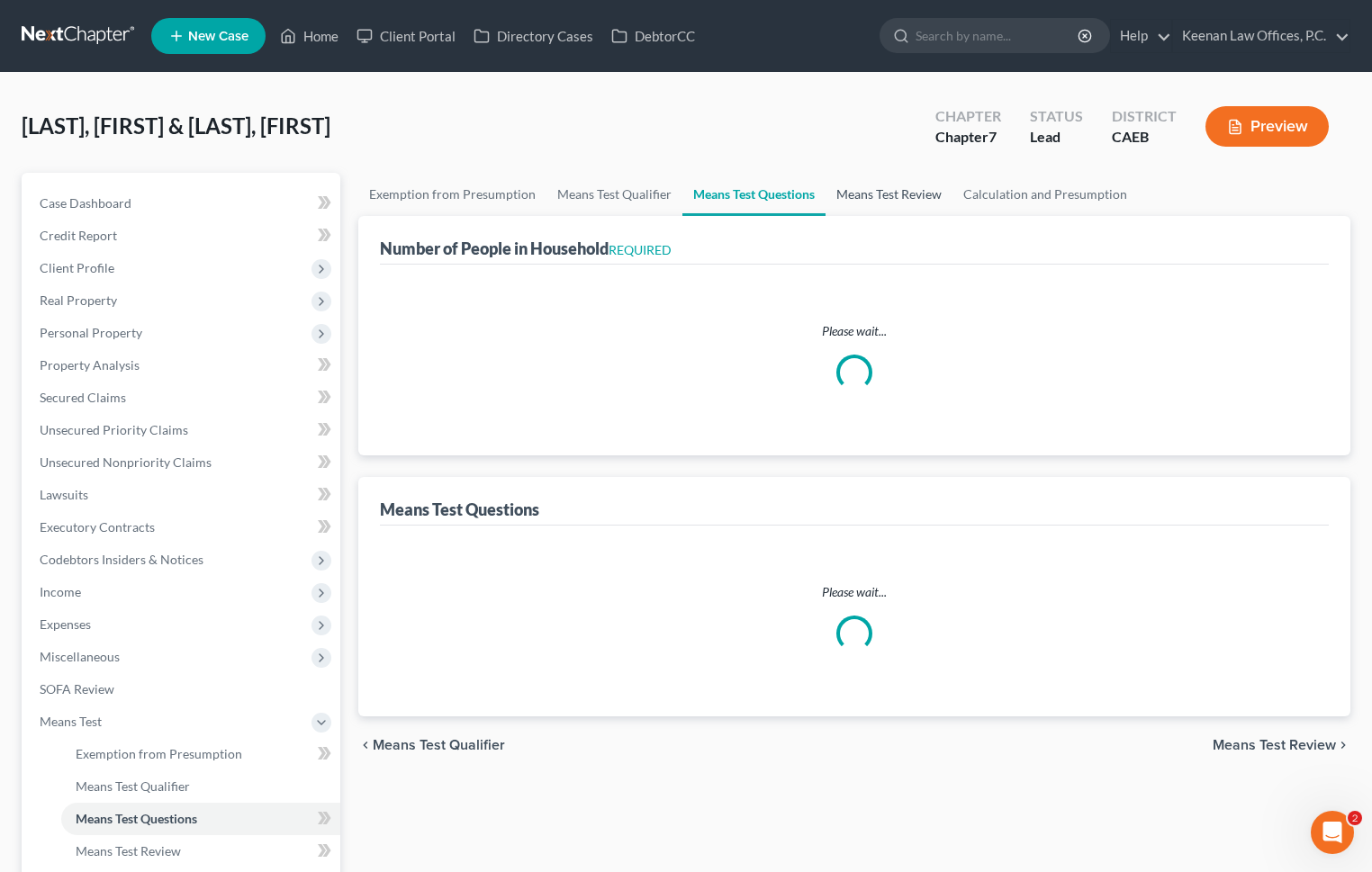 select on "0" 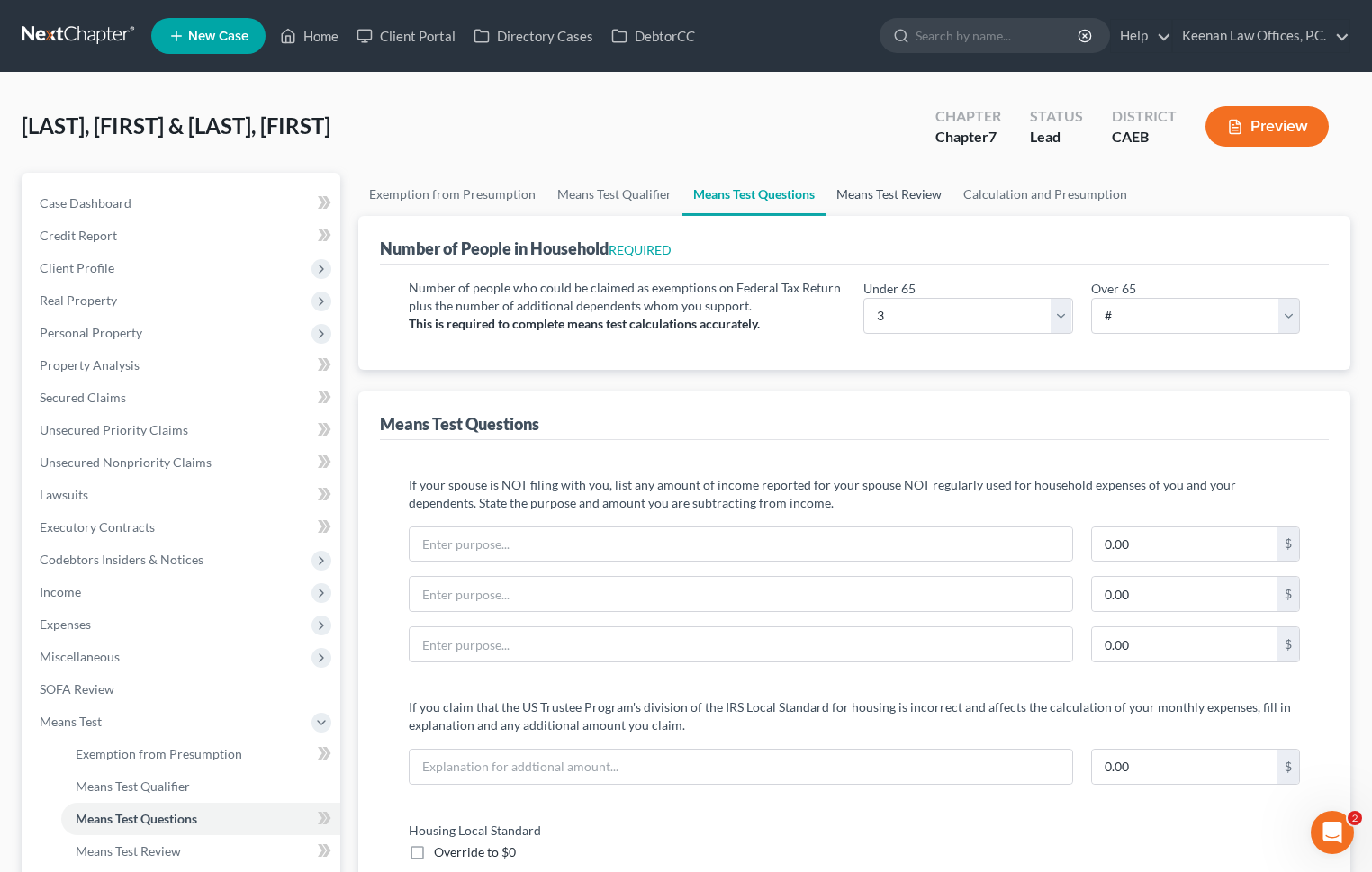 click on "Means Test Review" at bounding box center (889, 194) 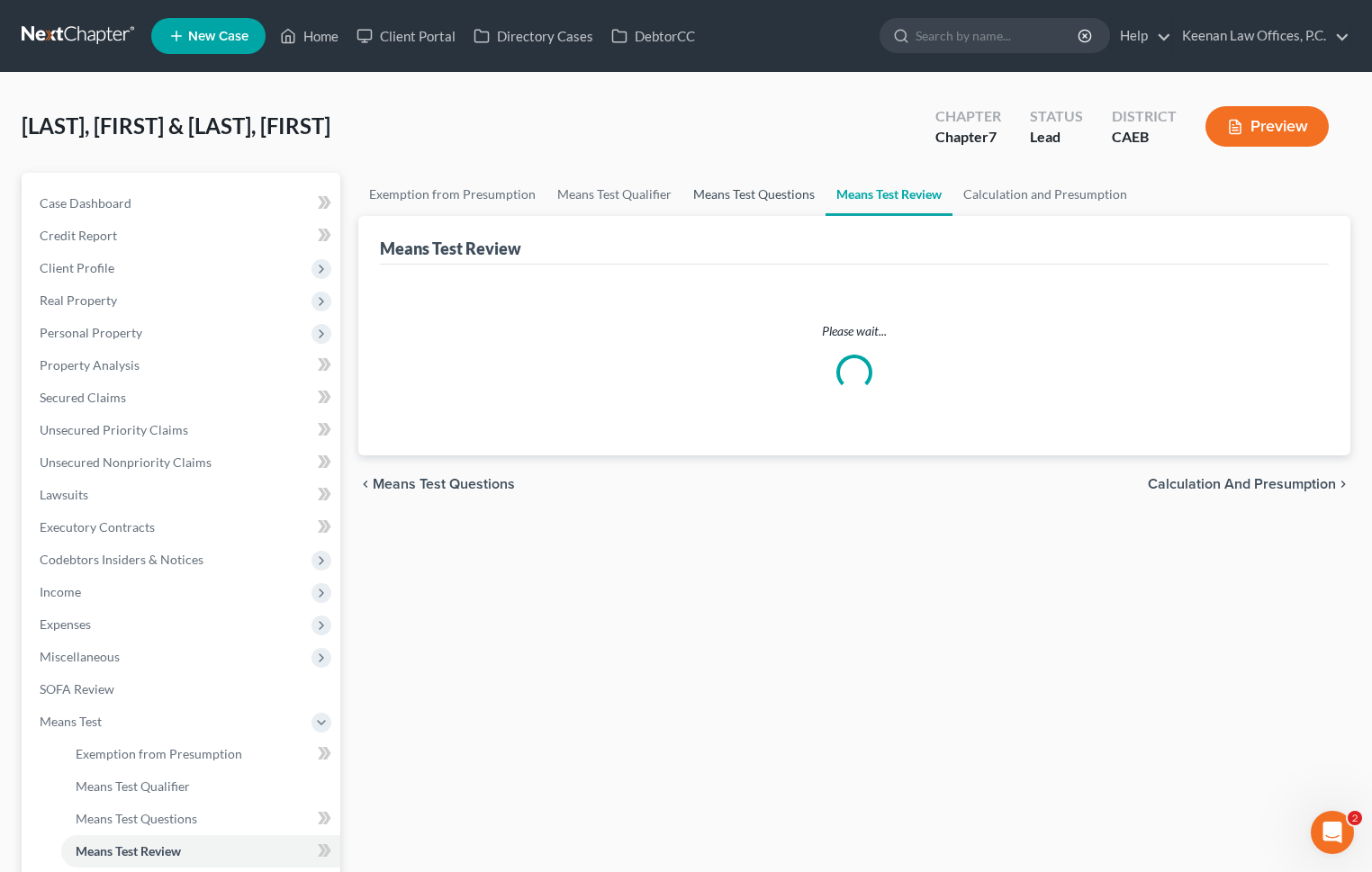 click on "Means Test Questions" at bounding box center [754, 194] 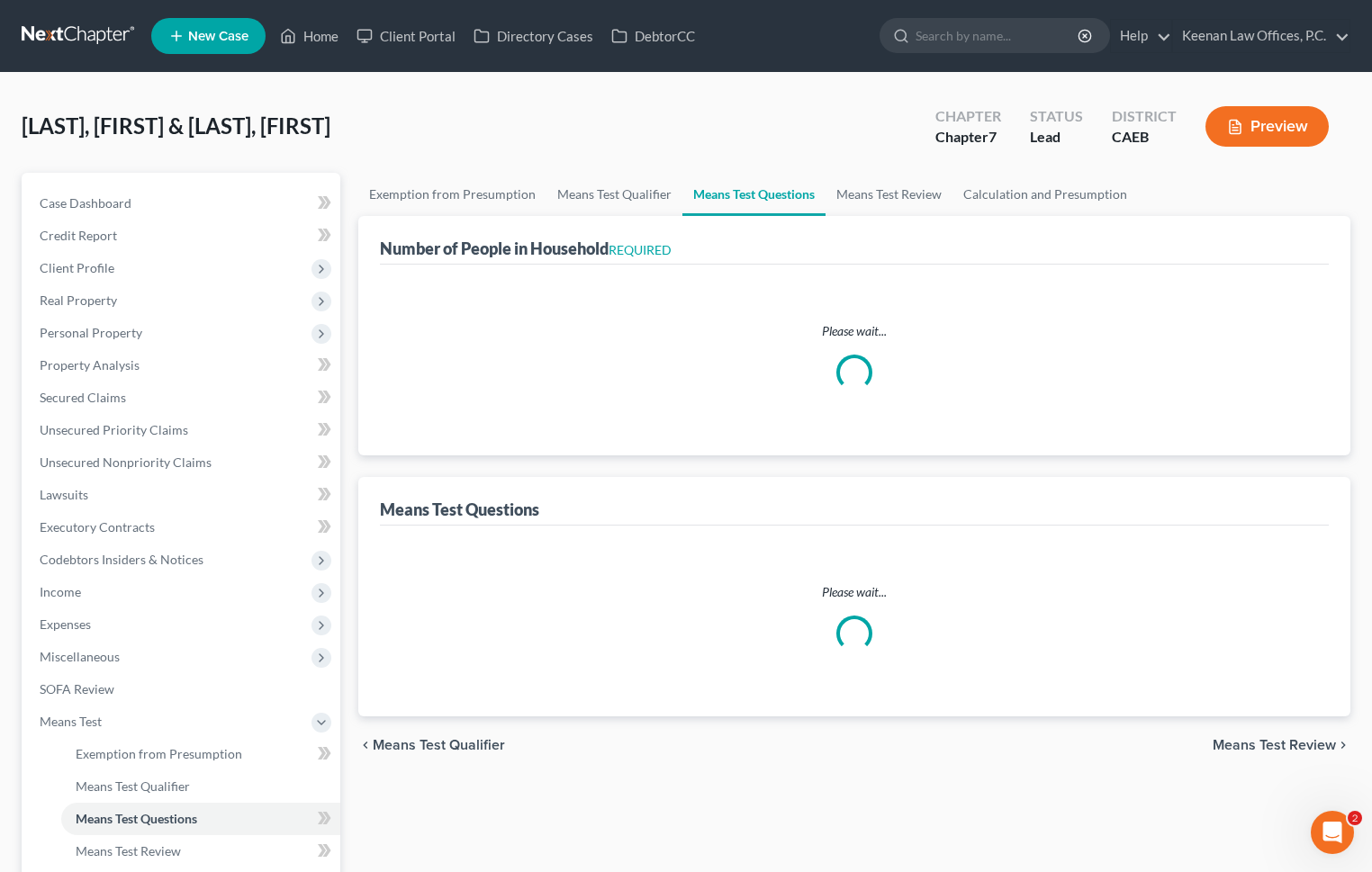 select on "0" 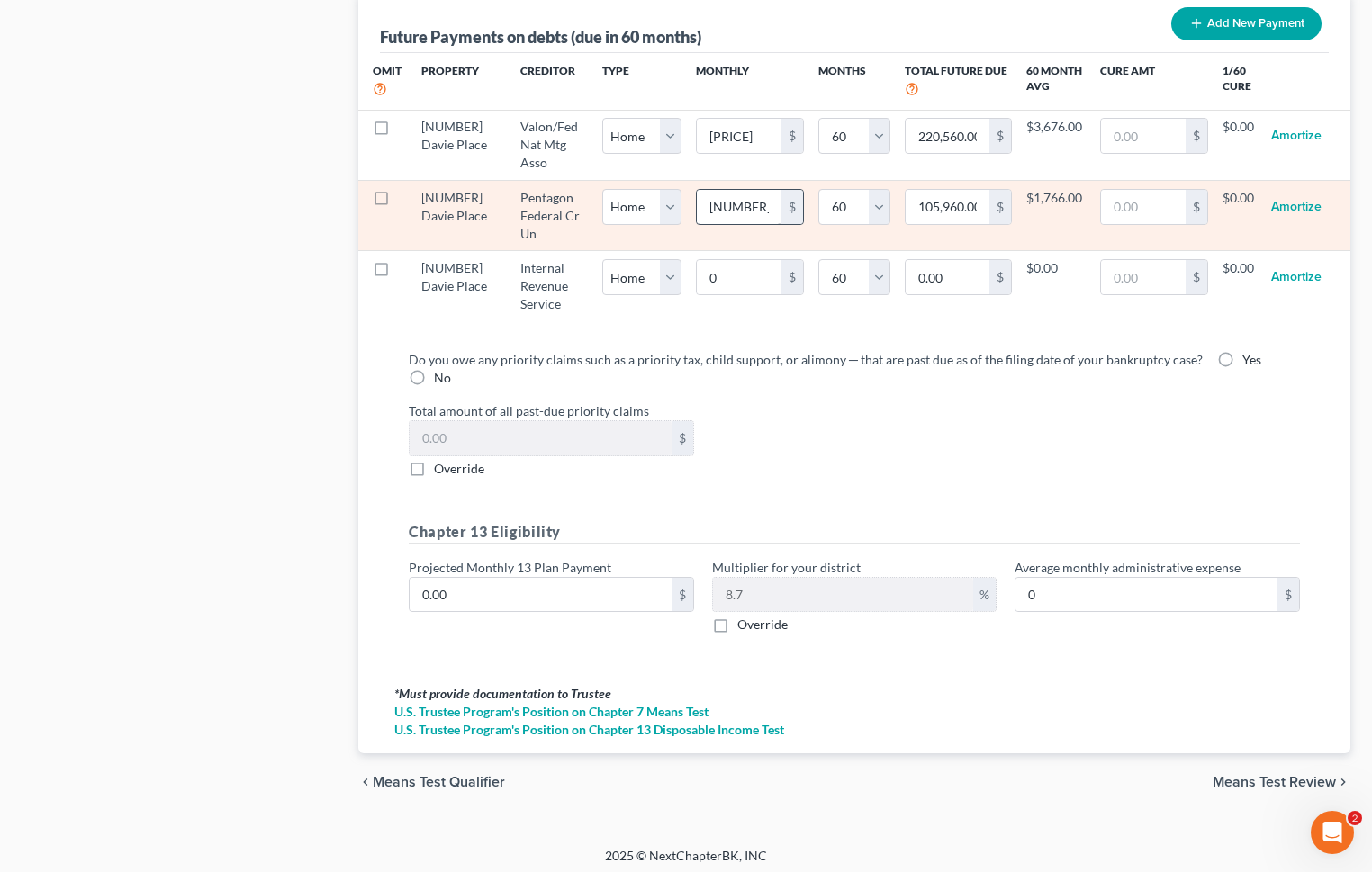 scroll, scrollTop: 1842, scrollLeft: 0, axis: vertical 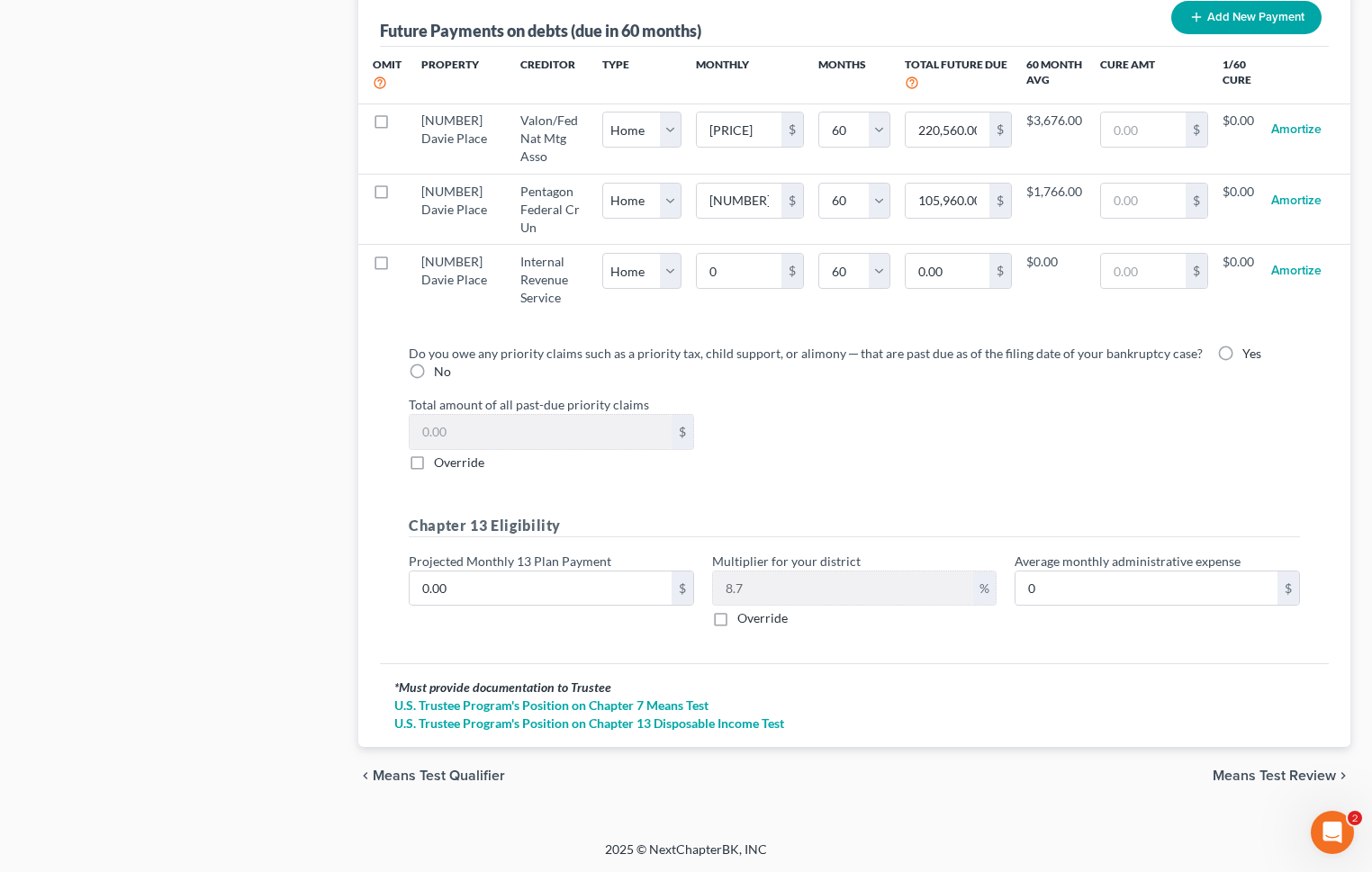 click on "Yes" at bounding box center [1251, 354] 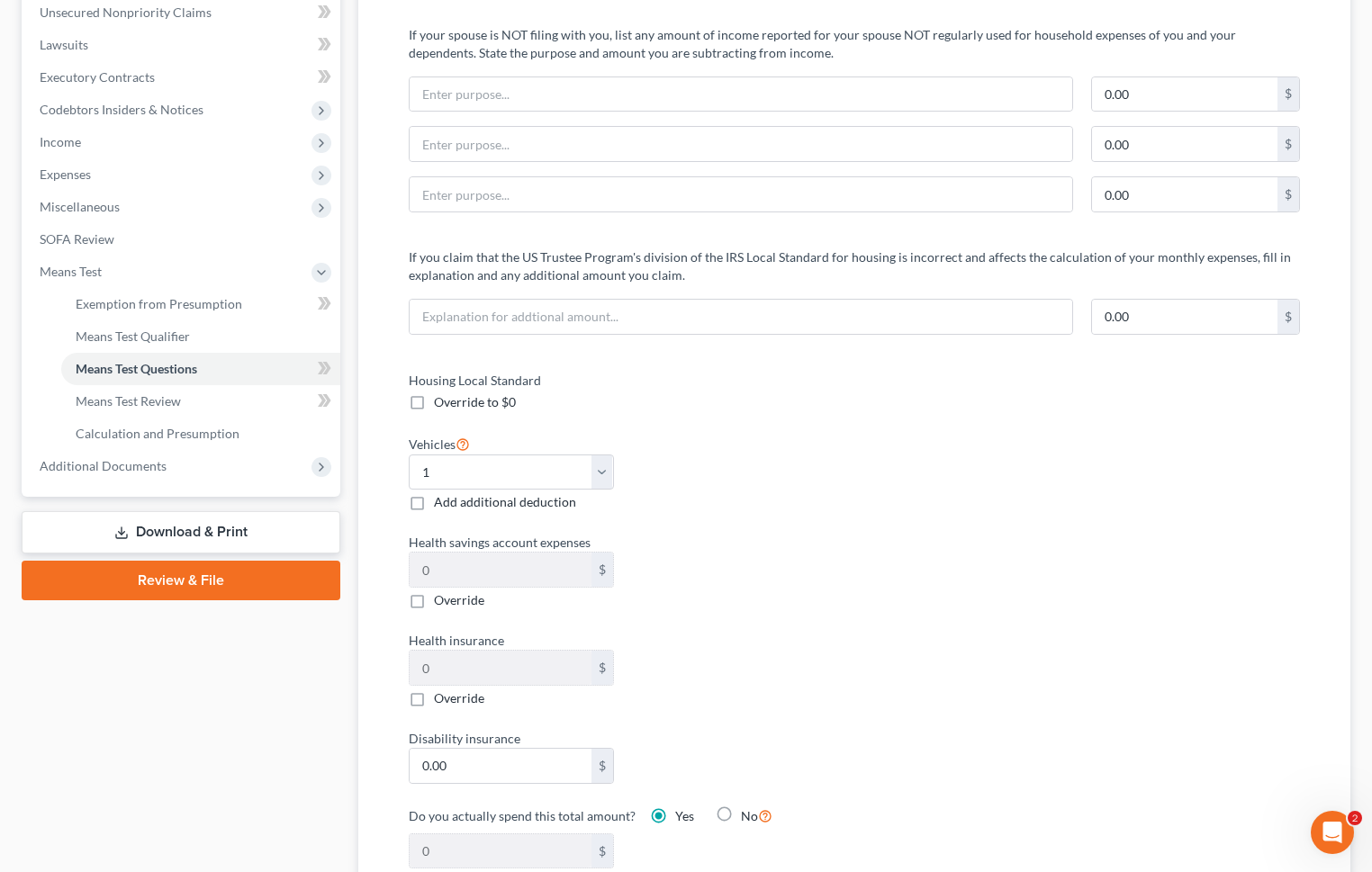 scroll, scrollTop: 222, scrollLeft: 0, axis: vertical 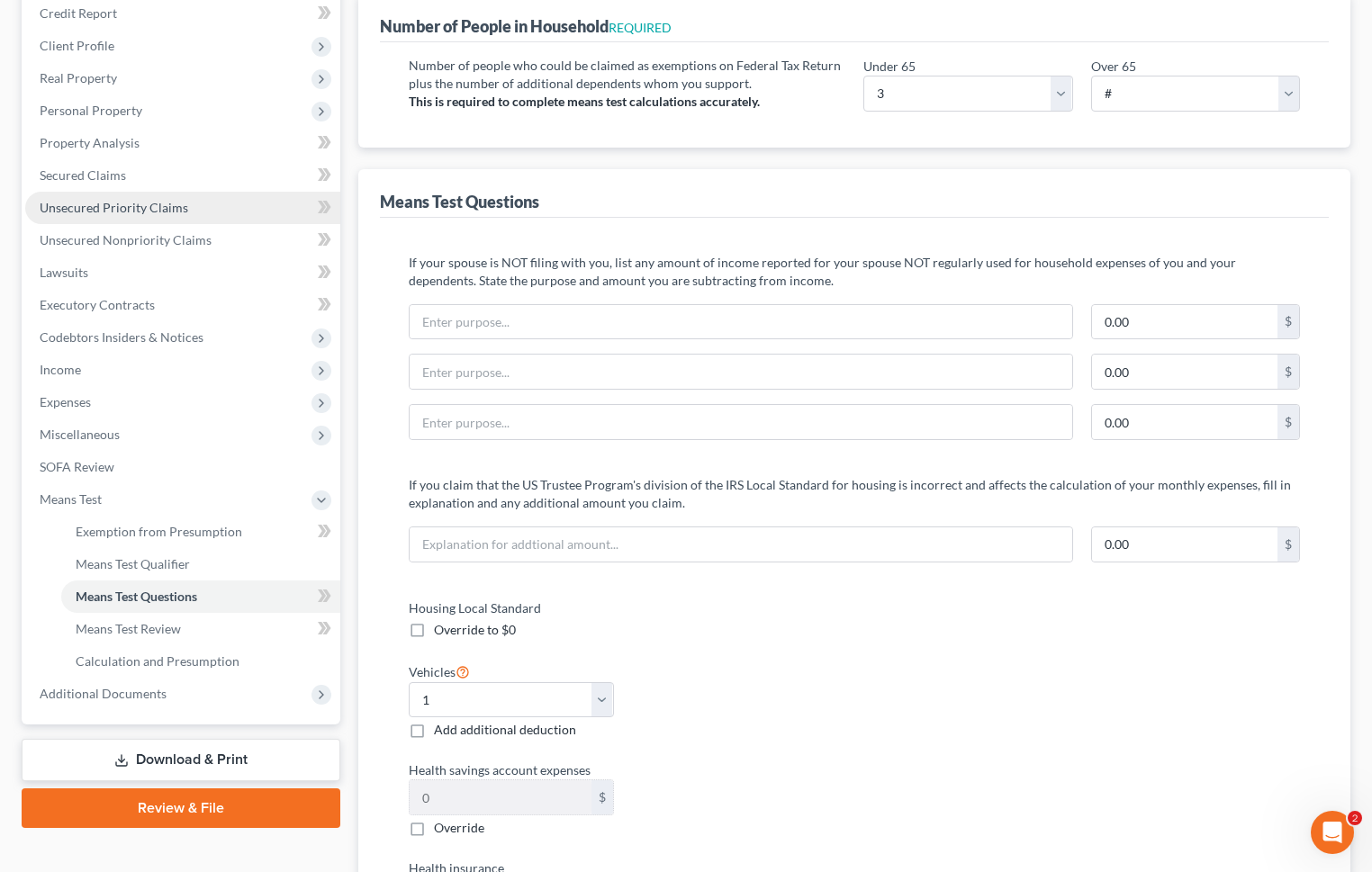 click on "Unsecured Priority Claims" at bounding box center [183, 208] 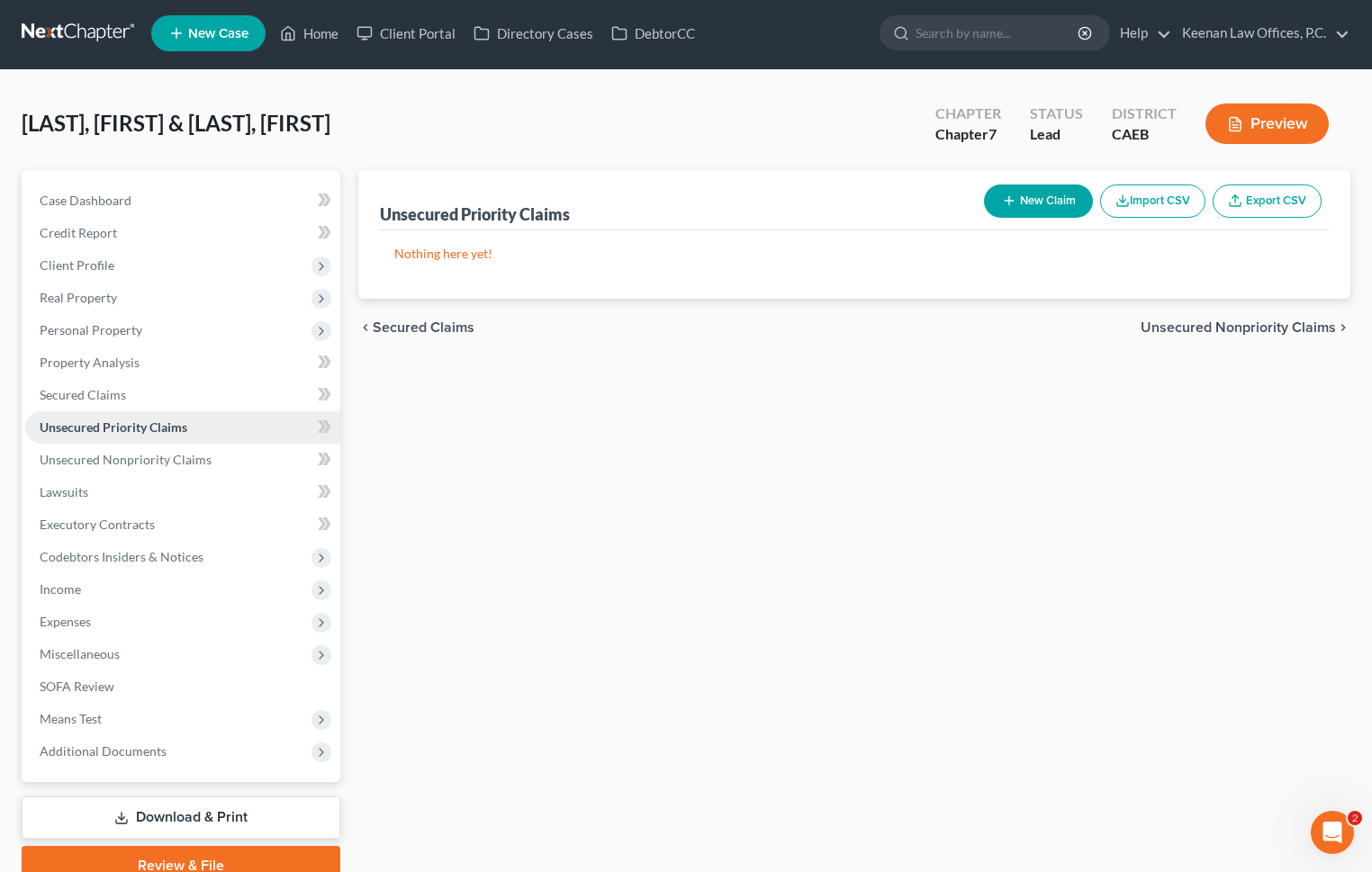 scroll, scrollTop: 0, scrollLeft: 0, axis: both 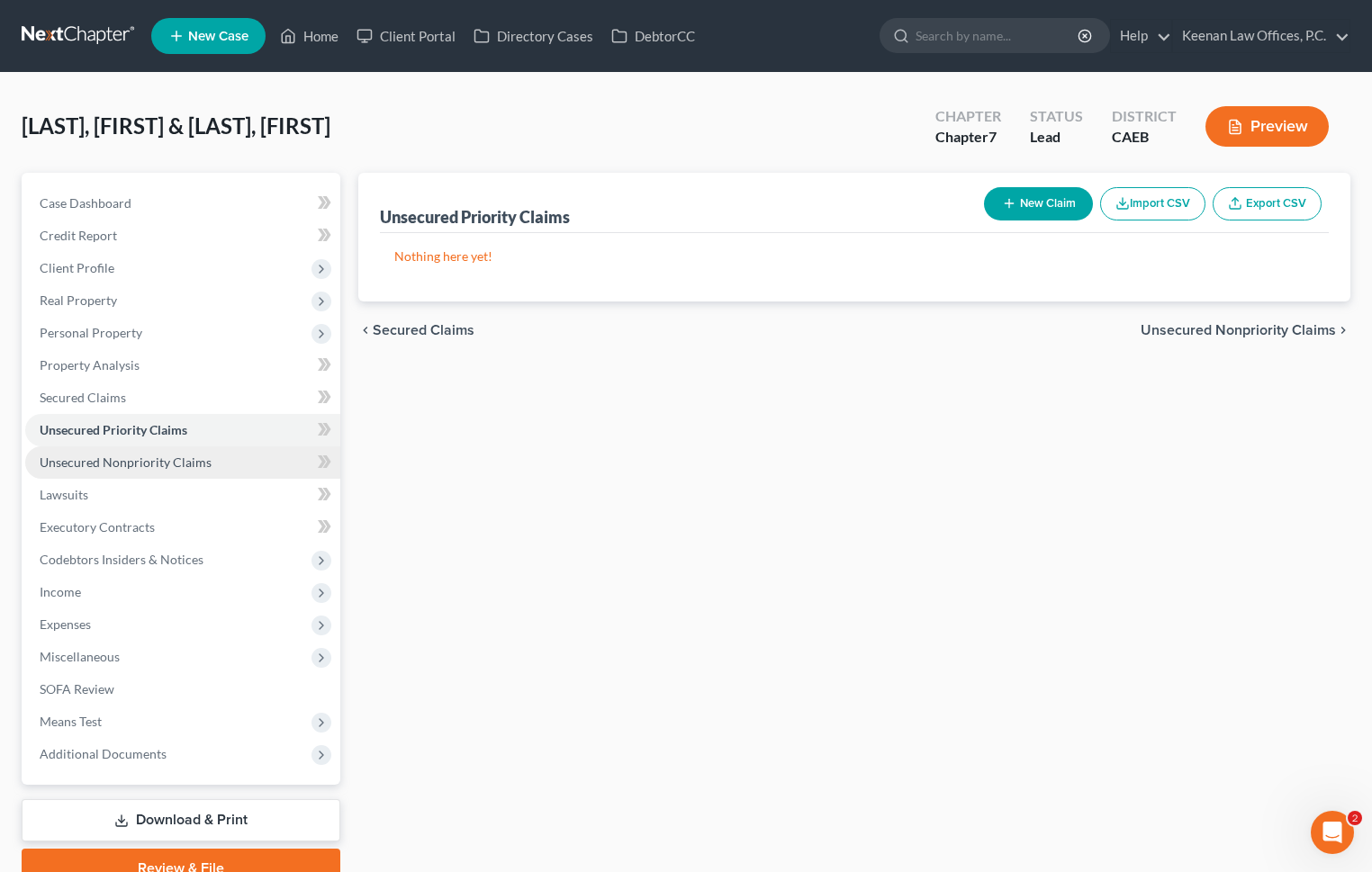 click on "Unsecured Nonpriority Claims" at bounding box center [183, 463] 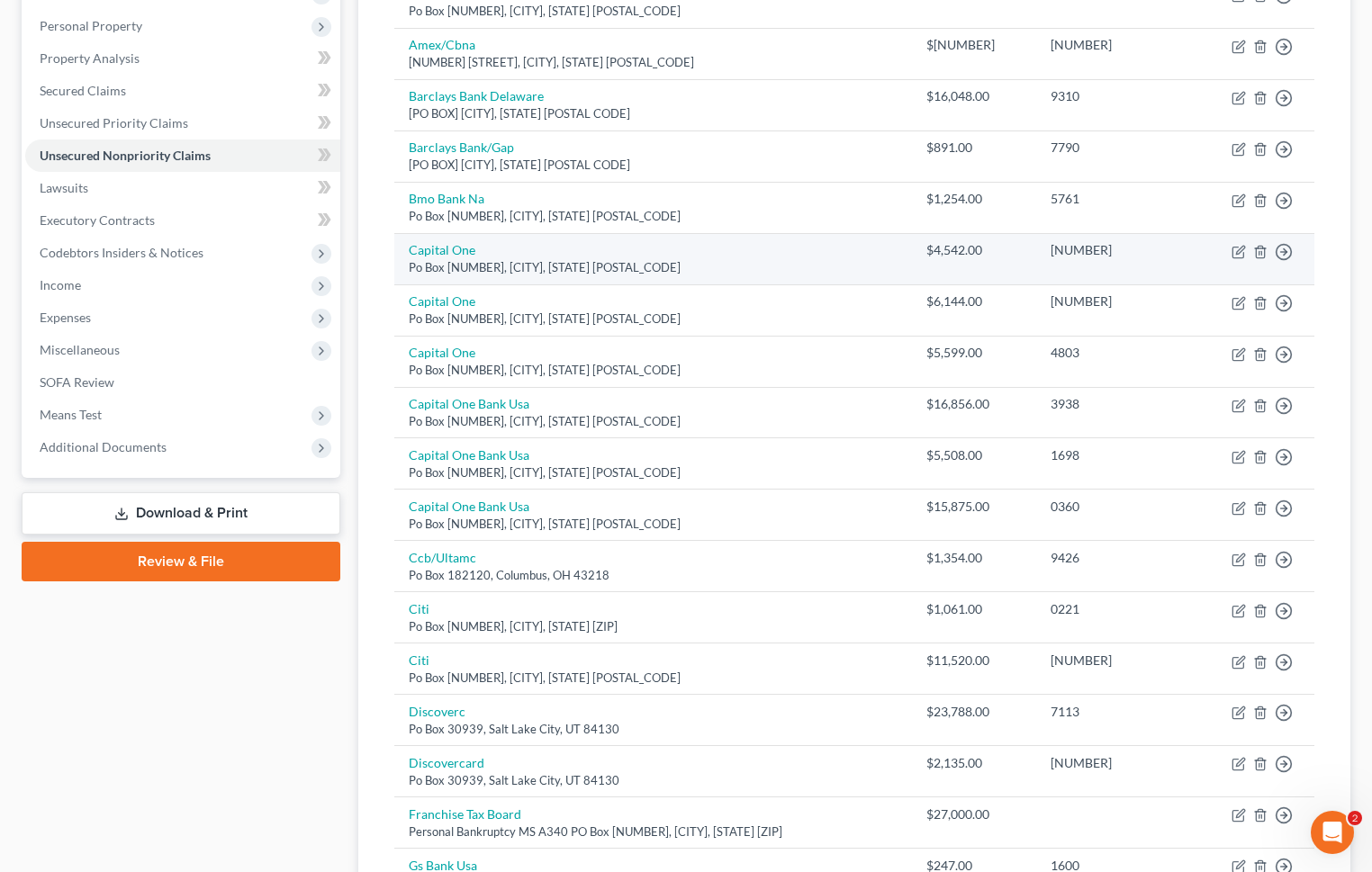 scroll, scrollTop: 259, scrollLeft: 0, axis: vertical 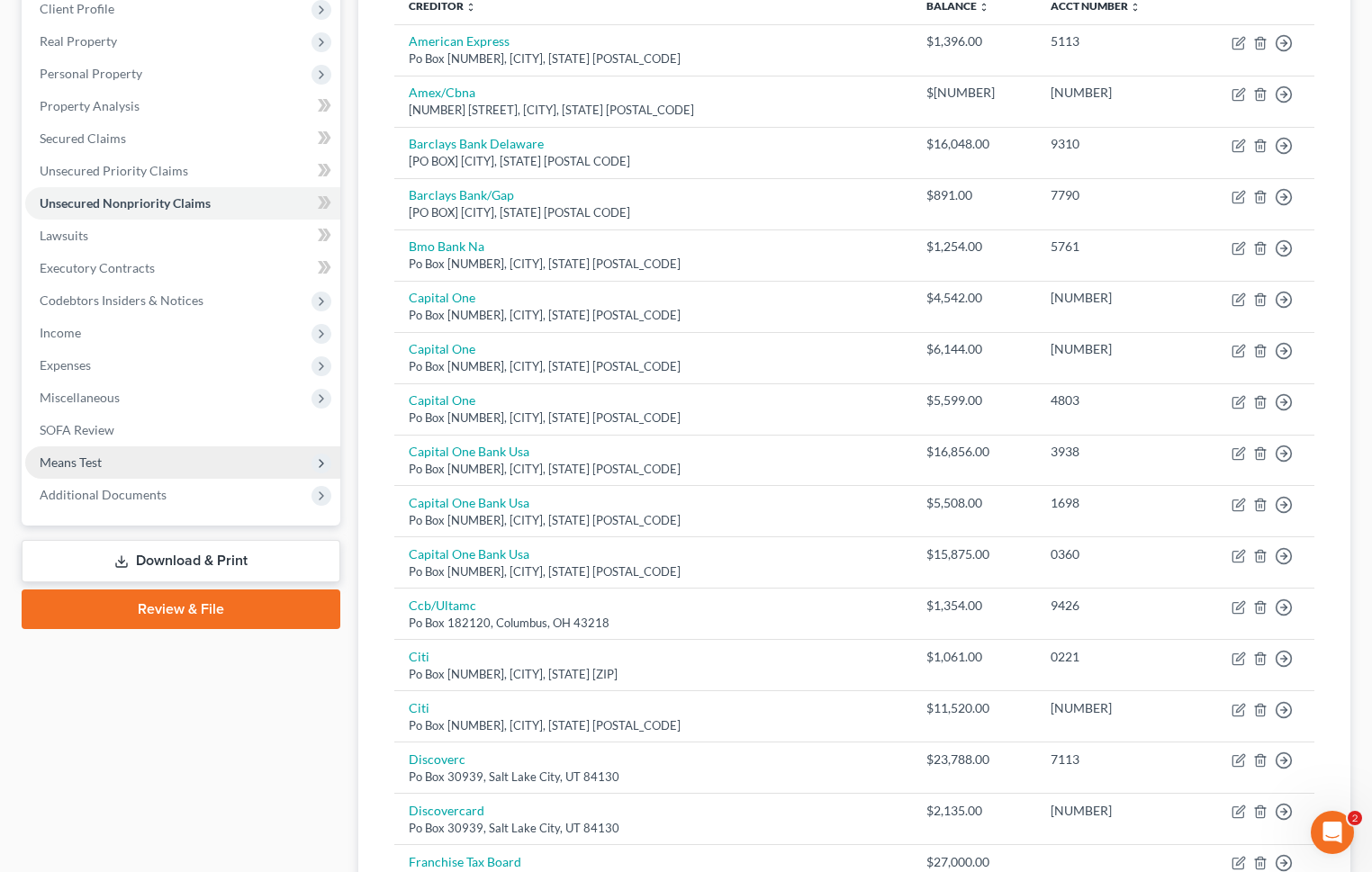 click on "Means Test" at bounding box center (183, 463) 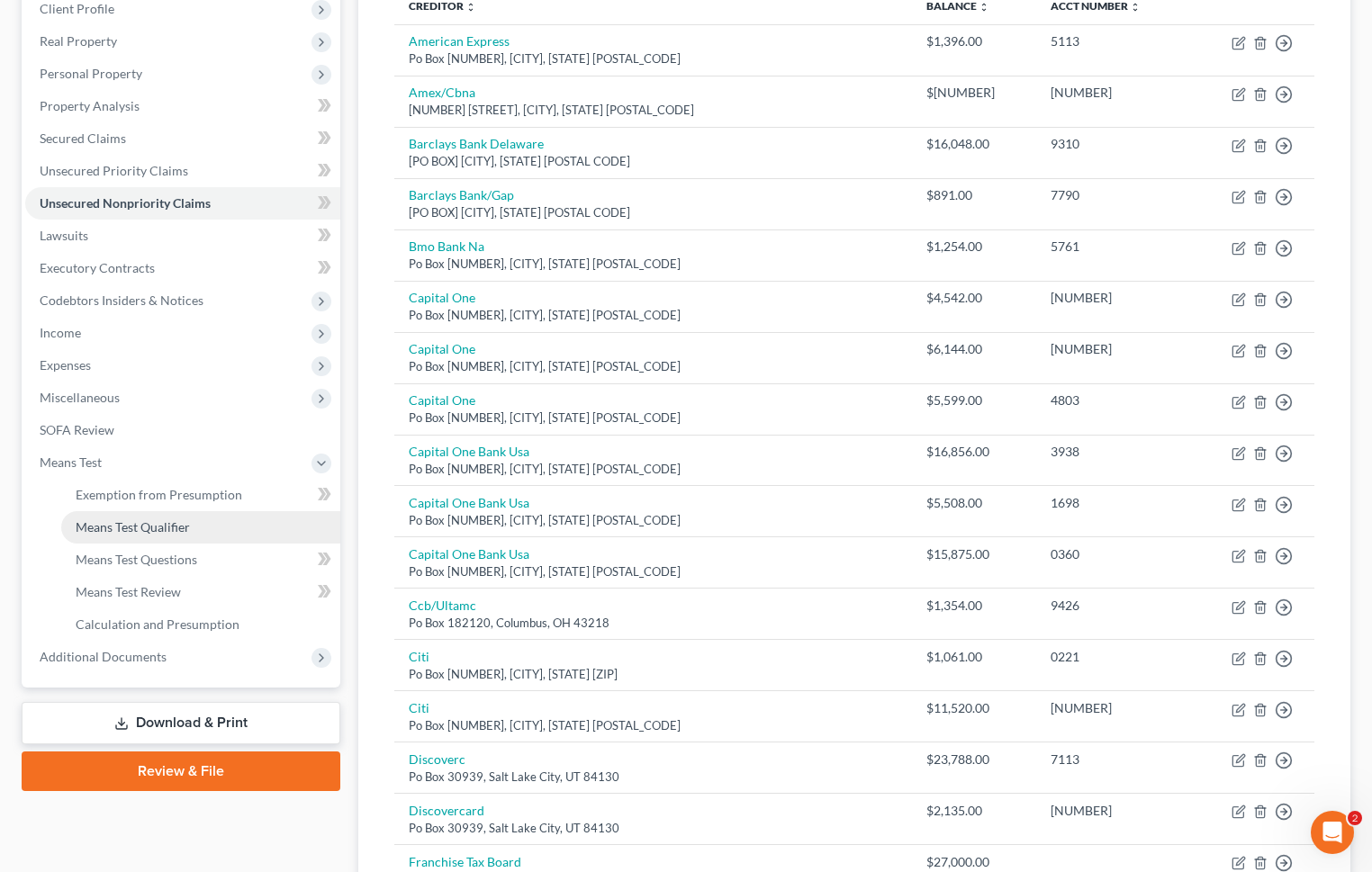 click on "Means Test Qualifier" at bounding box center (201, 527) 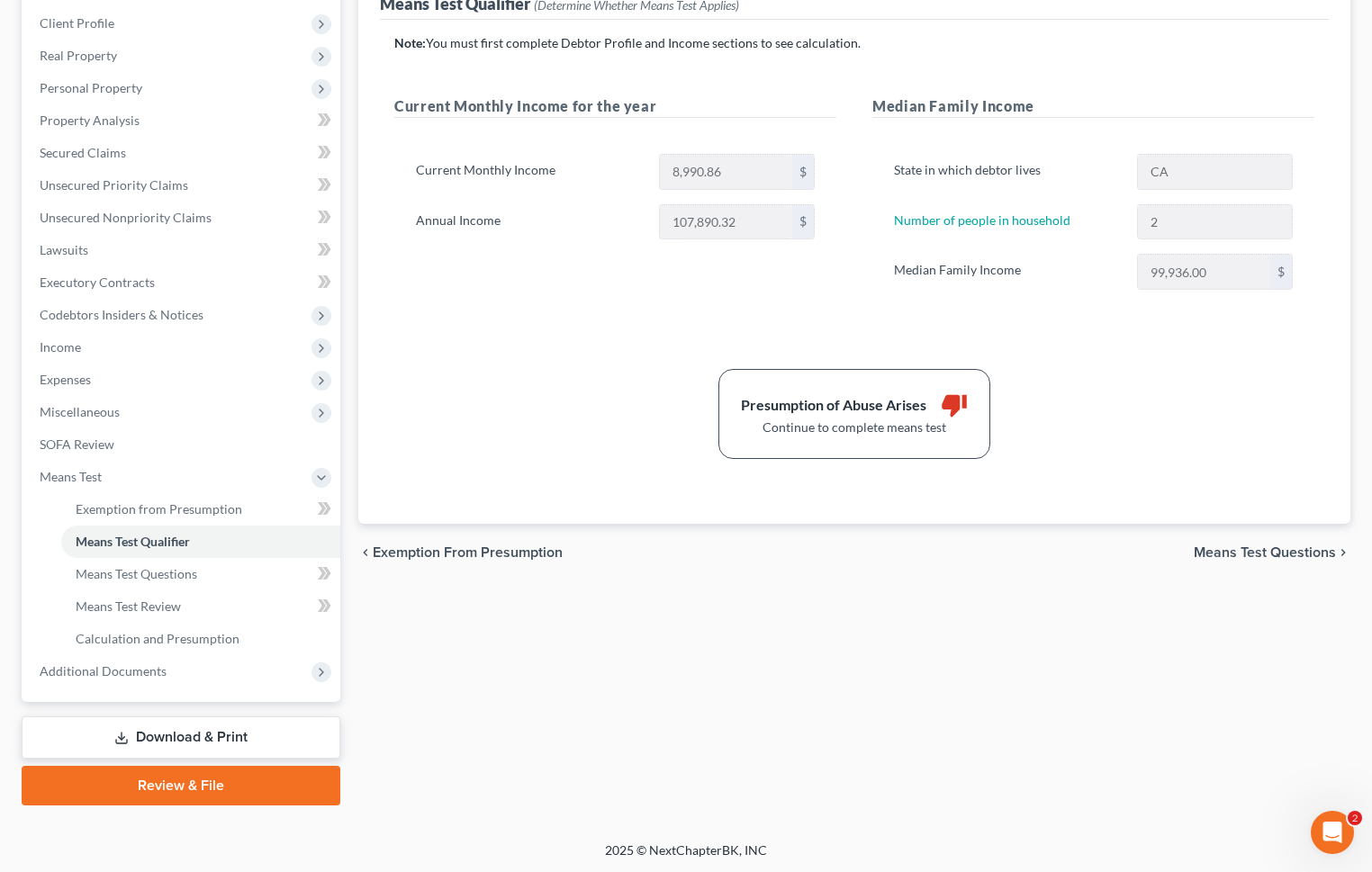 scroll, scrollTop: 0, scrollLeft: 0, axis: both 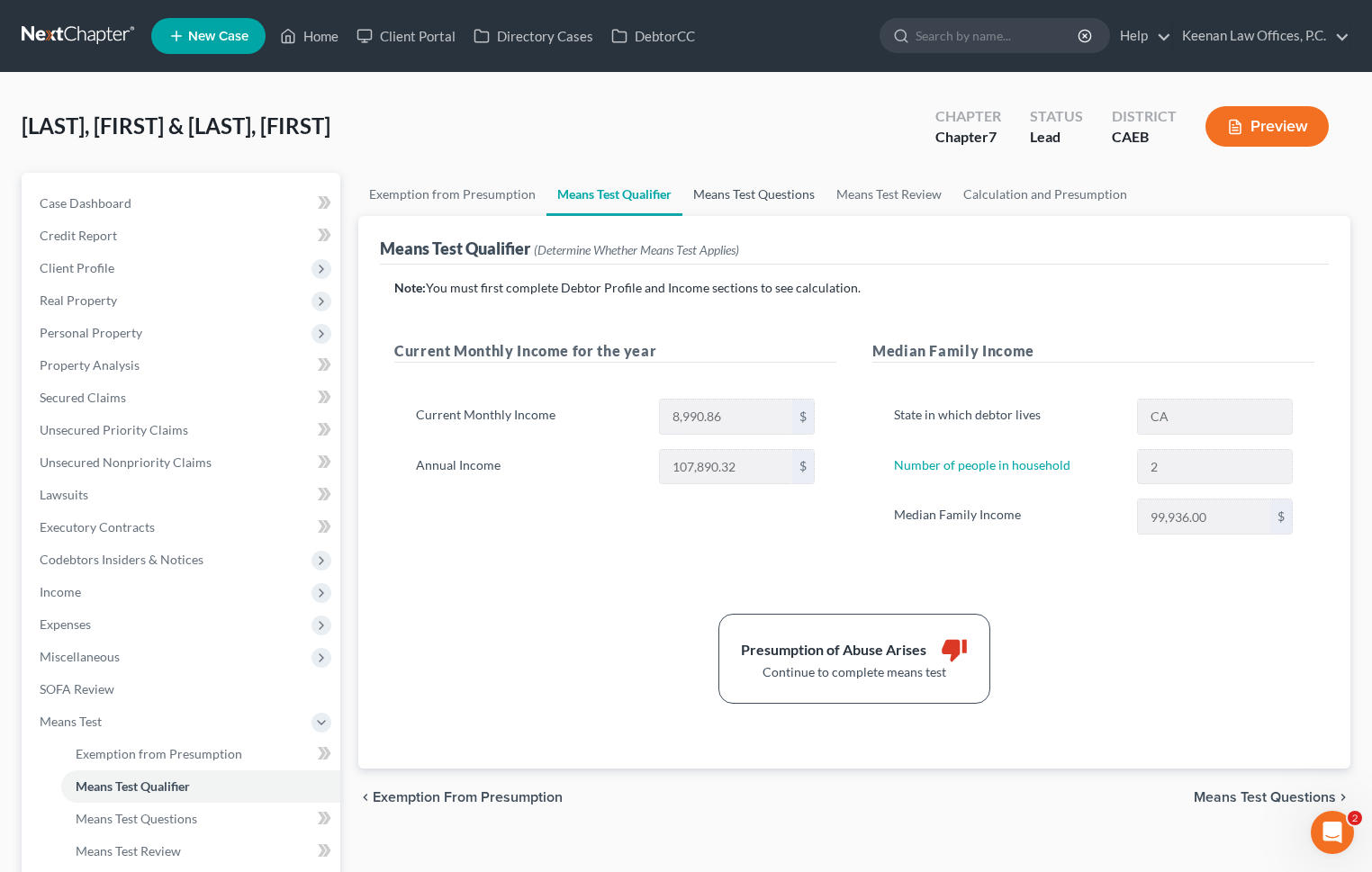 click on "Means Test Questions" at bounding box center [754, 194] 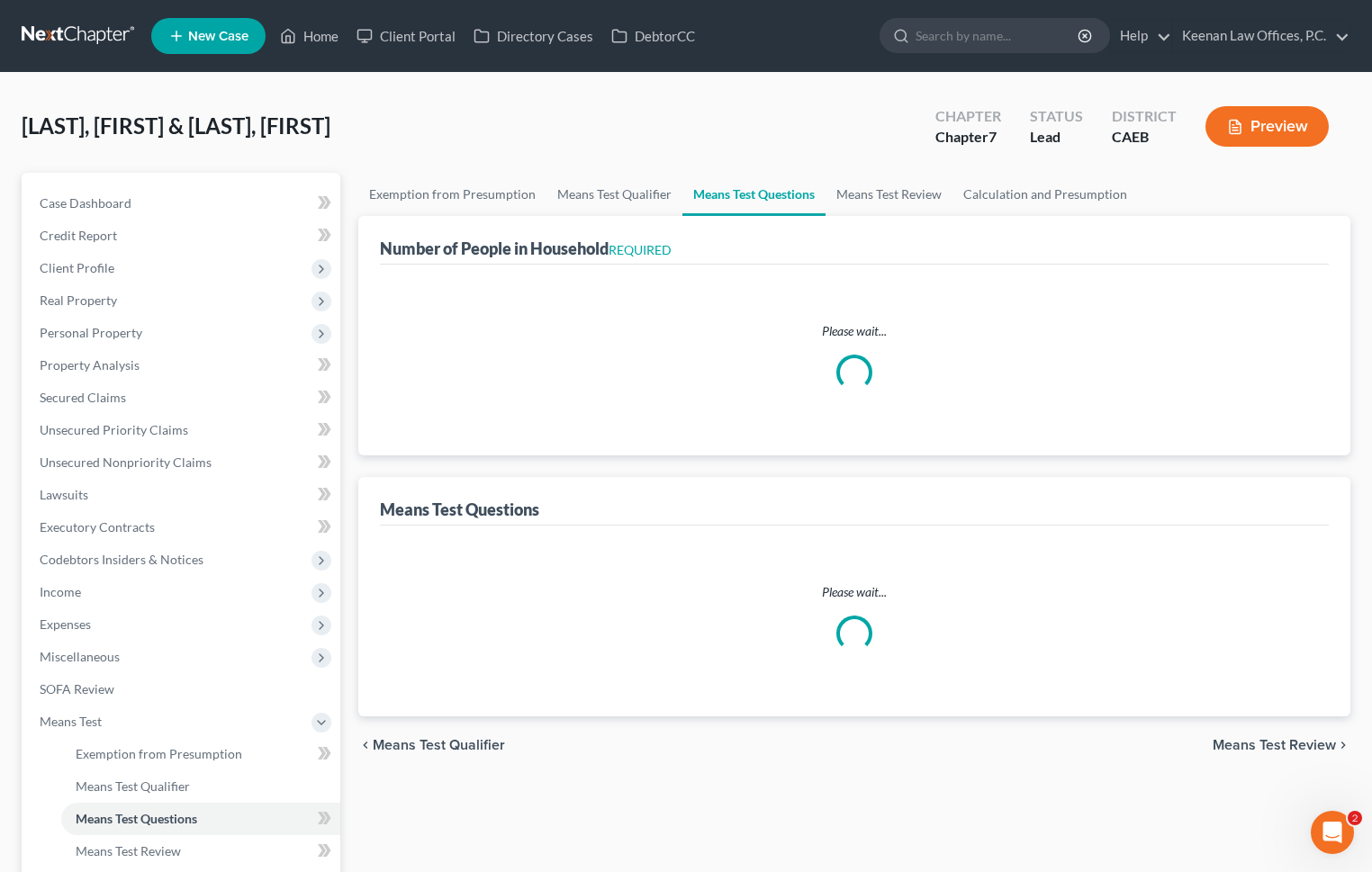 select on "0" 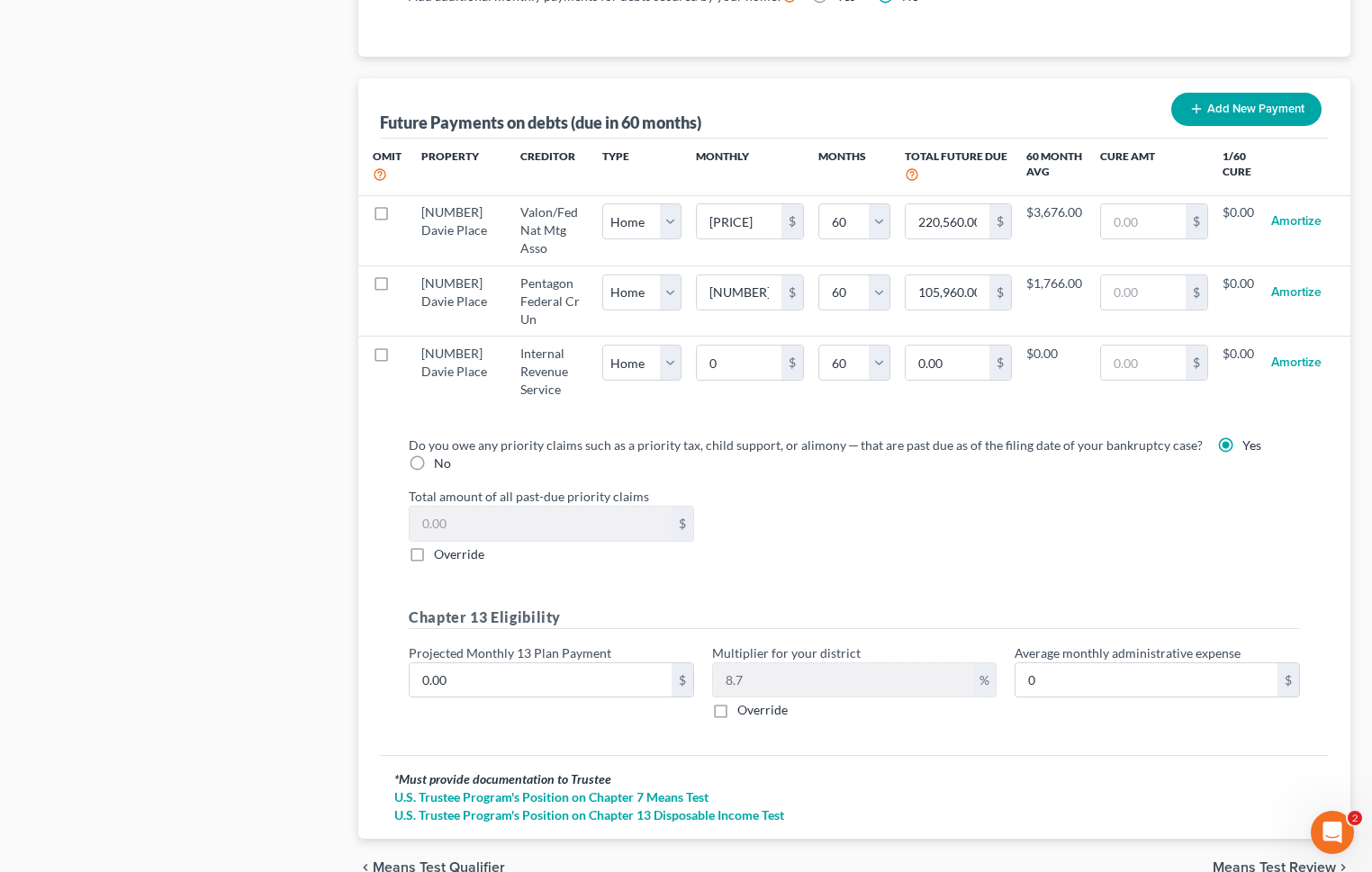 scroll, scrollTop: 1778, scrollLeft: 0, axis: vertical 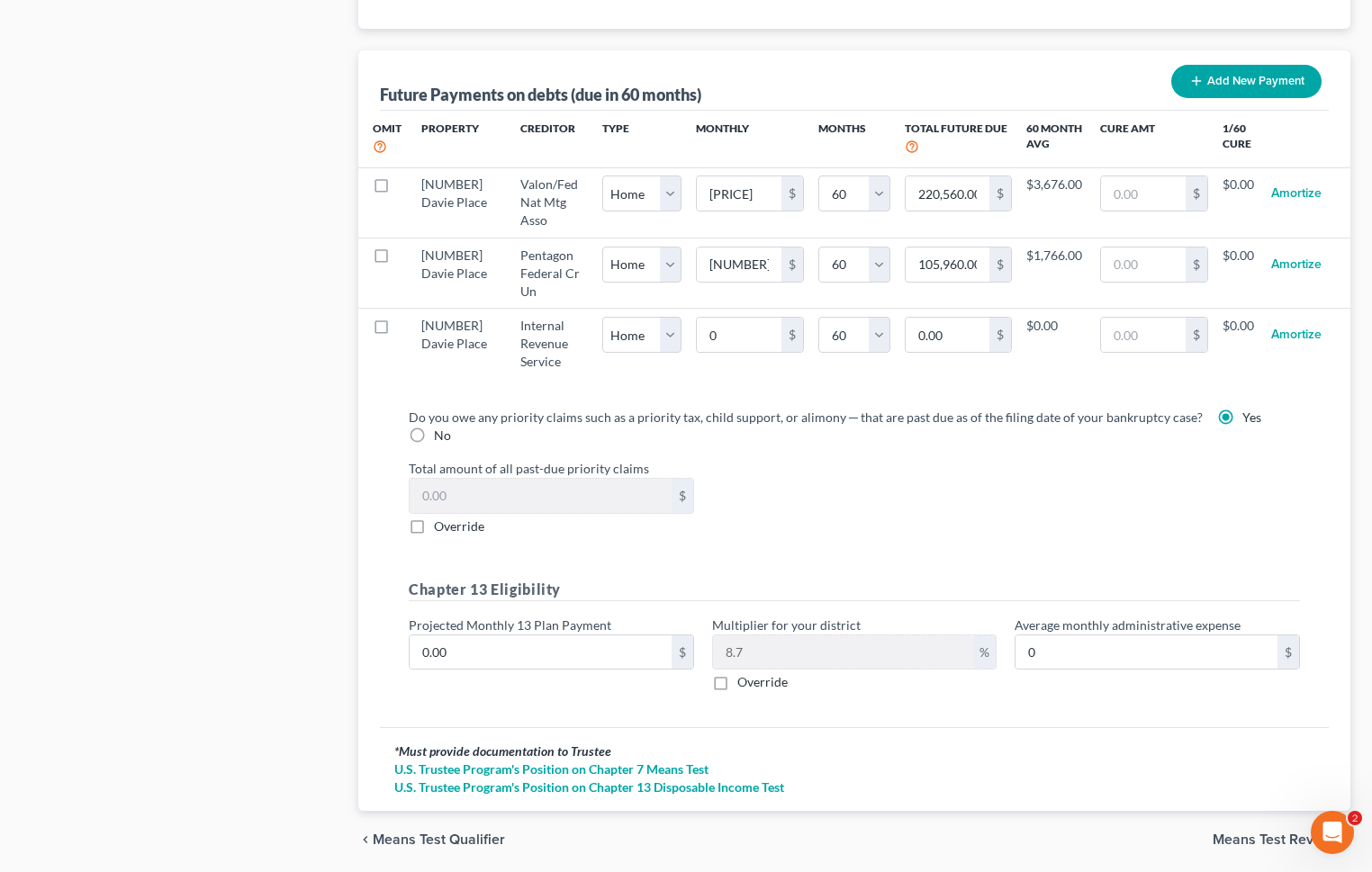 click on "No" at bounding box center (442, 436) 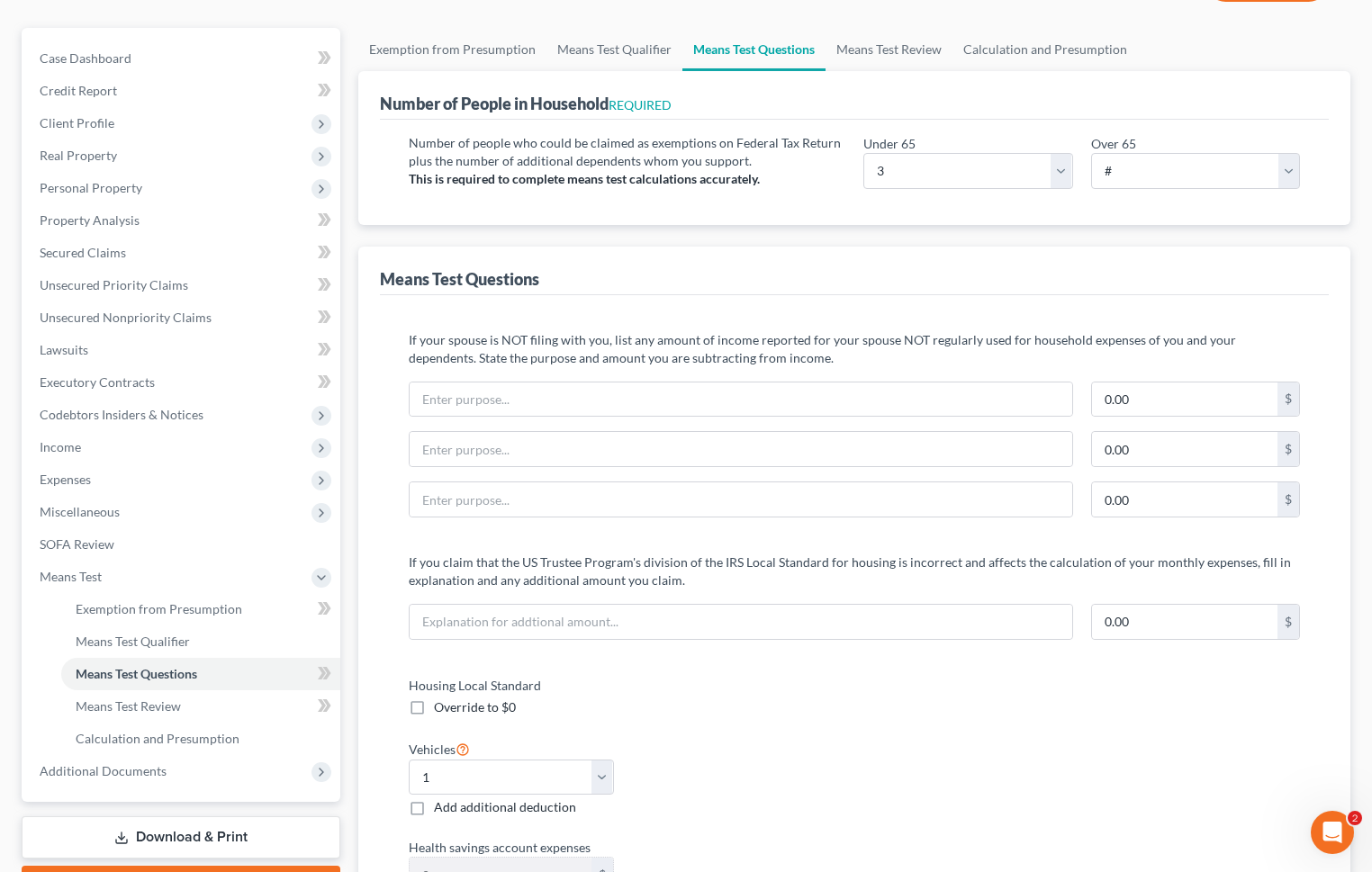 scroll, scrollTop: 0, scrollLeft: 0, axis: both 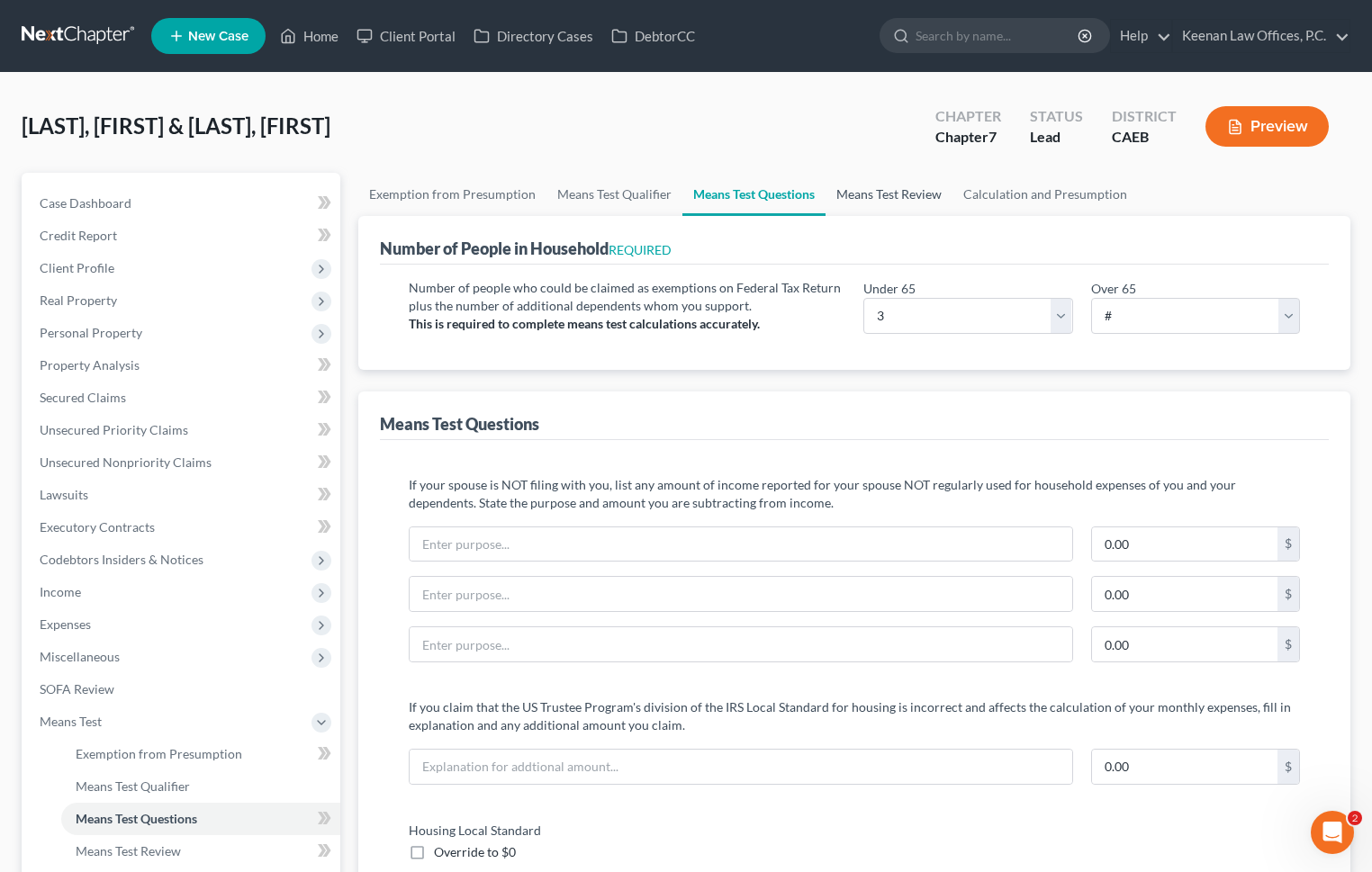 click on "Means Test Review" at bounding box center (889, 194) 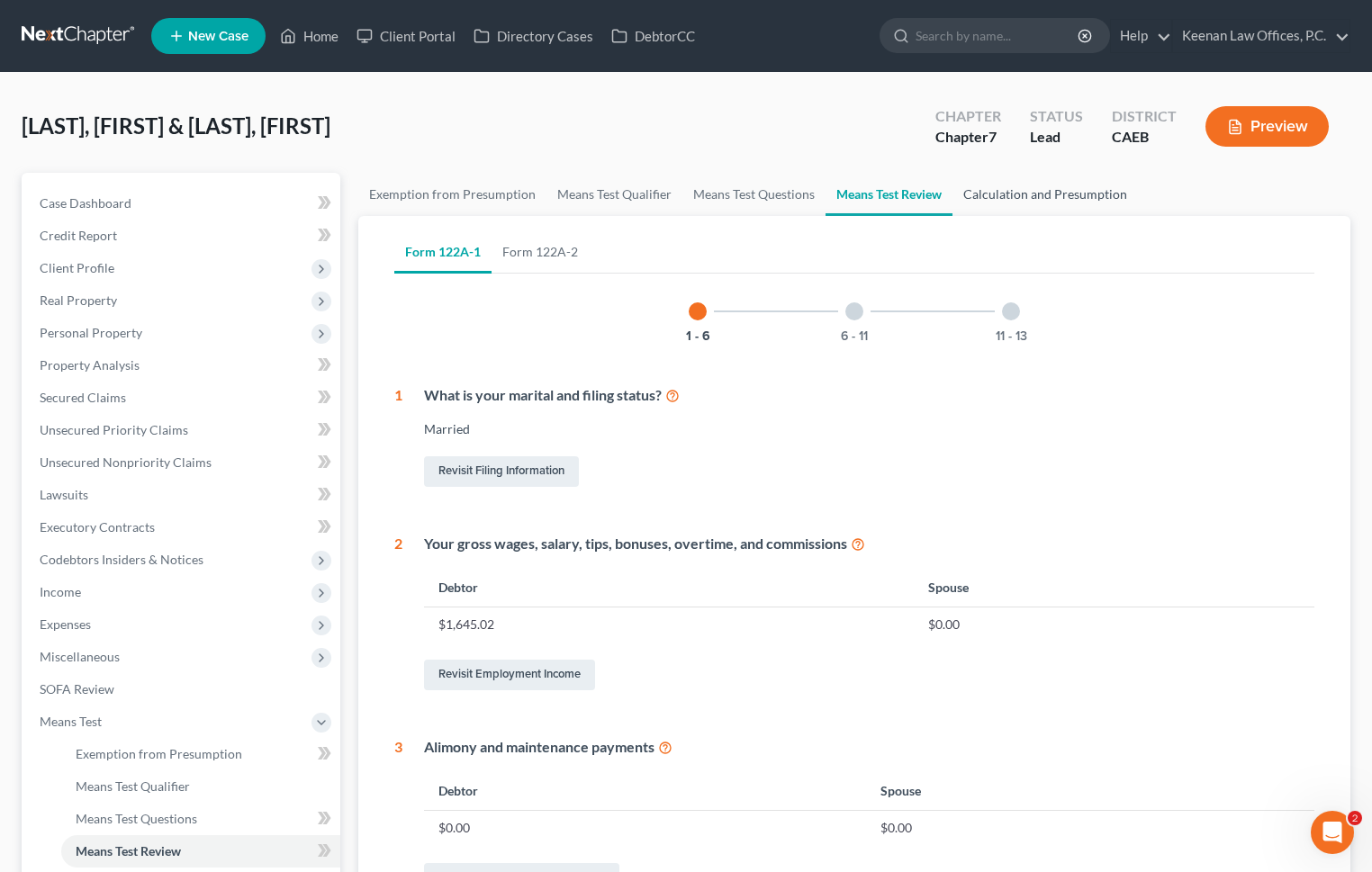 click on "Calculation and Presumption" at bounding box center [1045, 194] 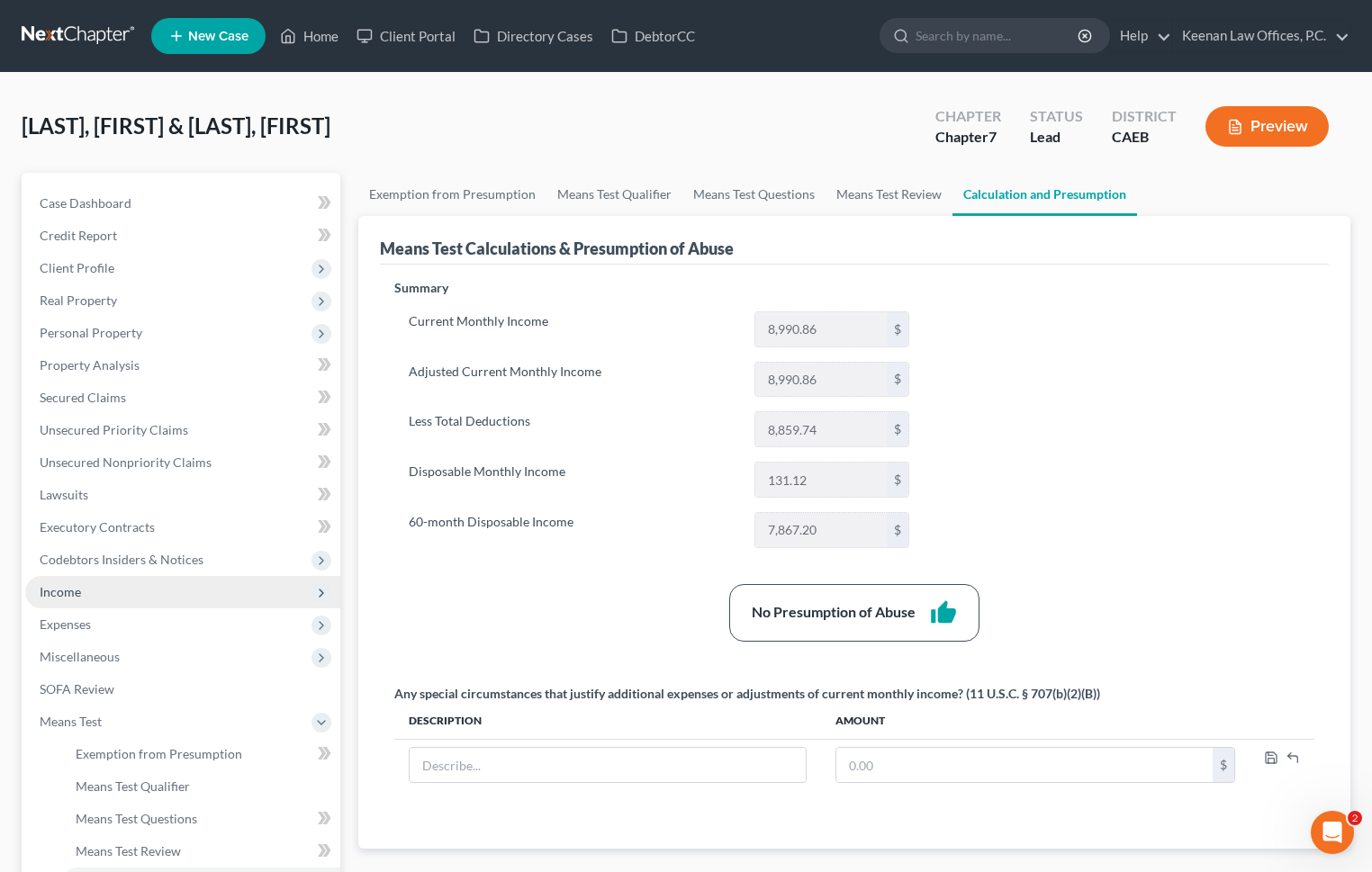 click on "Income" at bounding box center (183, 592) 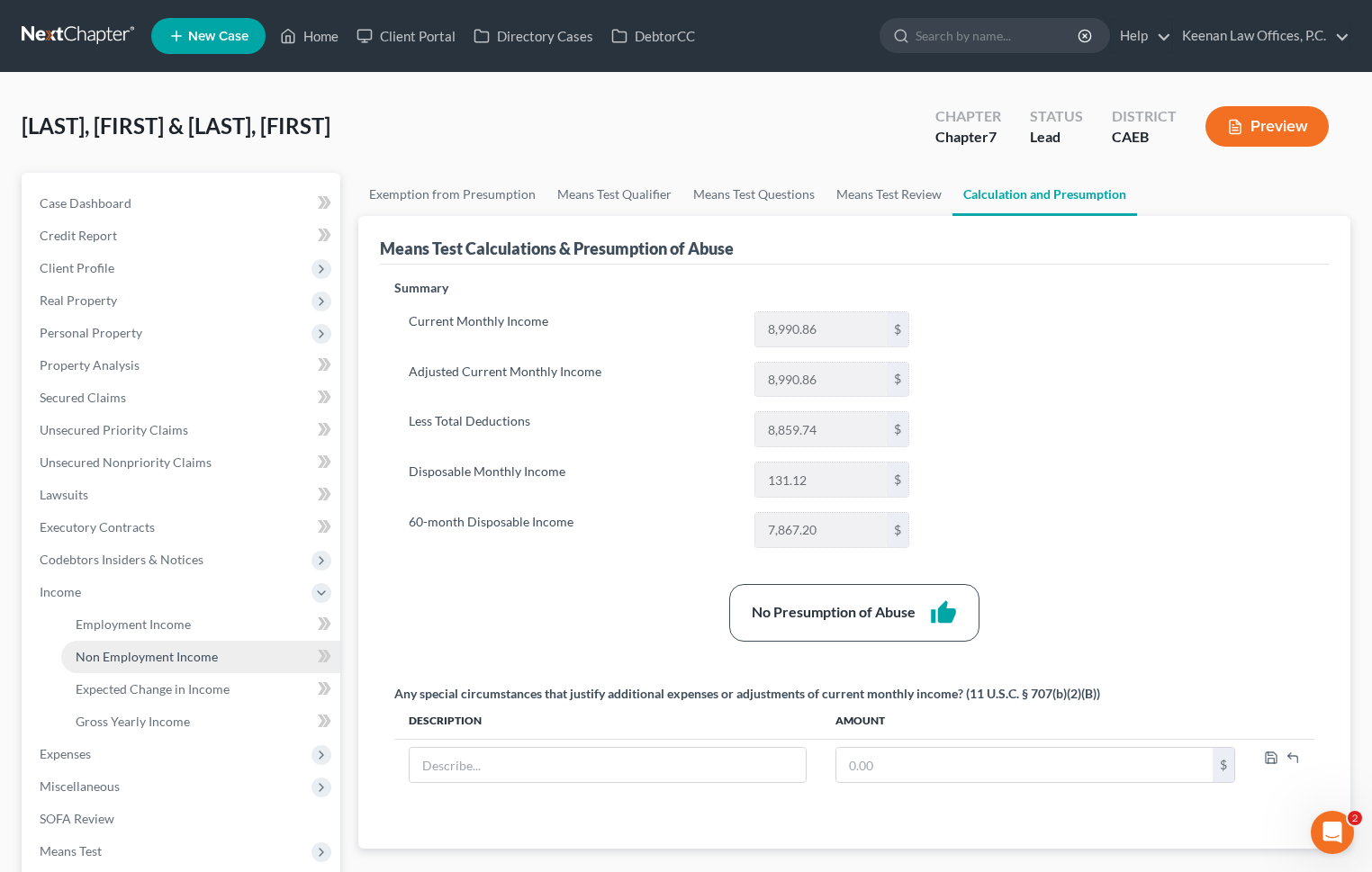 click on "Non Employment Income" at bounding box center (201, 657) 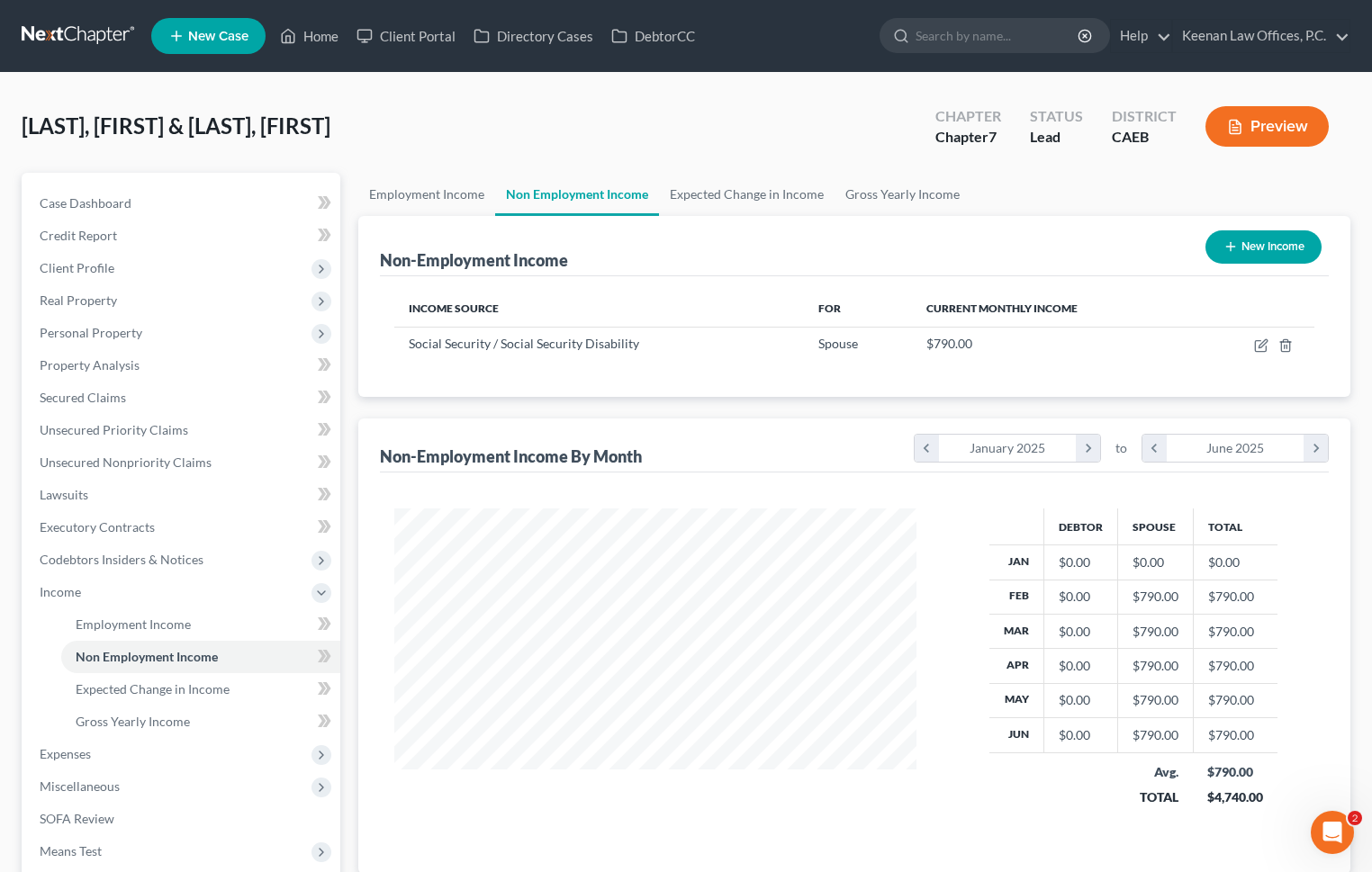 scroll, scrollTop: 899574, scrollLeft: 899704, axis: both 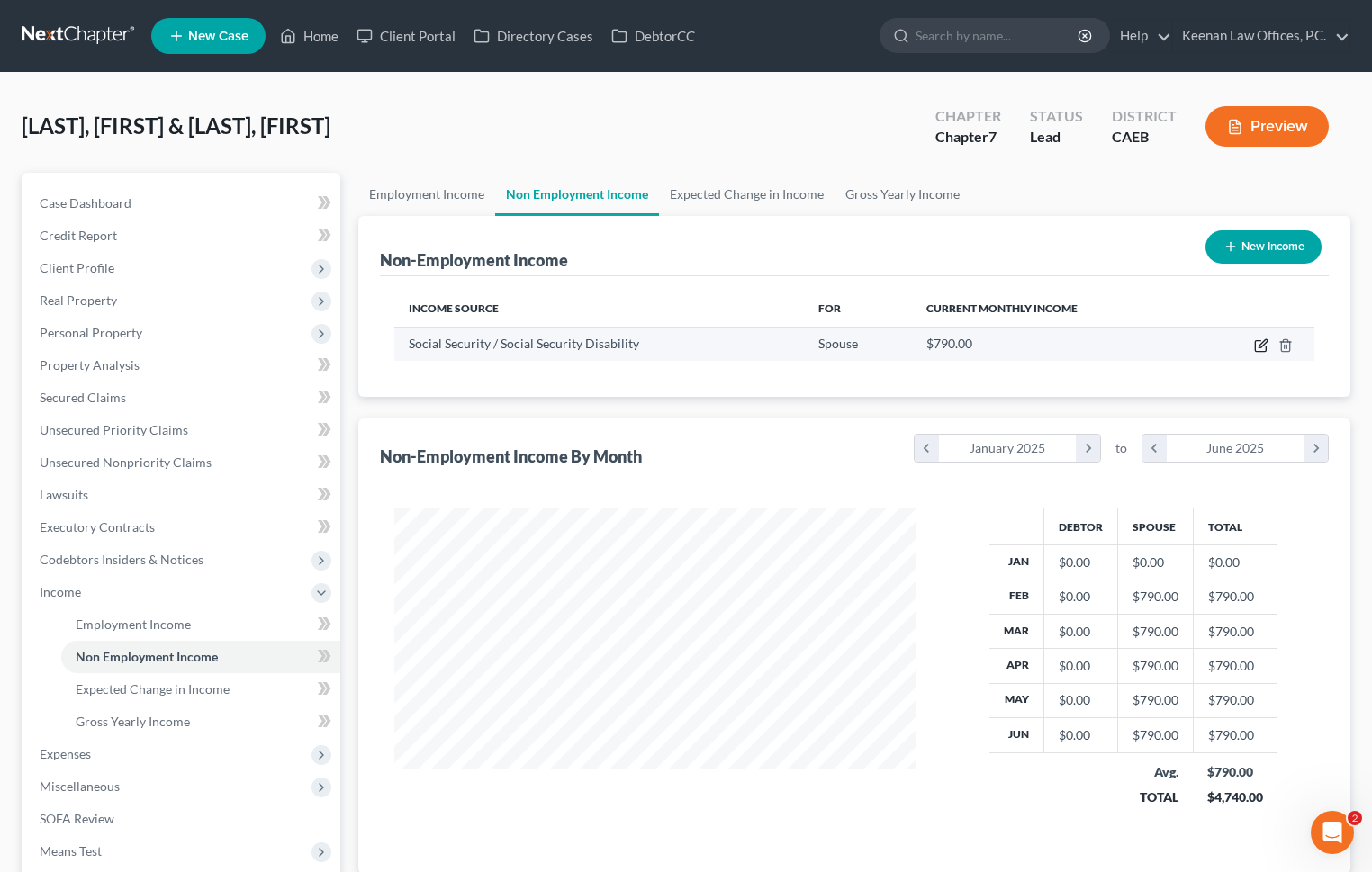 click 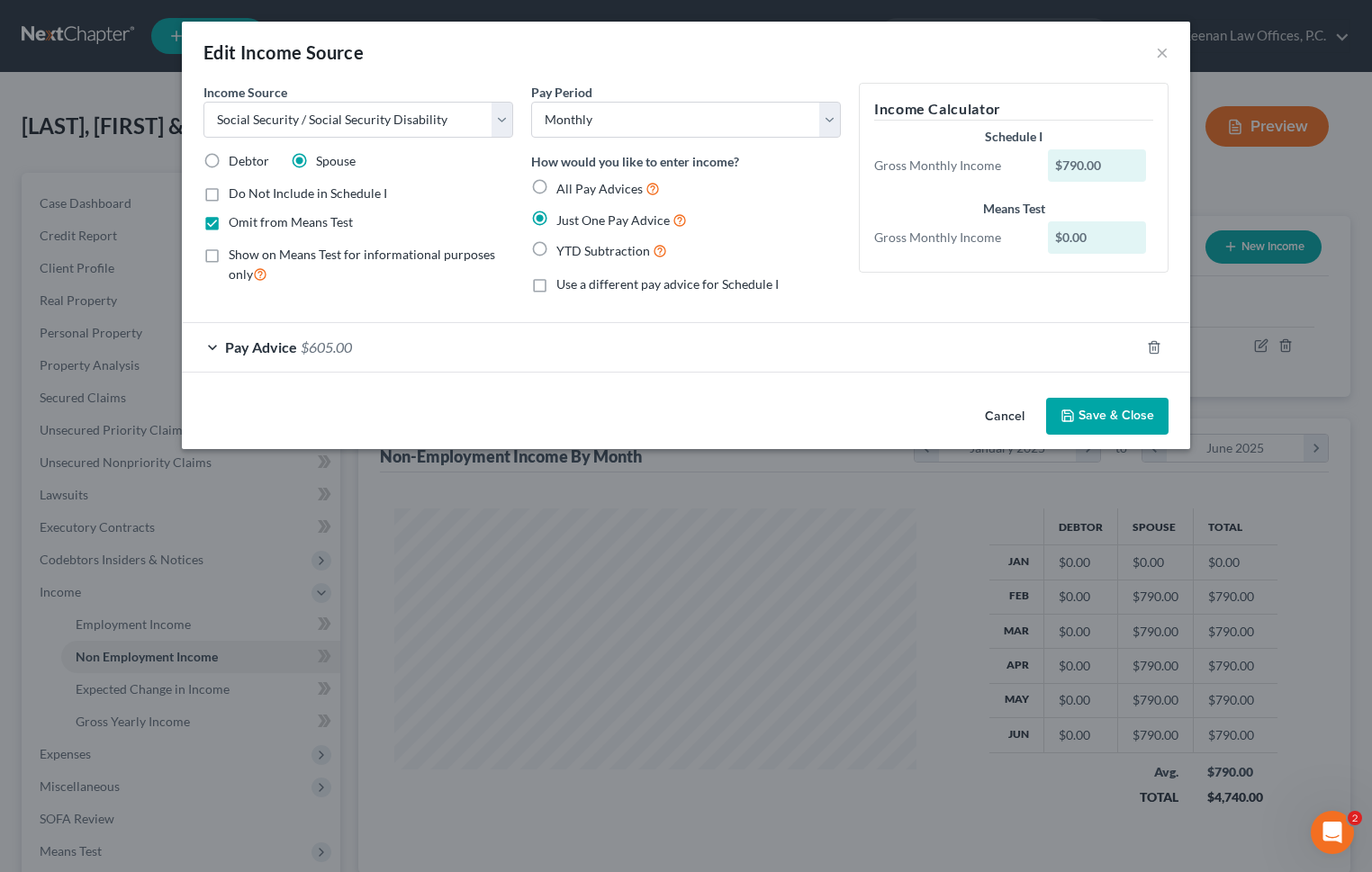 click on "Save & Close" at bounding box center [1107, 417] 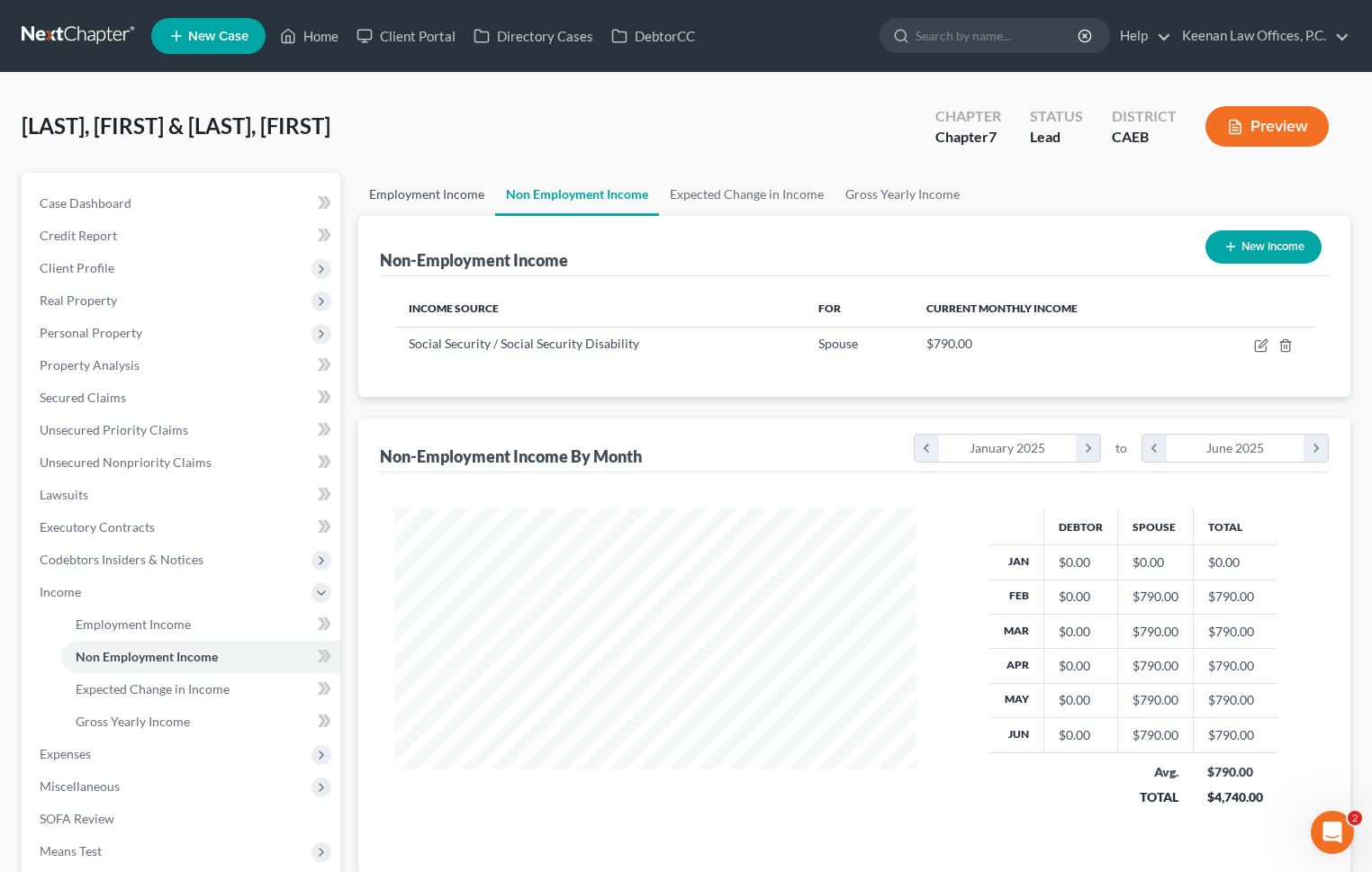 click on "Employment Income" at bounding box center (427, 194) 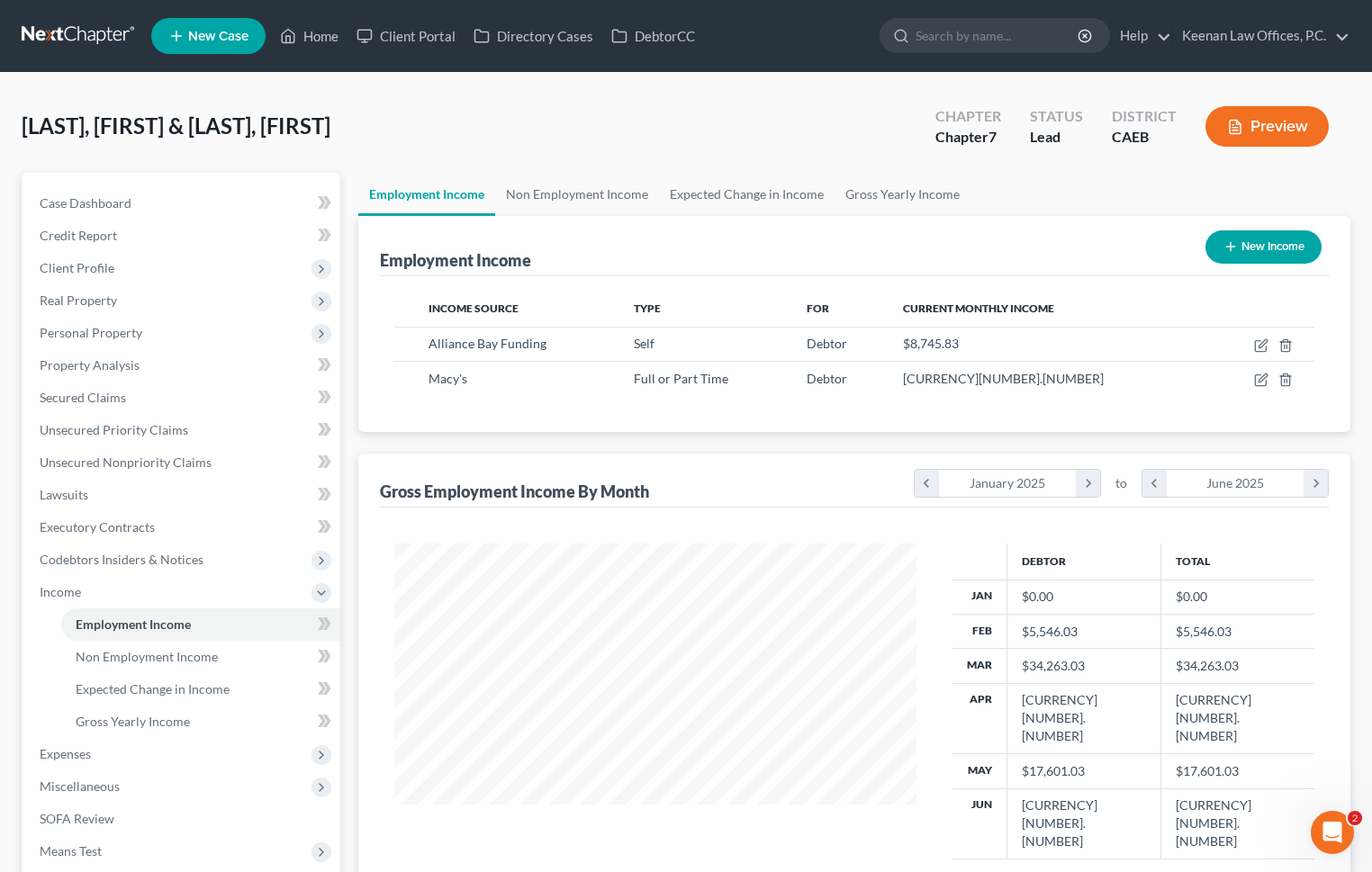 scroll, scrollTop: 899574, scrollLeft: 899704, axis: both 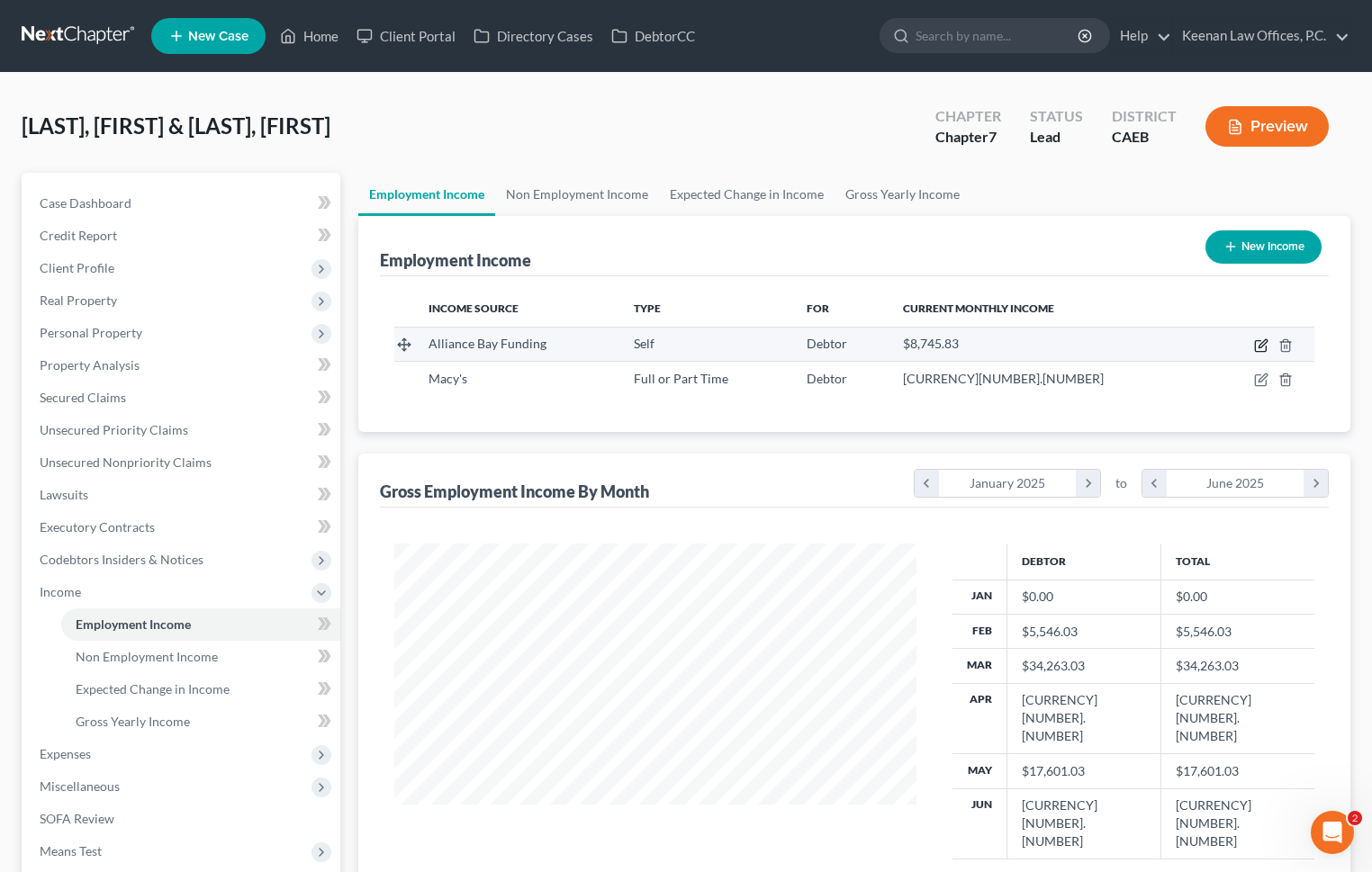 click 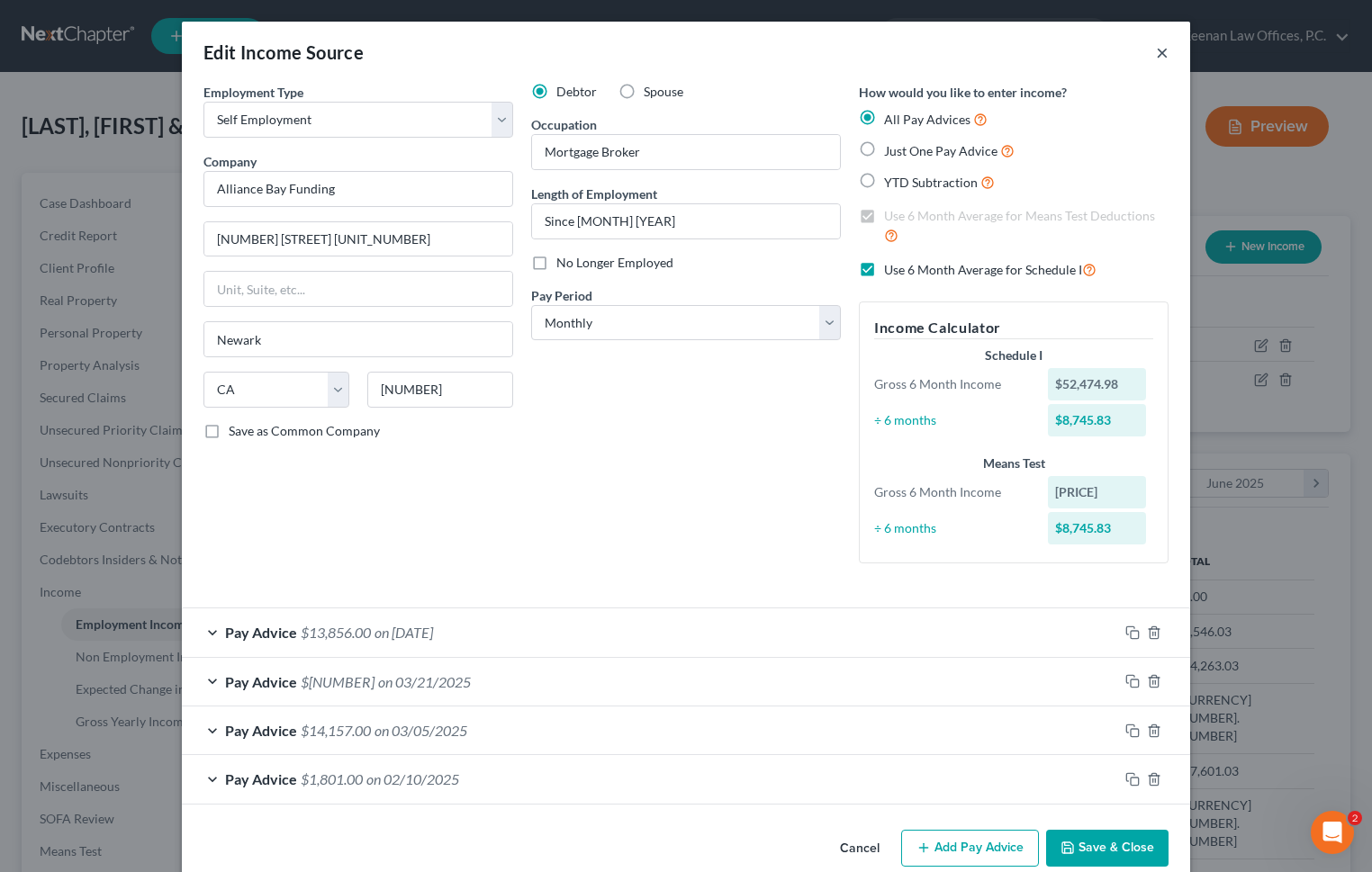 click on "×" at bounding box center [1162, 52] 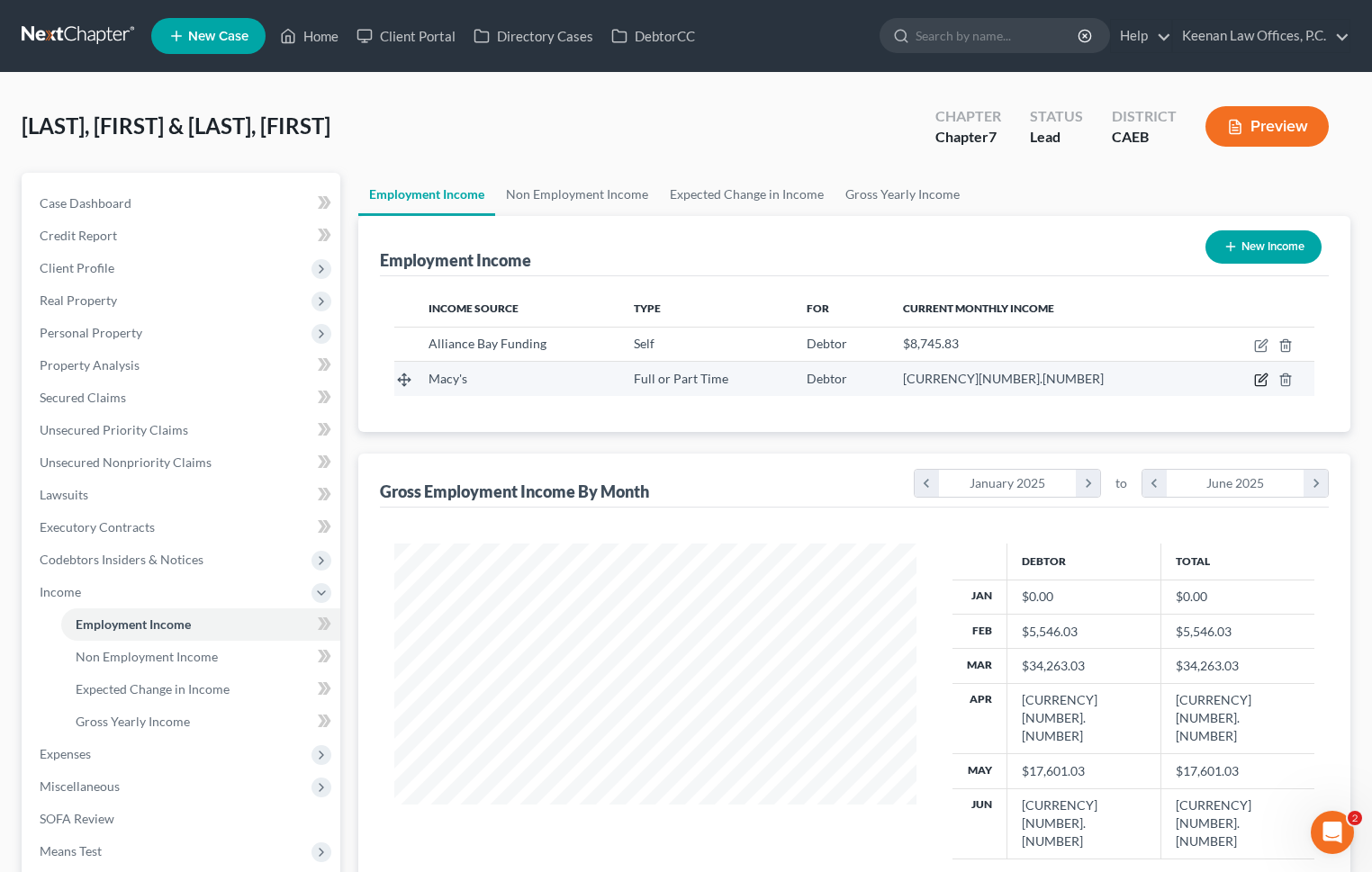 click 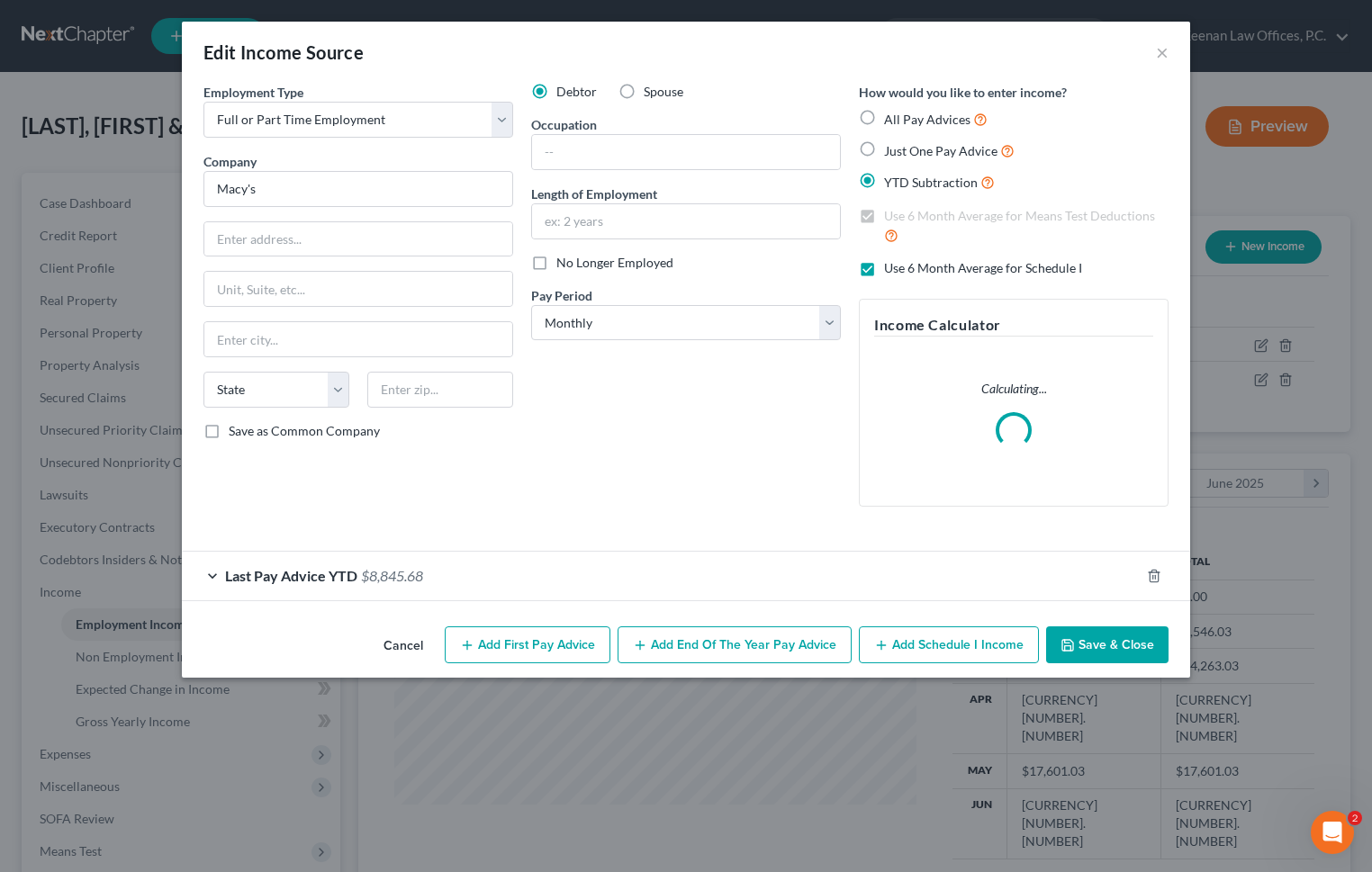 click on "Last Pay Advice YTD $[NUMBER]" at bounding box center (661, 575) 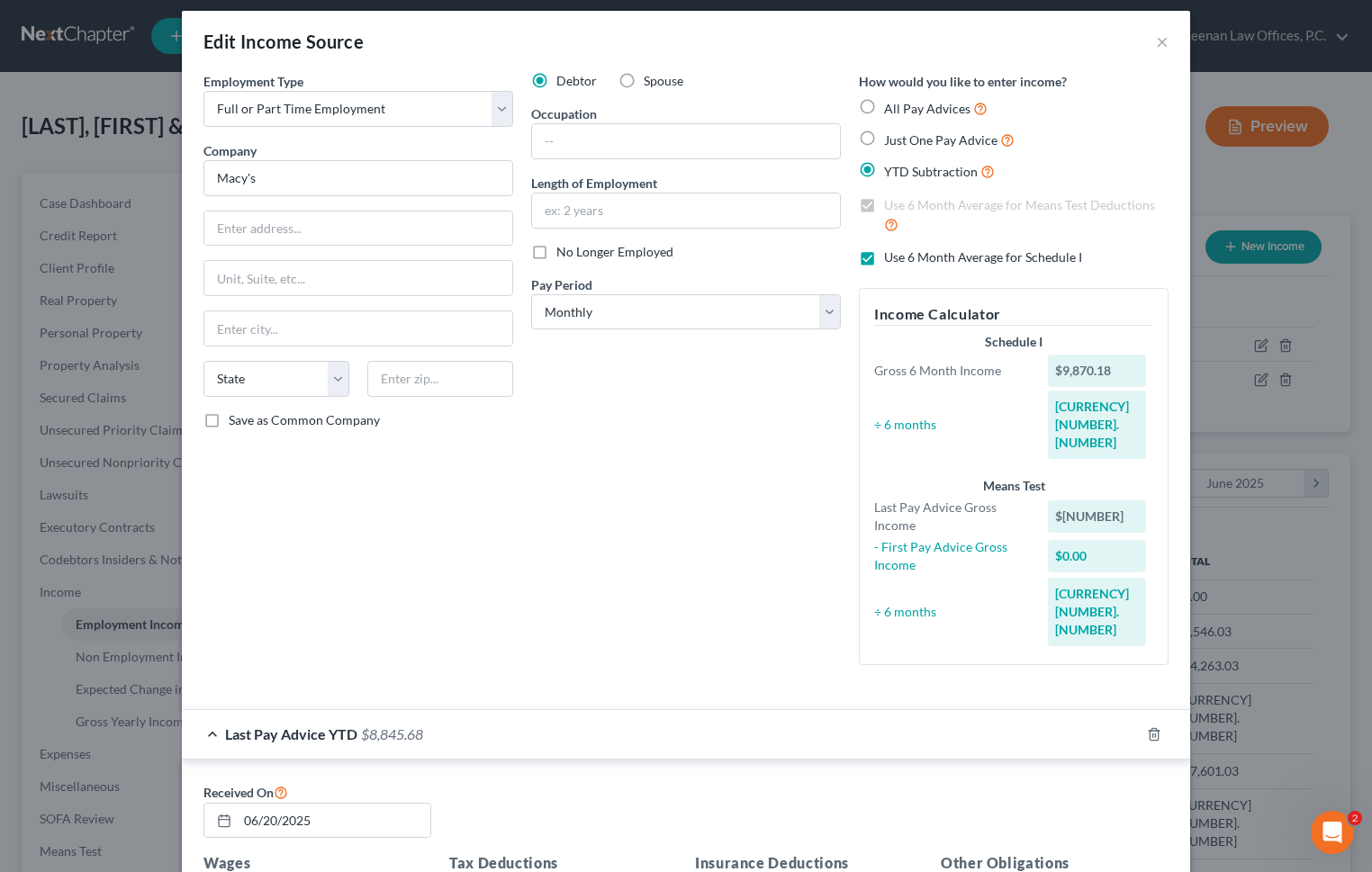 scroll, scrollTop: 0, scrollLeft: 0, axis: both 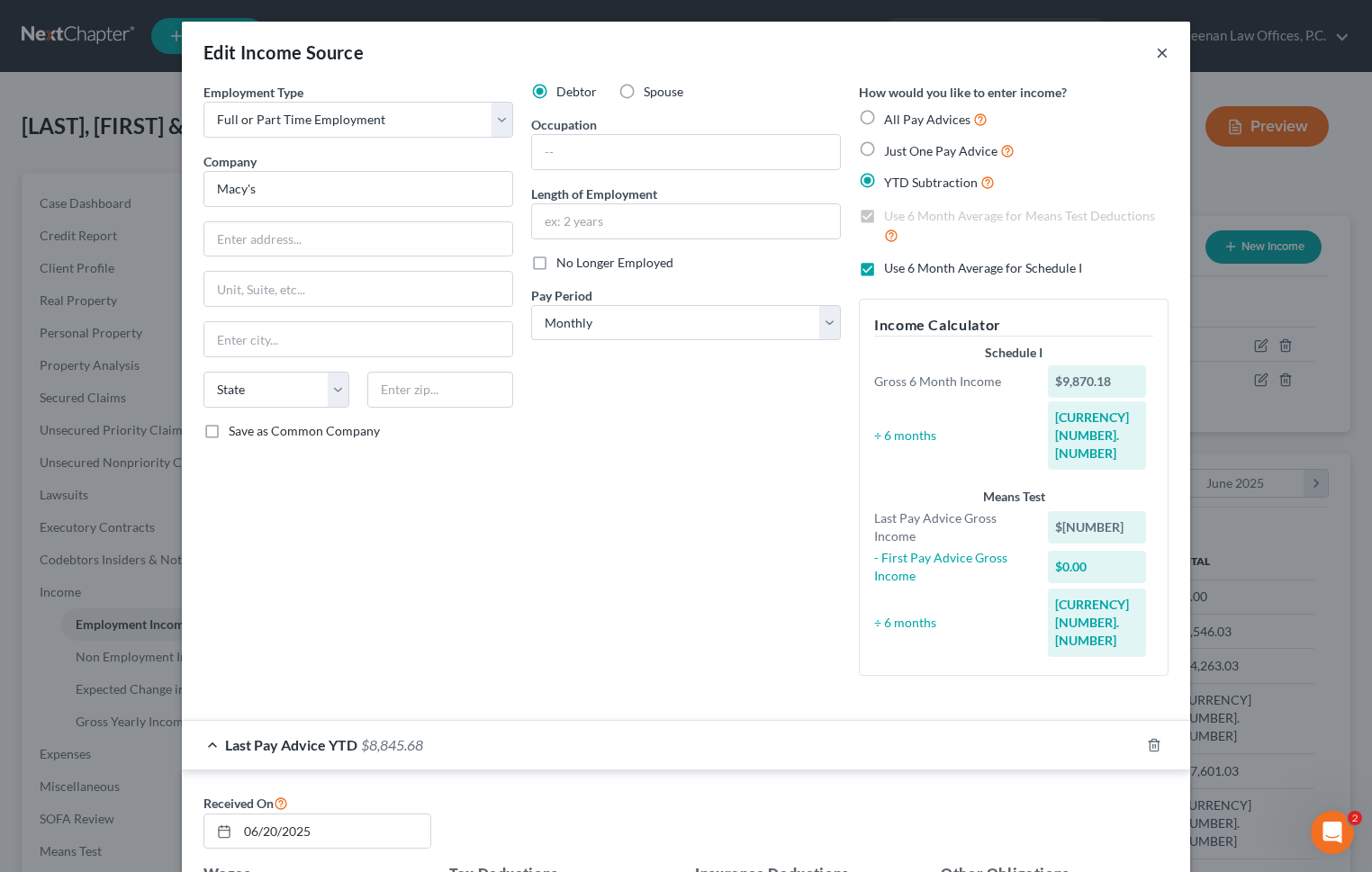 click on "×" at bounding box center (1162, 52) 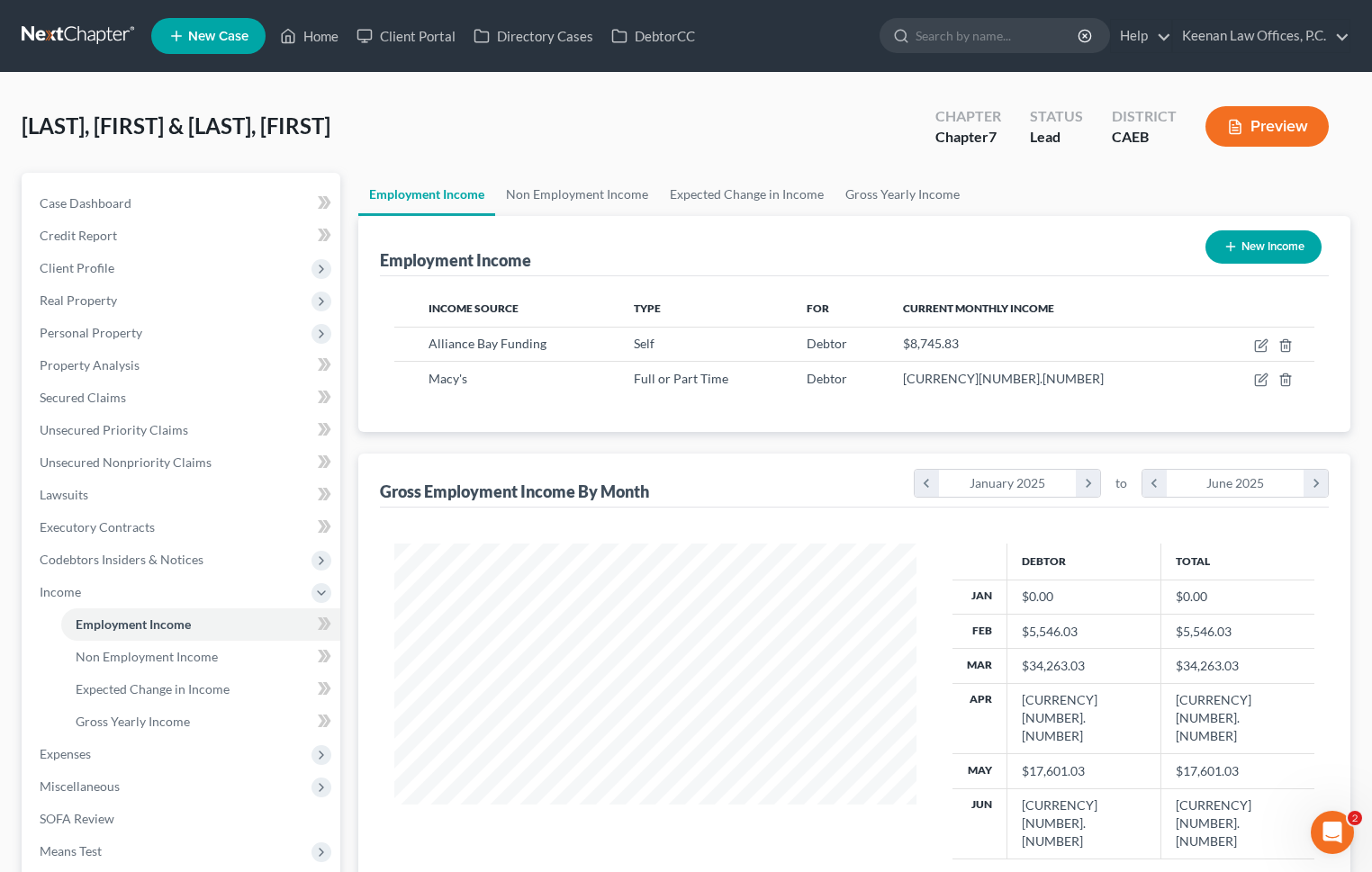 scroll, scrollTop: 212, scrollLeft: 0, axis: vertical 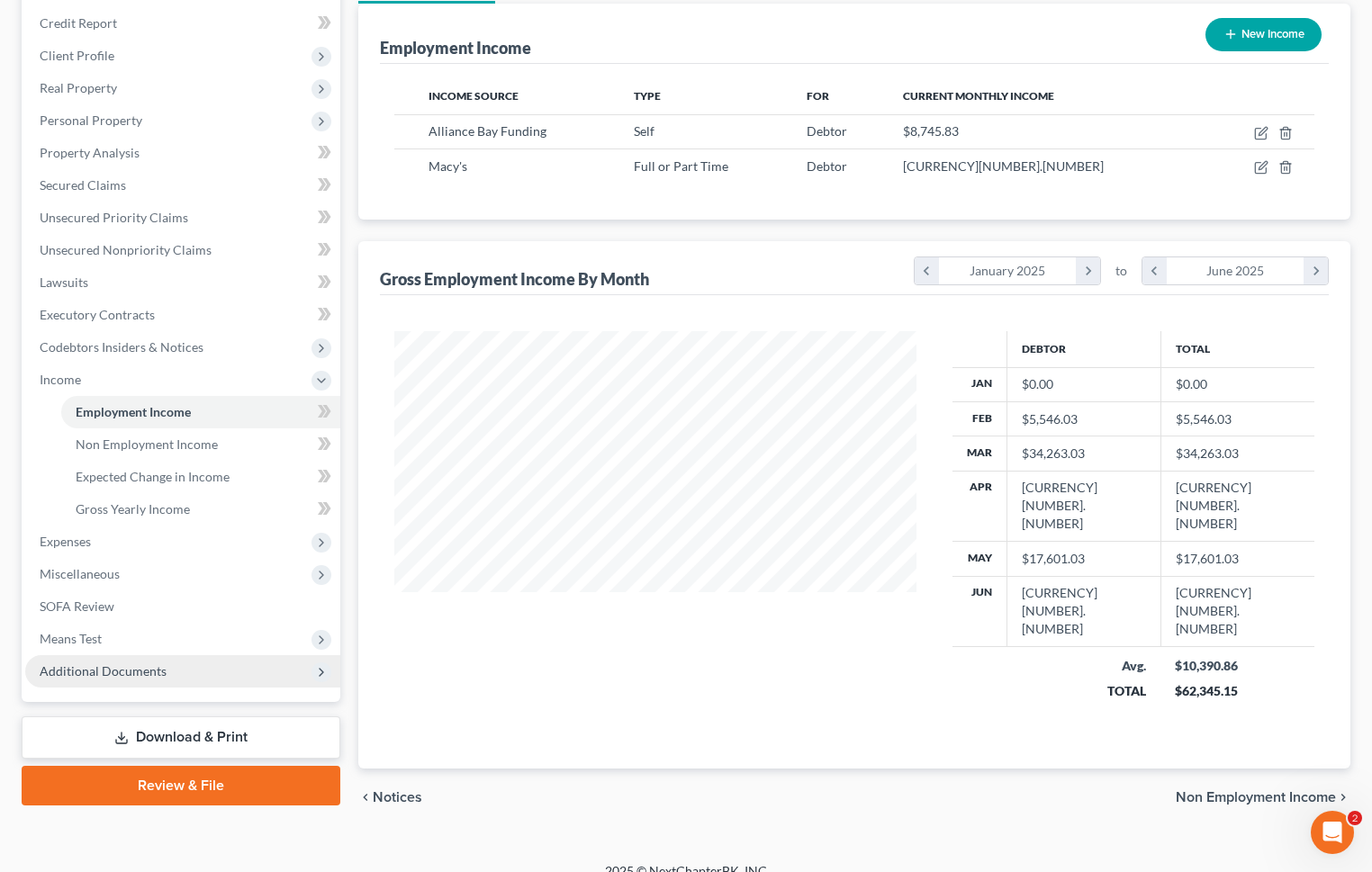 click on "Additional Documents" at bounding box center [183, 671] 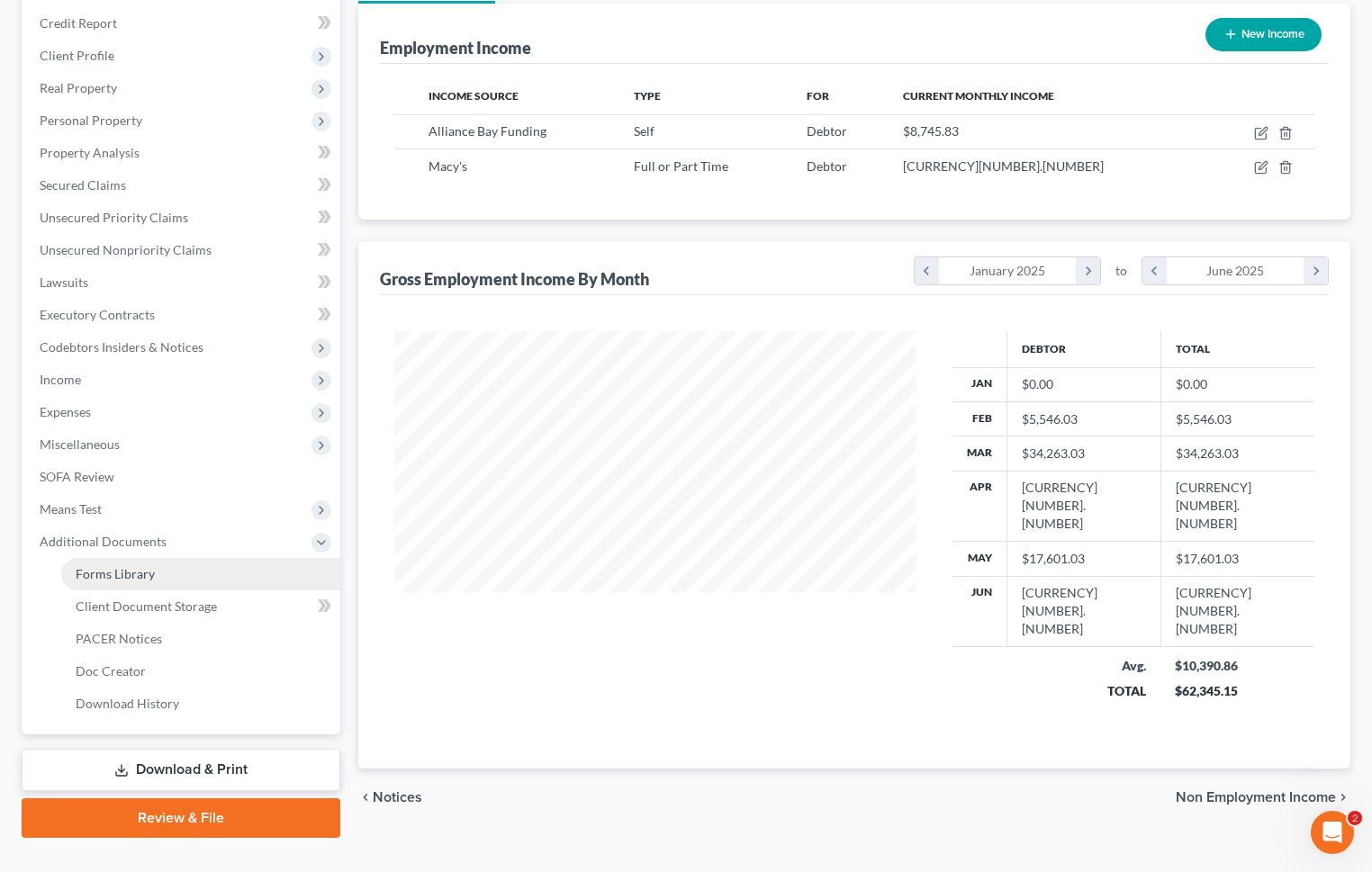 click on "Forms Library" at bounding box center [201, 574] 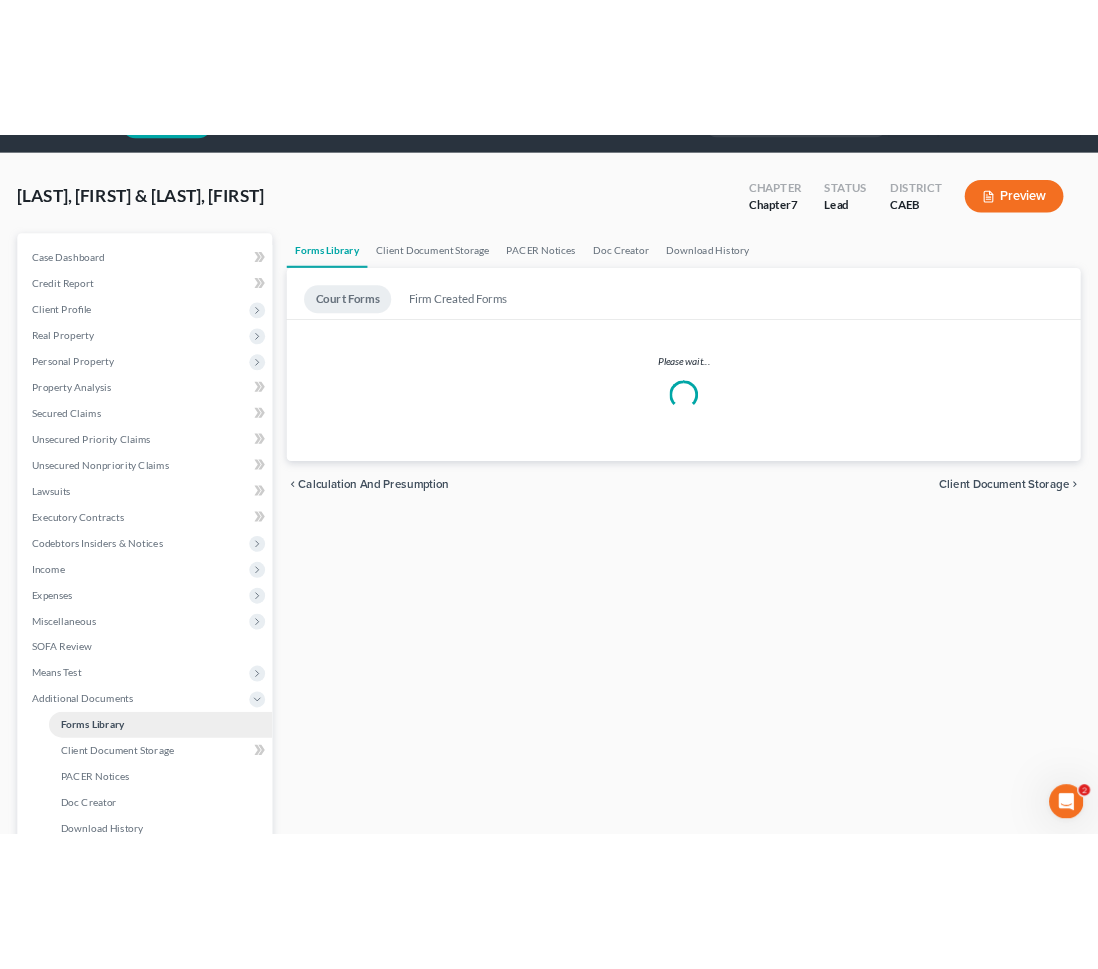 scroll, scrollTop: 0, scrollLeft: 0, axis: both 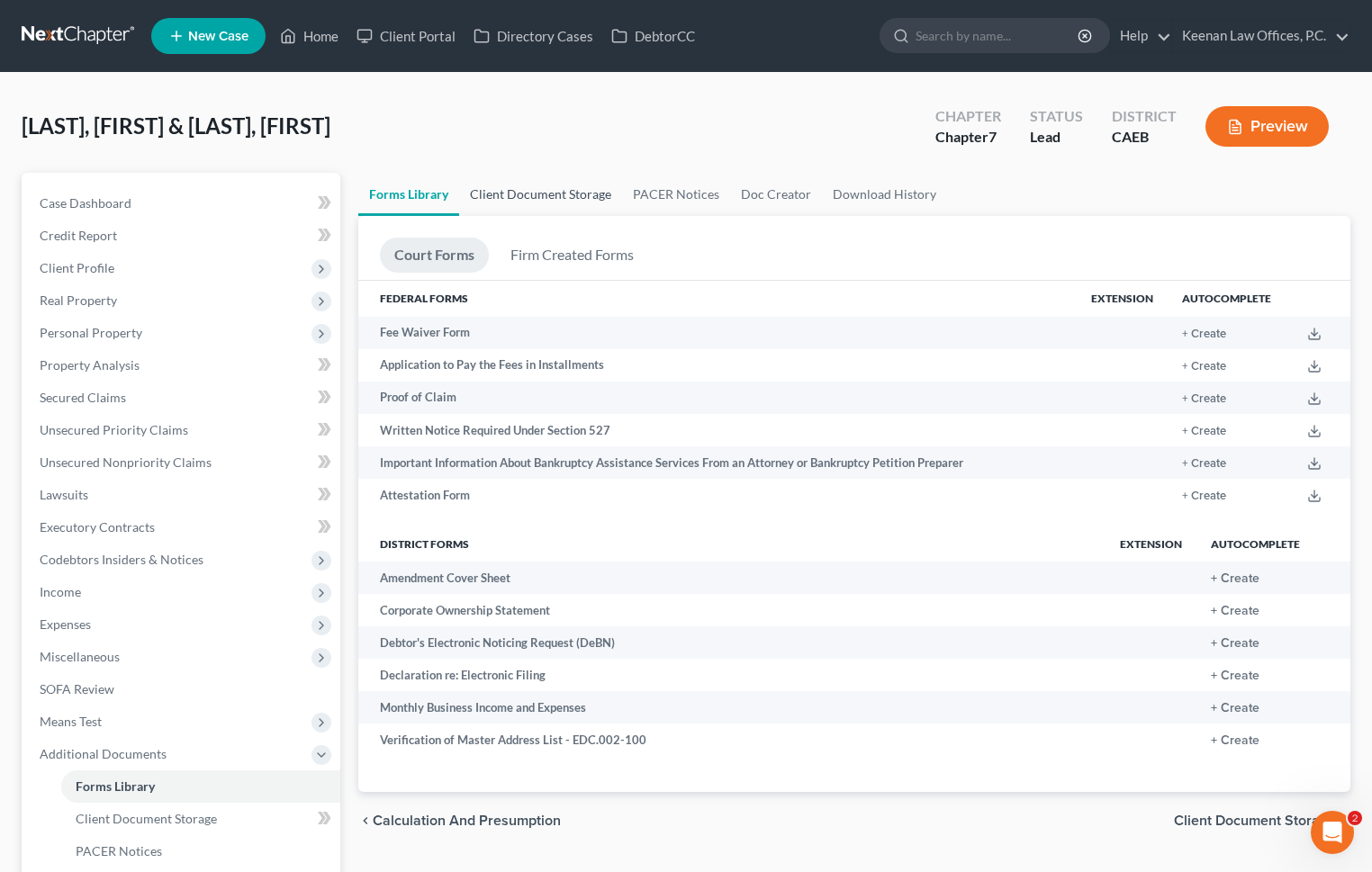 click on "Client Document Storage" at bounding box center [540, 194] 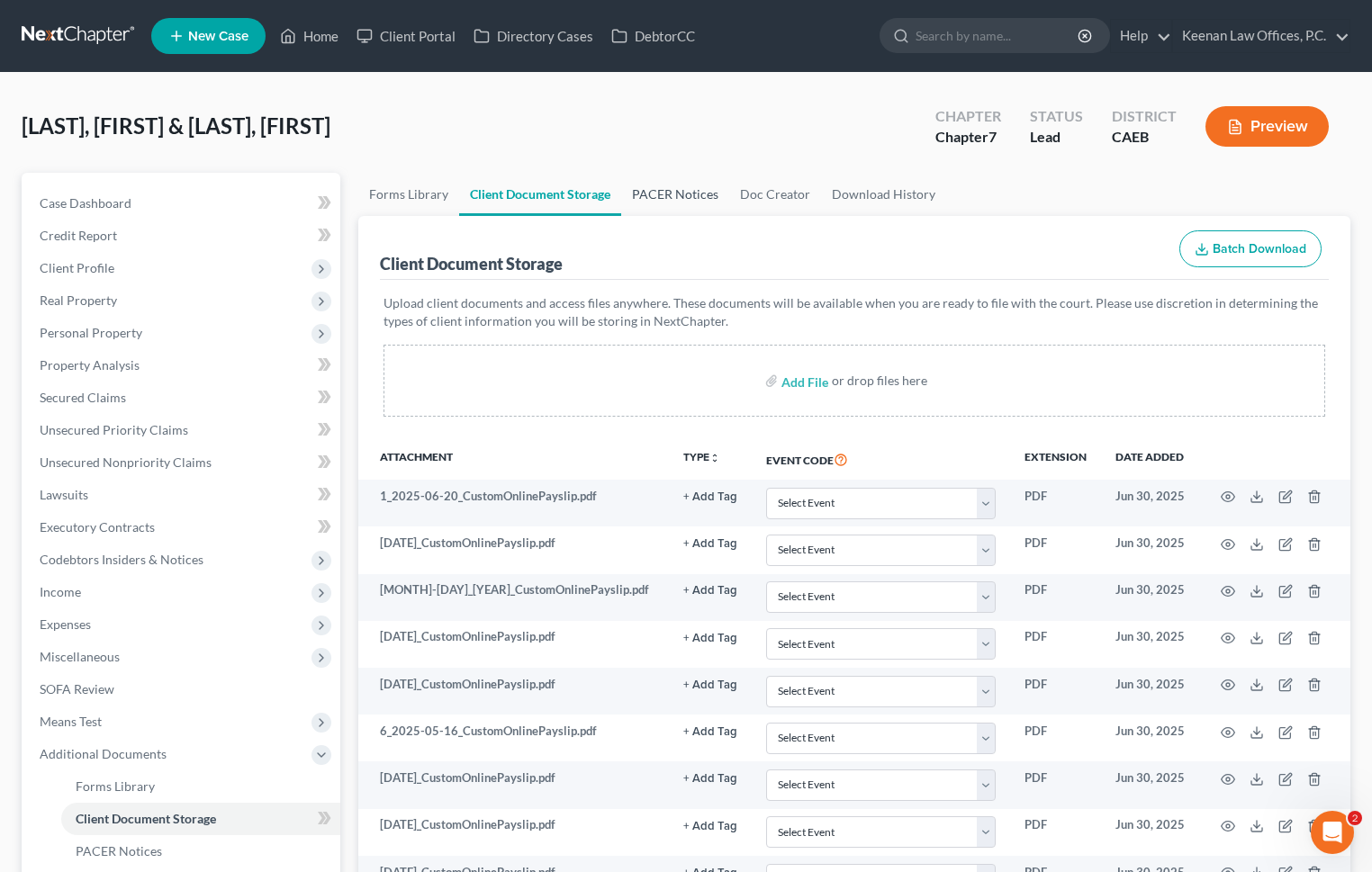 click on "PACER Notices" at bounding box center [675, 194] 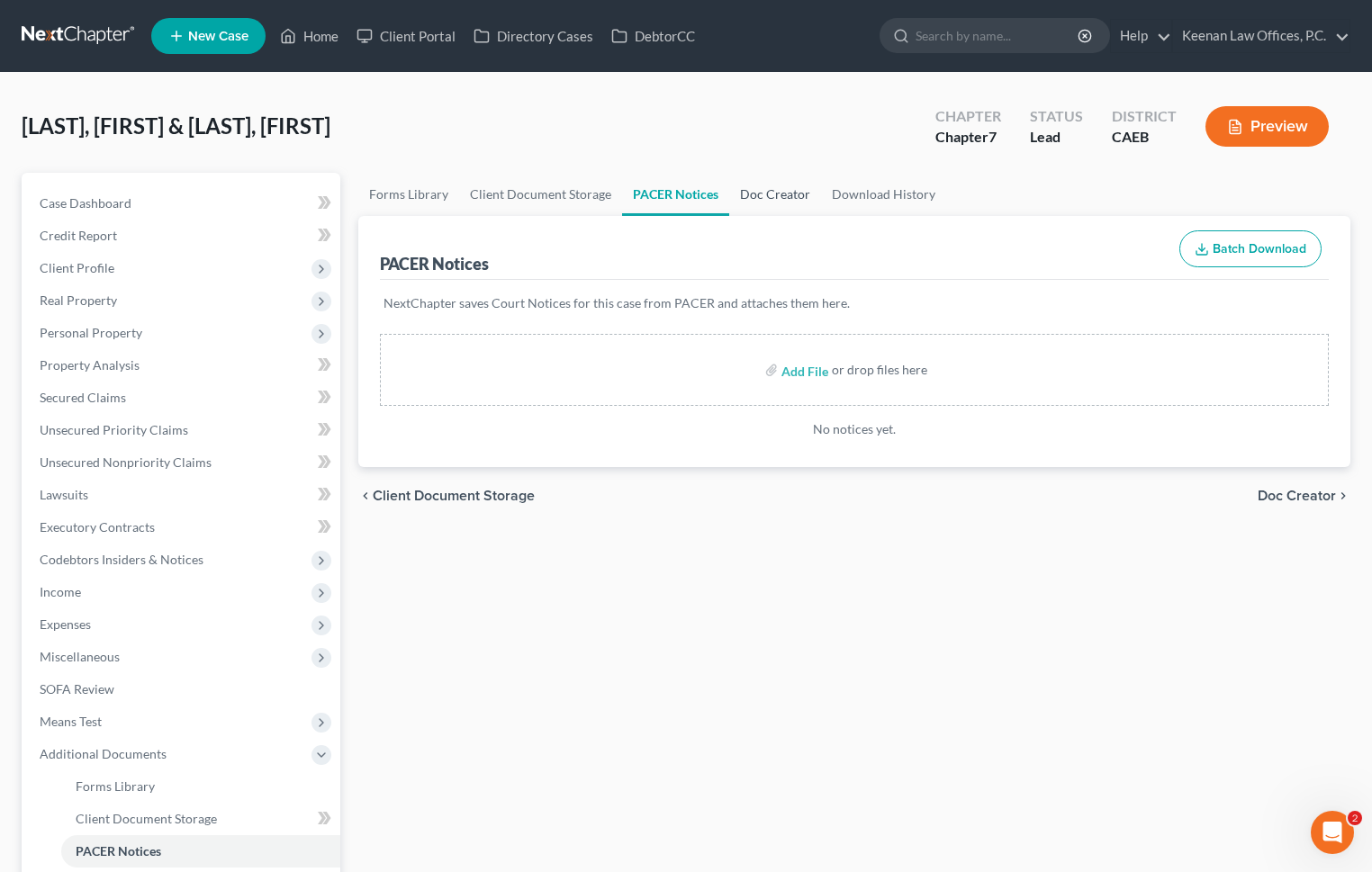 click on "Doc Creator" at bounding box center [775, 194] 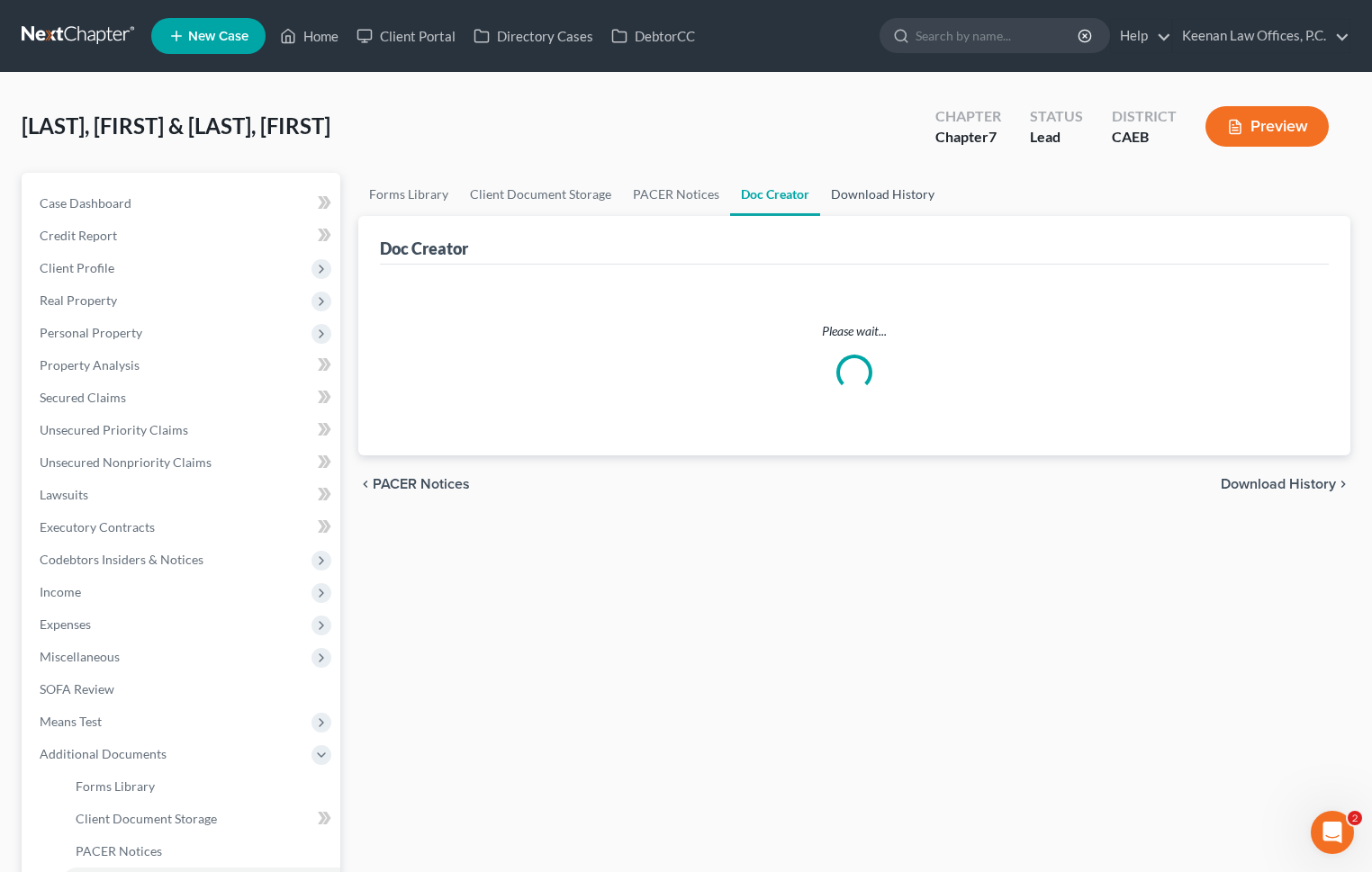 click on "Download History" at bounding box center (882, 194) 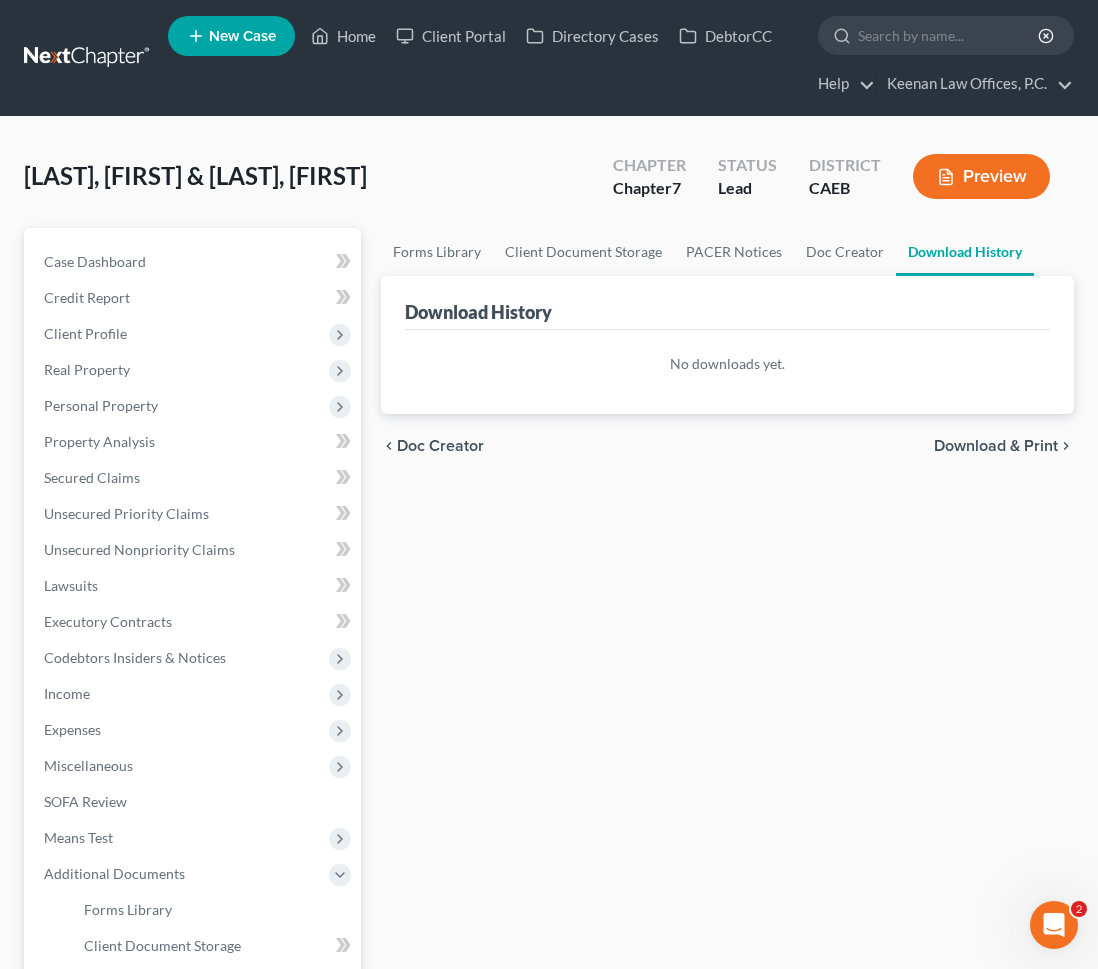 click on "Expenses
Home
Utilities / Bills
Personal
Medical" at bounding box center [194, 730] 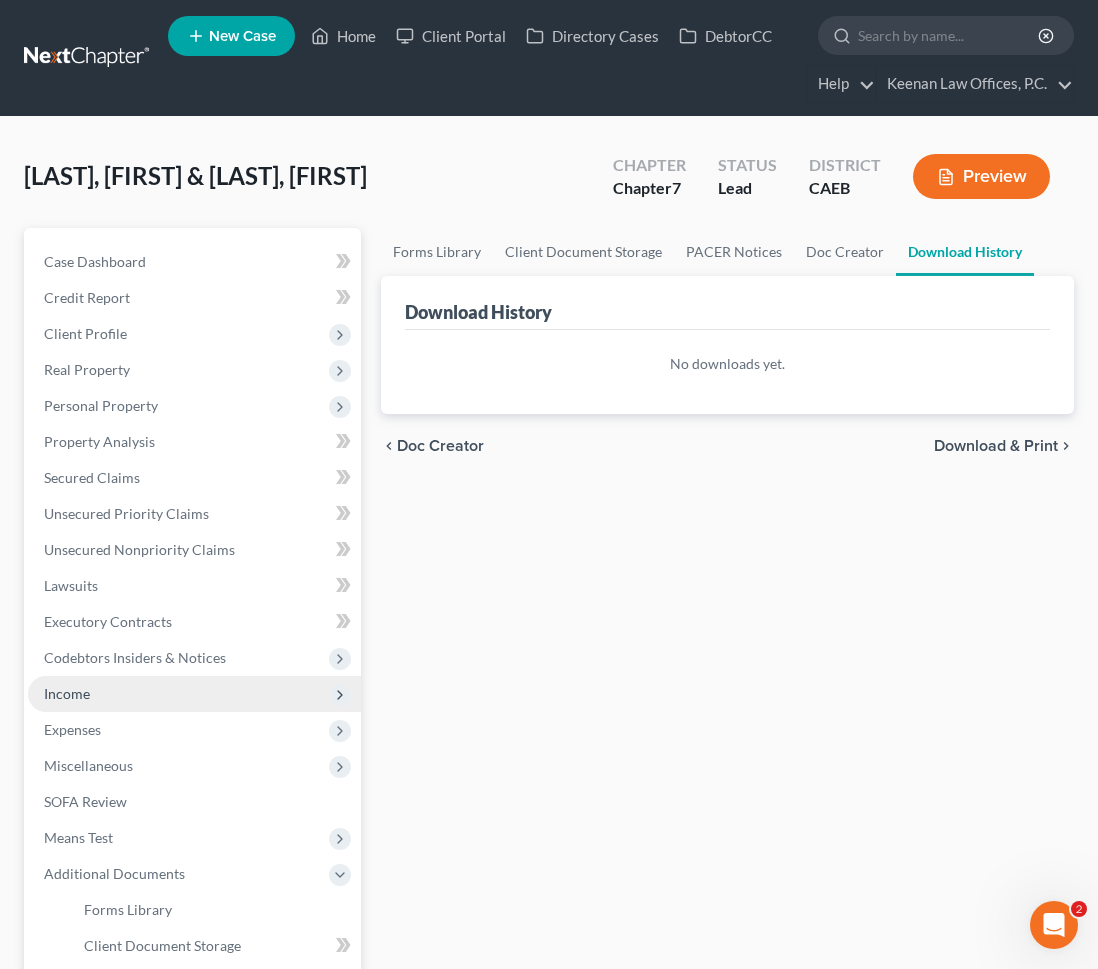 click on "Income" at bounding box center (194, 694) 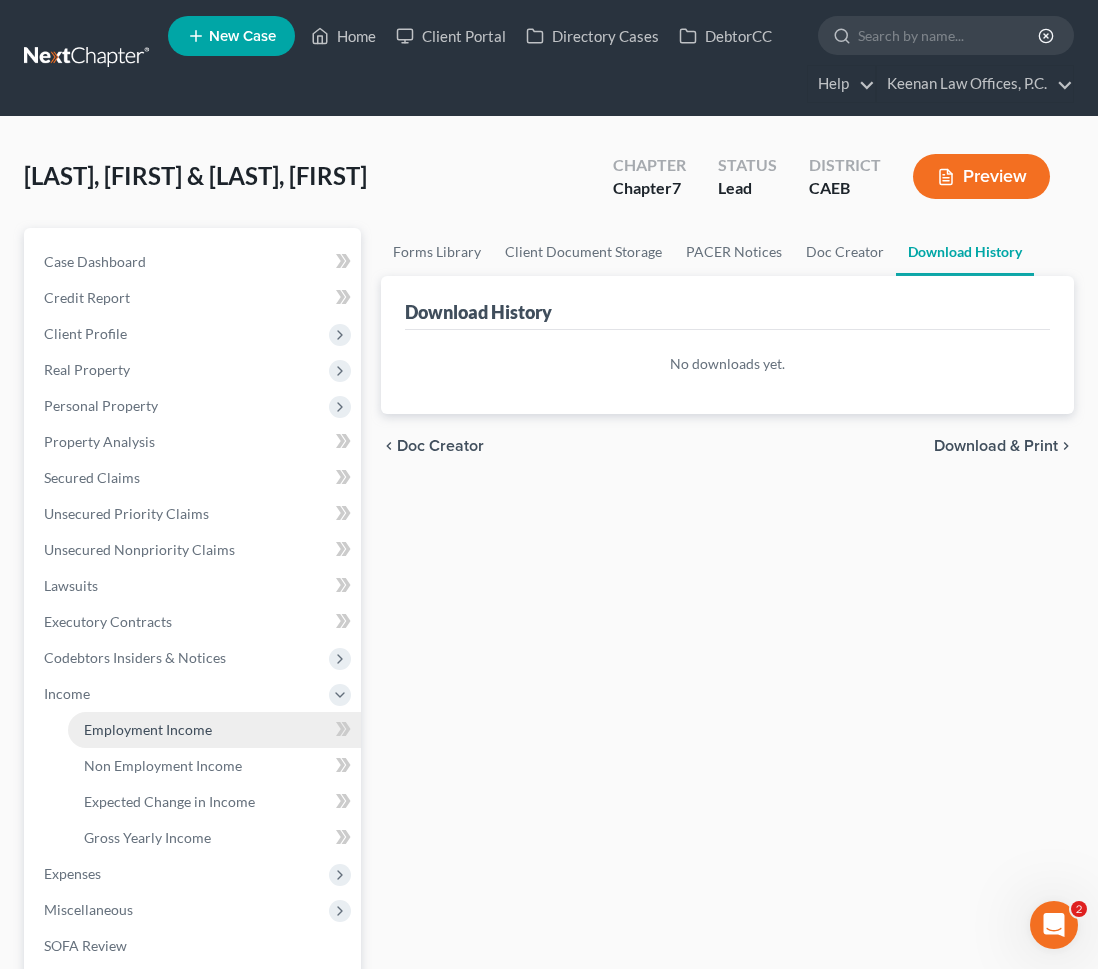 click on "Employment Income" at bounding box center [148, 729] 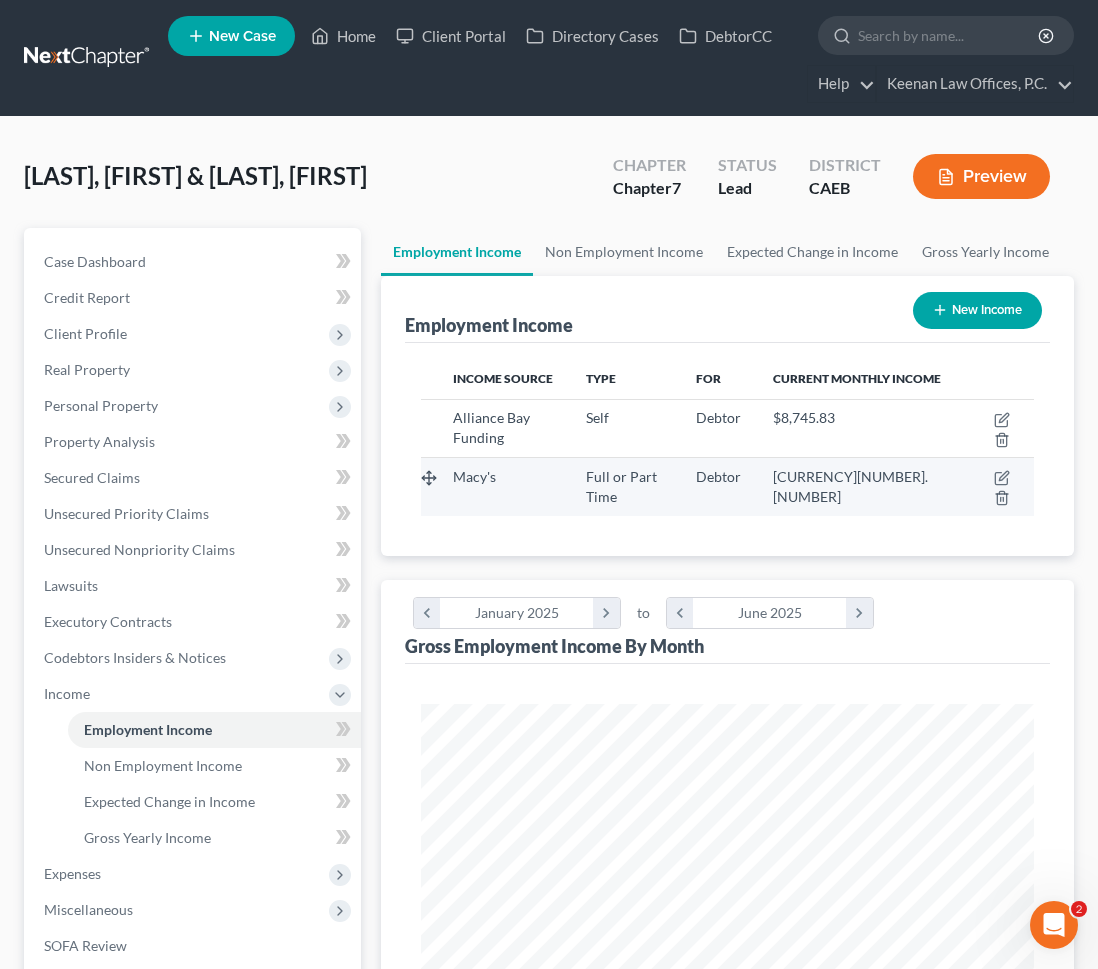 scroll, scrollTop: 999694, scrollLeft: 999346, axis: both 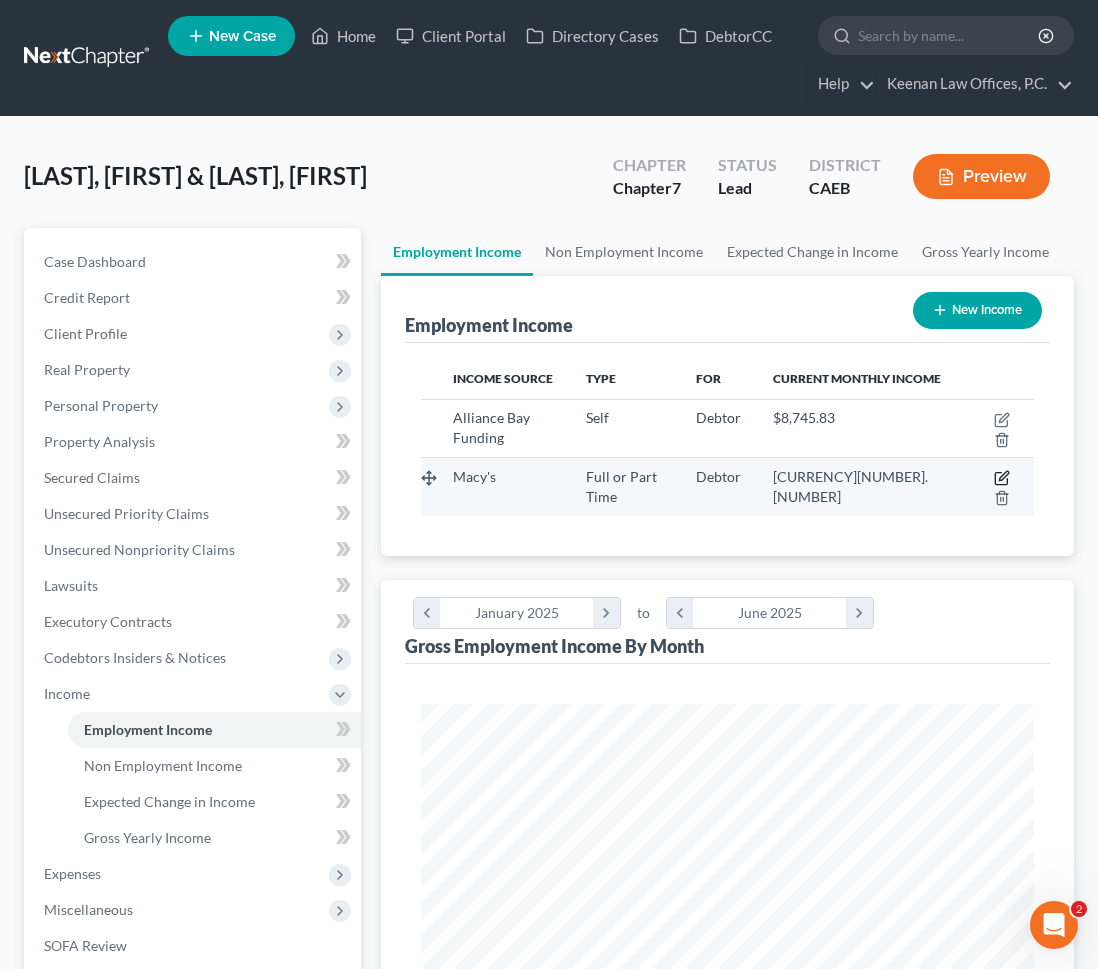 click 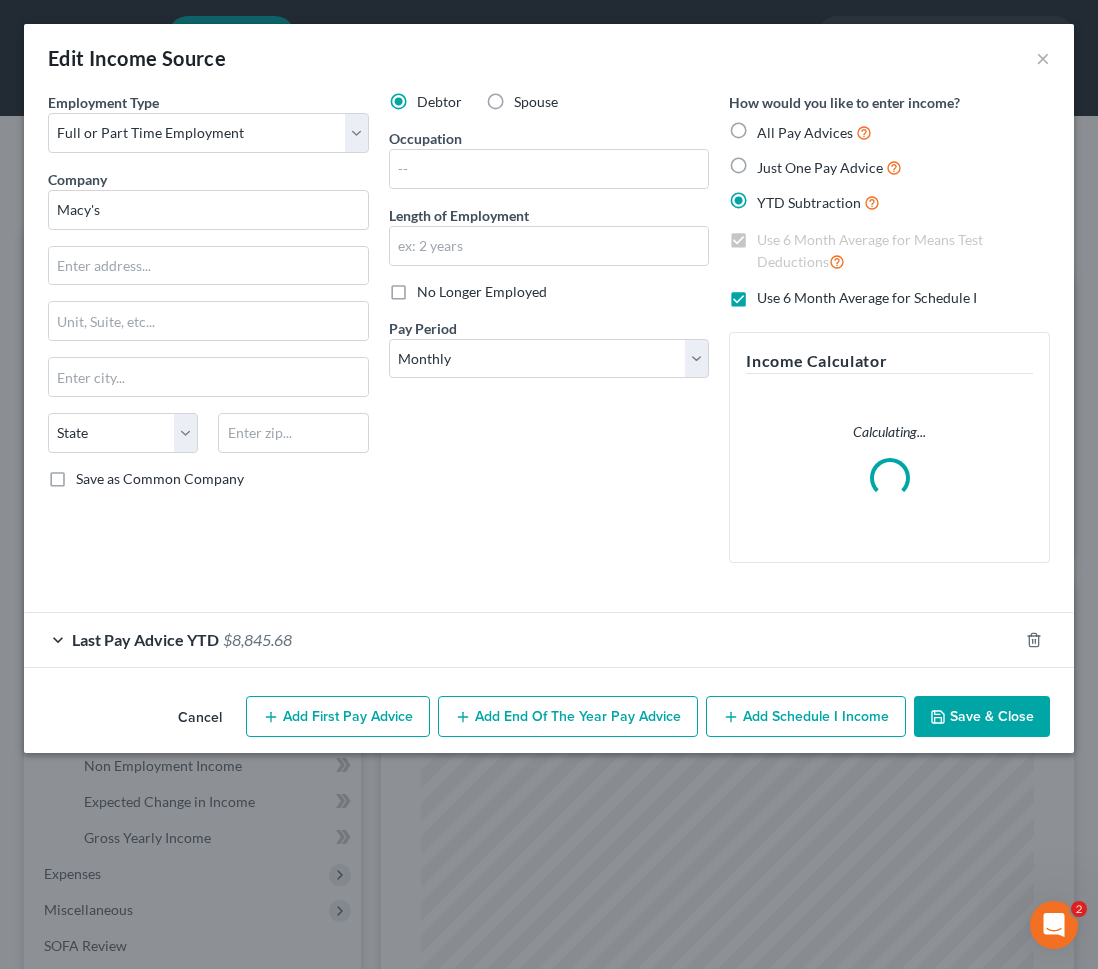 click on "Last Pay Advice YTD $[NUMBER]" at bounding box center (521, 639) 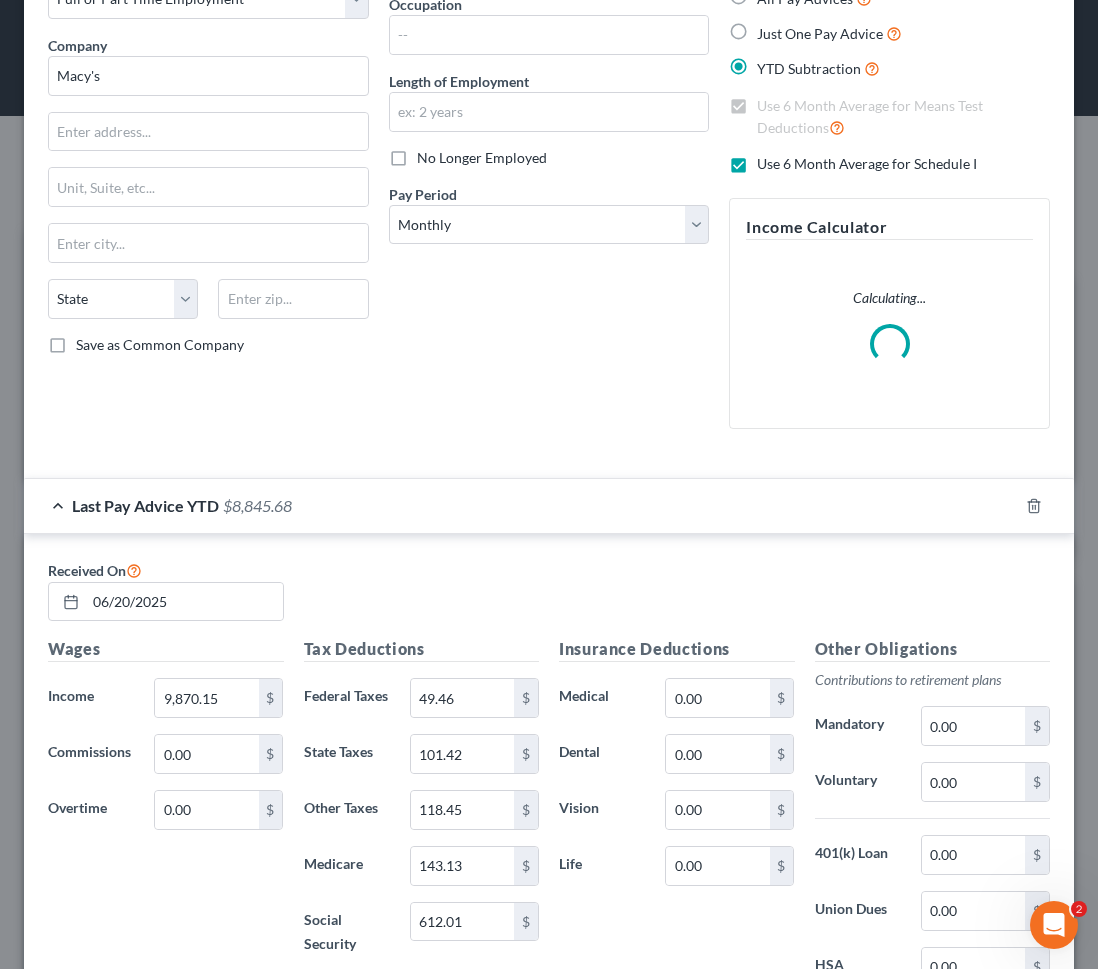 scroll, scrollTop: 205, scrollLeft: 0, axis: vertical 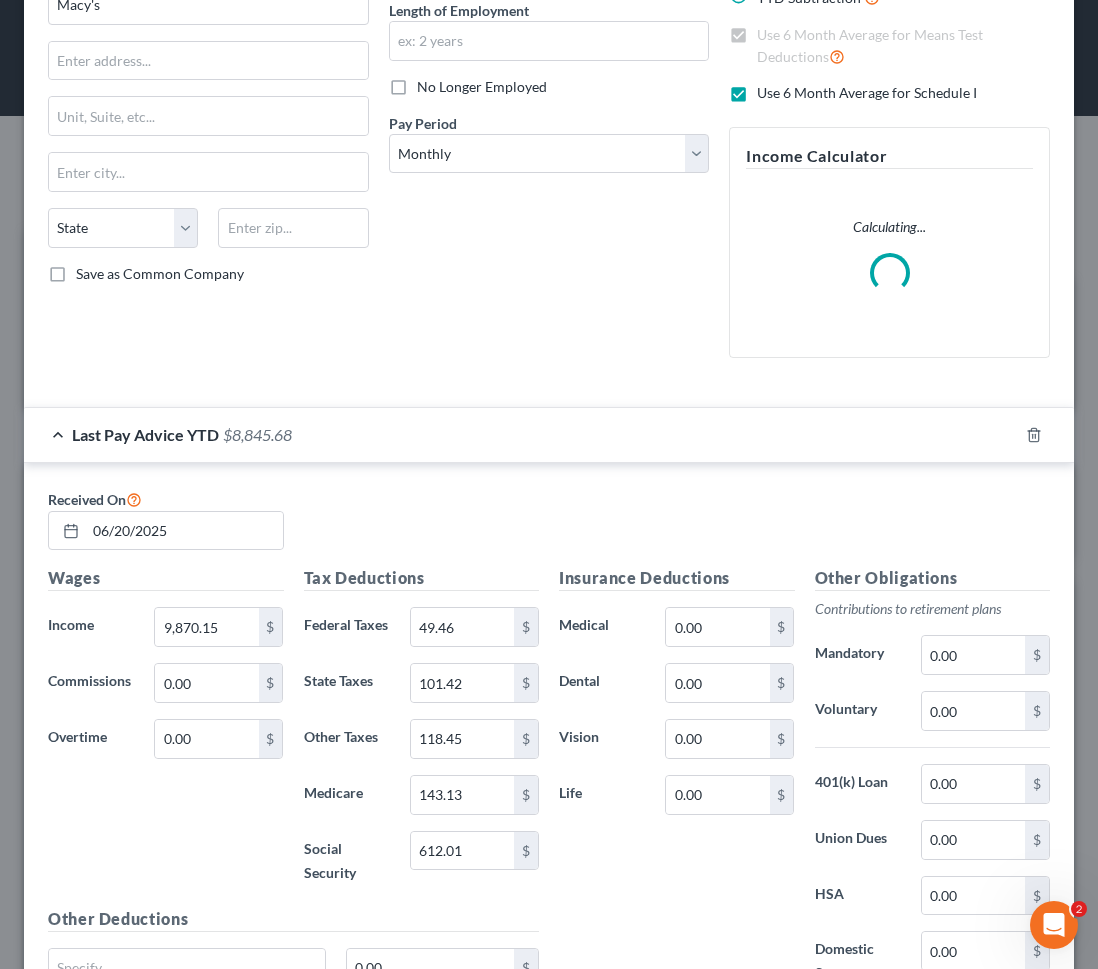 click on "Received On          [DATE]" at bounding box center (549, 527) 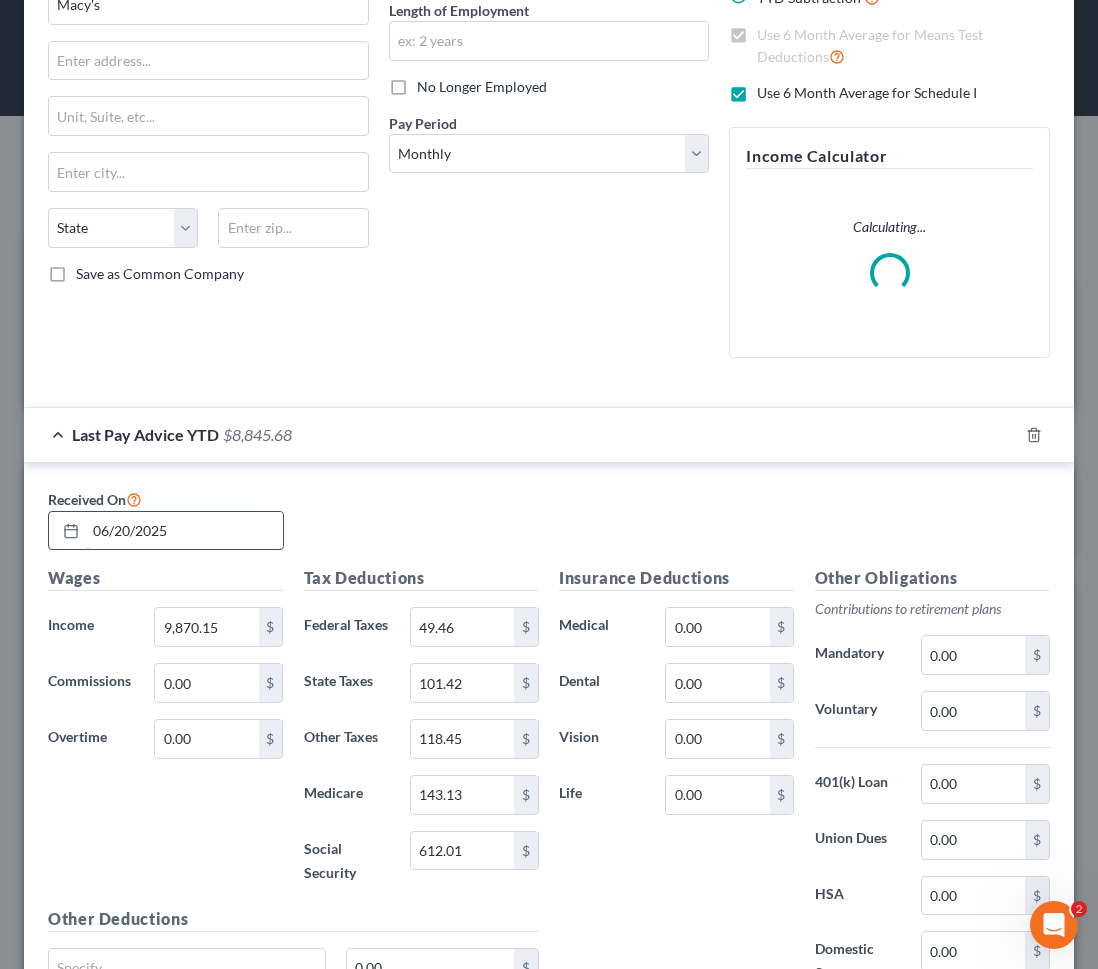 click on "06/20/2025" at bounding box center (184, 531) 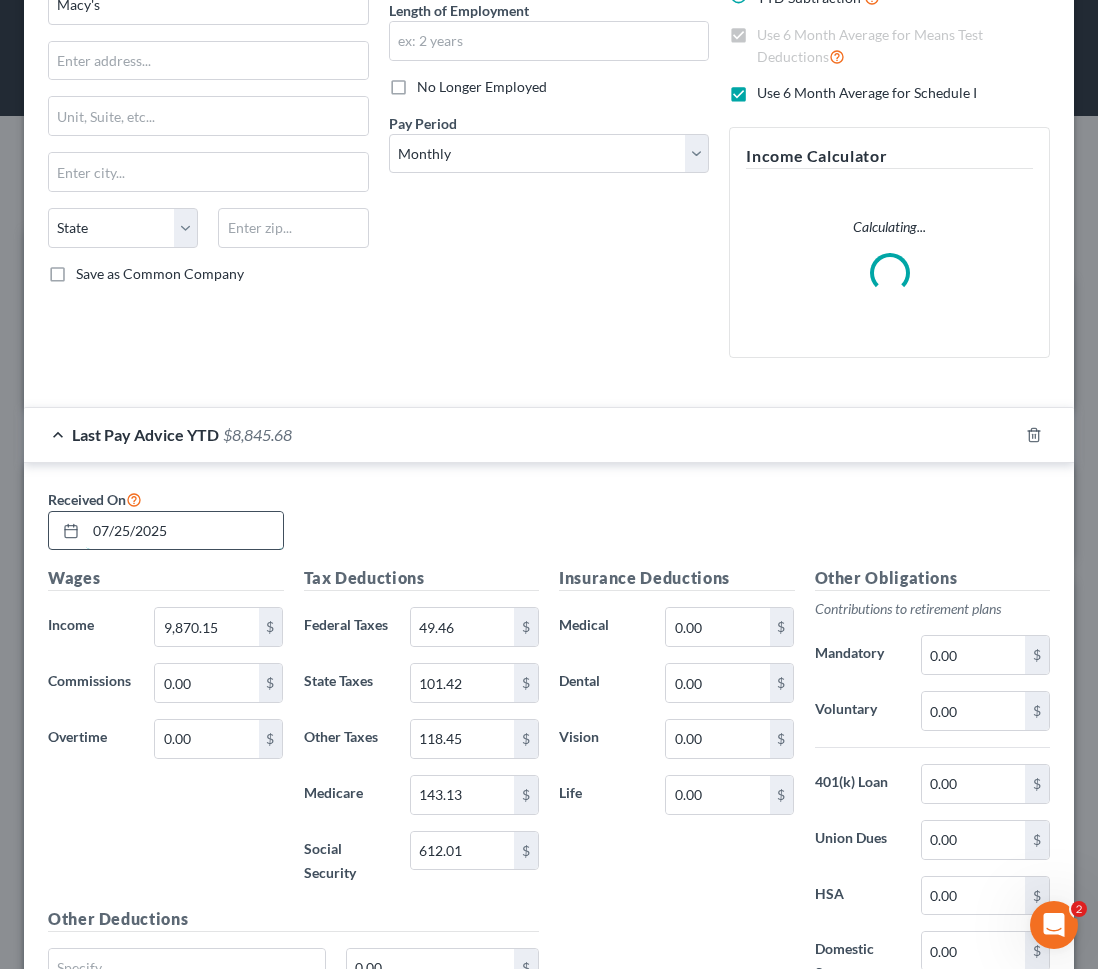 type on "07/25/2025" 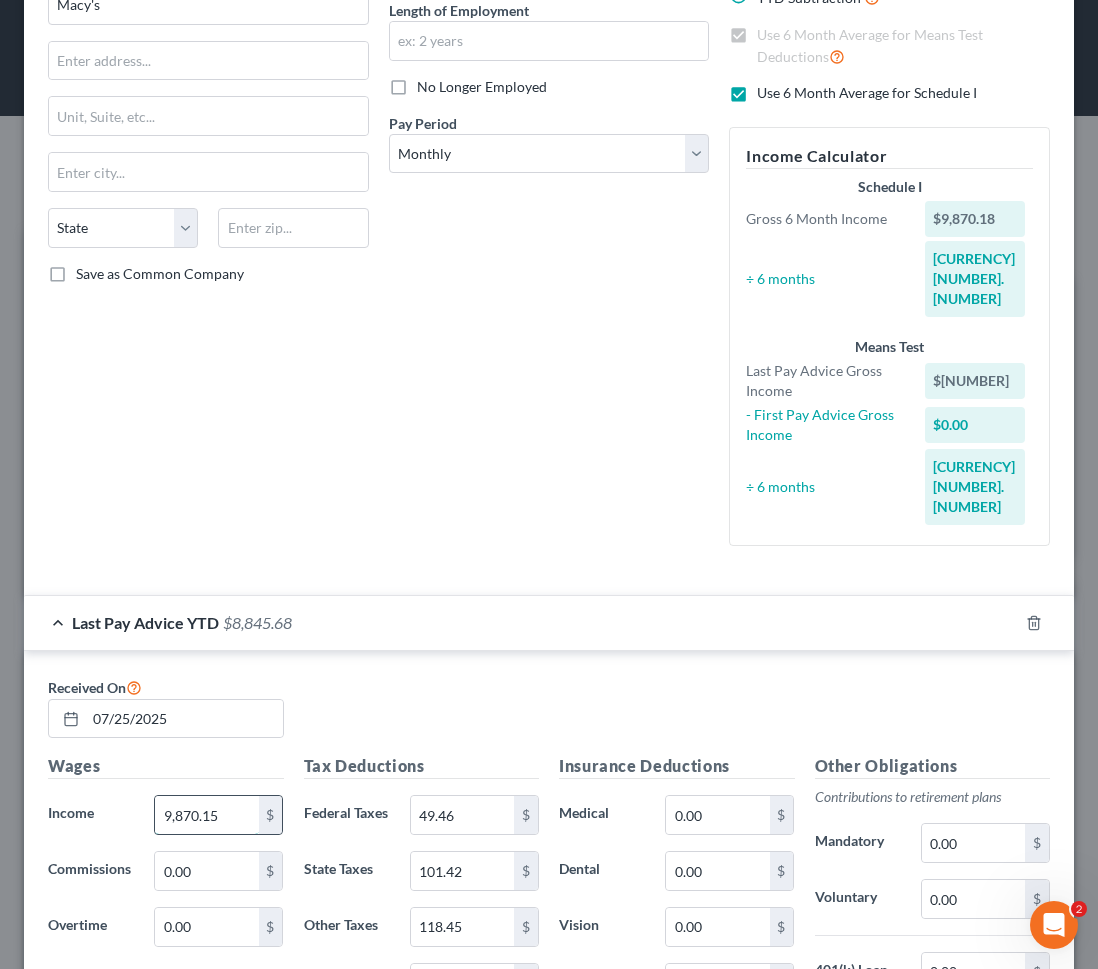 click on "9,870.15" at bounding box center (206, 815) 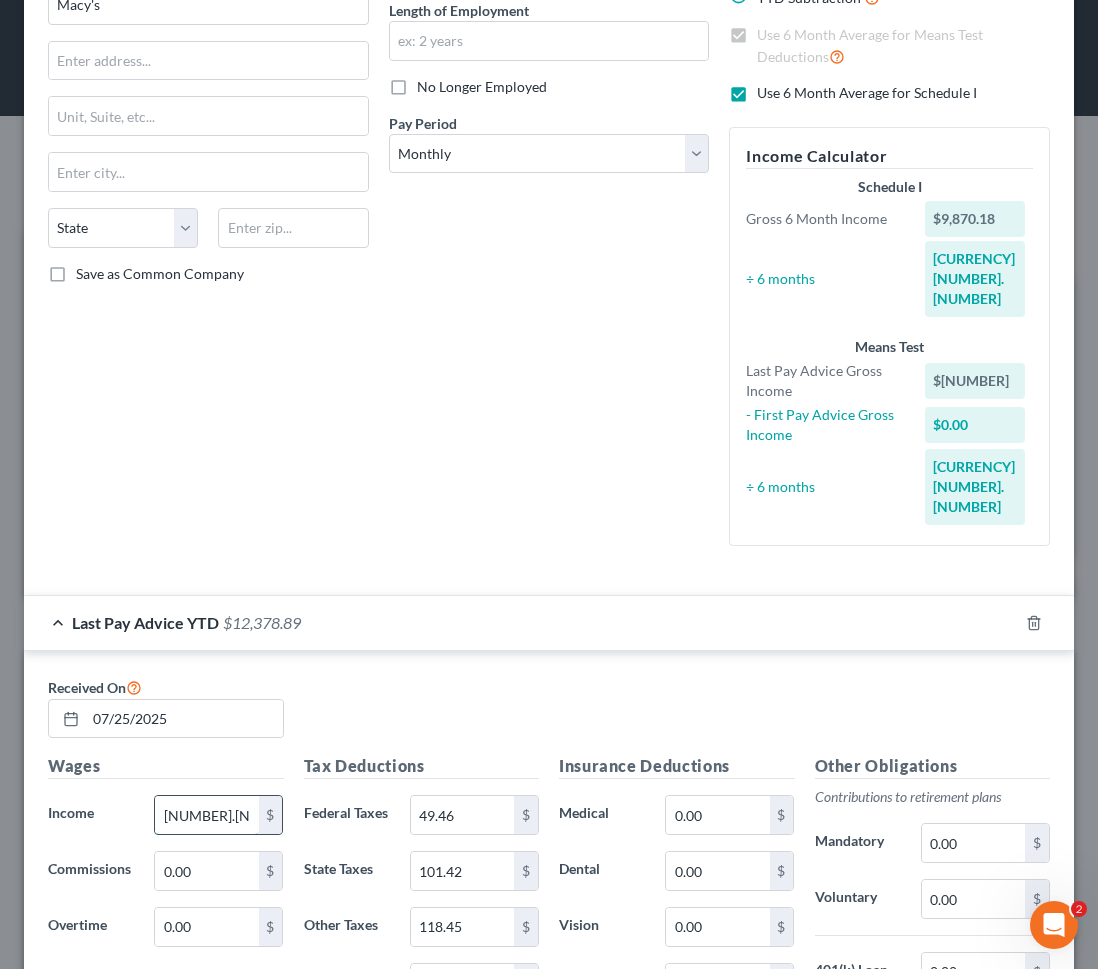 type on "[NUMBER].[NUMBER]" 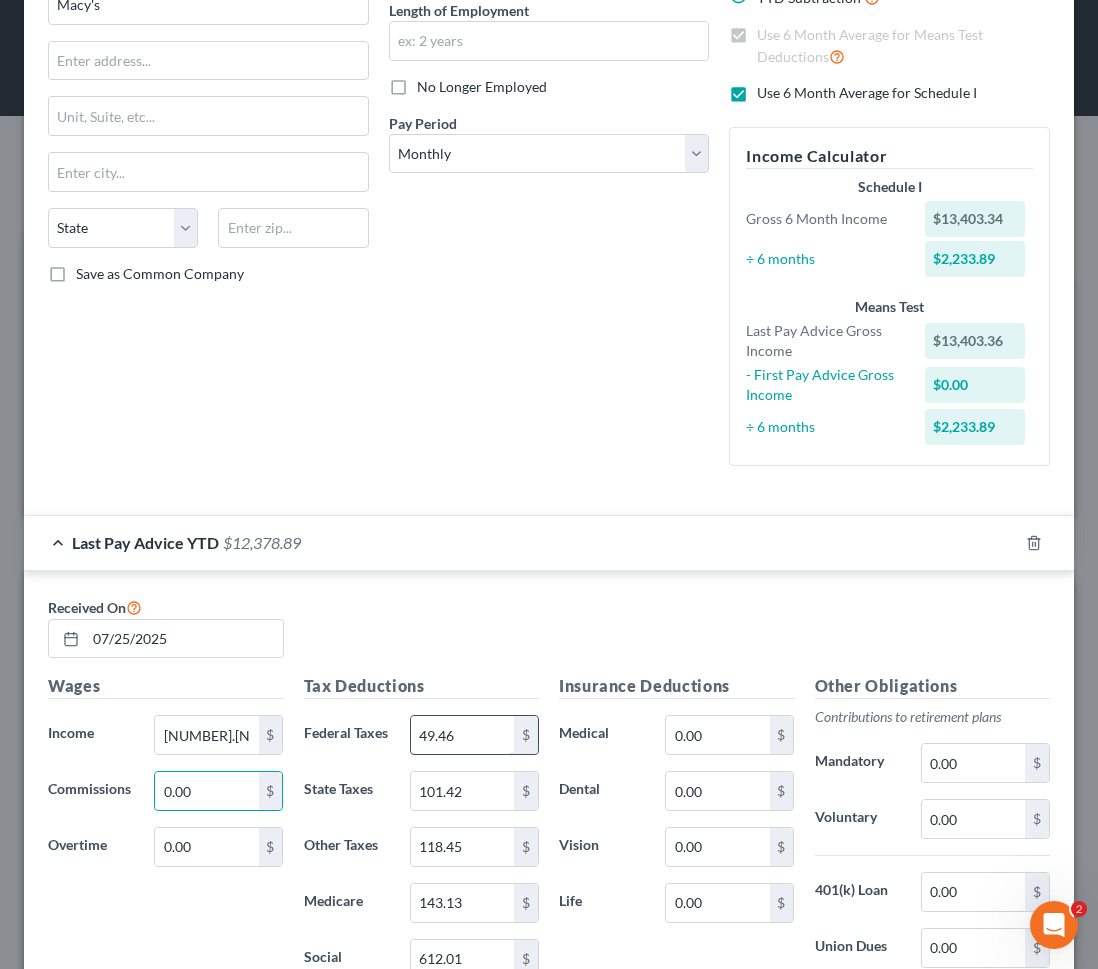 click on "49.46" at bounding box center (462, 735) 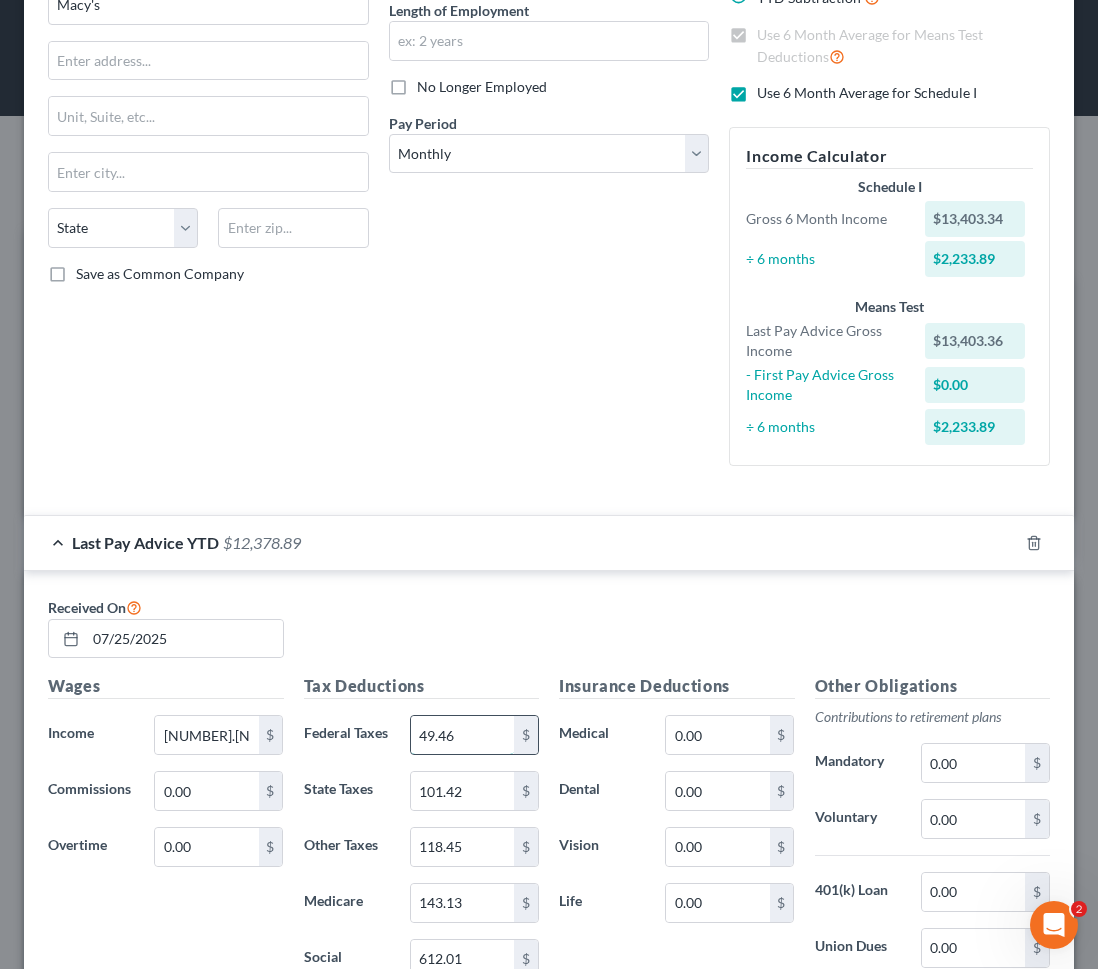 click on "49.46" at bounding box center [462, 735] 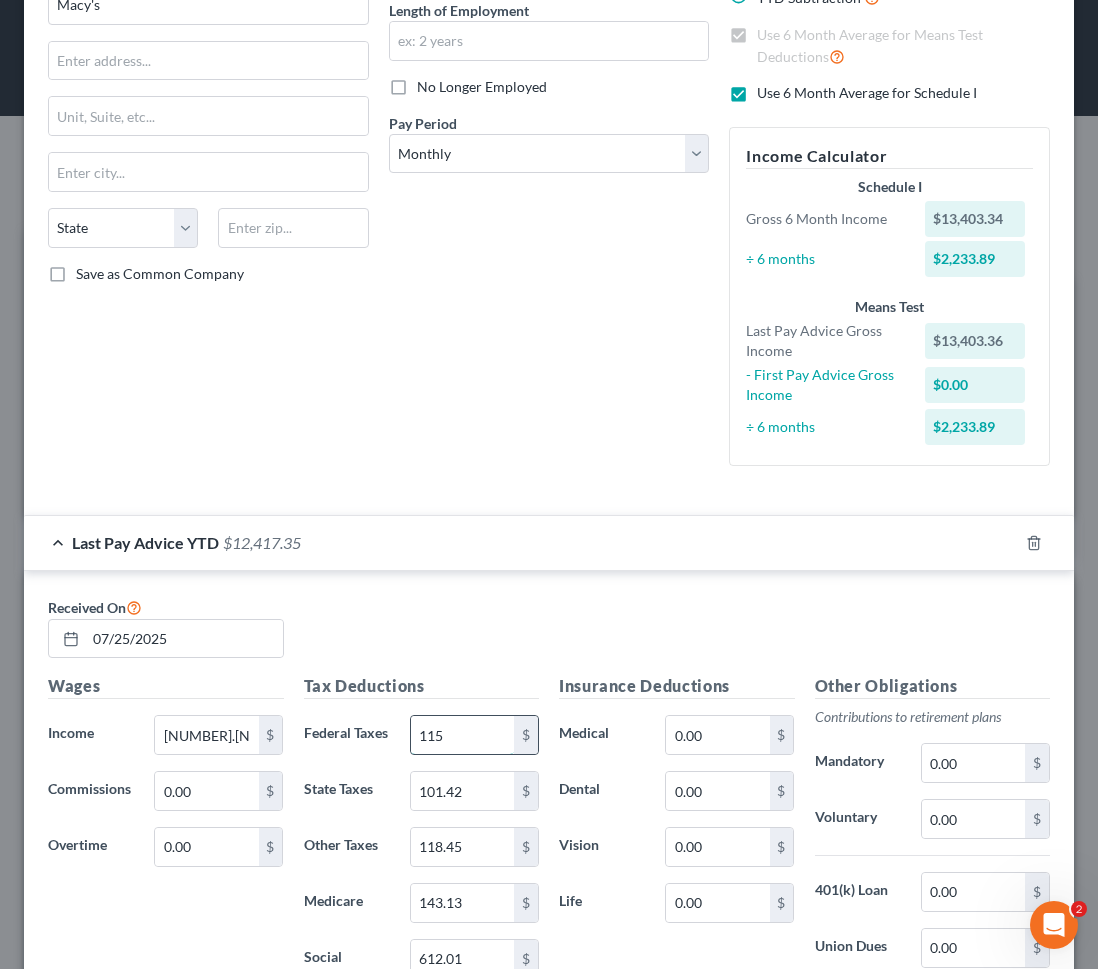 type on "115" 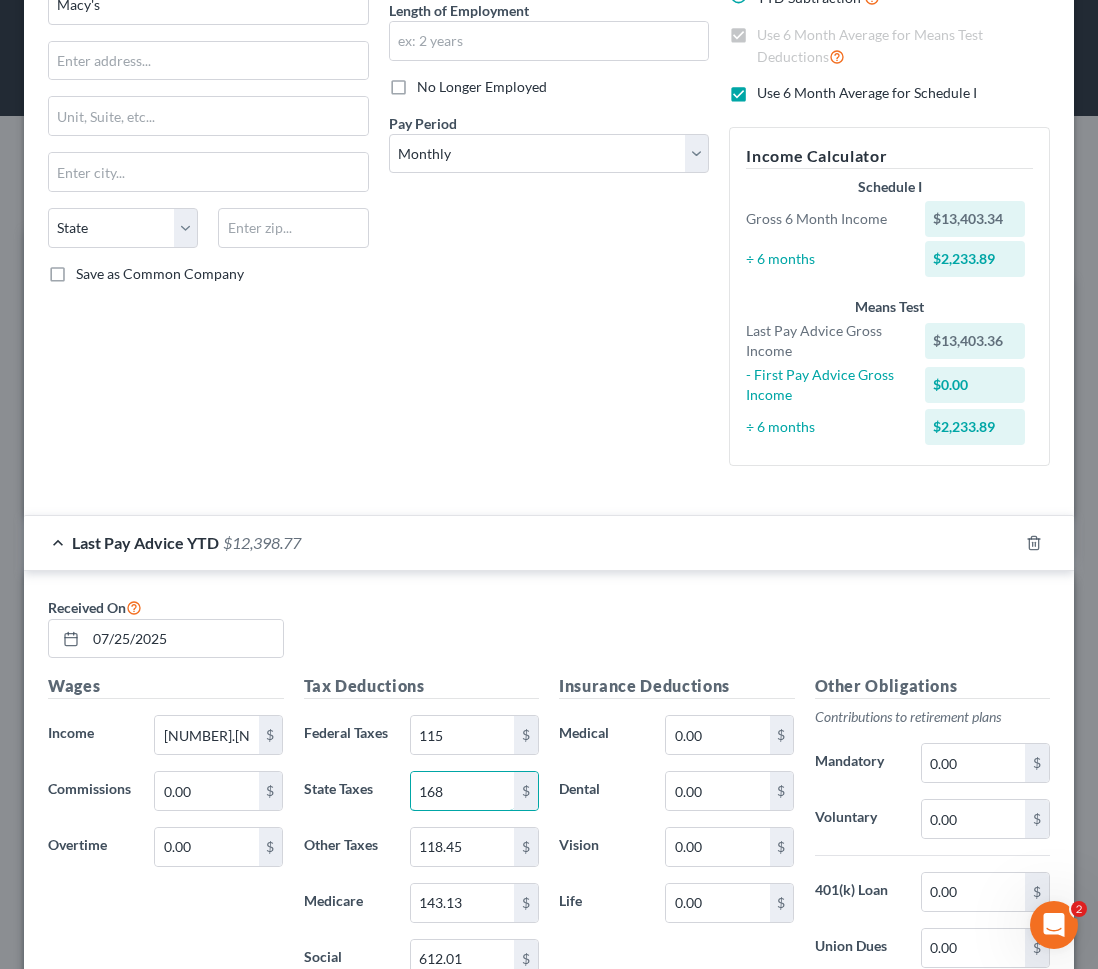 type on "168" 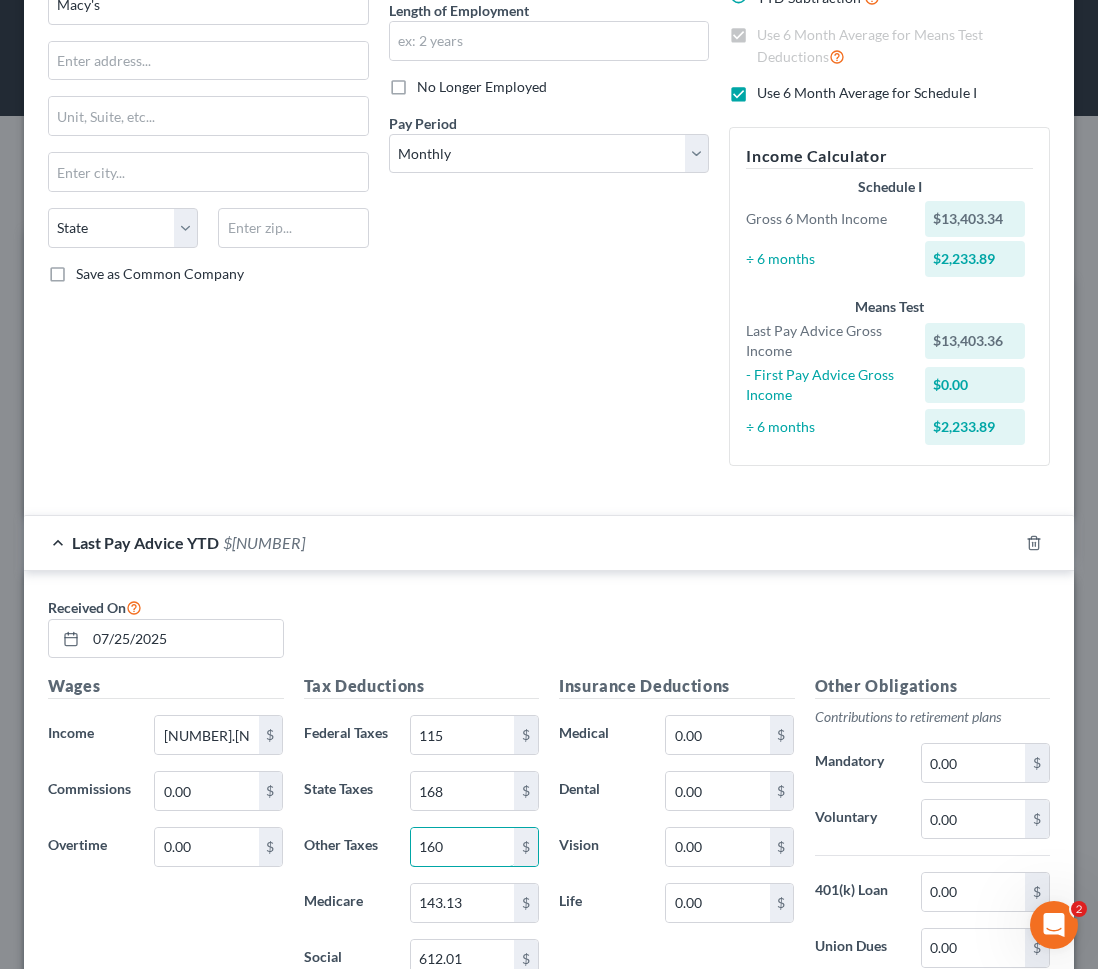 type on "160" 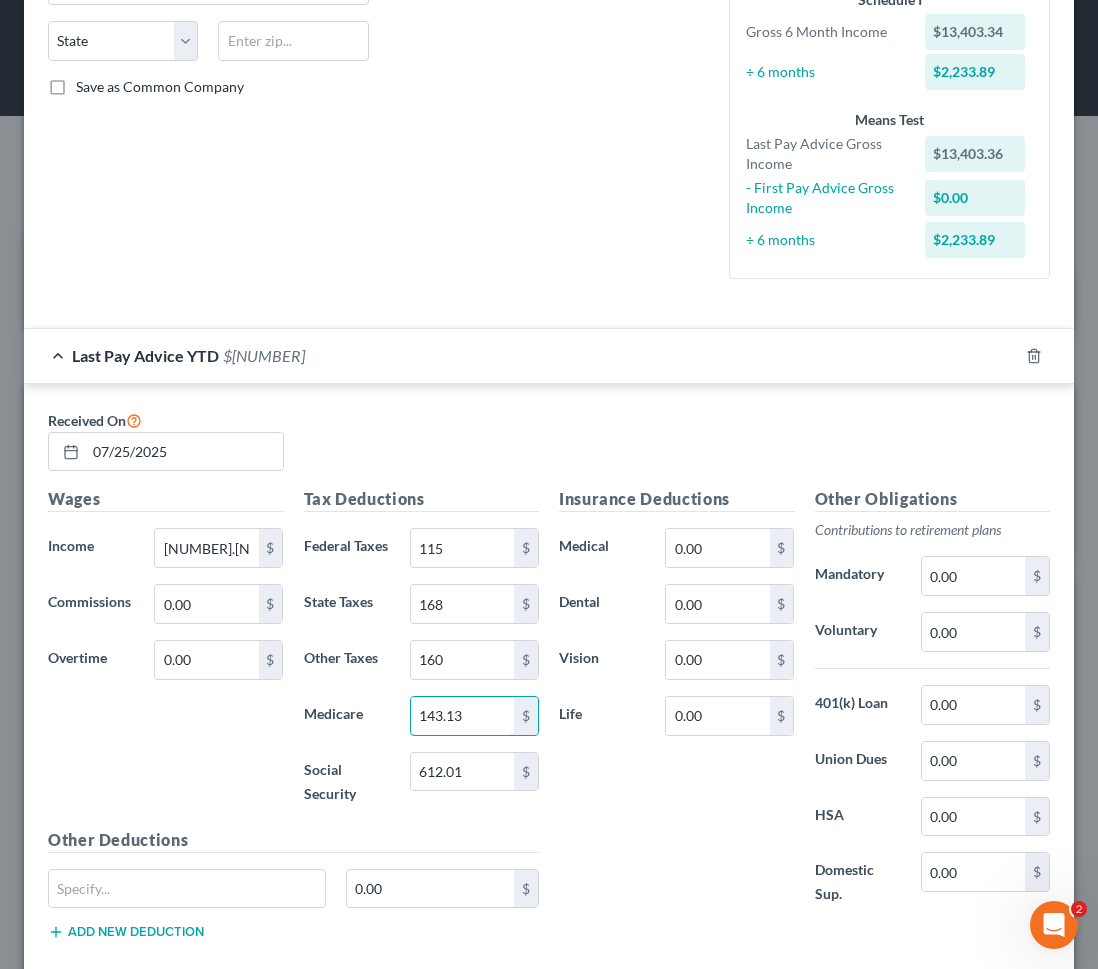 scroll, scrollTop: 440, scrollLeft: 0, axis: vertical 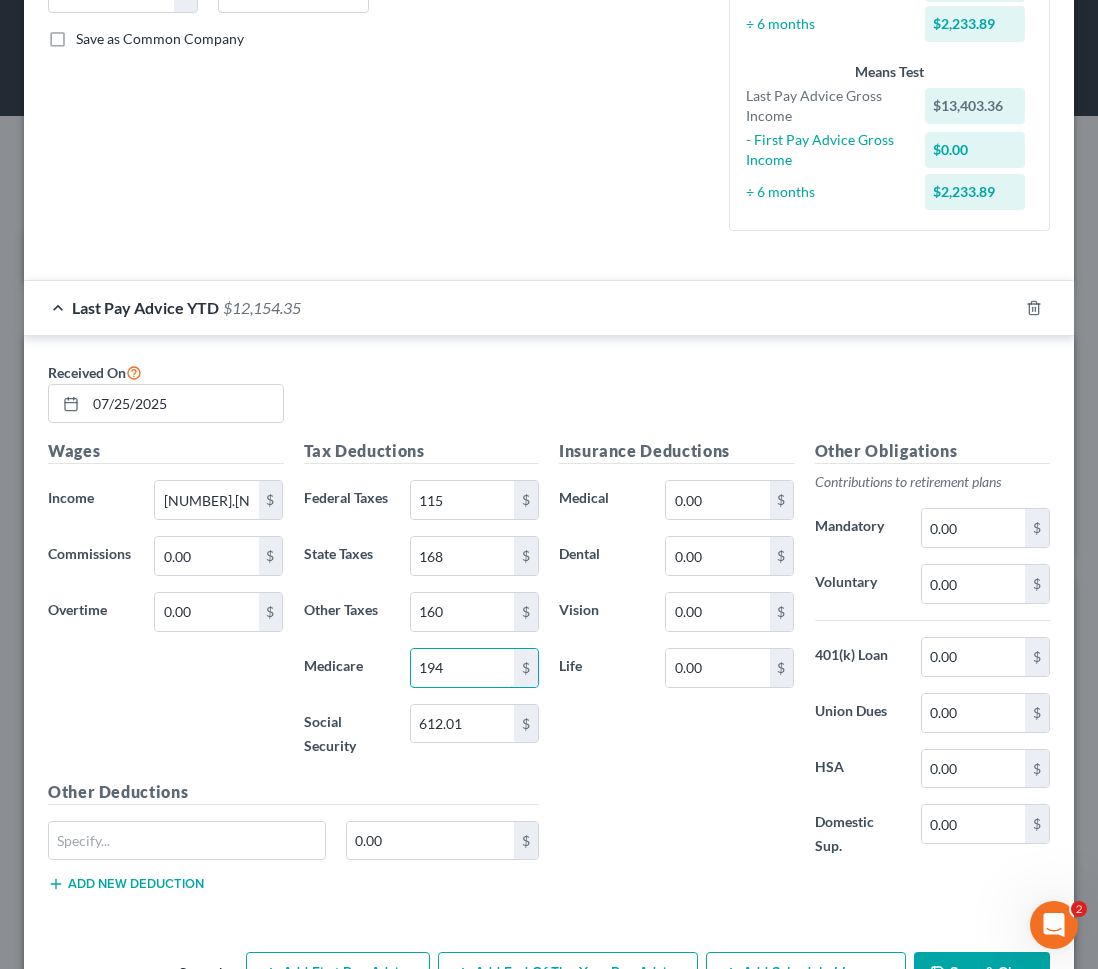 type on "194" 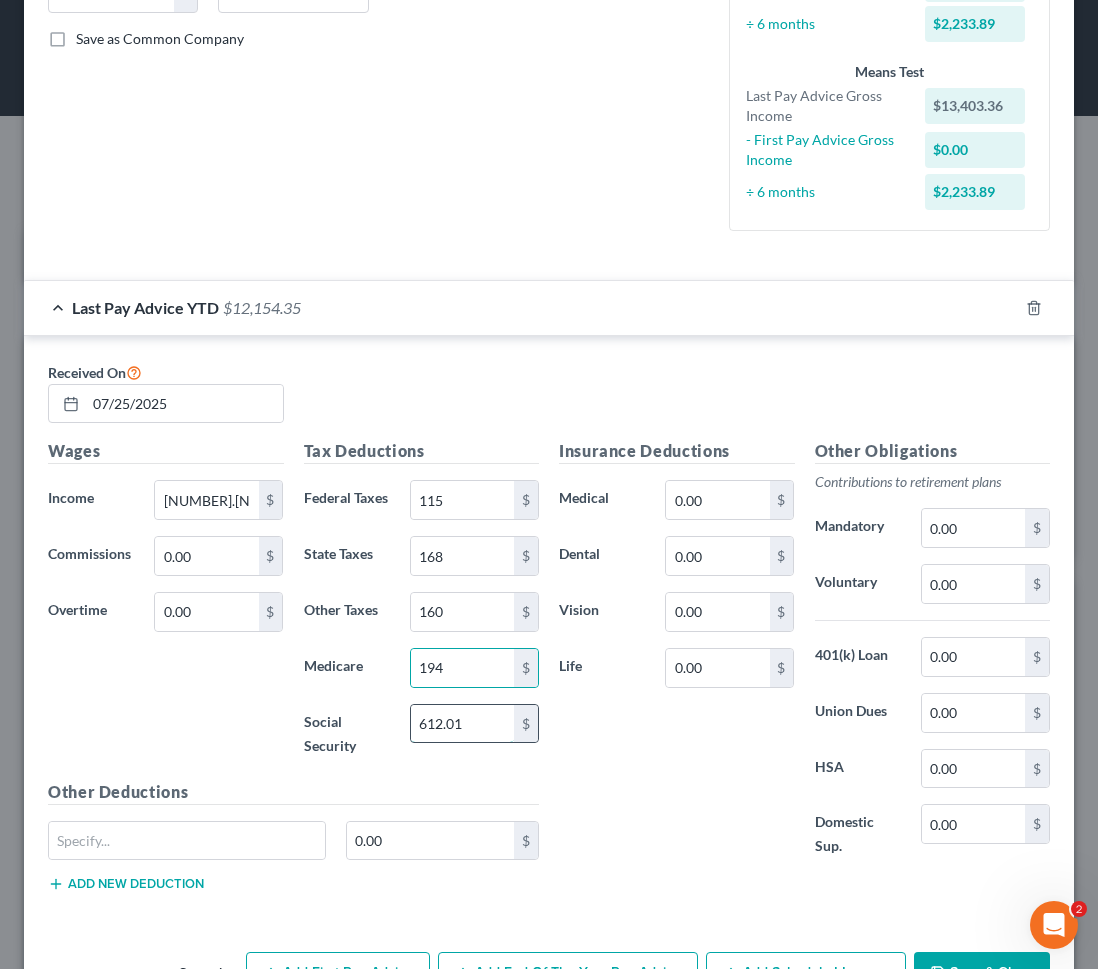 click on "612.01" at bounding box center [462, 724] 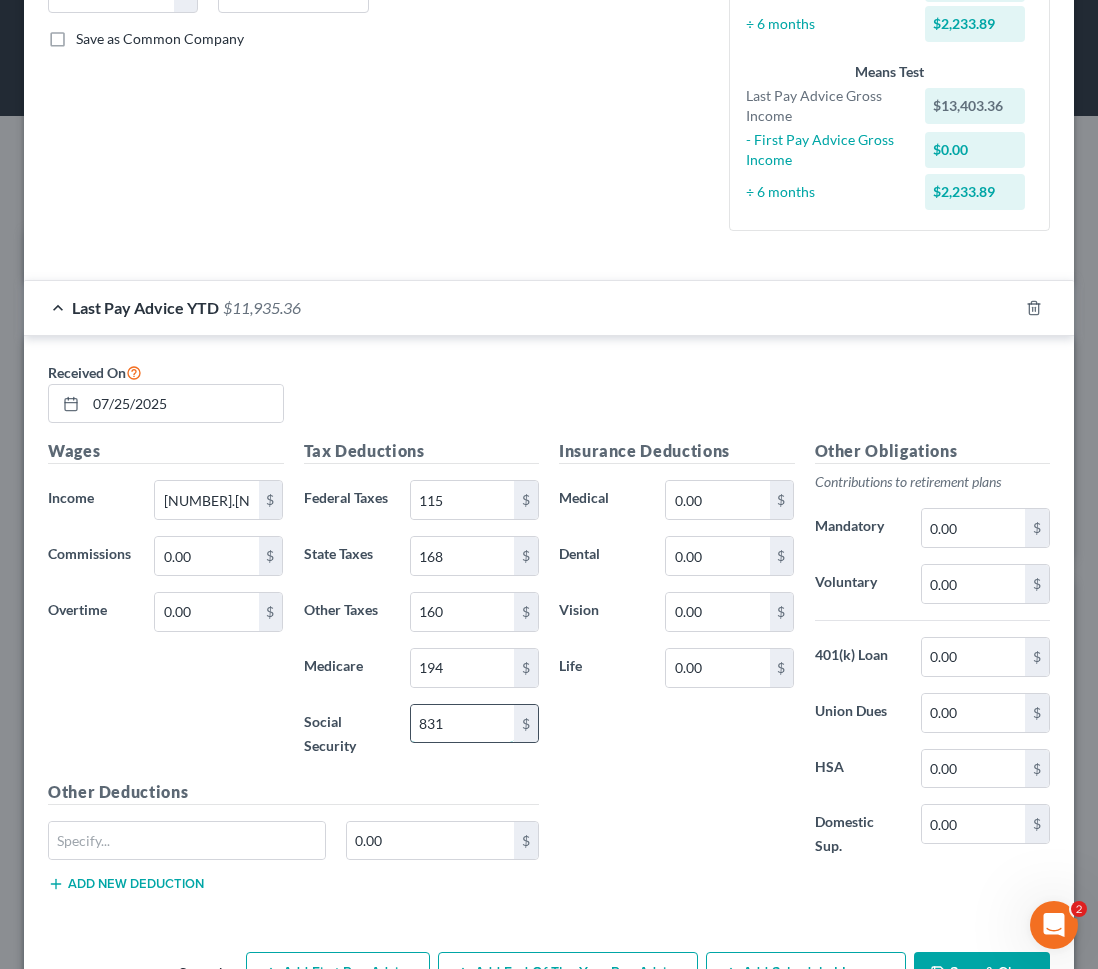 type on "831" 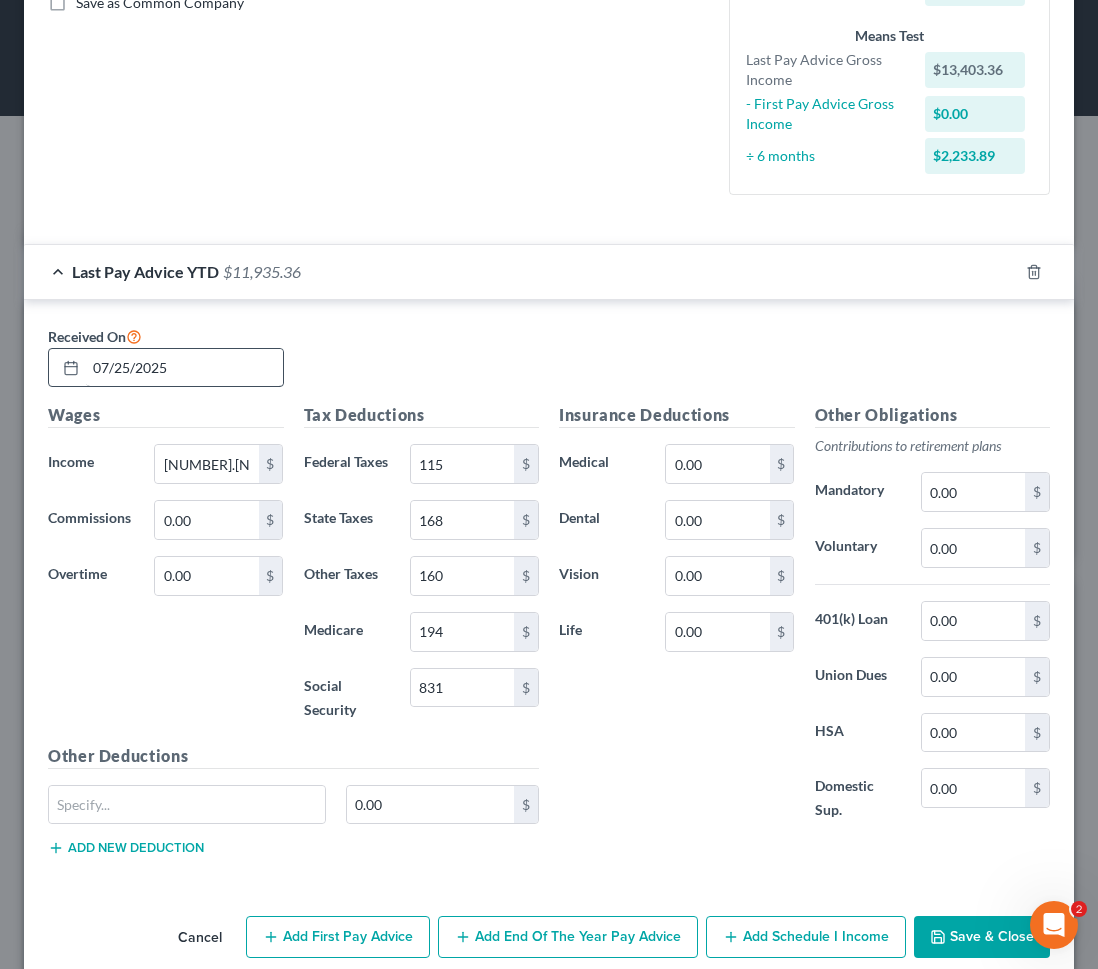 scroll, scrollTop: 505, scrollLeft: 0, axis: vertical 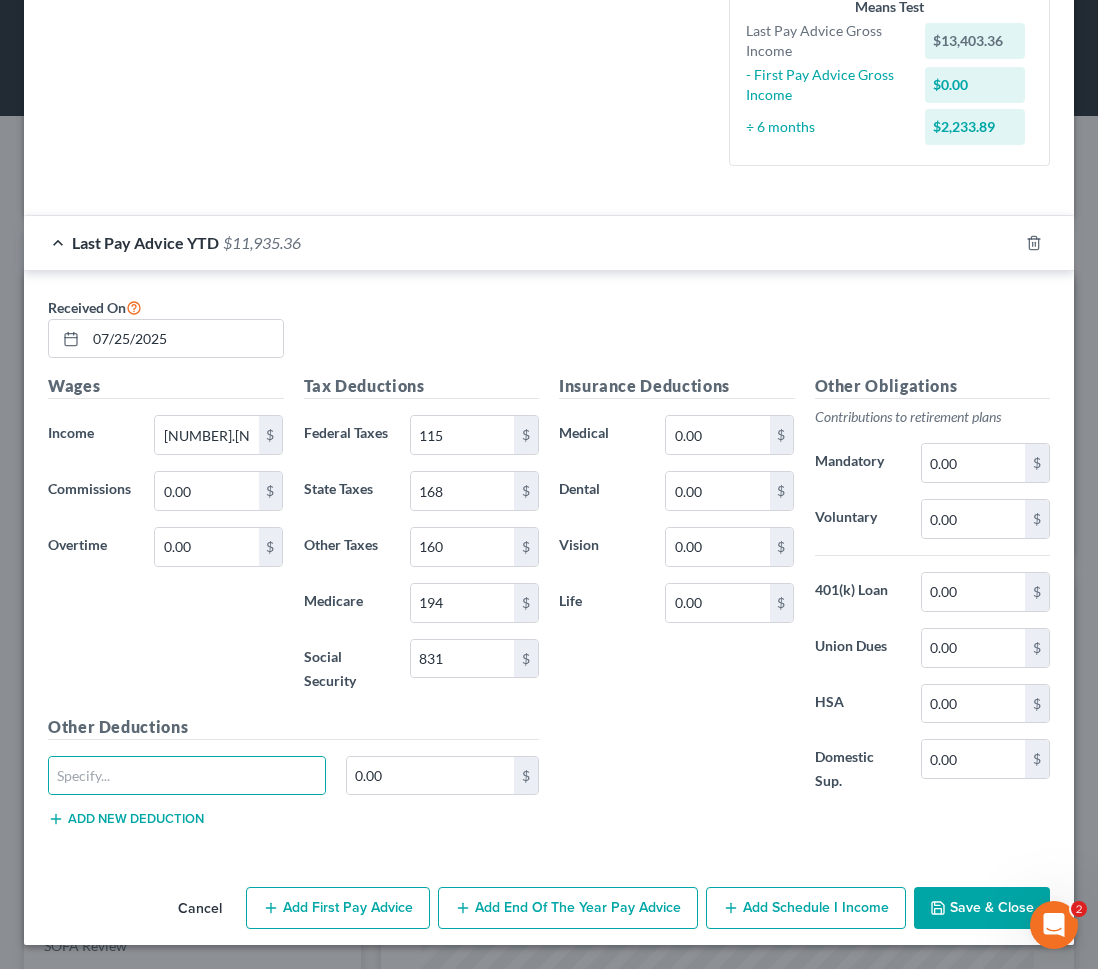 click on "Add First Pay Advice" at bounding box center (338, 908) 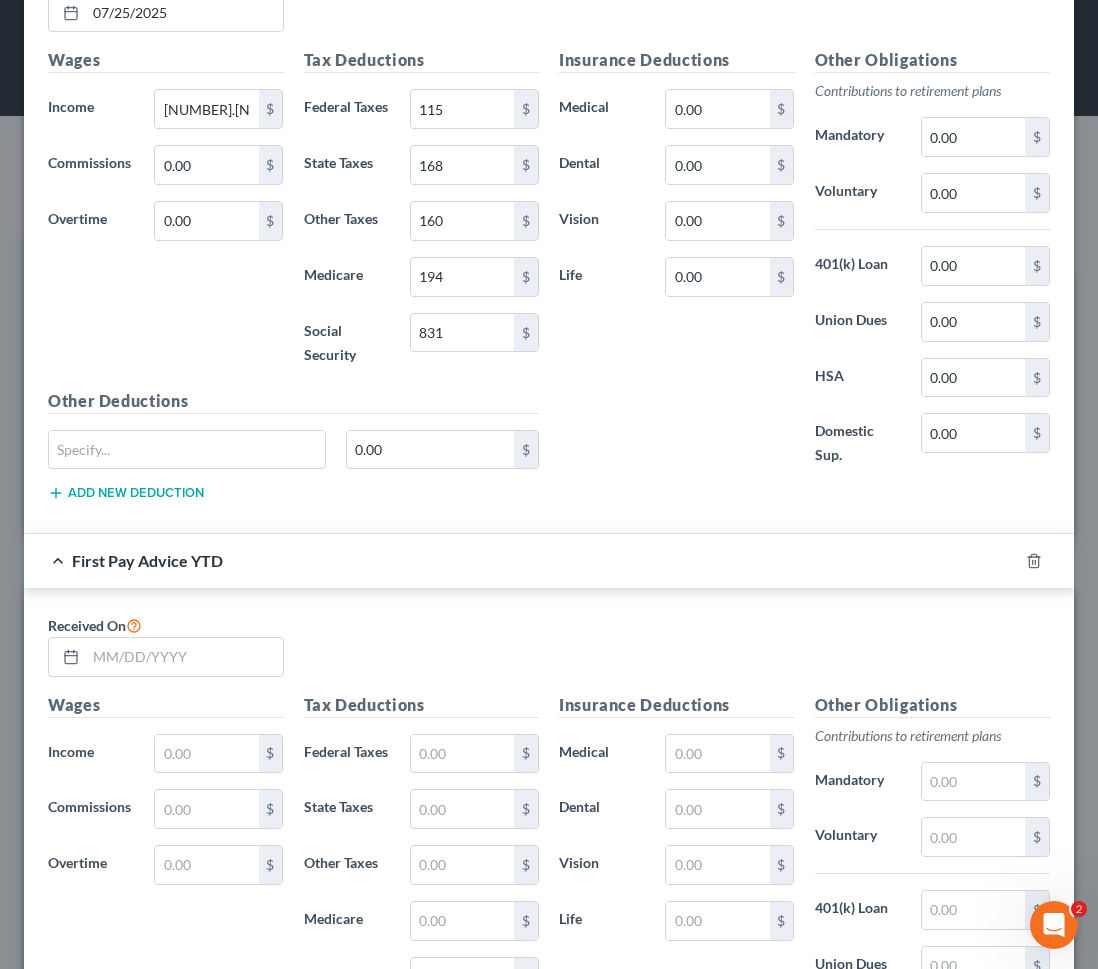 scroll, scrollTop: 857, scrollLeft: 0, axis: vertical 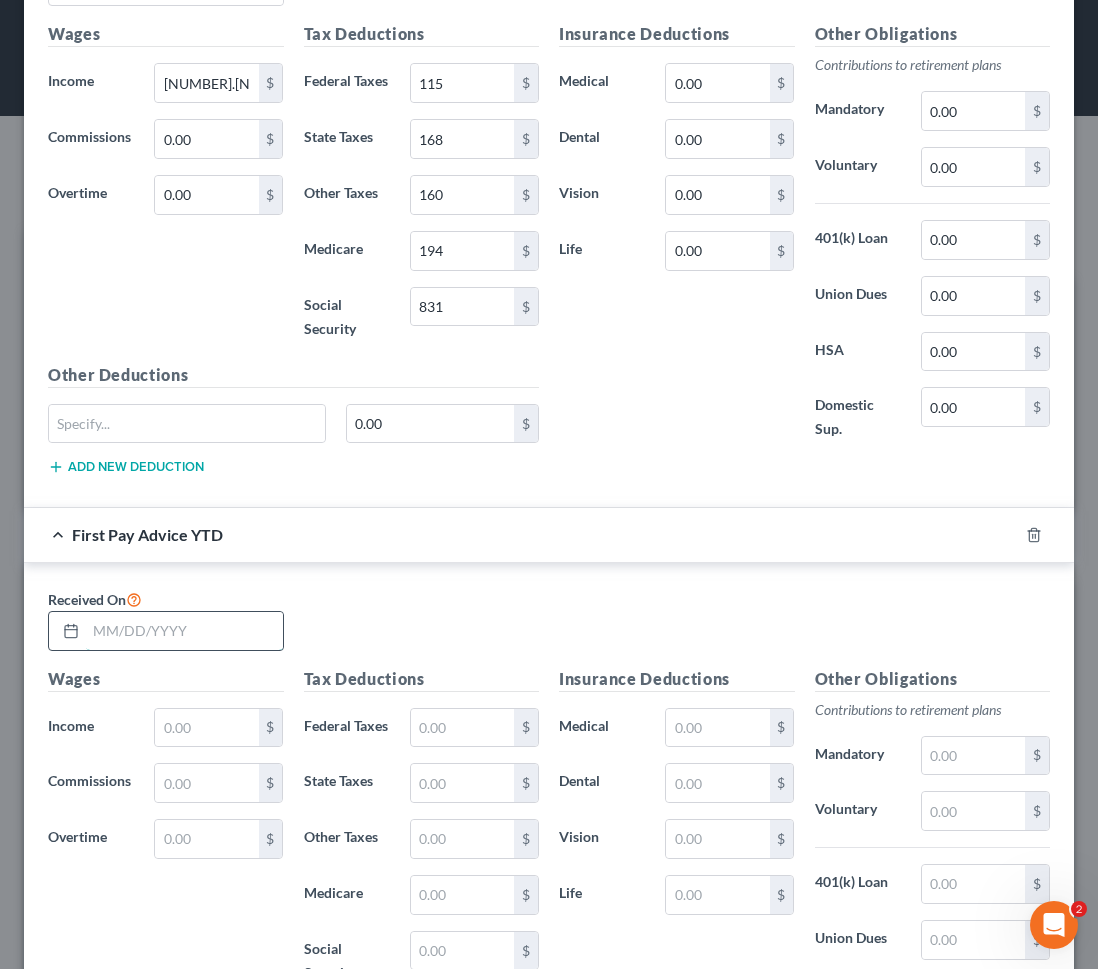 click at bounding box center (184, 631) 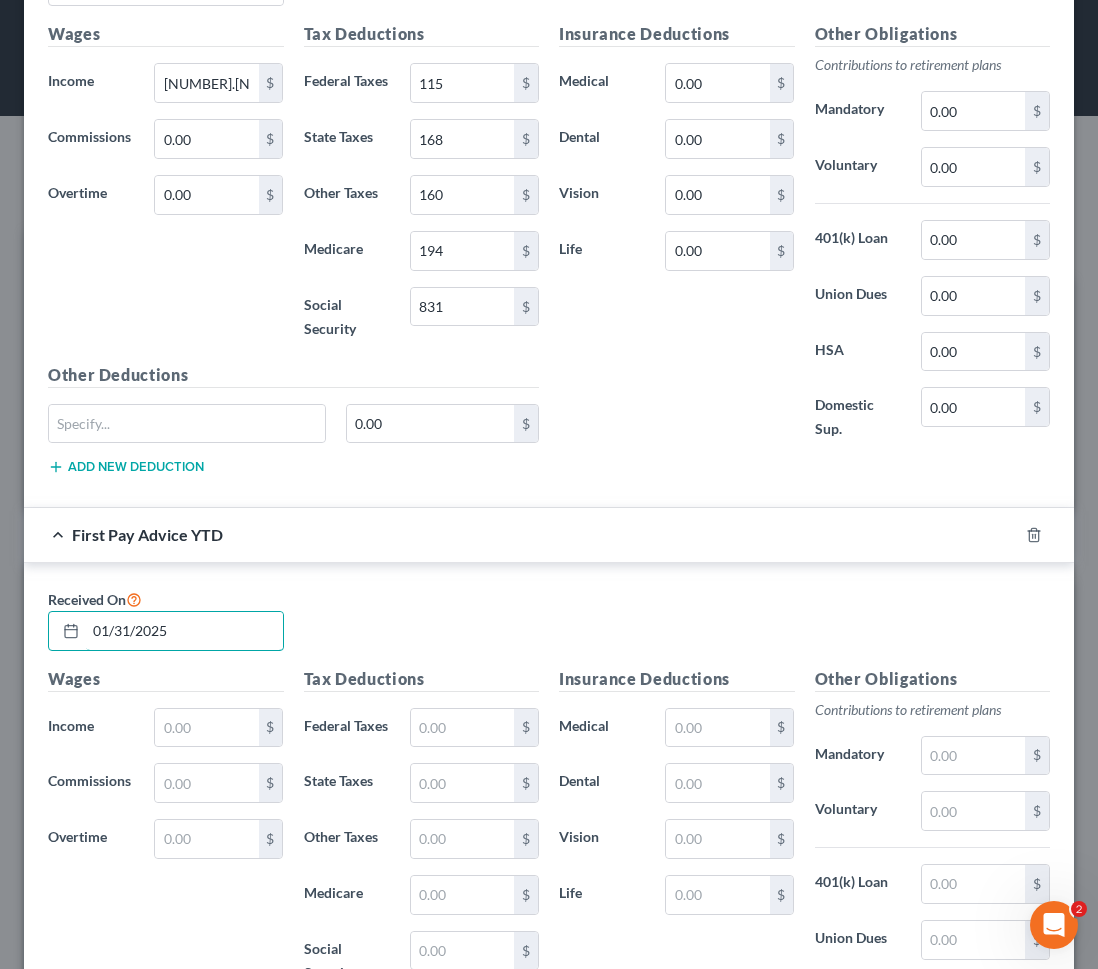 type on "01/31/2025" 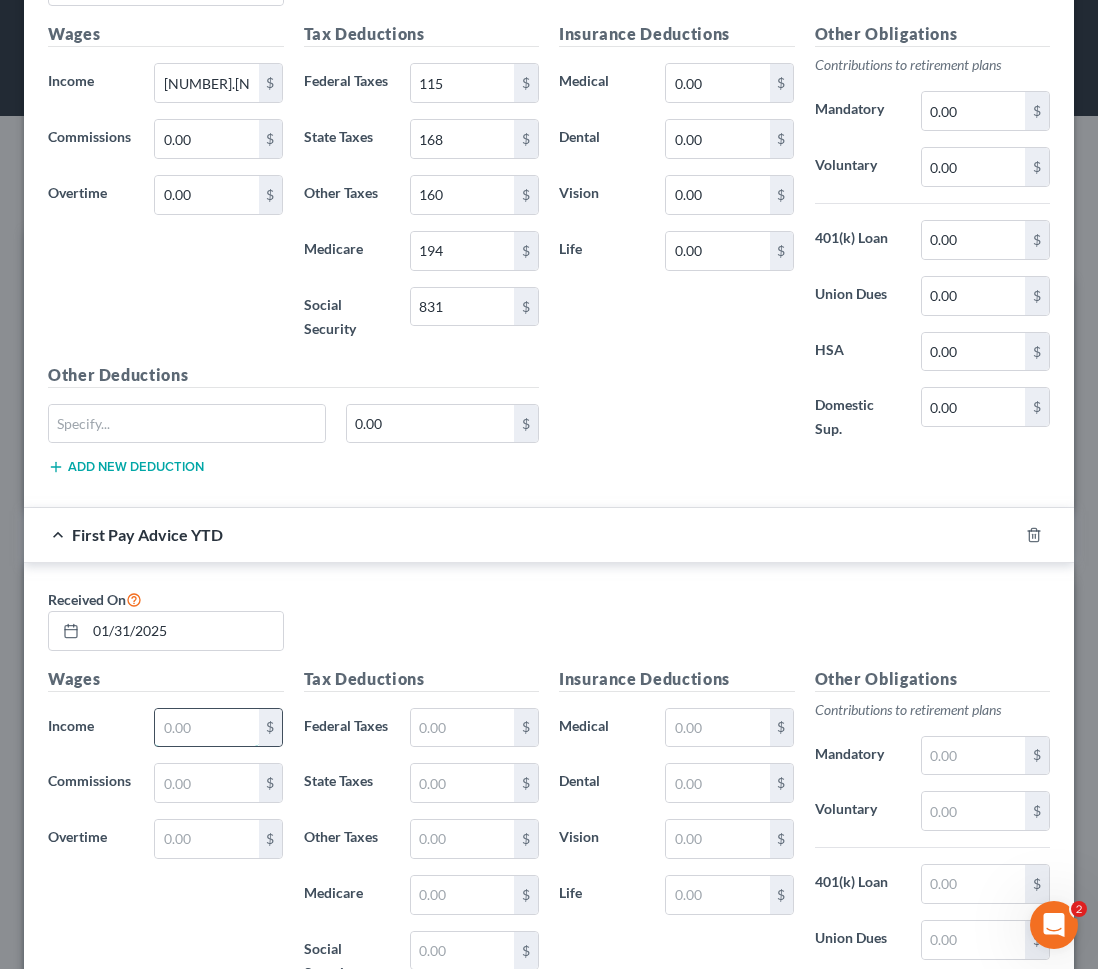 click at bounding box center (206, 728) 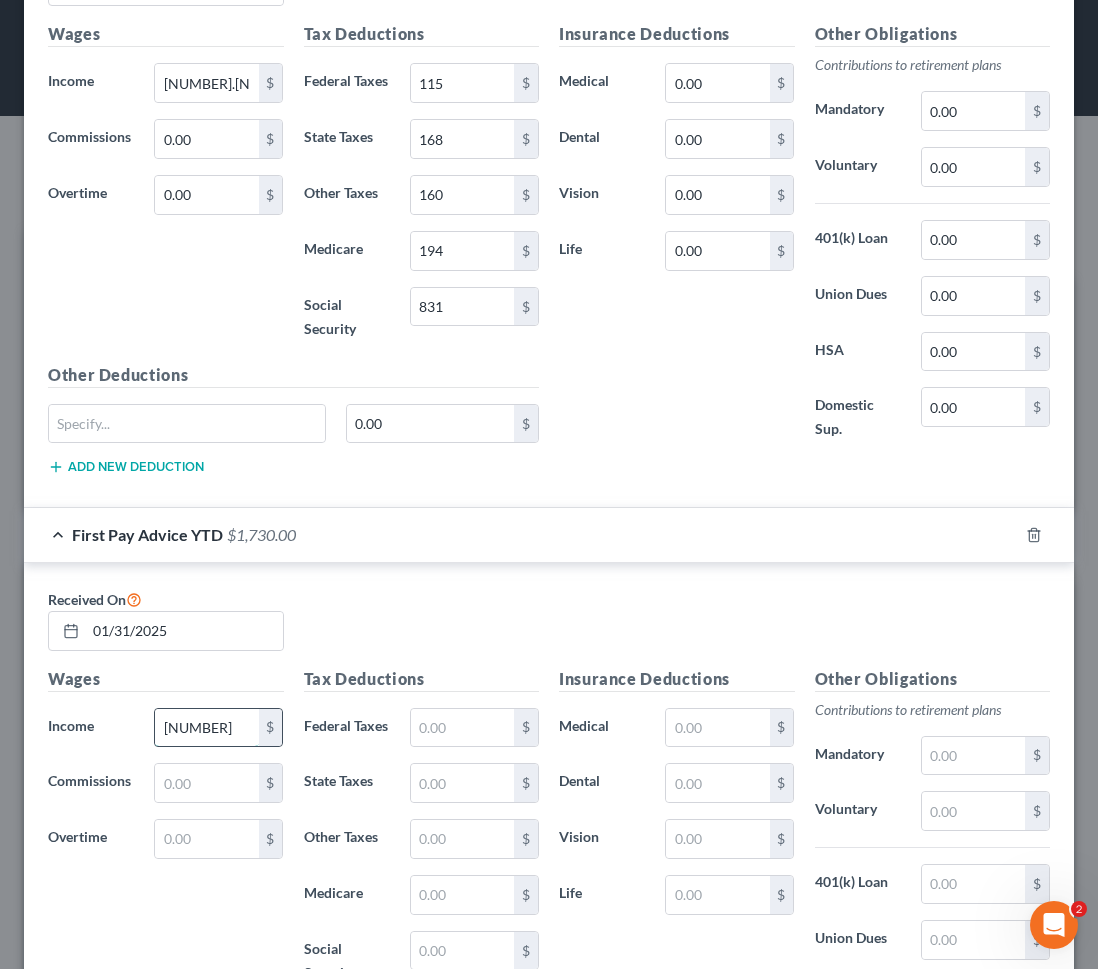 type on "[NUMBER]" 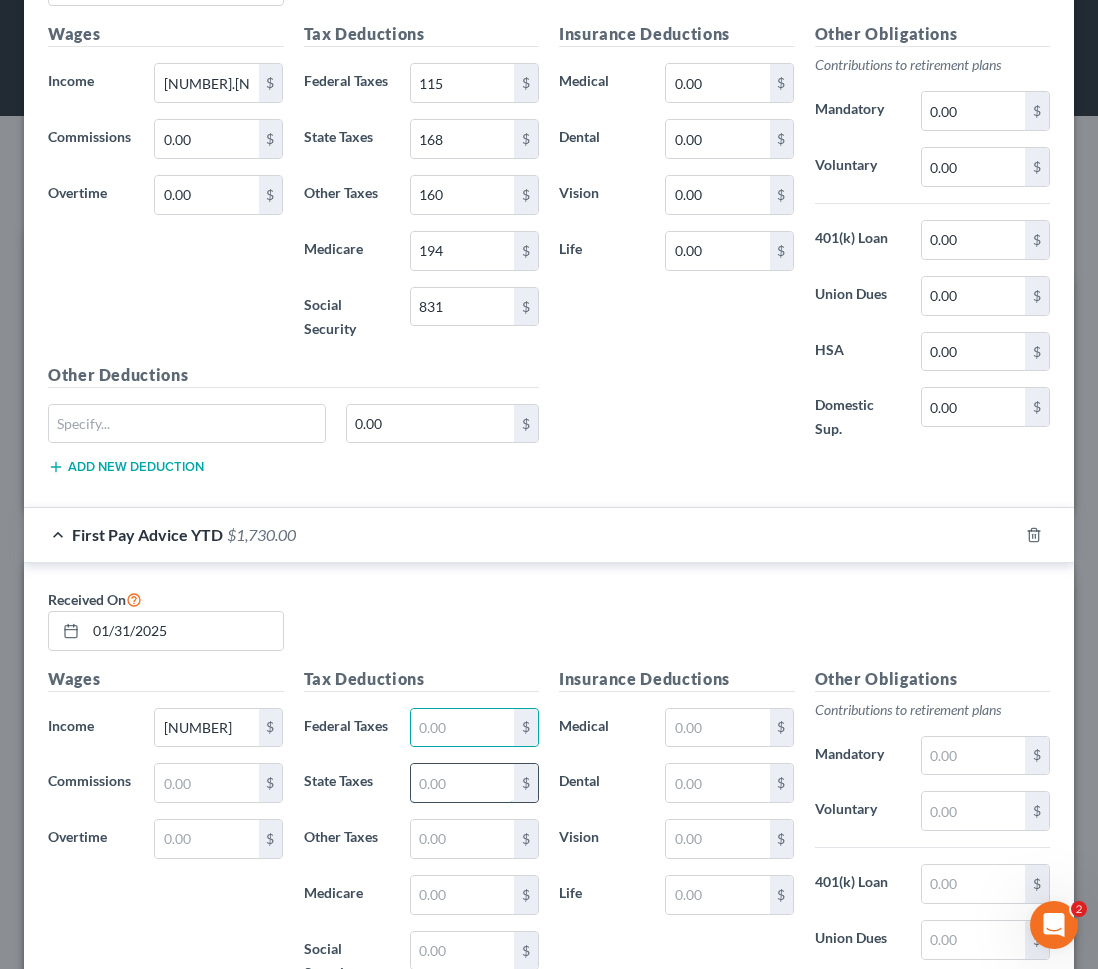 click at bounding box center (462, 783) 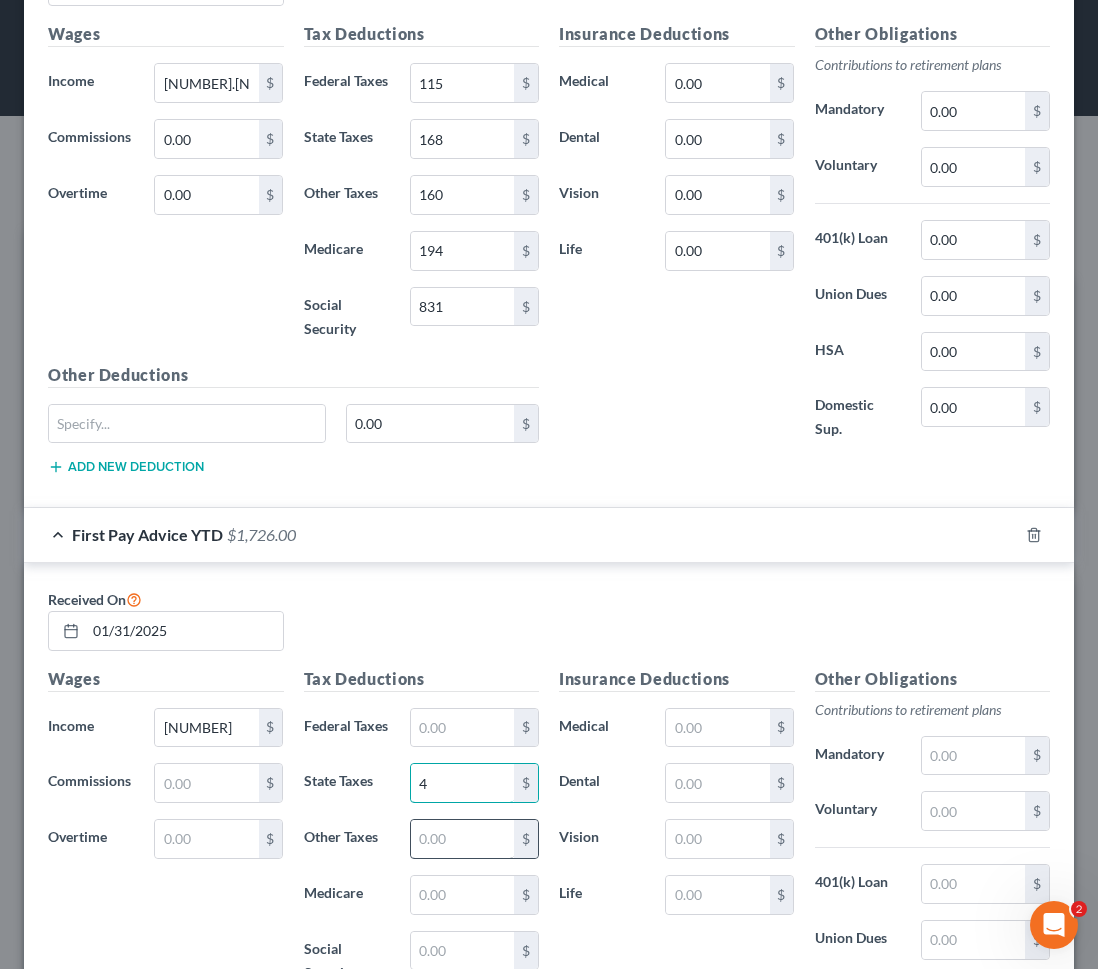 type on "4" 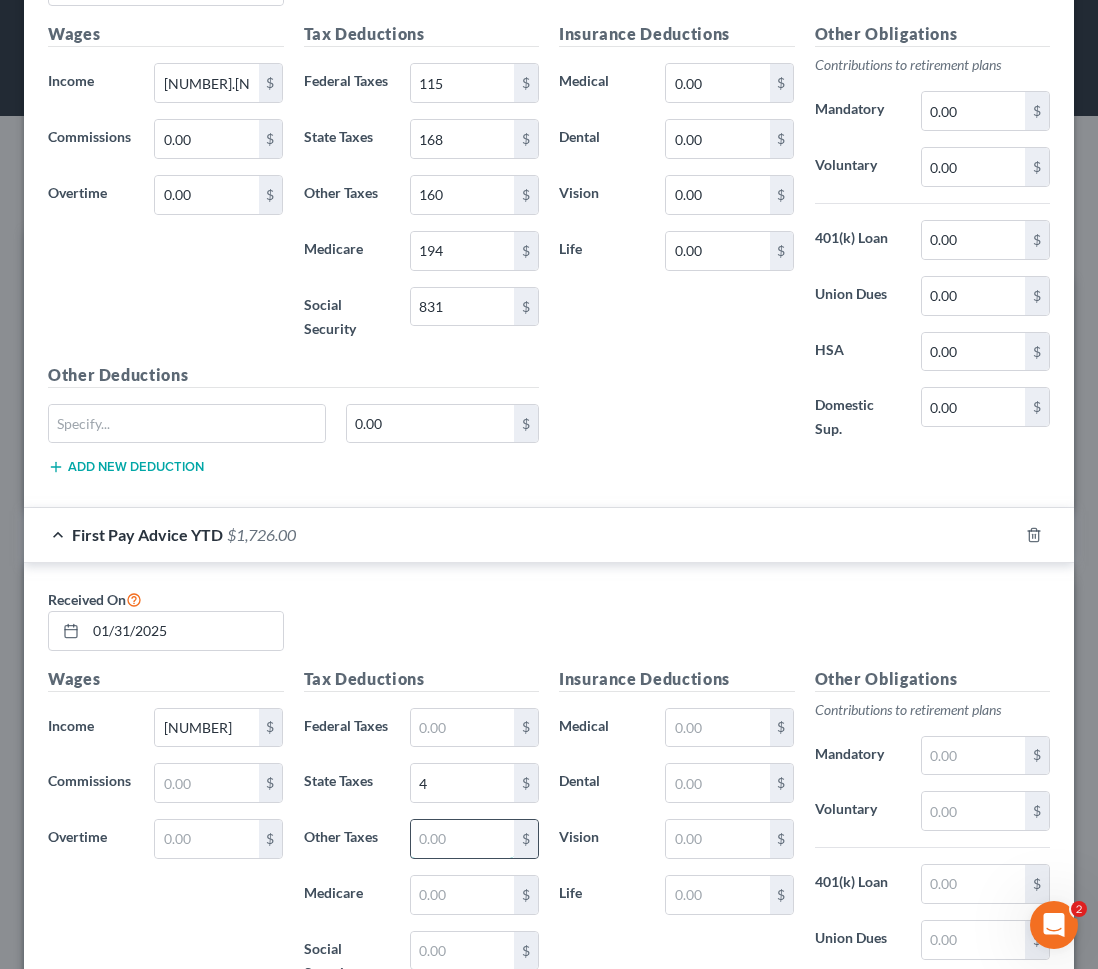 click at bounding box center (462, 839) 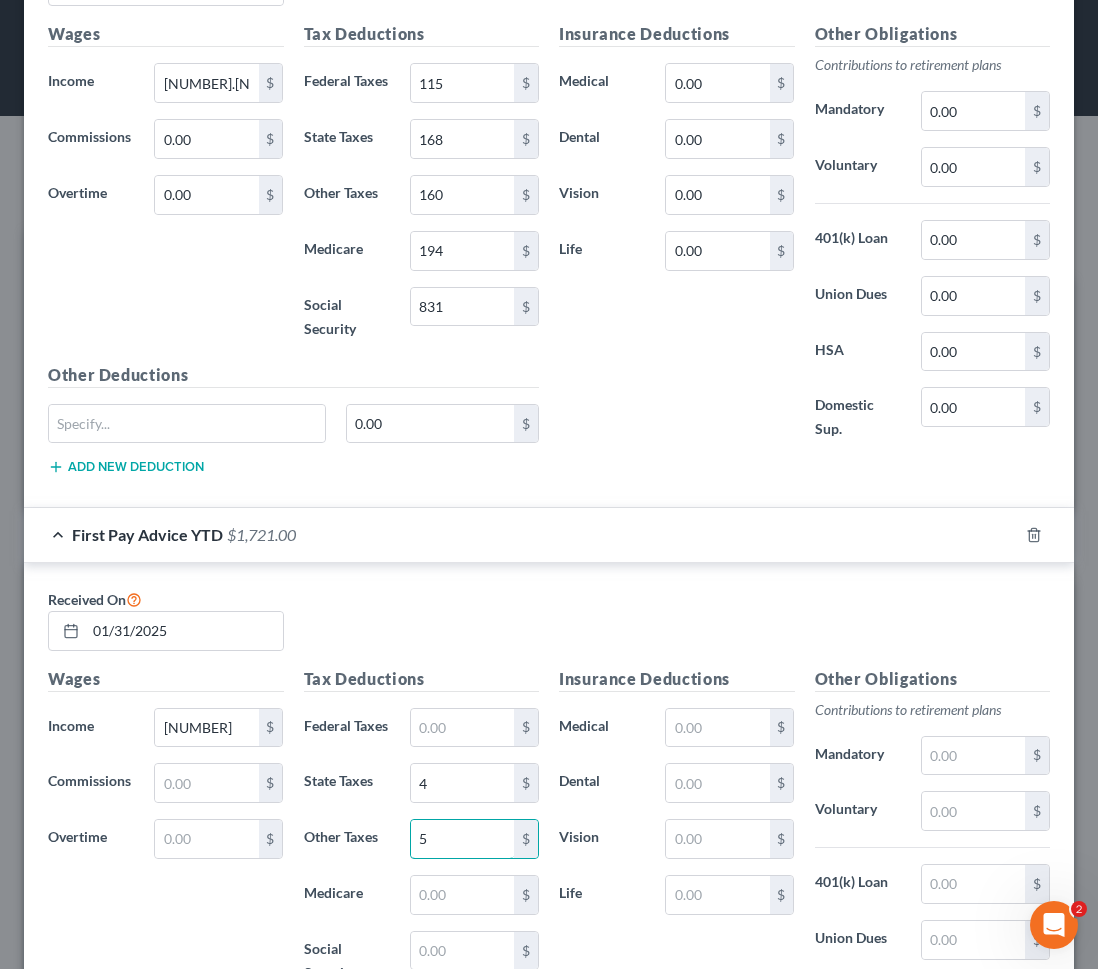 type on "5" 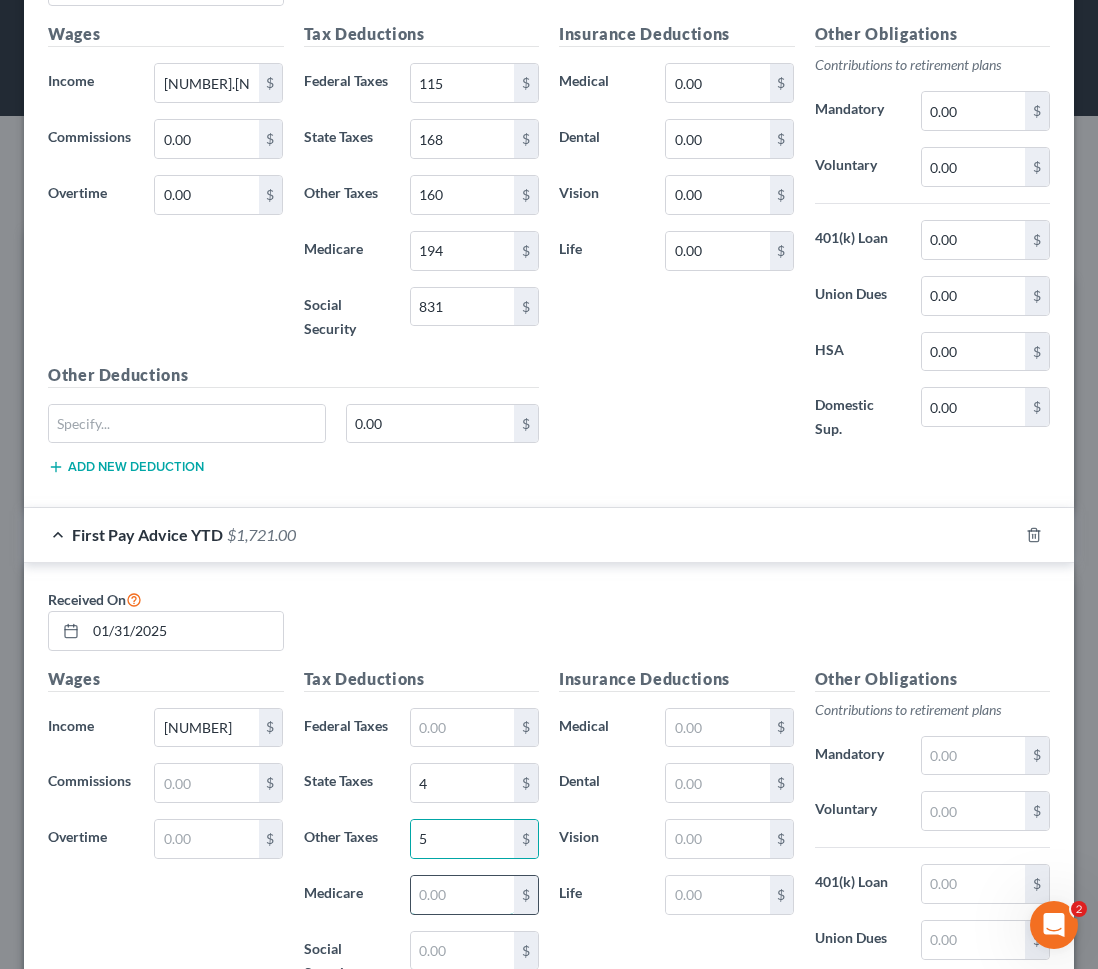 click at bounding box center [462, 895] 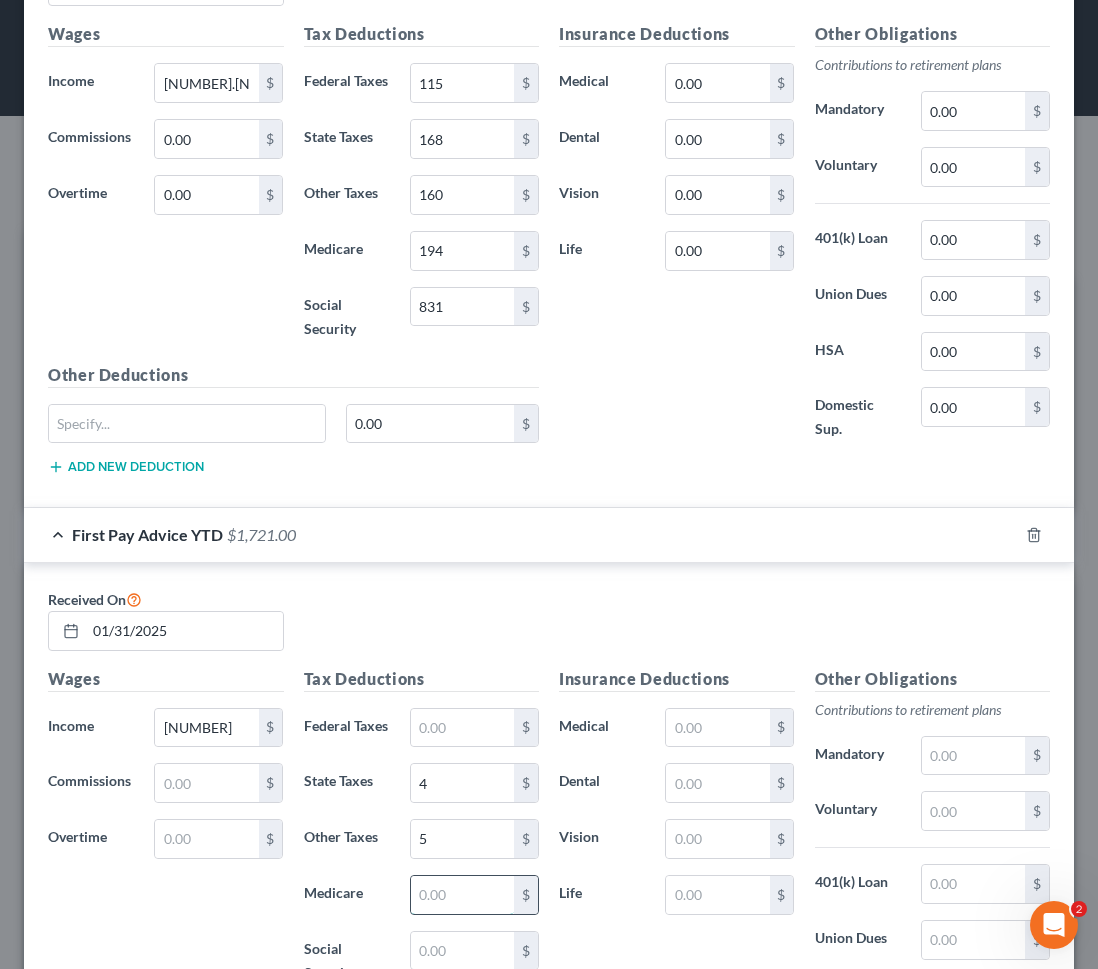 click at bounding box center (462, 895) 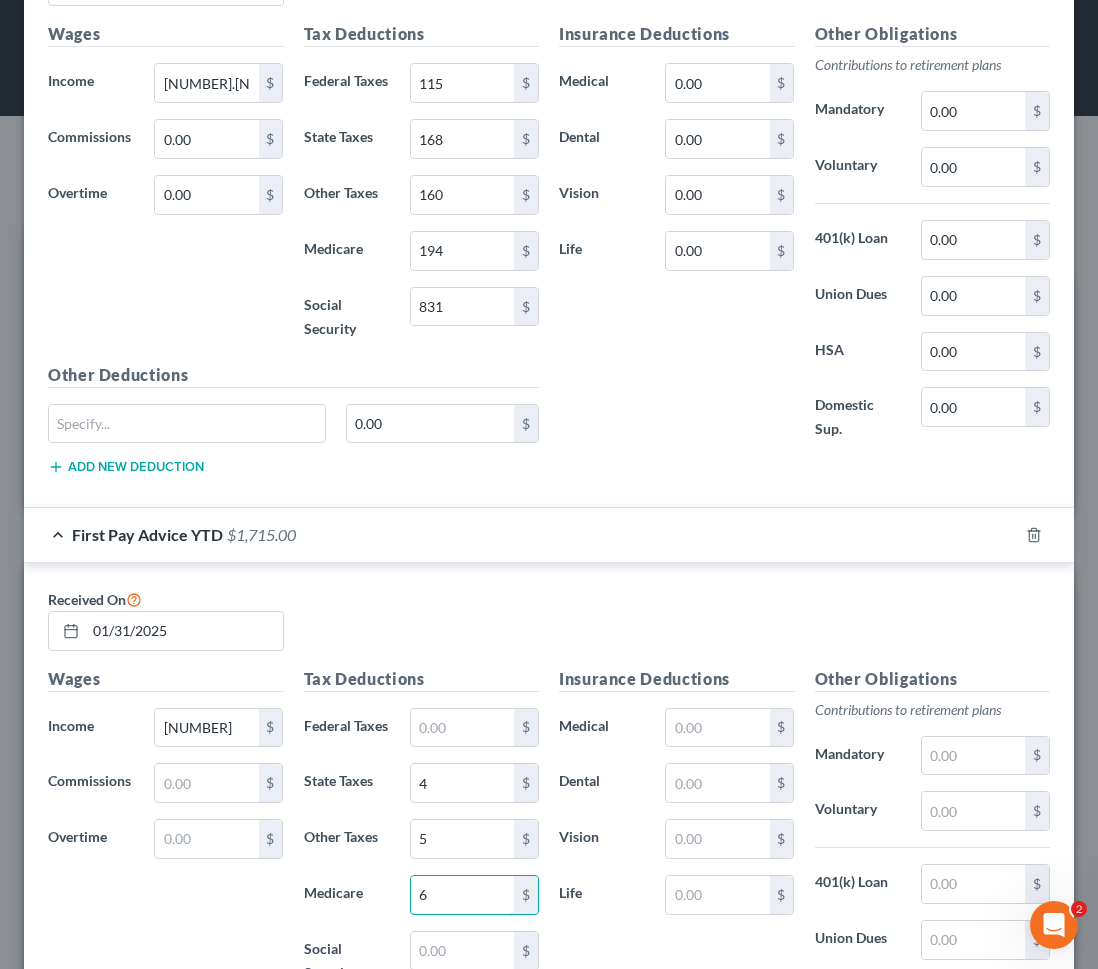 type on "6" 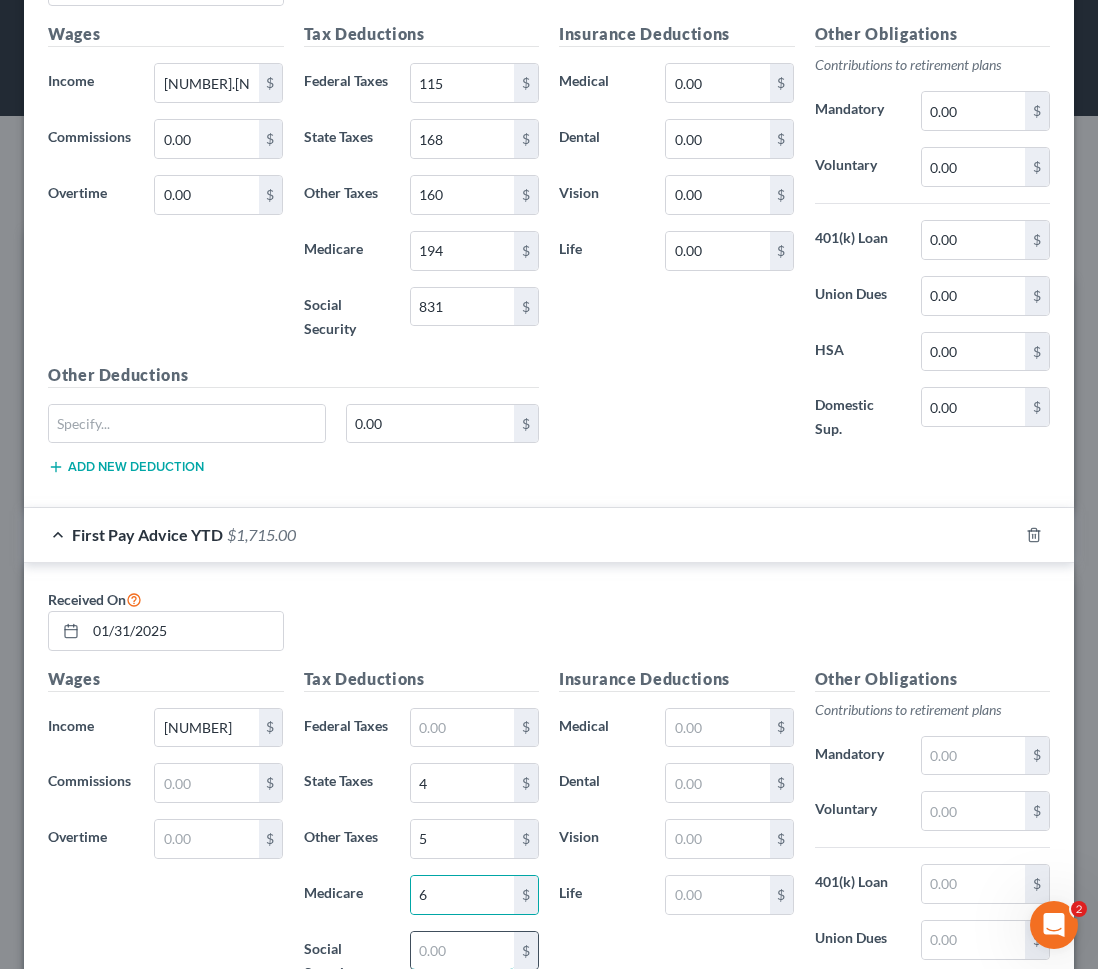 click at bounding box center [462, 951] 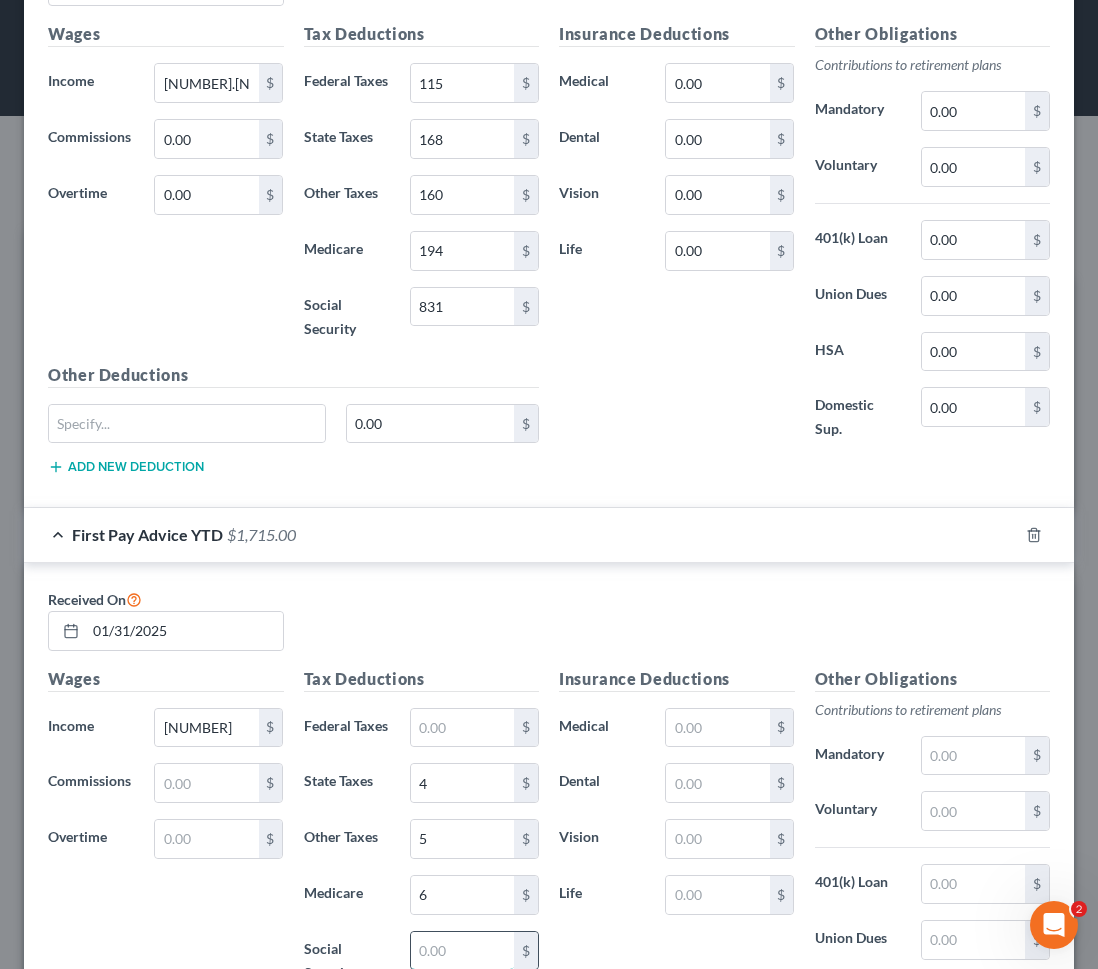 click at bounding box center (462, 951) 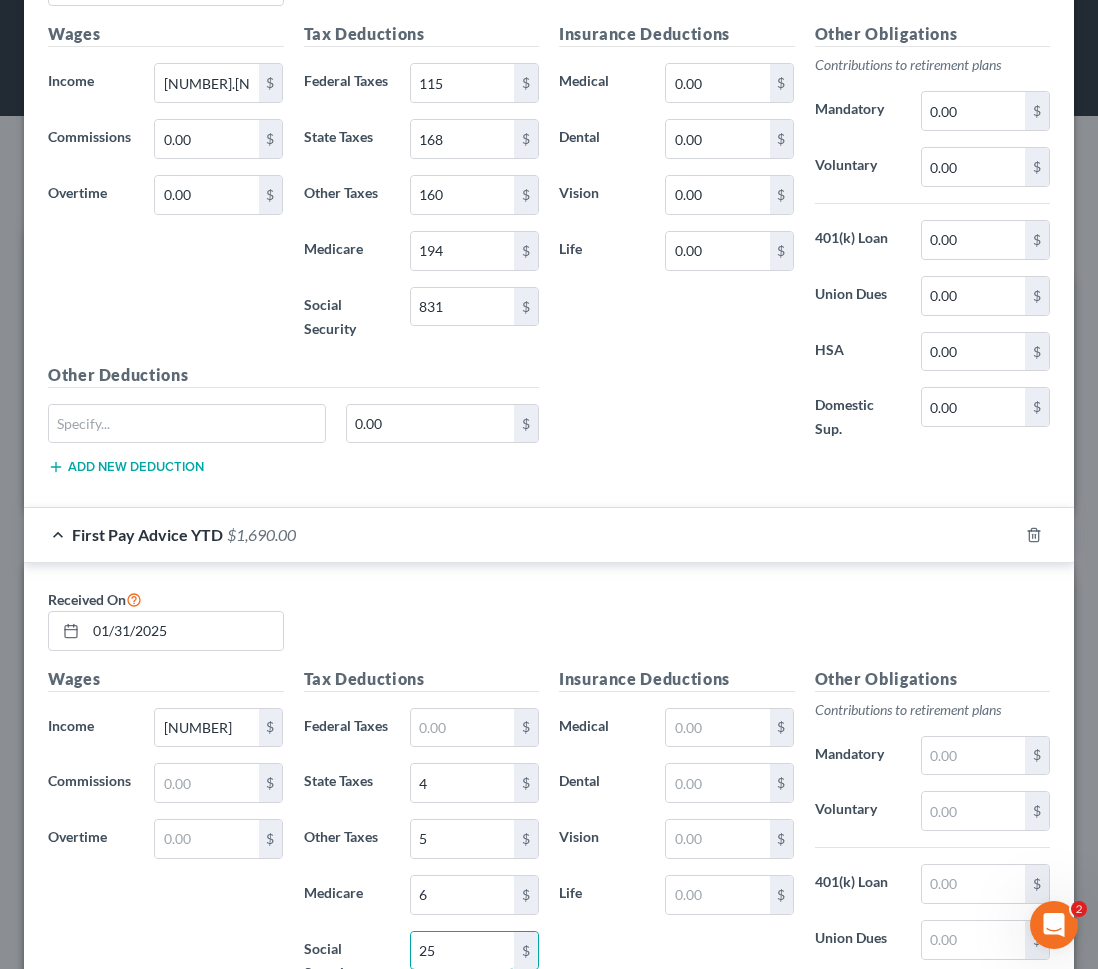 type on "25" 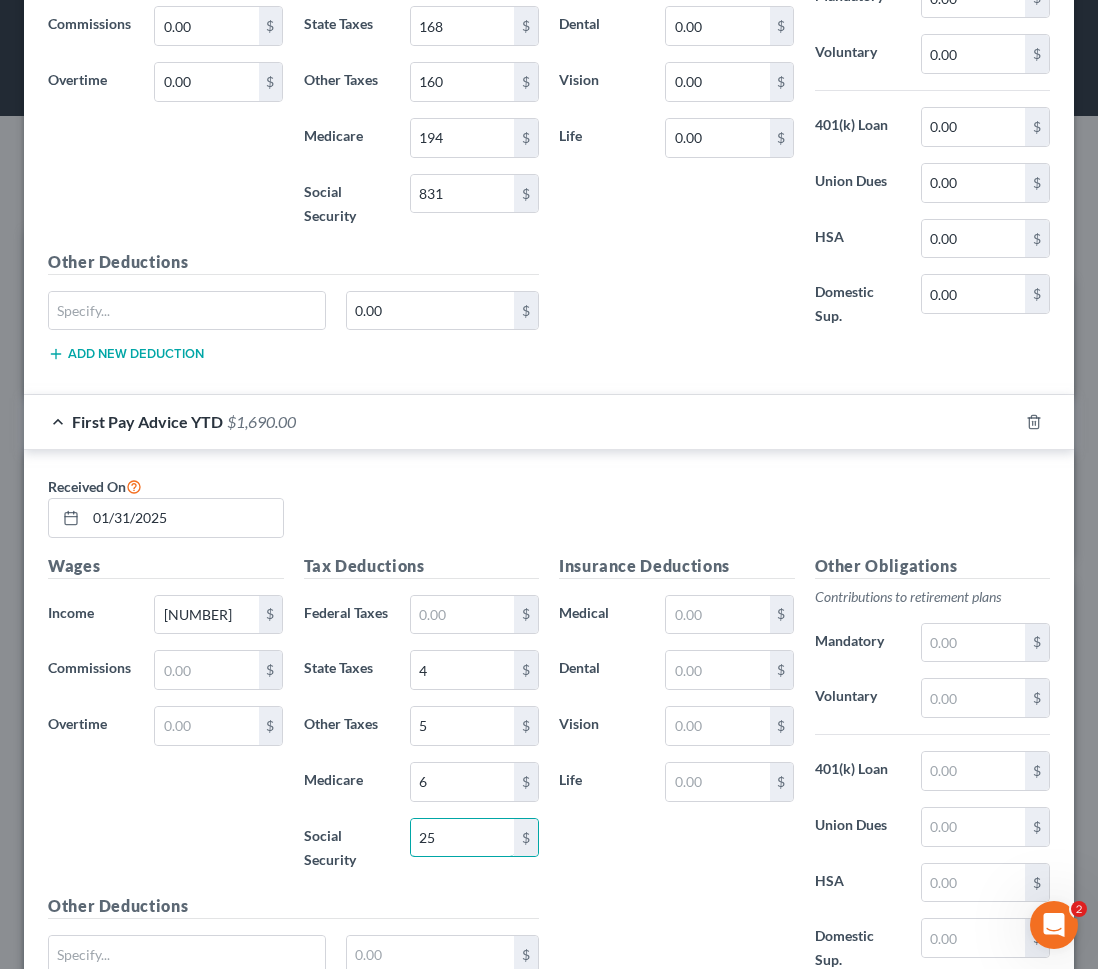 scroll, scrollTop: 983, scrollLeft: 0, axis: vertical 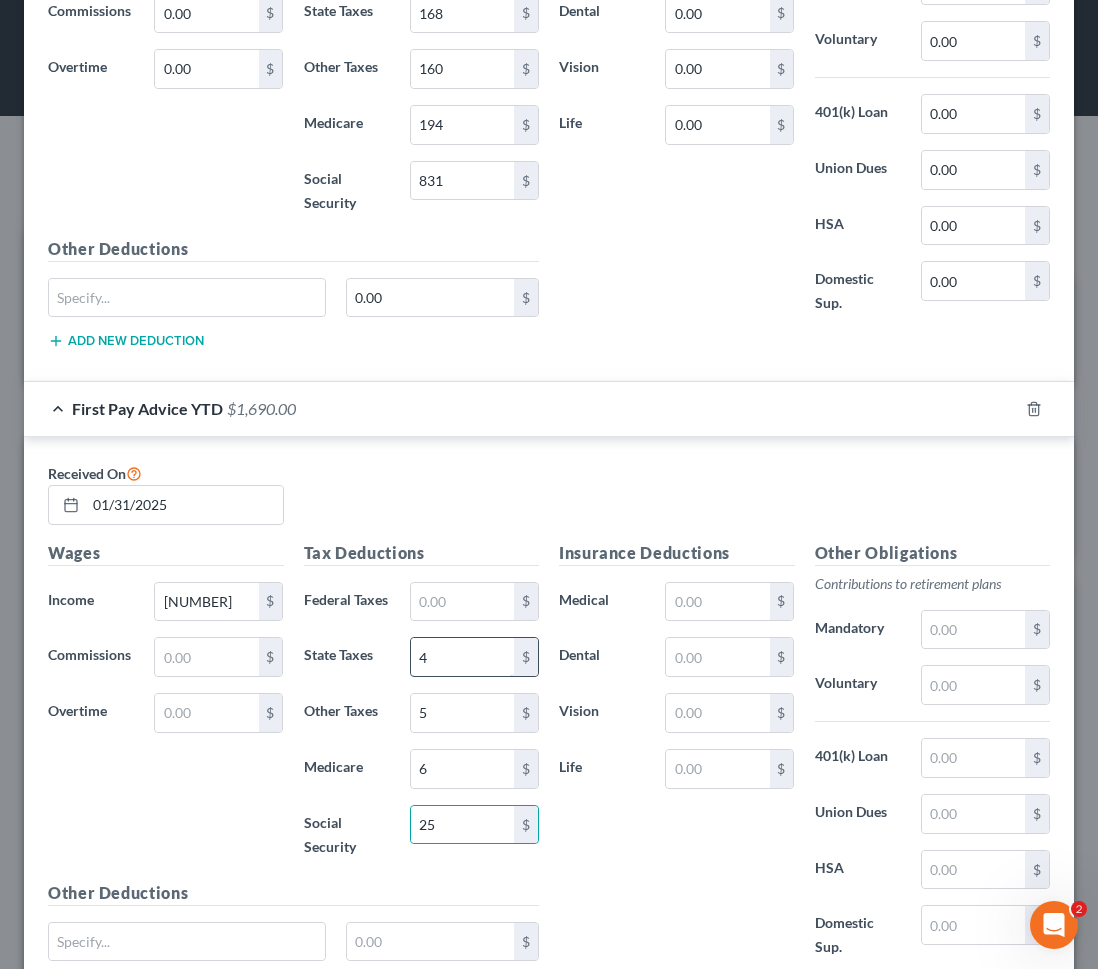 click on "4" at bounding box center [462, 657] 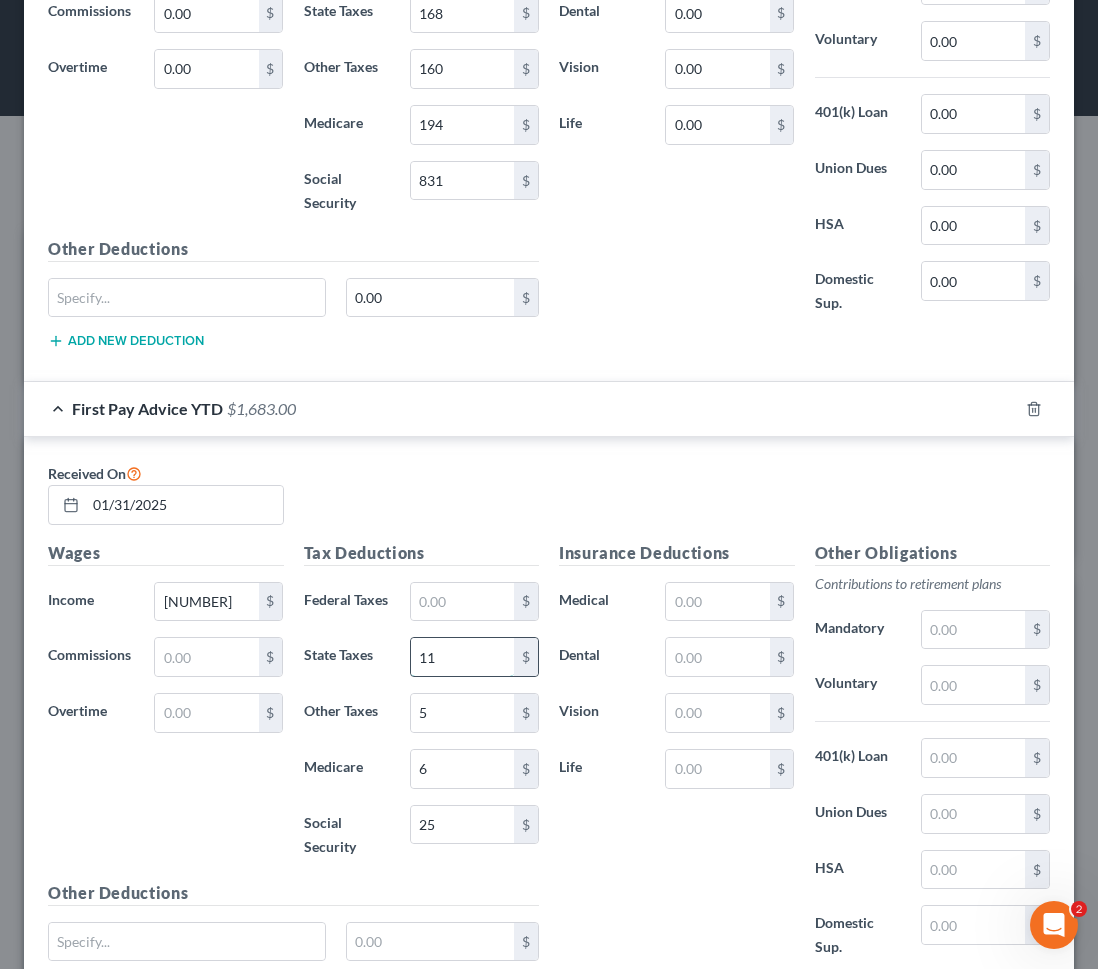type on "11" 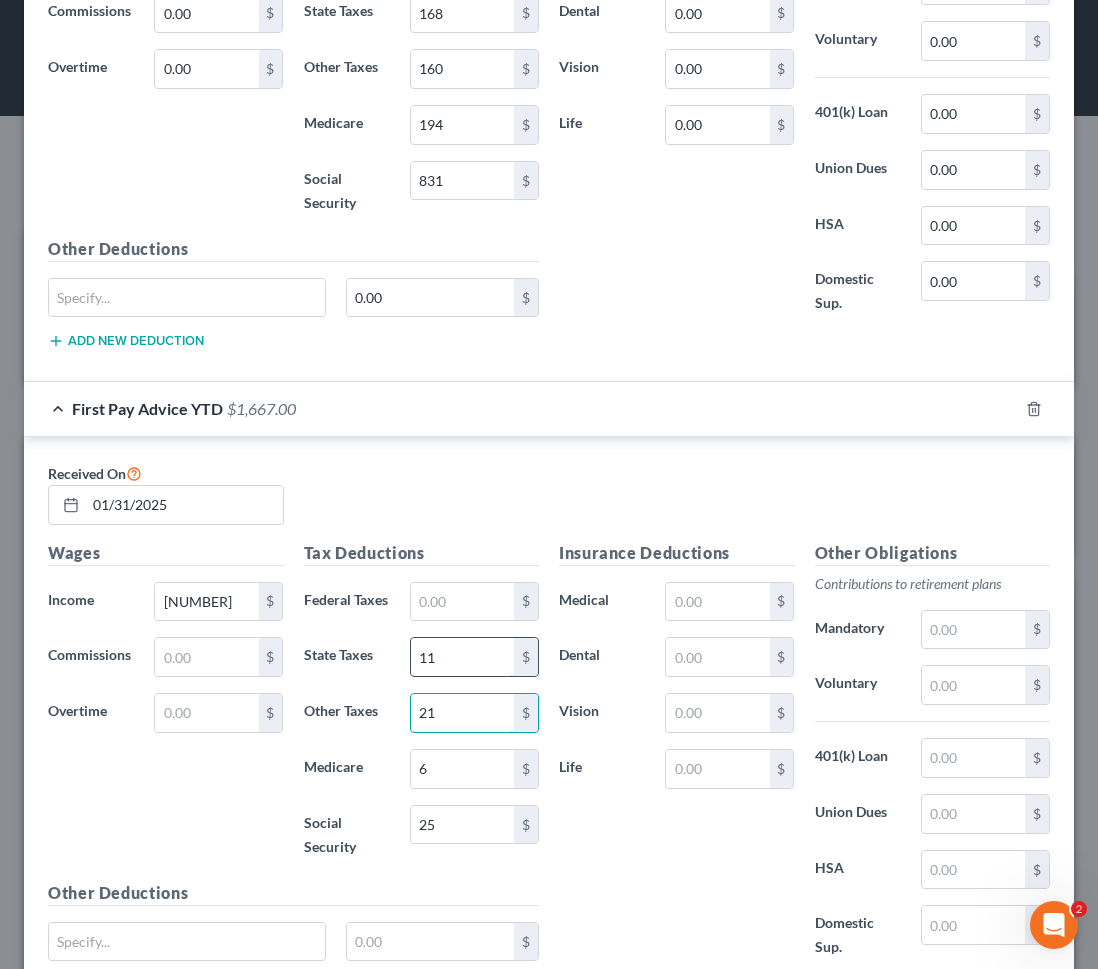 type on "21" 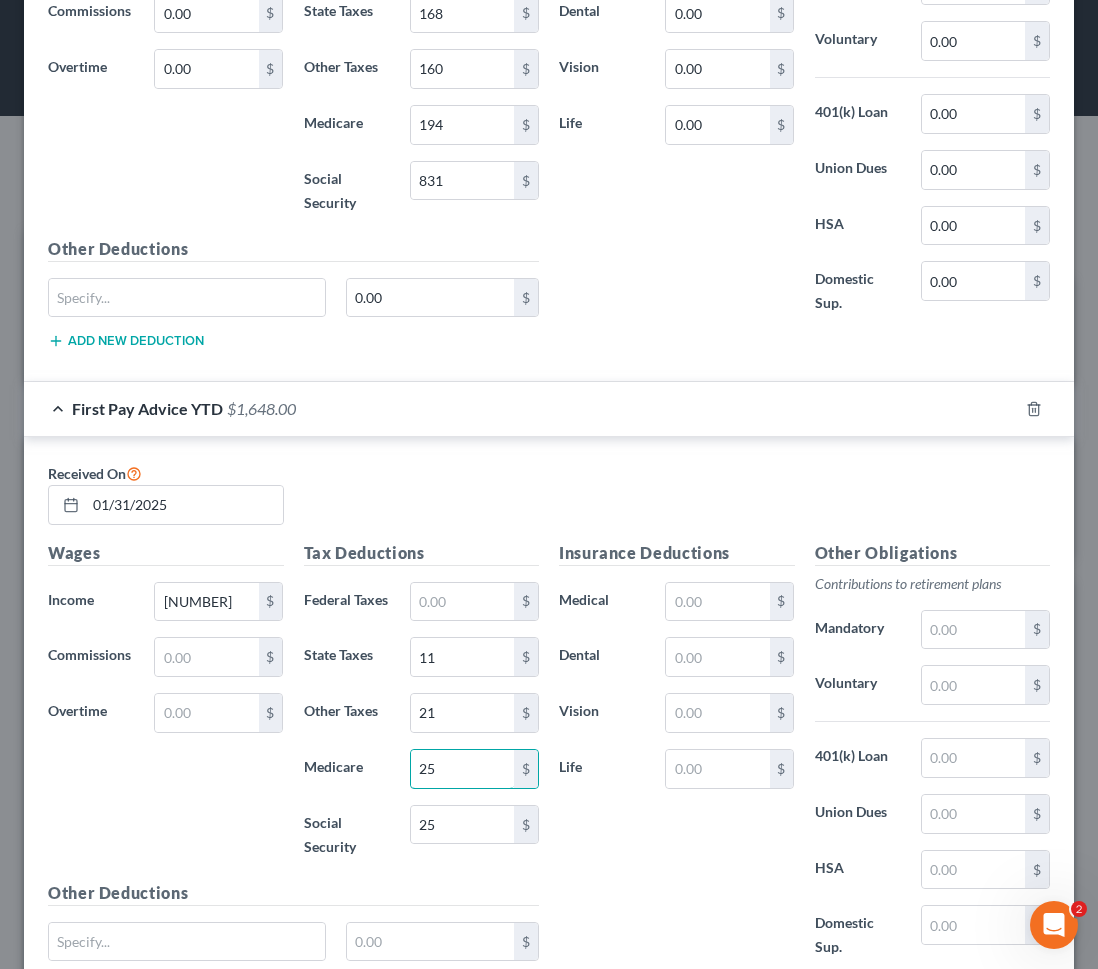 type on "25" 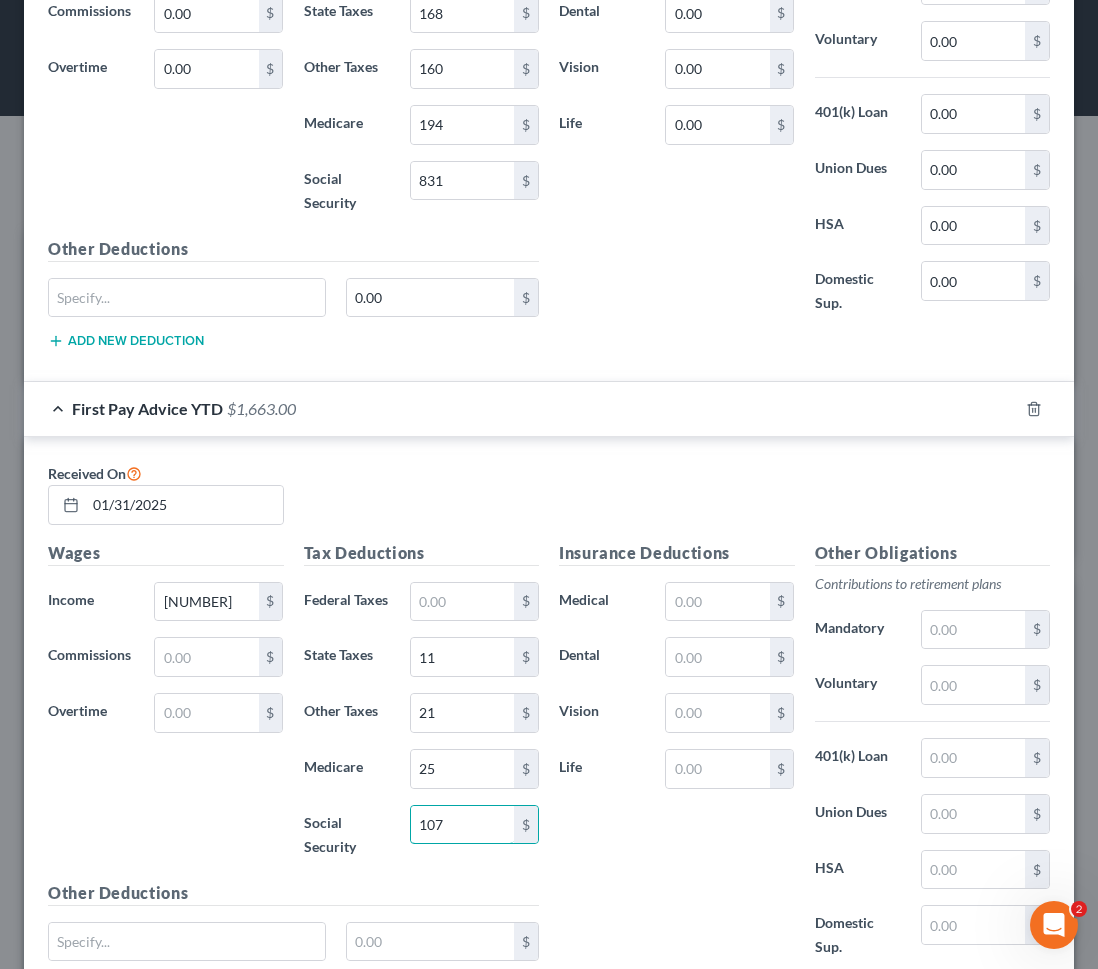 type on "107" 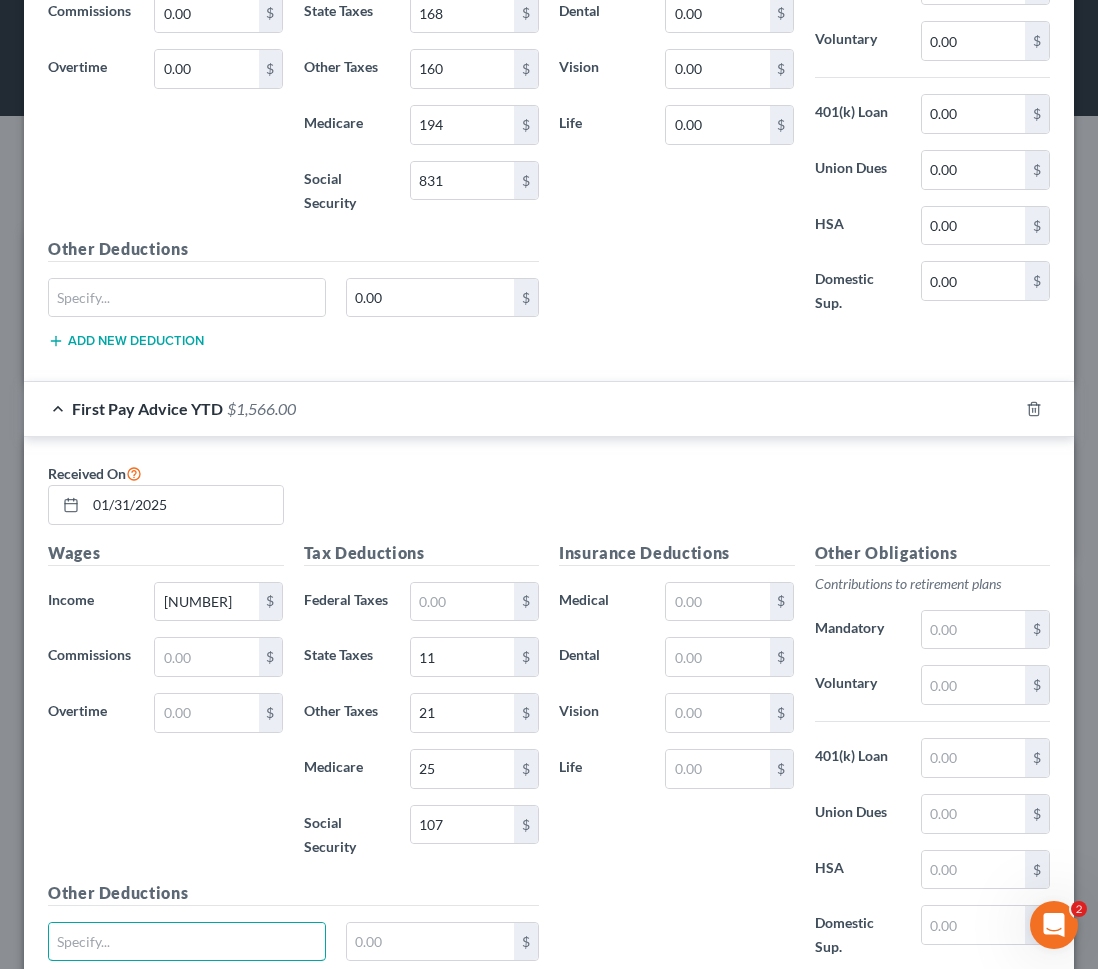 scroll, scrollTop: 1149, scrollLeft: 0, axis: vertical 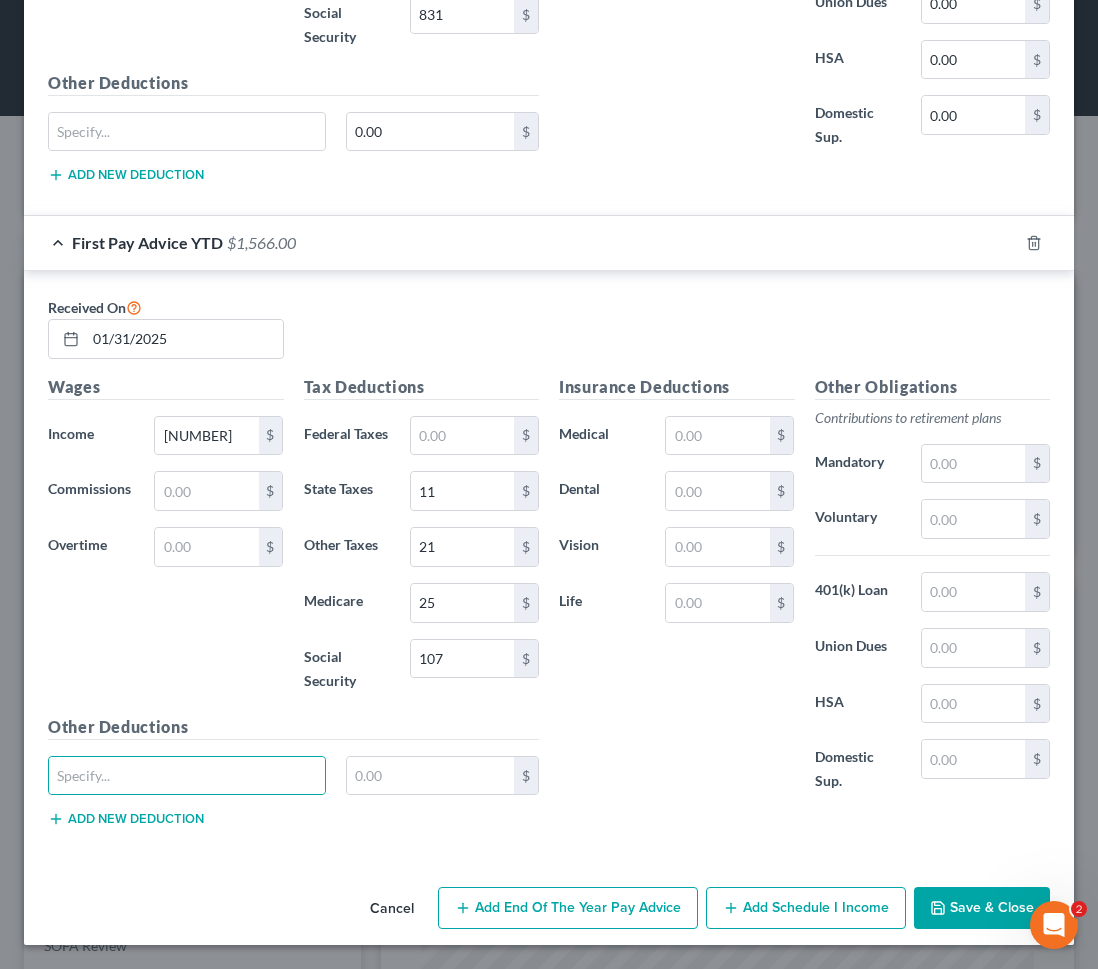 click 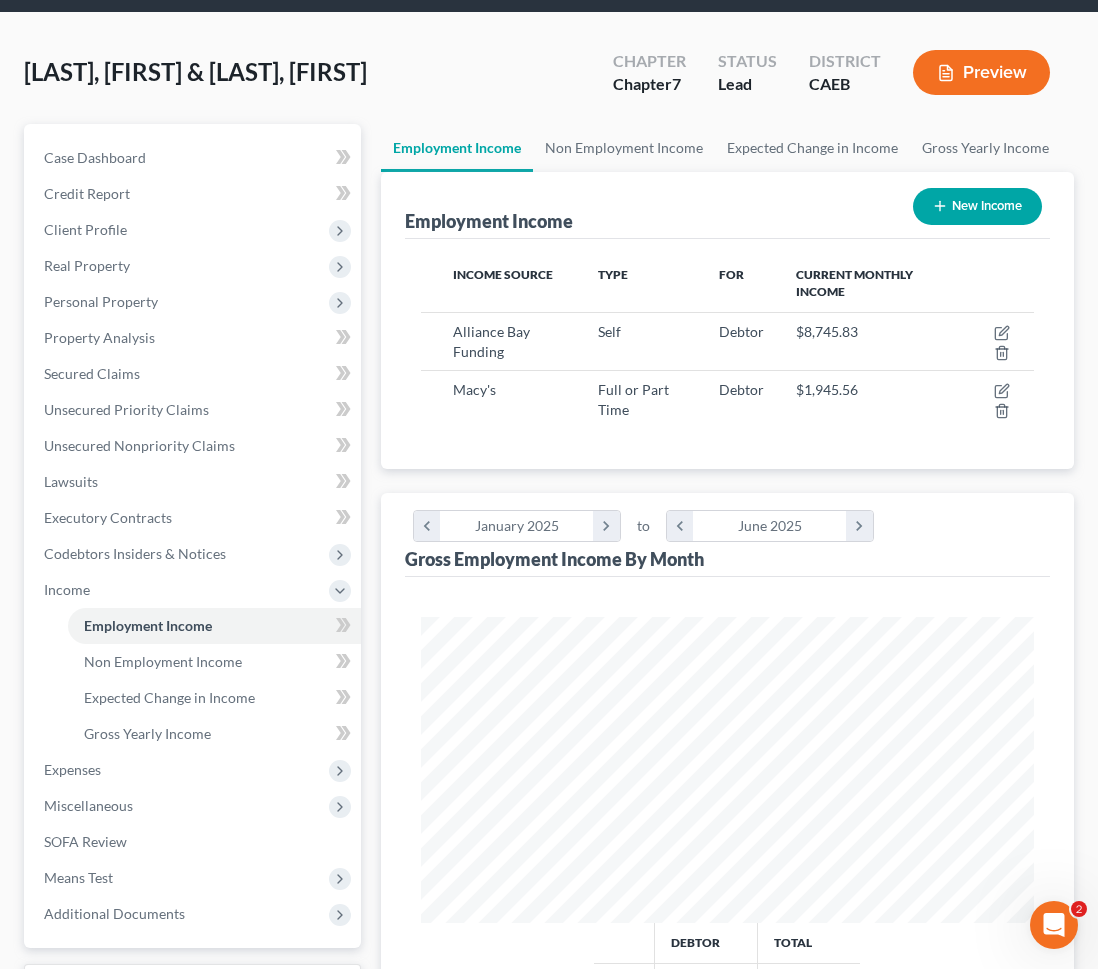 scroll, scrollTop: 152, scrollLeft: 0, axis: vertical 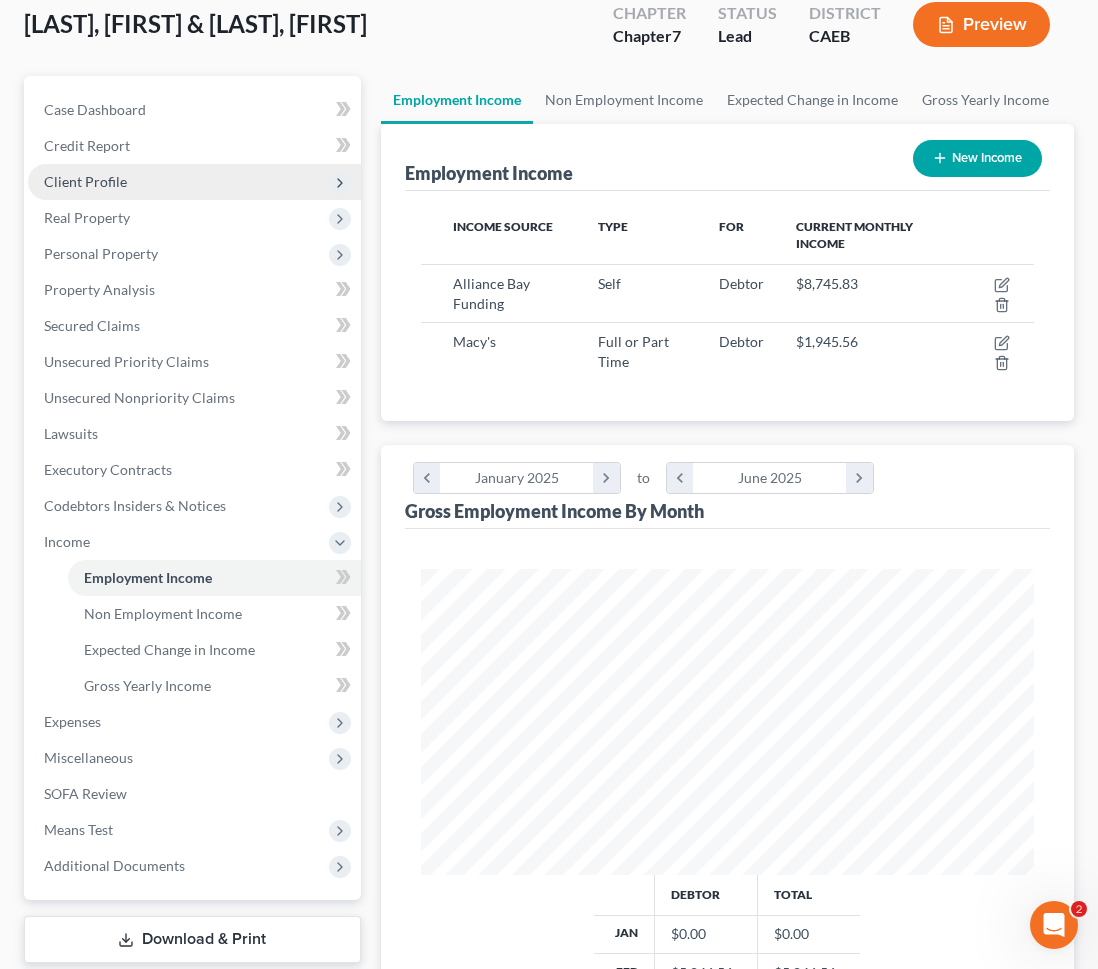 click on "Client Profile" at bounding box center [194, 182] 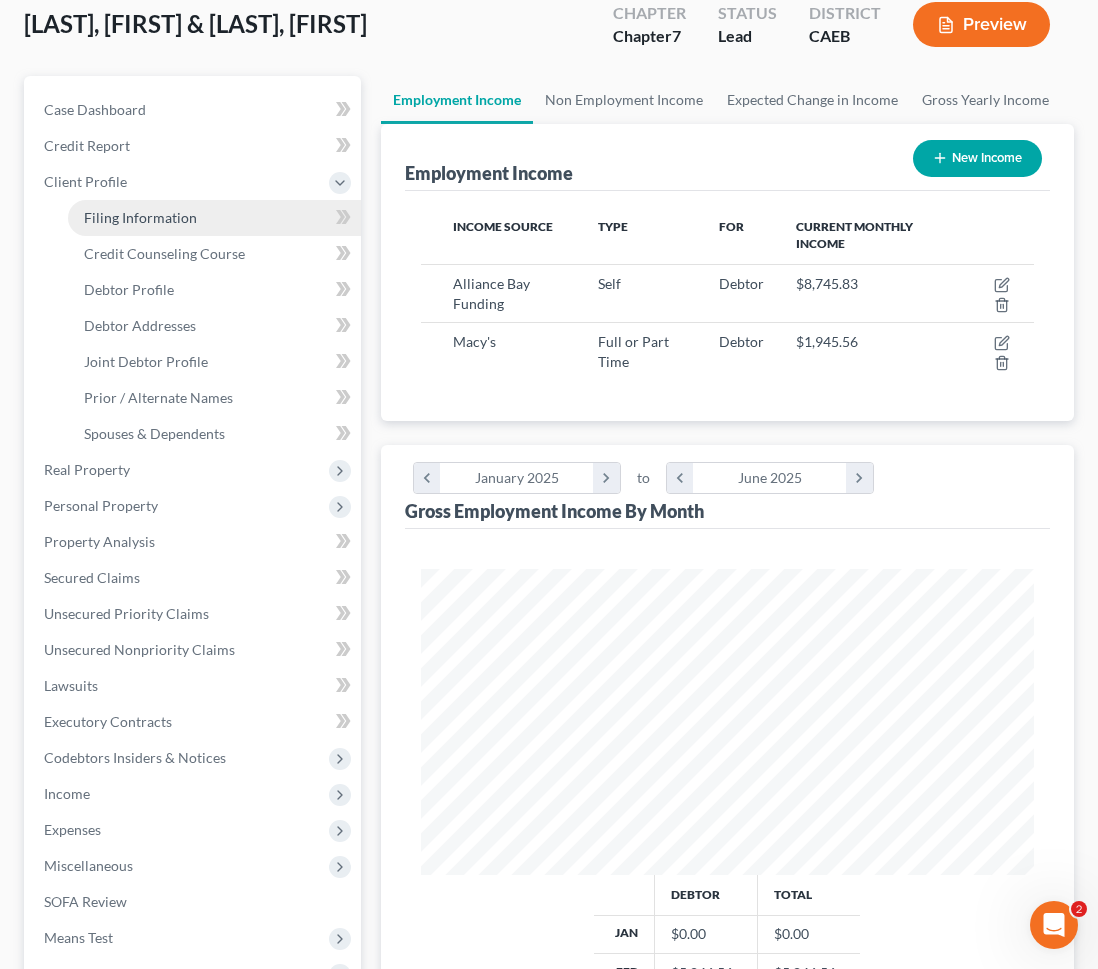 click on "Filing Information" at bounding box center [140, 217] 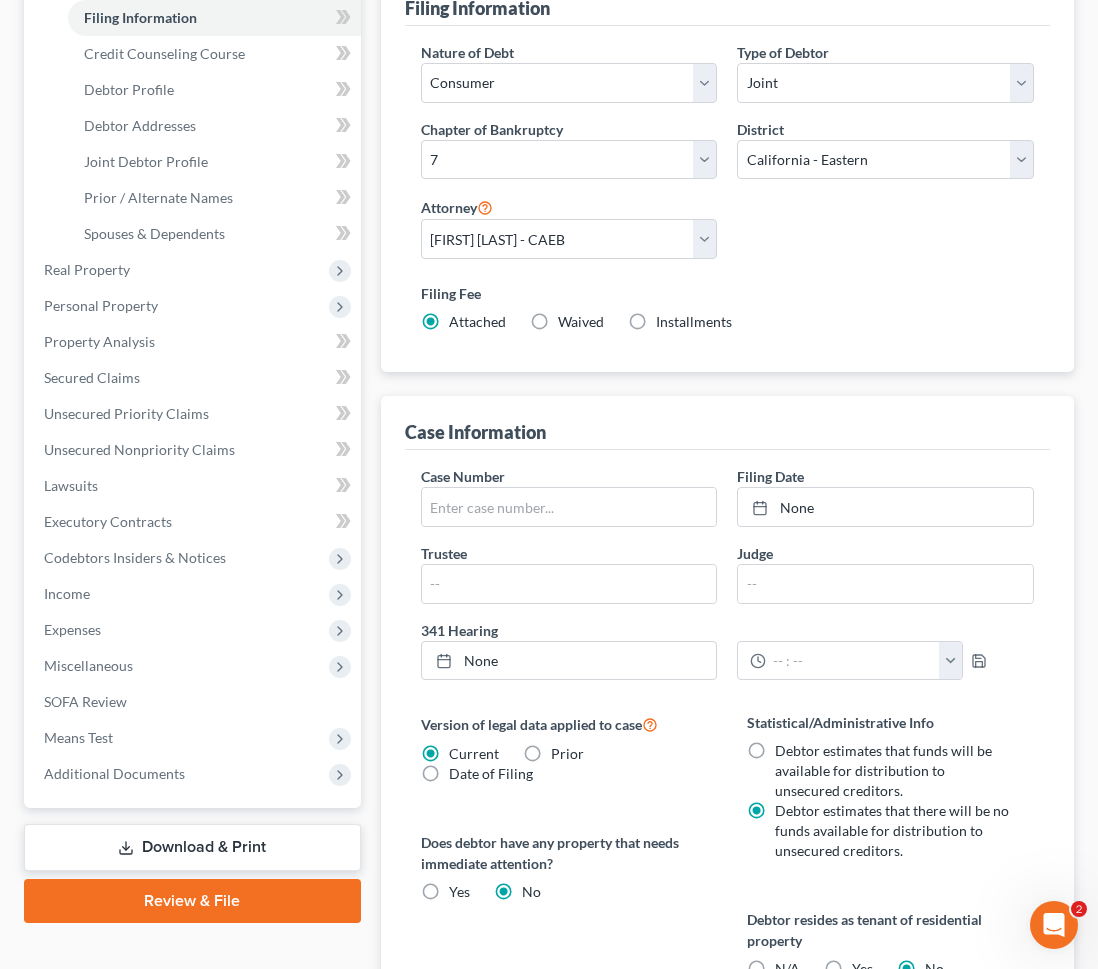 scroll, scrollTop: 524, scrollLeft: 0, axis: vertical 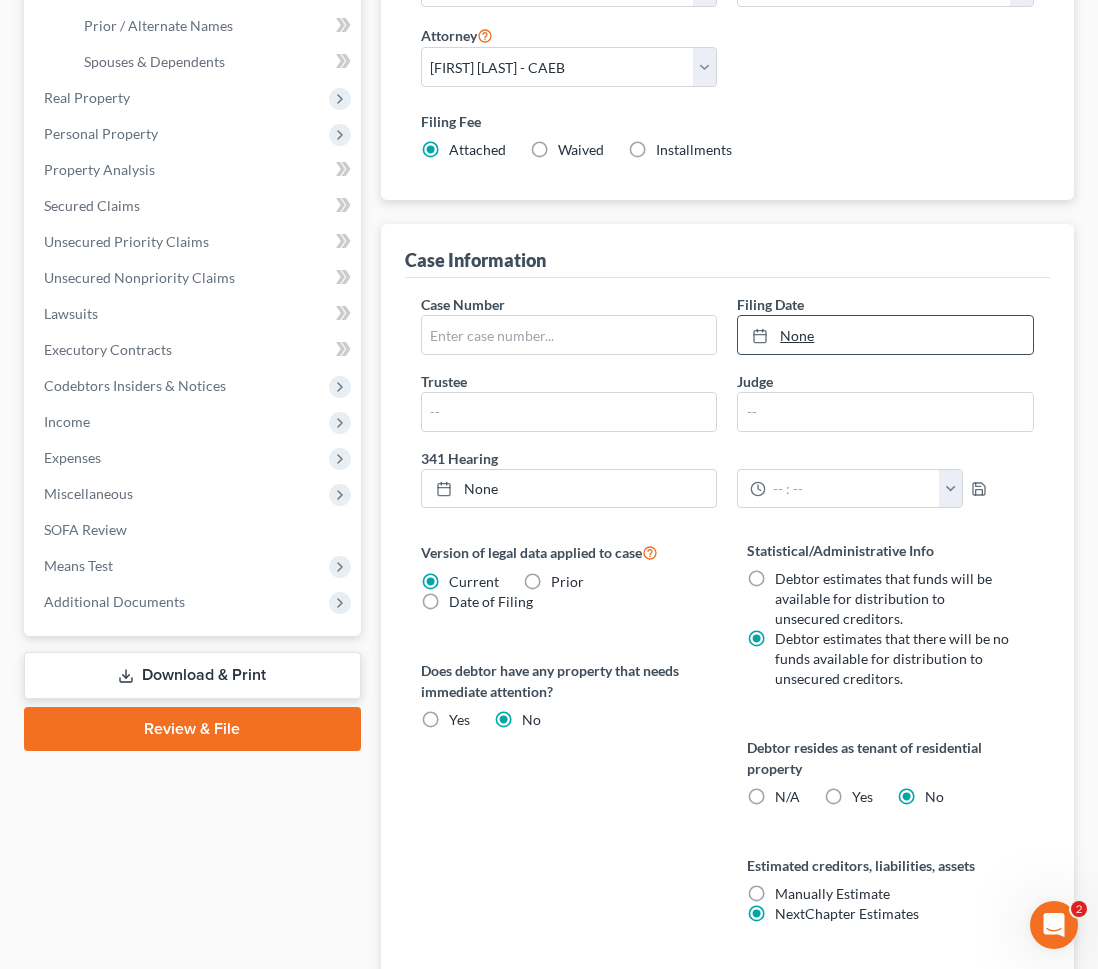 click on "None" at bounding box center (885, 335) 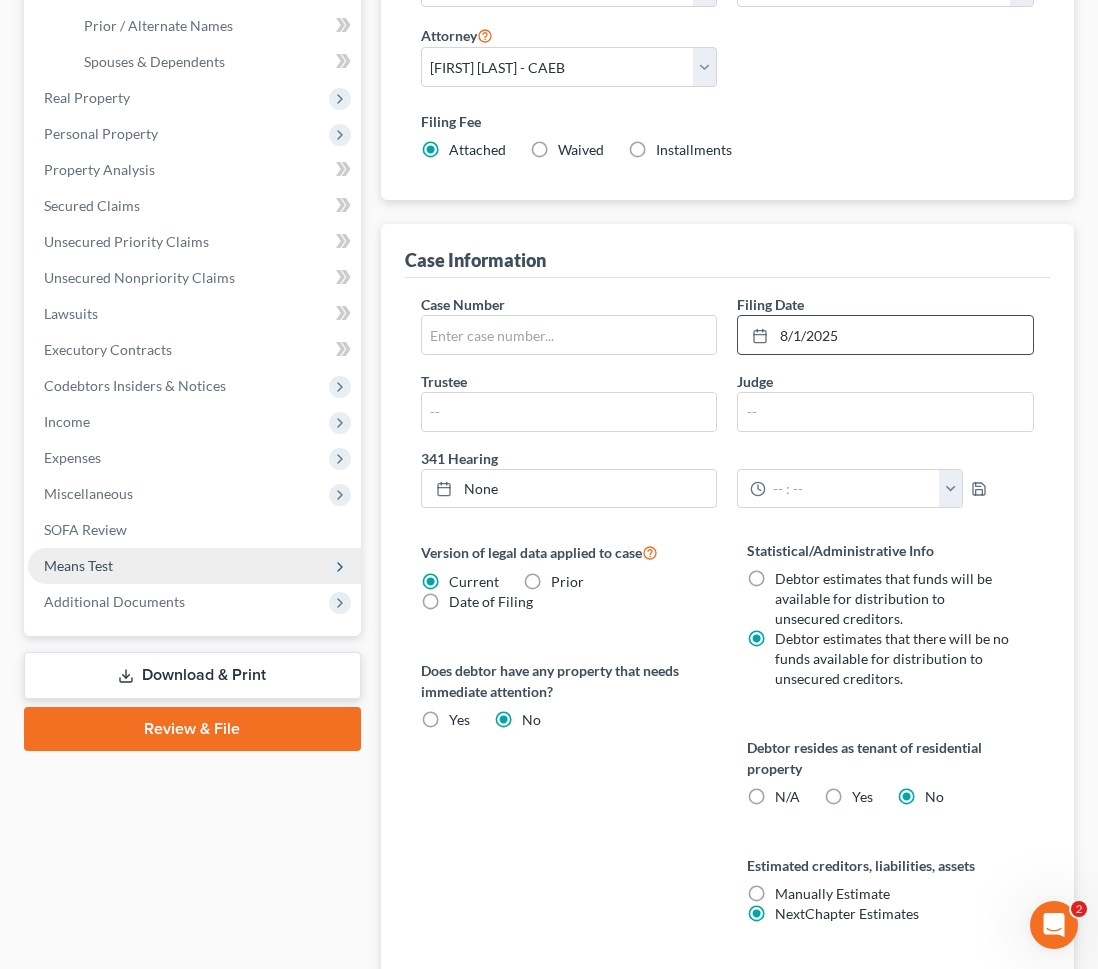 click on "Means Test" at bounding box center (194, 566) 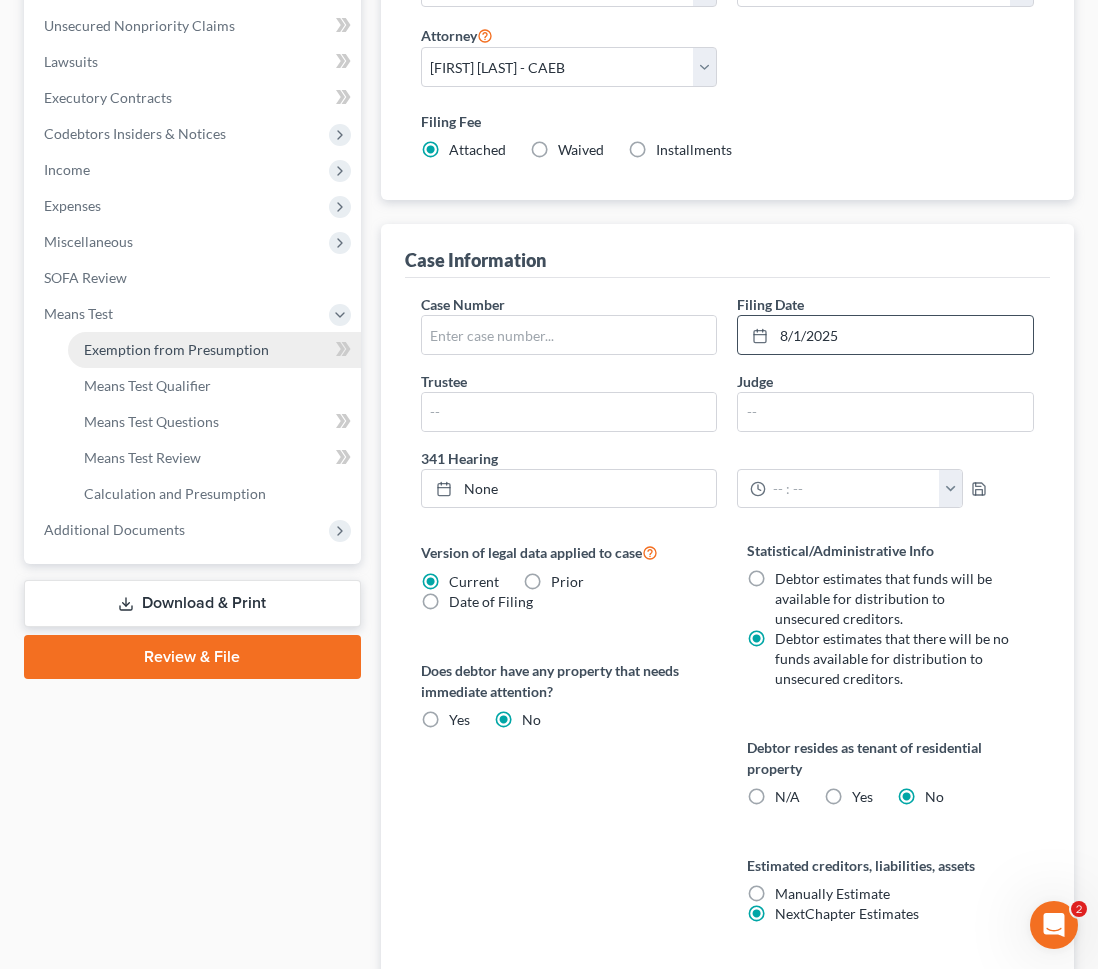 click on "Exemption from Presumption" at bounding box center [176, 349] 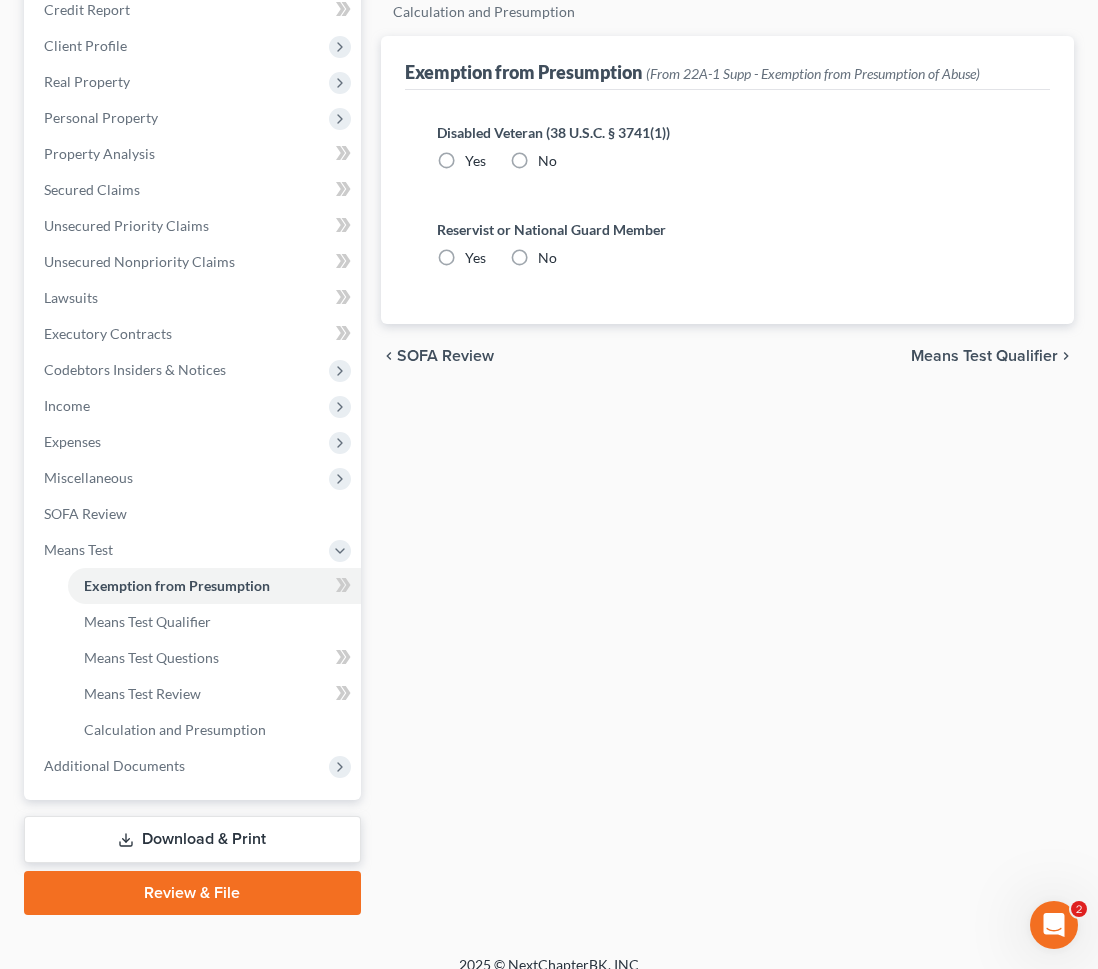 radio on "true" 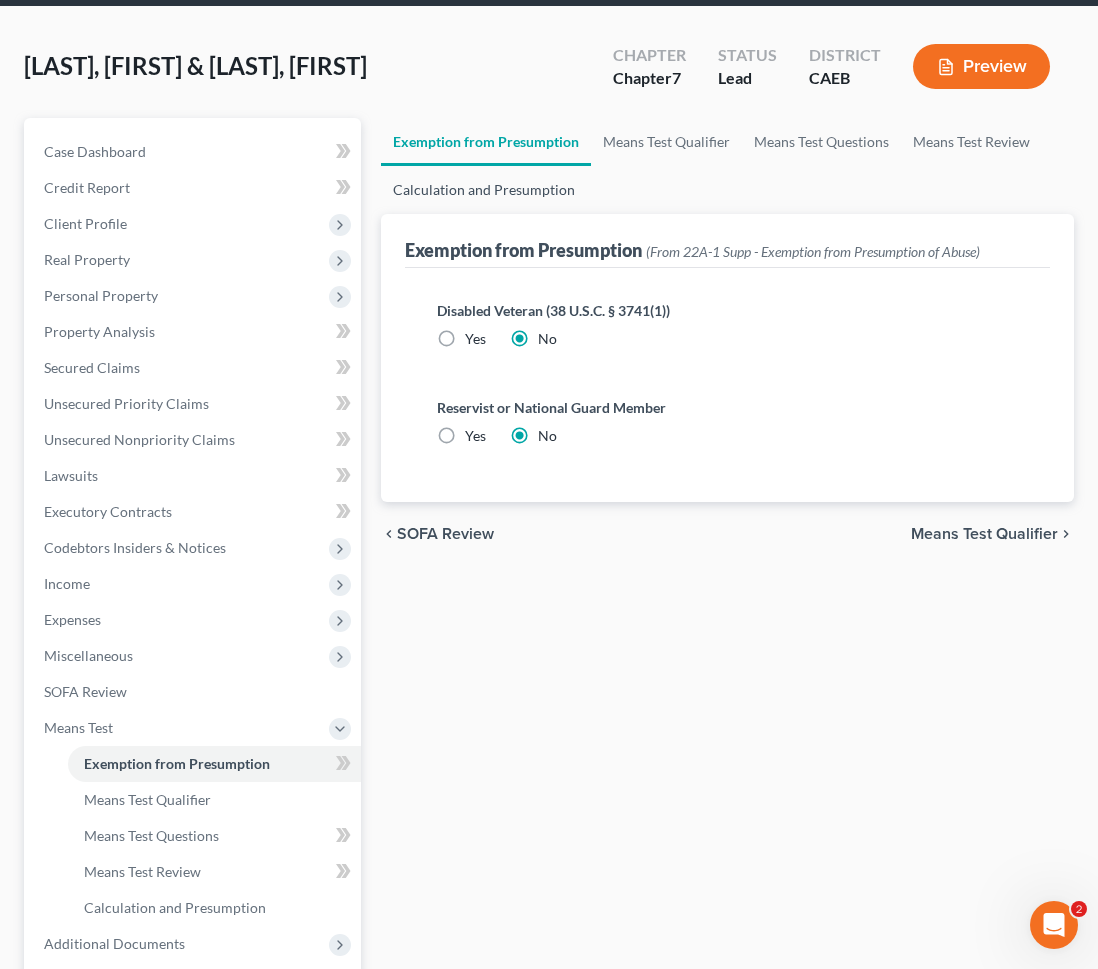 scroll, scrollTop: 0, scrollLeft: 0, axis: both 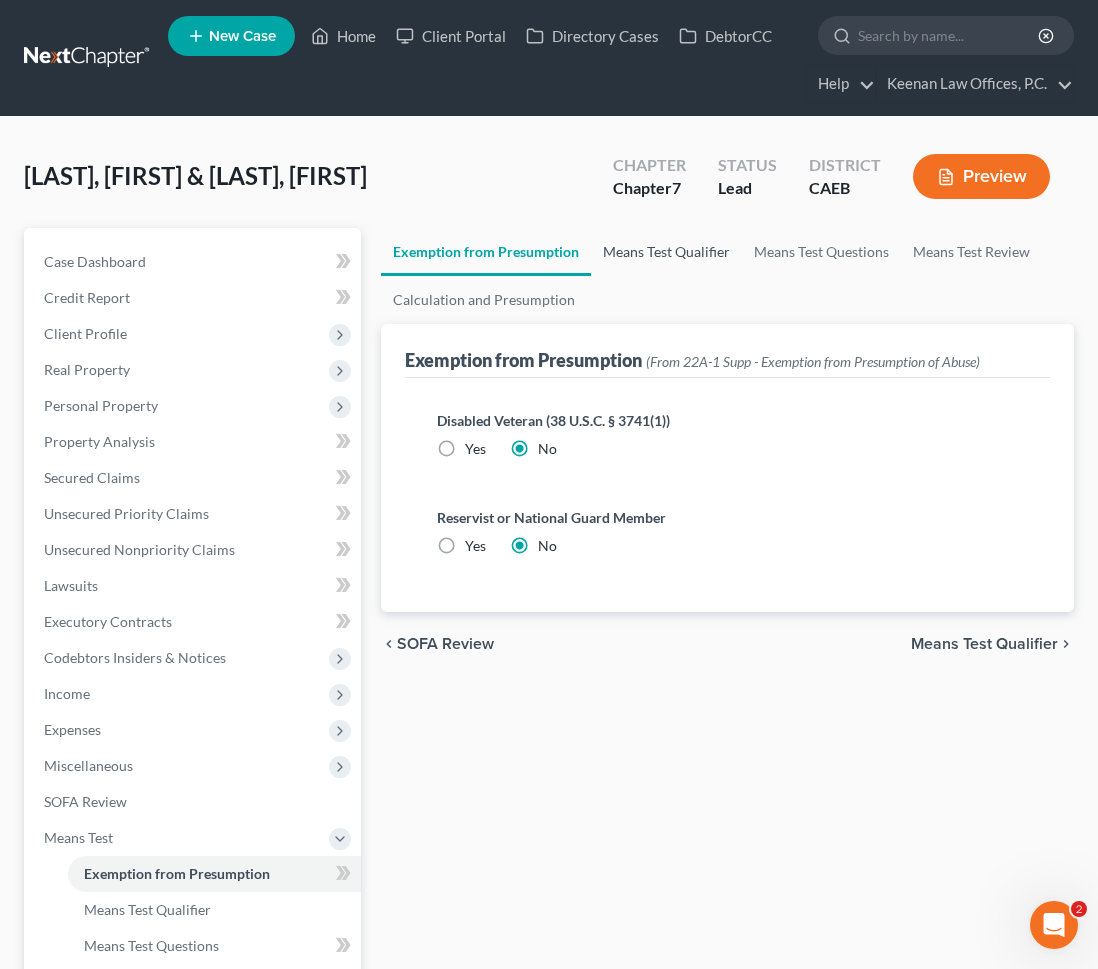 click on "Means Test Qualifier" at bounding box center [666, 252] 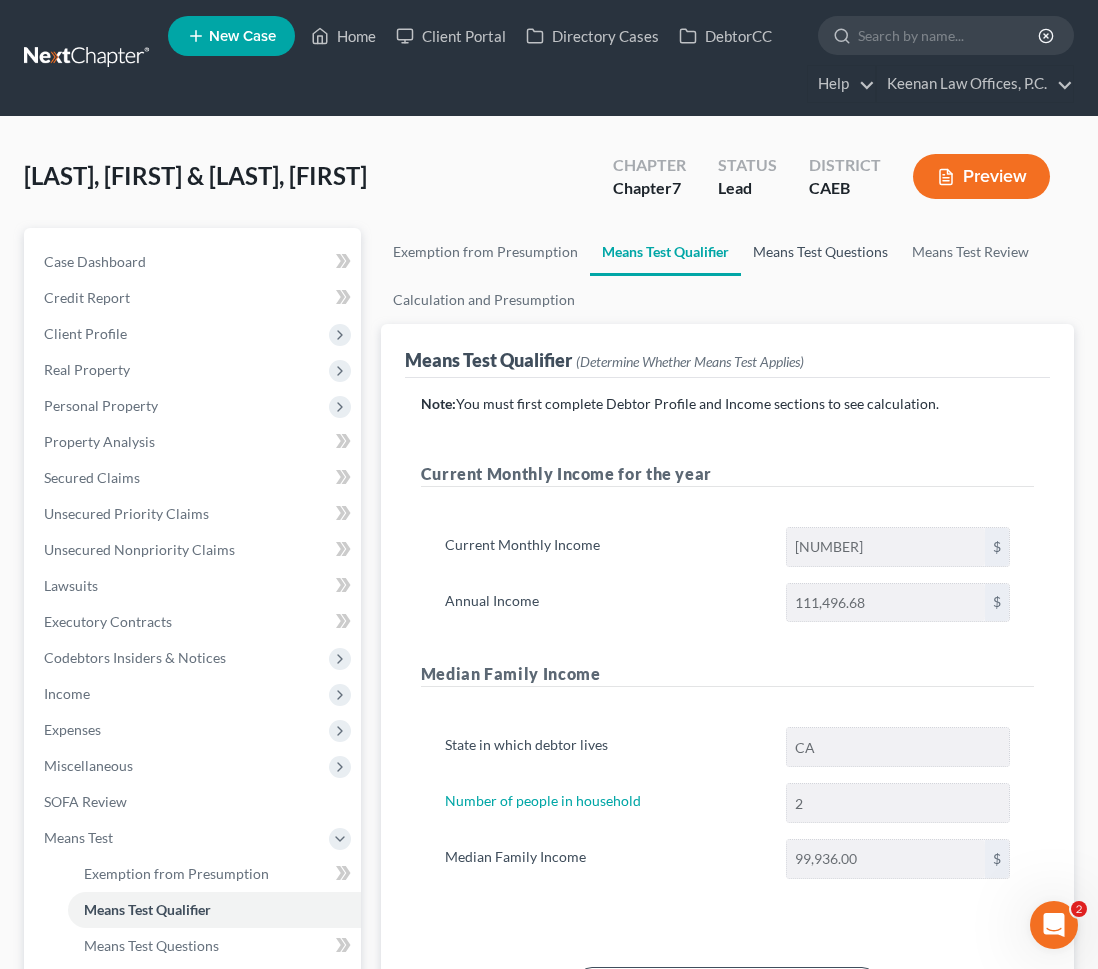 click on "Means Test Questions" at bounding box center (820, 252) 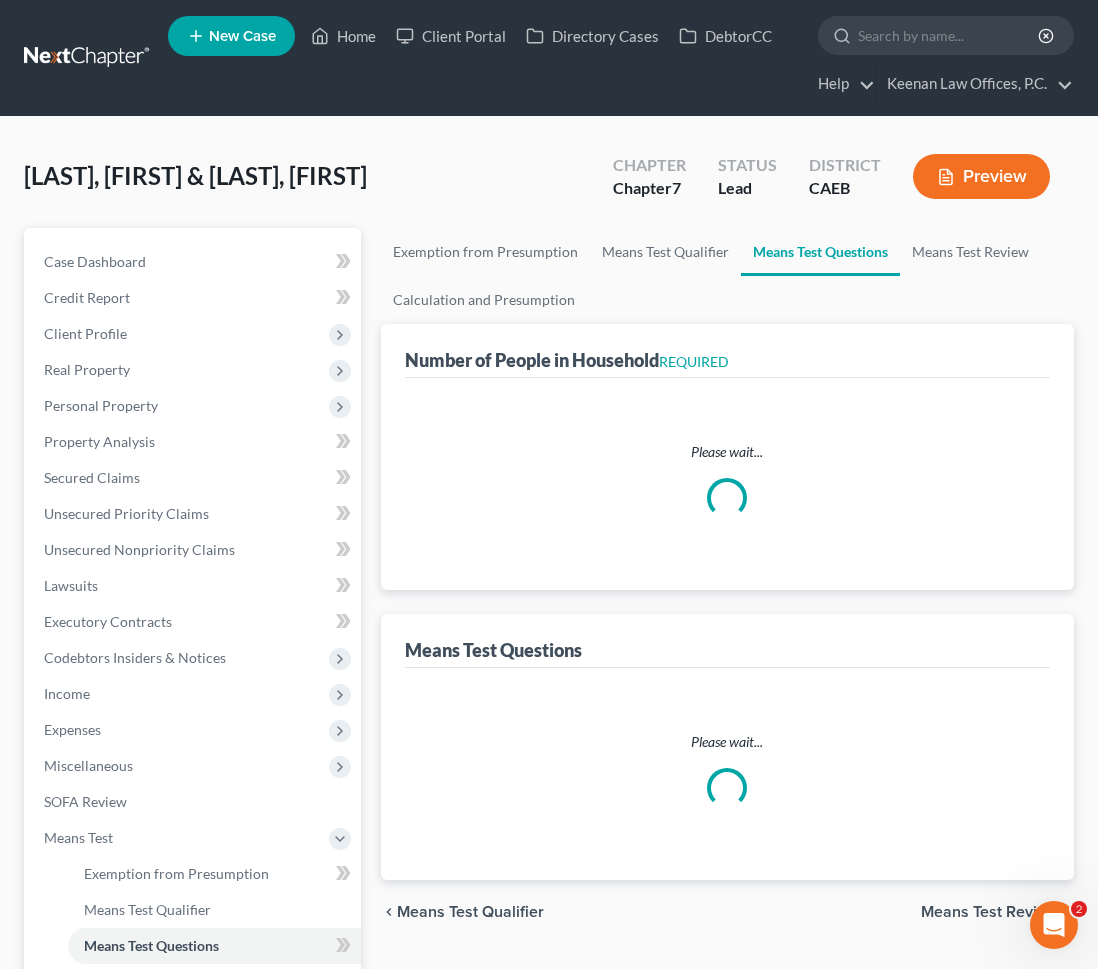 select on "0" 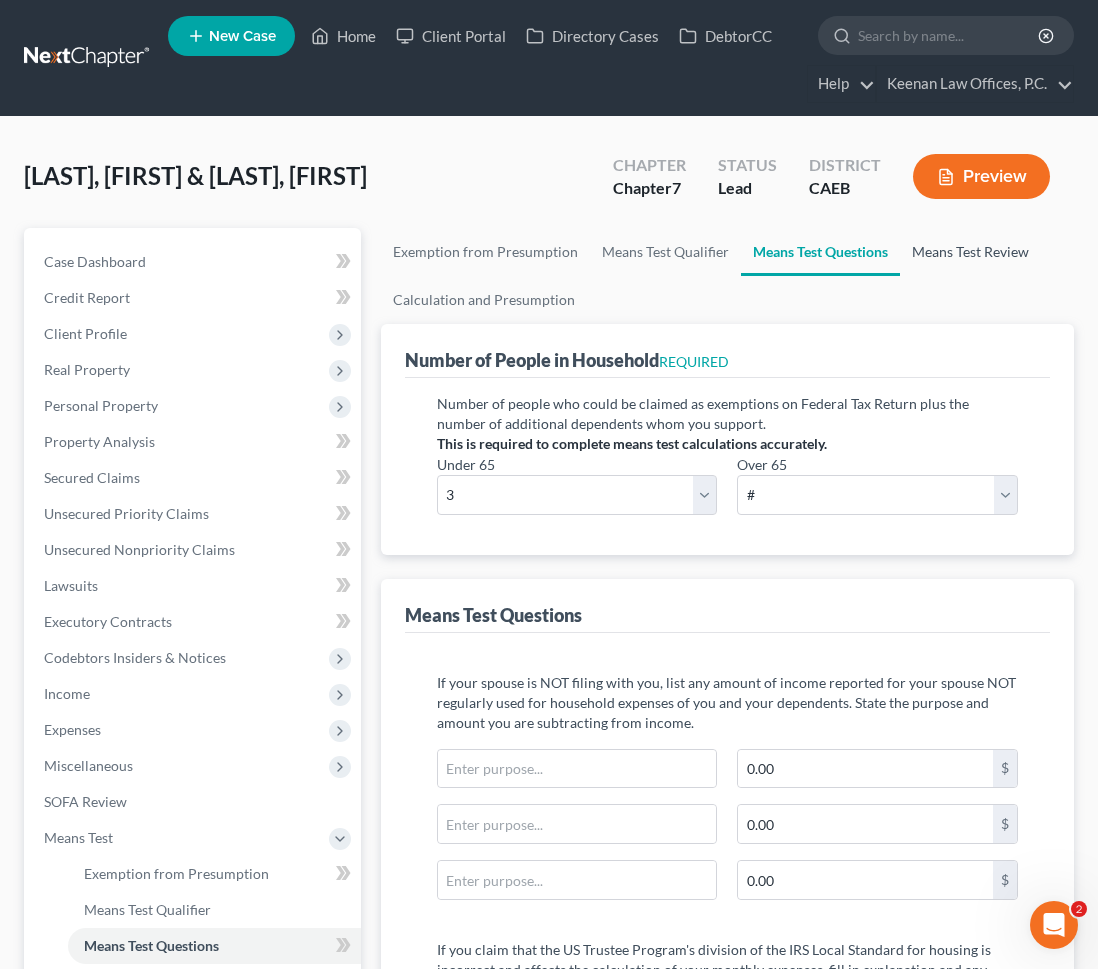 click on "Means Test Review" at bounding box center [970, 252] 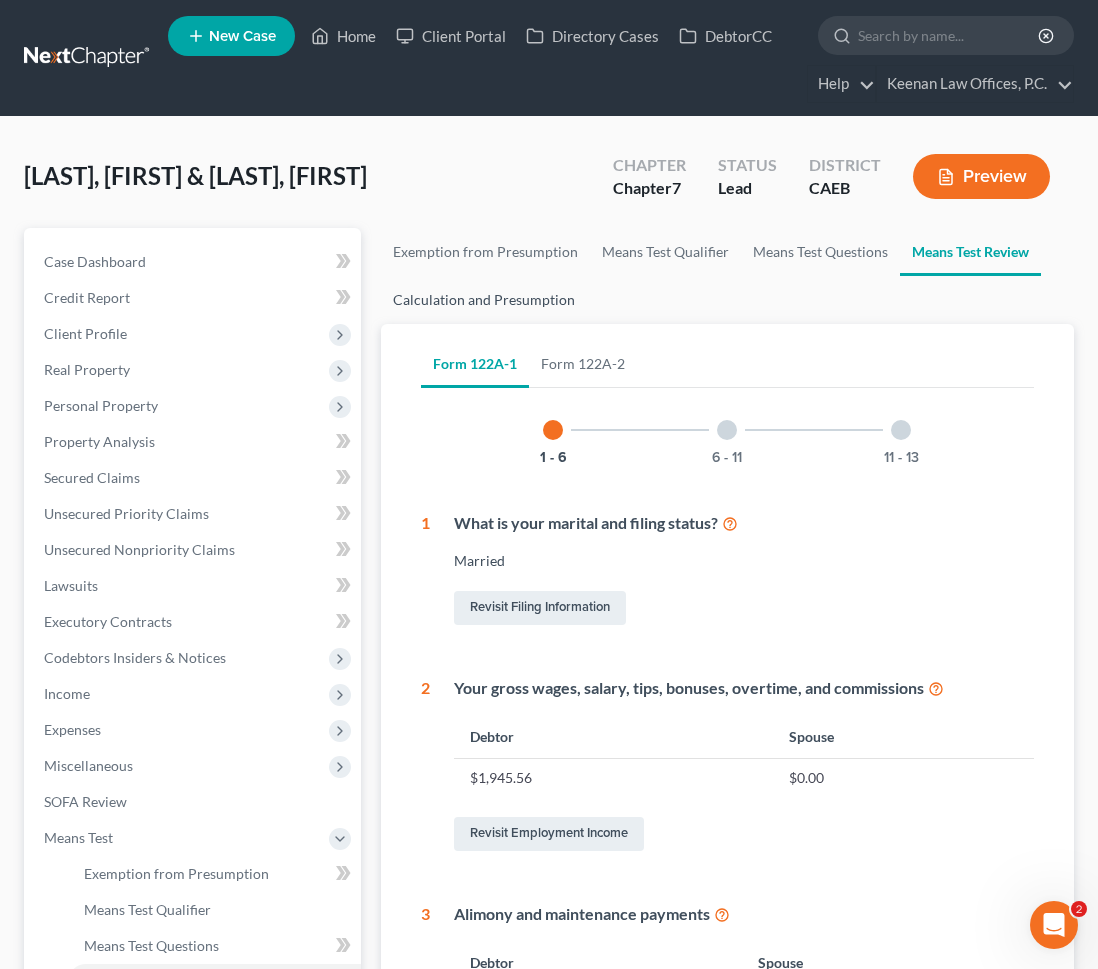 click on "Calculation and Presumption" at bounding box center (484, 300) 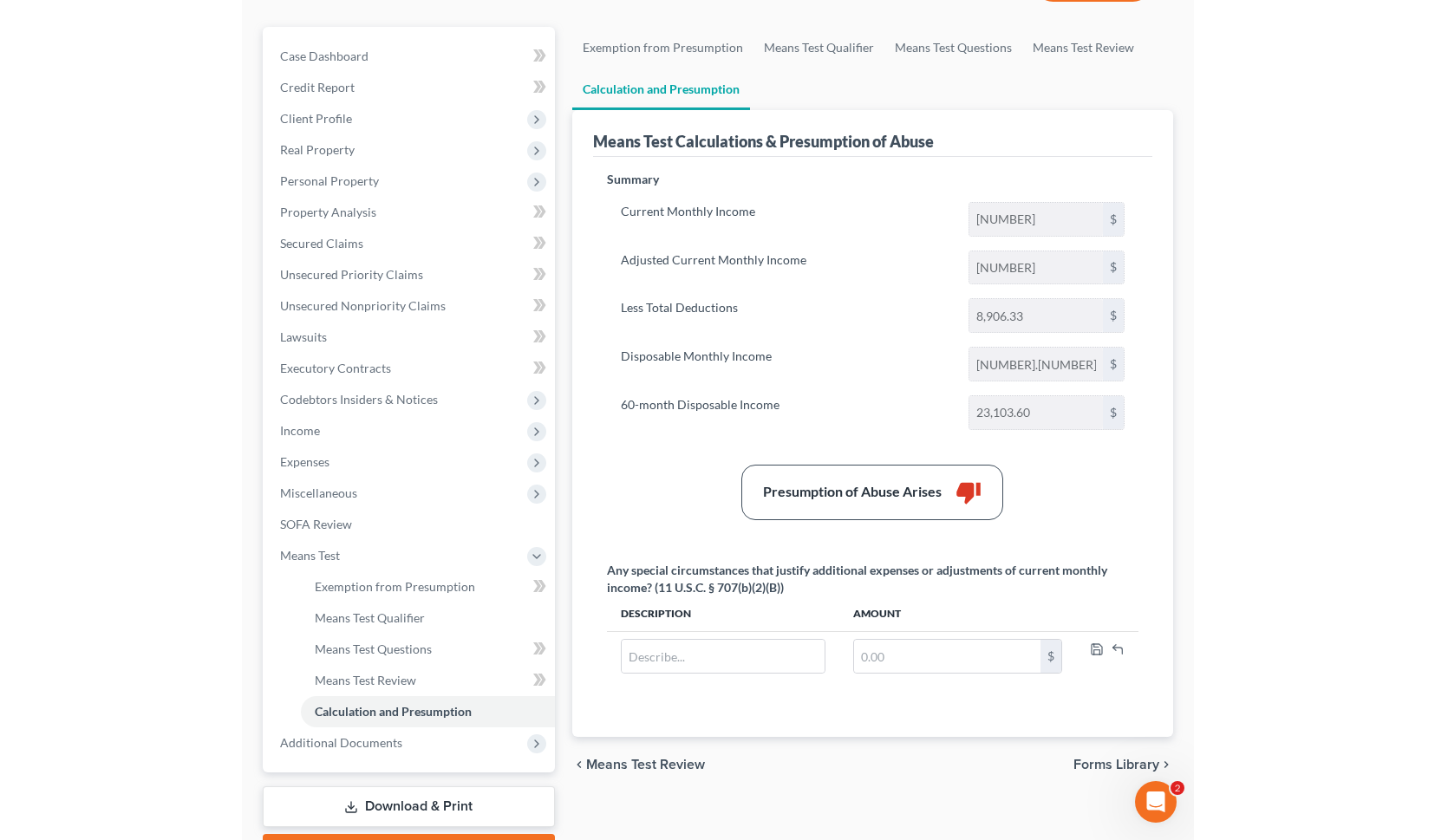 scroll, scrollTop: 0, scrollLeft: 0, axis: both 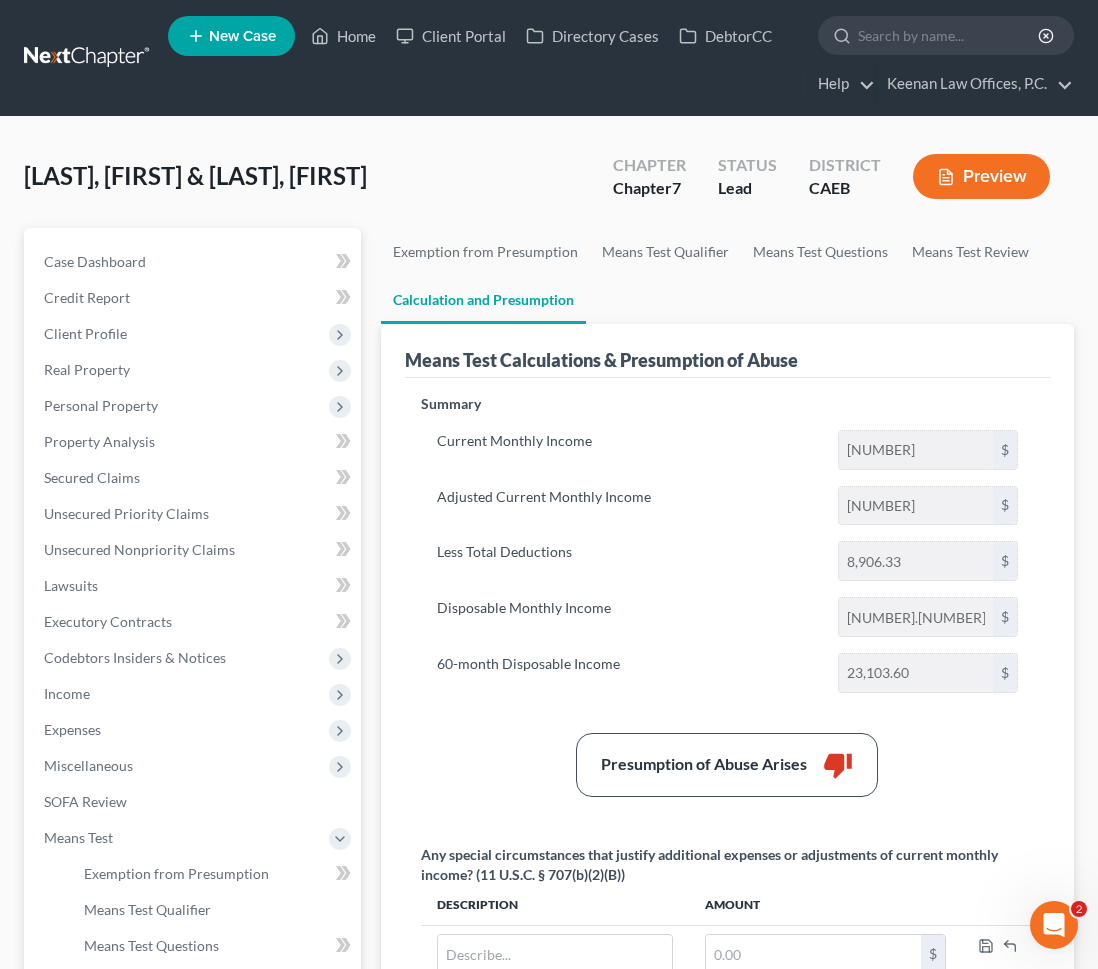 click on "Preview" at bounding box center [981, 176] 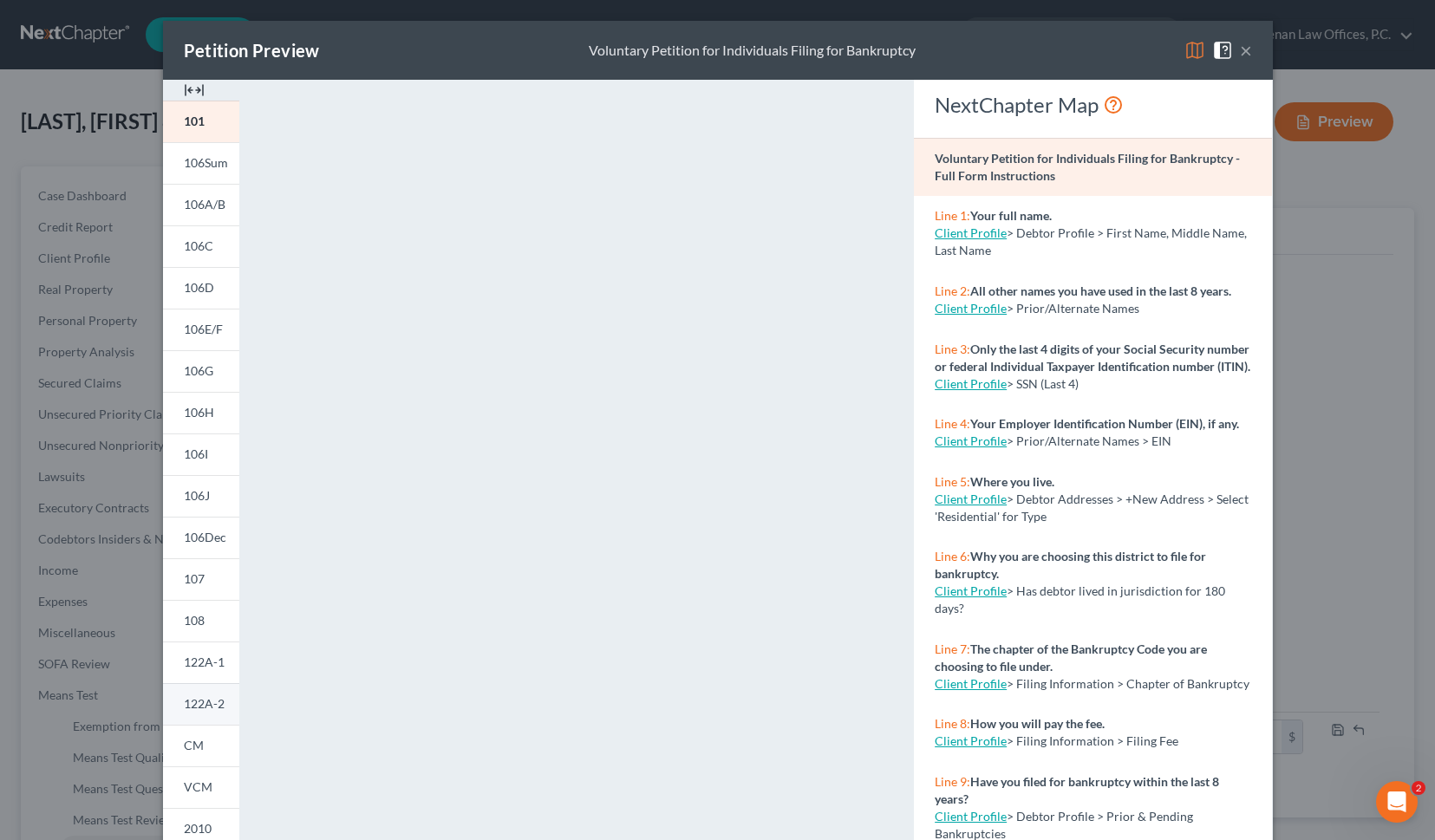 click on "122A-2" at bounding box center [204, 703] 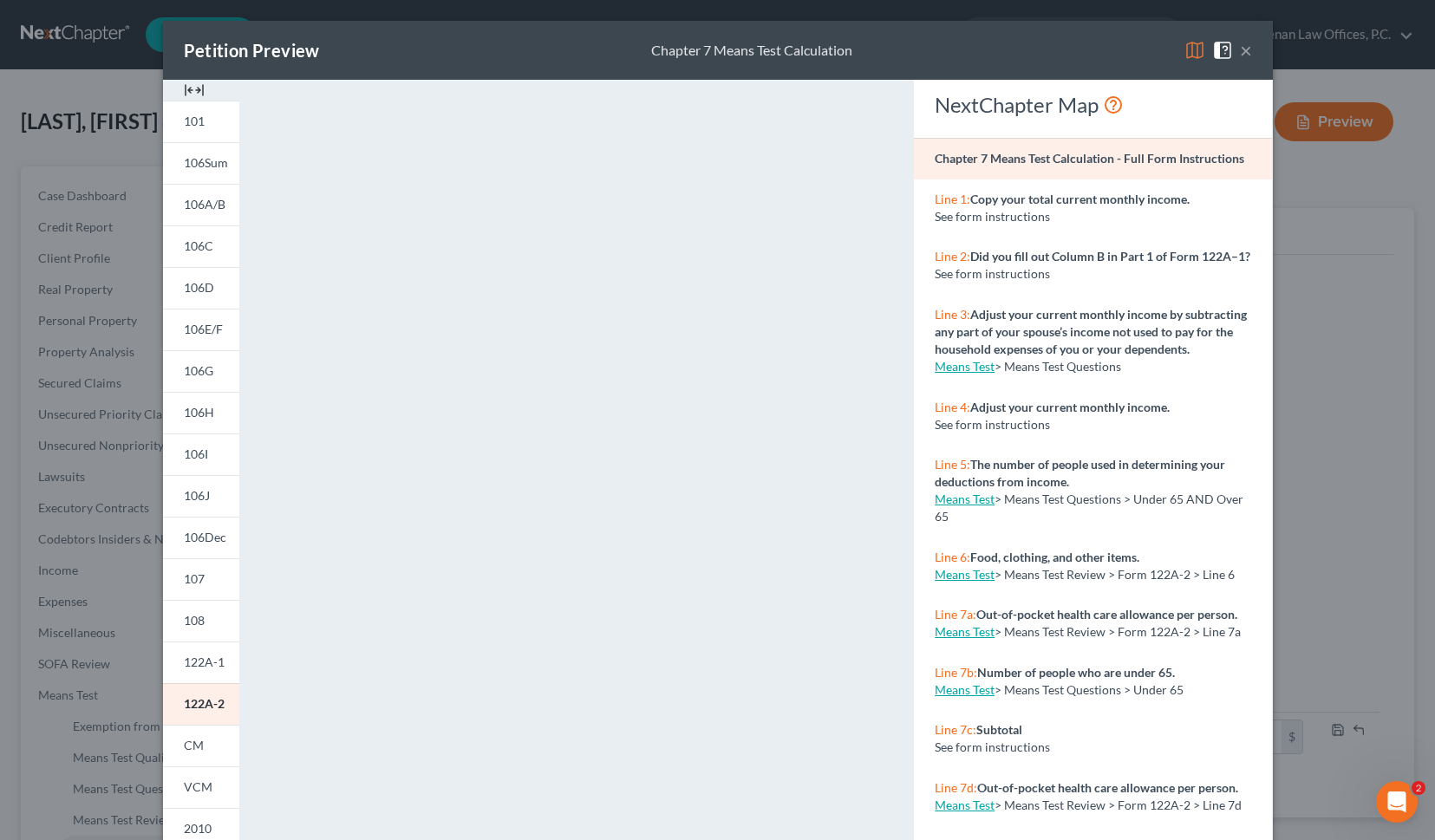 click on "×" at bounding box center [1246, 50] 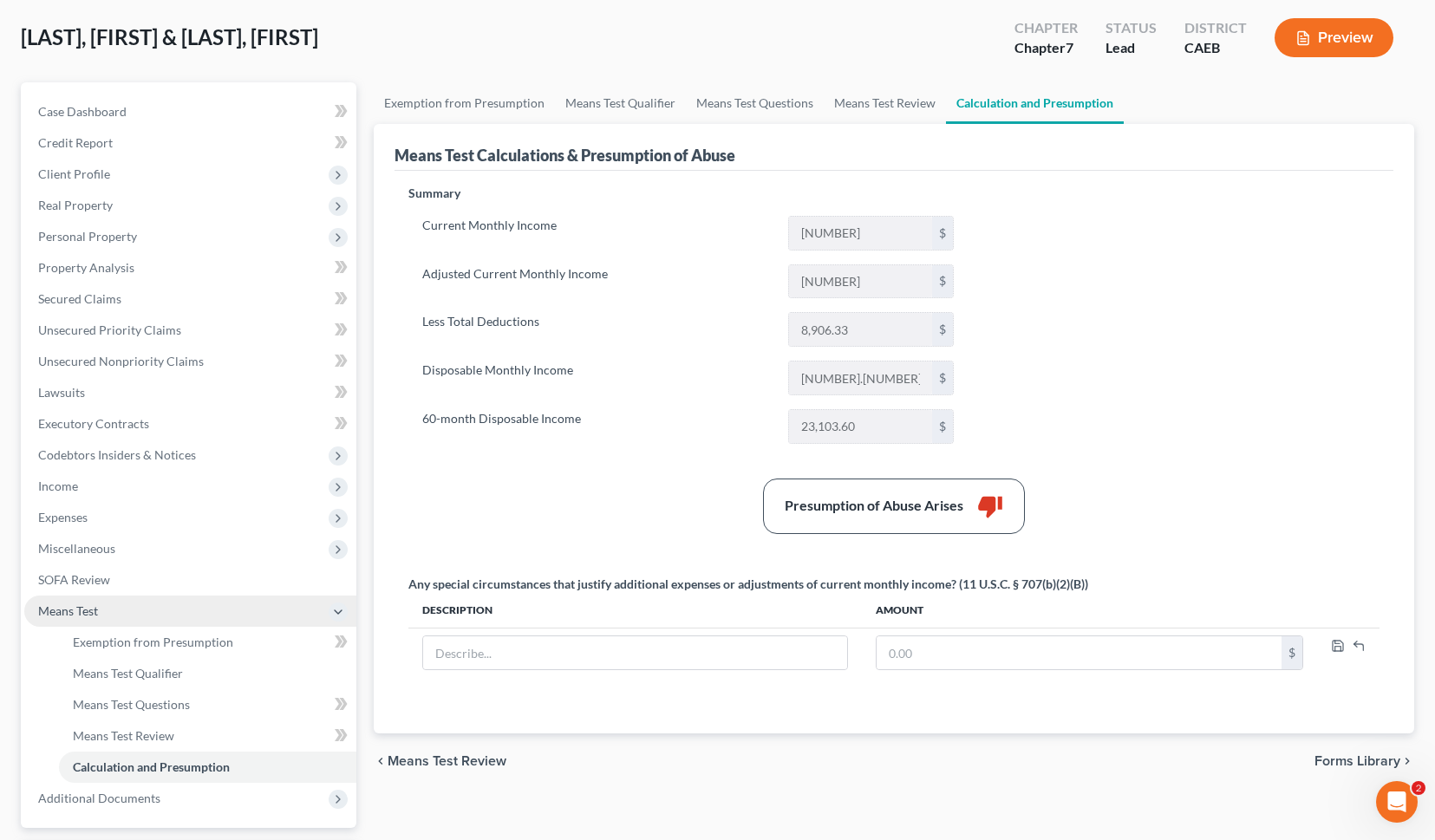 scroll, scrollTop: 92, scrollLeft: 0, axis: vertical 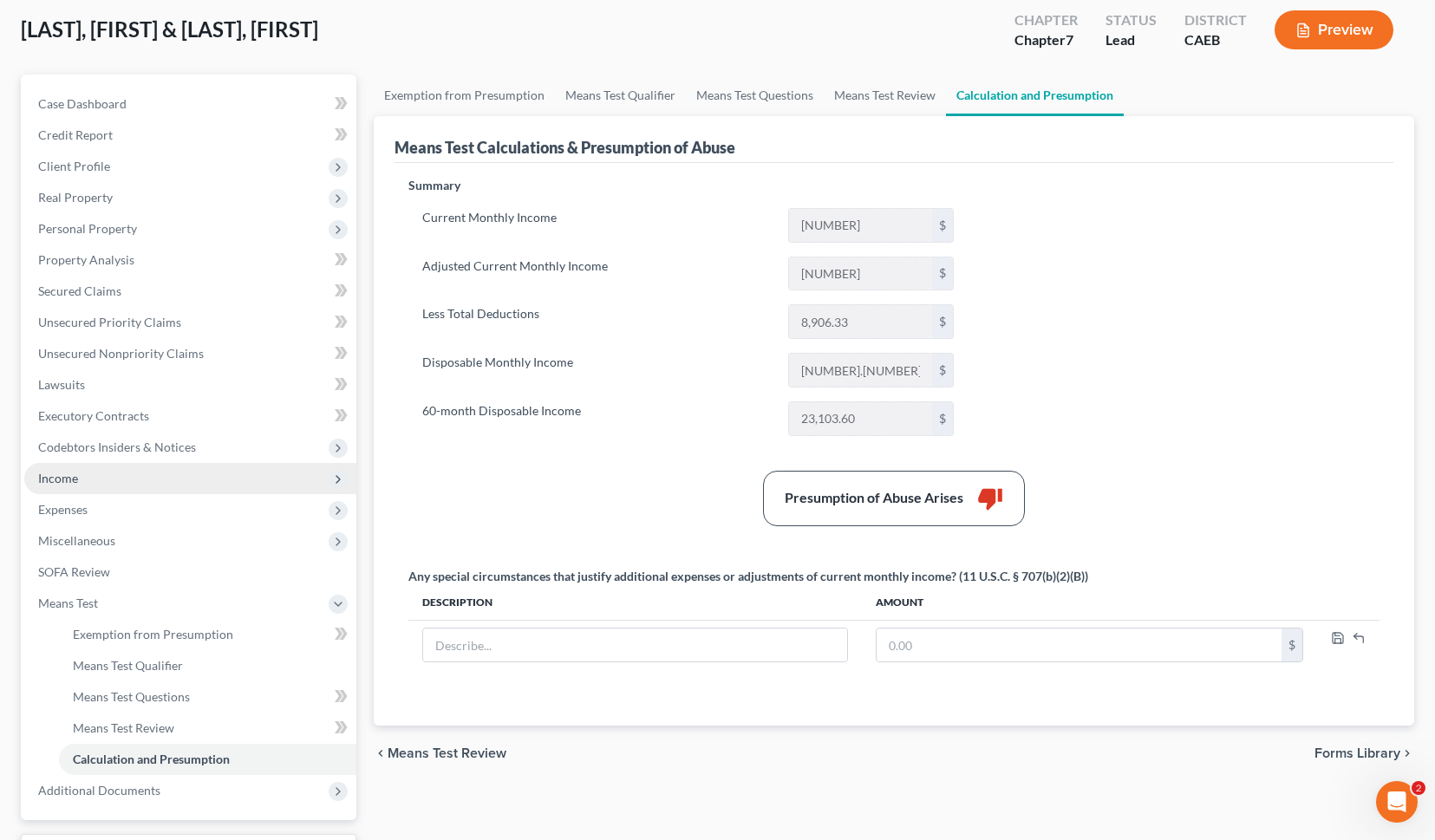 click on "Income" at bounding box center (190, 479) 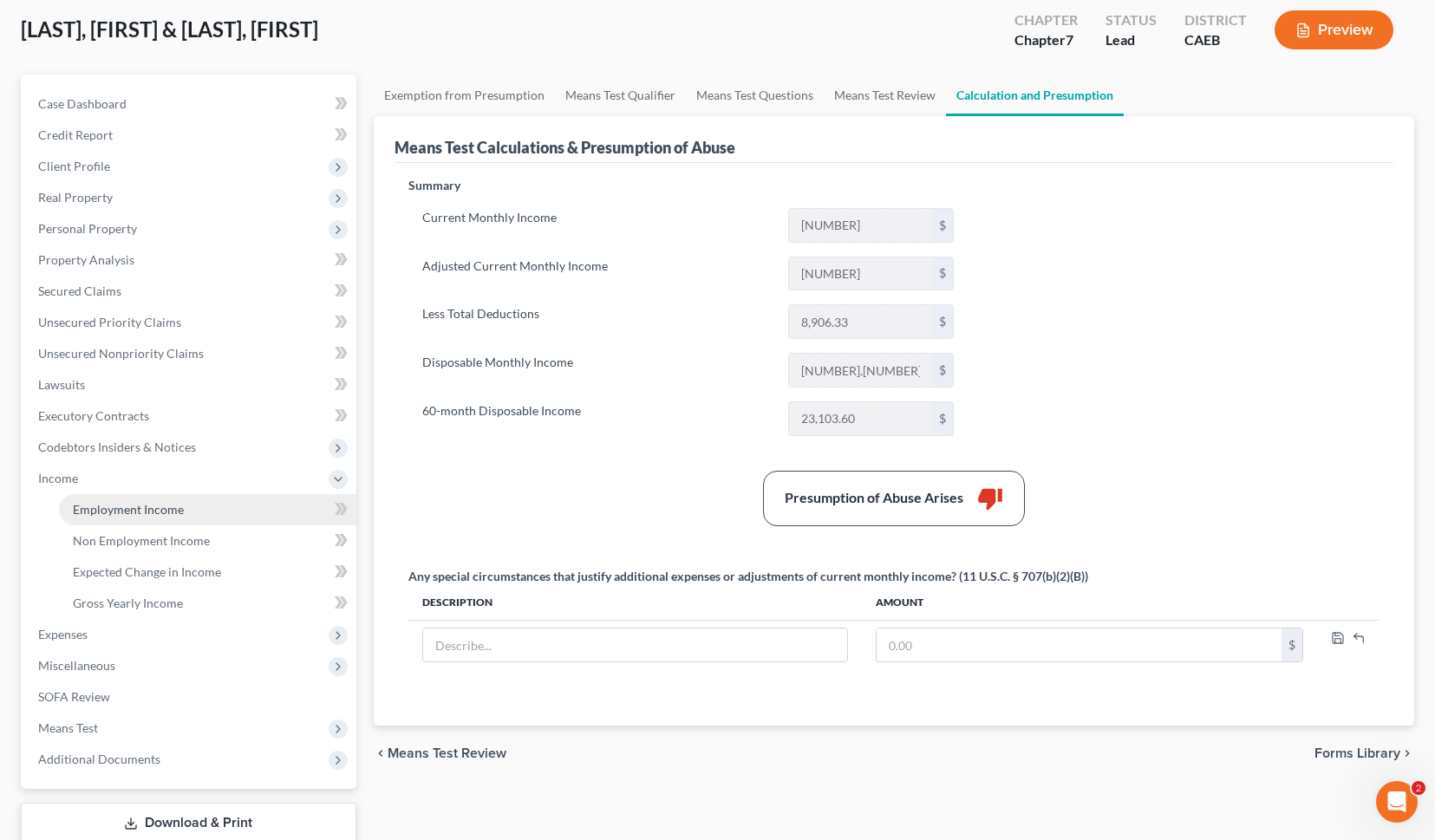 click on "Employment Income" at bounding box center (128, 509) 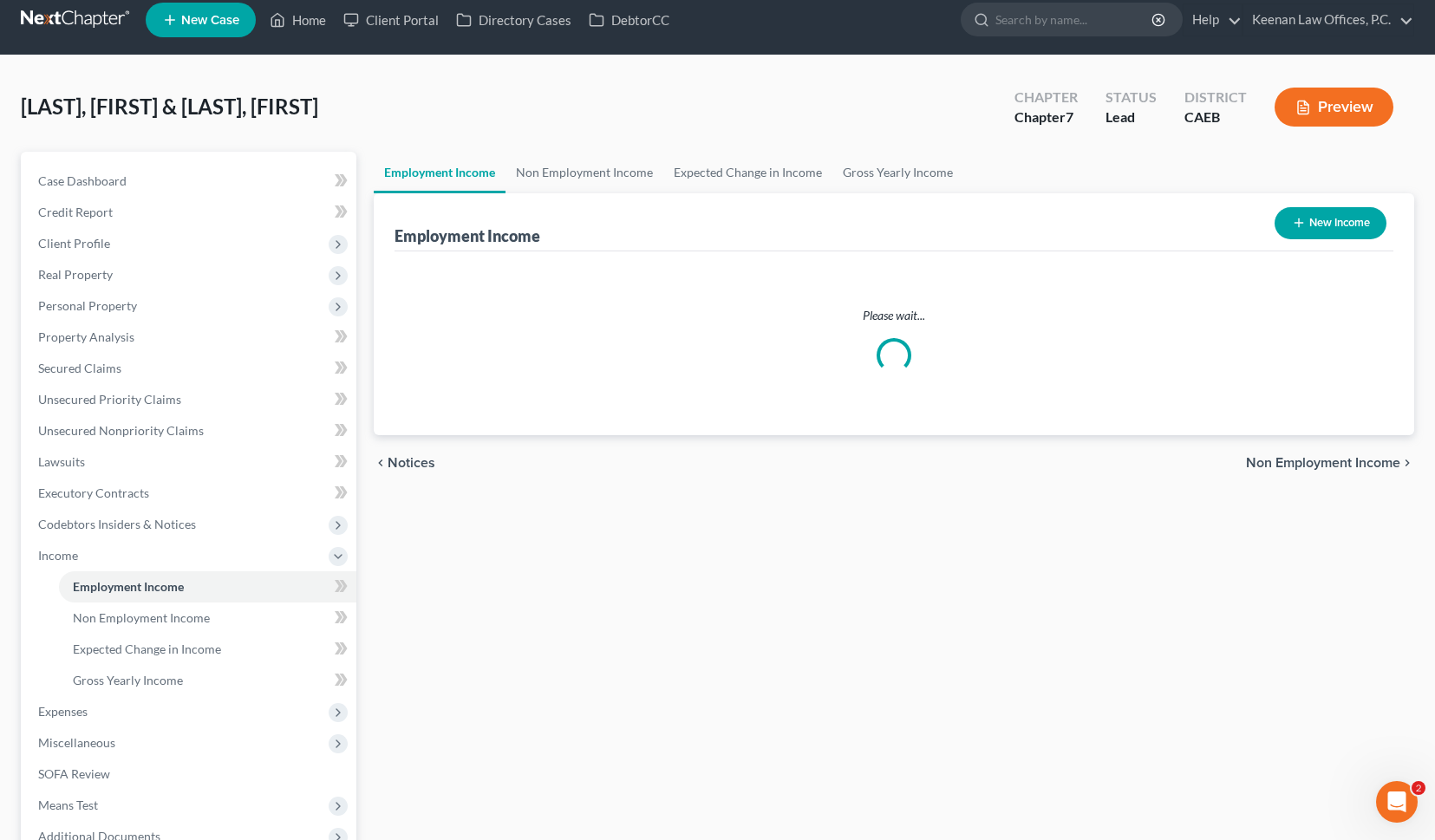 scroll, scrollTop: 0, scrollLeft: 0, axis: both 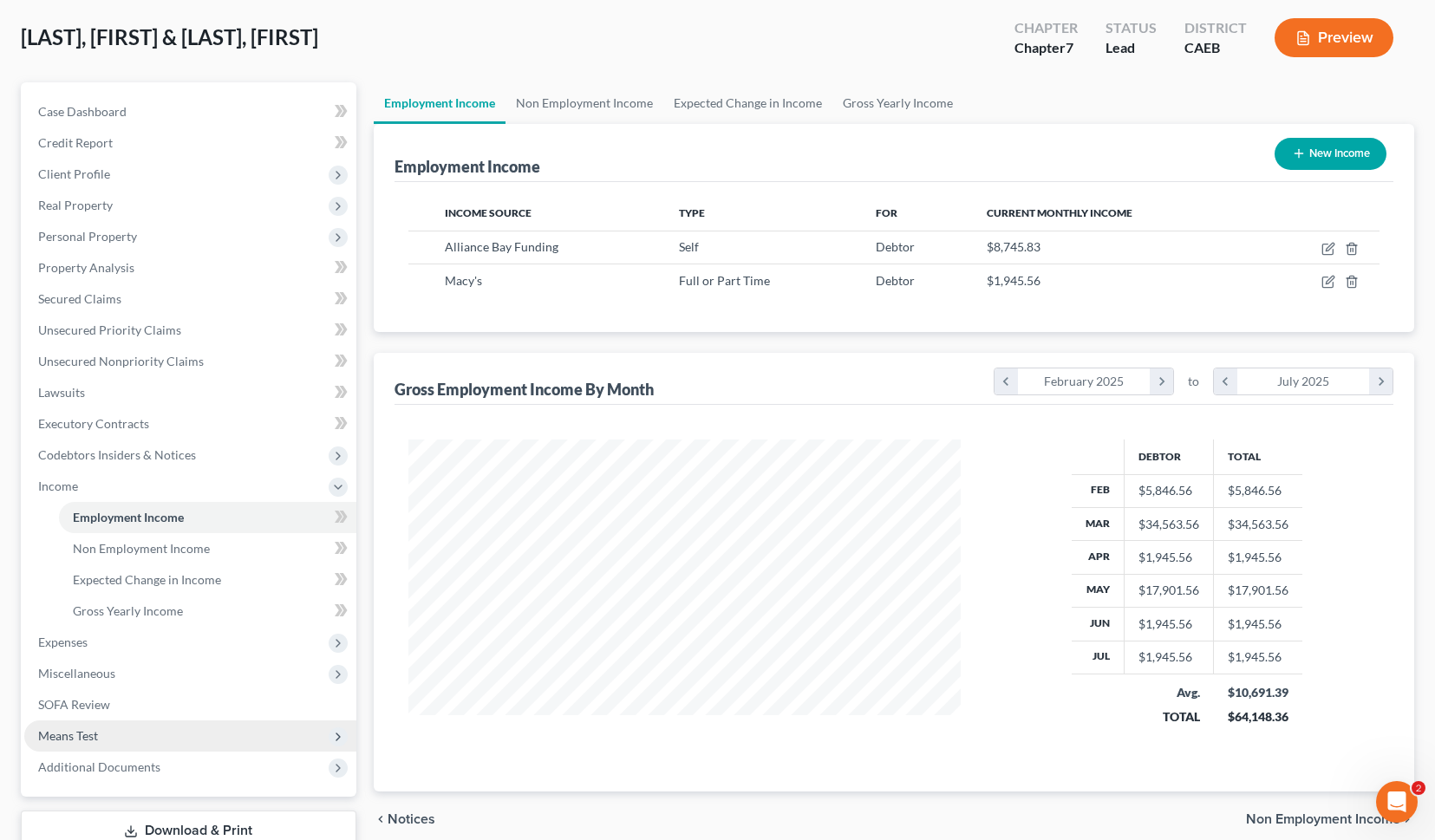 click on "Means Test" at bounding box center (190, 736) 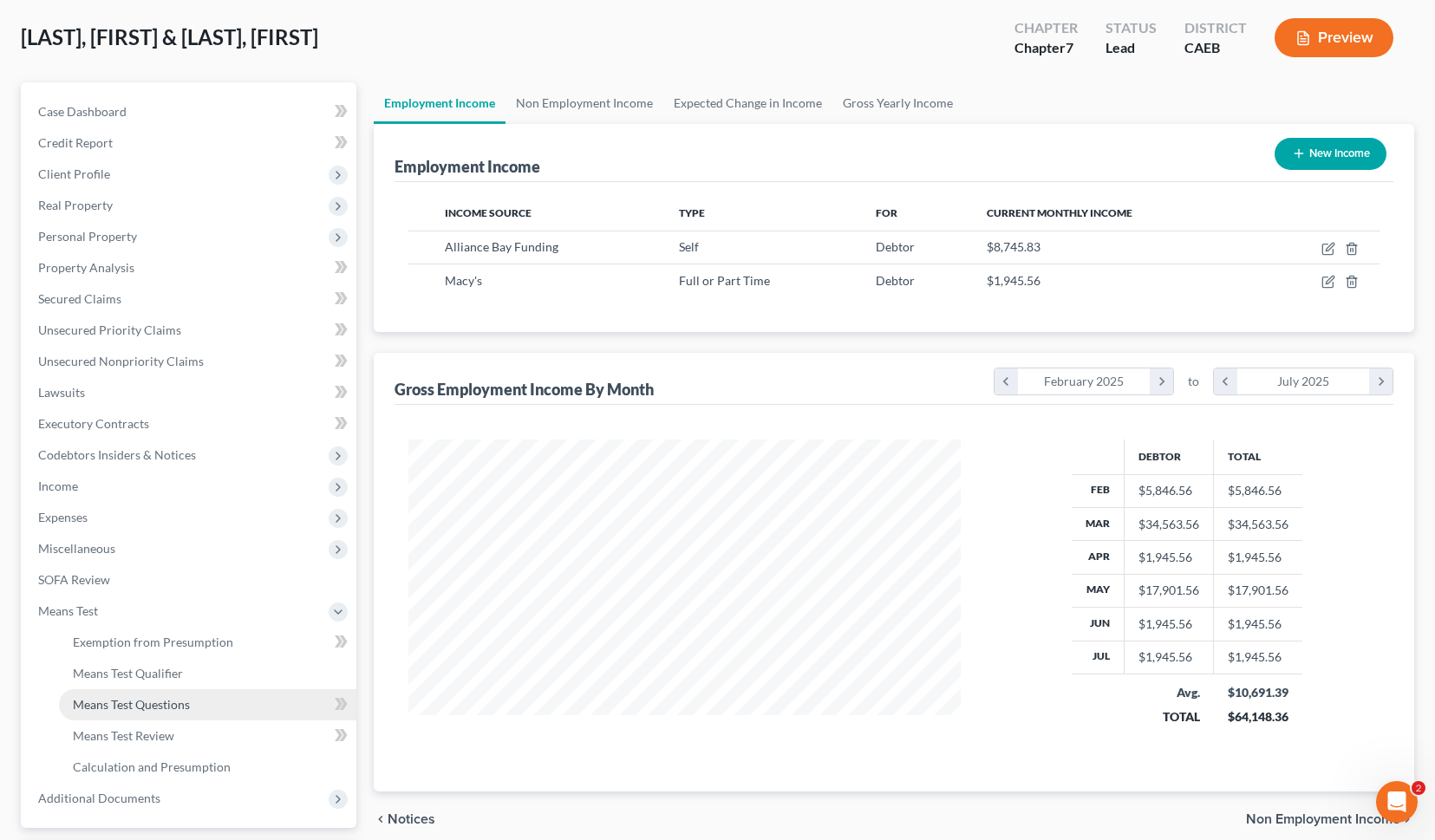click on "Means Test Questions" at bounding box center (207, 705) 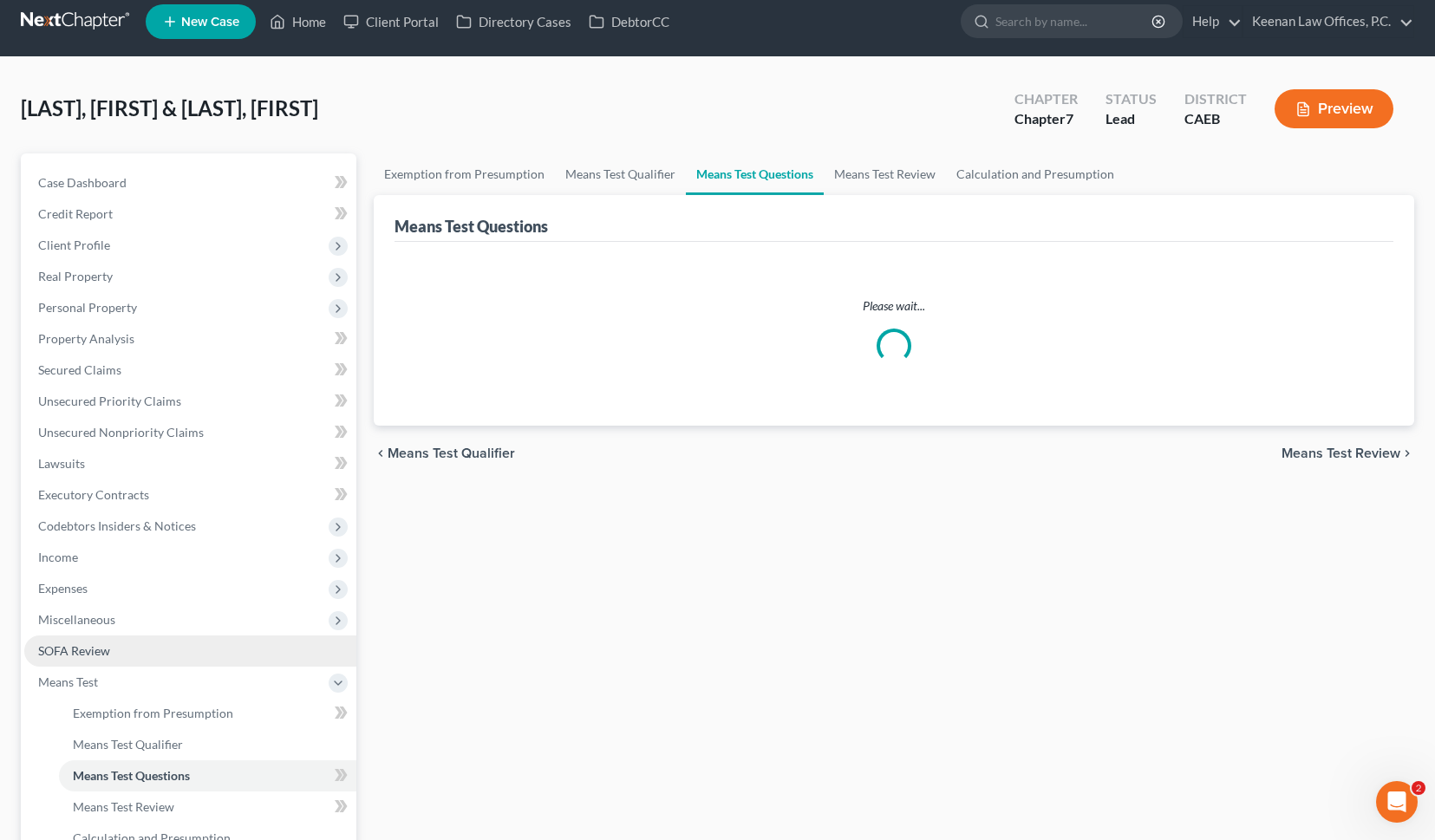 scroll, scrollTop: 0, scrollLeft: 0, axis: both 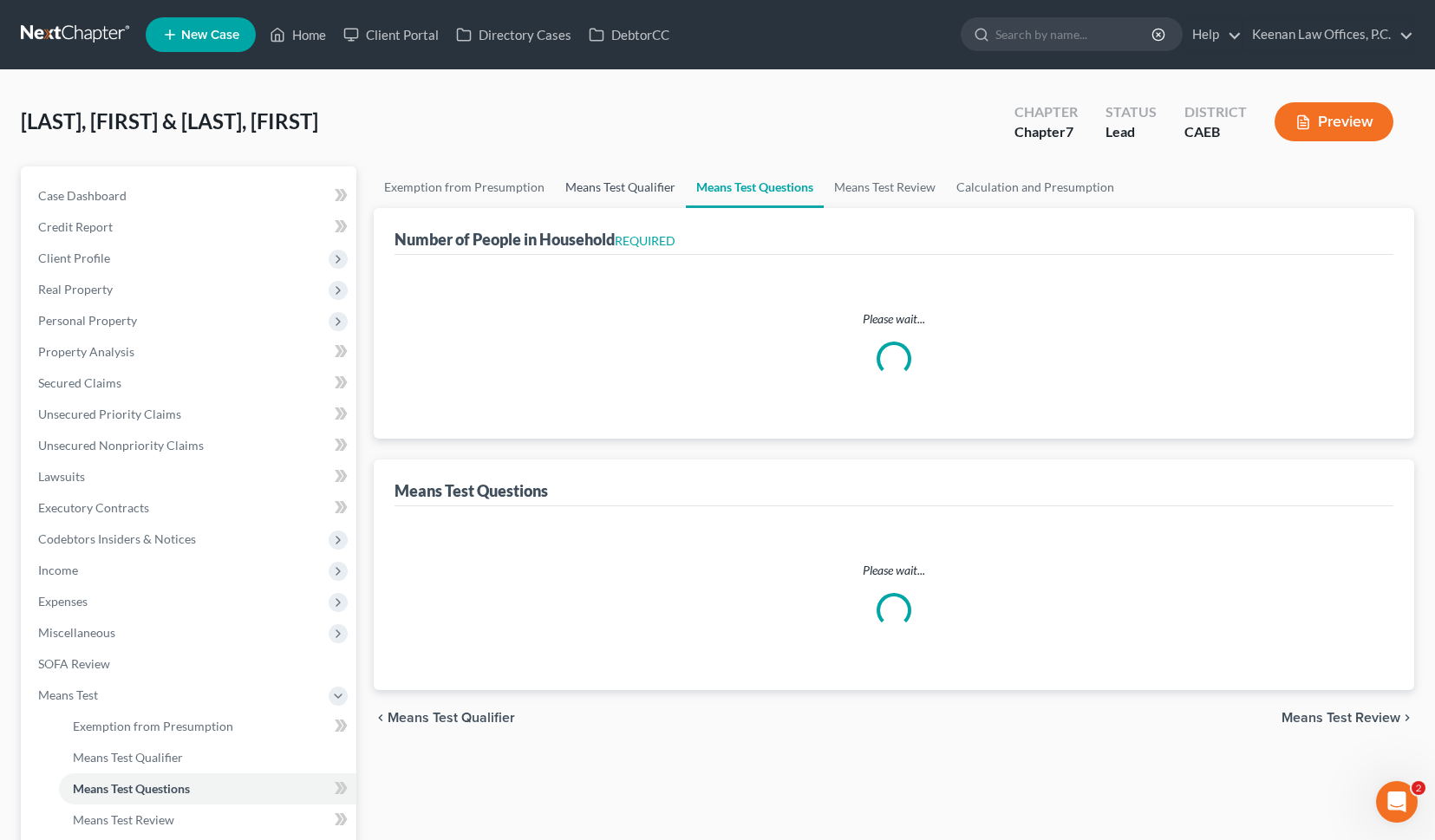 click on "Means Test Qualifier" at bounding box center [620, 187] 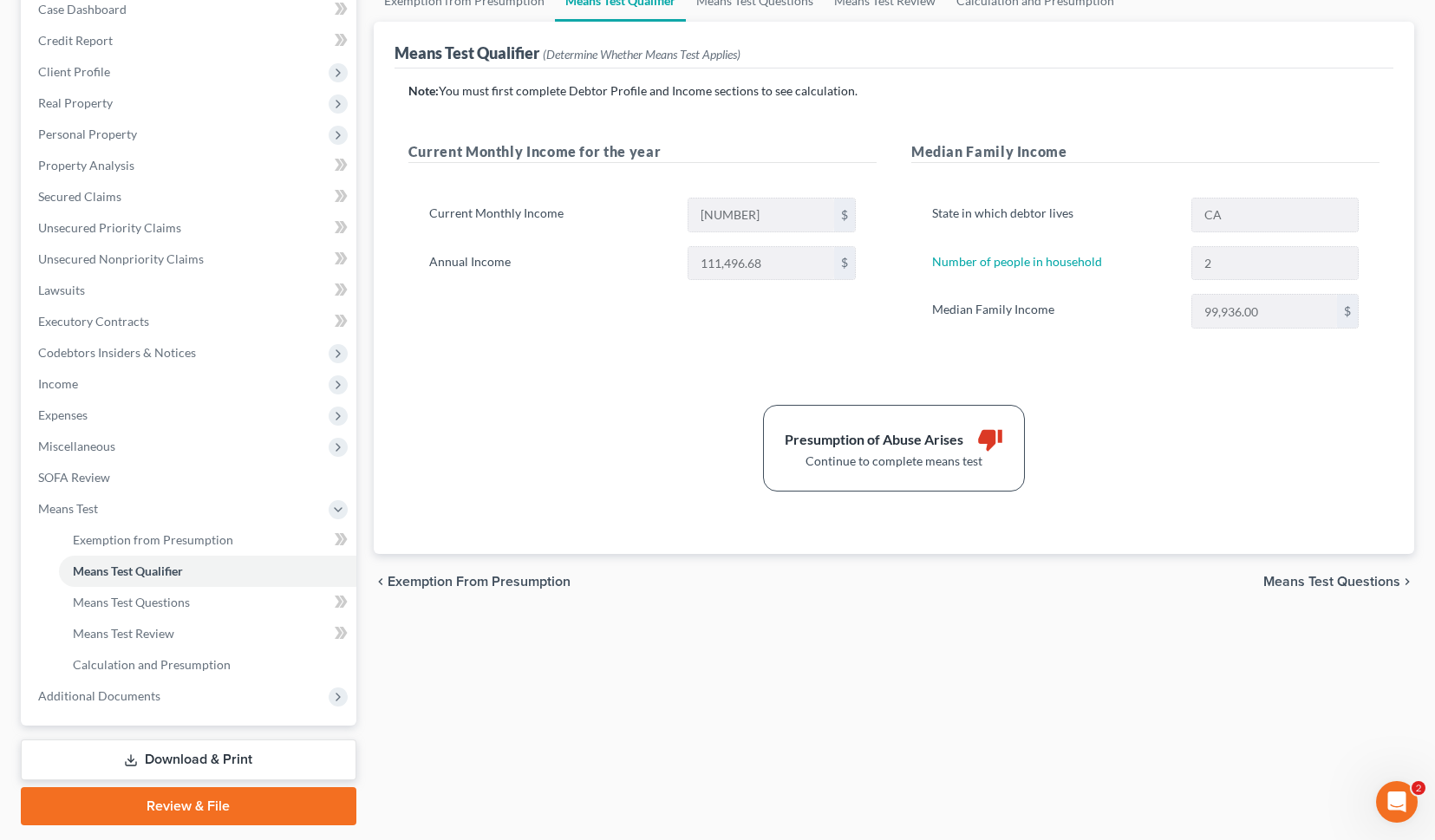 scroll, scrollTop: 231, scrollLeft: 0, axis: vertical 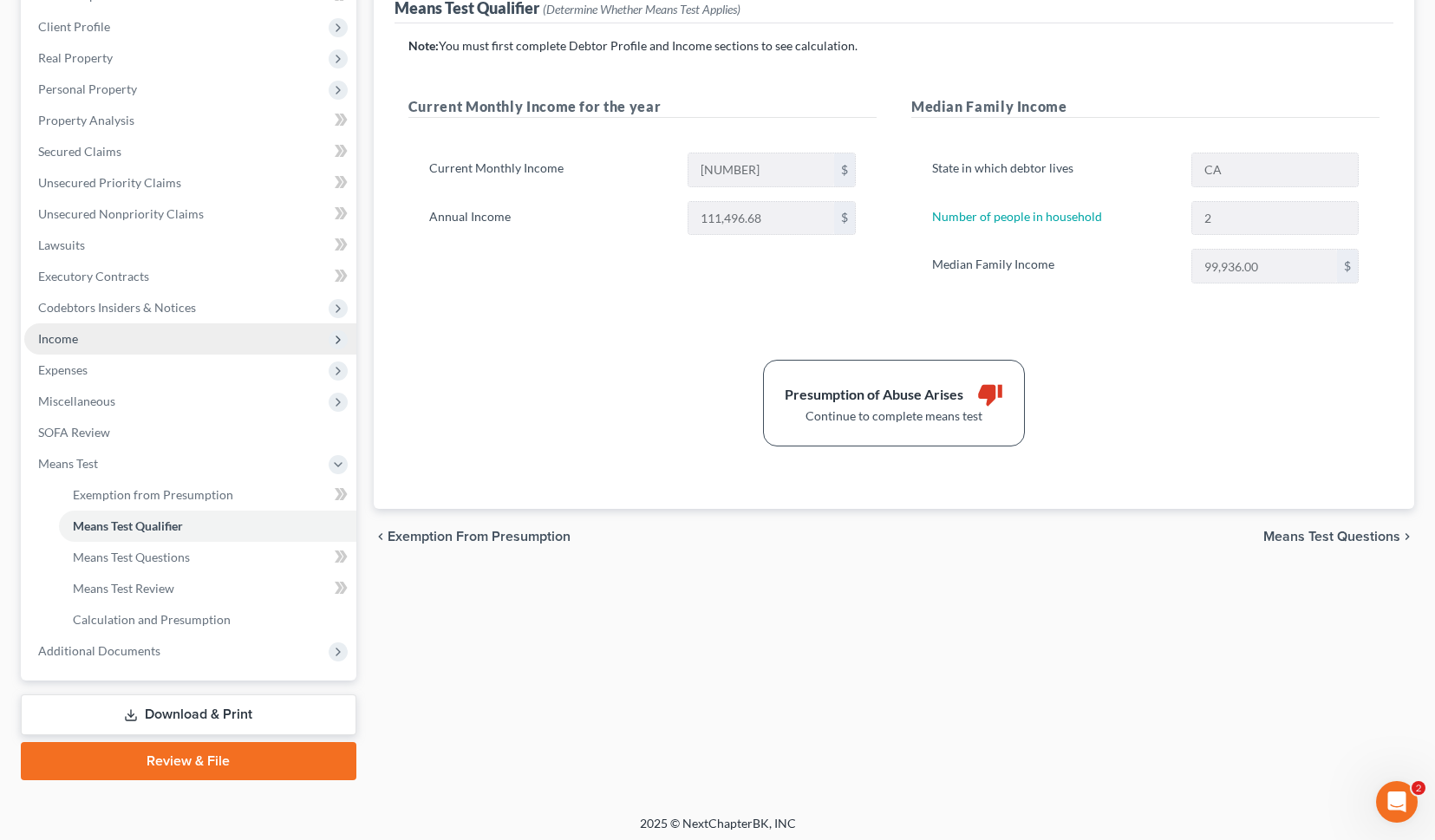 click on "Income" at bounding box center (190, 339) 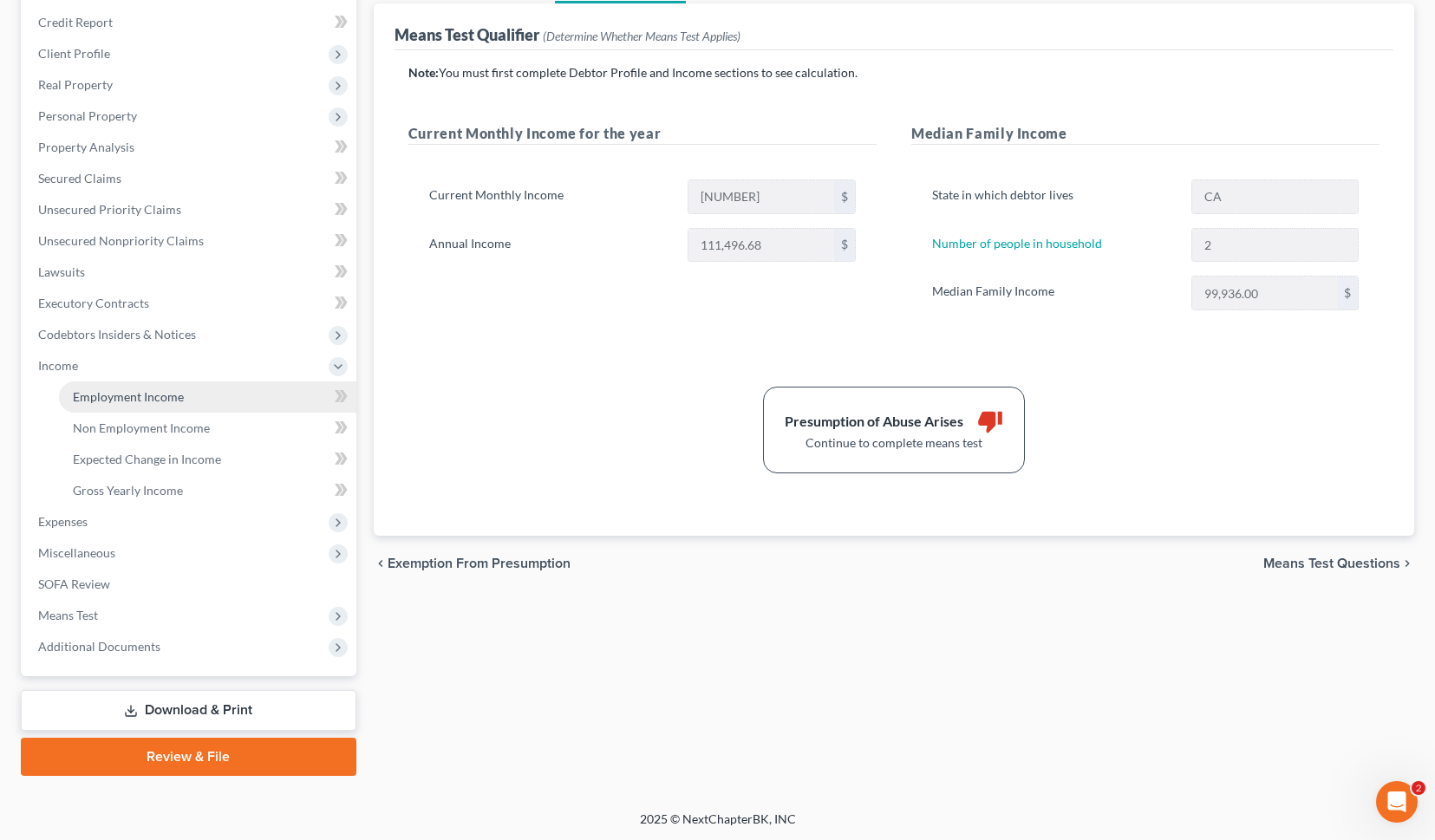 click on "Employment Income" at bounding box center [128, 396] 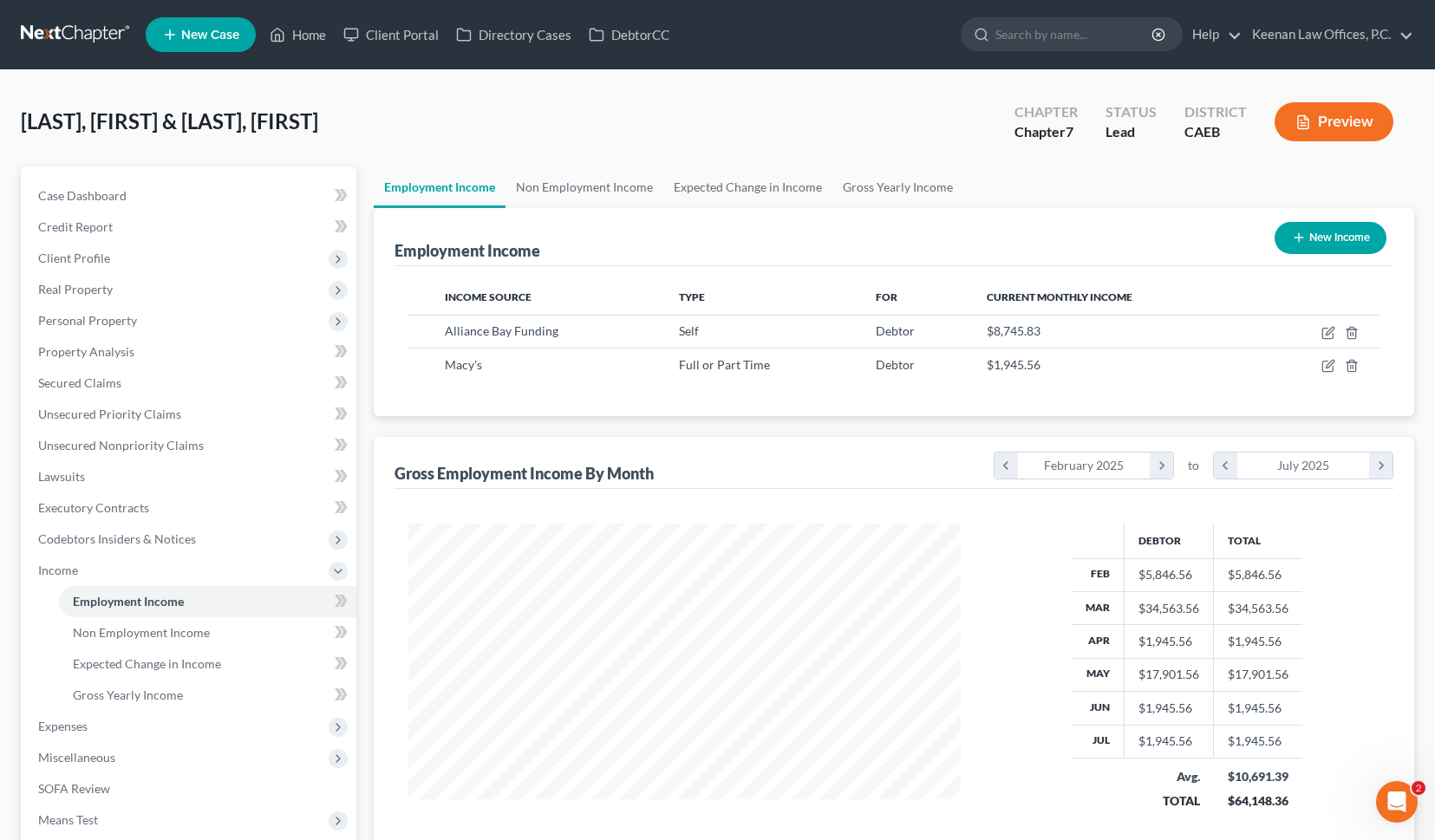 scroll, scrollTop: 0, scrollLeft: 0, axis: both 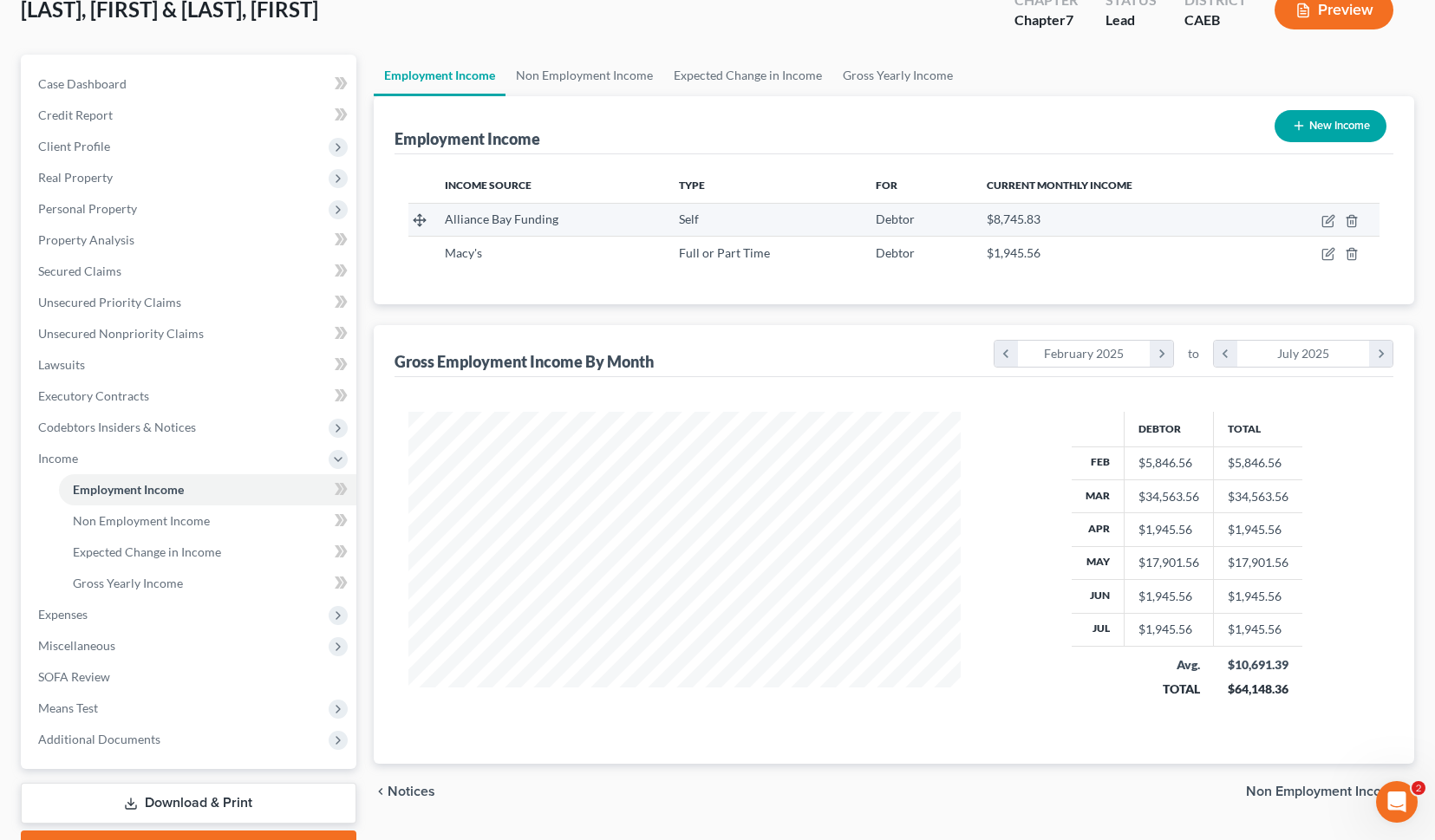 click at bounding box center [1320, 219] 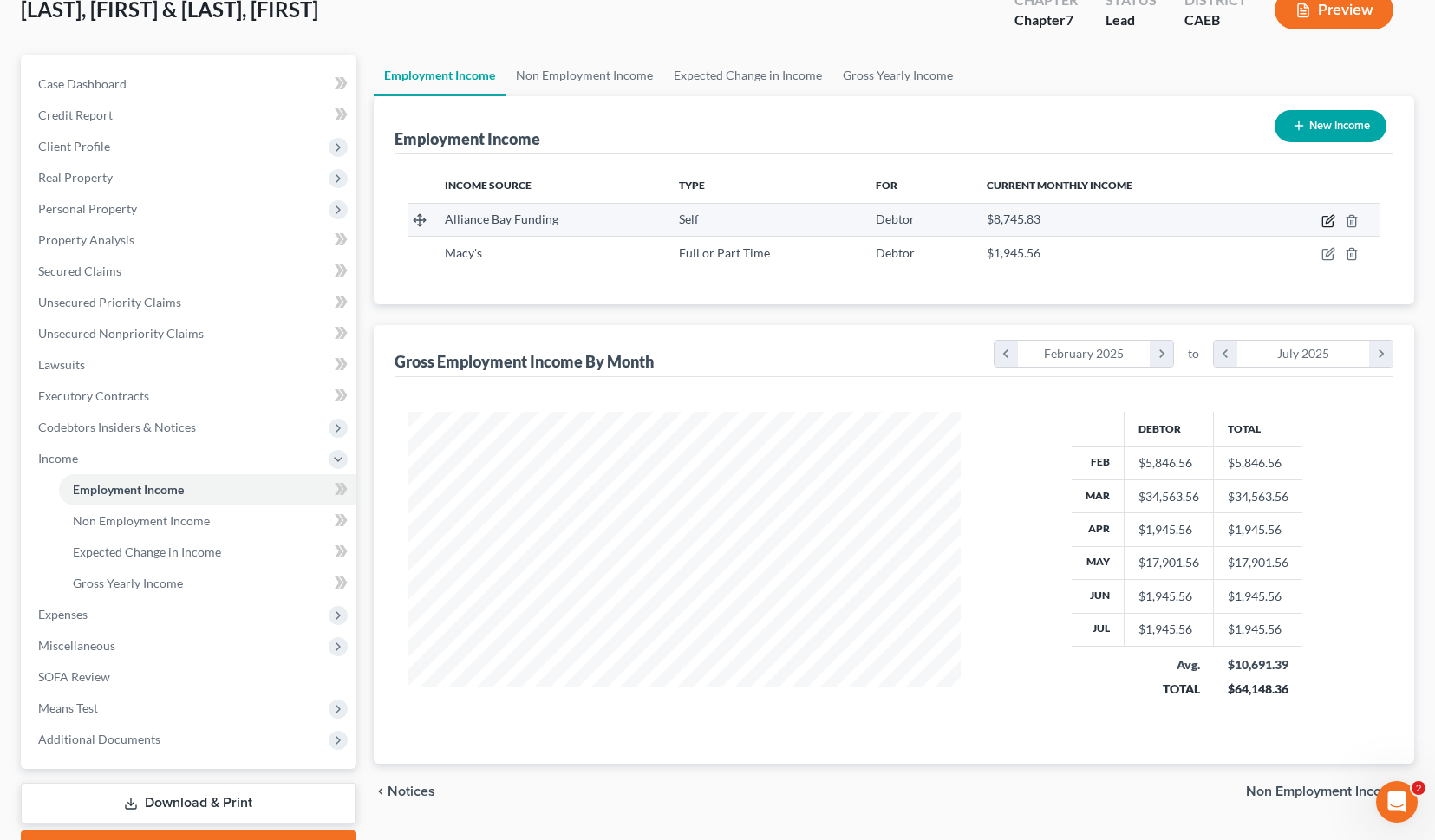 click 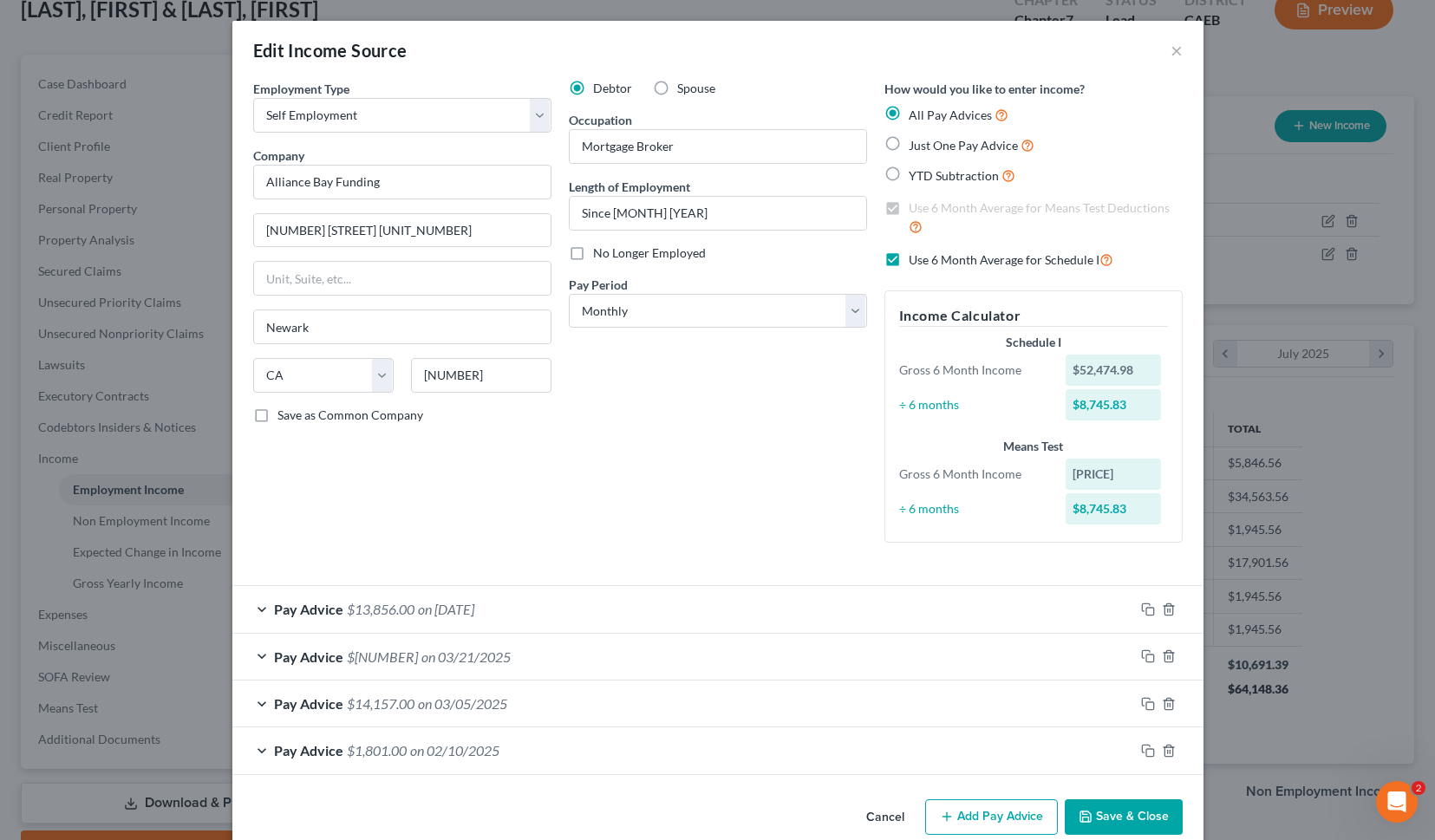 click on "Pay Advice $13,856.00 on [DATE]" at bounding box center [683, 609] 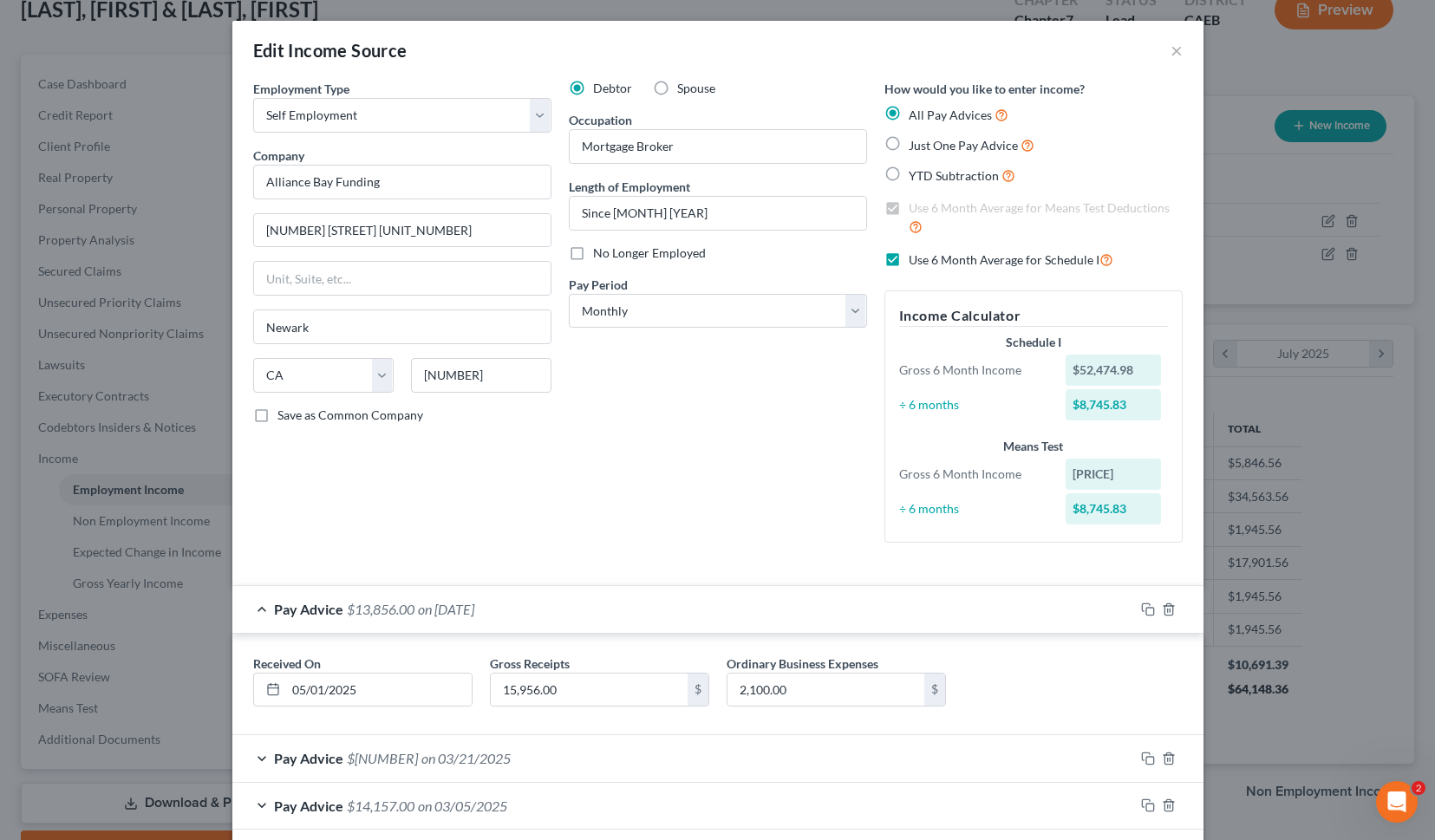 click on "Pay Advice $13,856.00 on [DATE]" at bounding box center [683, 609] 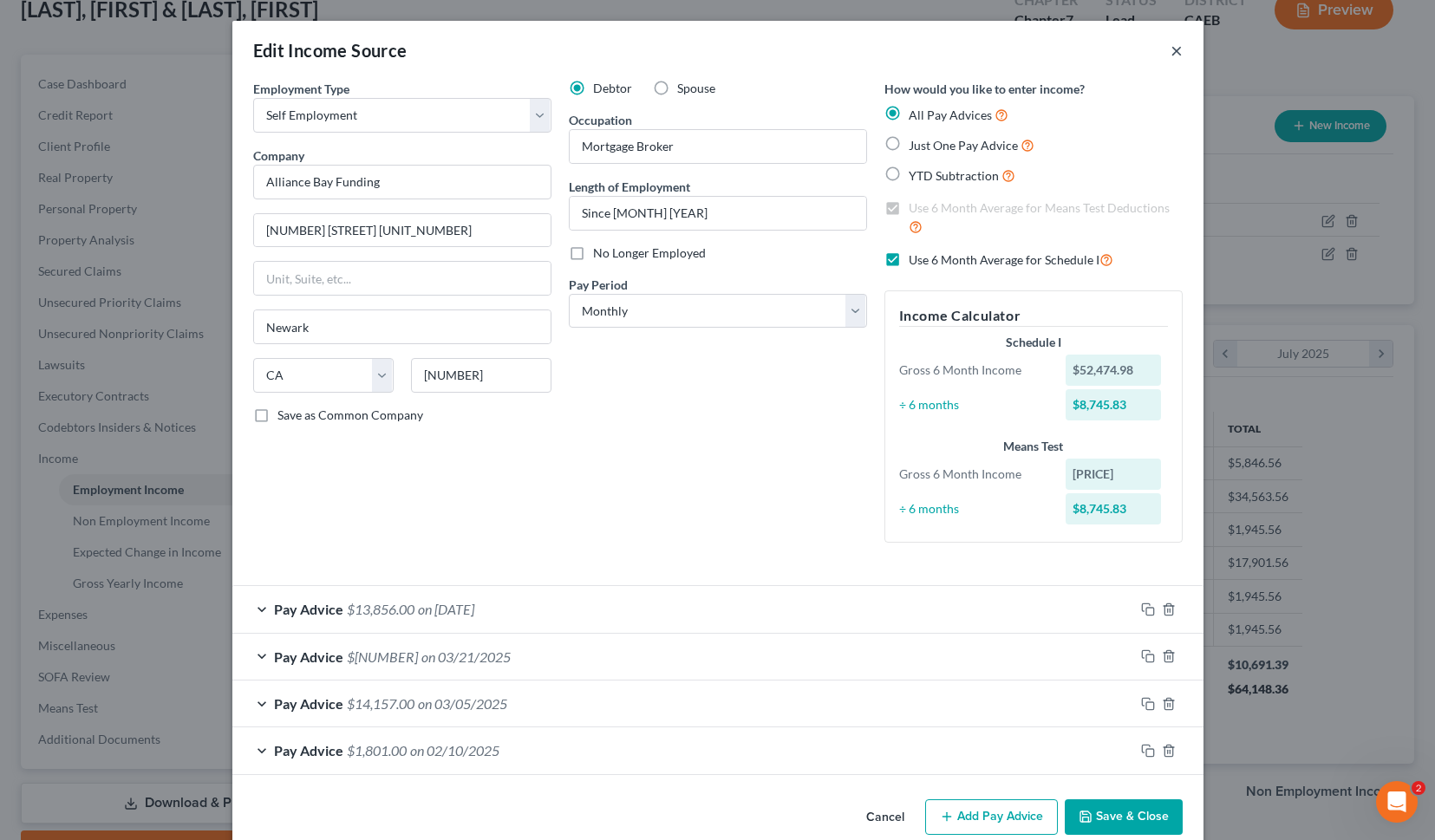 click on "×" at bounding box center [1177, 50] 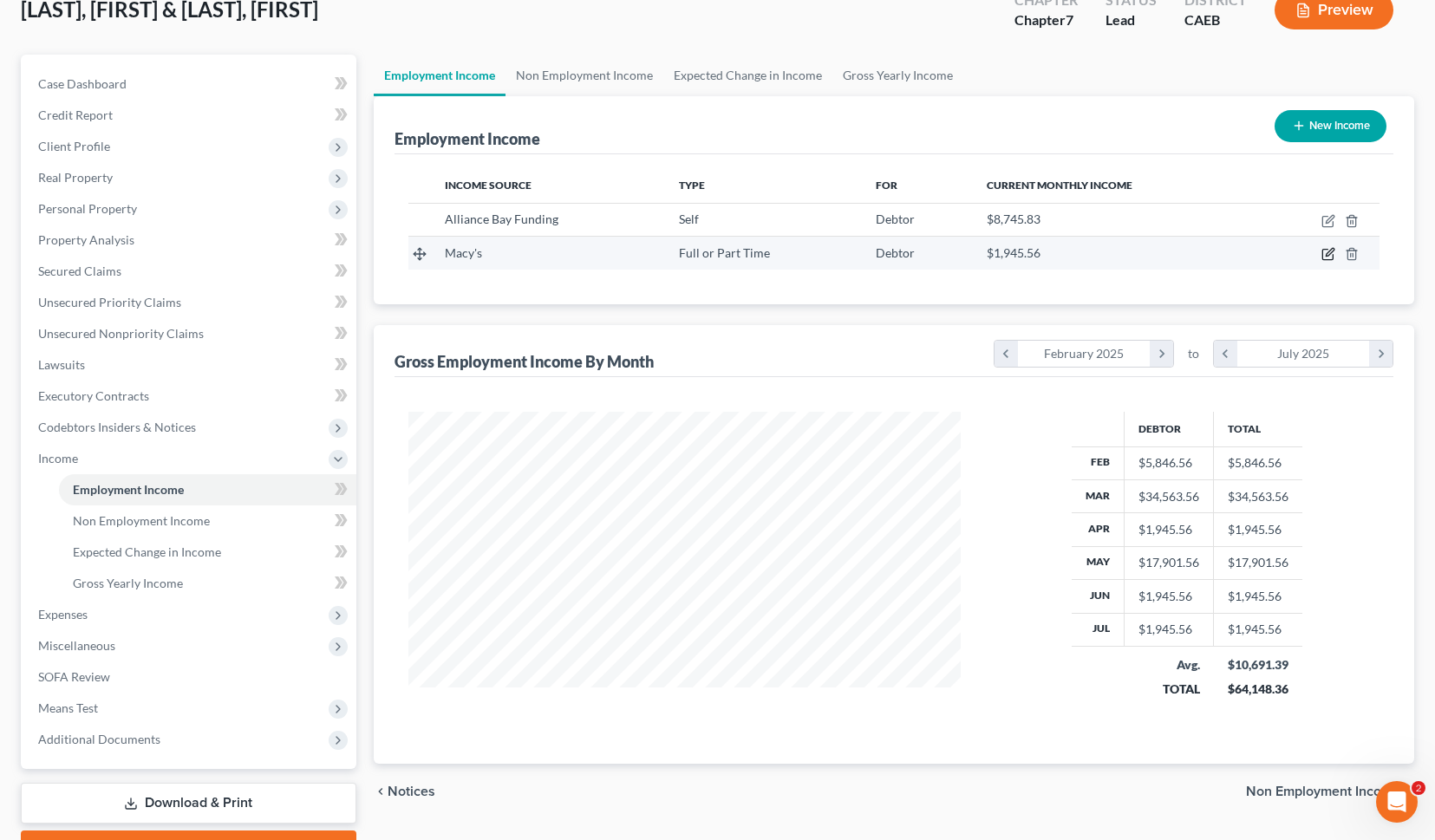 click 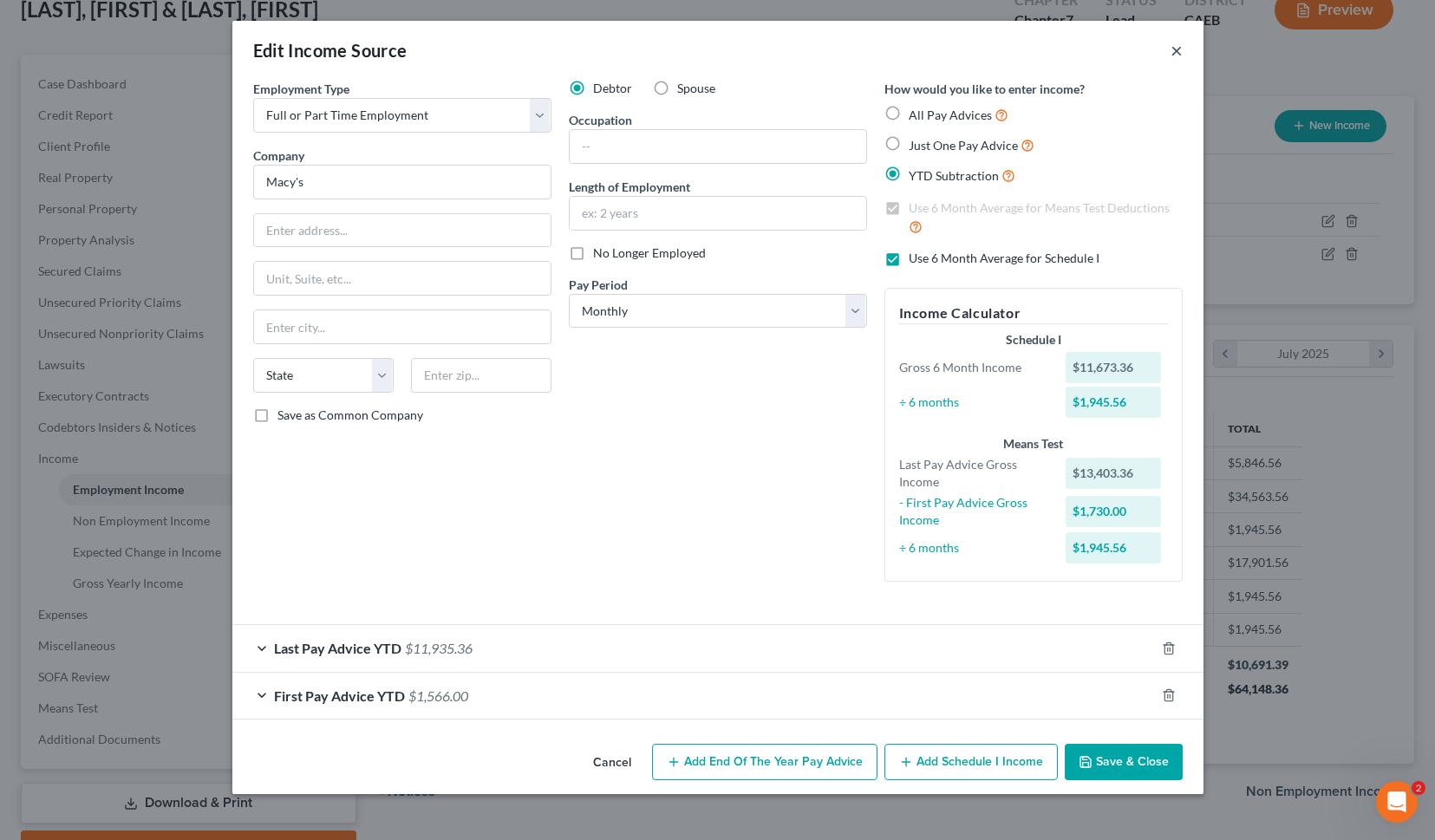 click on "×" at bounding box center (1177, 50) 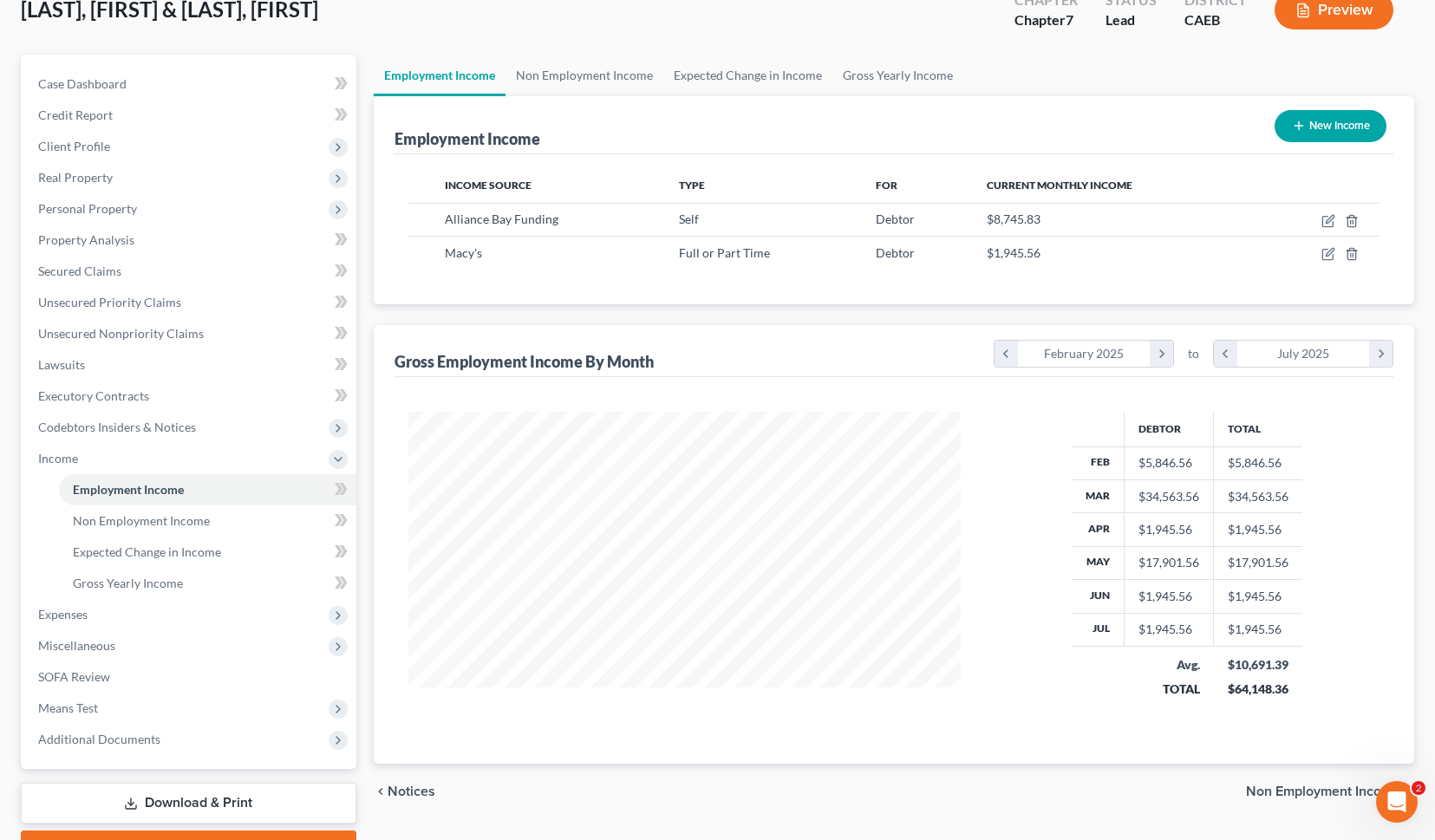click on "Preview" at bounding box center (1334, 10) 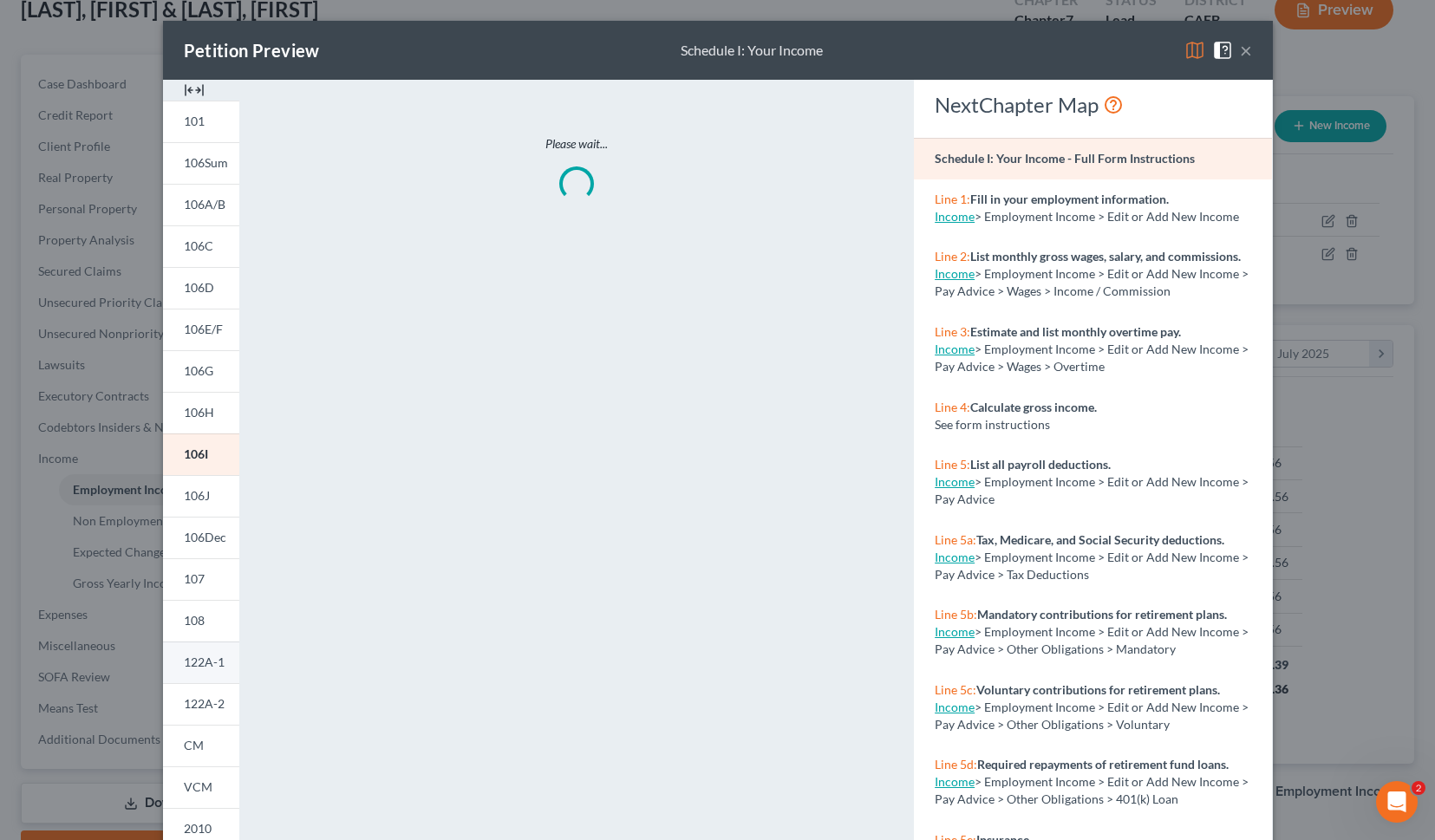 click on "122A-1" at bounding box center (204, 661) 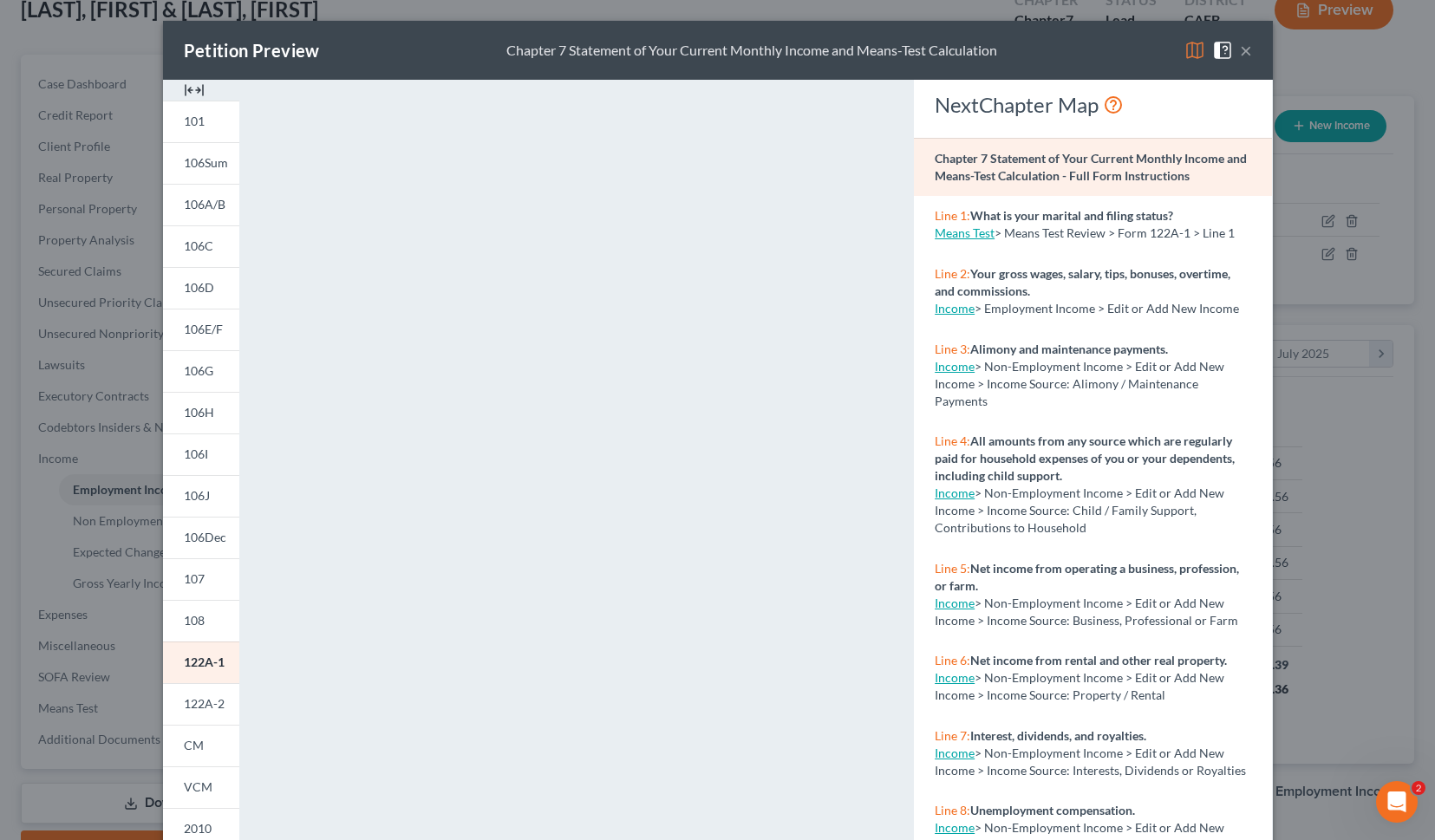 click on "×" at bounding box center (1246, 50) 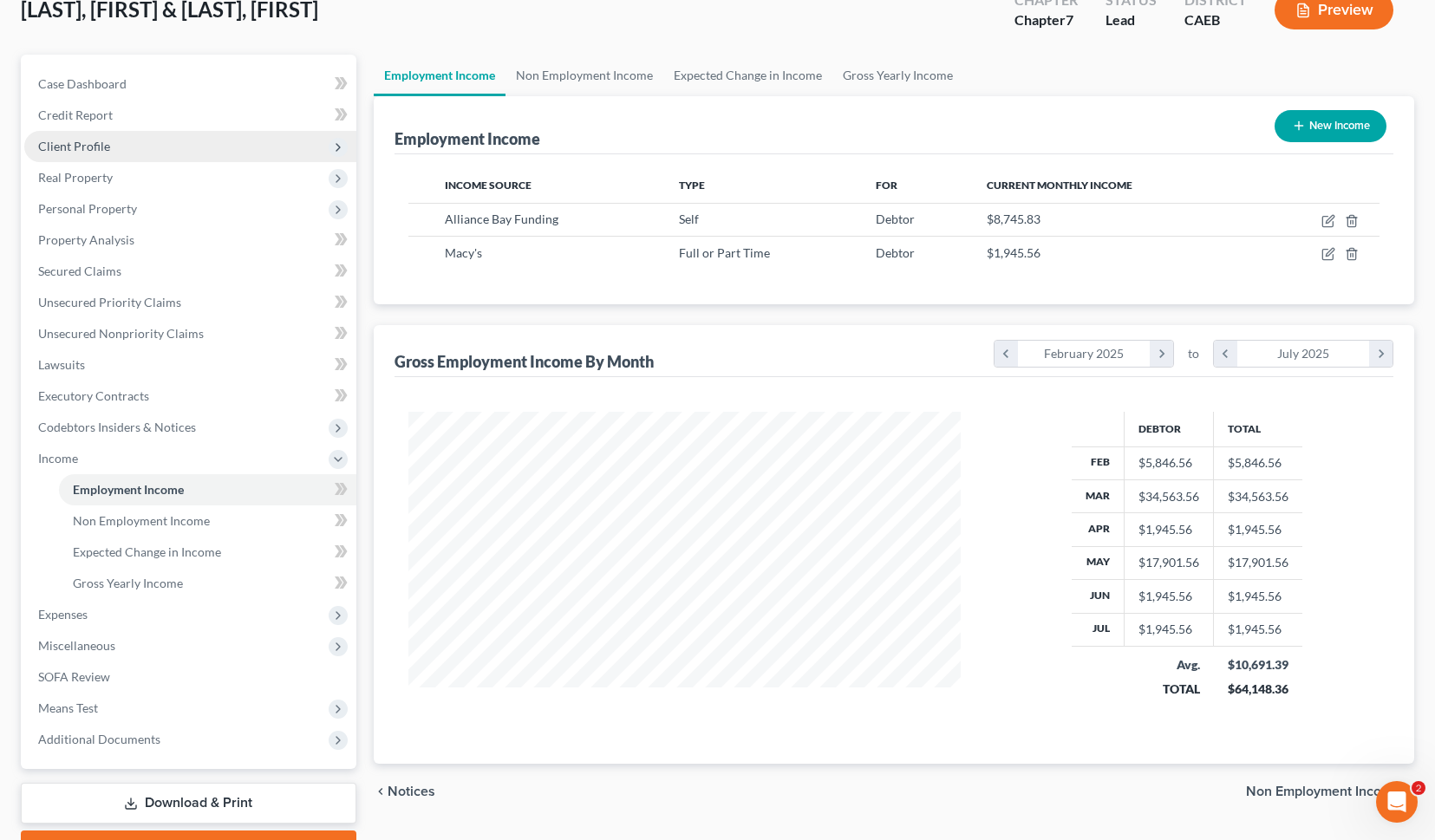 click on "Client Profile" at bounding box center [190, 147] 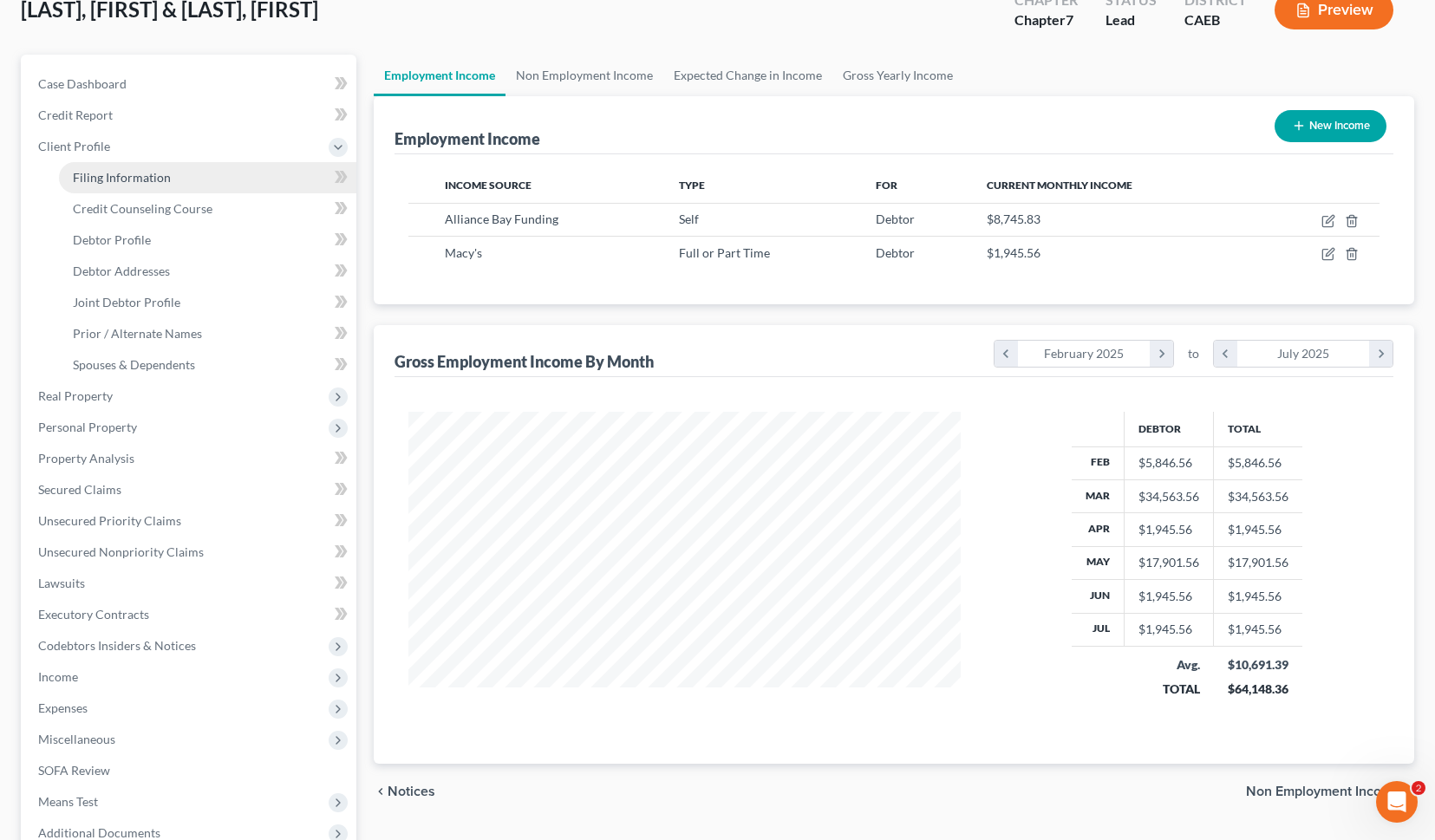 click on "Filing Information" at bounding box center [207, 178] 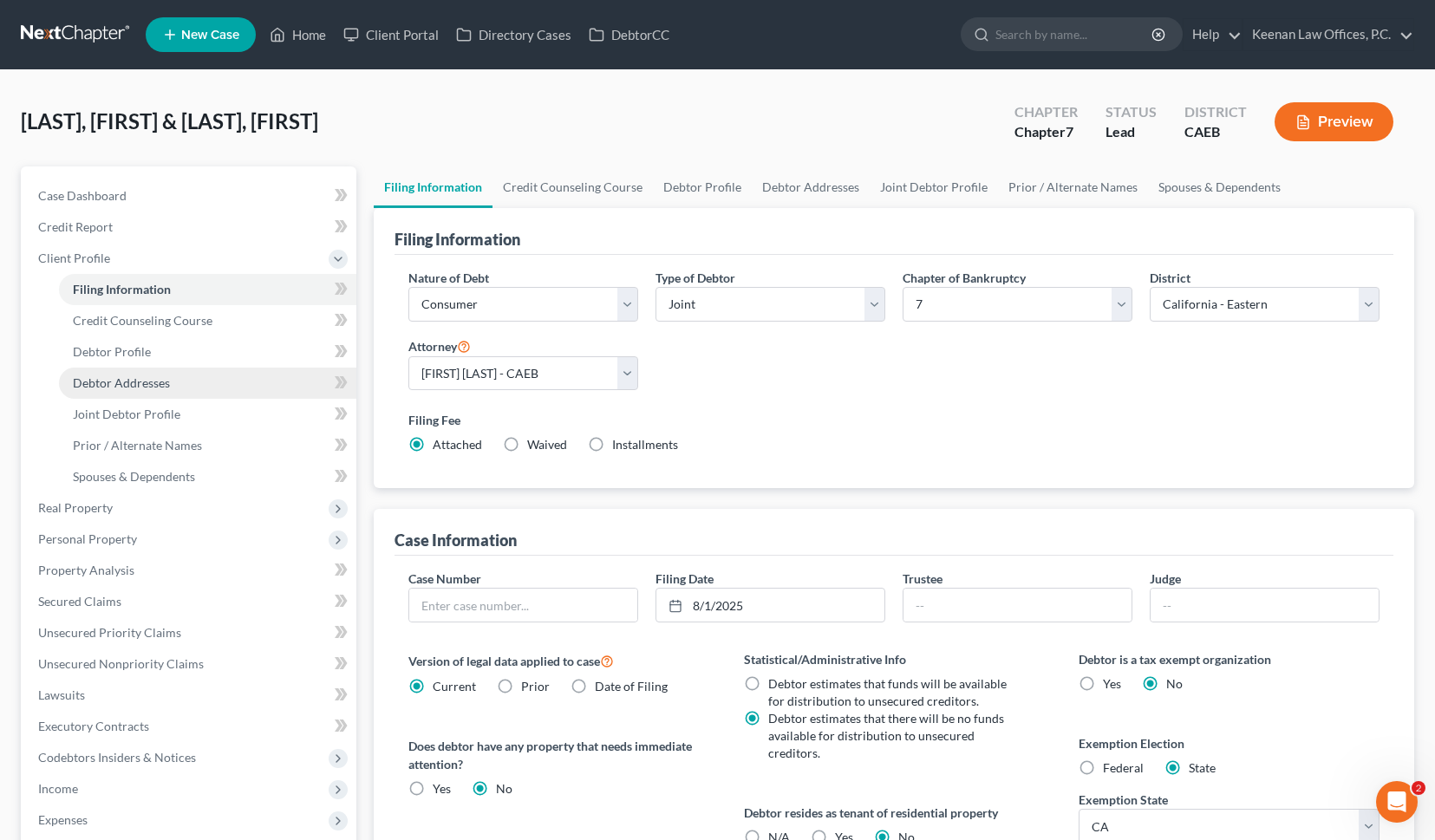 scroll, scrollTop: 0, scrollLeft: 0, axis: both 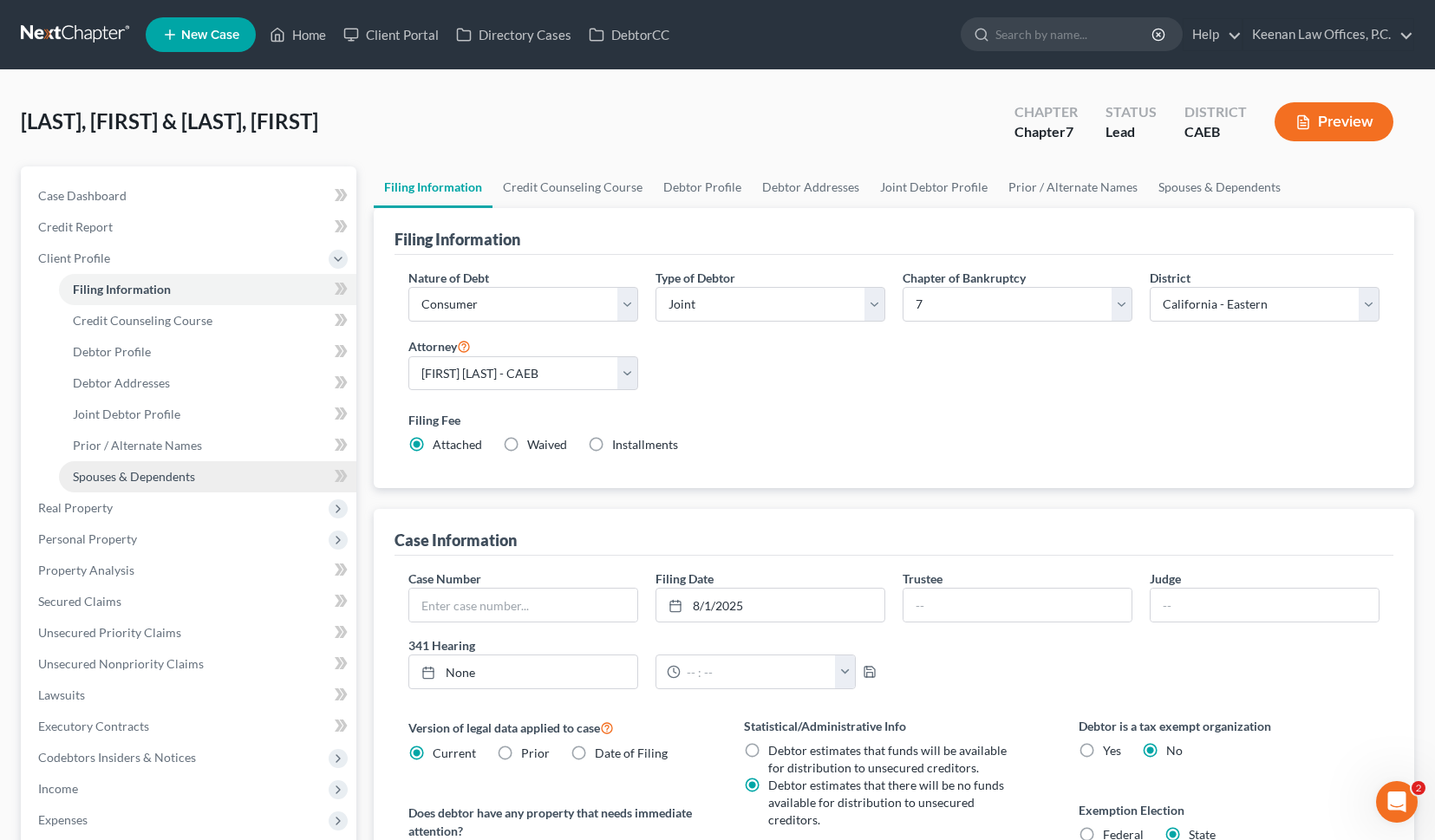 click on "Spouses & Dependents" at bounding box center (134, 476) 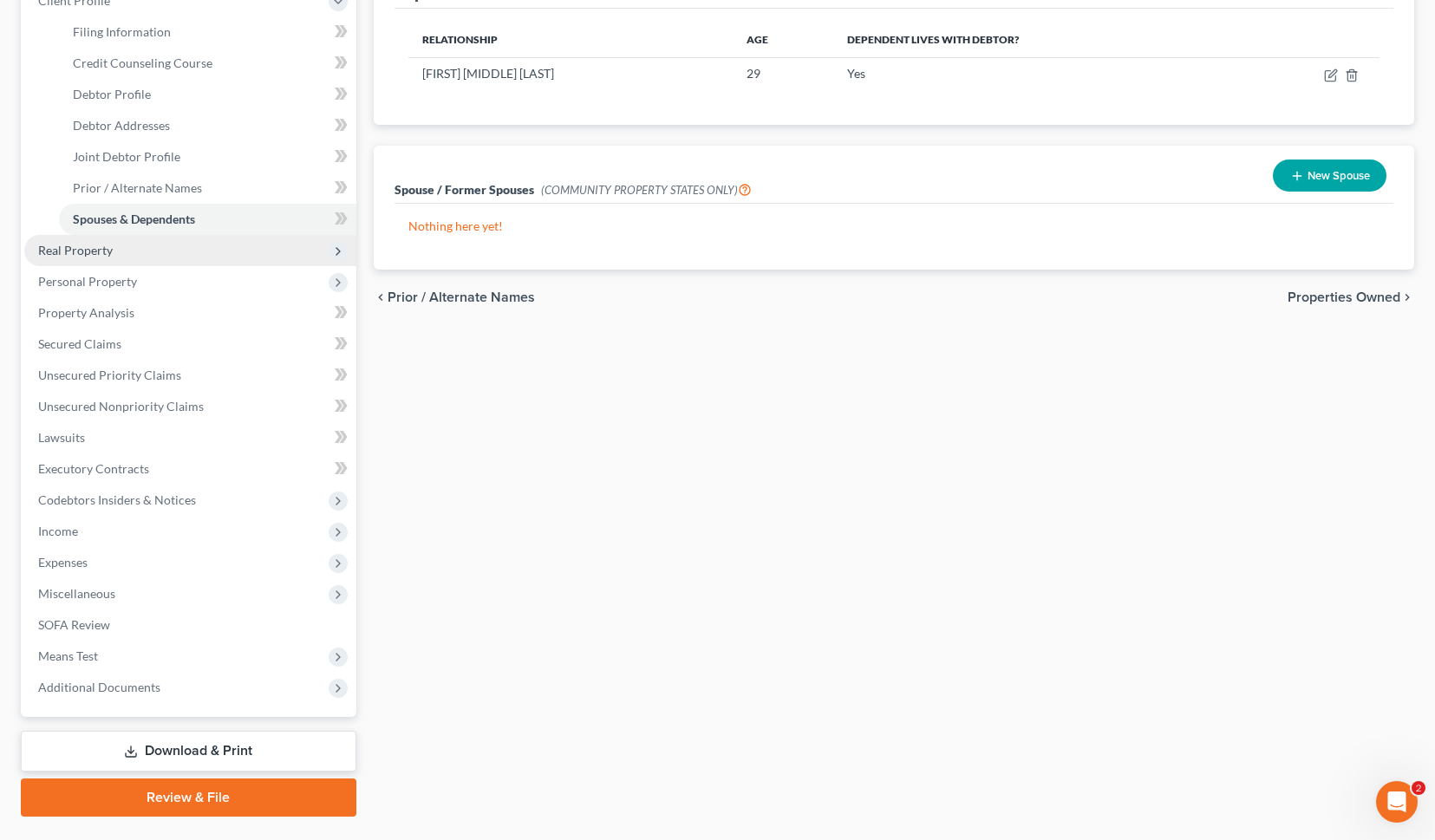 scroll, scrollTop: 298, scrollLeft: 0, axis: vertical 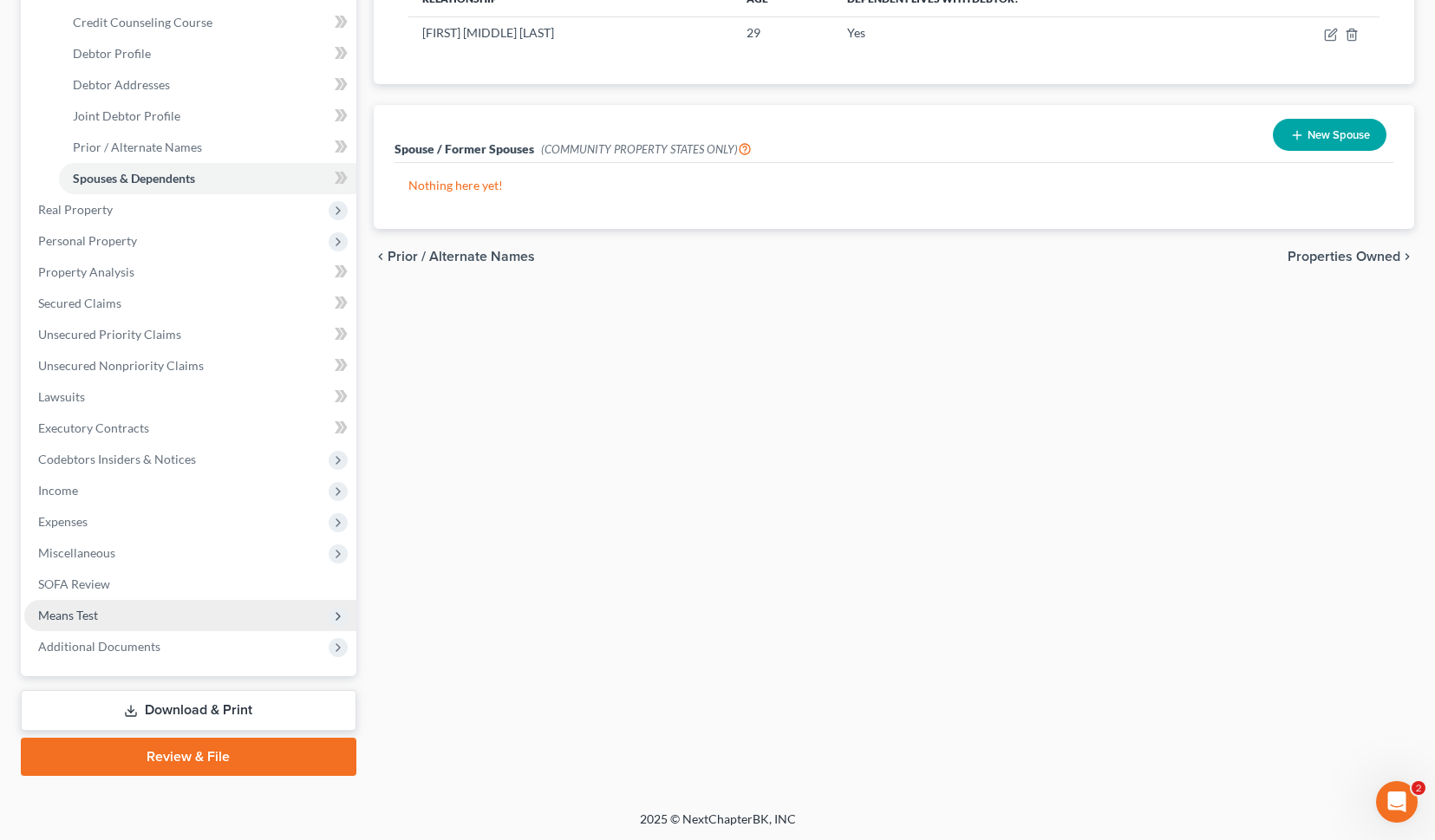 click on "Means Test" at bounding box center (190, 615) 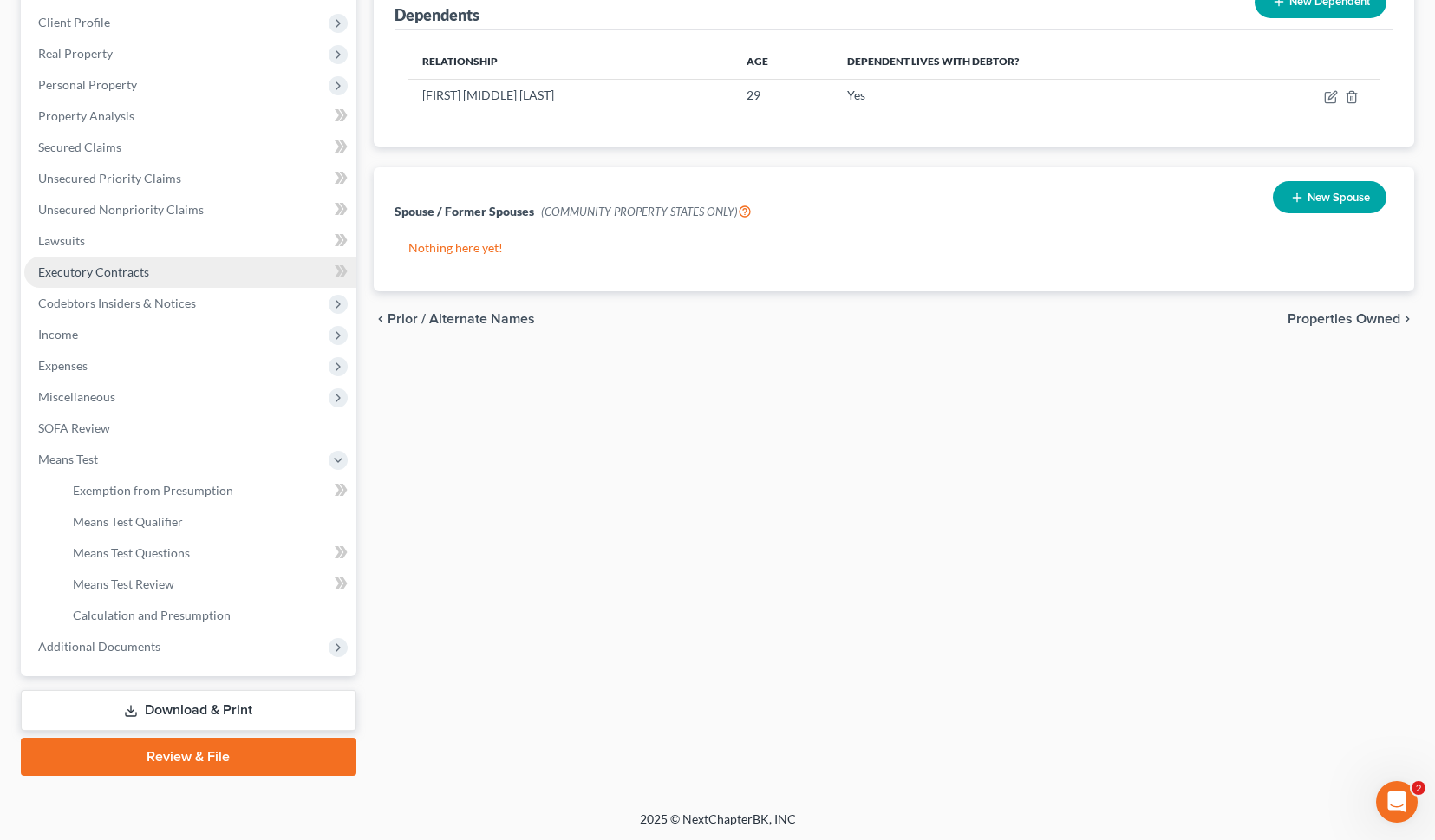 scroll, scrollTop: 0, scrollLeft: 0, axis: both 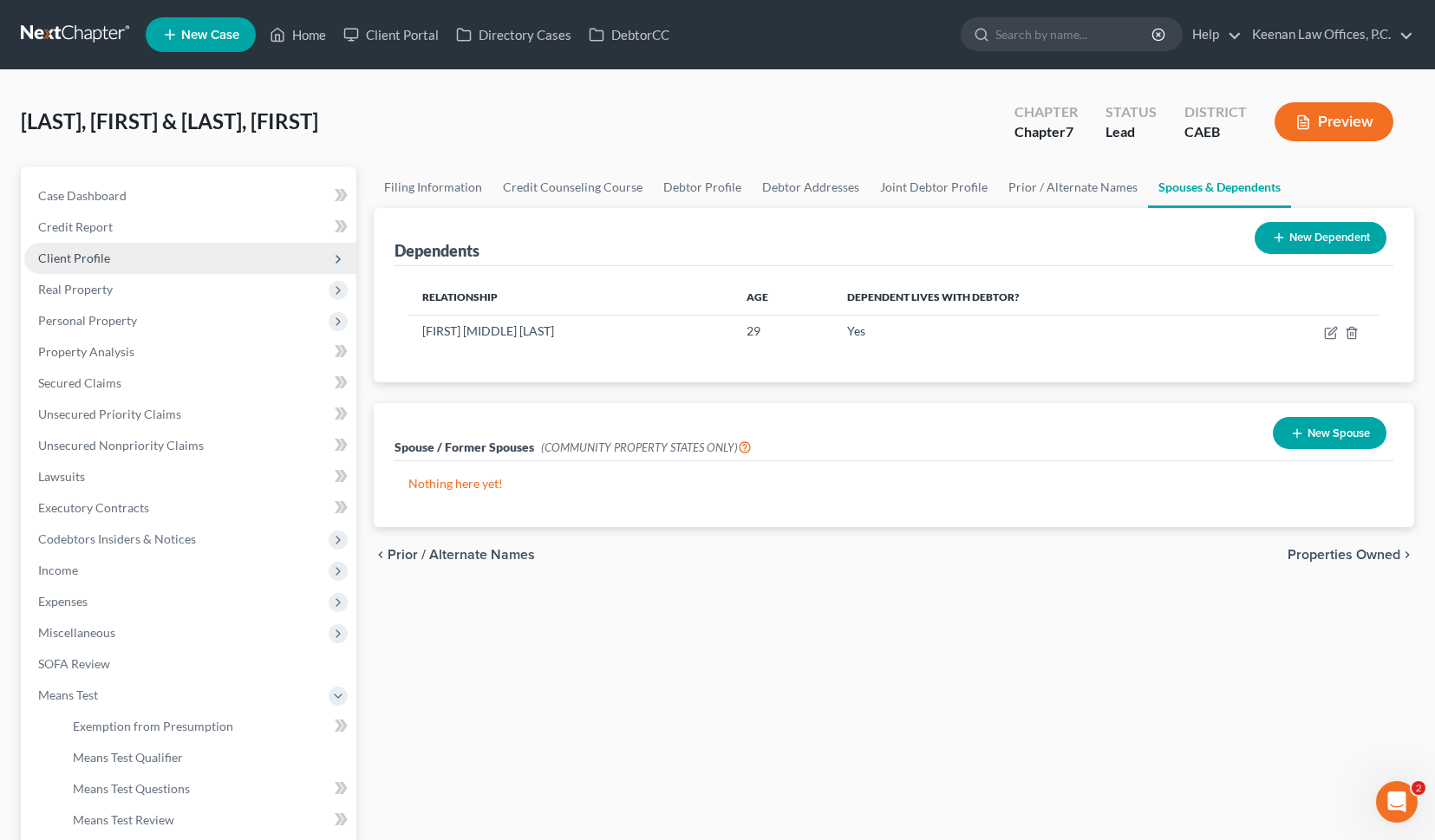 click on "Client Profile" at bounding box center (190, 258) 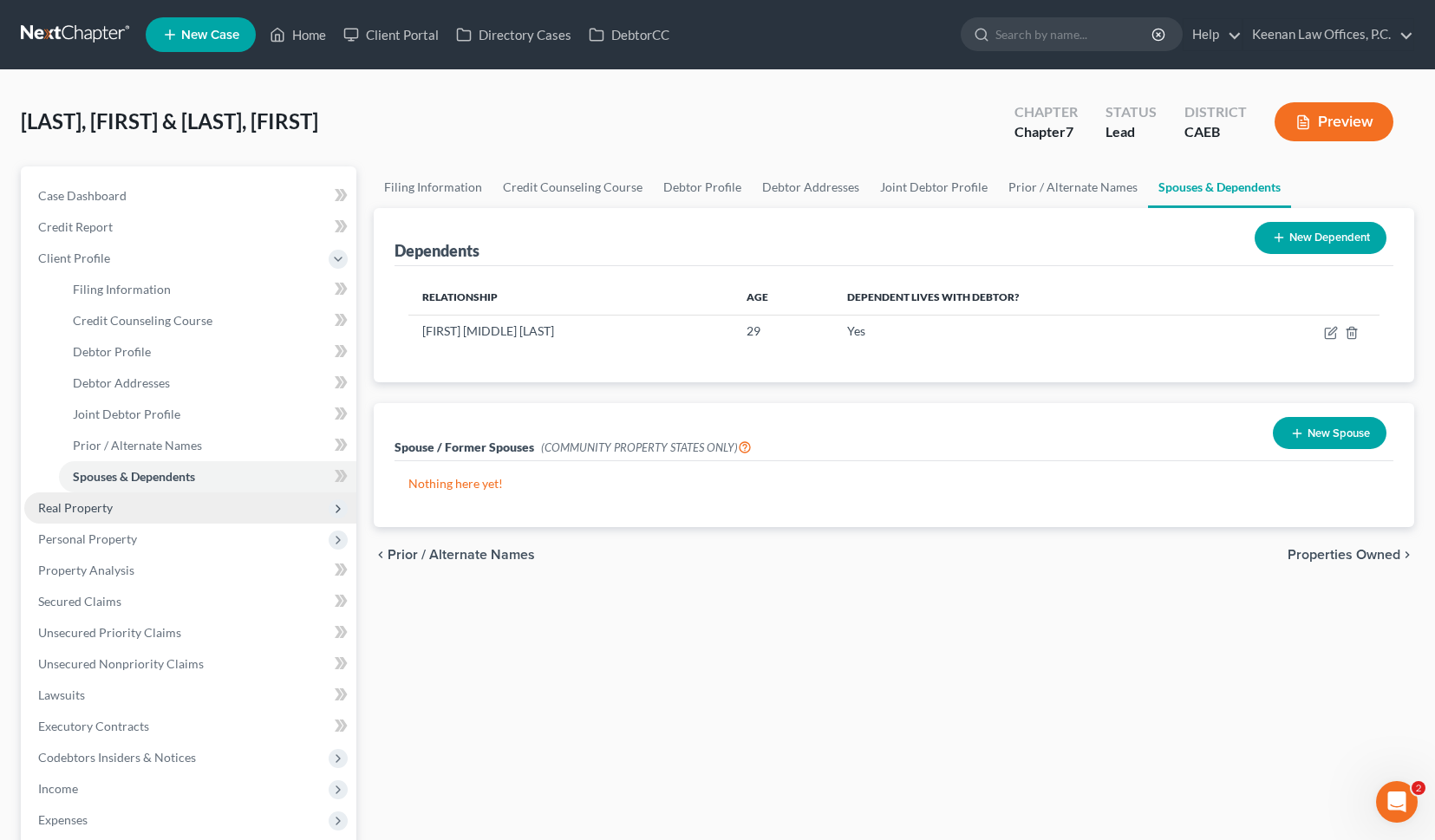 click on "Real Property" at bounding box center (190, 508) 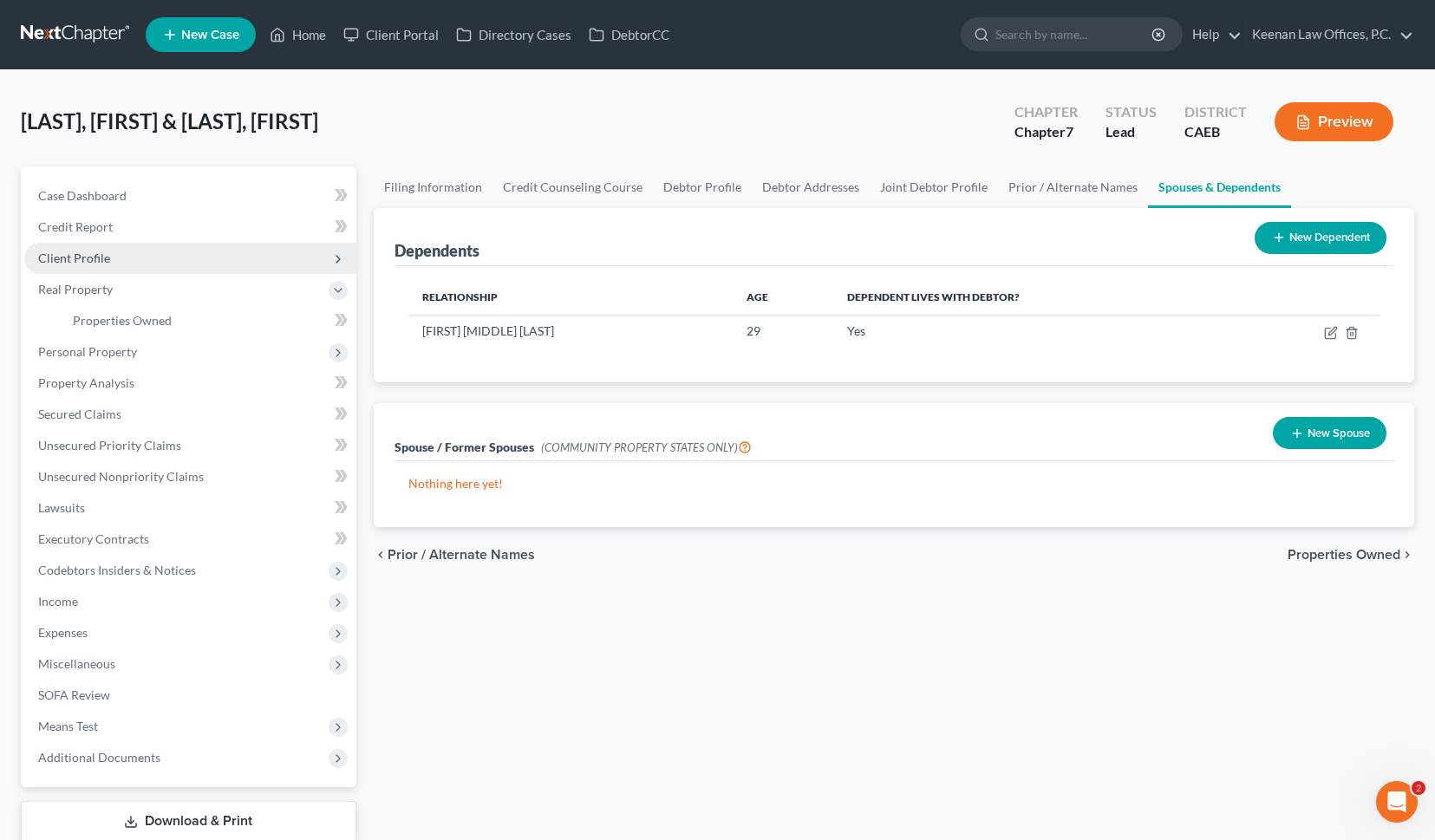 click on "Client Profile" at bounding box center (190, 258) 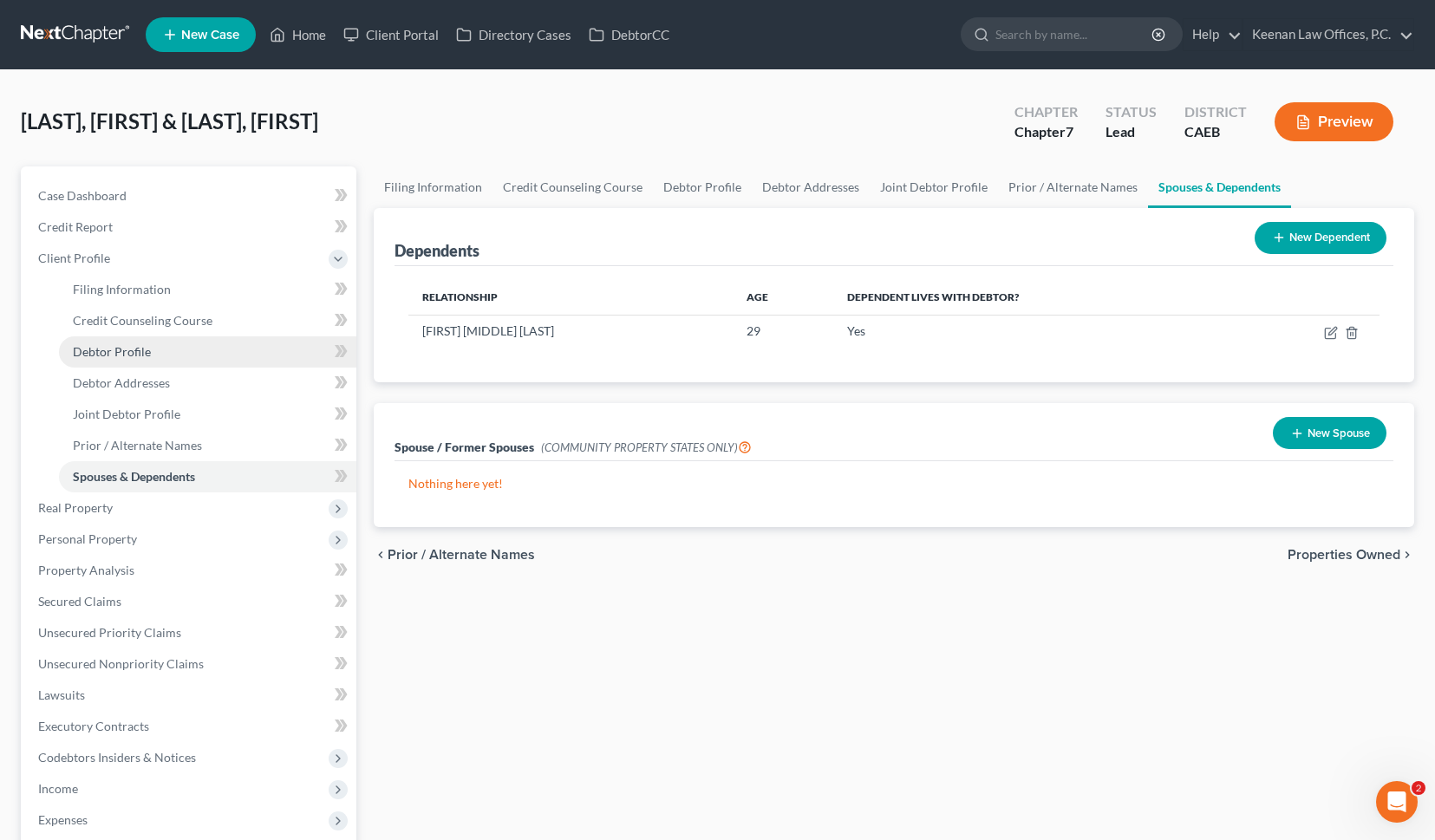 click on "Debtor Profile" at bounding box center [112, 351] 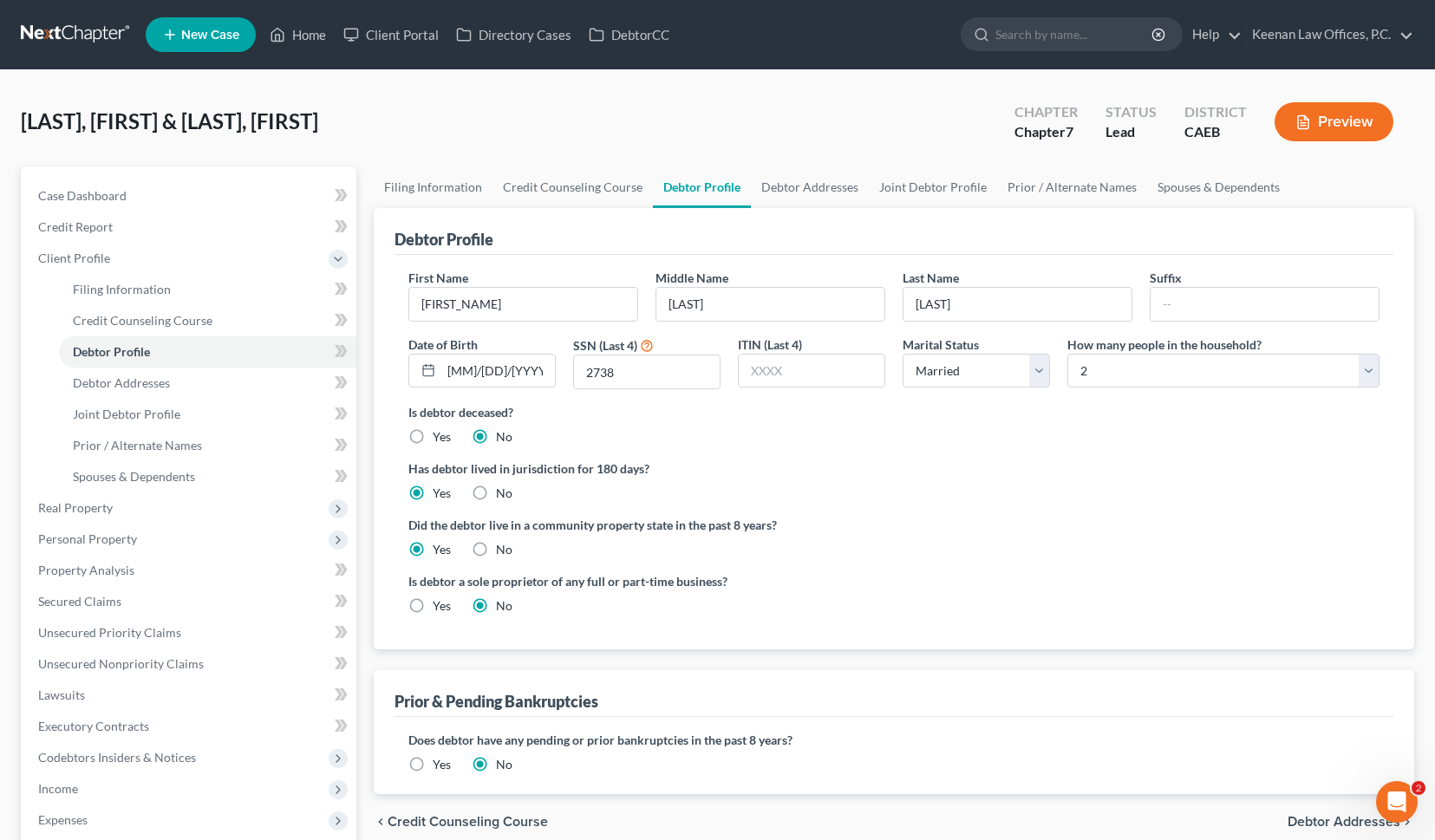 click on "How many people in the household?" at bounding box center (1164, 344) 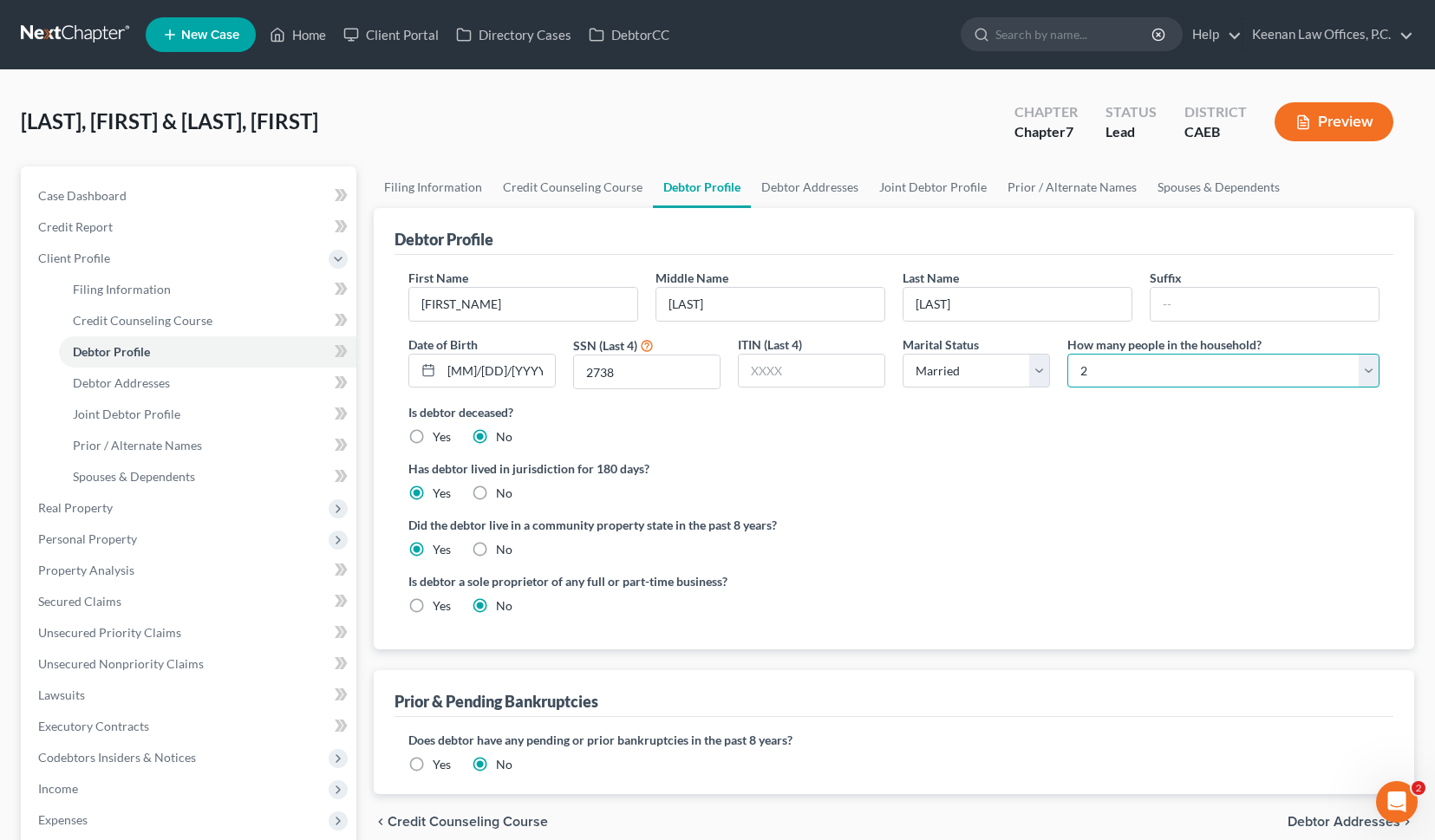click on "Select 1 2 3 4 5 6 7 8 9 10 11 12 13 14 15 16 17 18 19 20" at bounding box center [1223, 371] 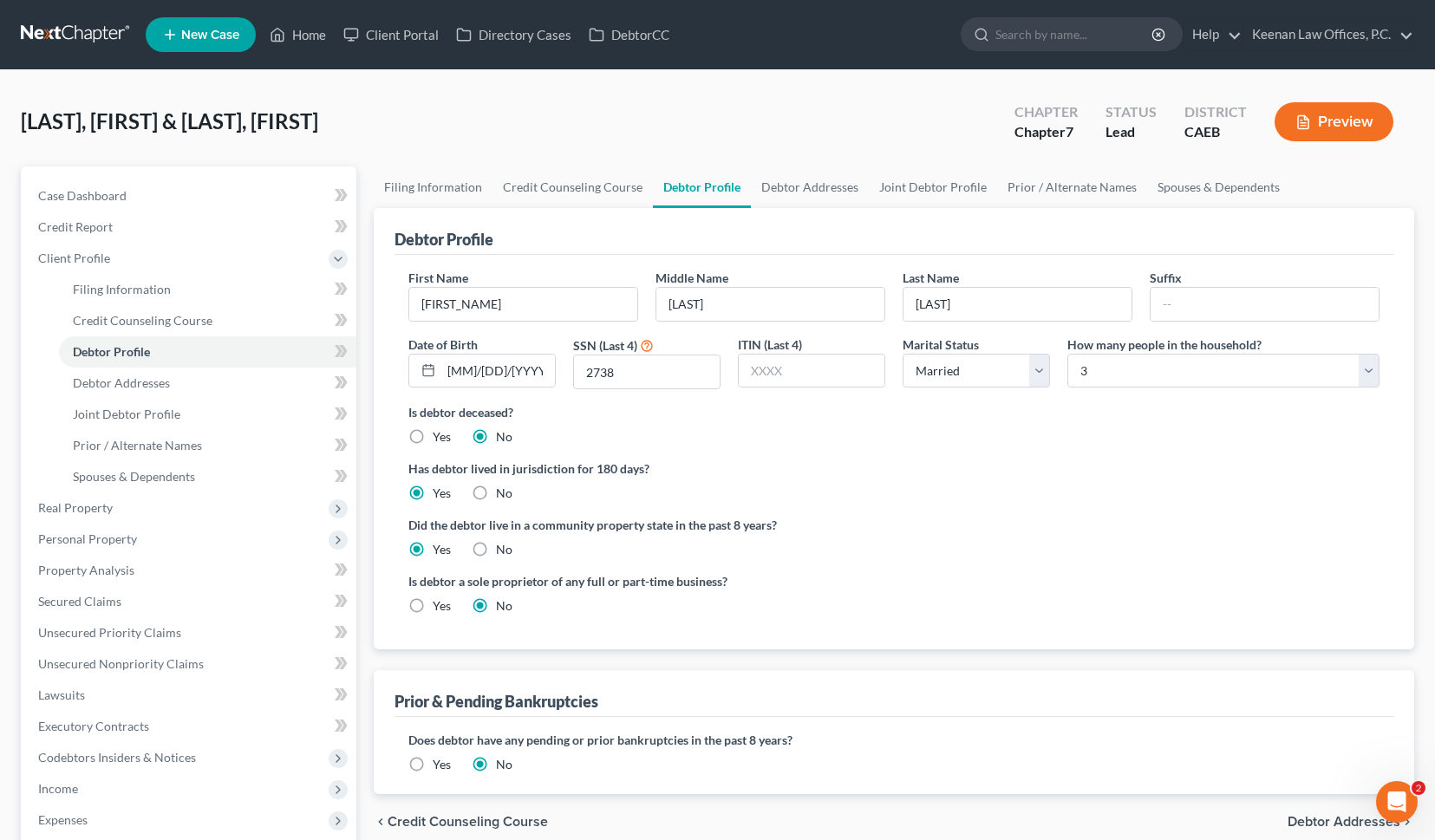 click on "Is debtor deceased? Yes No" at bounding box center [894, 424] 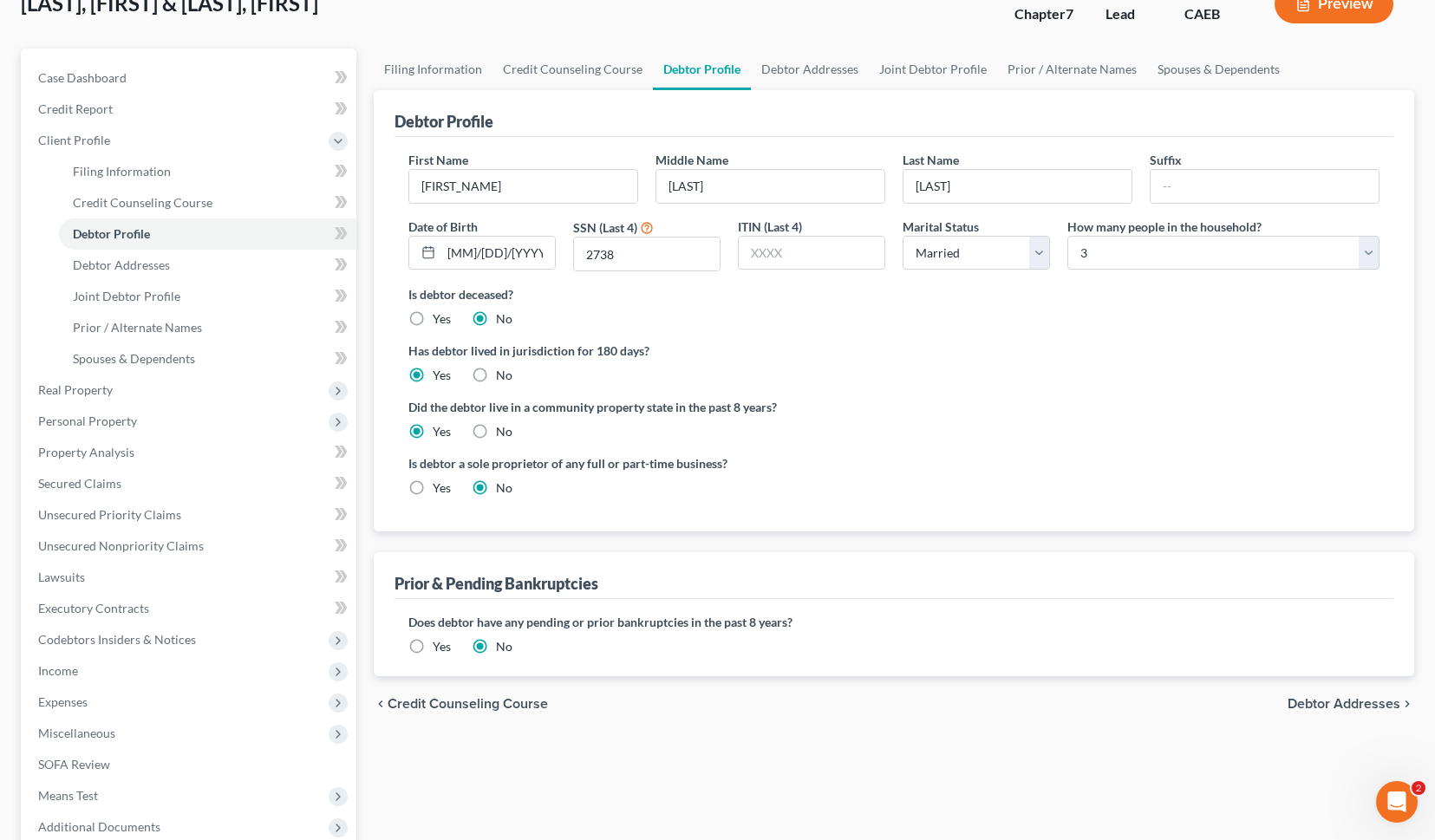 scroll, scrollTop: 298, scrollLeft: 0, axis: vertical 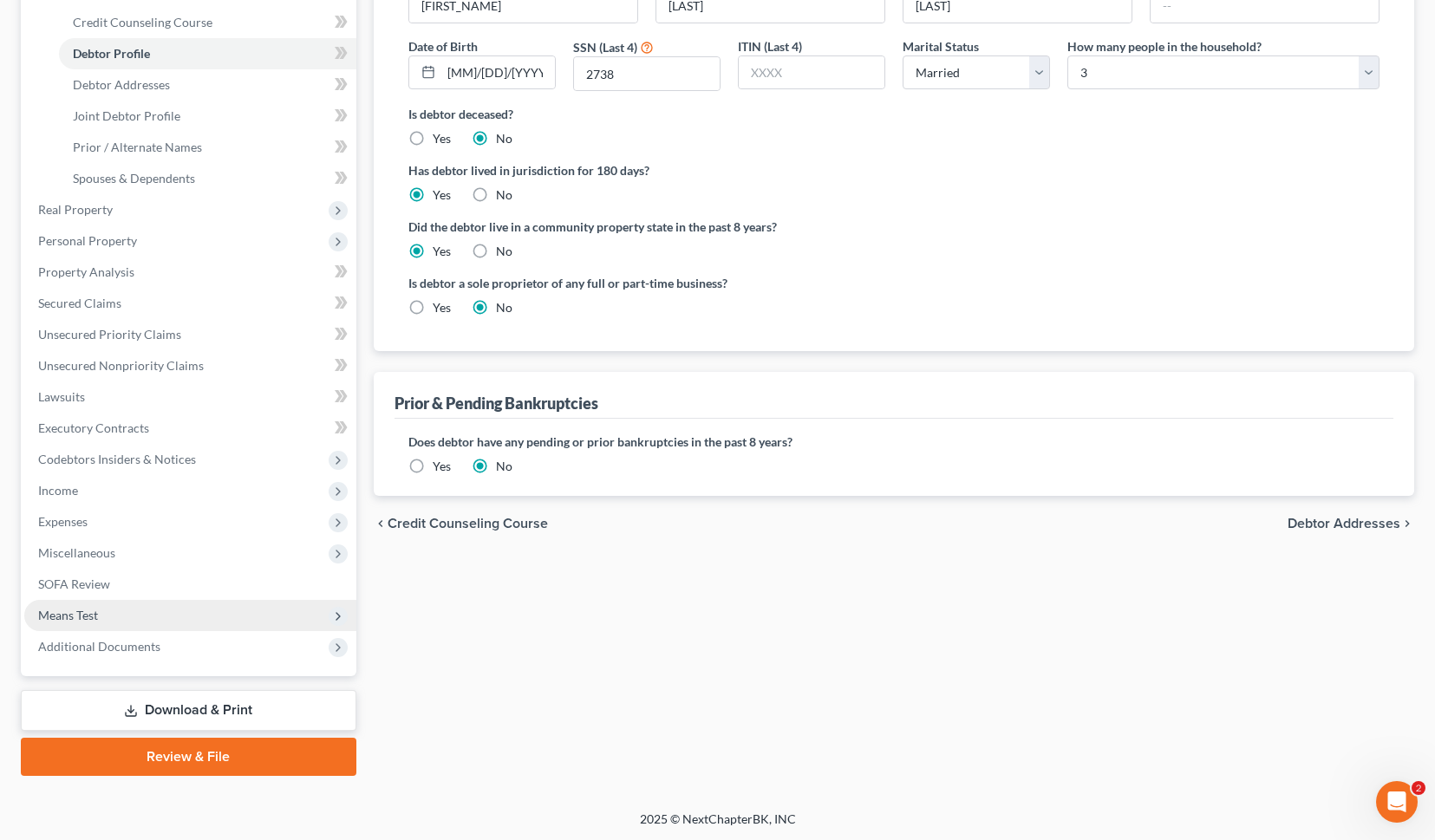 click on "Means Test" at bounding box center (190, 615) 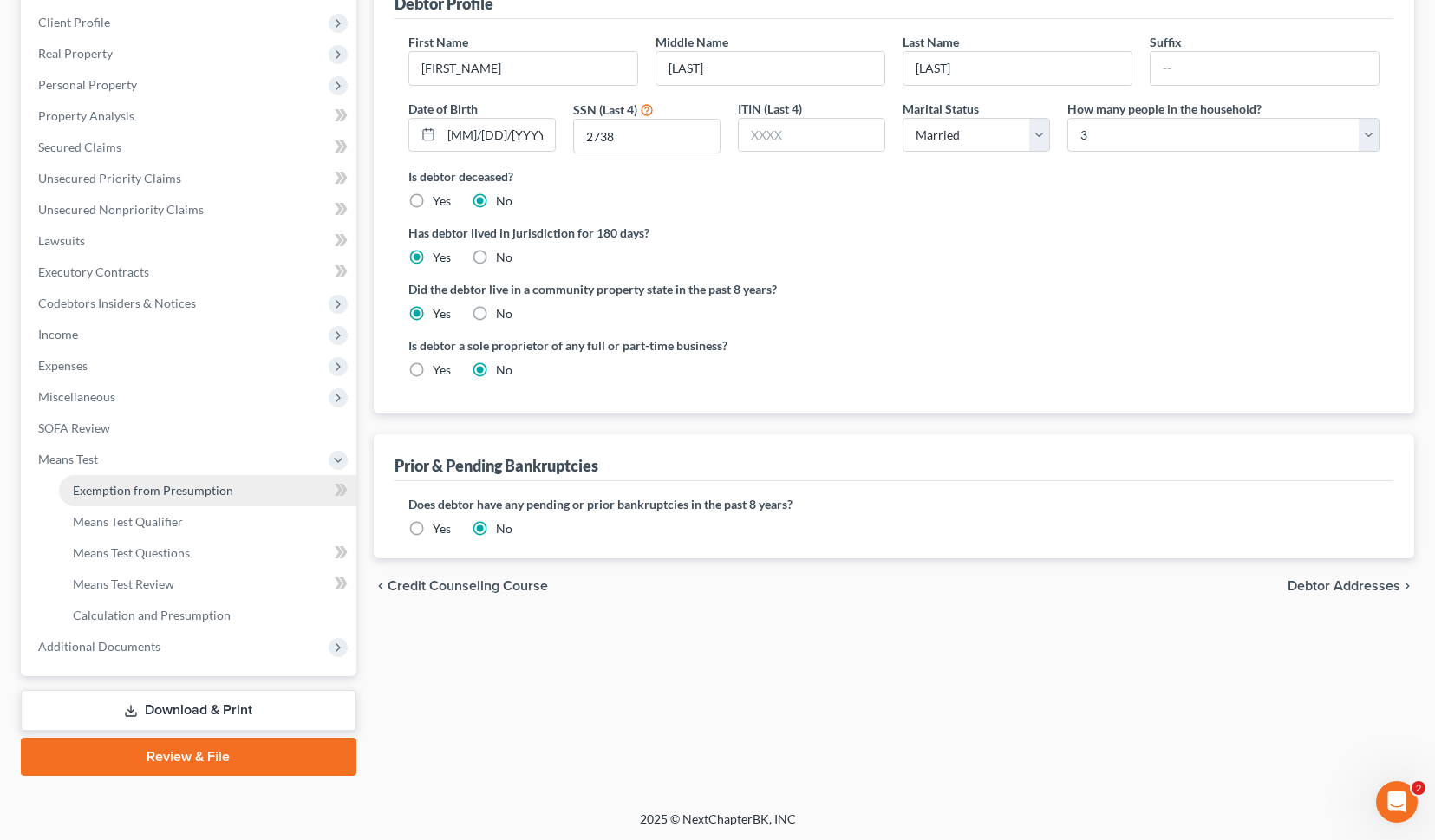click on "Exemption from Presumption" at bounding box center (207, 491) 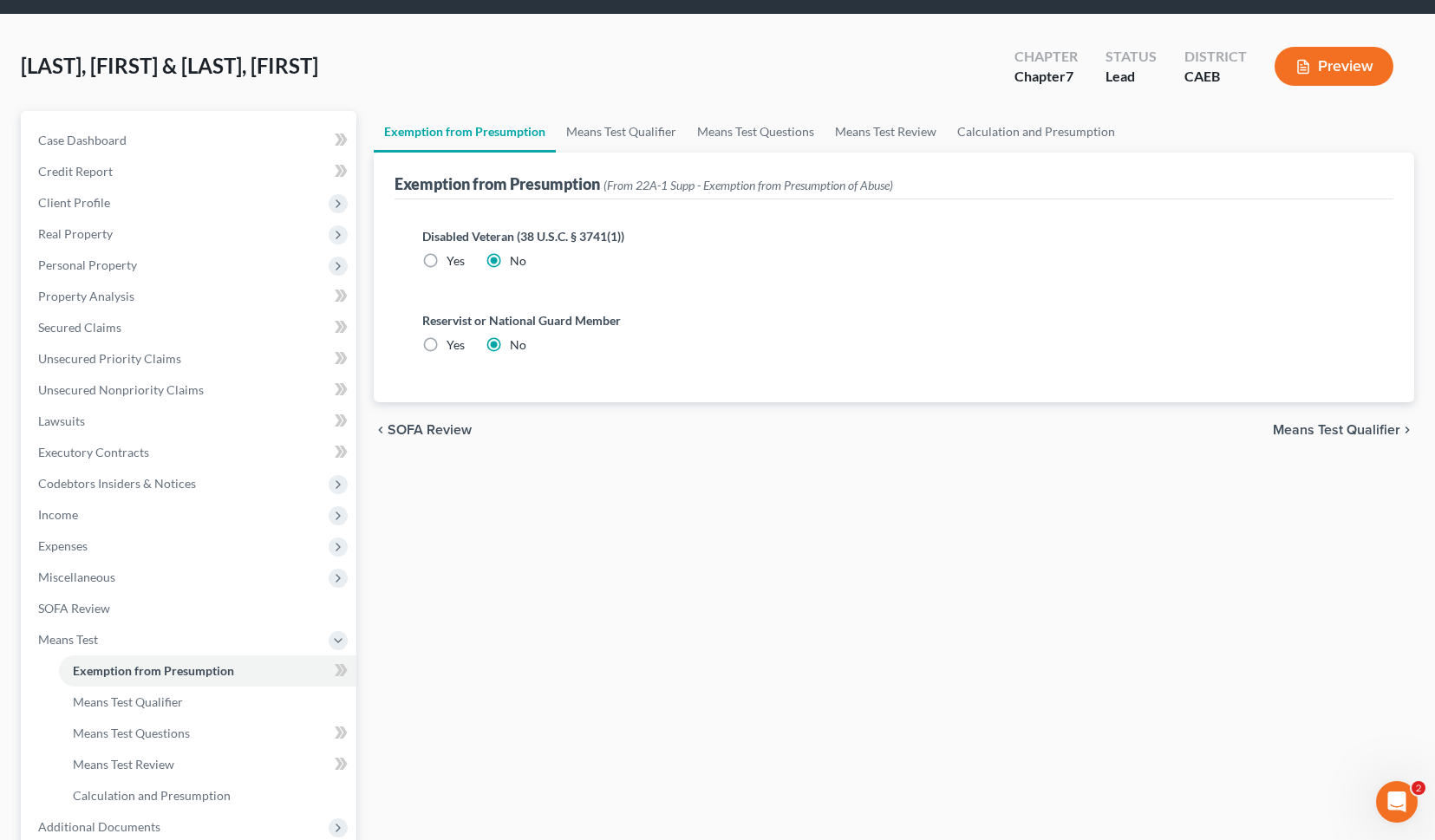 scroll, scrollTop: 0, scrollLeft: 0, axis: both 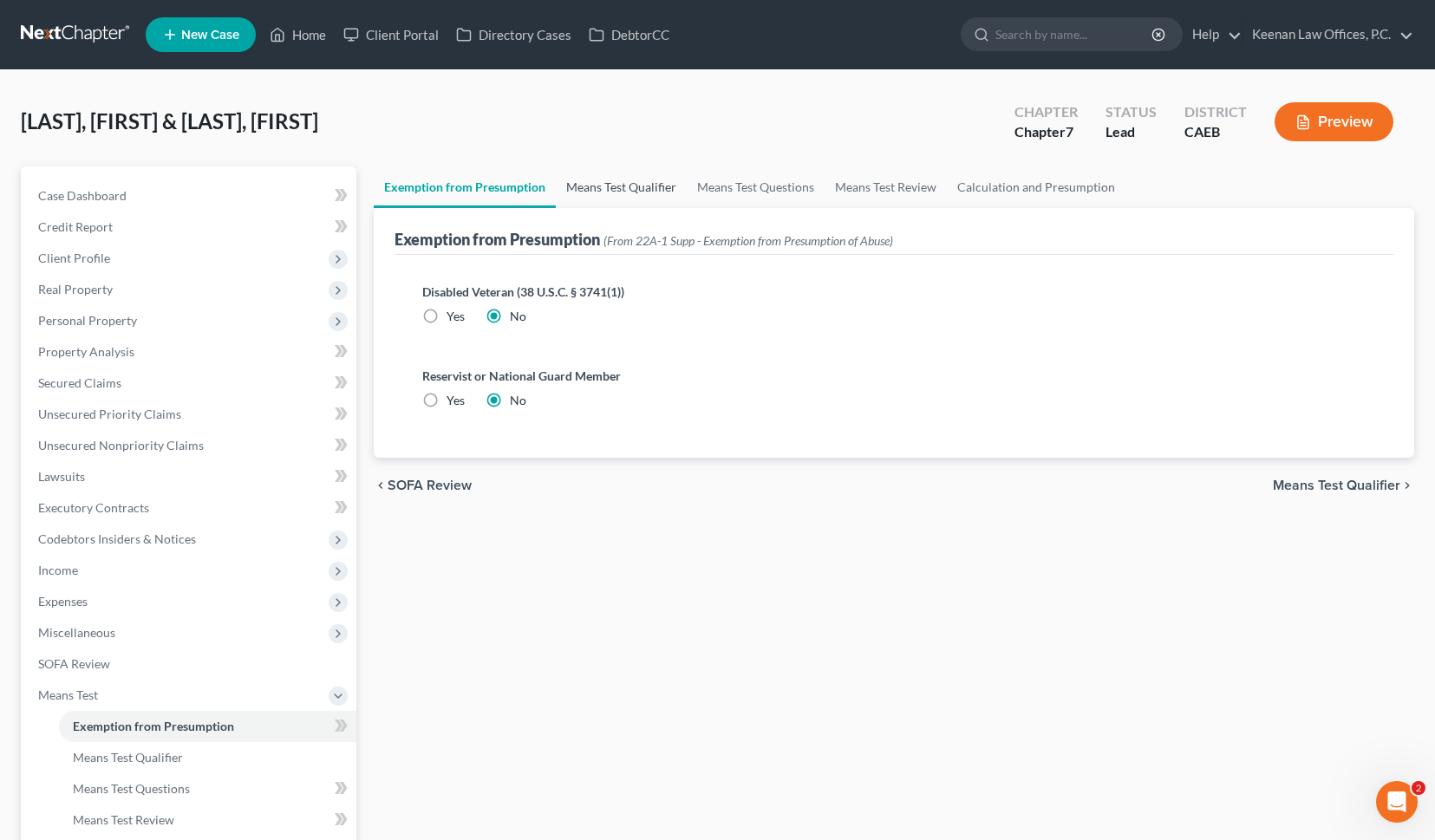 click on "Means Test Qualifier" at bounding box center [621, 187] 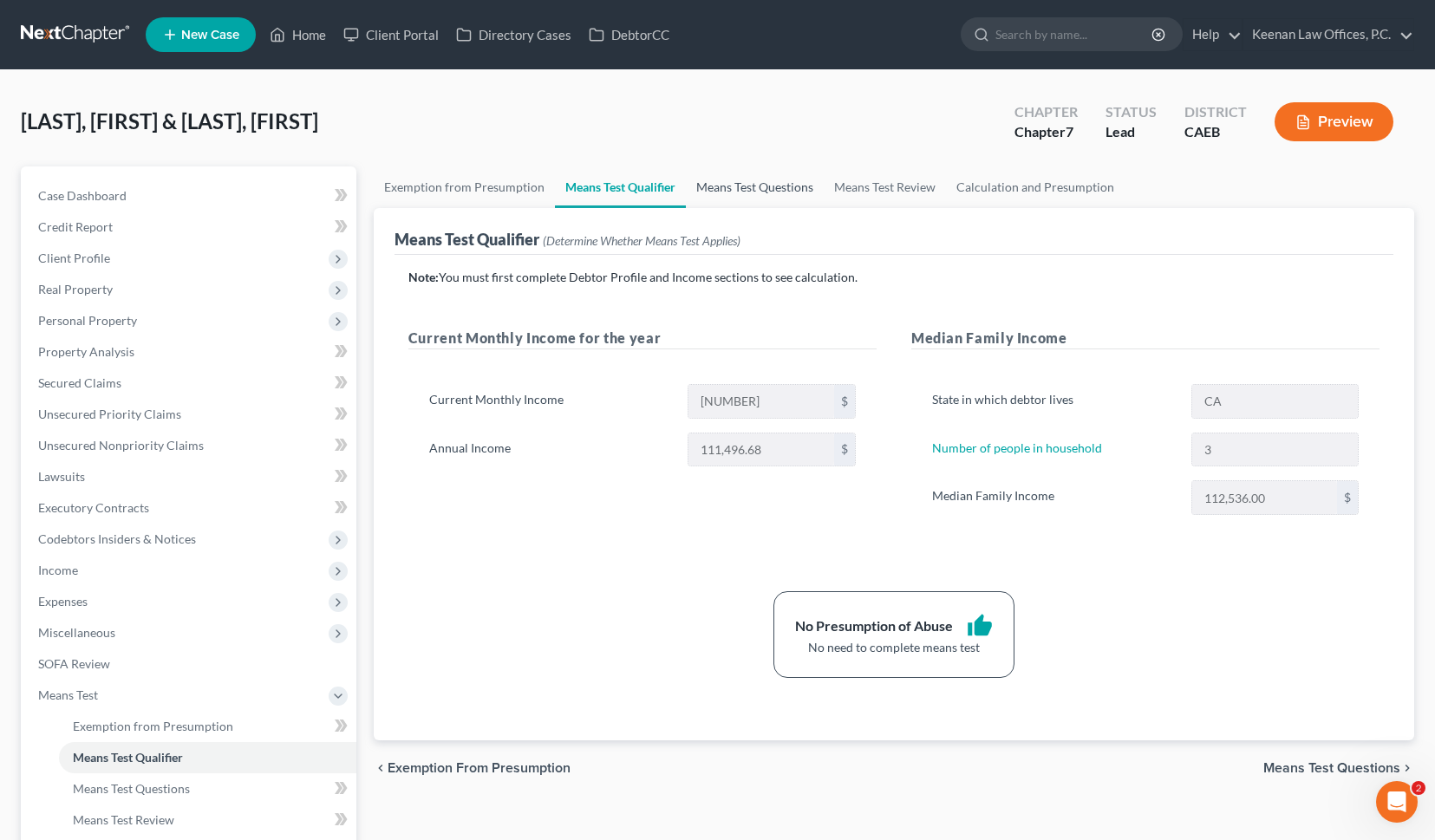 click on "Means Test Questions" at bounding box center (754, 187) 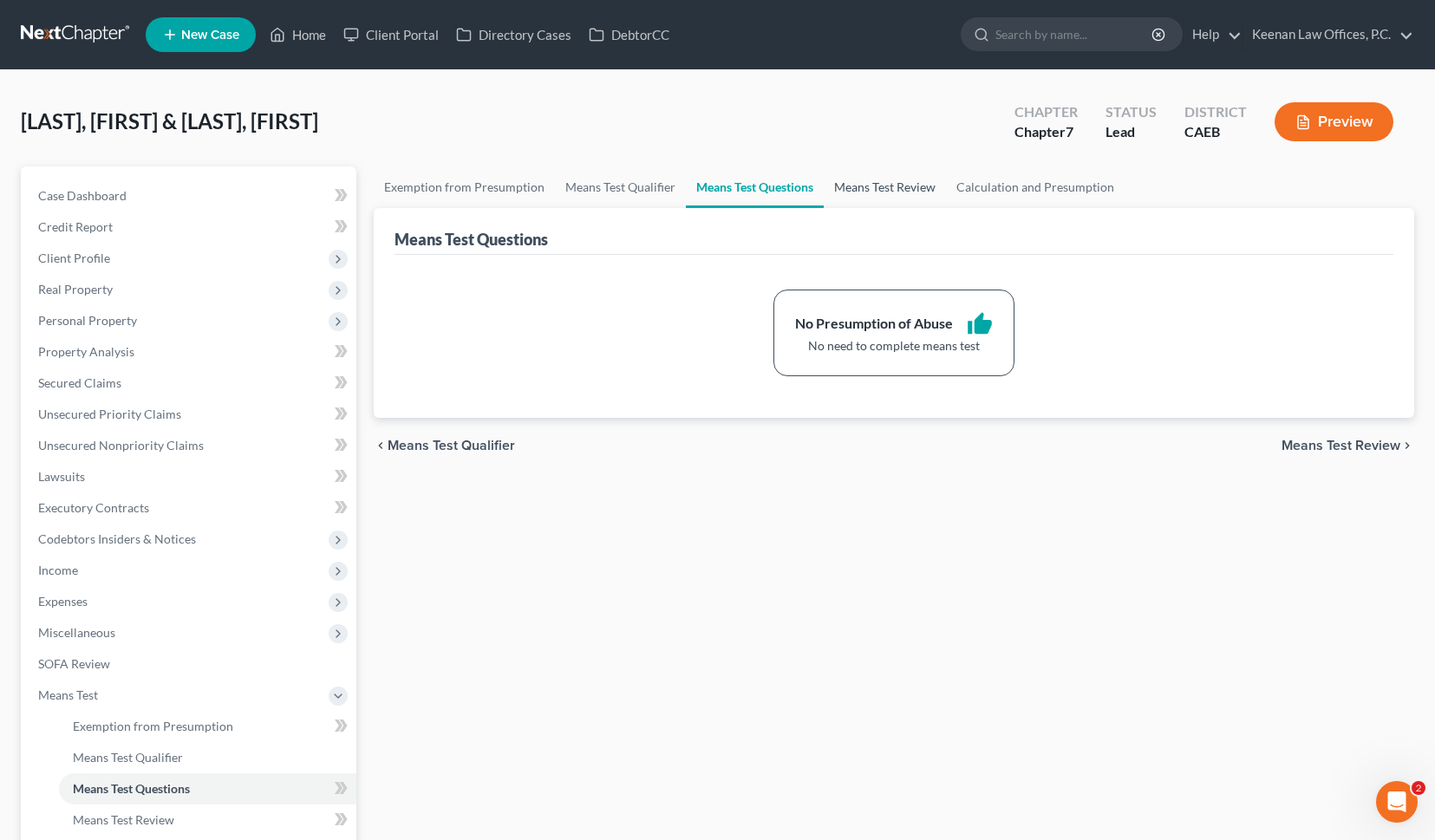 click on "Means Test Review" at bounding box center [884, 187] 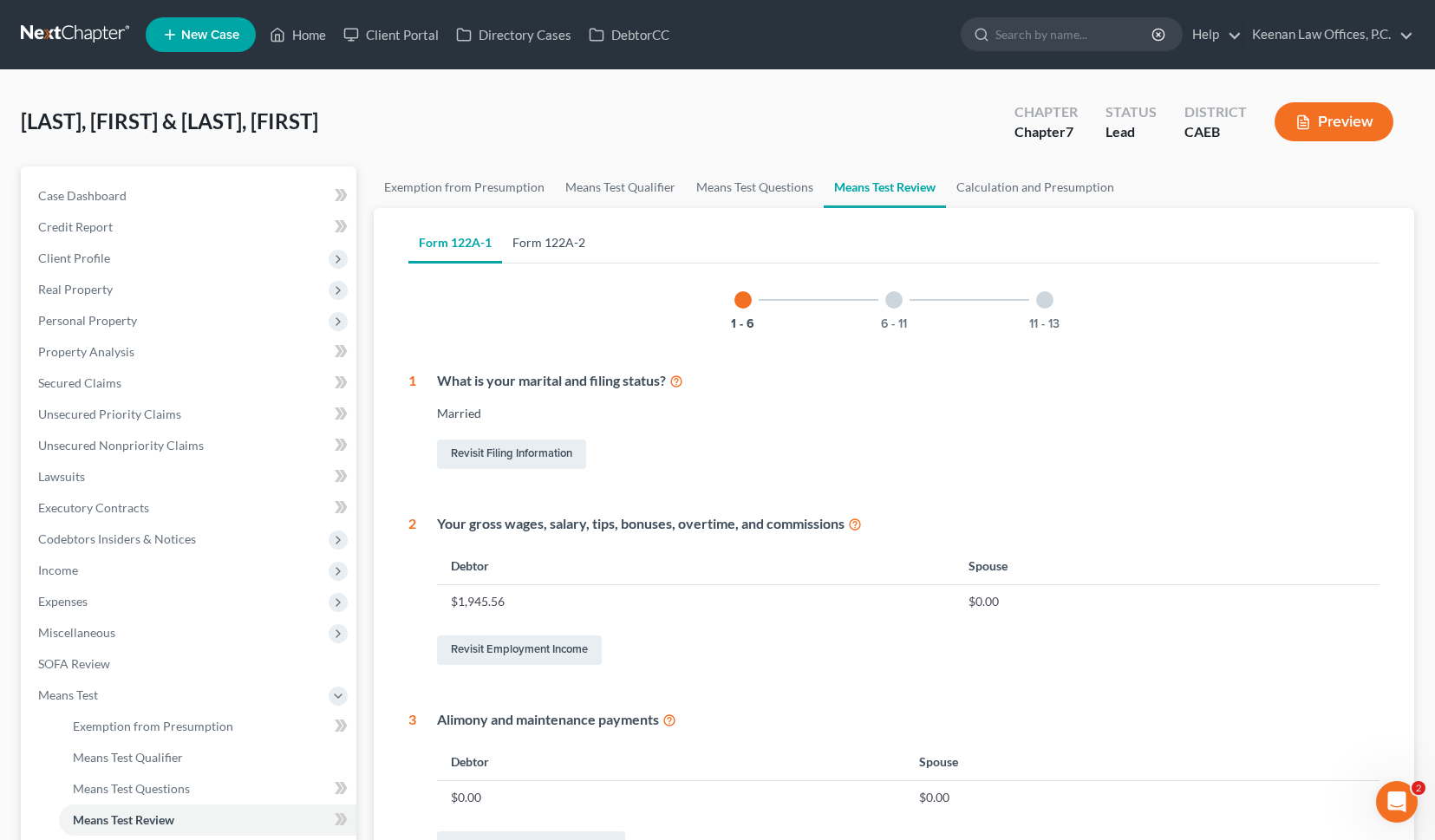 click on "Form 122A-2" at bounding box center (549, 243) 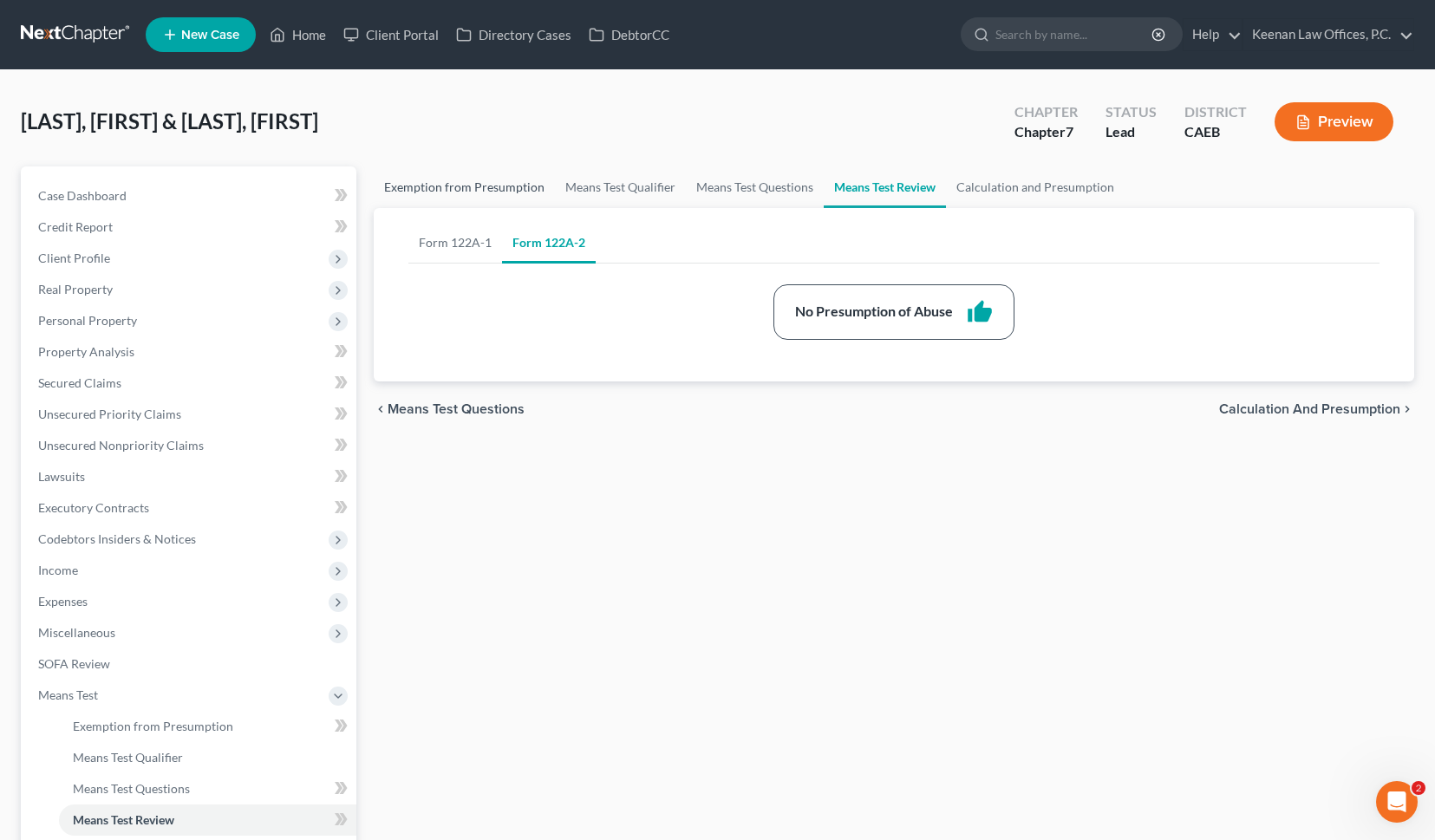 click on "Exemption from Presumption" at bounding box center [464, 187] 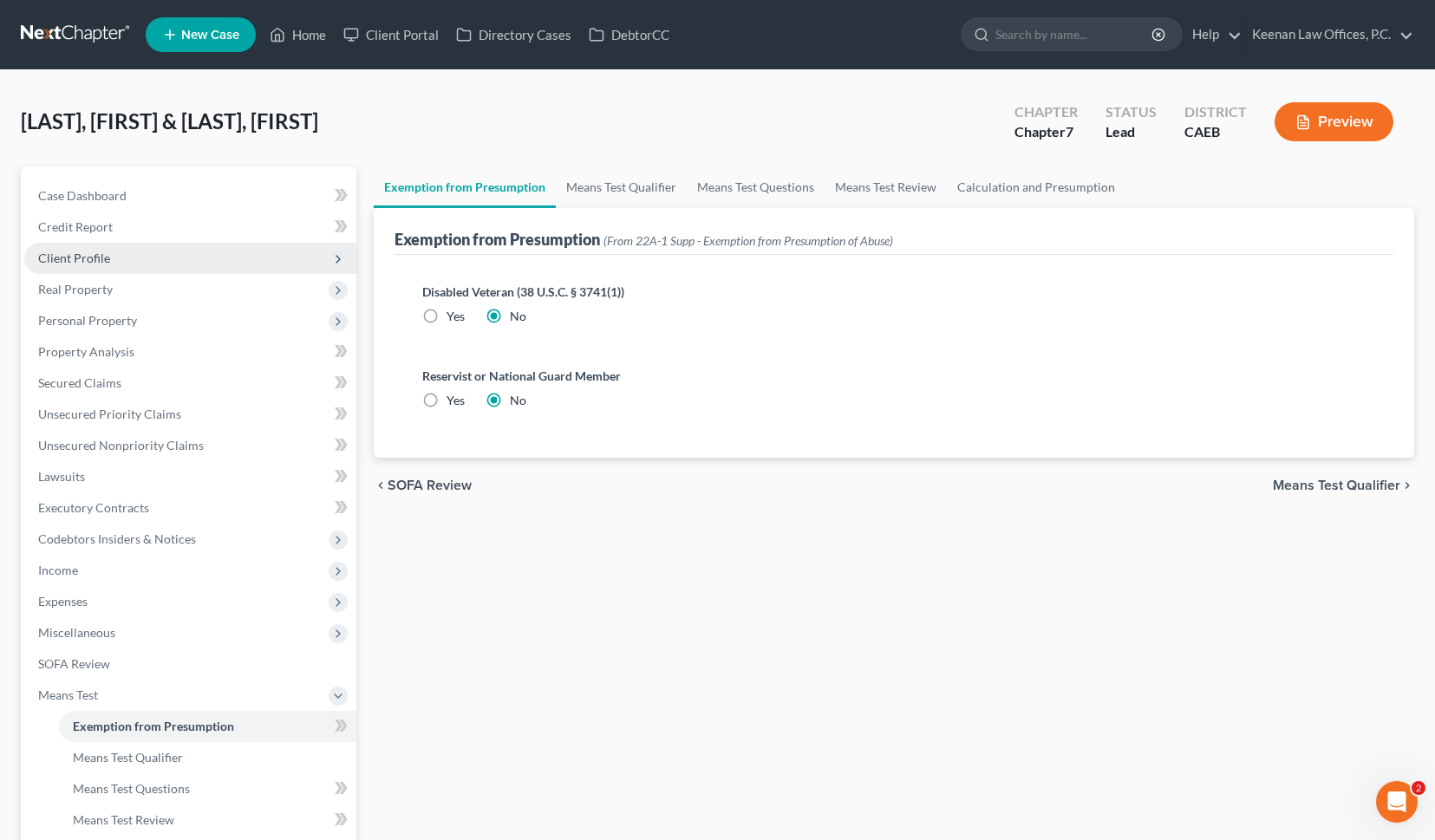 click on "Client Profile" at bounding box center [190, 258] 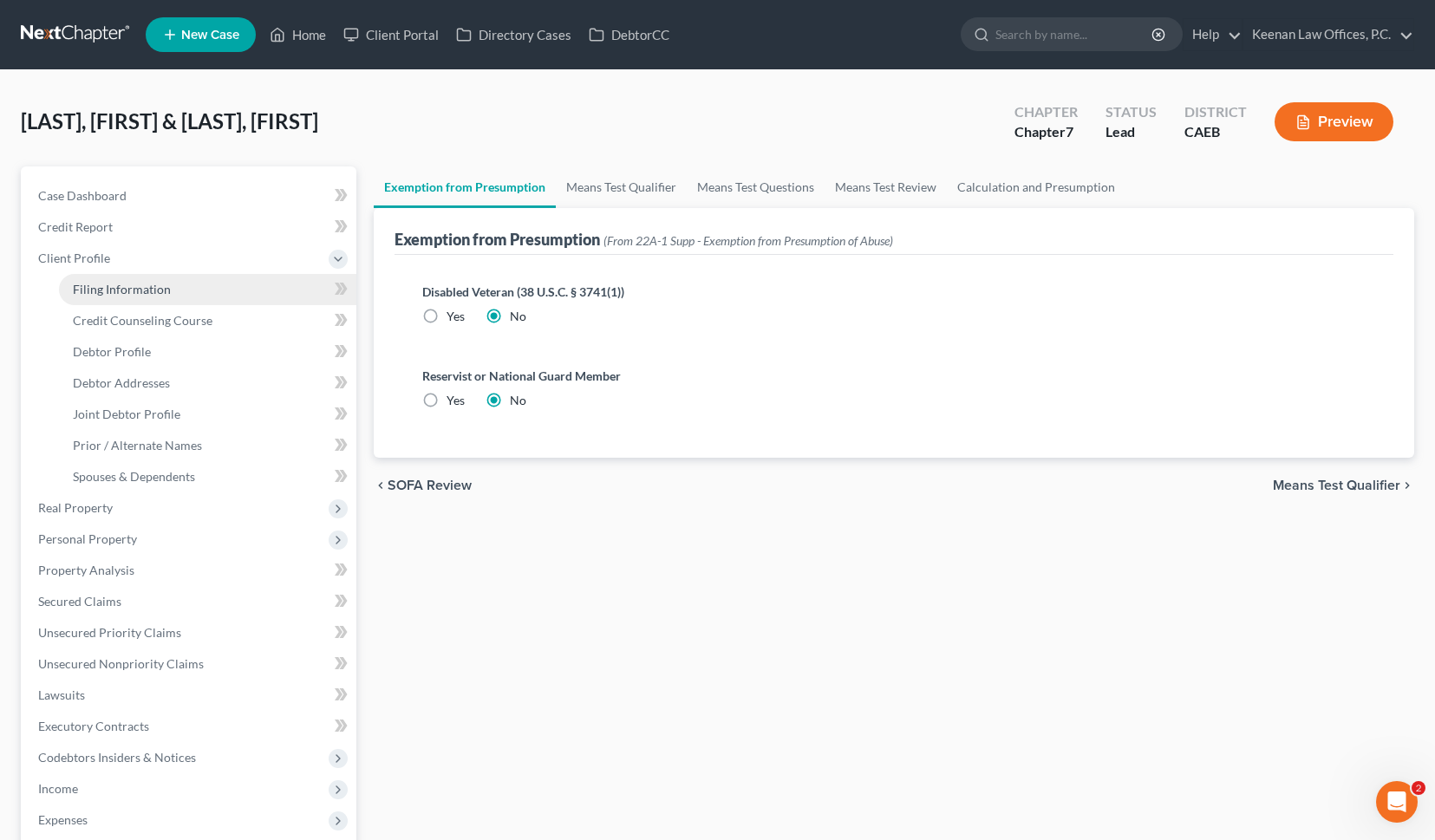 click on "Filing Information" at bounding box center [207, 290] 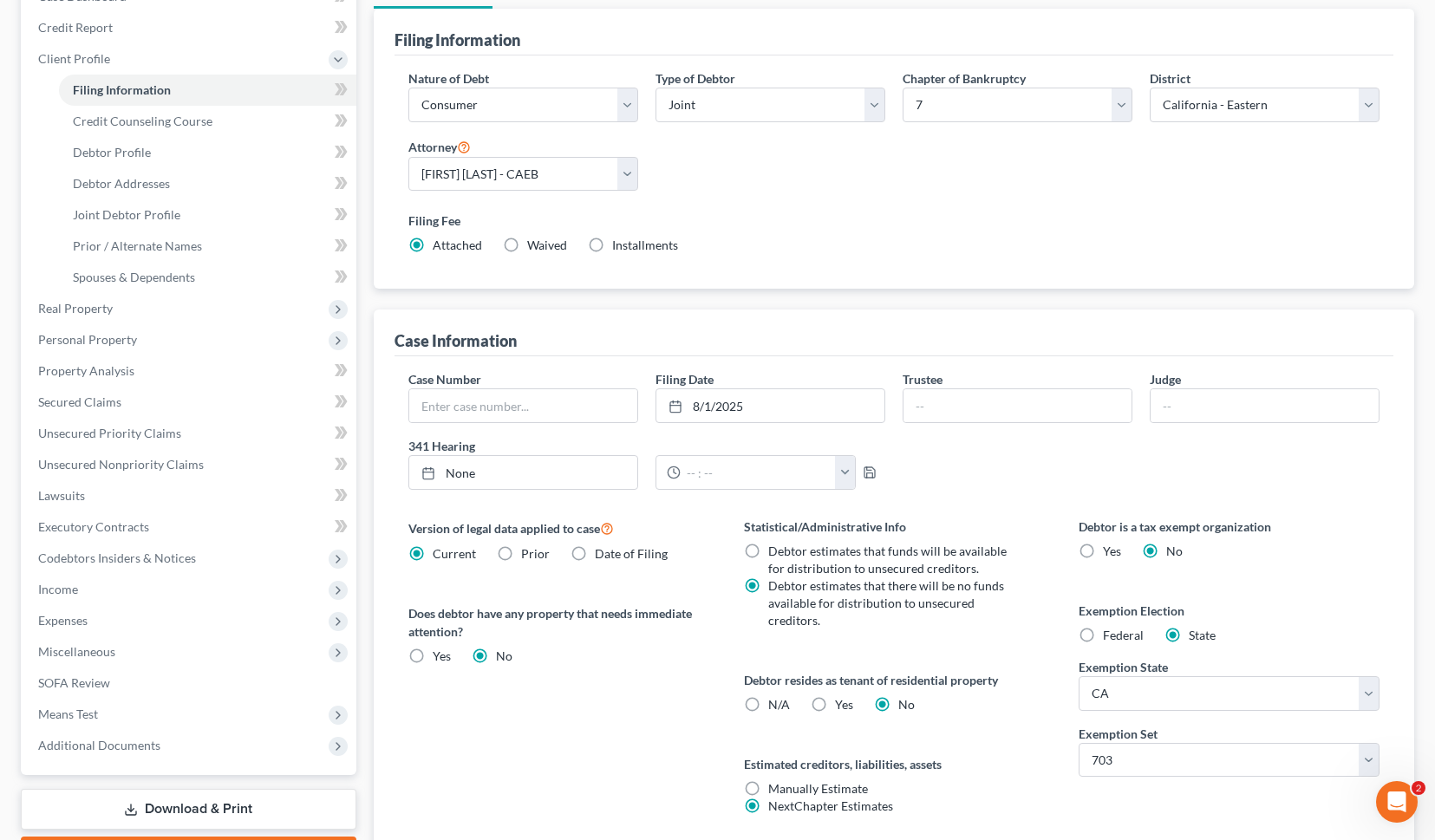 scroll, scrollTop: 0, scrollLeft: 0, axis: both 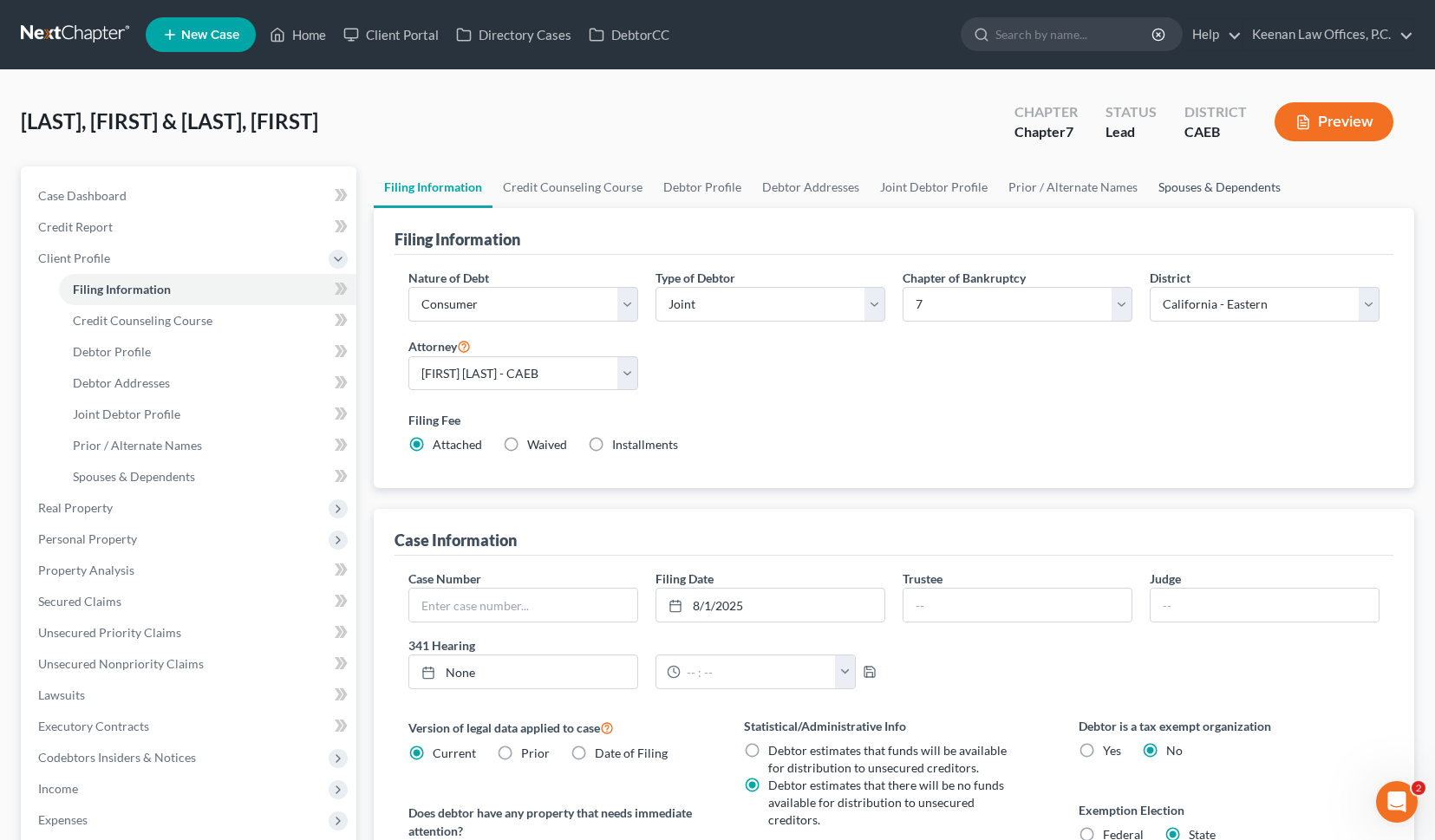 click on "Spouses & Dependents" at bounding box center (1219, 187) 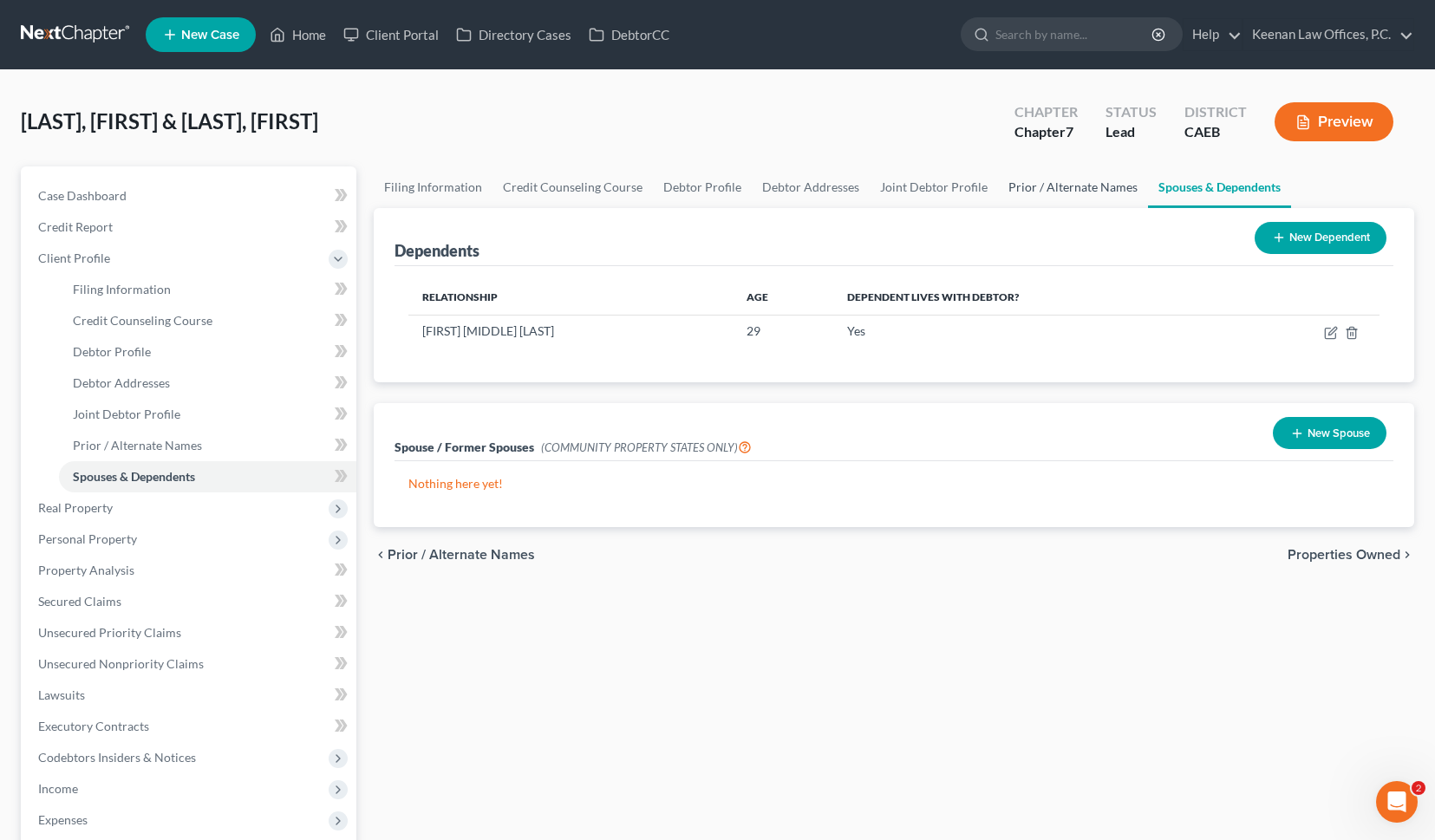 click on "Prior / Alternate Names" at bounding box center (1073, 187) 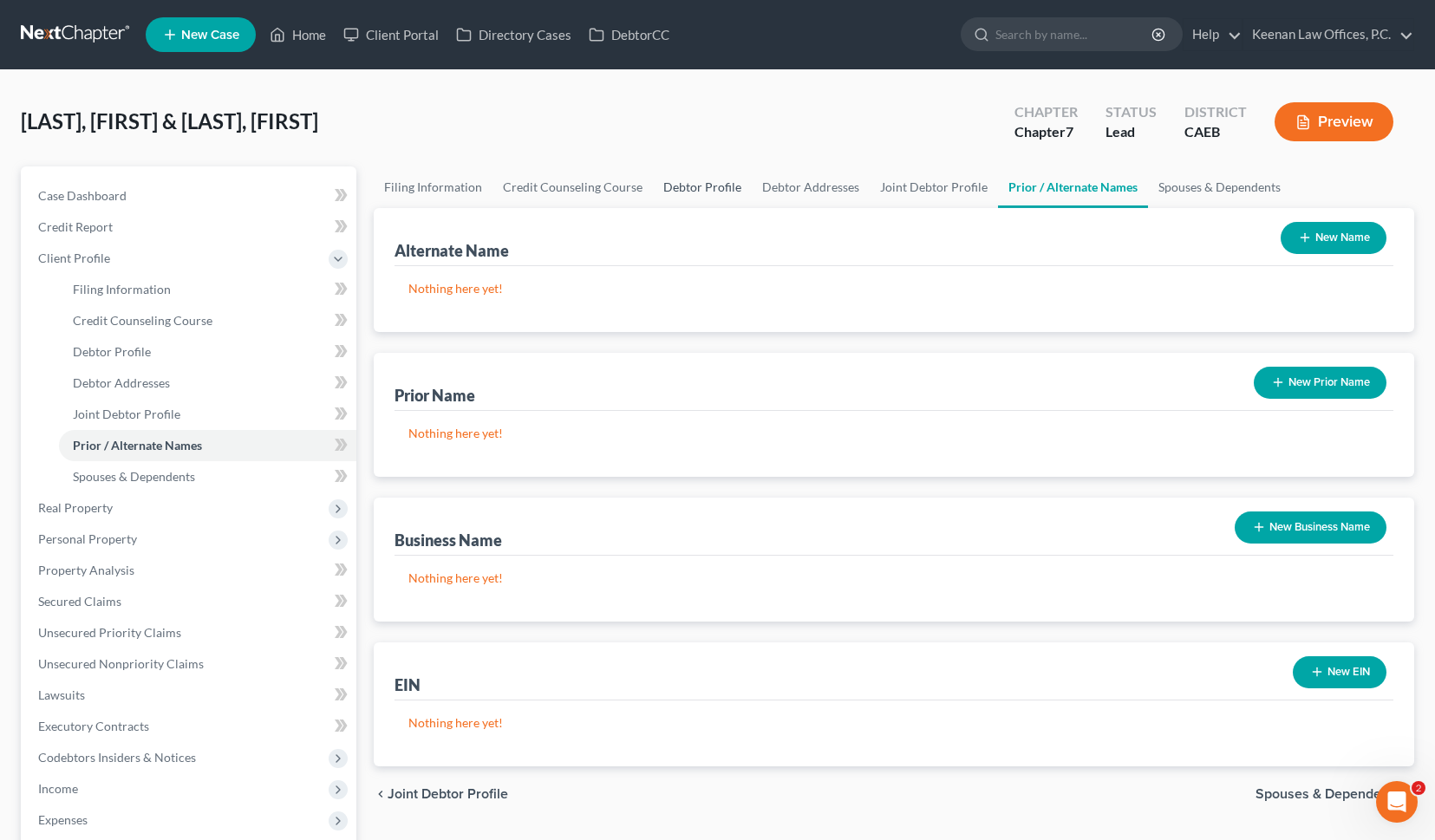 click on "Debtor Profile" at bounding box center [702, 187] 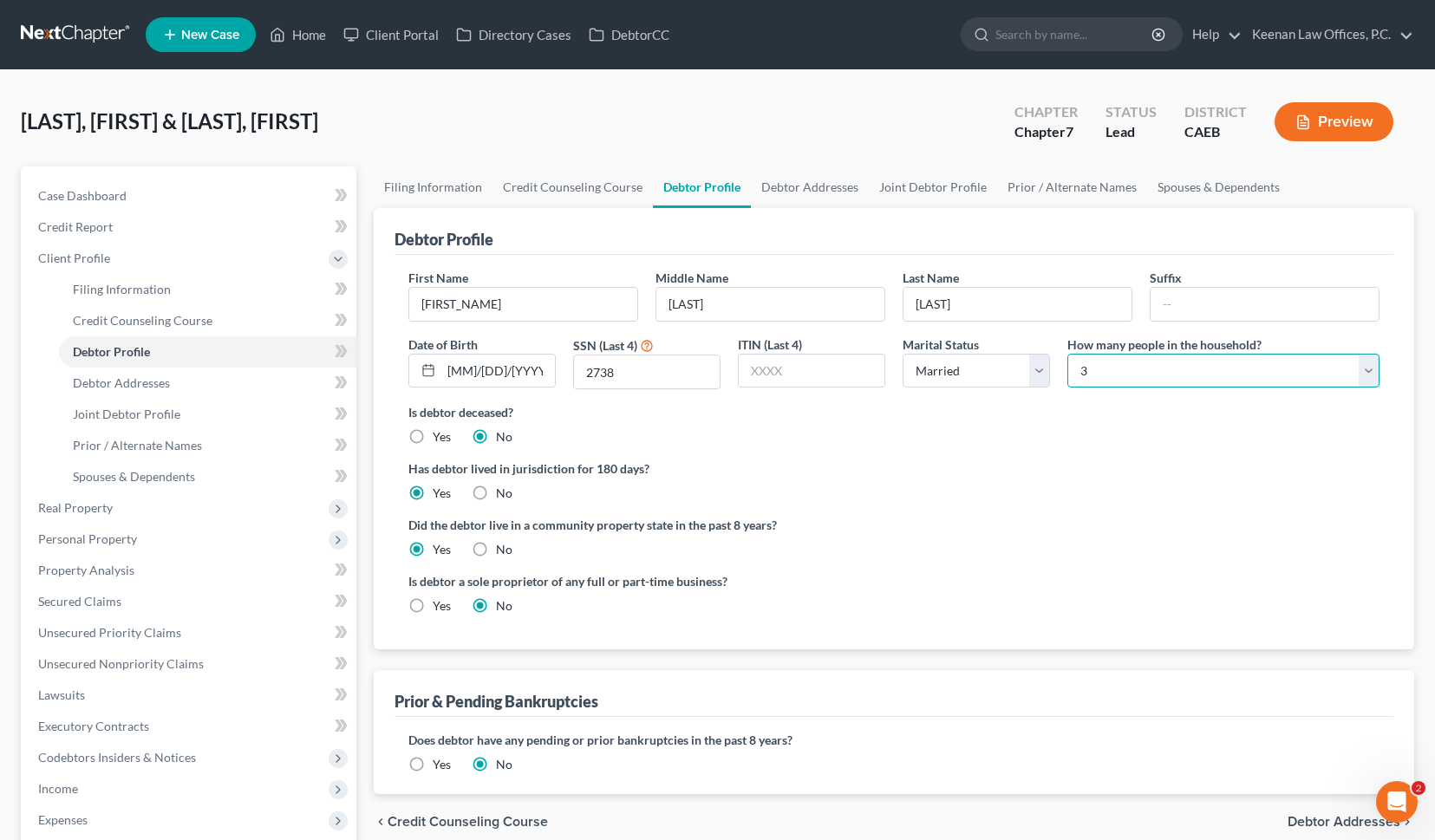click on "Select 1 2 3 4 5 6 7 8 9 10 11 12 13 14 15 16 17 18 19 20" at bounding box center (1223, 371) 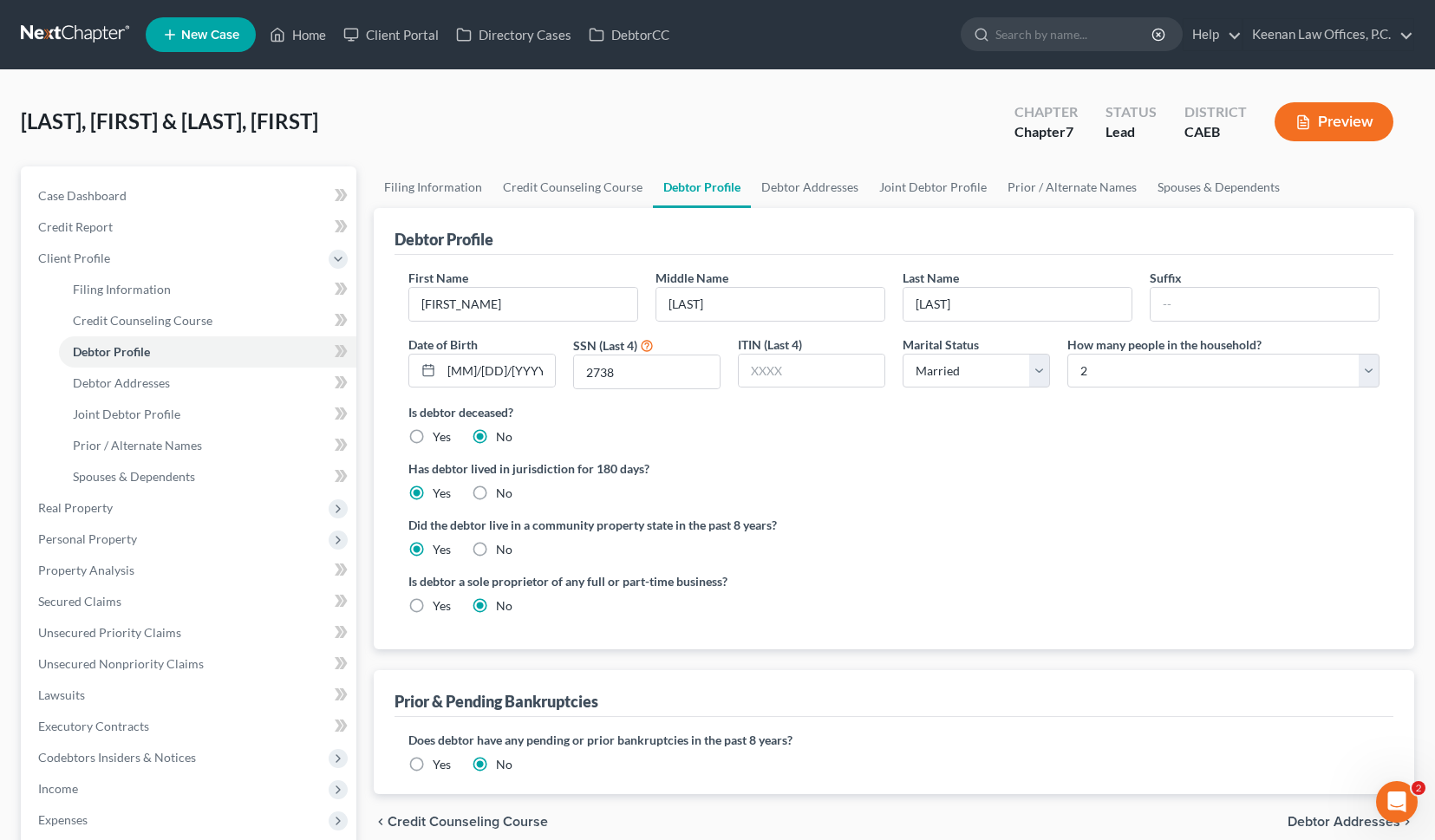 click on "Has debtor lived in jurisdiction for 180 days?" at bounding box center [894, 468] 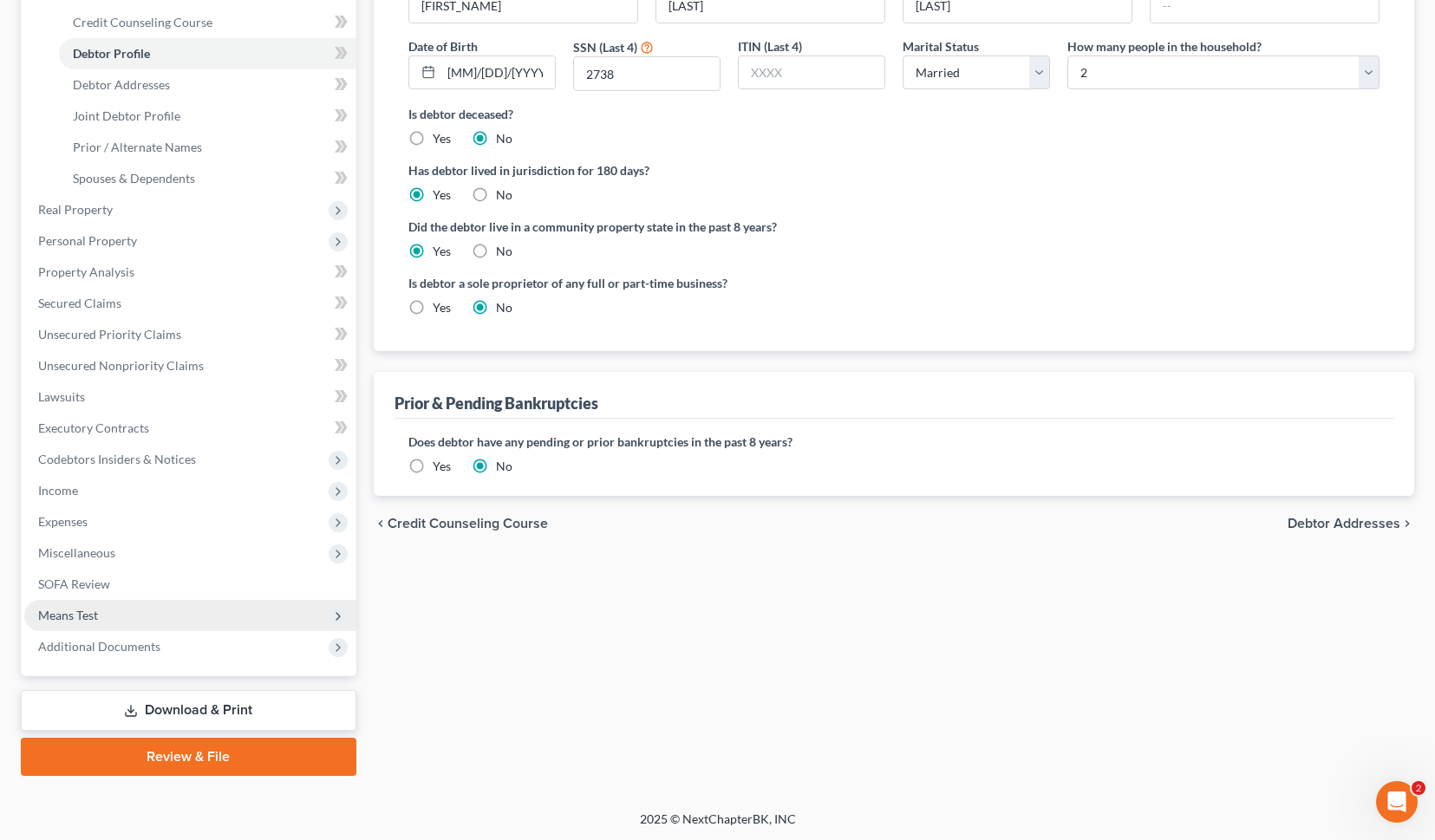 click on "Means Test" at bounding box center (190, 615) 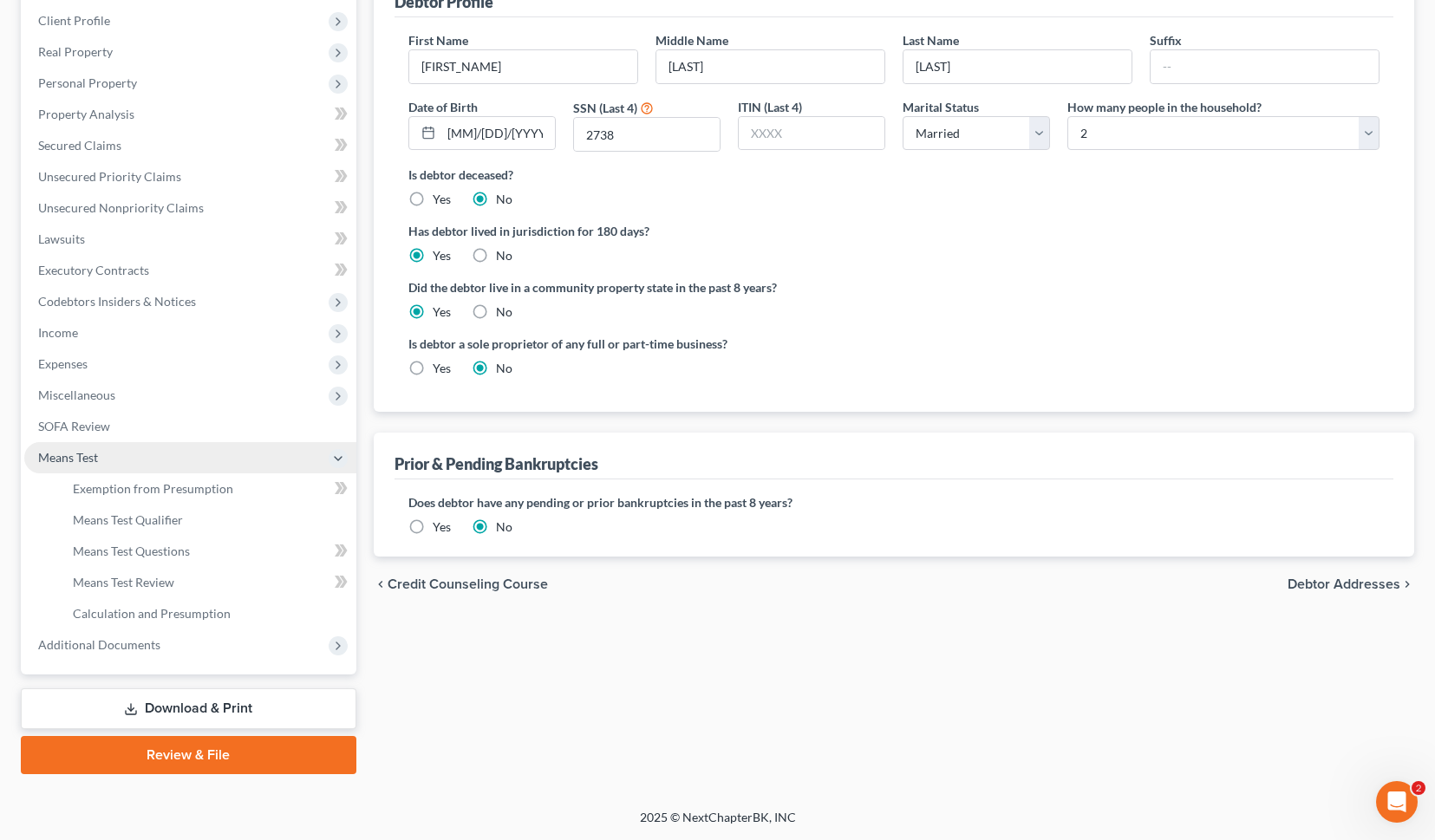 scroll, scrollTop: 236, scrollLeft: 0, axis: vertical 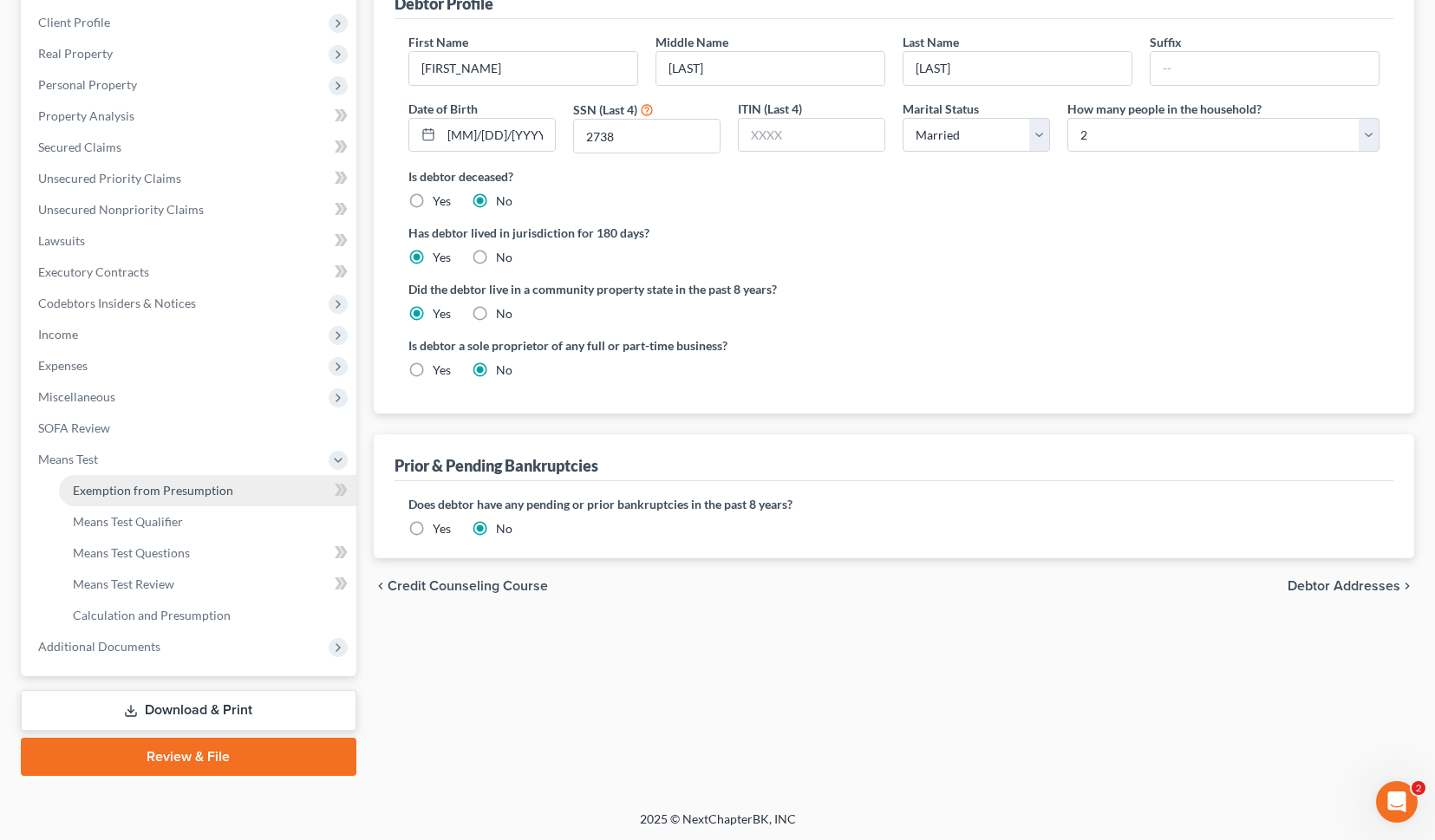 click on "Exemption from Presumption" at bounding box center (207, 491) 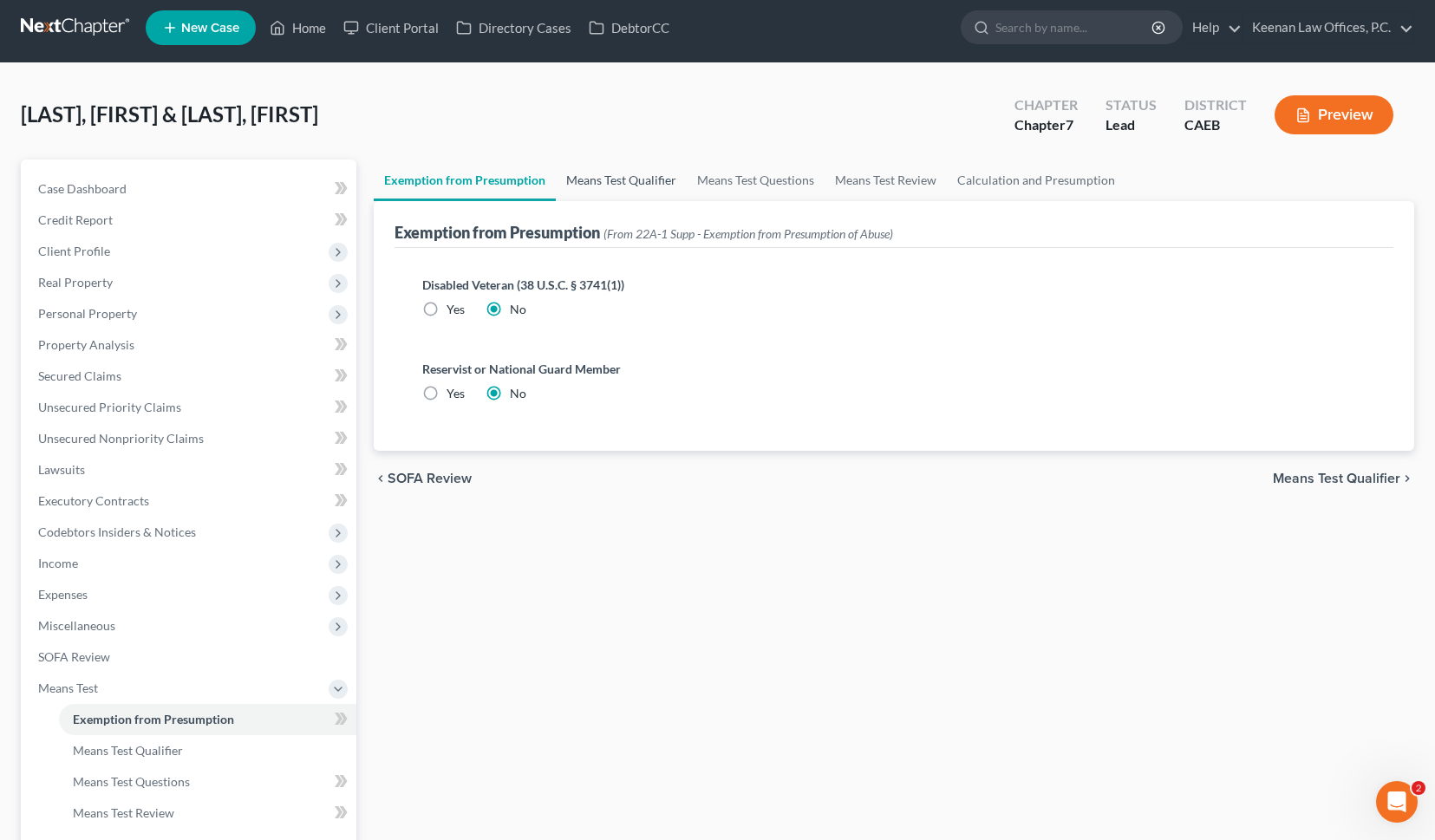 scroll, scrollTop: 0, scrollLeft: 0, axis: both 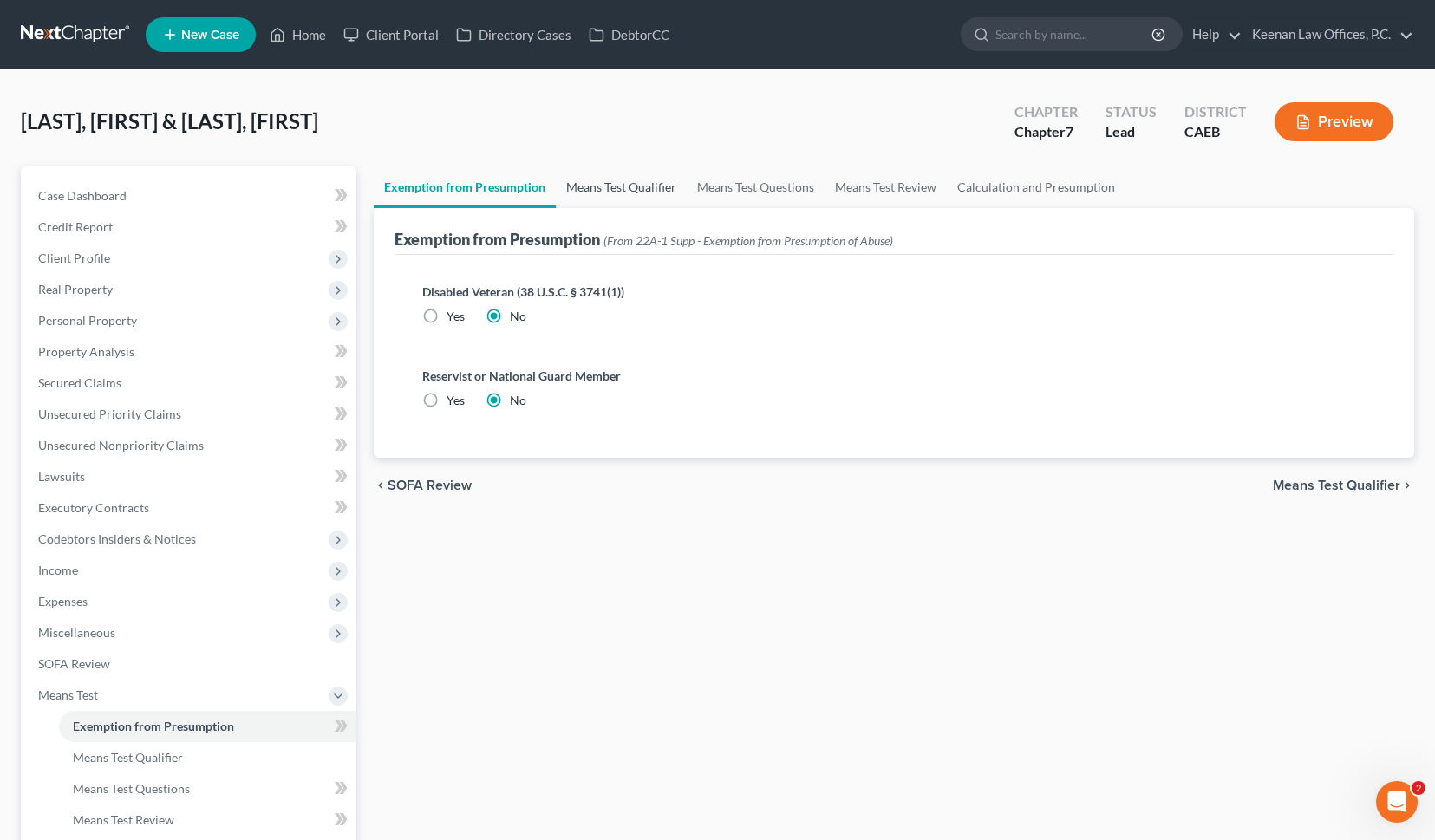 click on "Means Test Qualifier" at bounding box center (621, 187) 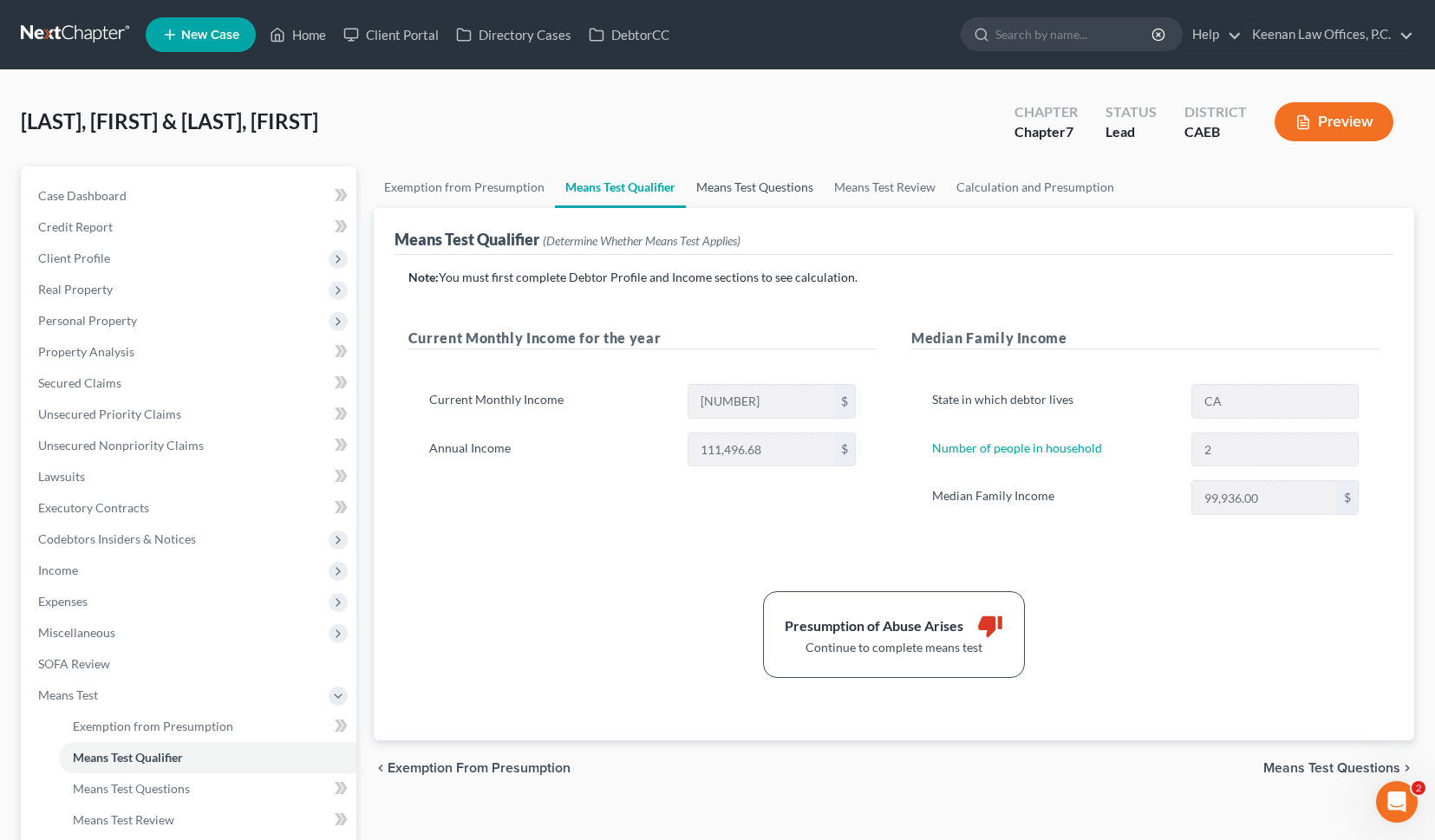 click on "Means Test Questions" at bounding box center (754, 187) 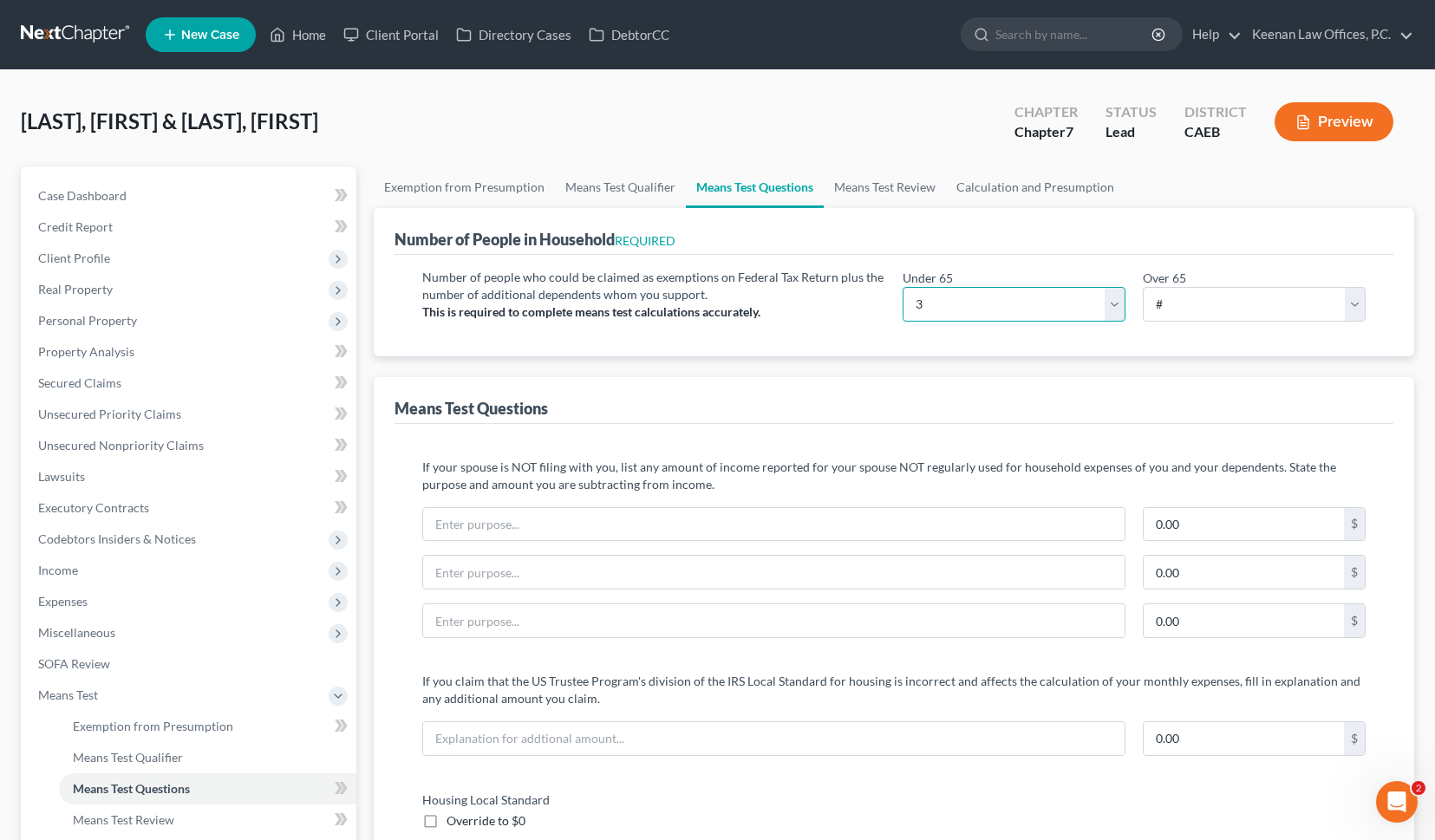 click on "# 0 1 2 3 4 5 6 7 8 9 10" at bounding box center [1014, 304] 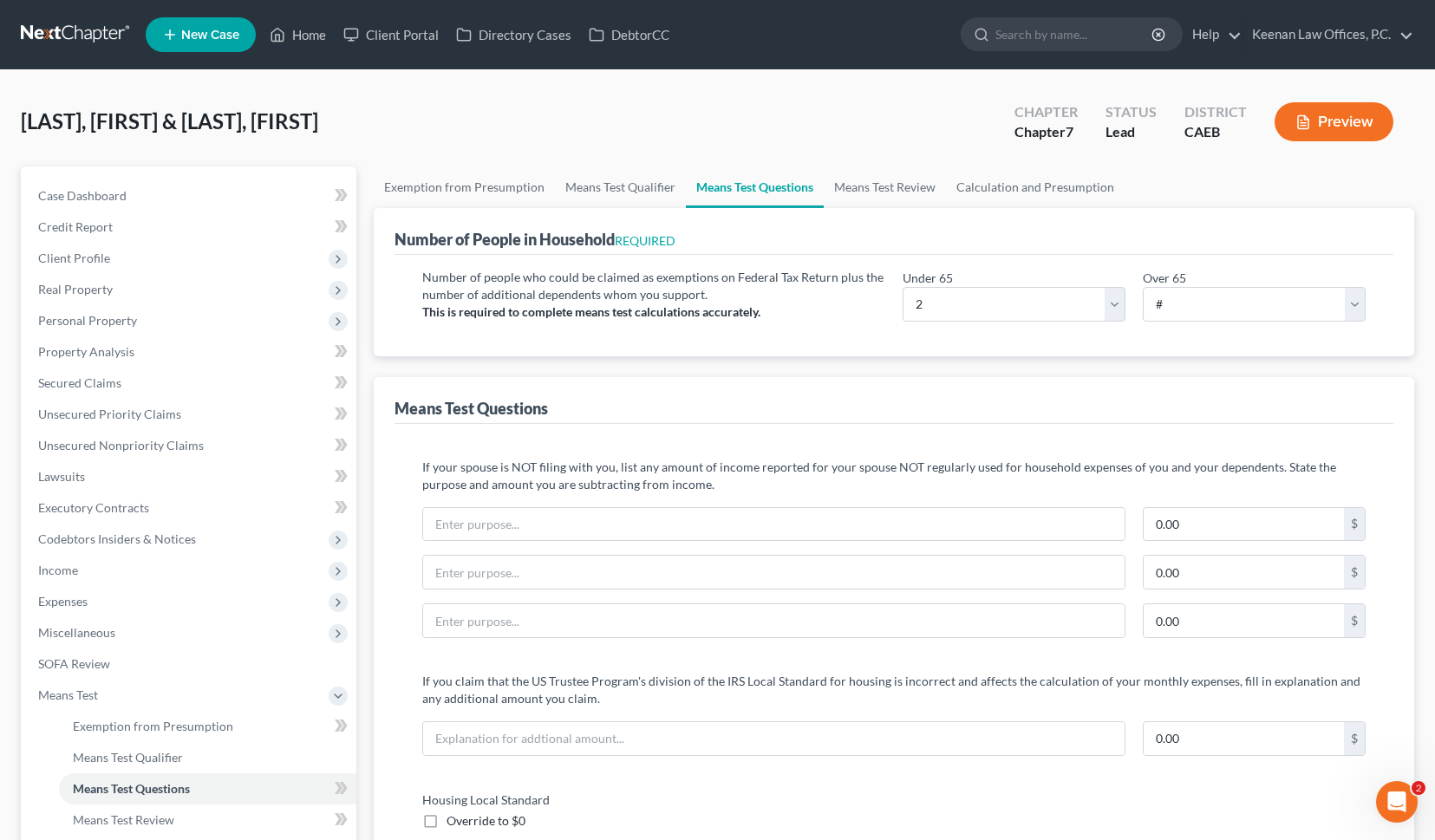 click on "Number of people who could be claimed as exemptions on Federal Tax Return plus the number of additional dependents whom you support. This is required to complete means test calculations accurately." at bounding box center (654, 302) 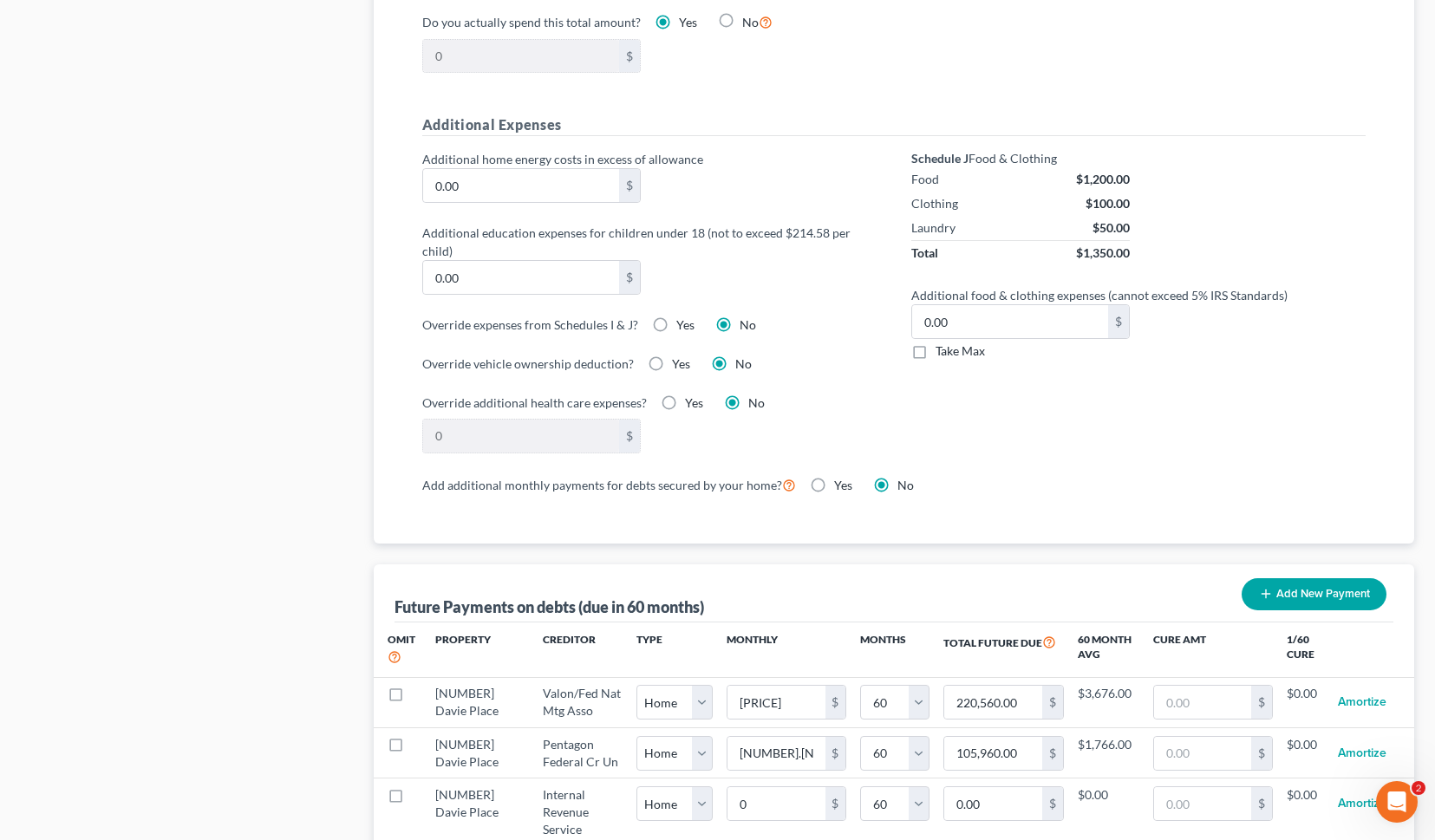 scroll, scrollTop: 1193, scrollLeft: 0, axis: vertical 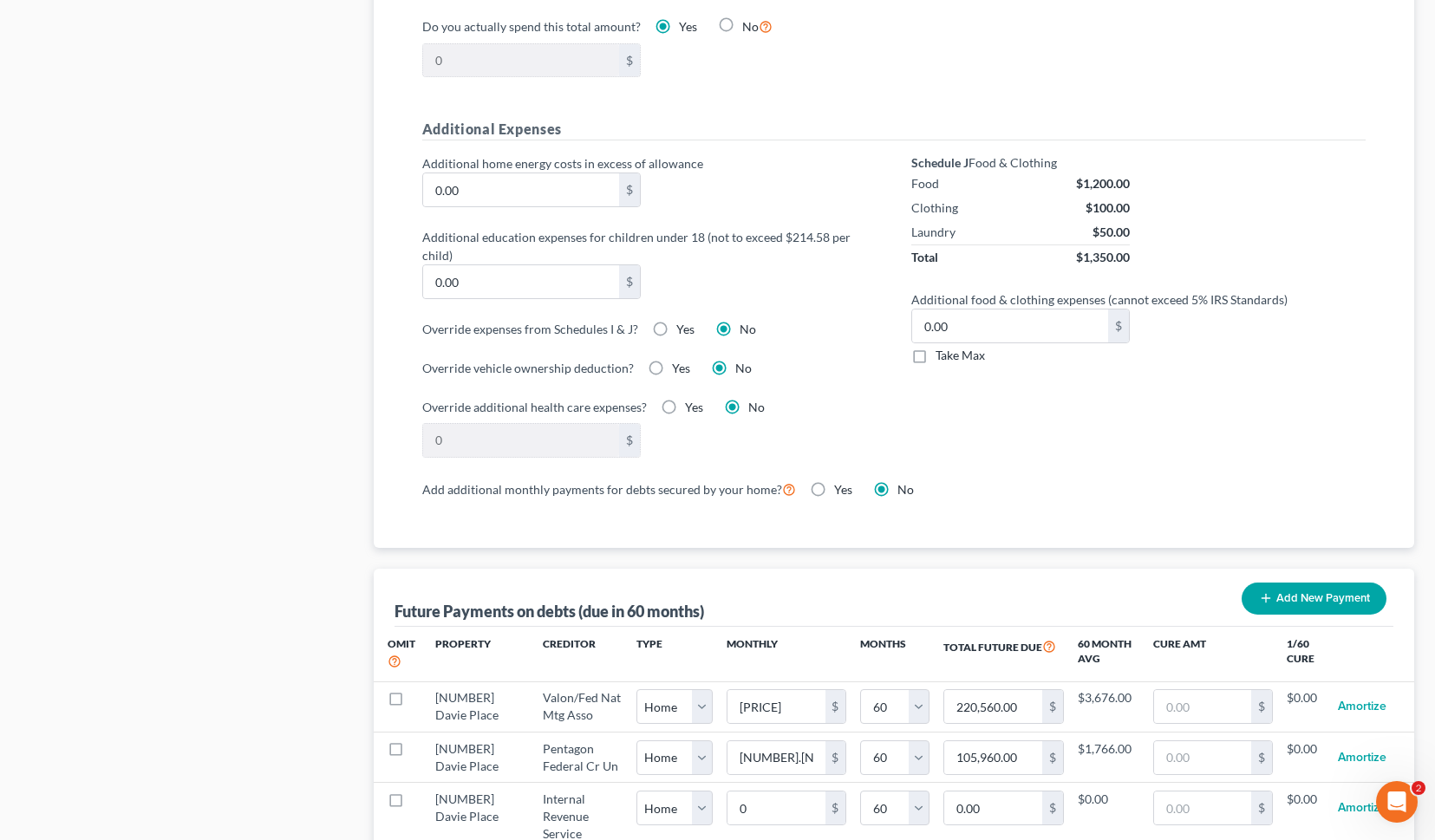 click on "Yes" at bounding box center [685, 329] 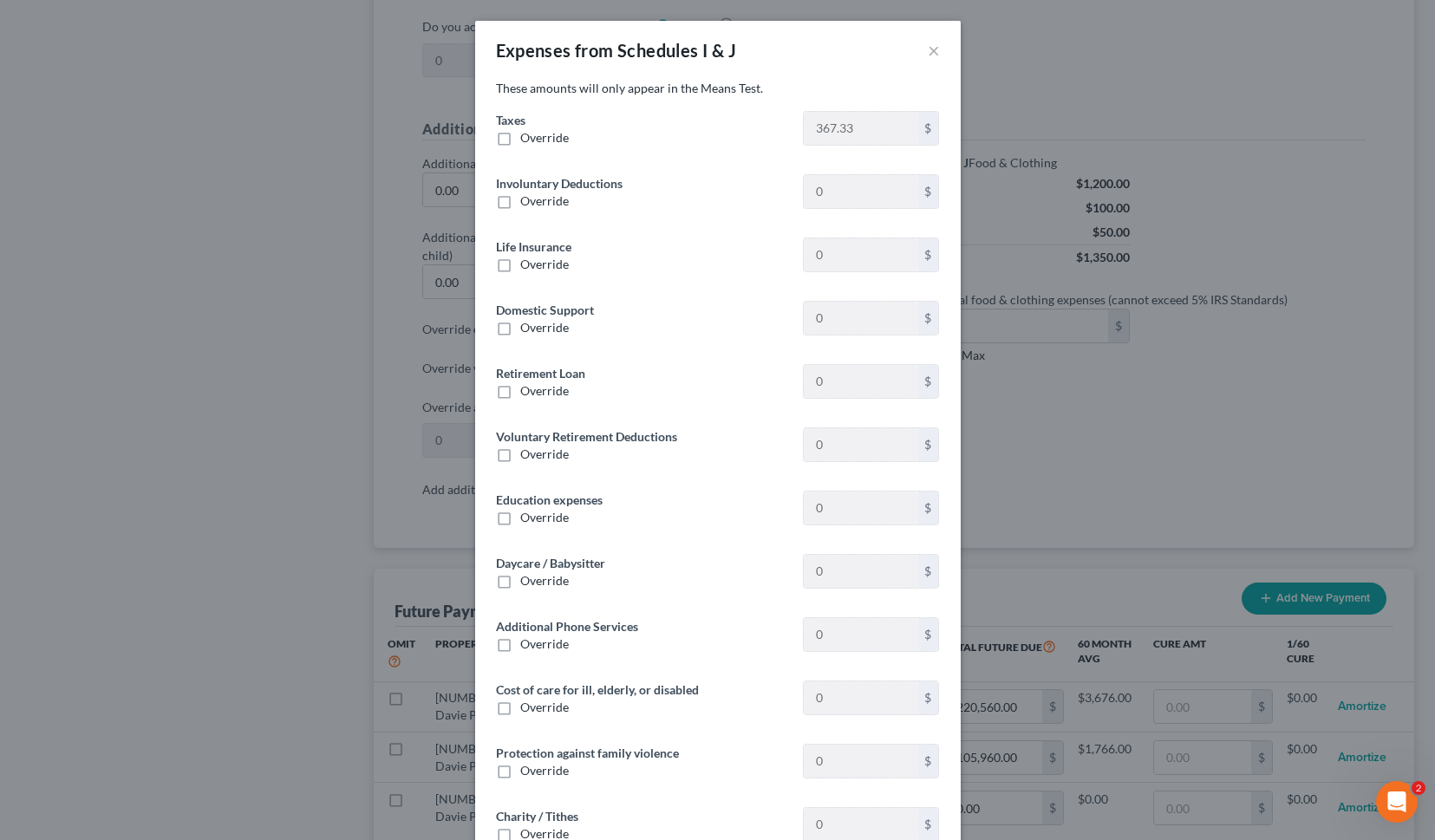 click on "Override" at bounding box center [545, 137] 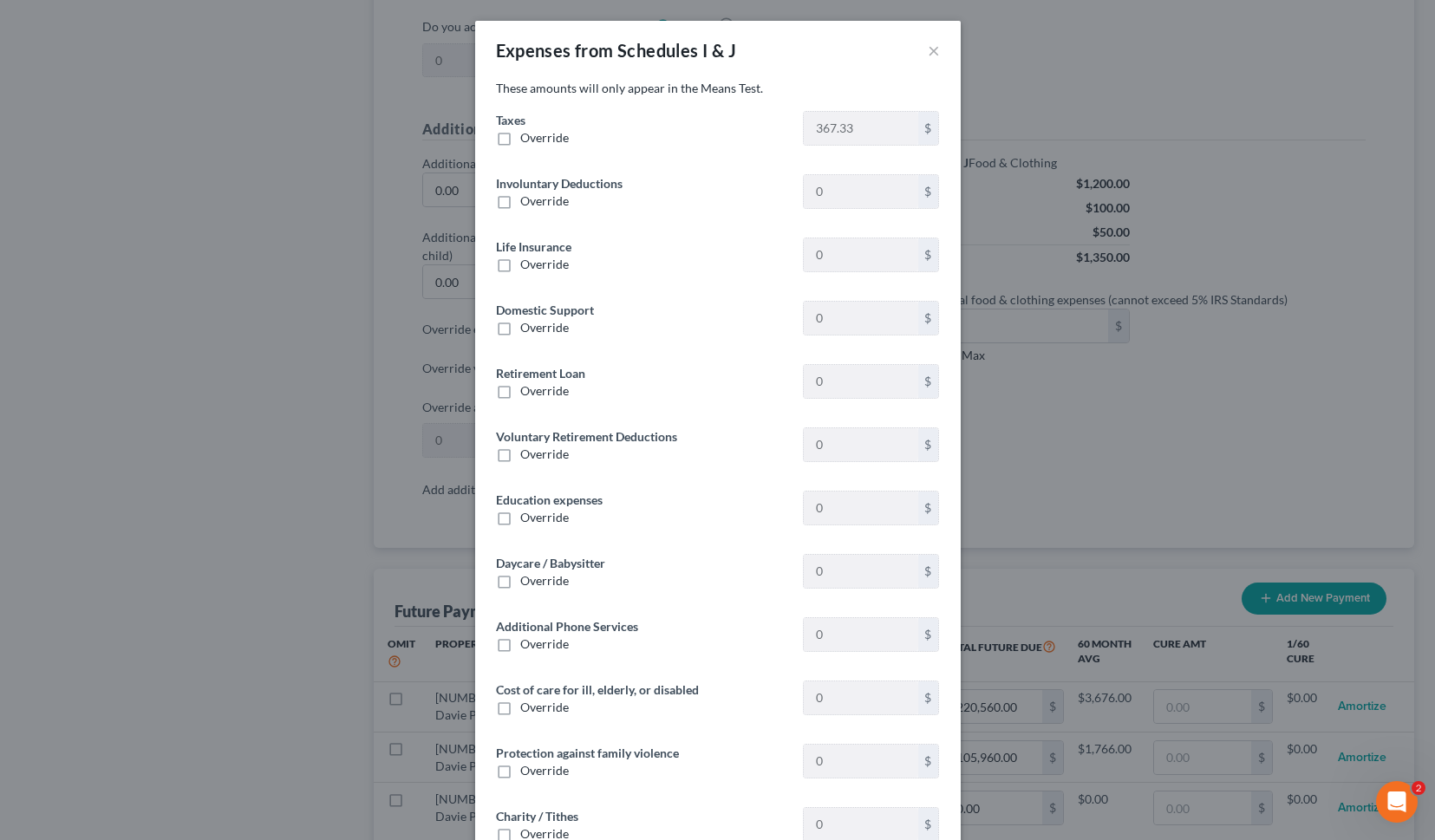 click on "Override" at bounding box center (532, 134) 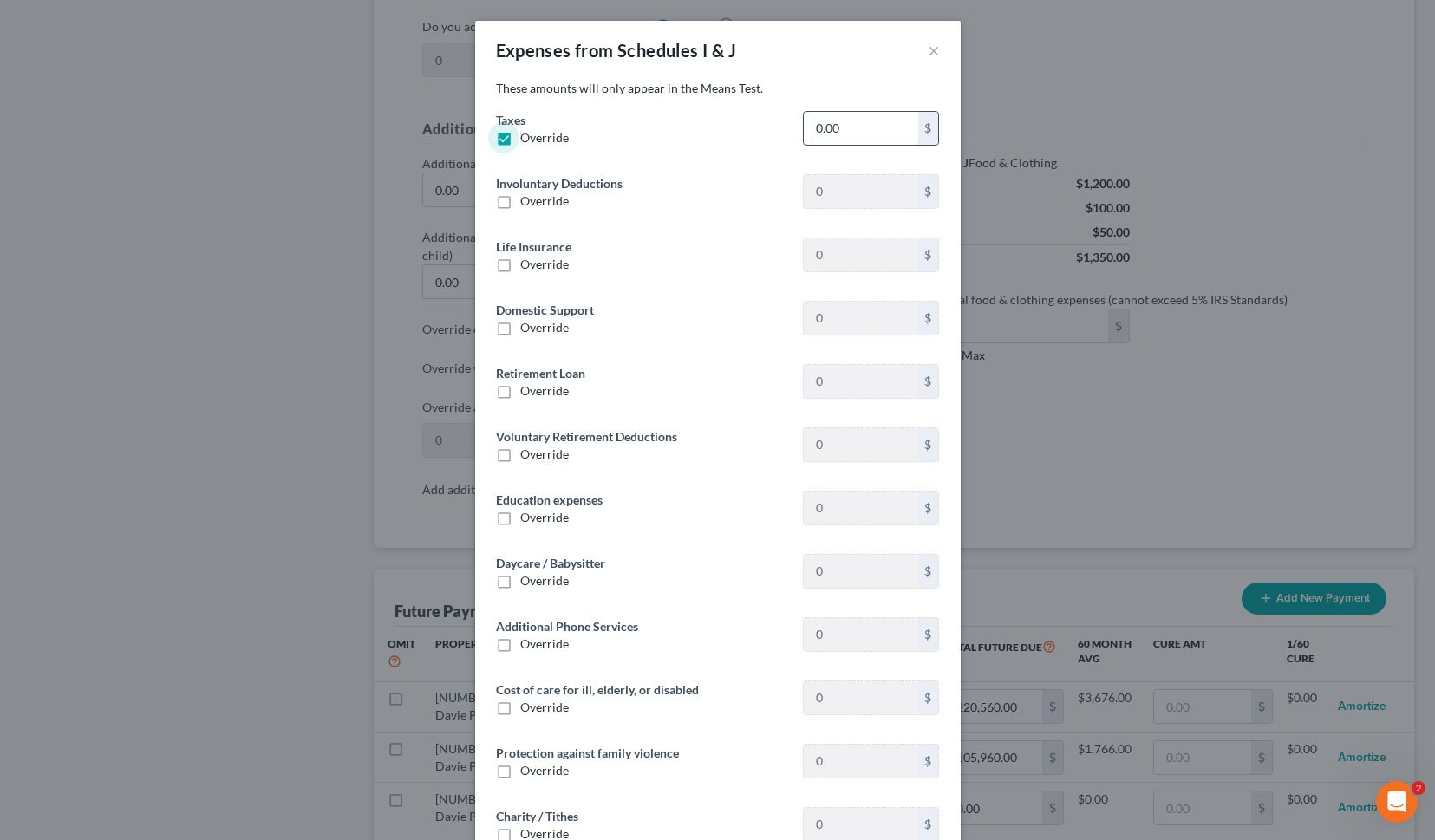 click on "0.00" at bounding box center [860, 128] 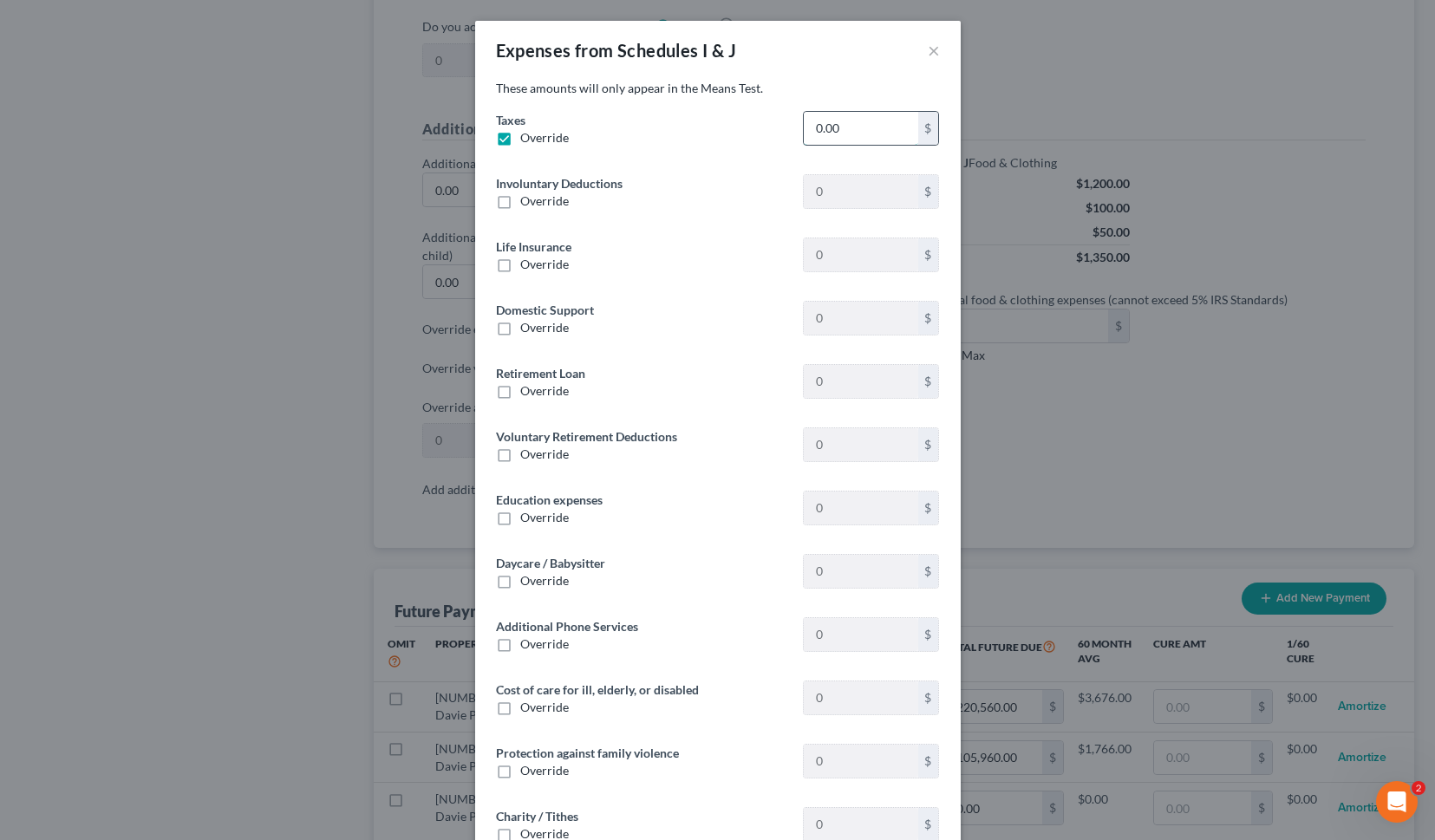 paste on "[NUMBER].[NUMBER]" 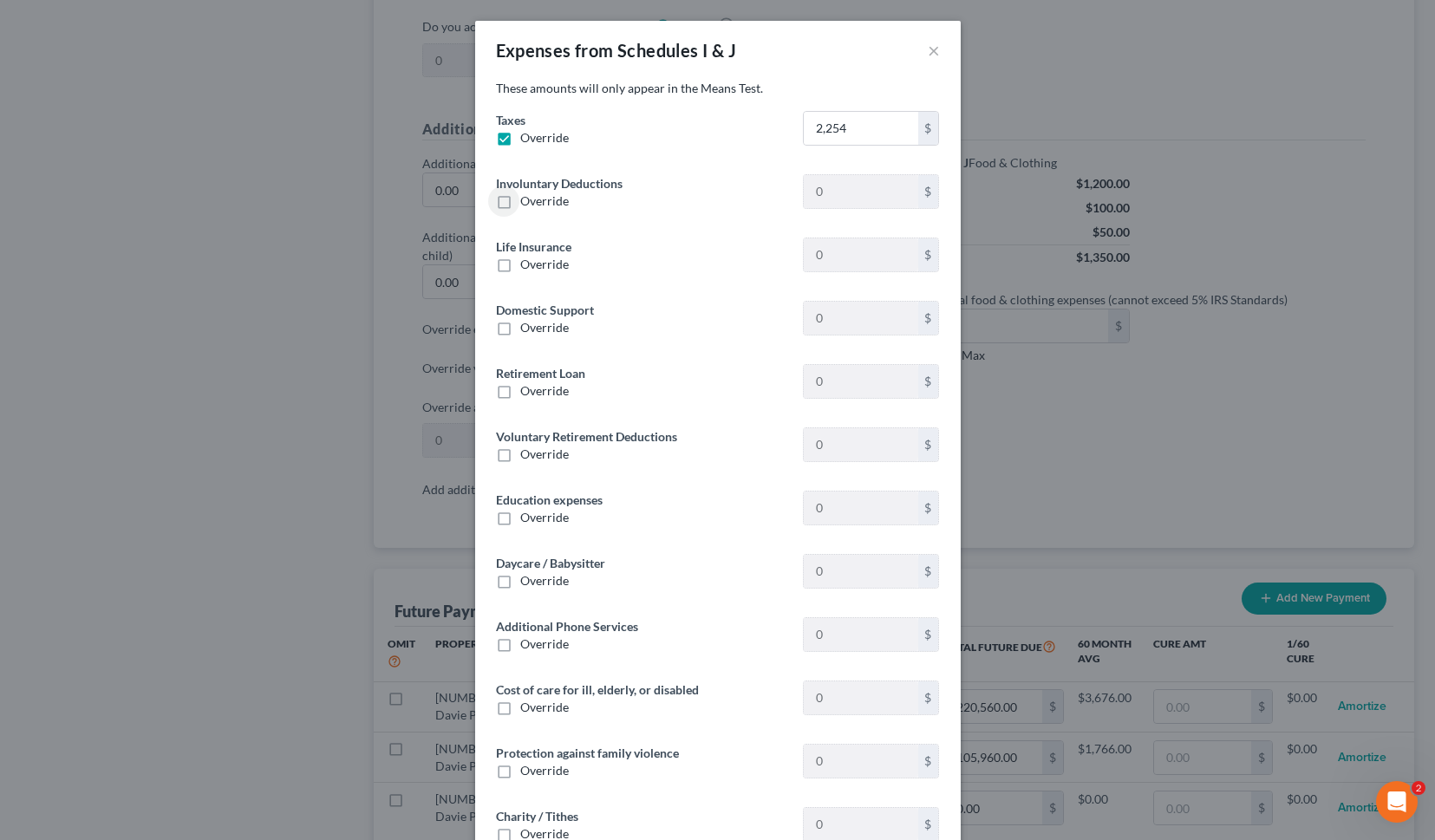 scroll, scrollTop: 109, scrollLeft: 0, axis: vertical 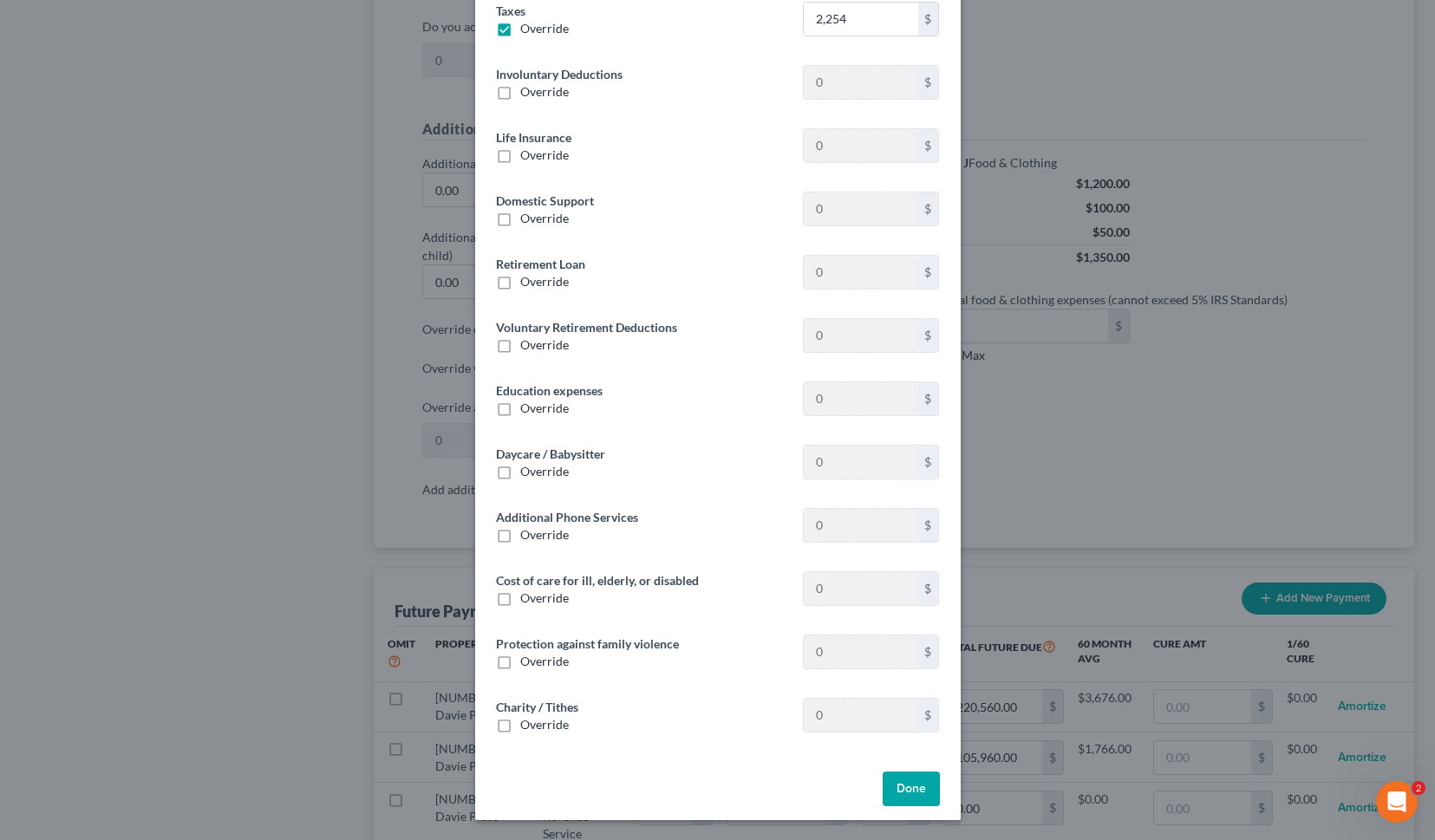 click on "Done" at bounding box center (911, 789) 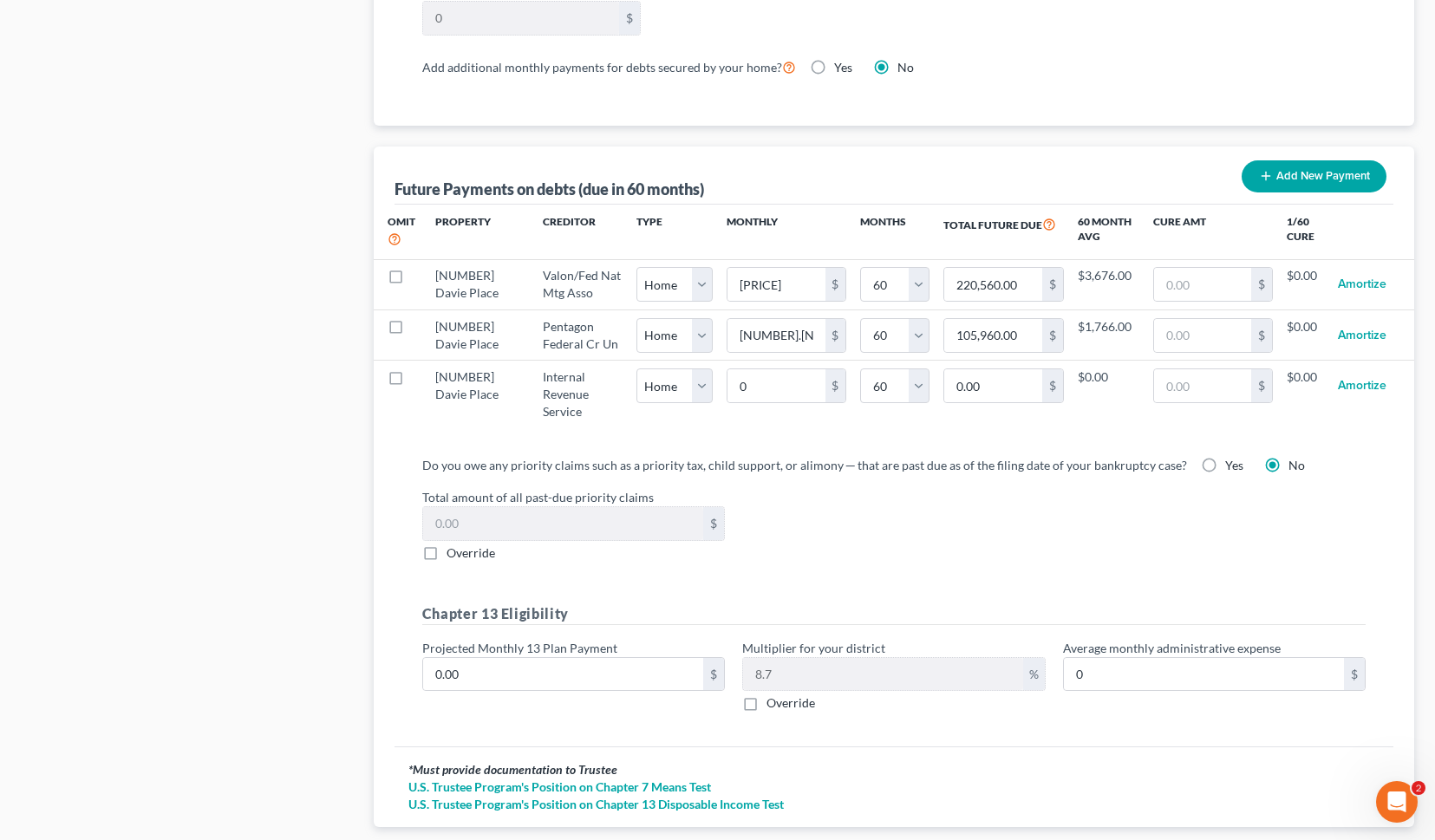 scroll, scrollTop: 1702, scrollLeft: 0, axis: vertical 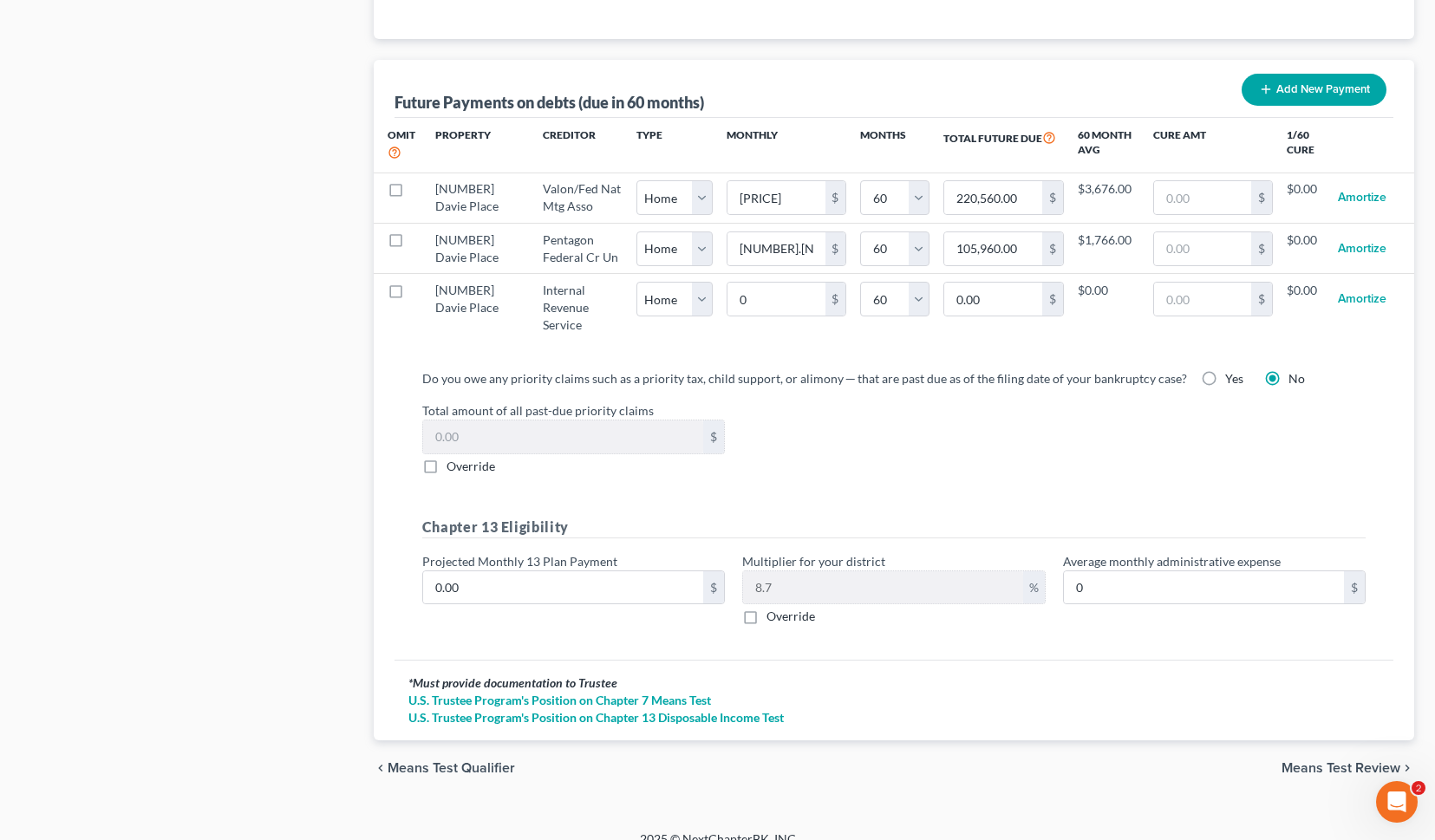 click on "Means Test Review" at bounding box center [1340, 768] 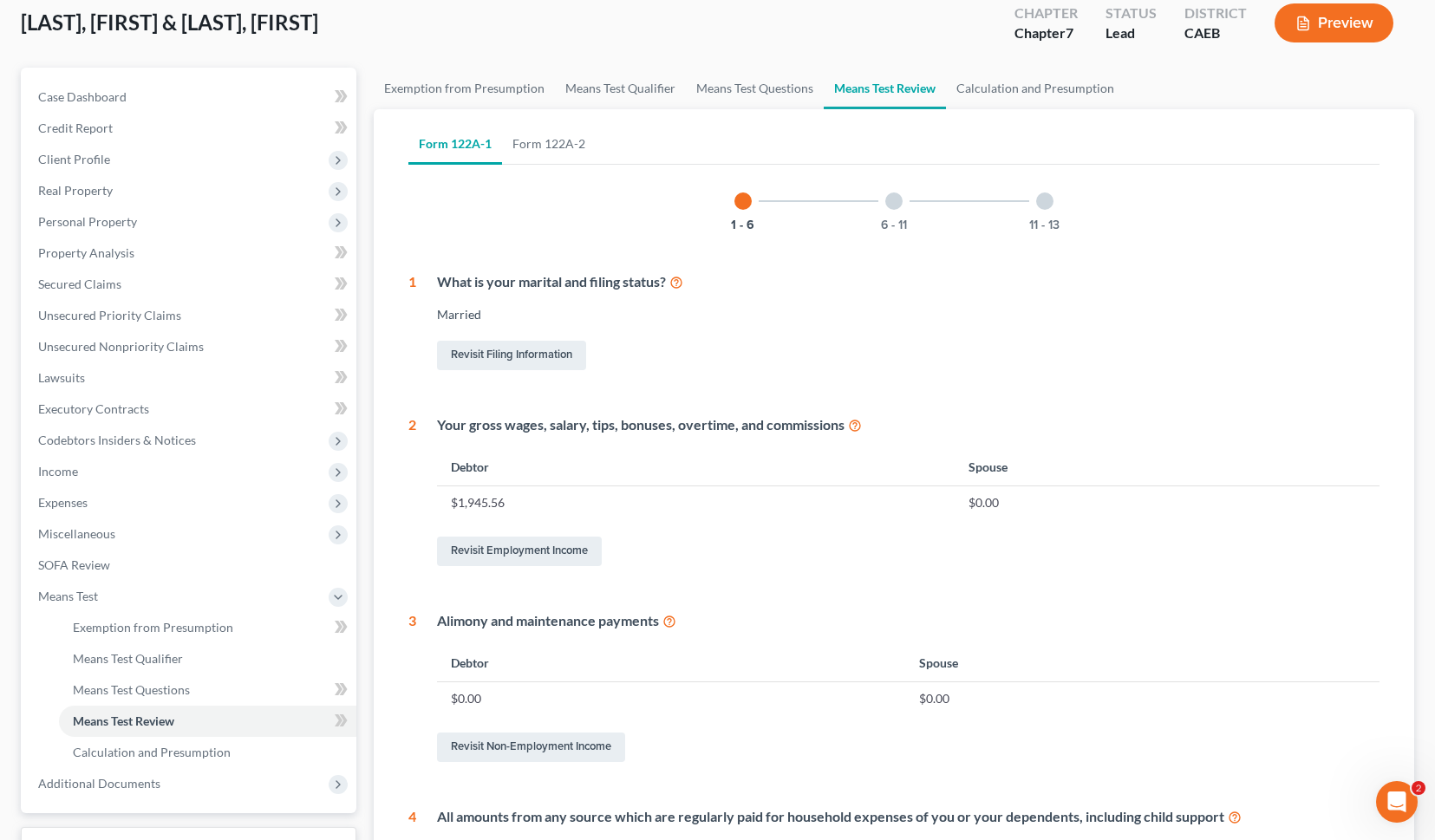 scroll, scrollTop: 0, scrollLeft: 0, axis: both 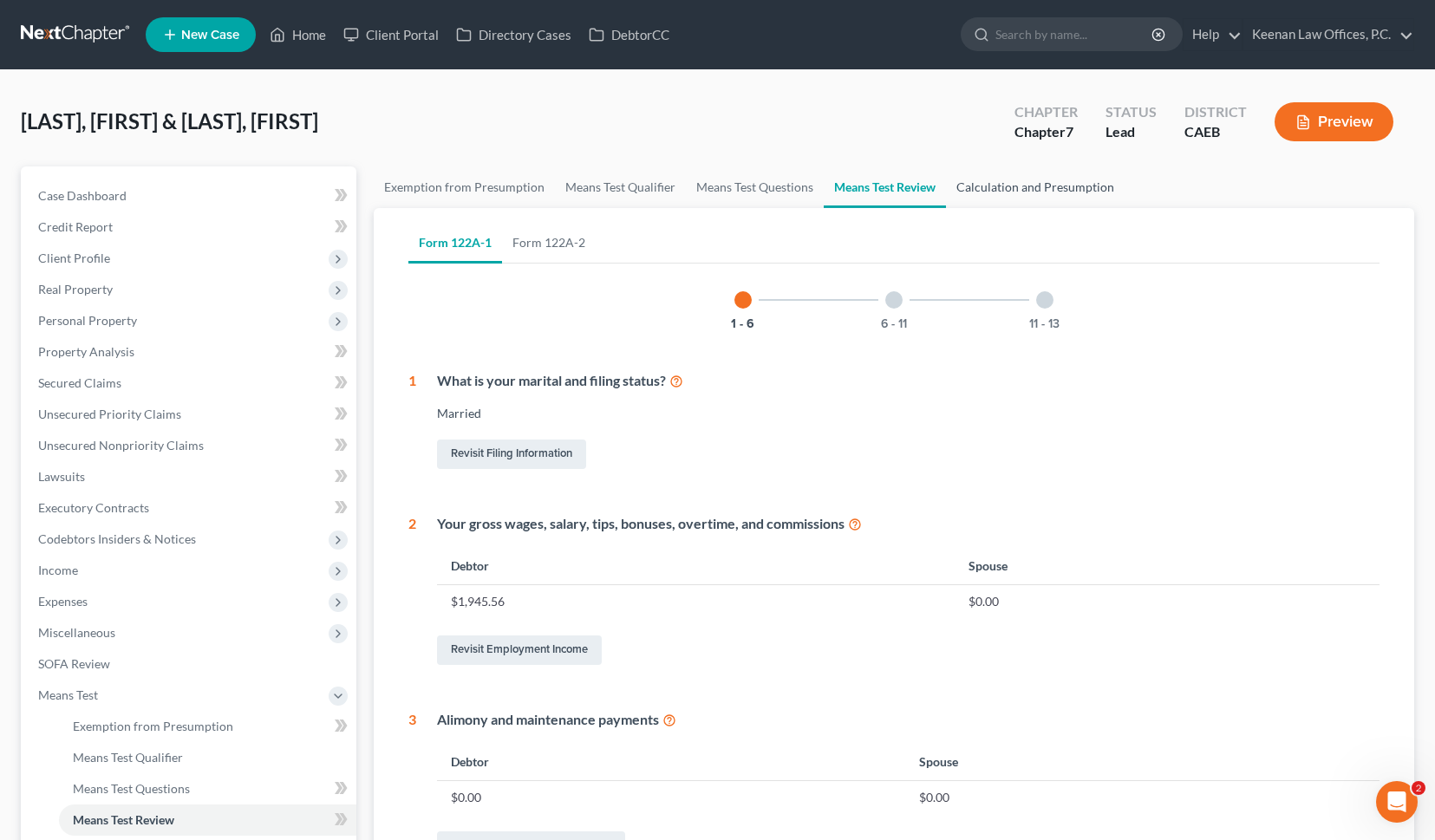 click on "Calculation and Presumption" at bounding box center (1035, 187) 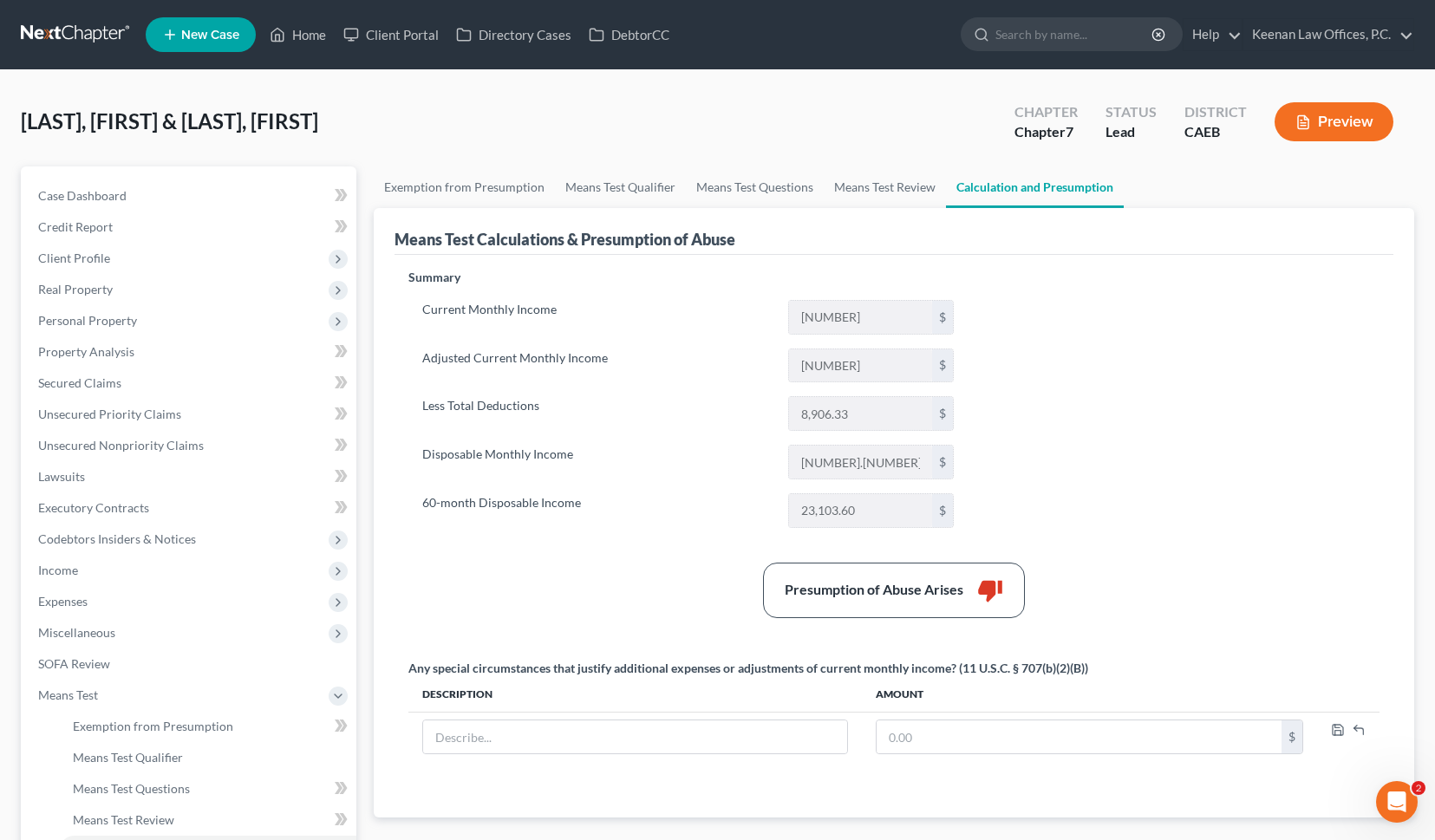 click on "Preview" at bounding box center [1334, 121] 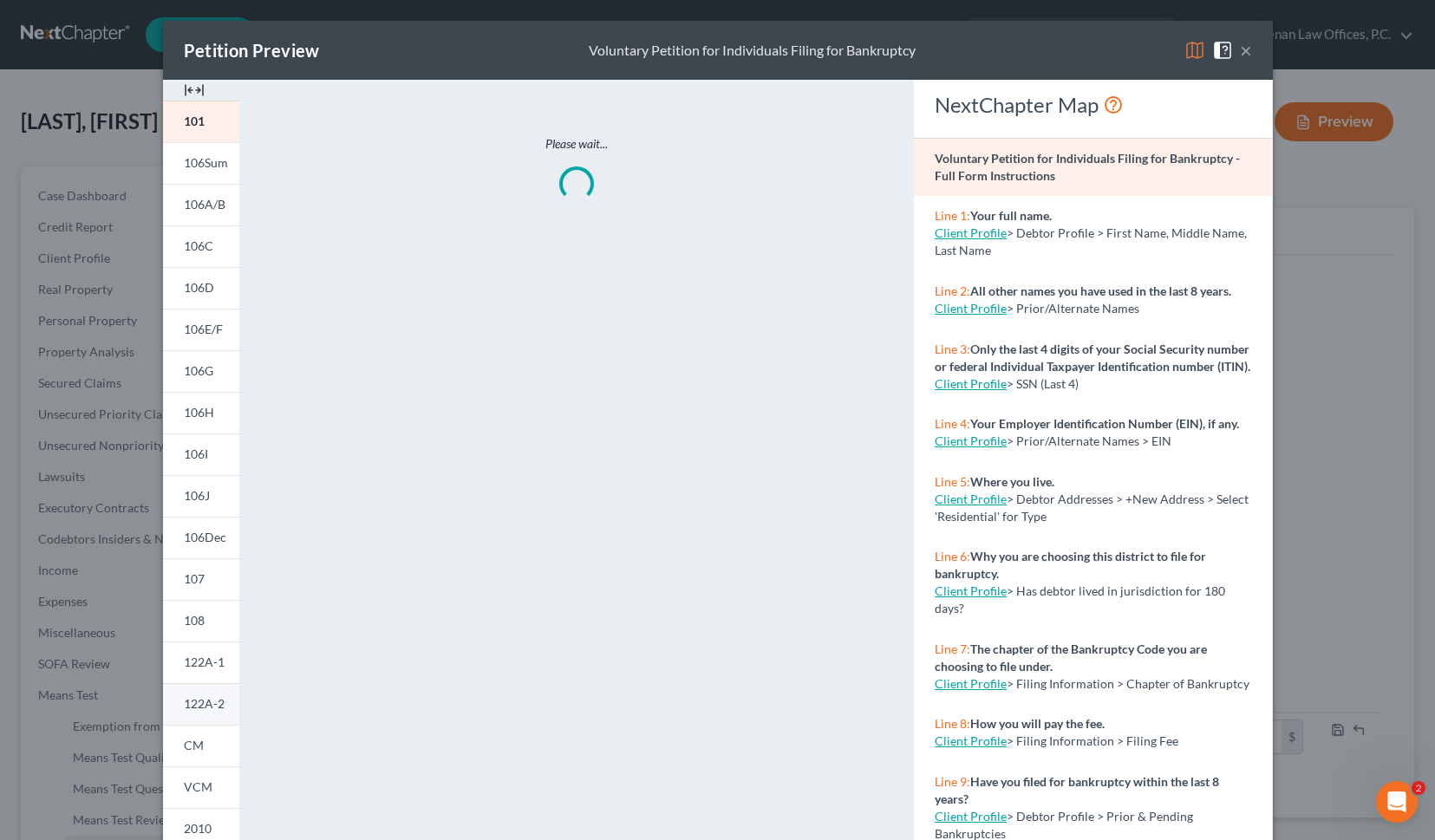 click on "122A-2" at bounding box center (204, 703) 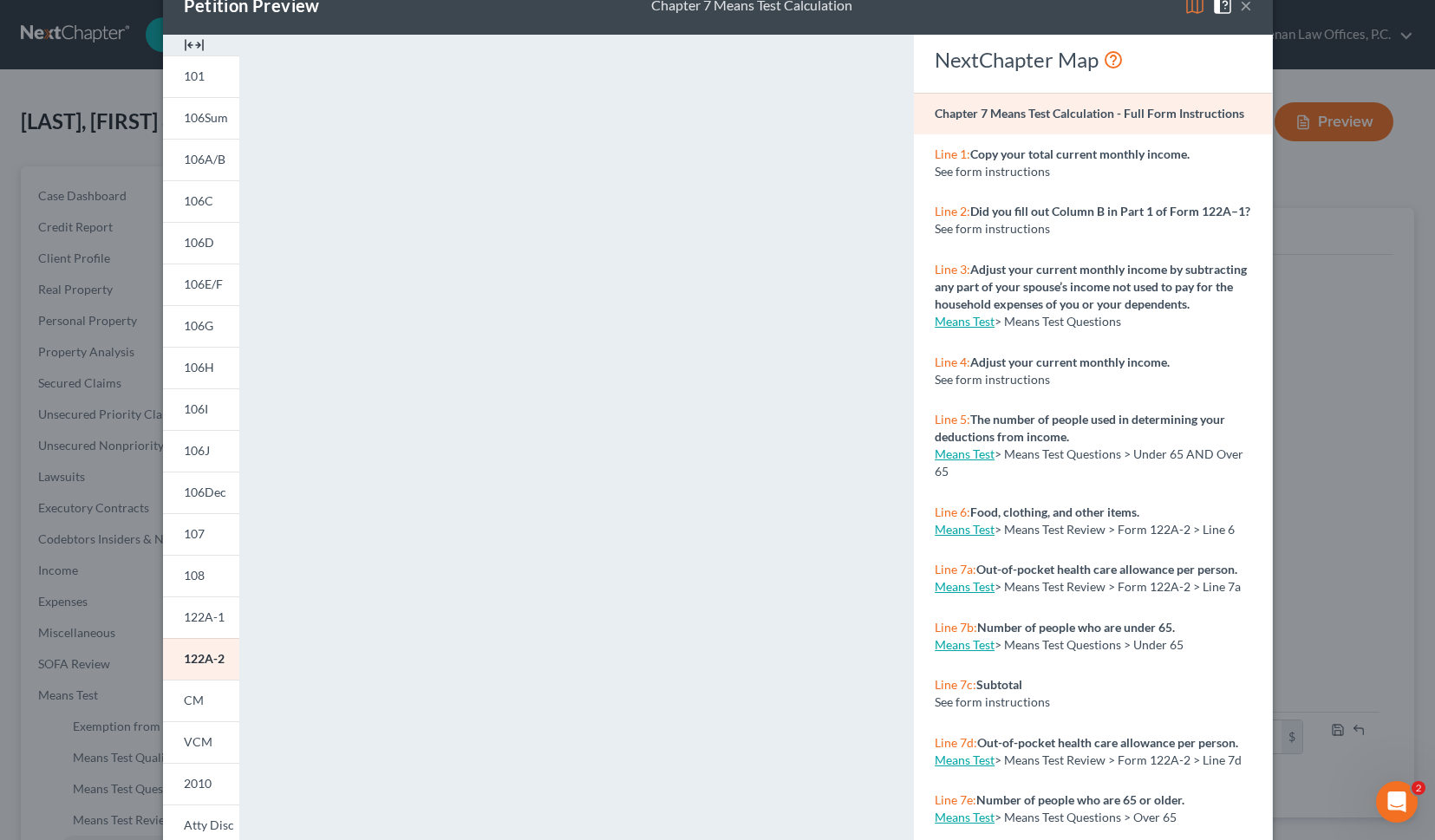 scroll, scrollTop: 0, scrollLeft: 0, axis: both 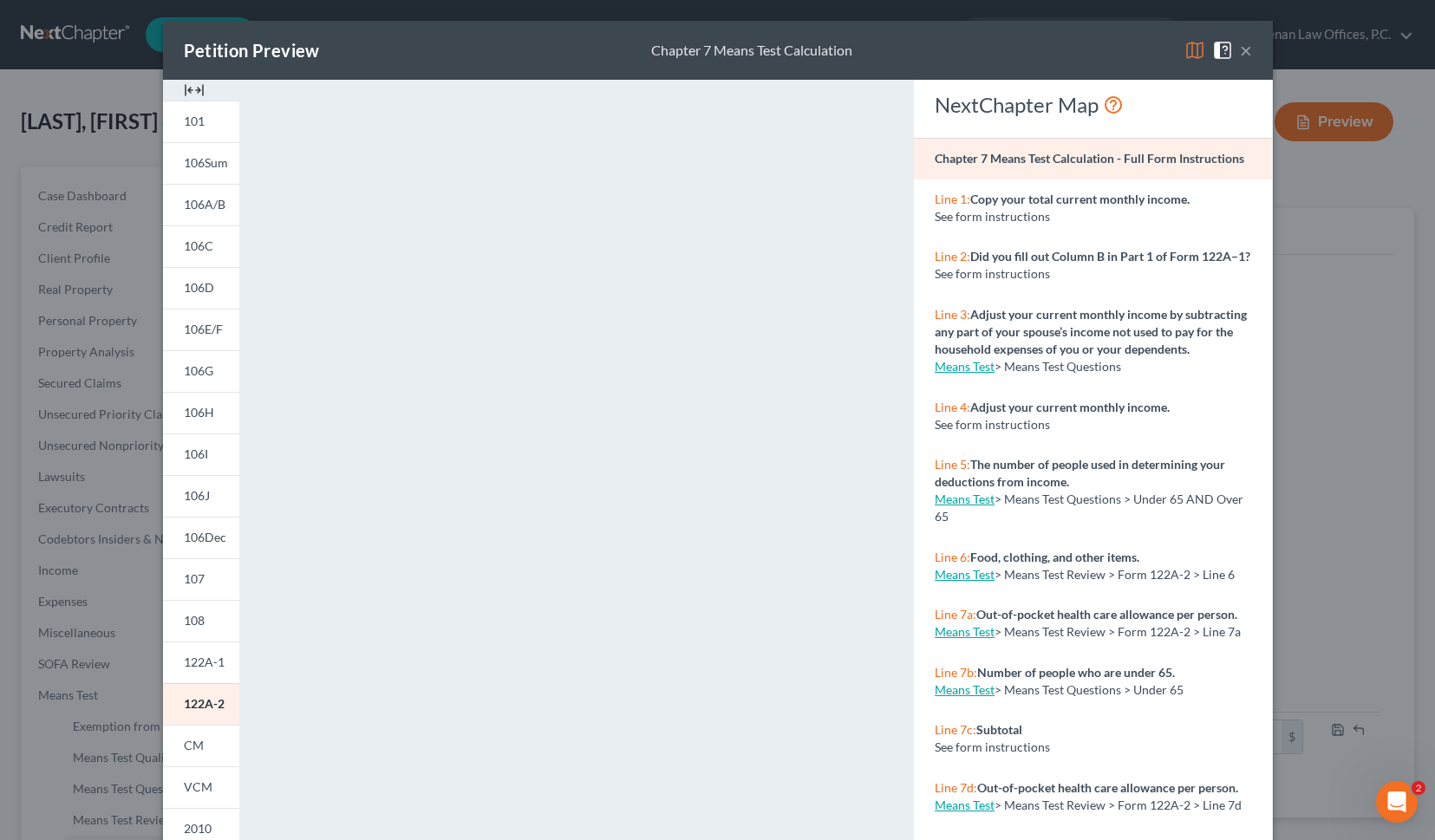 click on "×" at bounding box center [1246, 50] 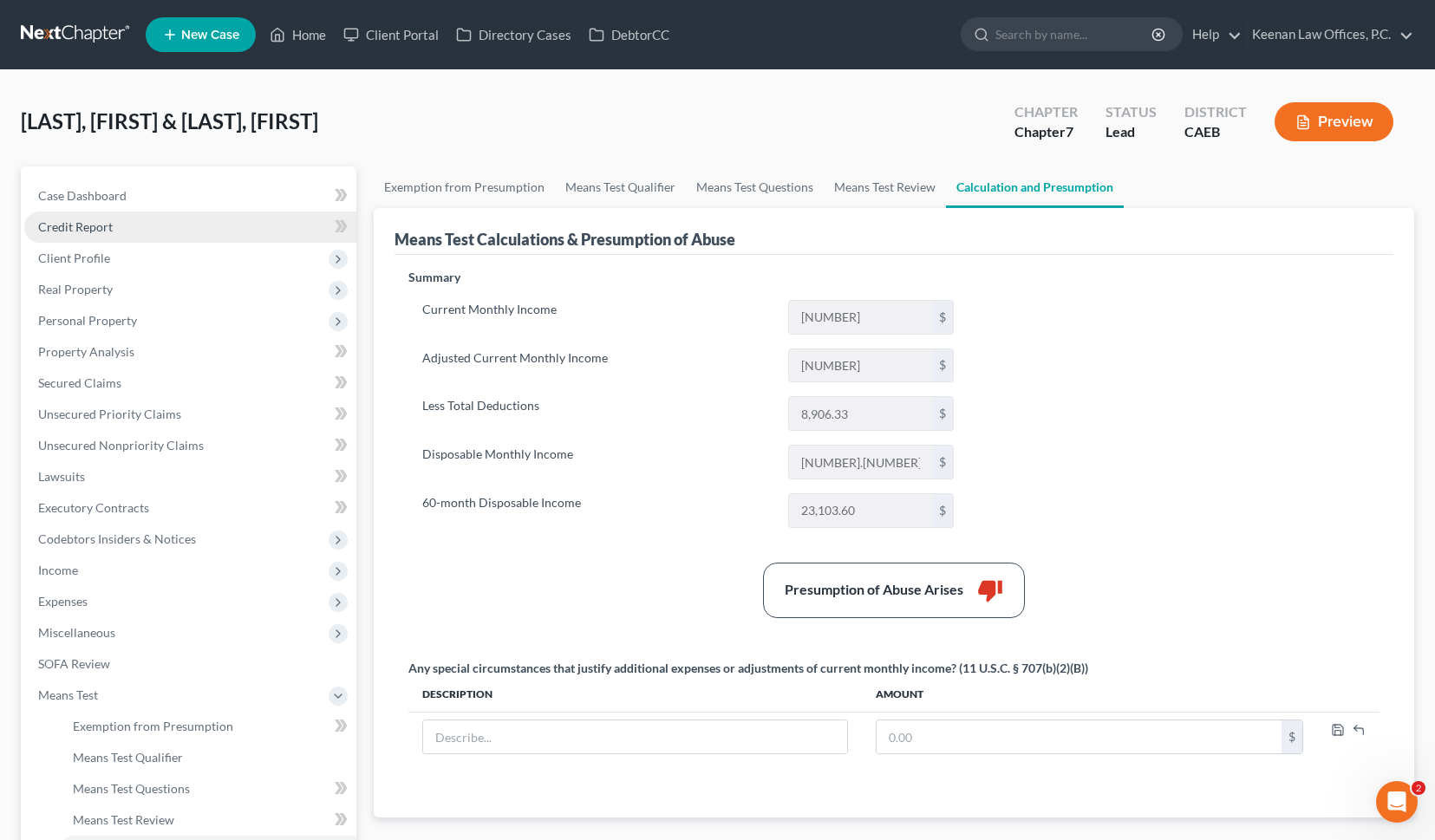 click on "Credit Report" at bounding box center (190, 227) 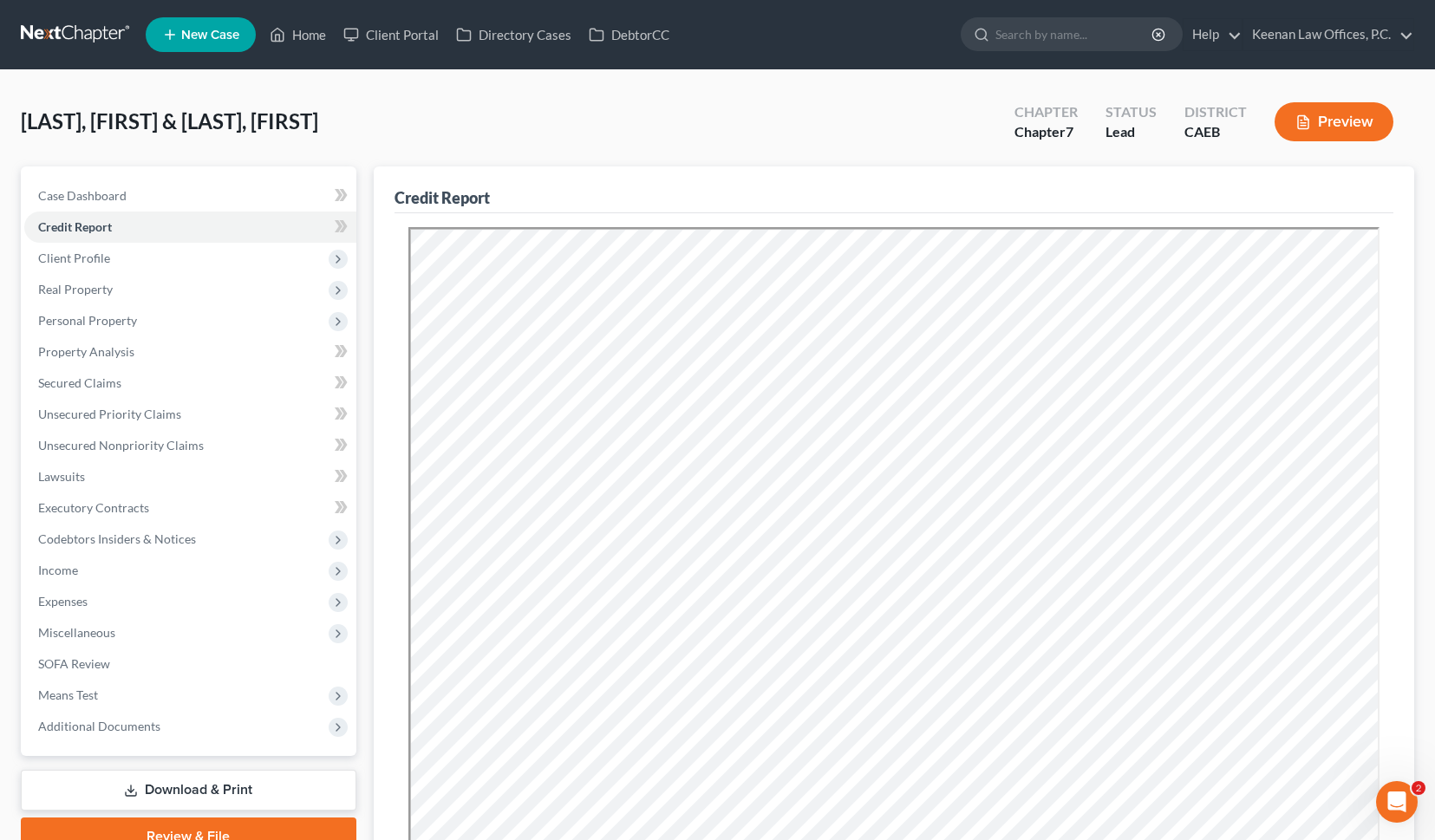 scroll, scrollTop: 0, scrollLeft: 0, axis: both 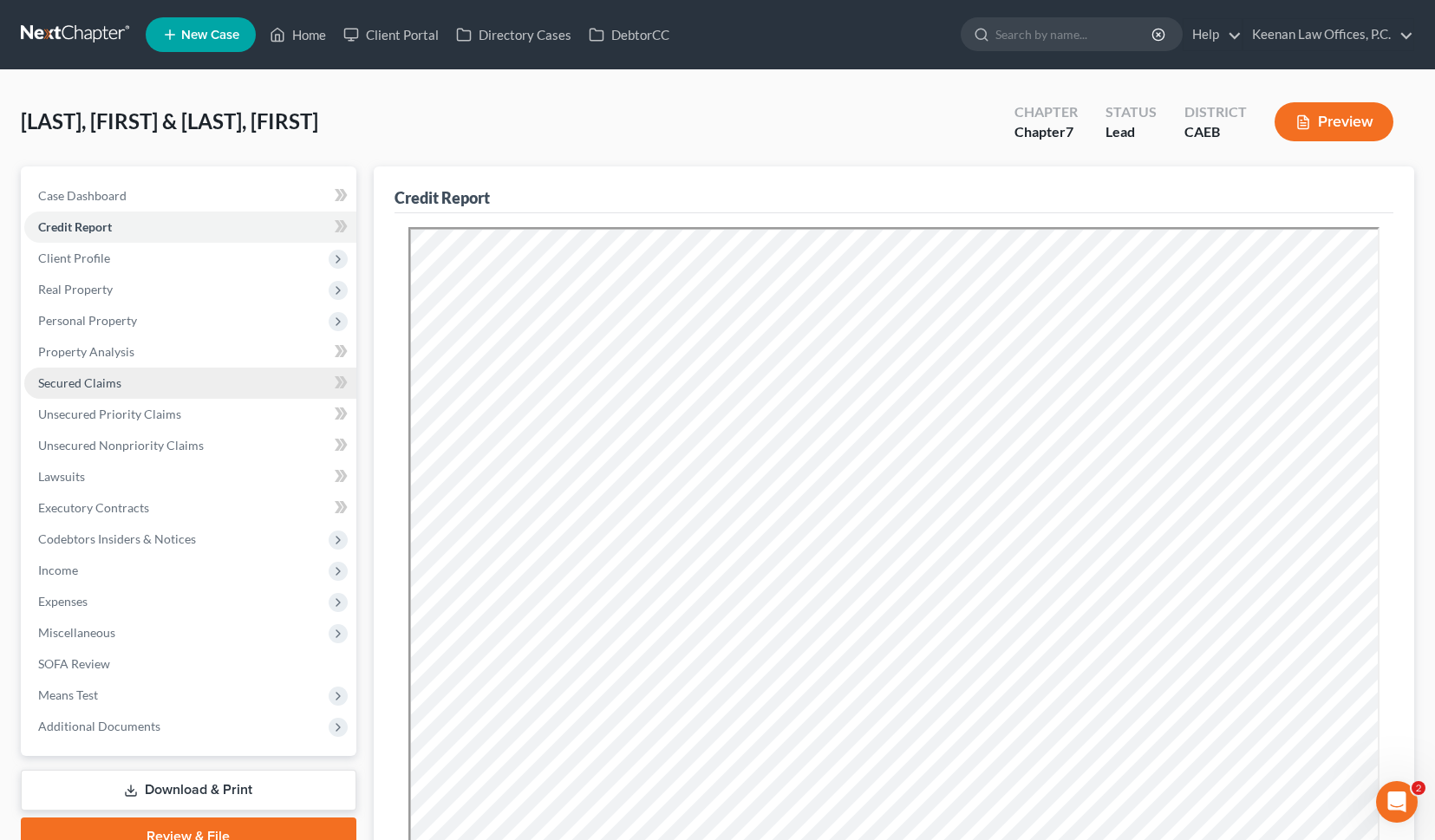 click on "Secured Claims" at bounding box center [190, 383] 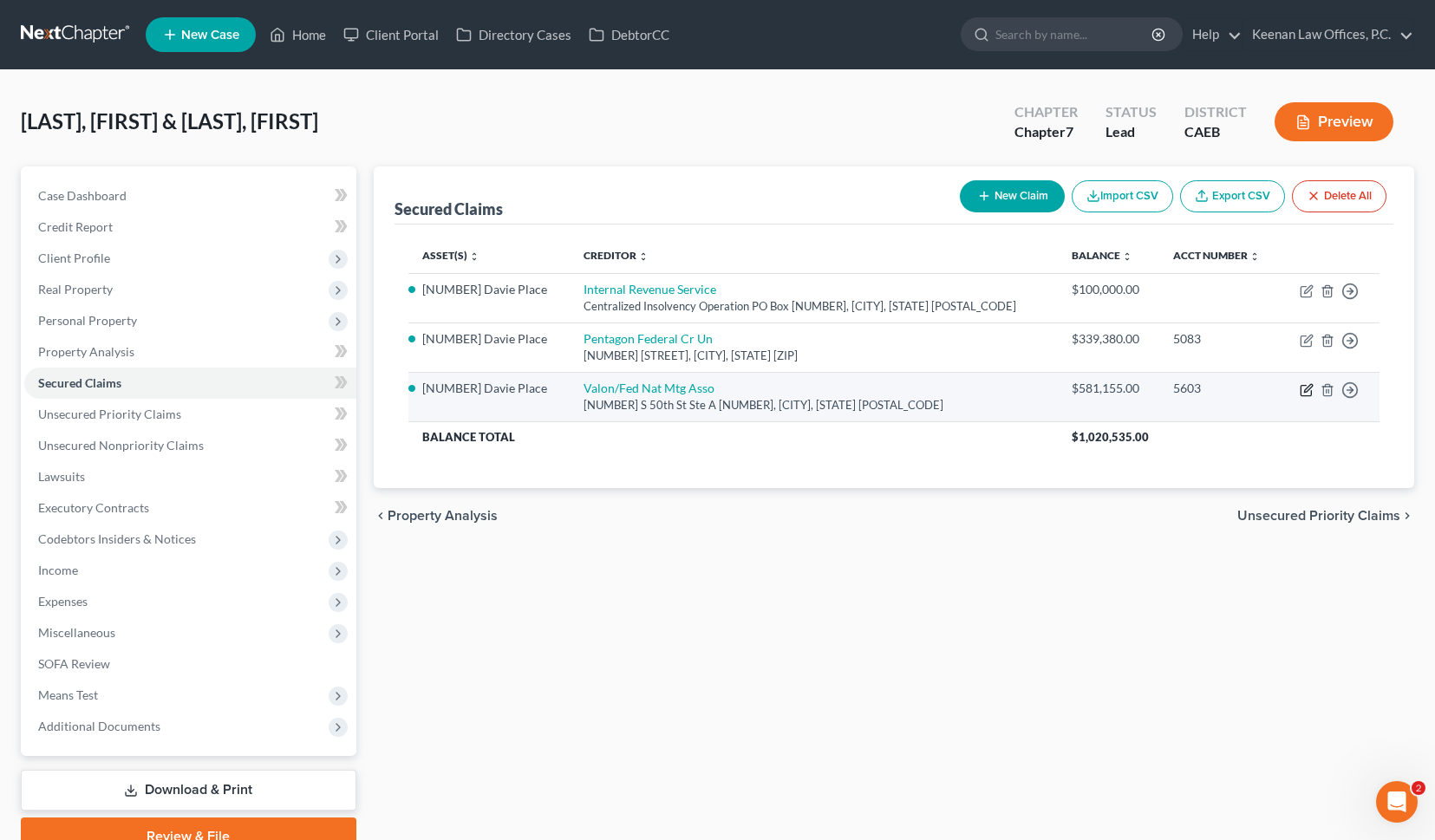 click 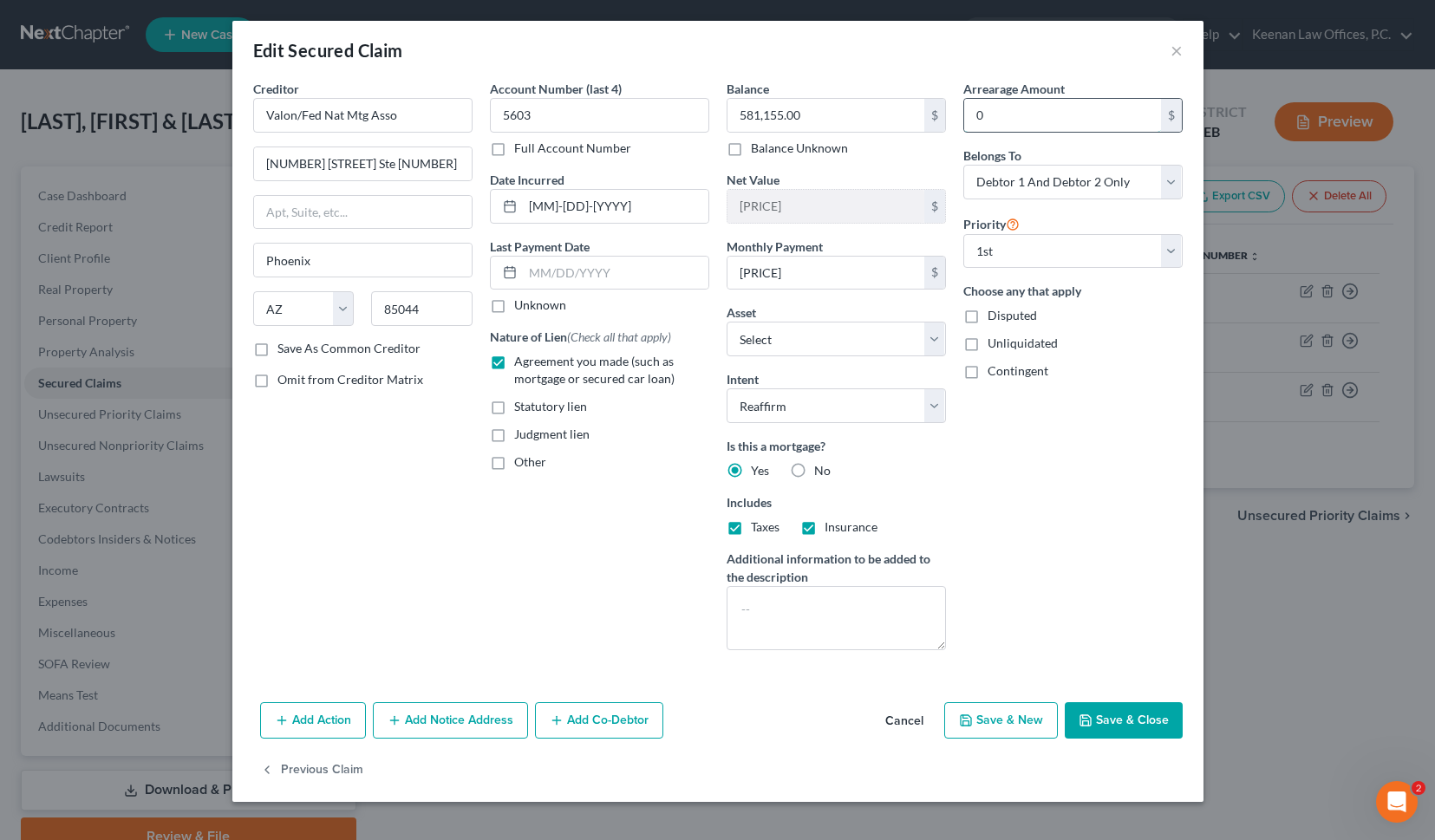 click on "0" at bounding box center [1062, 115] 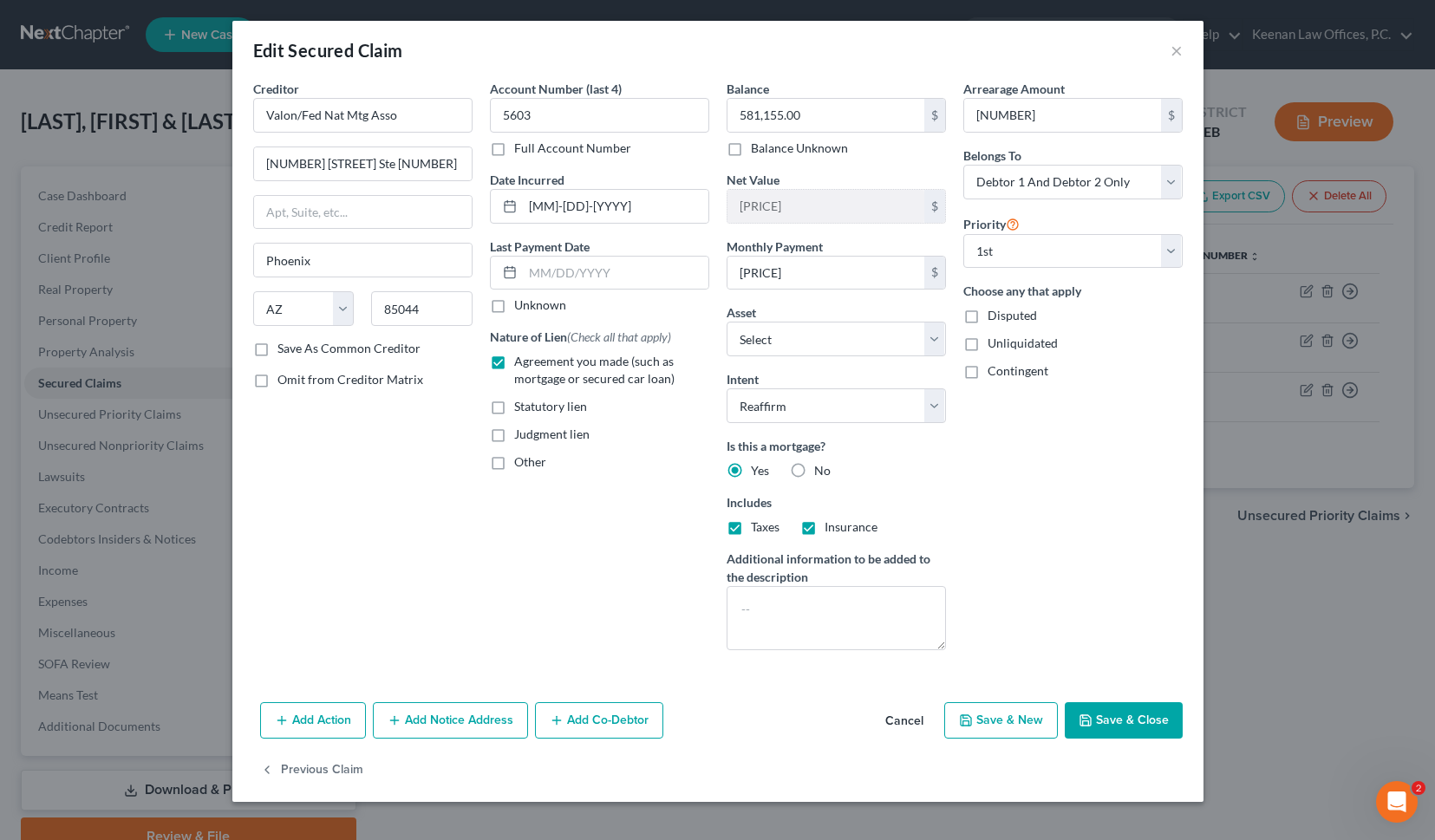 click on "Save & Close" at bounding box center (1124, 720) 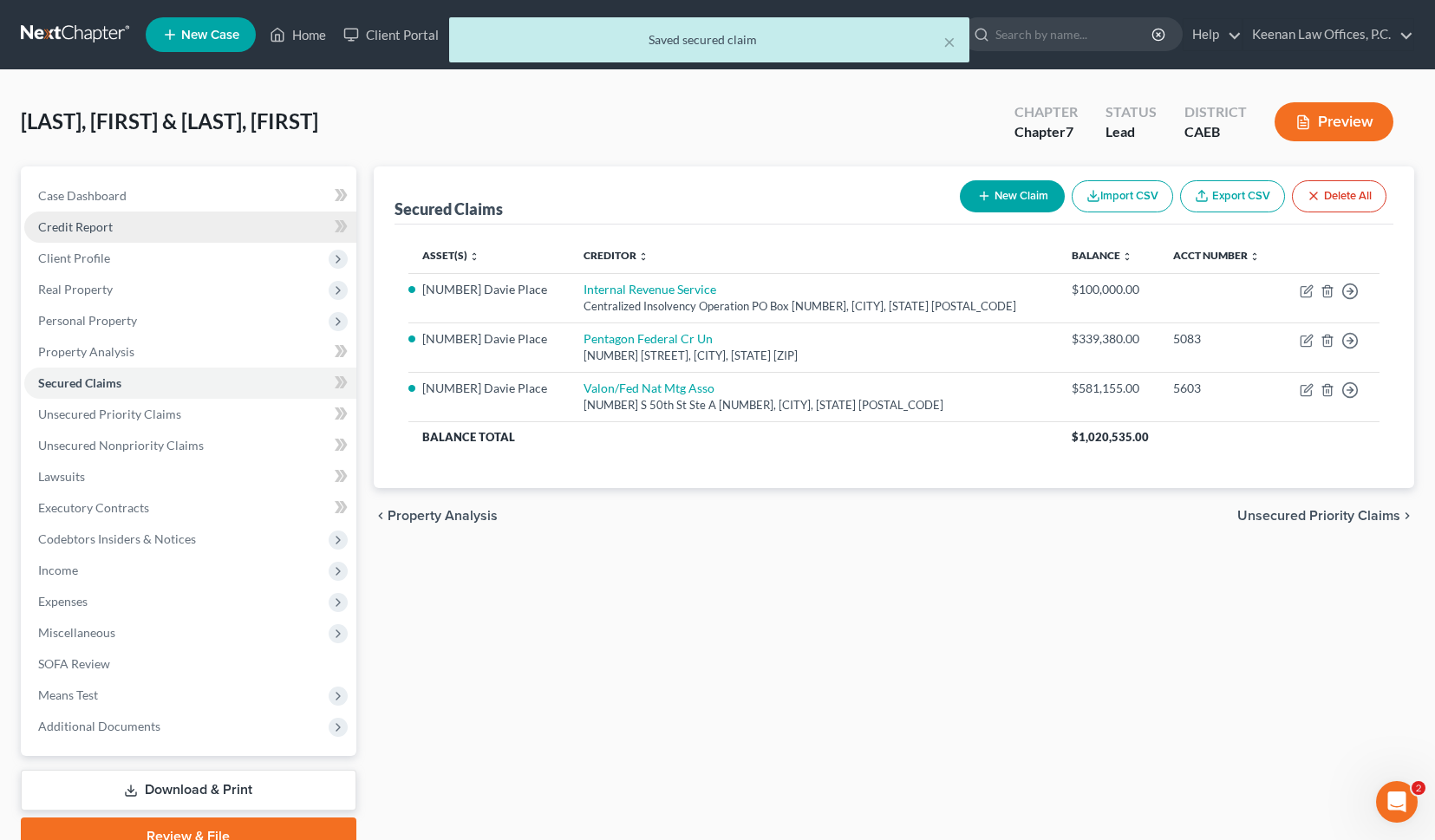 click on "Credit Report" at bounding box center (190, 227) 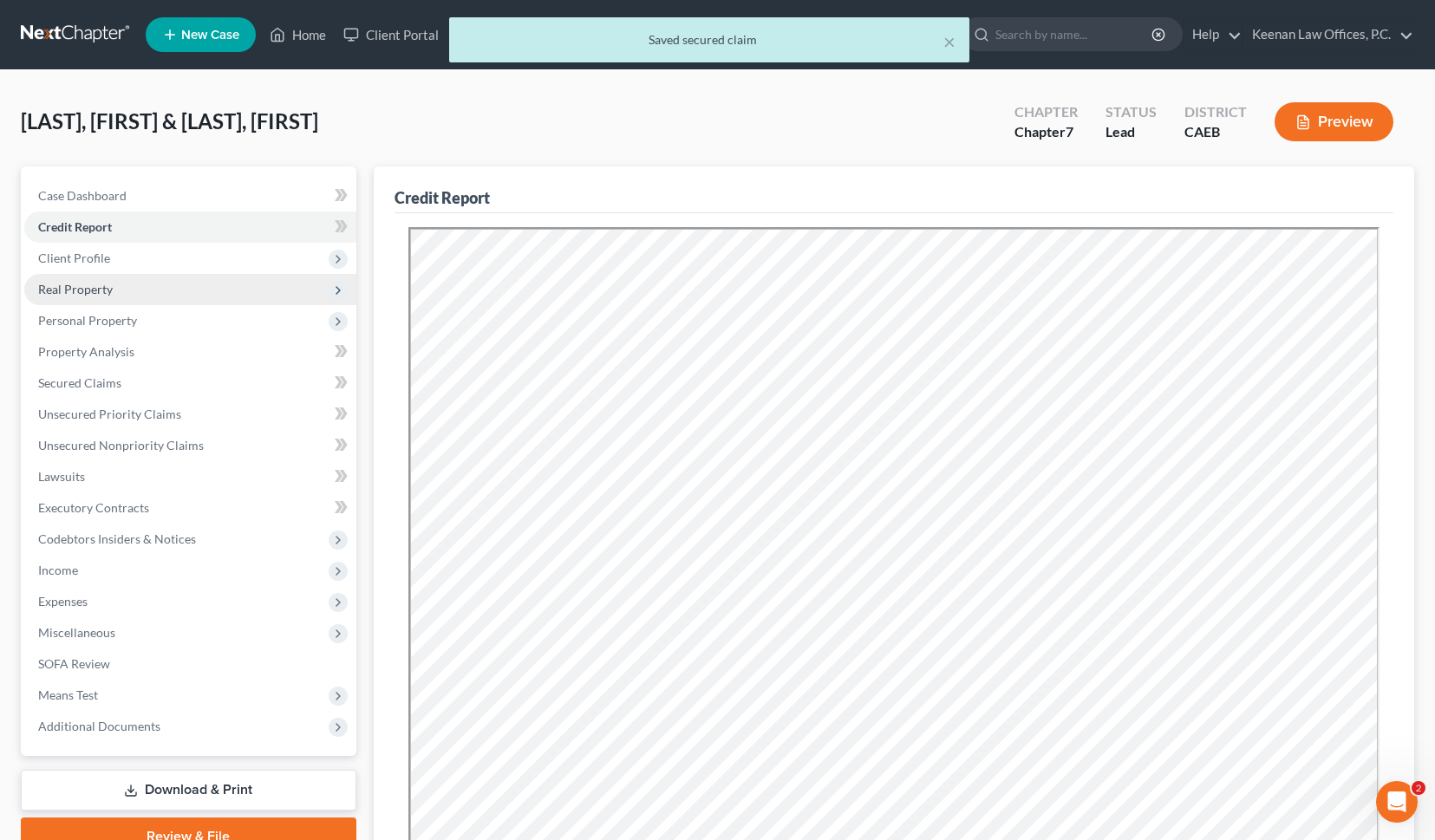 scroll, scrollTop: 0, scrollLeft: 0, axis: both 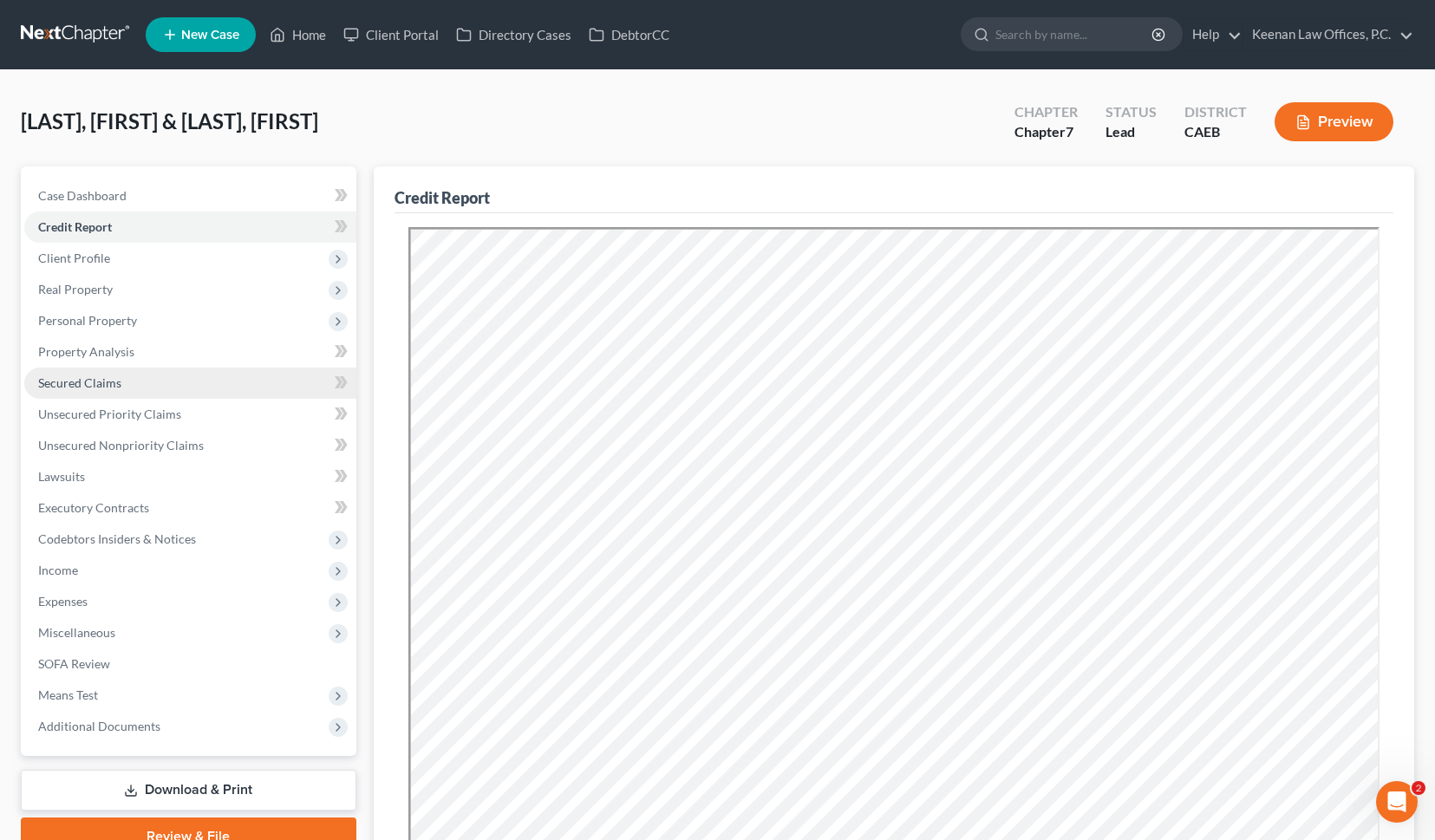 click on "Secured Claims" at bounding box center (190, 383) 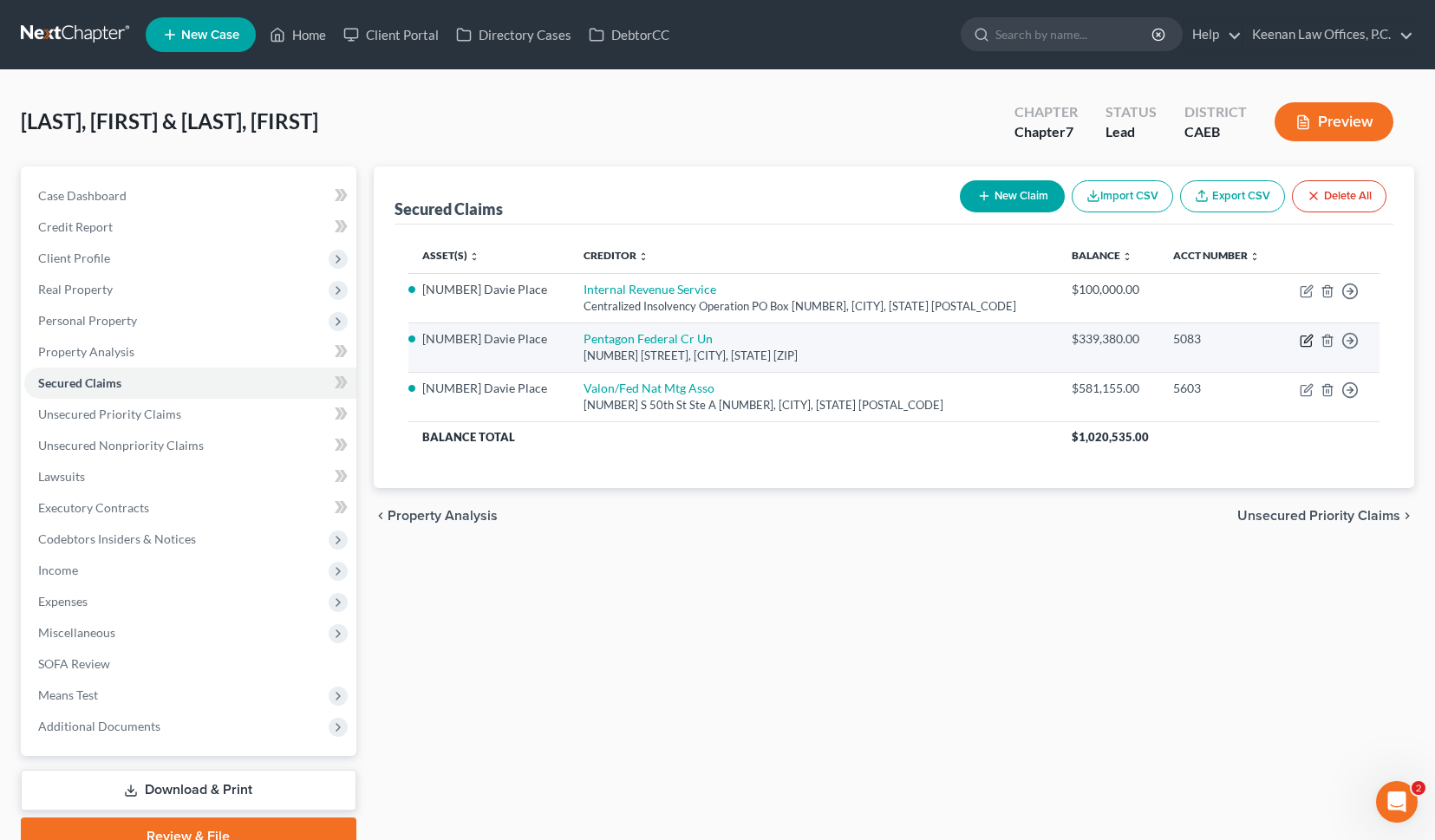 click 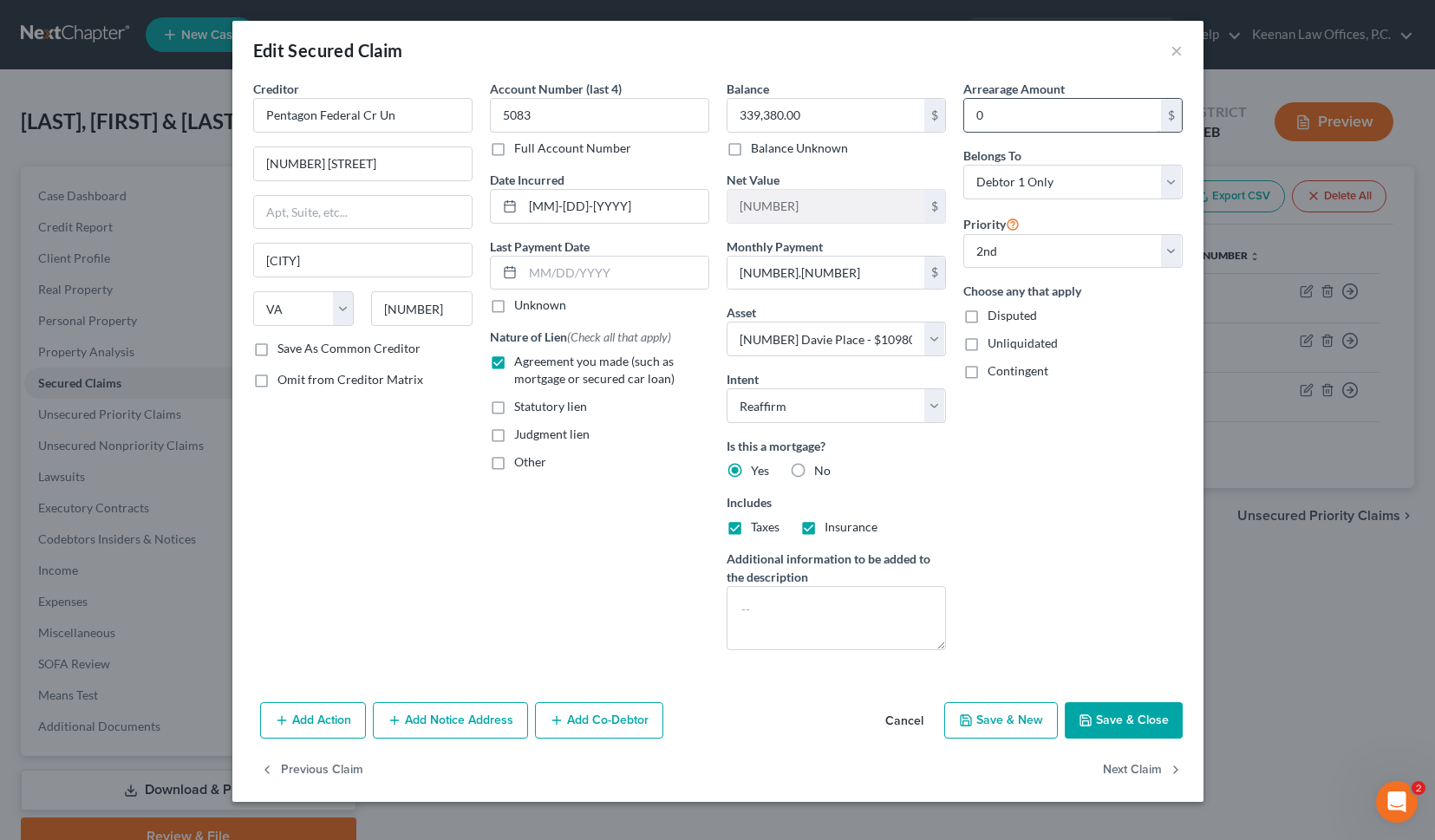 click on "0" at bounding box center (1062, 115) 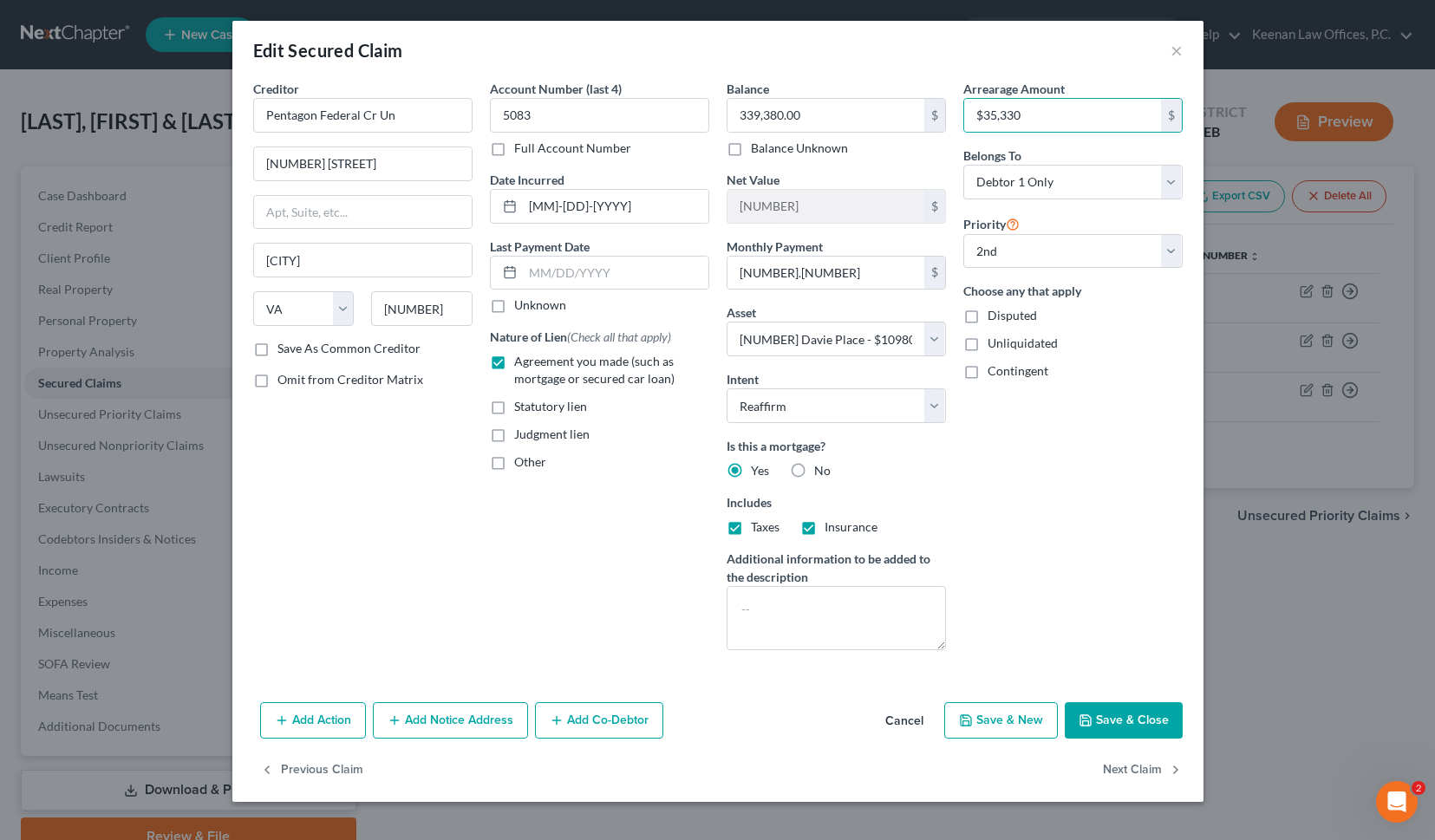 click on "Save & Close" at bounding box center [1124, 720] 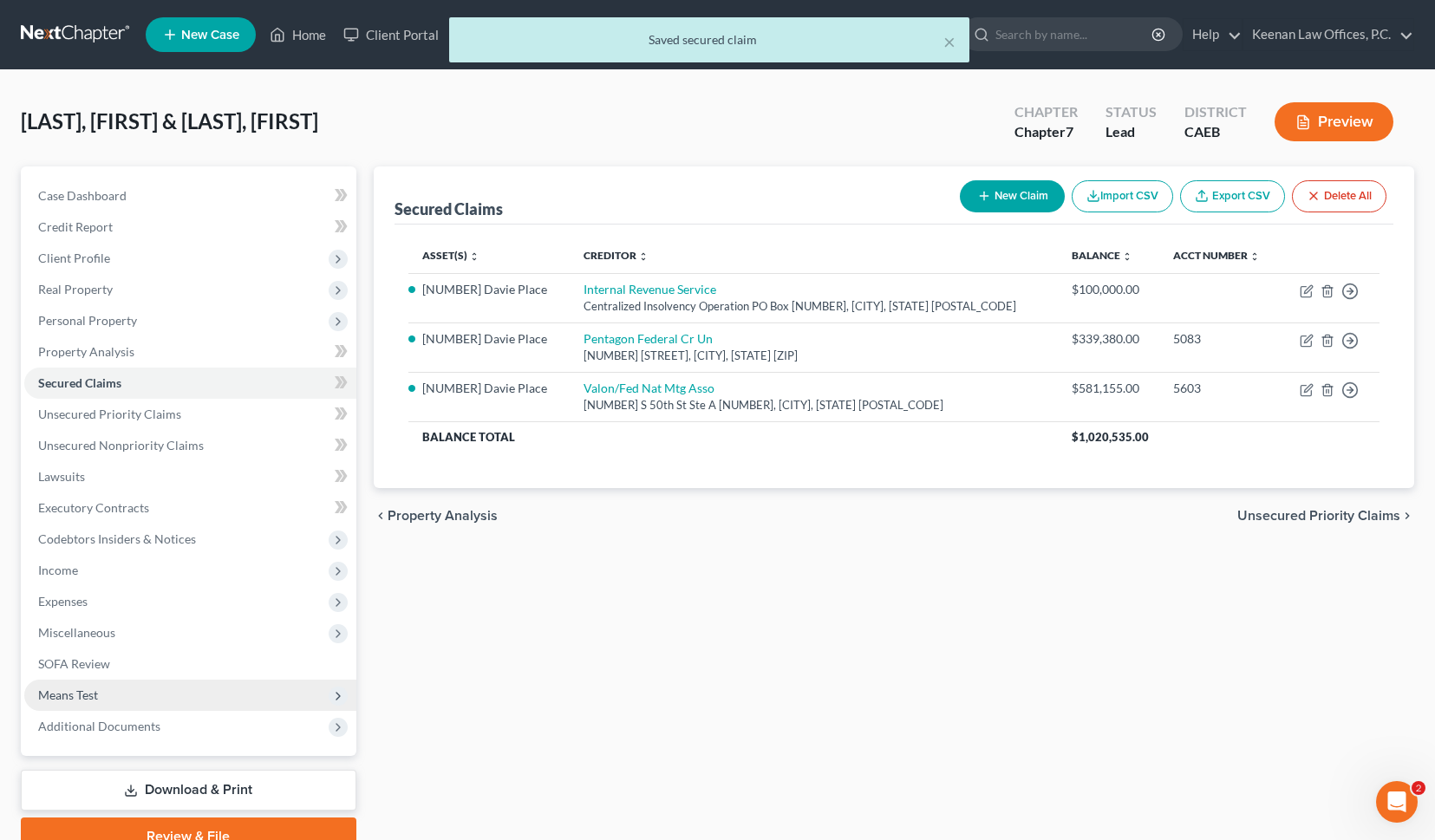 click on "Means Test" at bounding box center [190, 695] 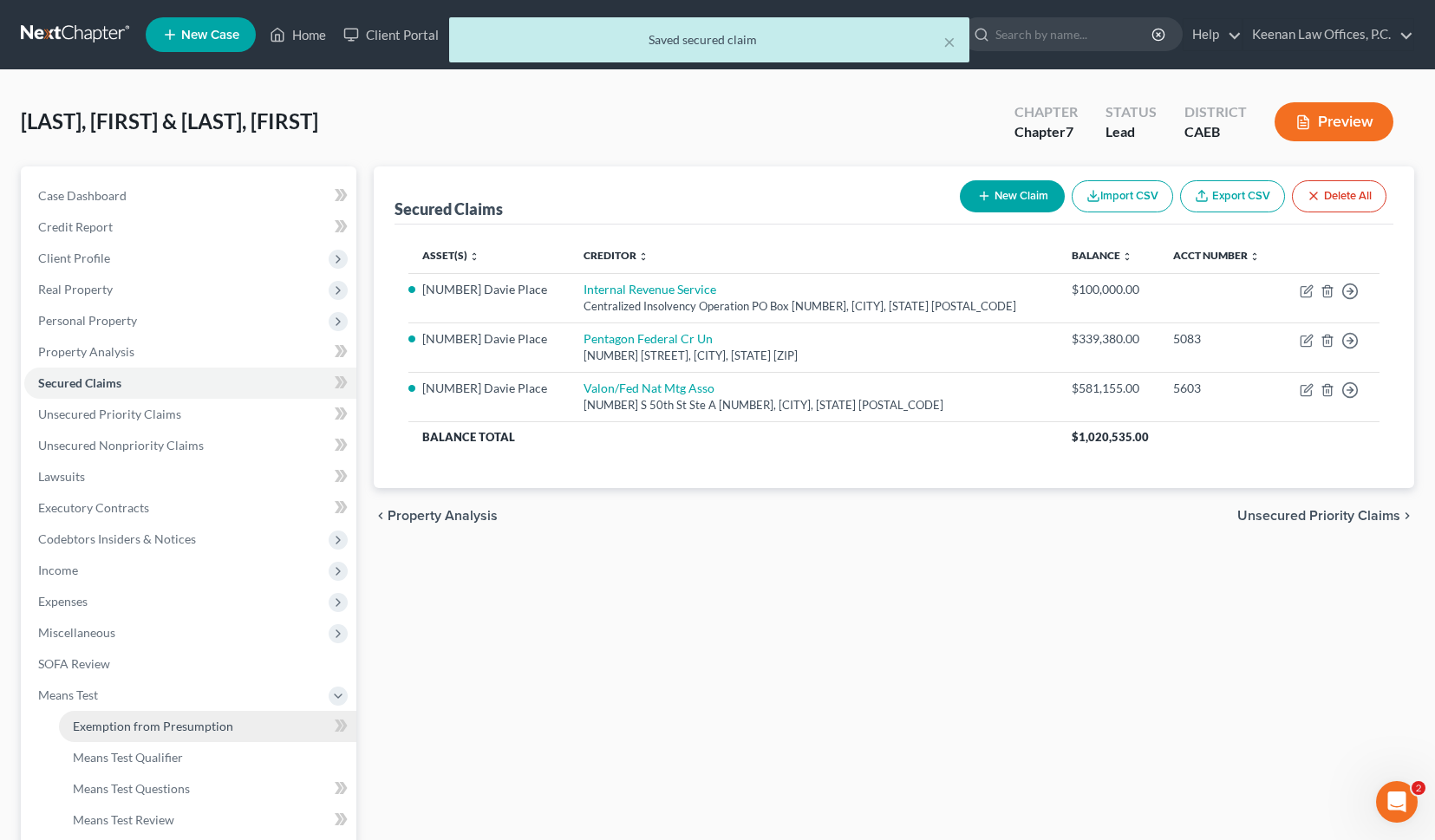 click on "Exemption from Presumption" at bounding box center [207, 726] 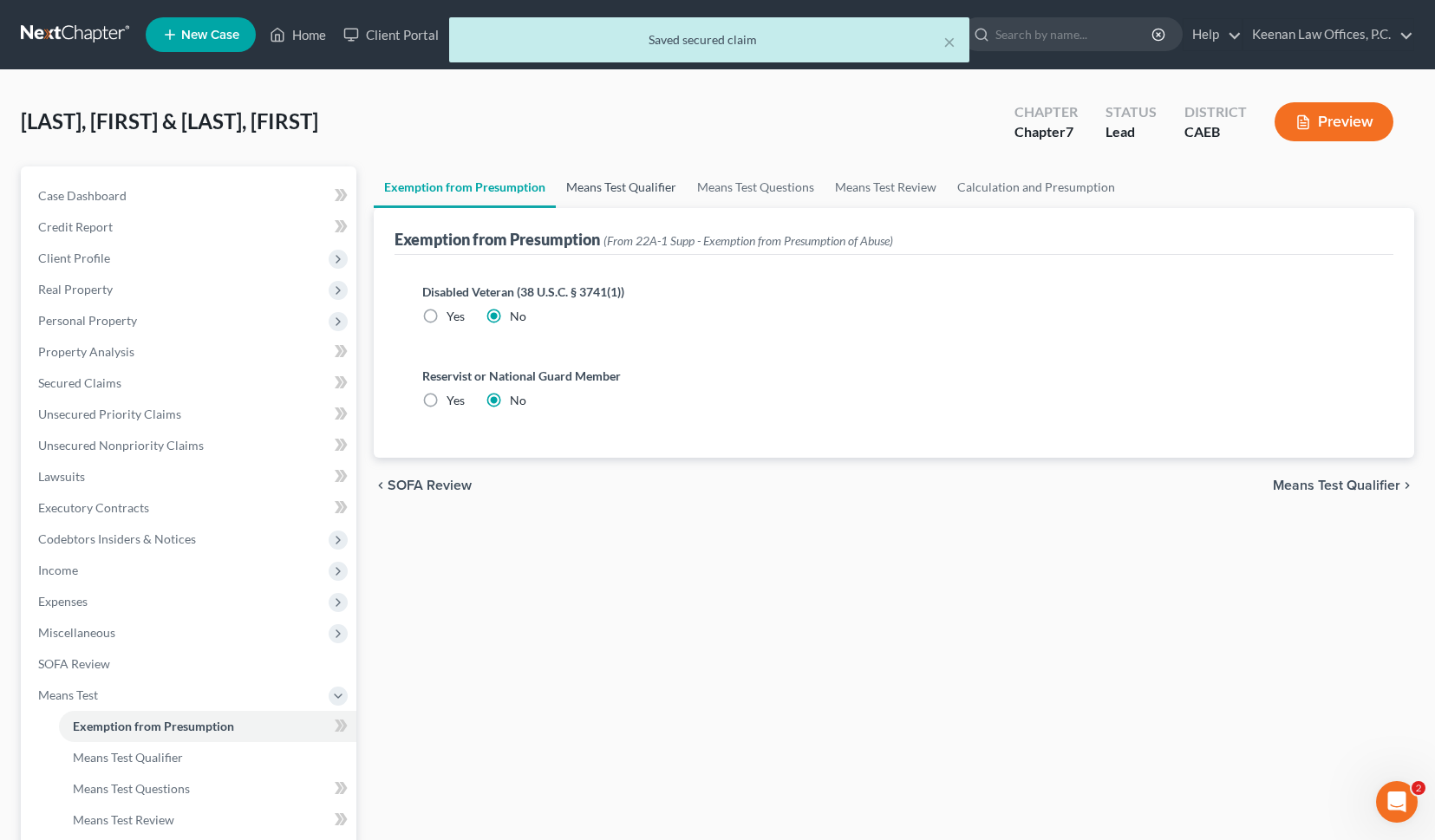 click on "Means Test Qualifier" at bounding box center [621, 187] 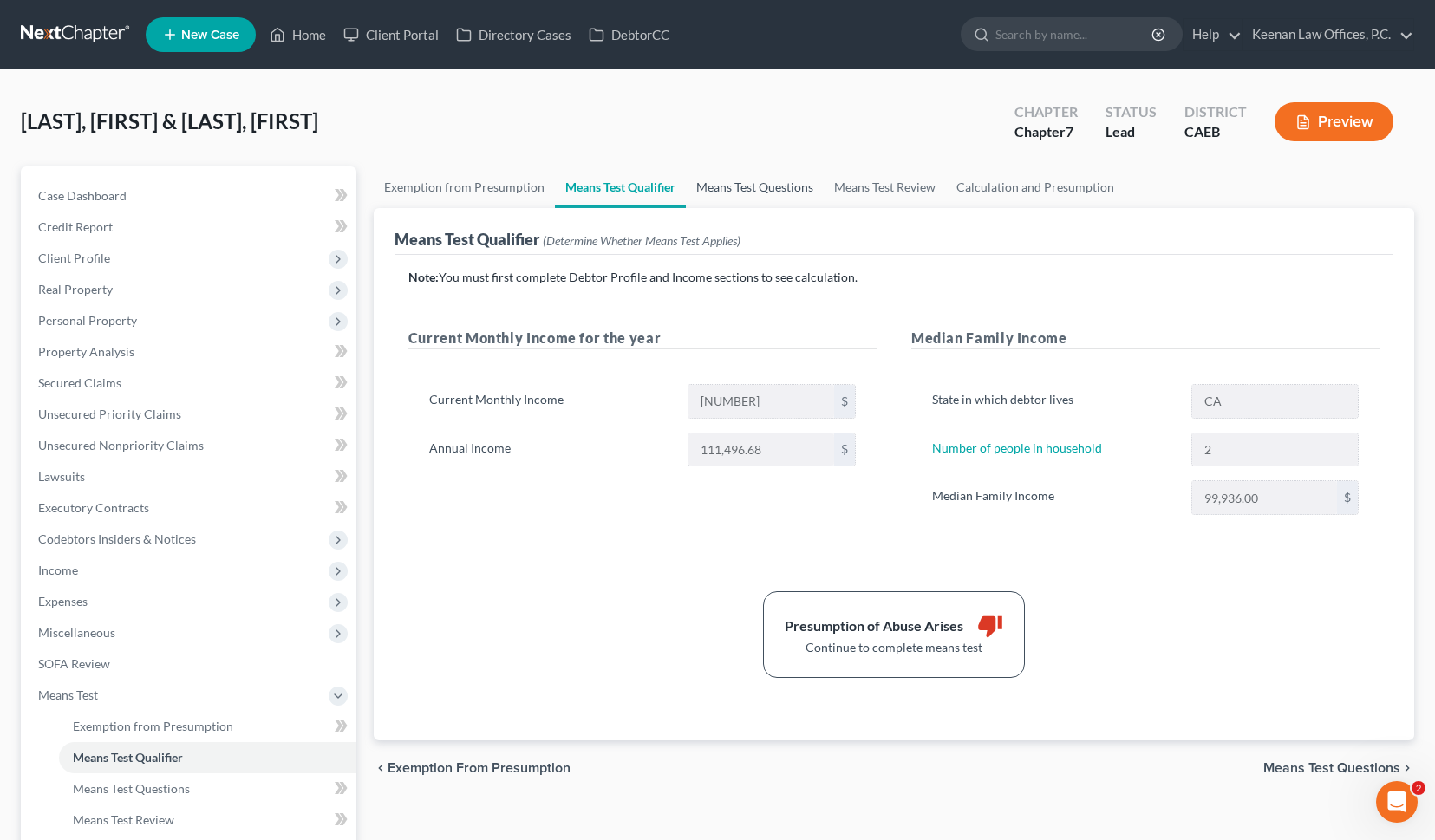 click on "Means Test Questions" at bounding box center (754, 187) 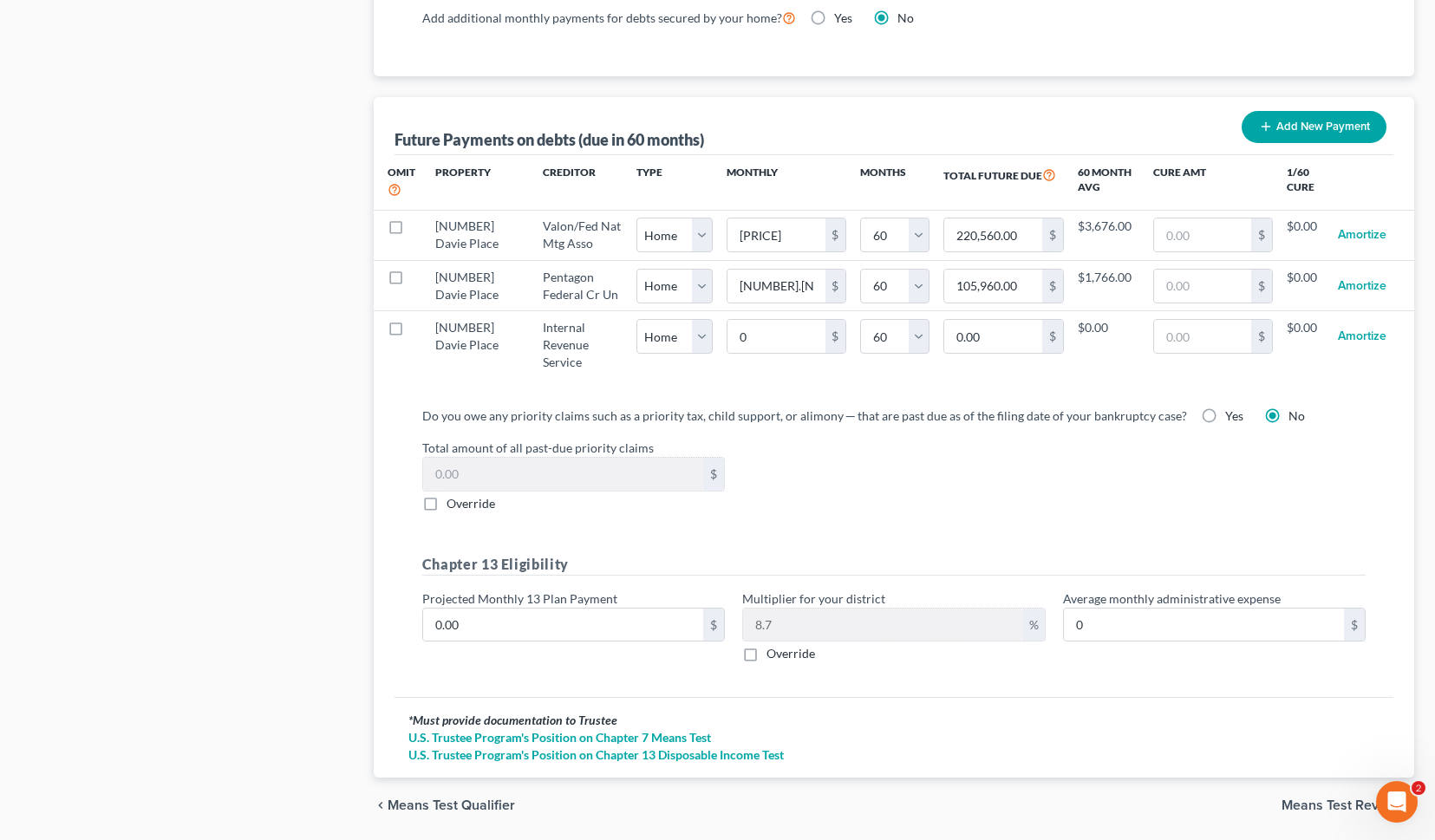 scroll, scrollTop: 1663, scrollLeft: 0, axis: vertical 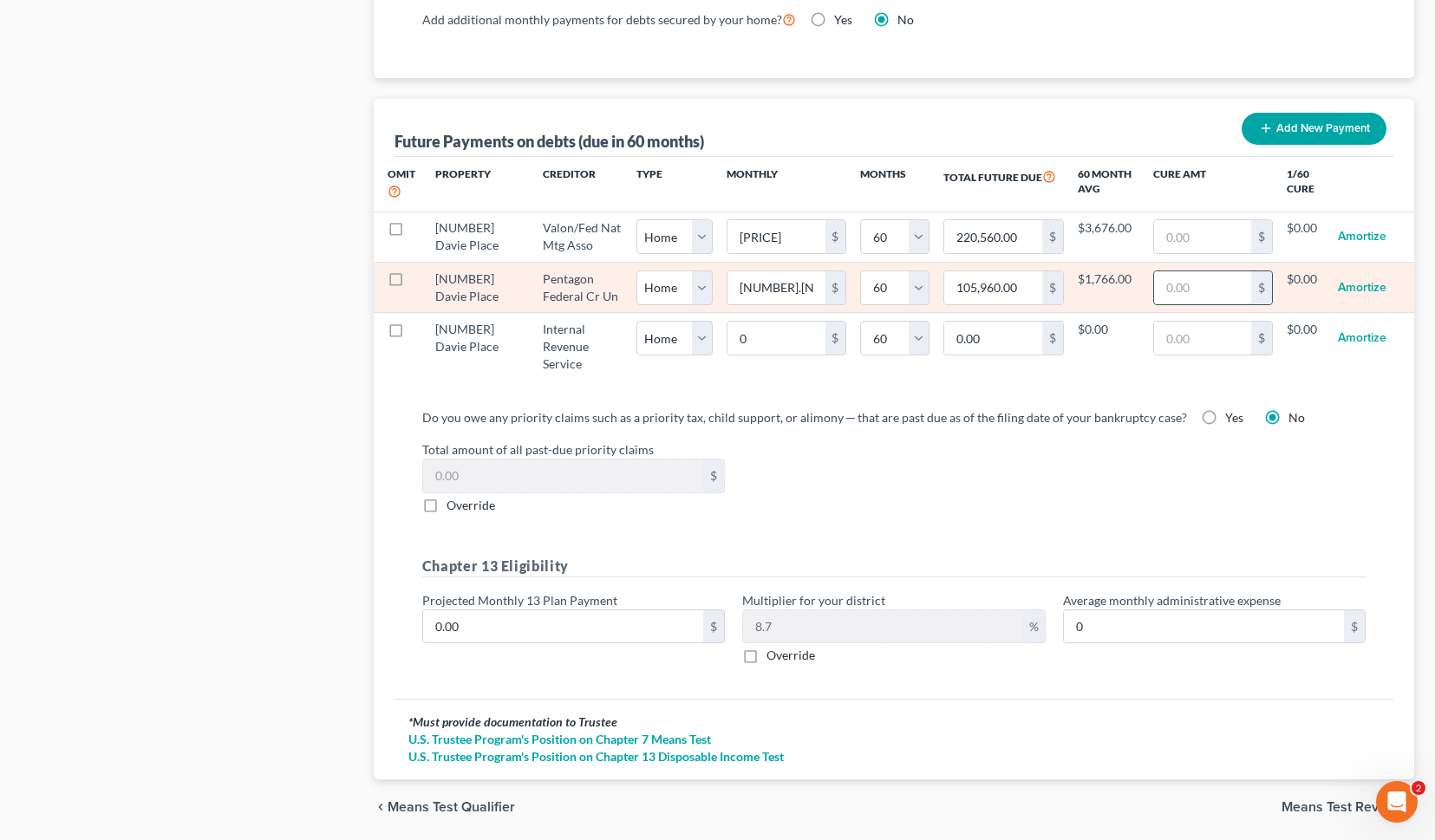 click at bounding box center [1203, 288] 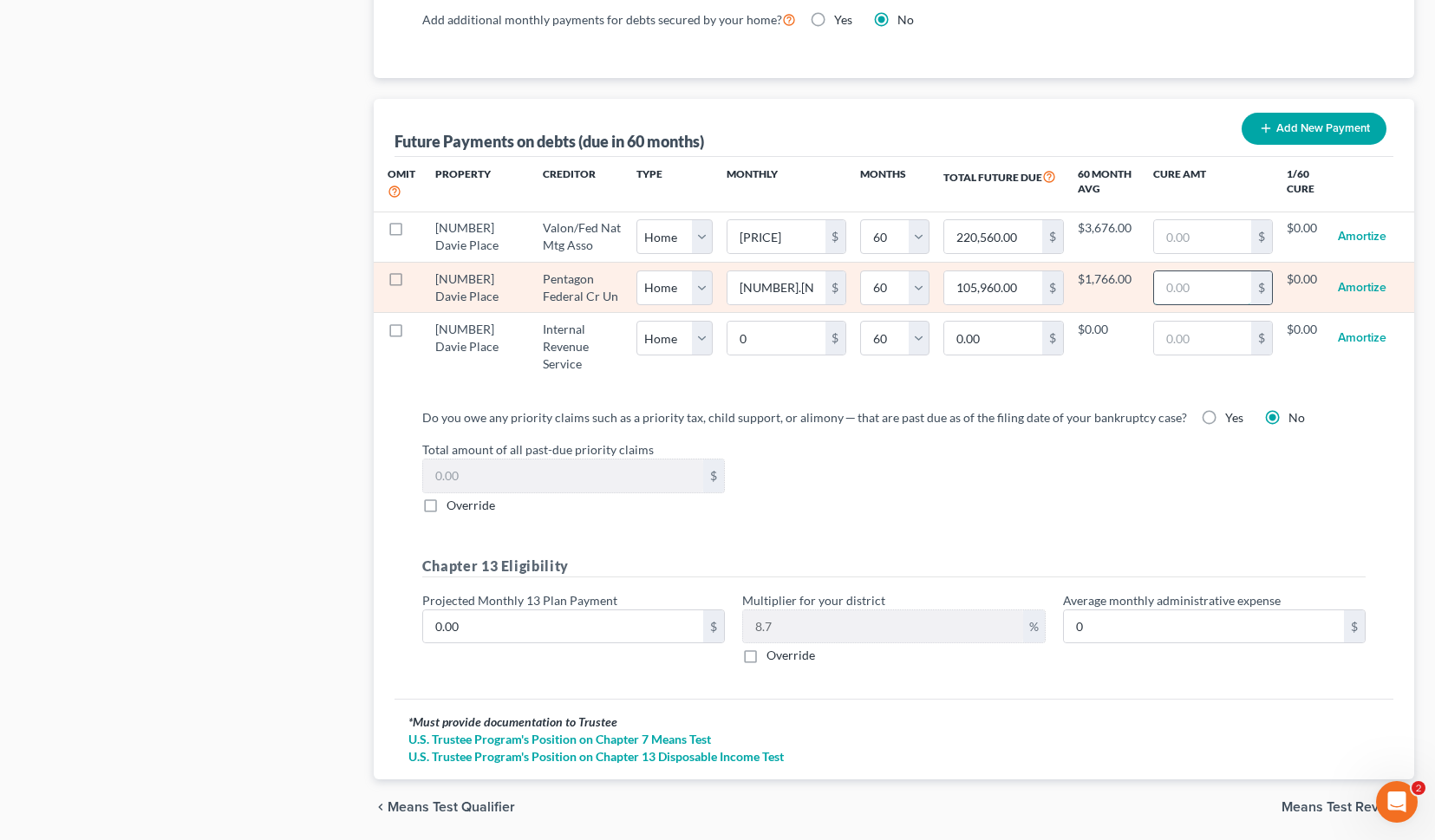 click at bounding box center (1203, 288) 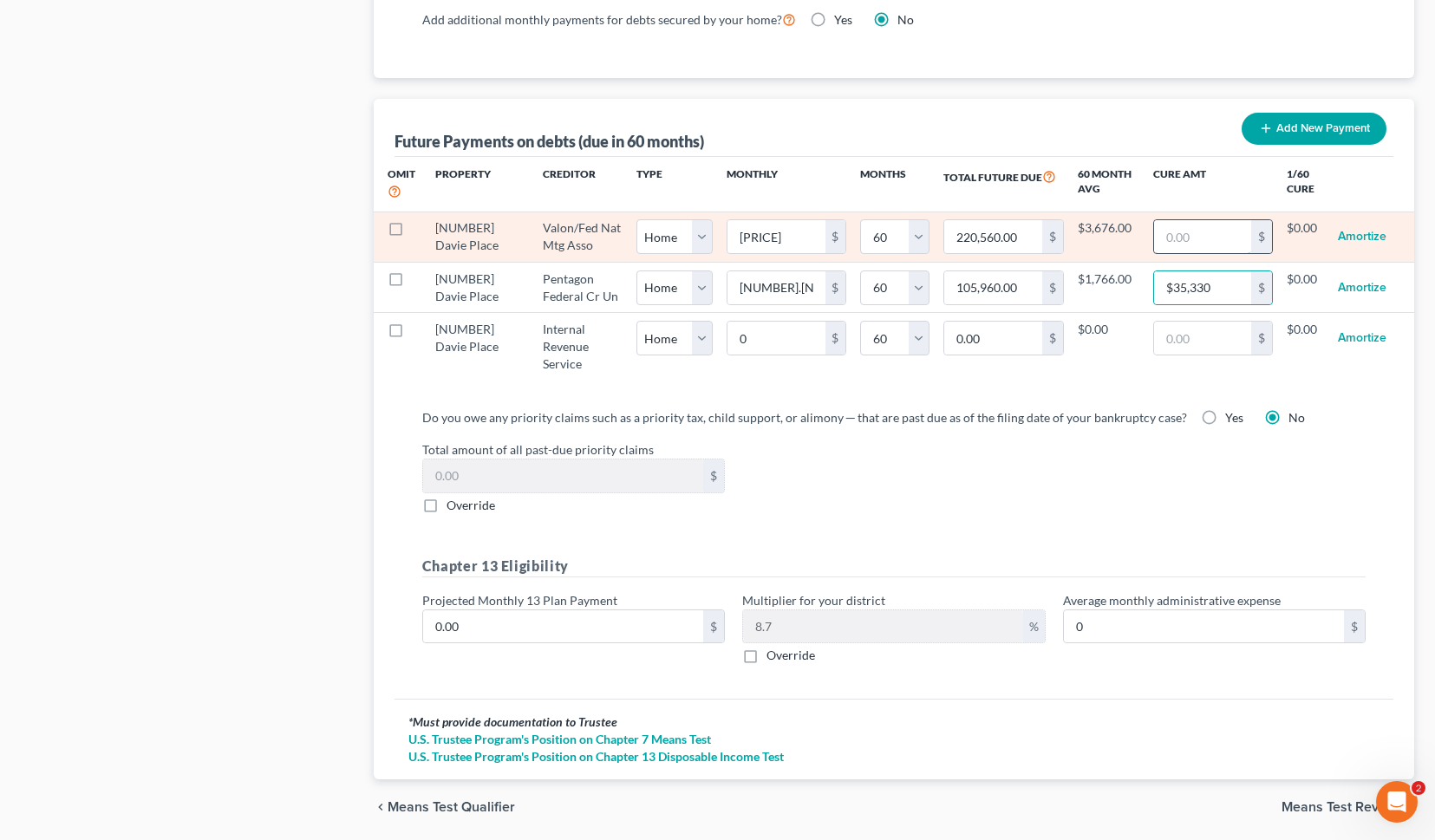click at bounding box center (1203, 237) 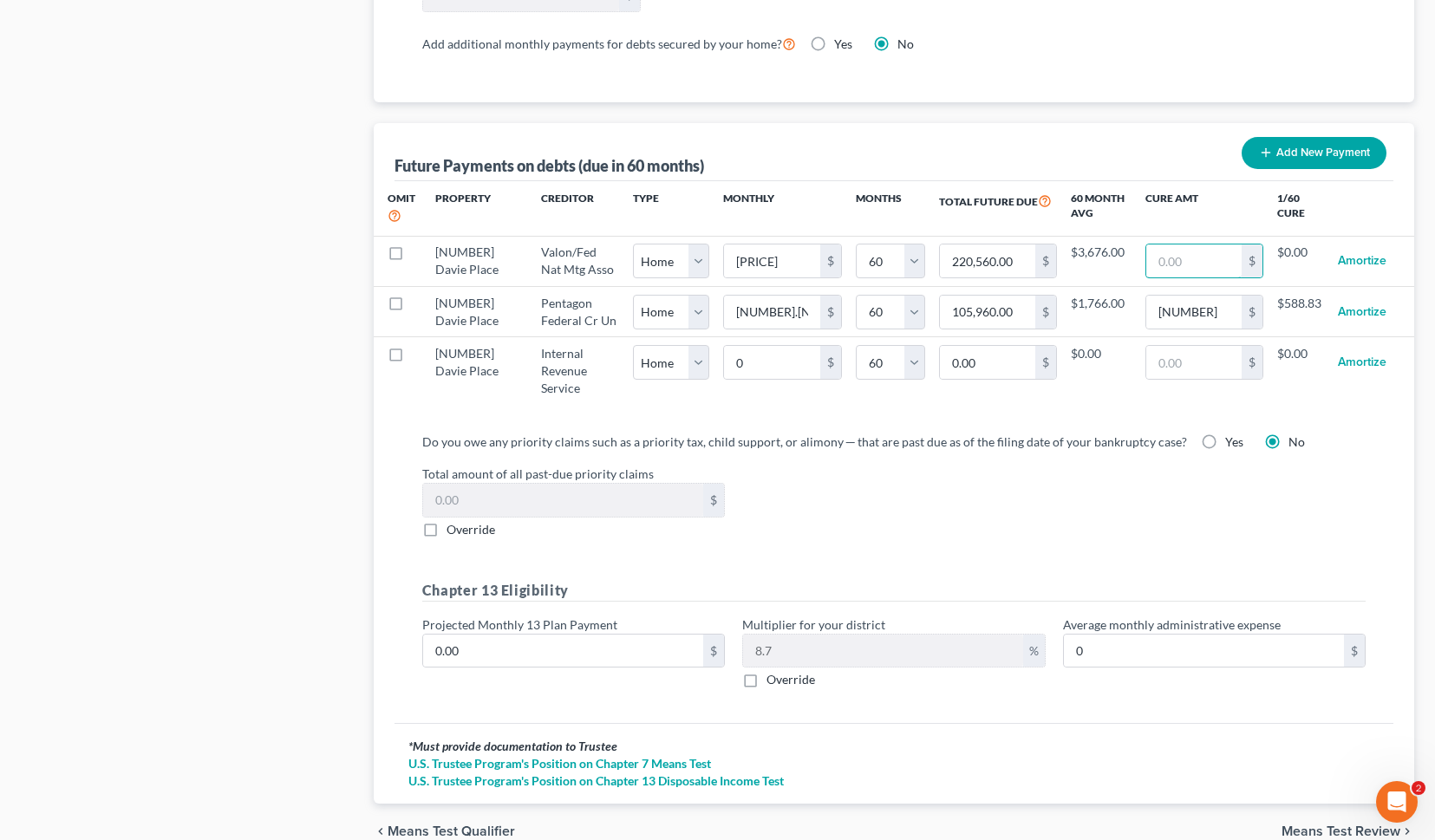 scroll, scrollTop: 1633, scrollLeft: 0, axis: vertical 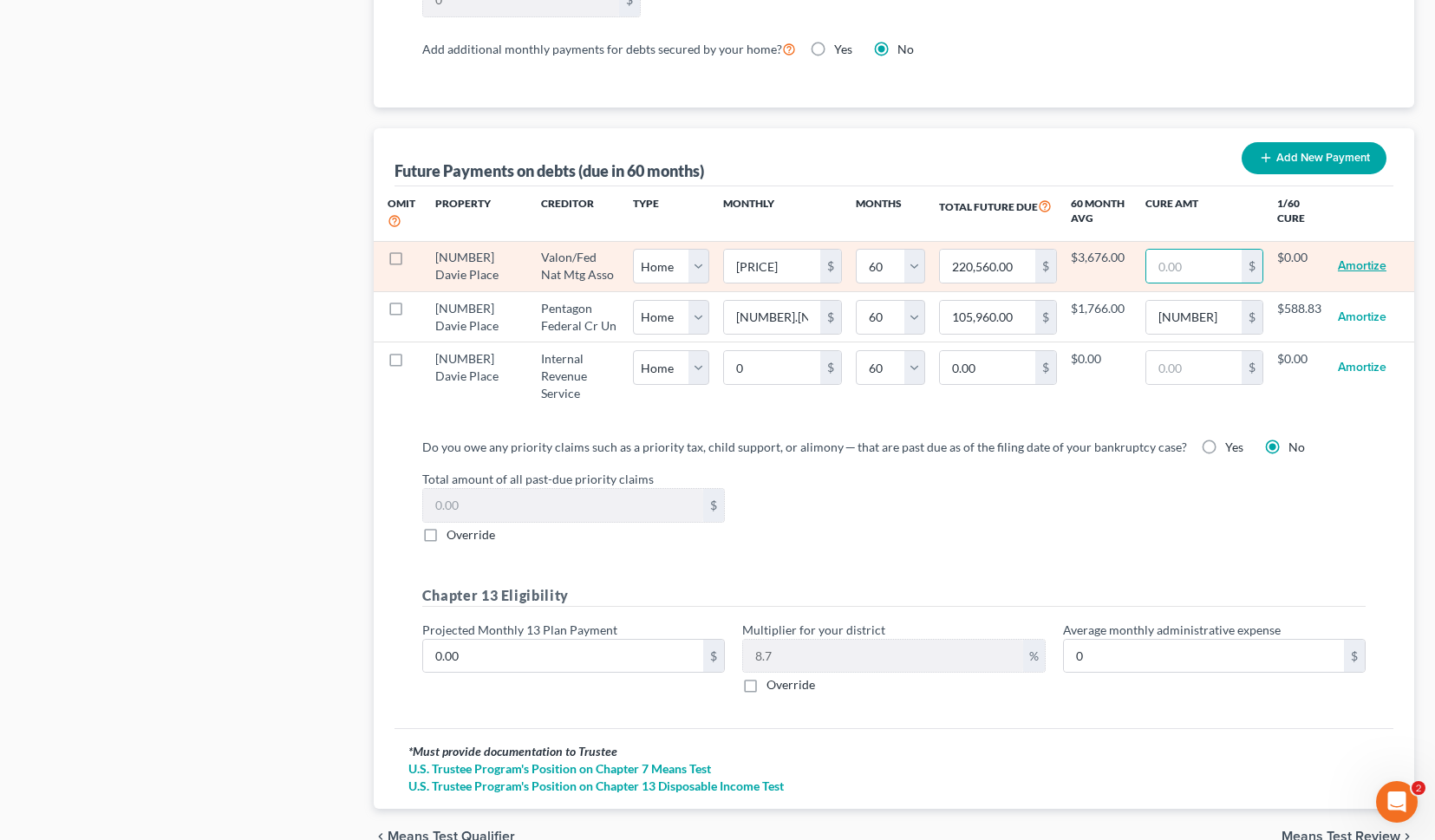 click on "Amortize" at bounding box center (1362, 266) 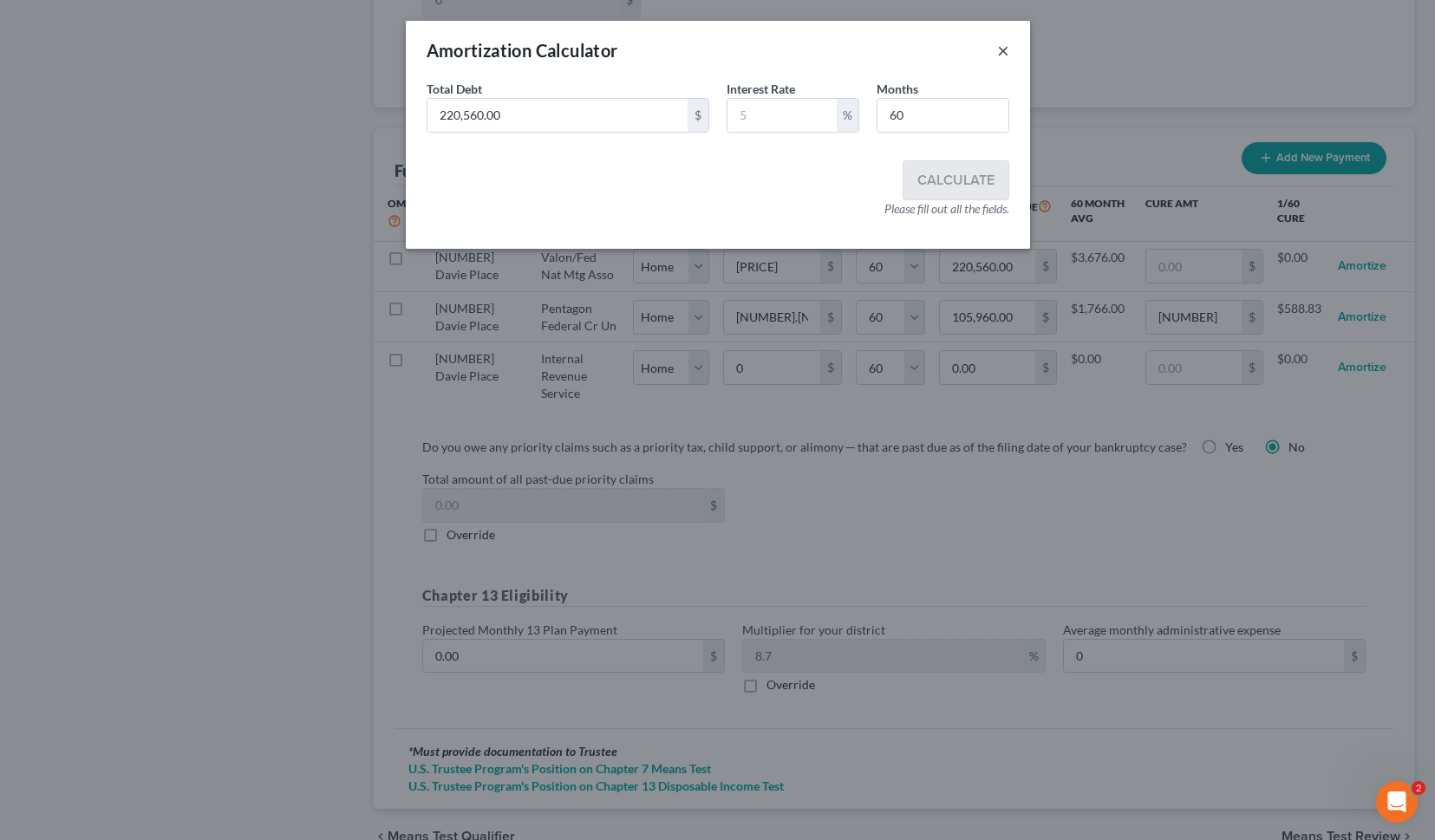 drag, startPoint x: 1000, startPoint y: 55, endPoint x: 970, endPoint y: 82, distance: 40.360872 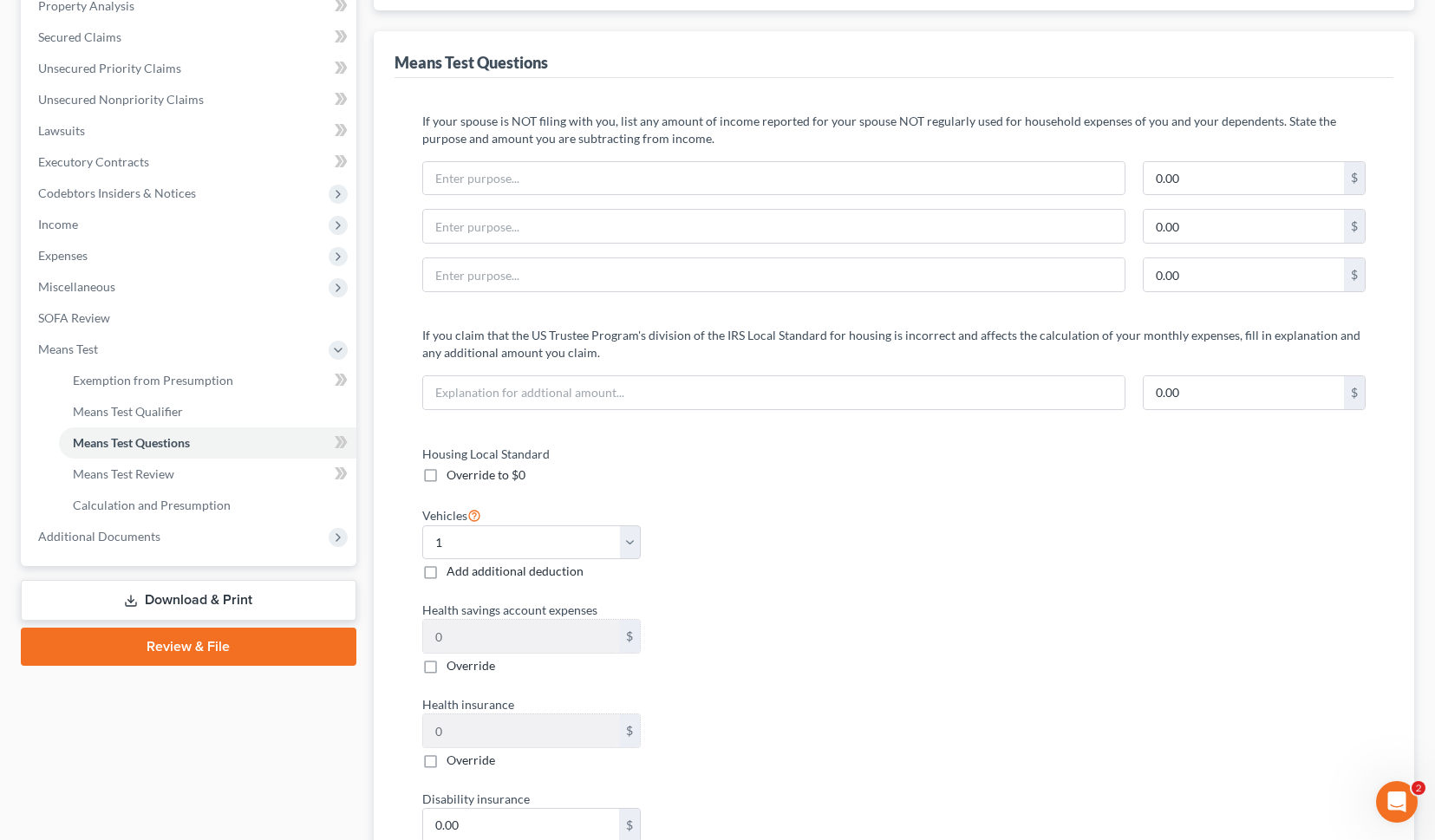 scroll, scrollTop: 110, scrollLeft: 0, axis: vertical 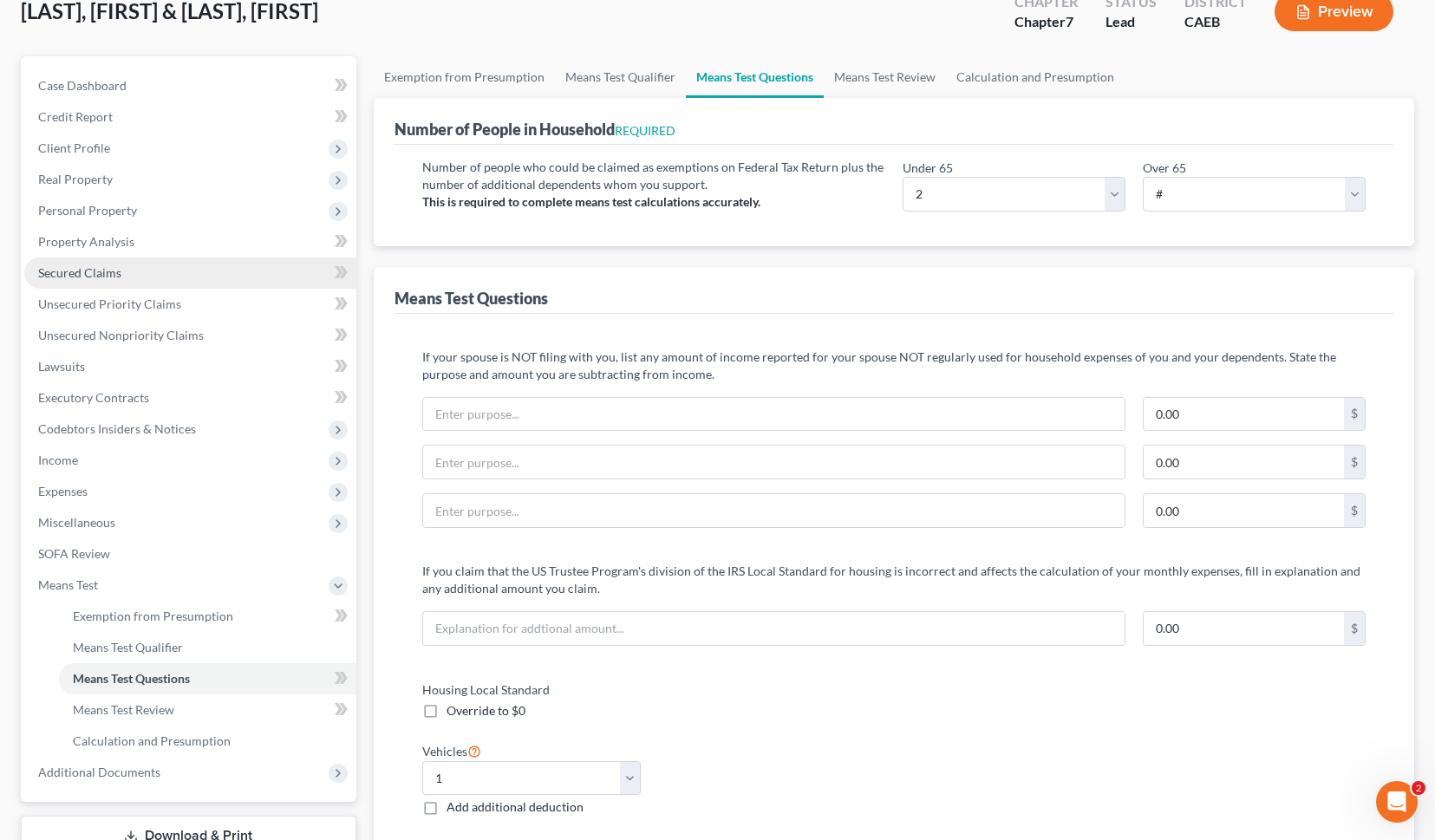 click on "Secured Claims" at bounding box center [190, 273] 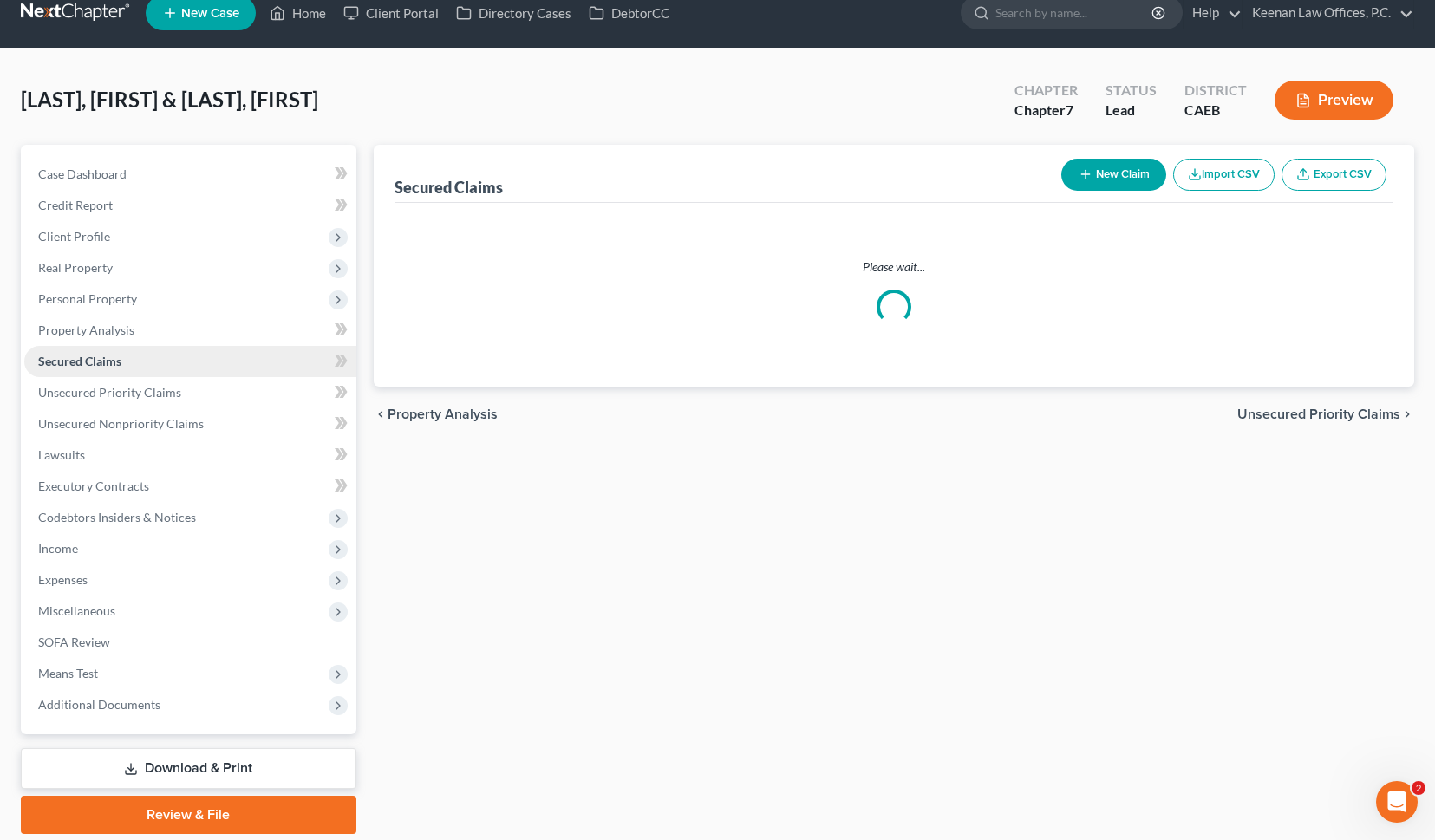 scroll, scrollTop: 0, scrollLeft: 0, axis: both 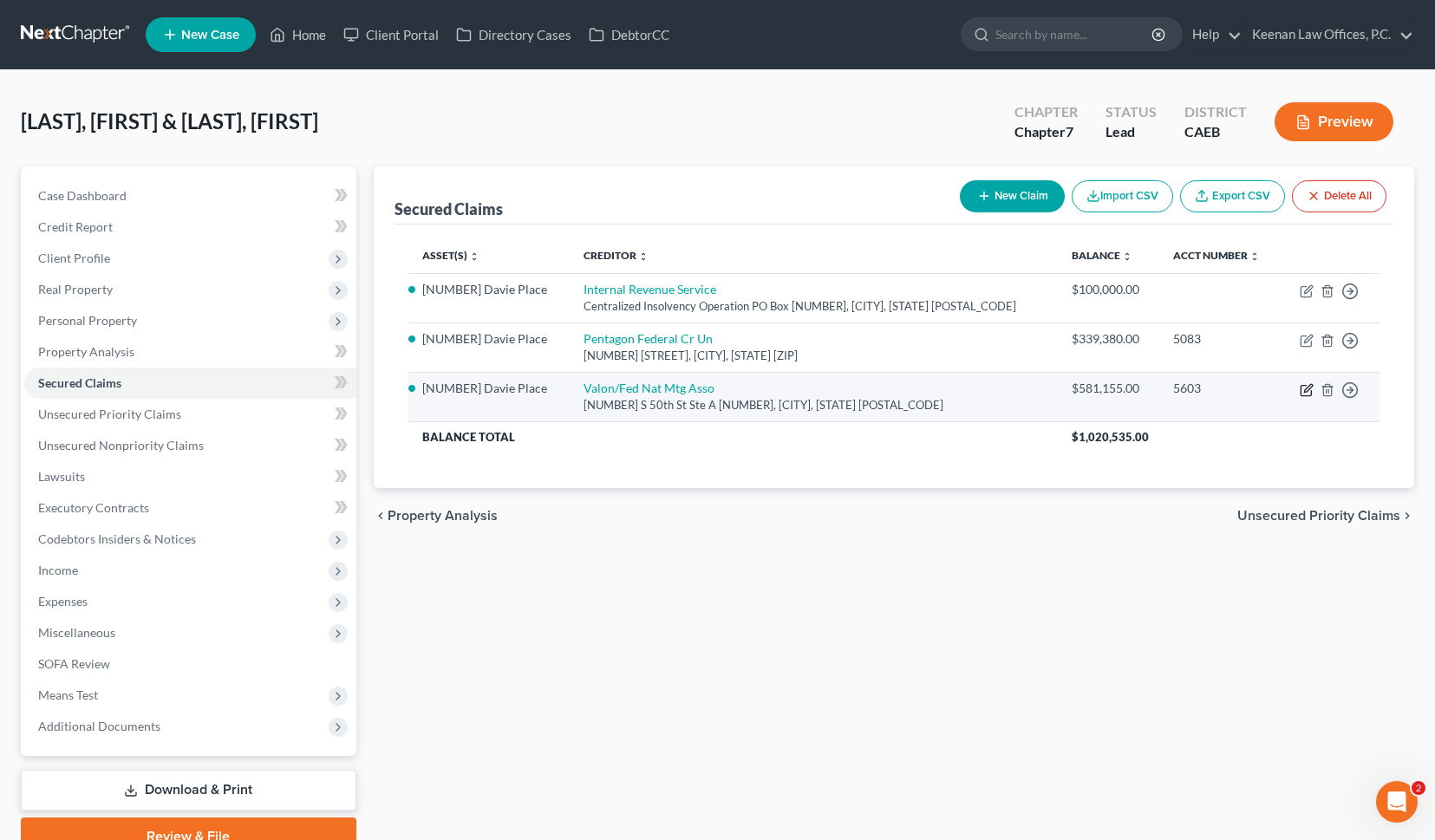 click 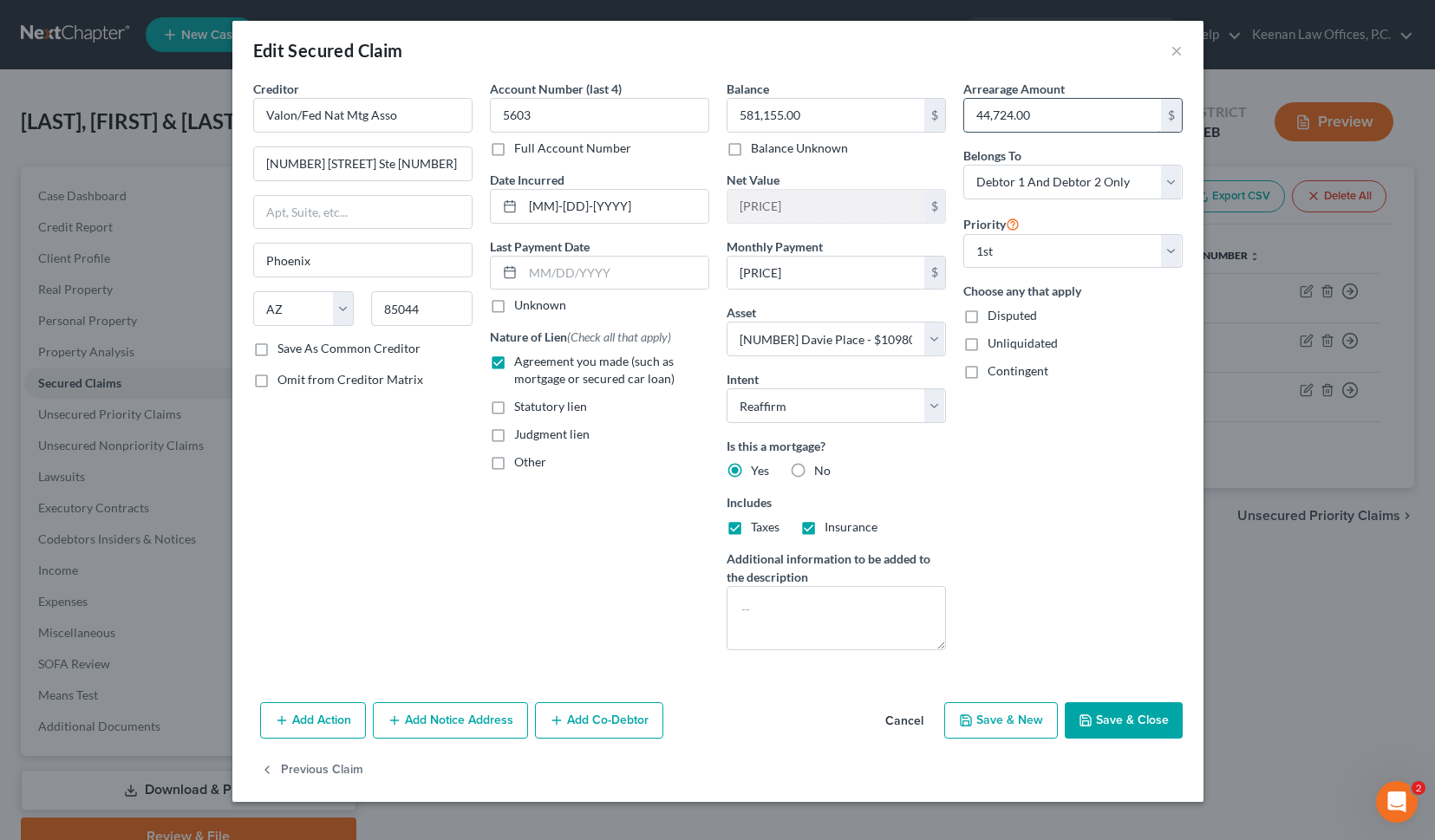 click on "44,724.00" at bounding box center (1062, 115) 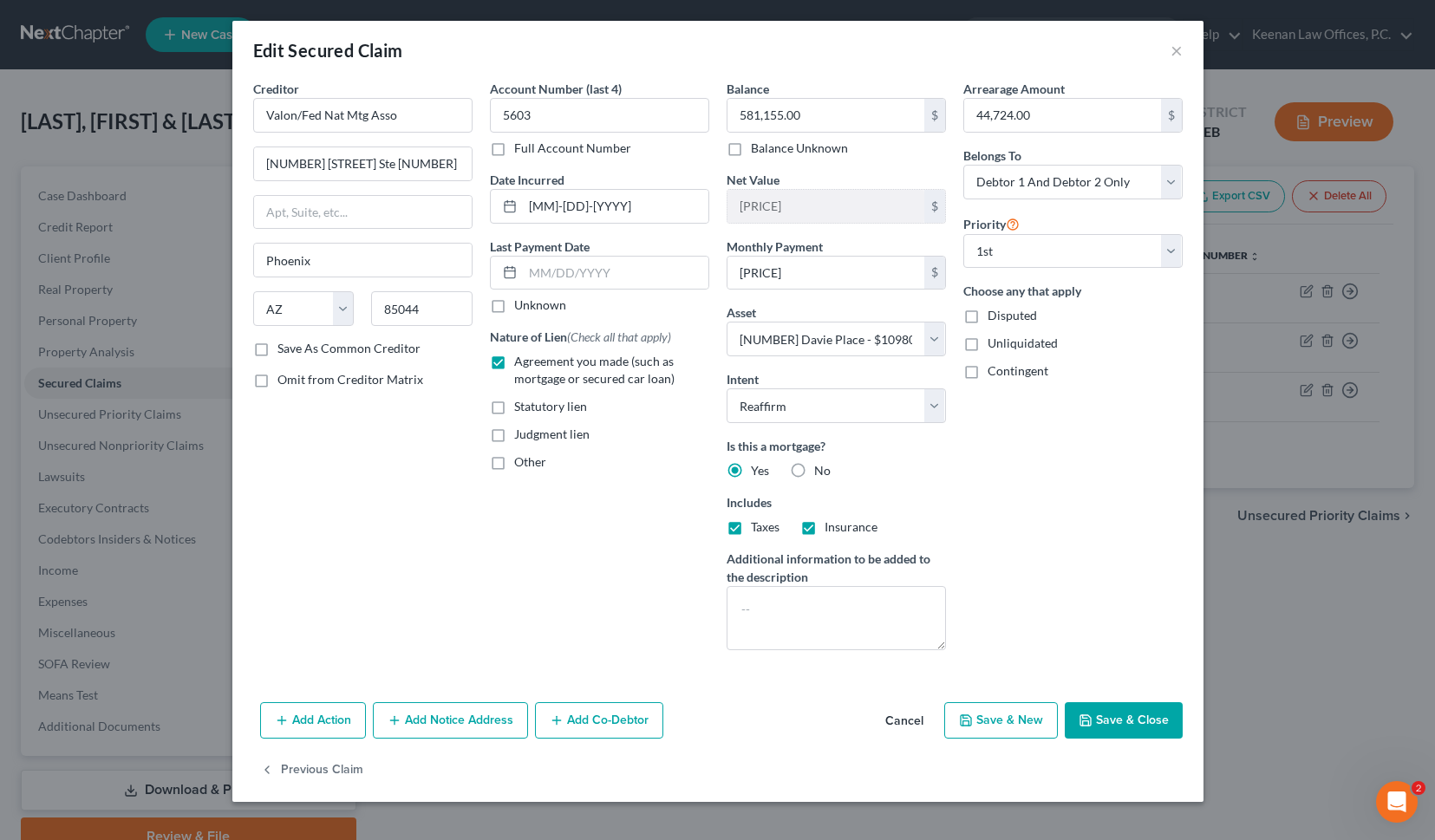 click on "Save & Close" at bounding box center (1124, 720) 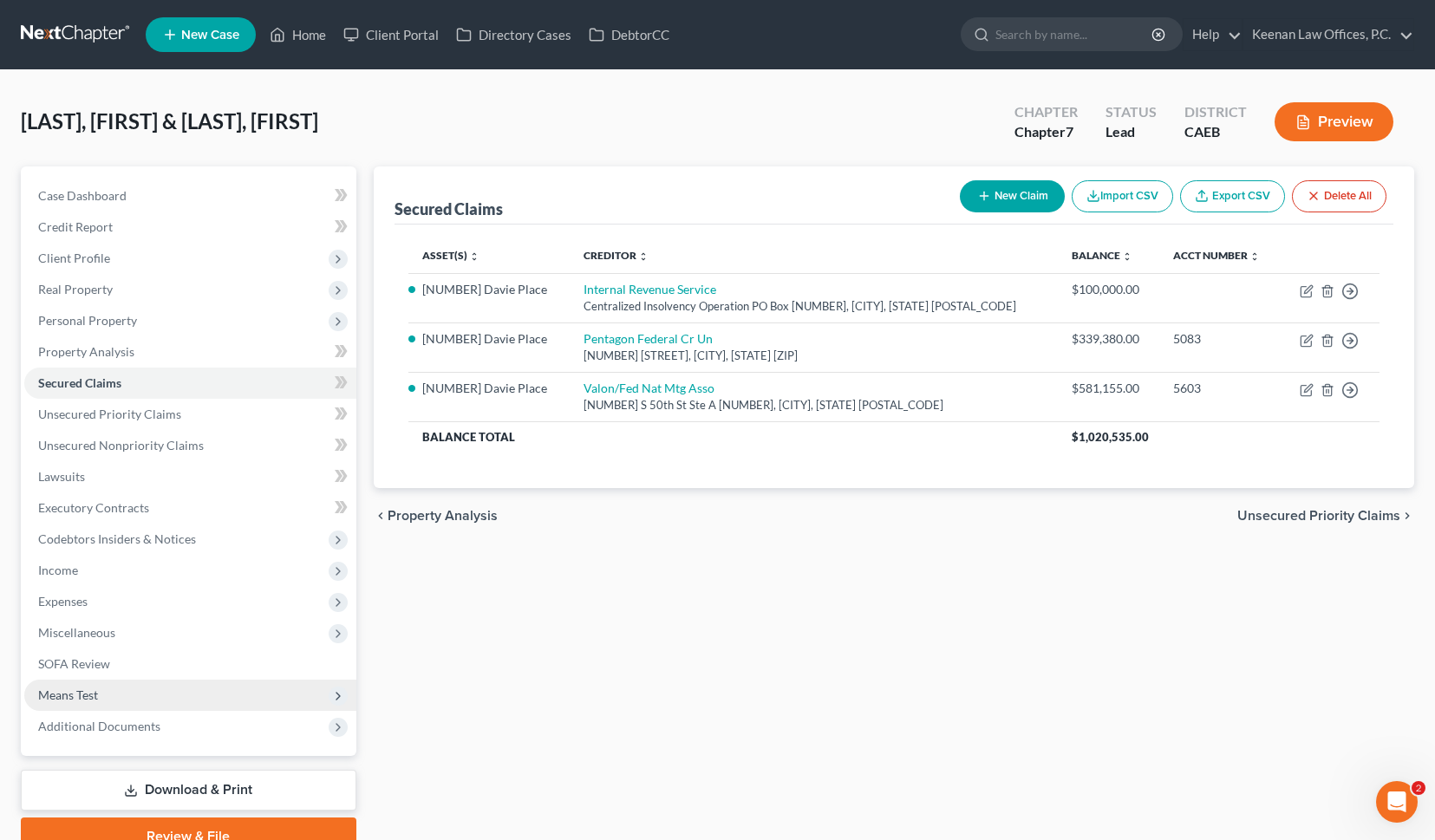 click on "Means Test" at bounding box center (190, 695) 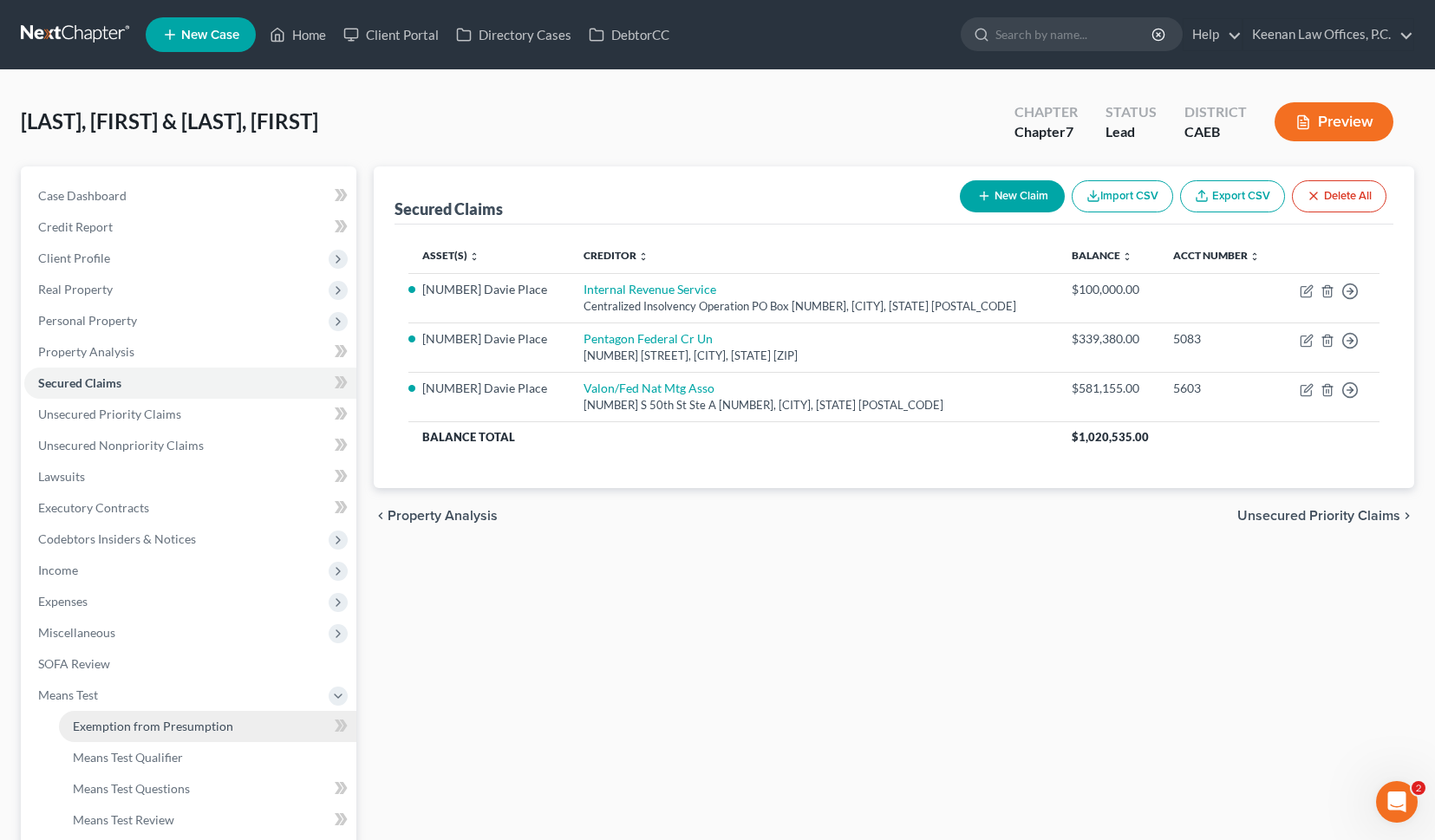 click on "Exemption from Presumption" at bounding box center [153, 726] 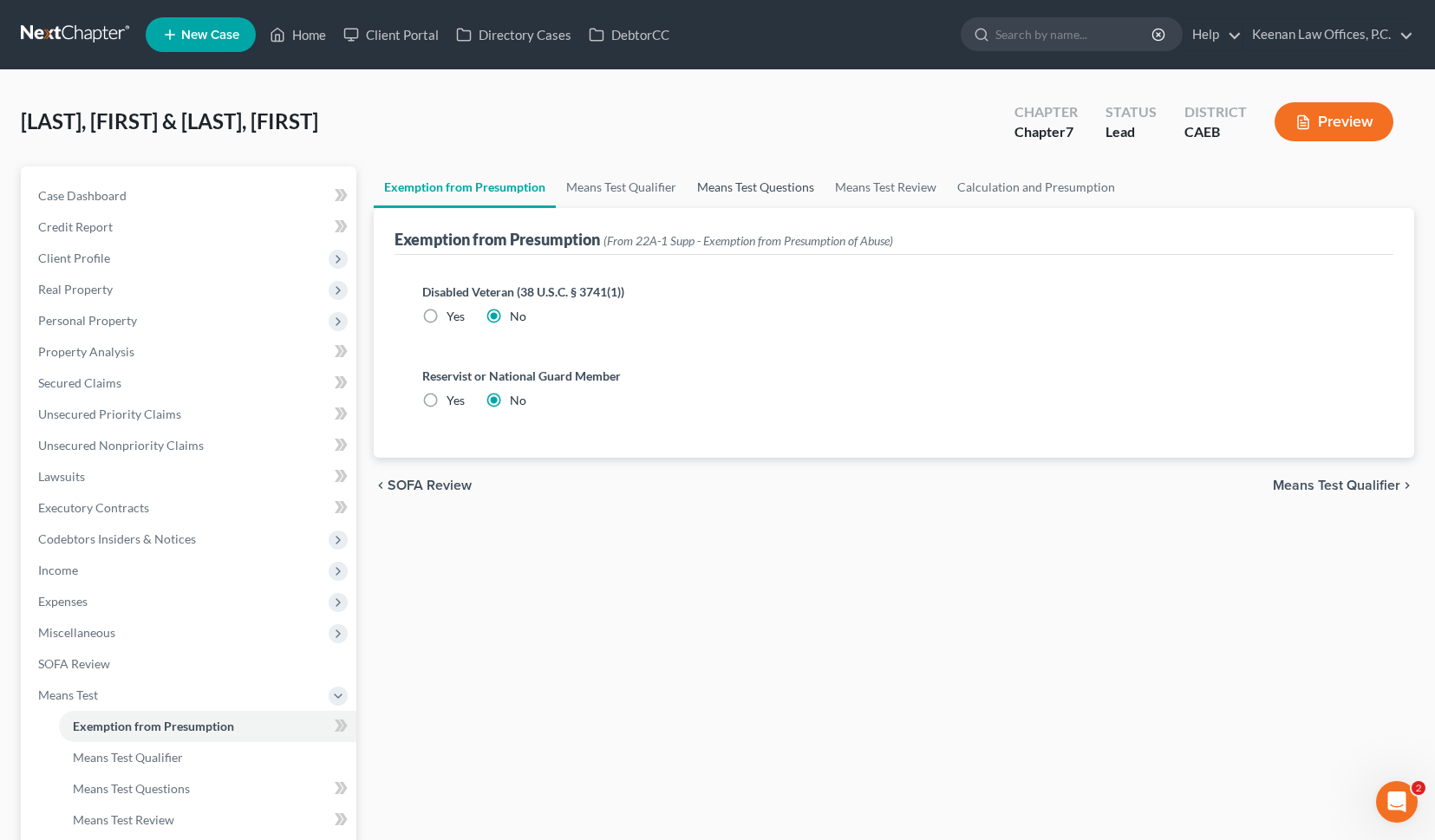click on "Means Test Questions" at bounding box center [755, 187] 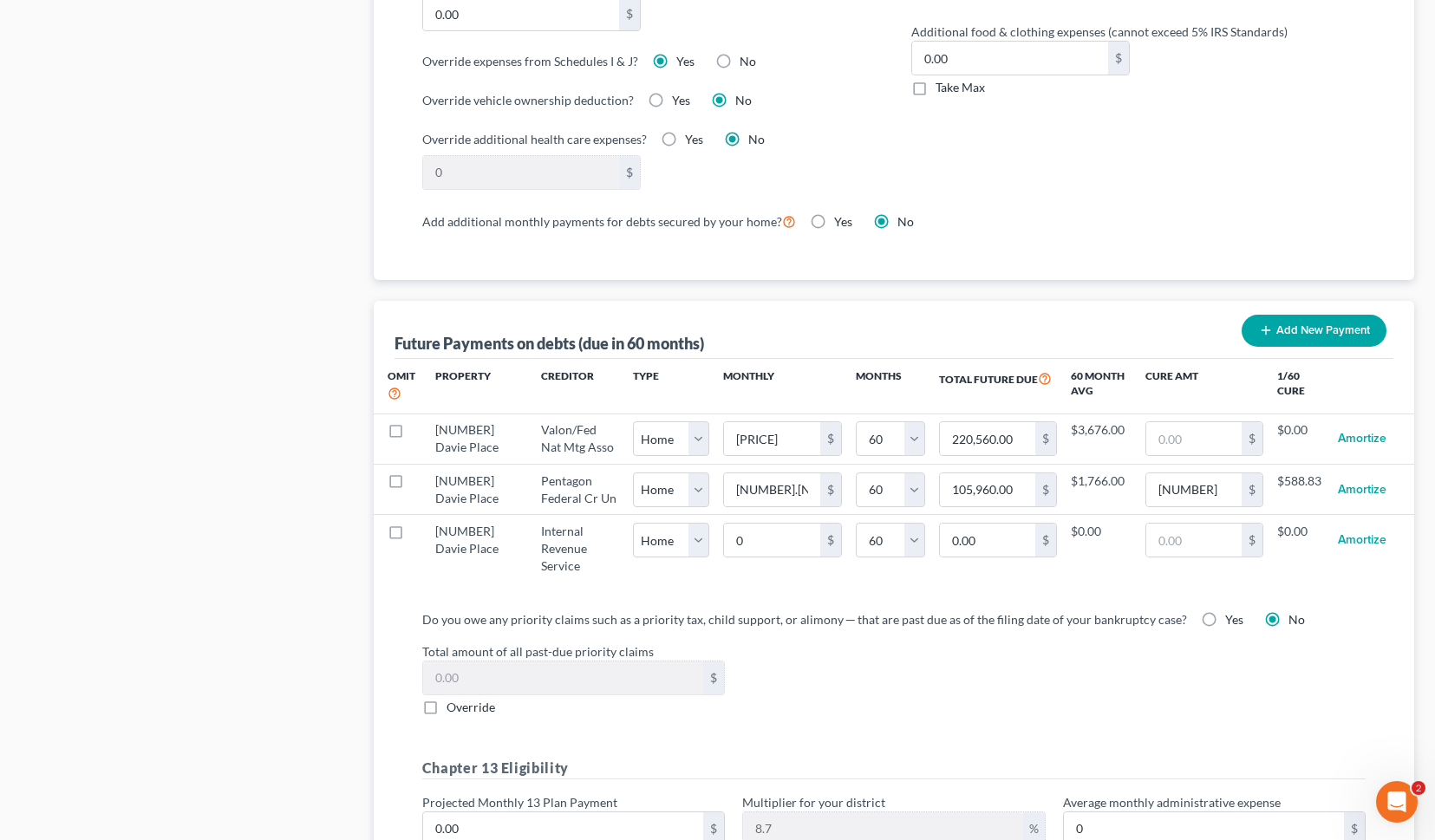 scroll, scrollTop: 1704, scrollLeft: 0, axis: vertical 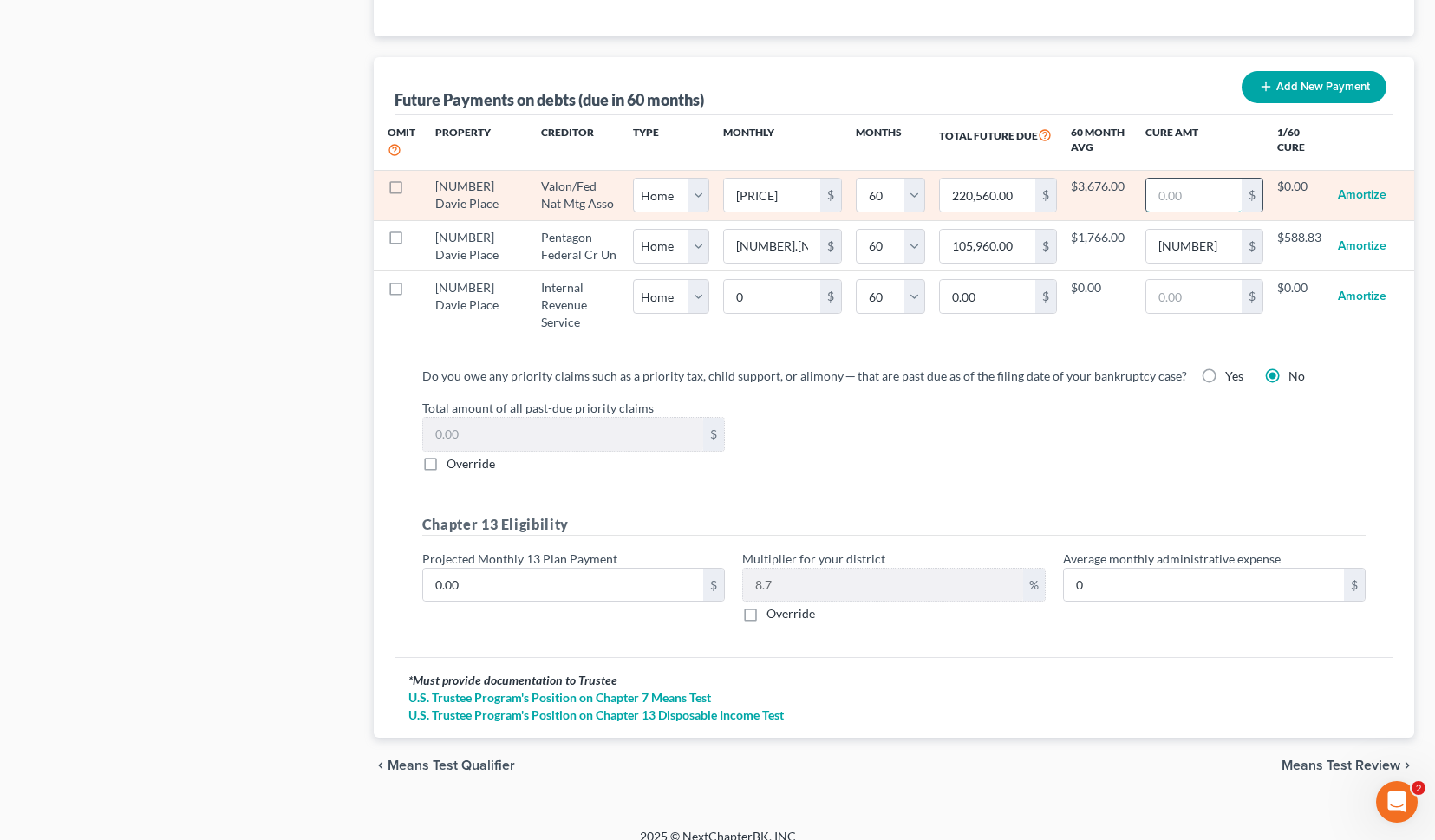 click at bounding box center [1194, 195] 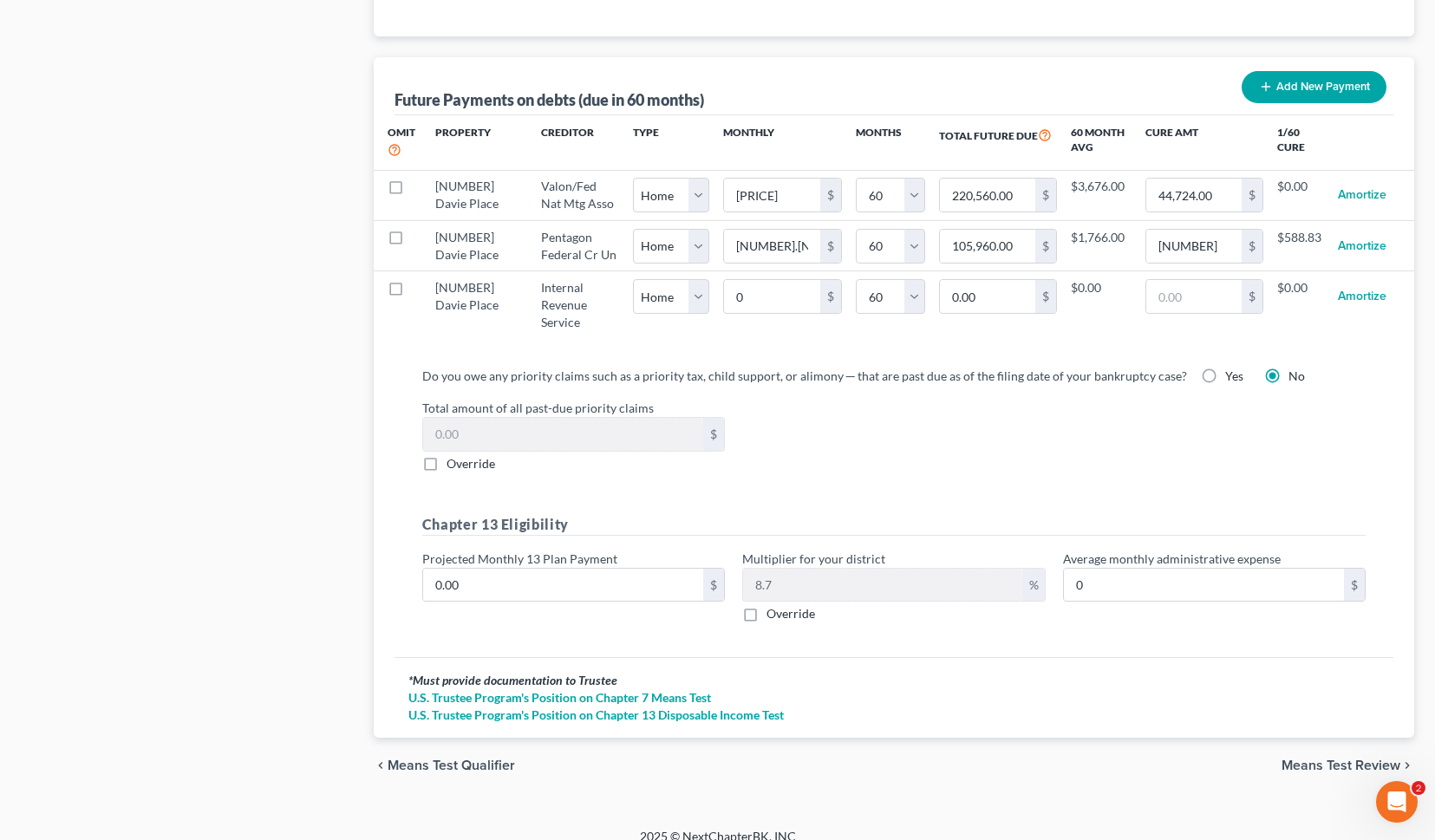 click on "Means Test Review" at bounding box center [1340, 765] 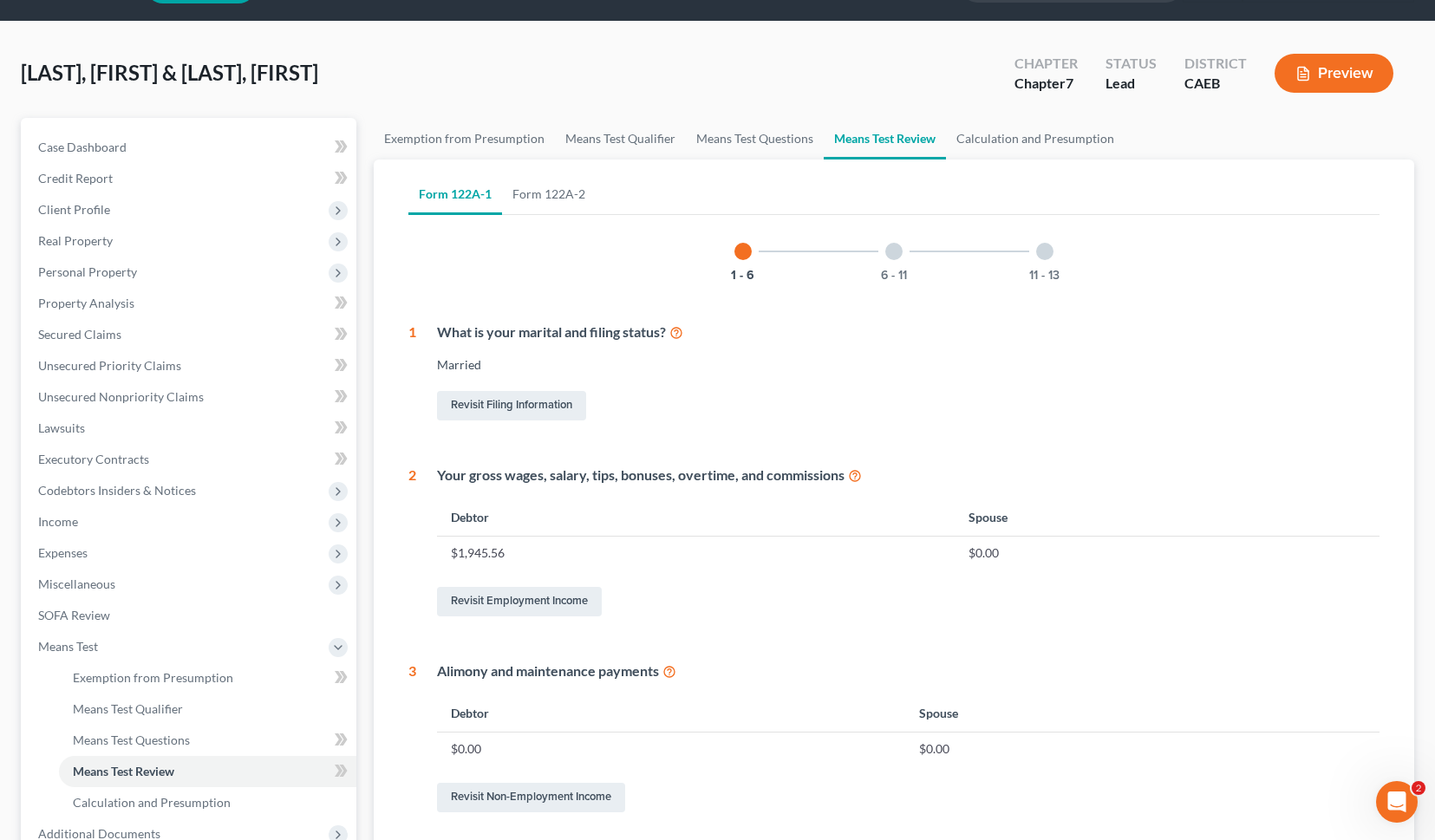scroll, scrollTop: 0, scrollLeft: 0, axis: both 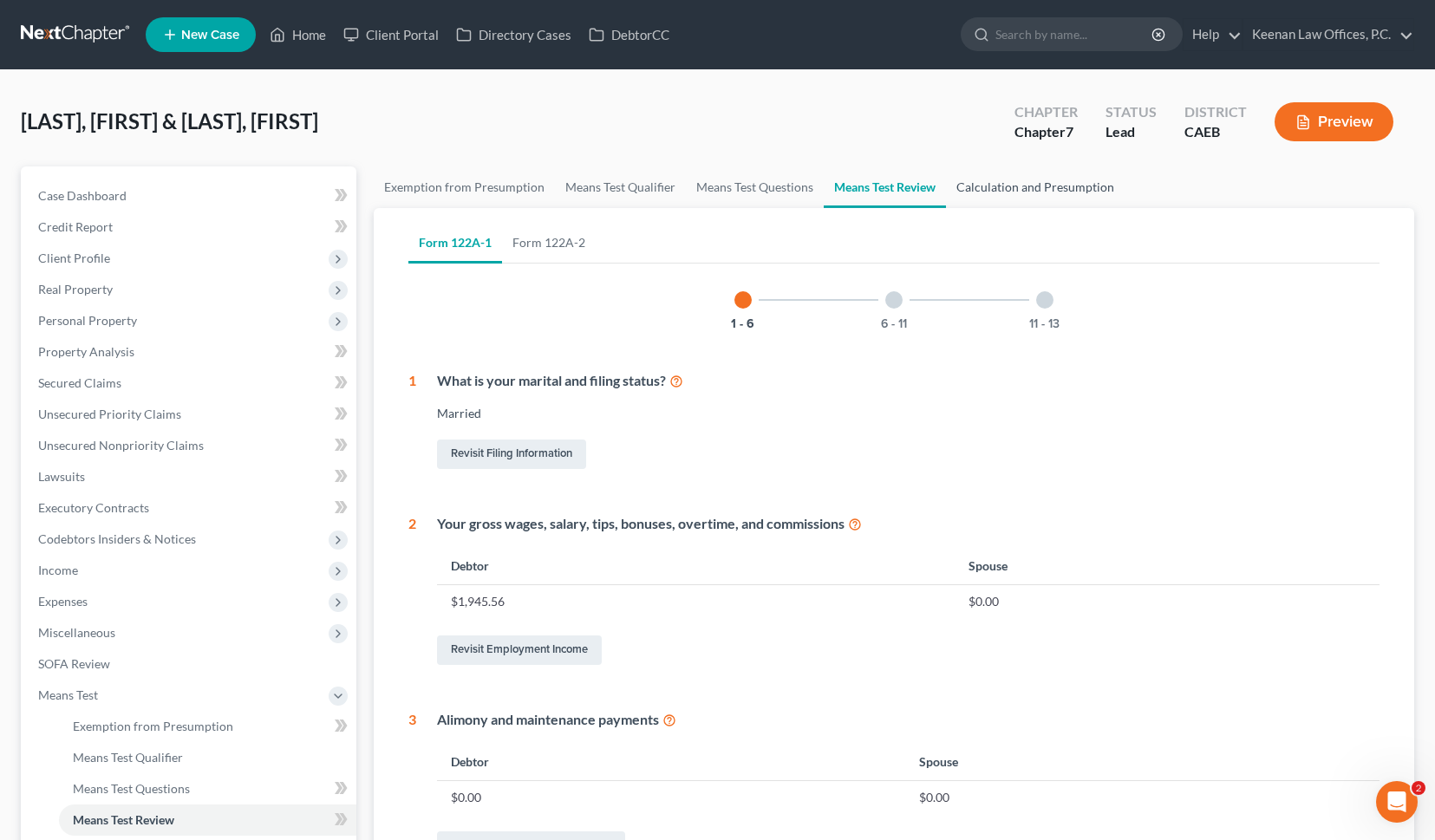 click on "Calculation and Presumption" at bounding box center [1035, 187] 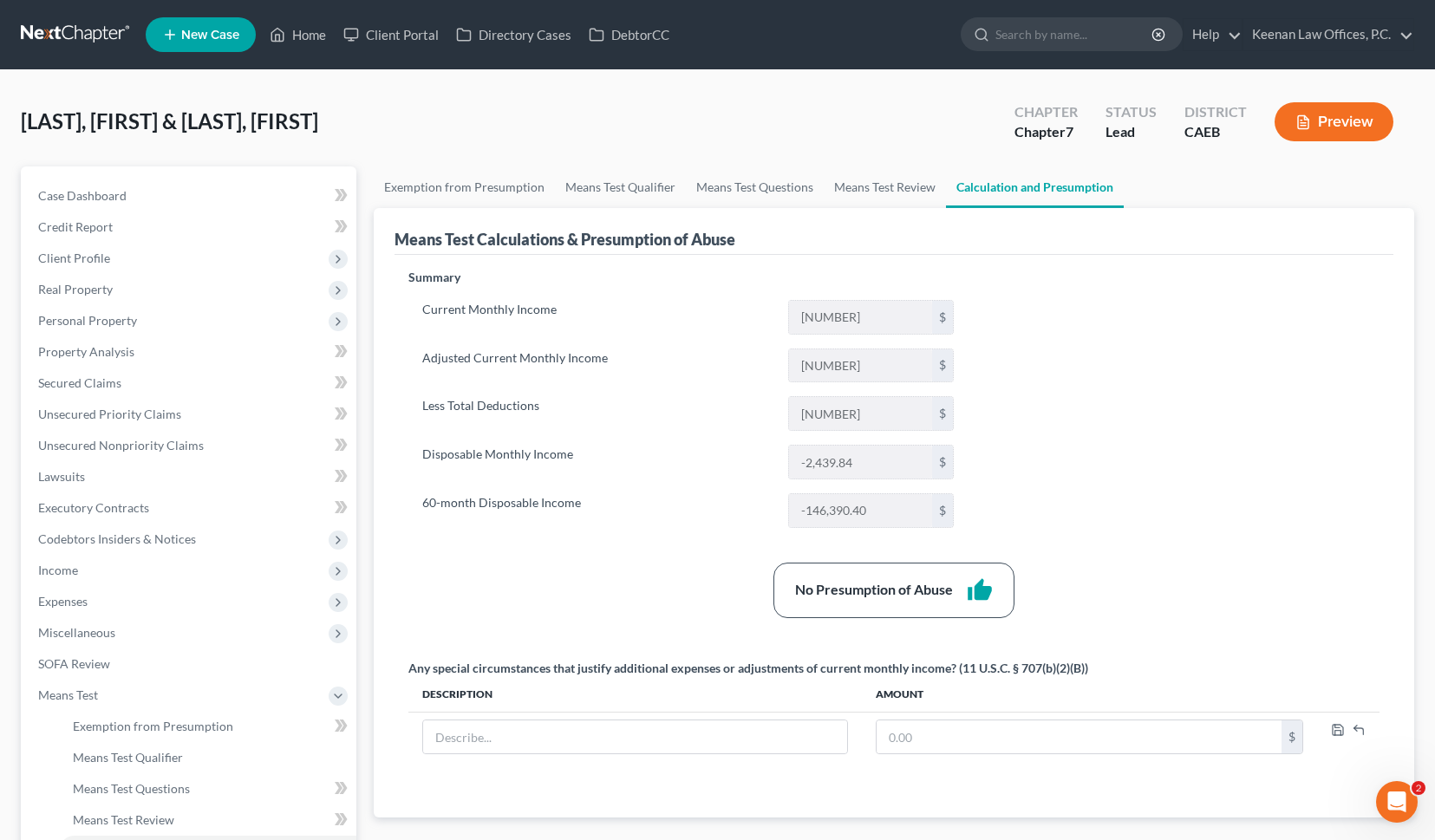 click on "Preview" at bounding box center [1334, 121] 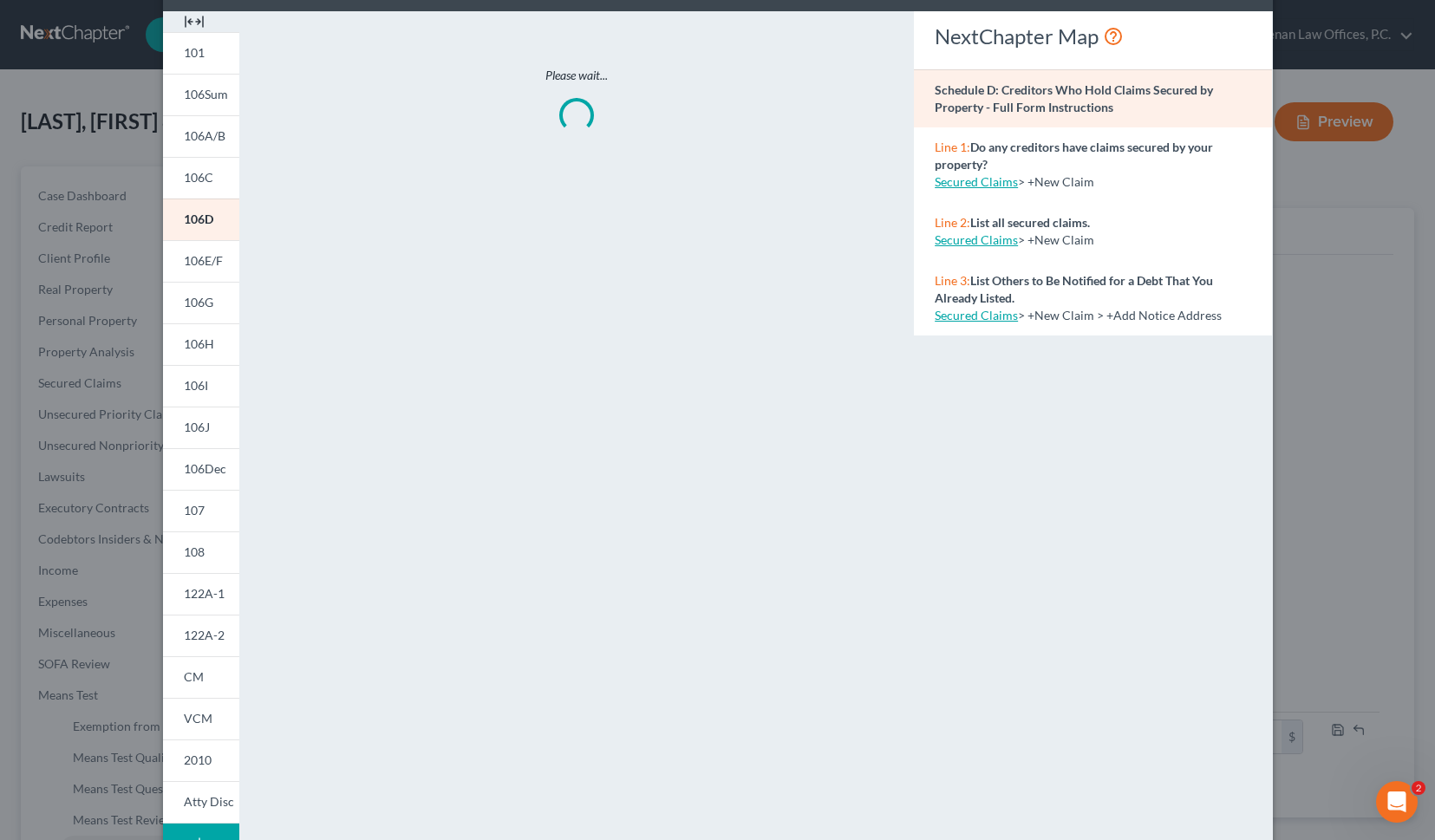 scroll, scrollTop: 121, scrollLeft: 0, axis: vertical 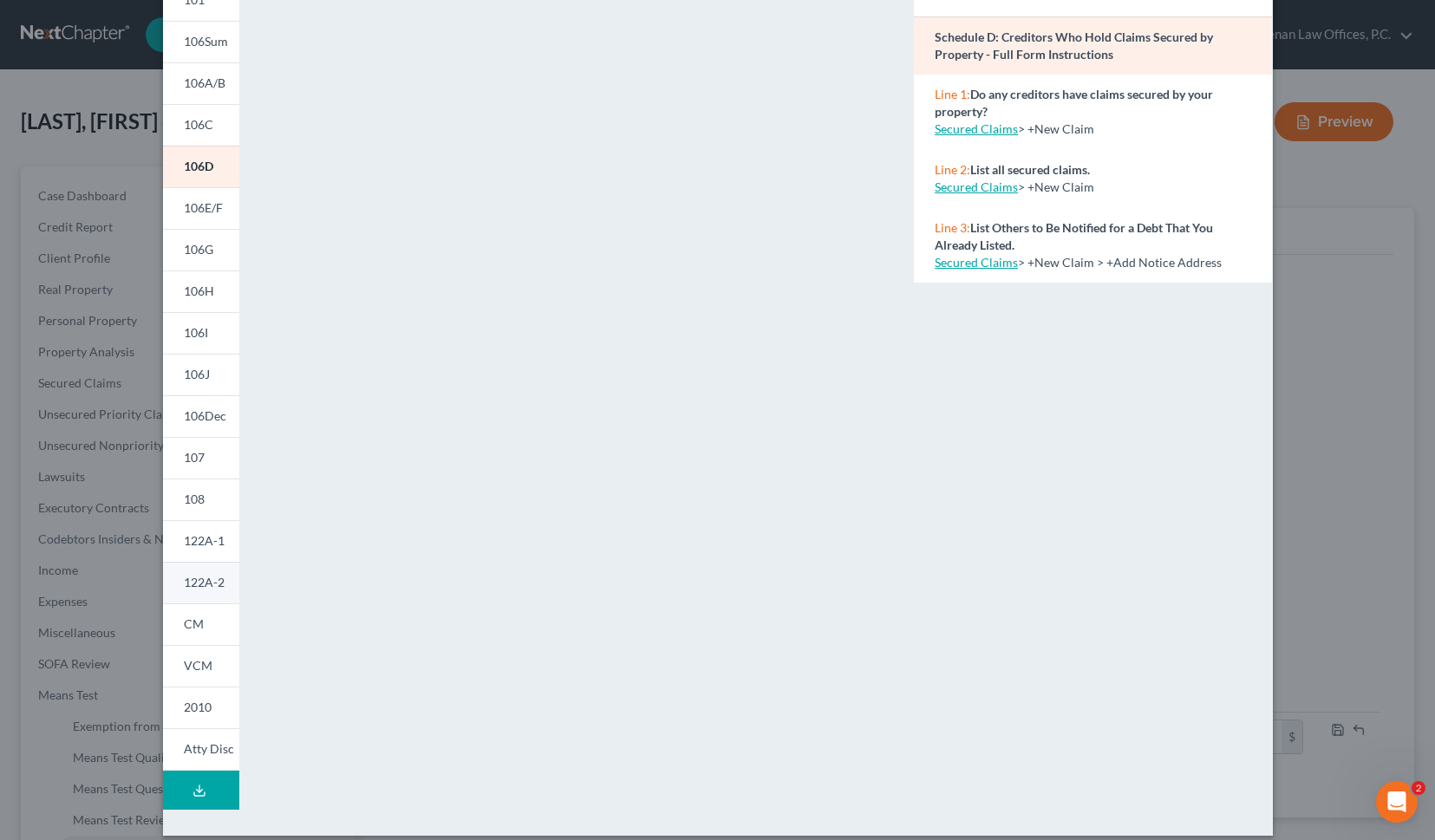 click on "122A-2" at bounding box center (204, 582) 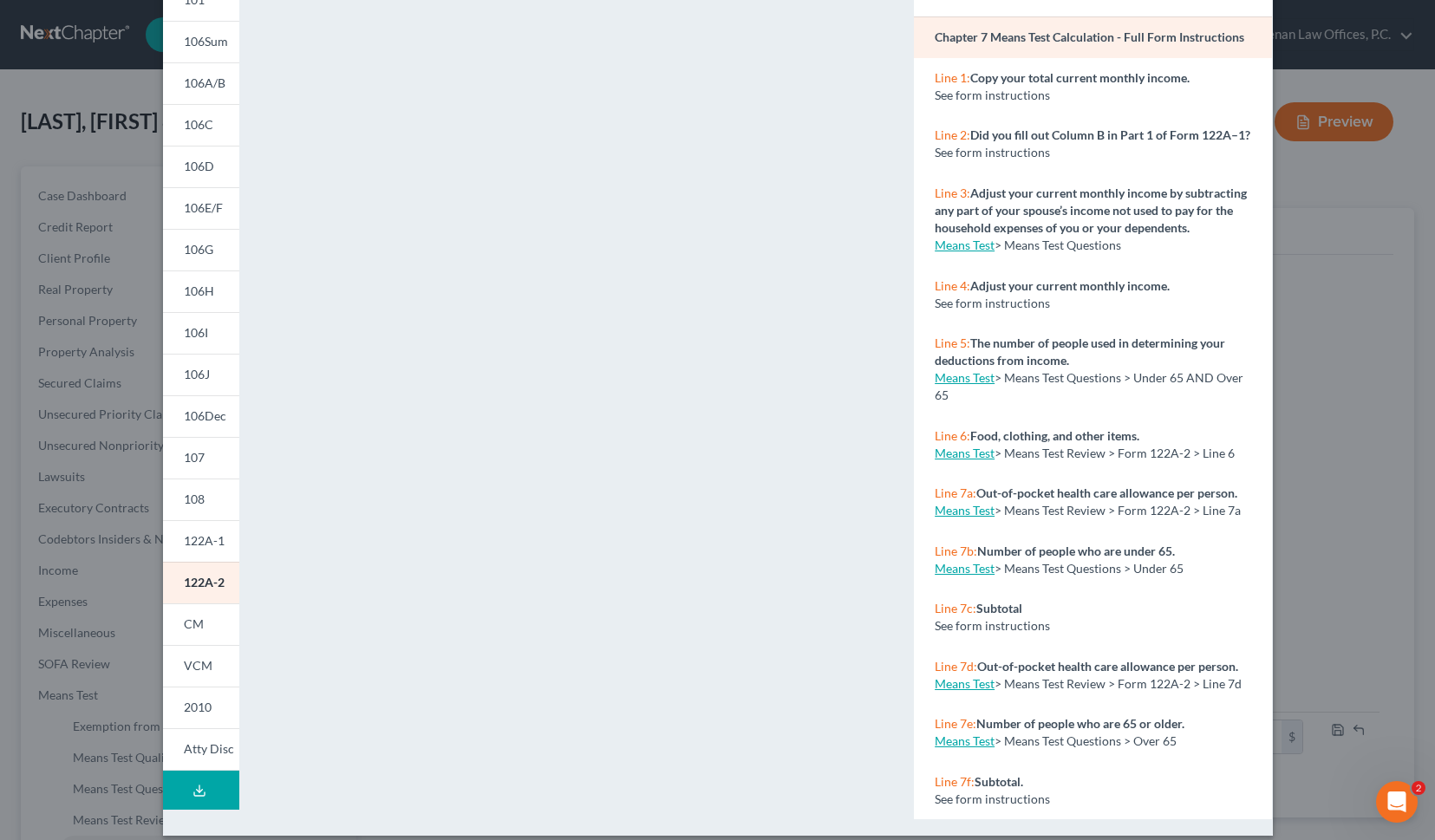 scroll, scrollTop: 0, scrollLeft: 0, axis: both 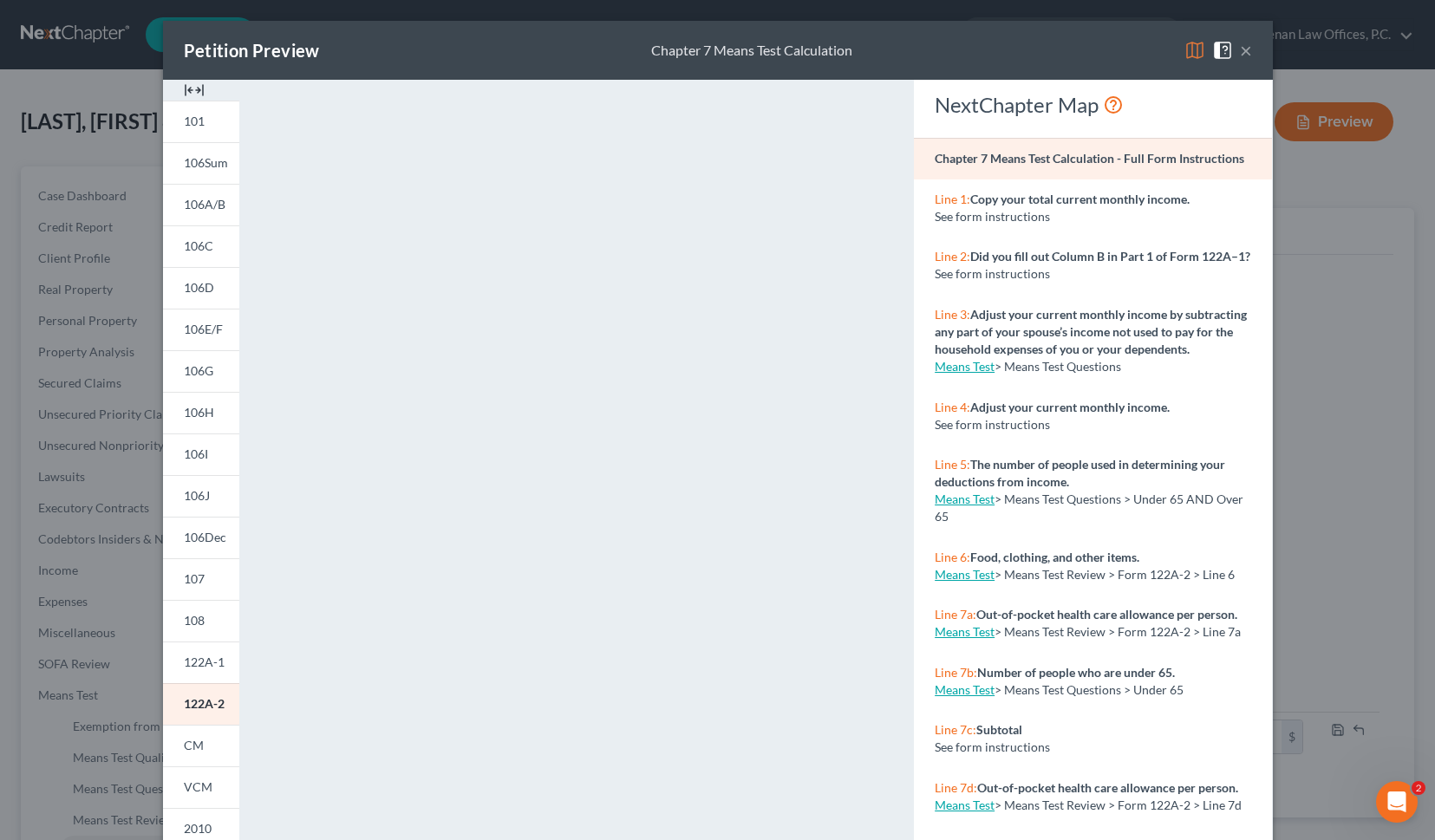 click on "Petition Preview Chapter 7 Means Test Calculation ×" at bounding box center [718, 50] 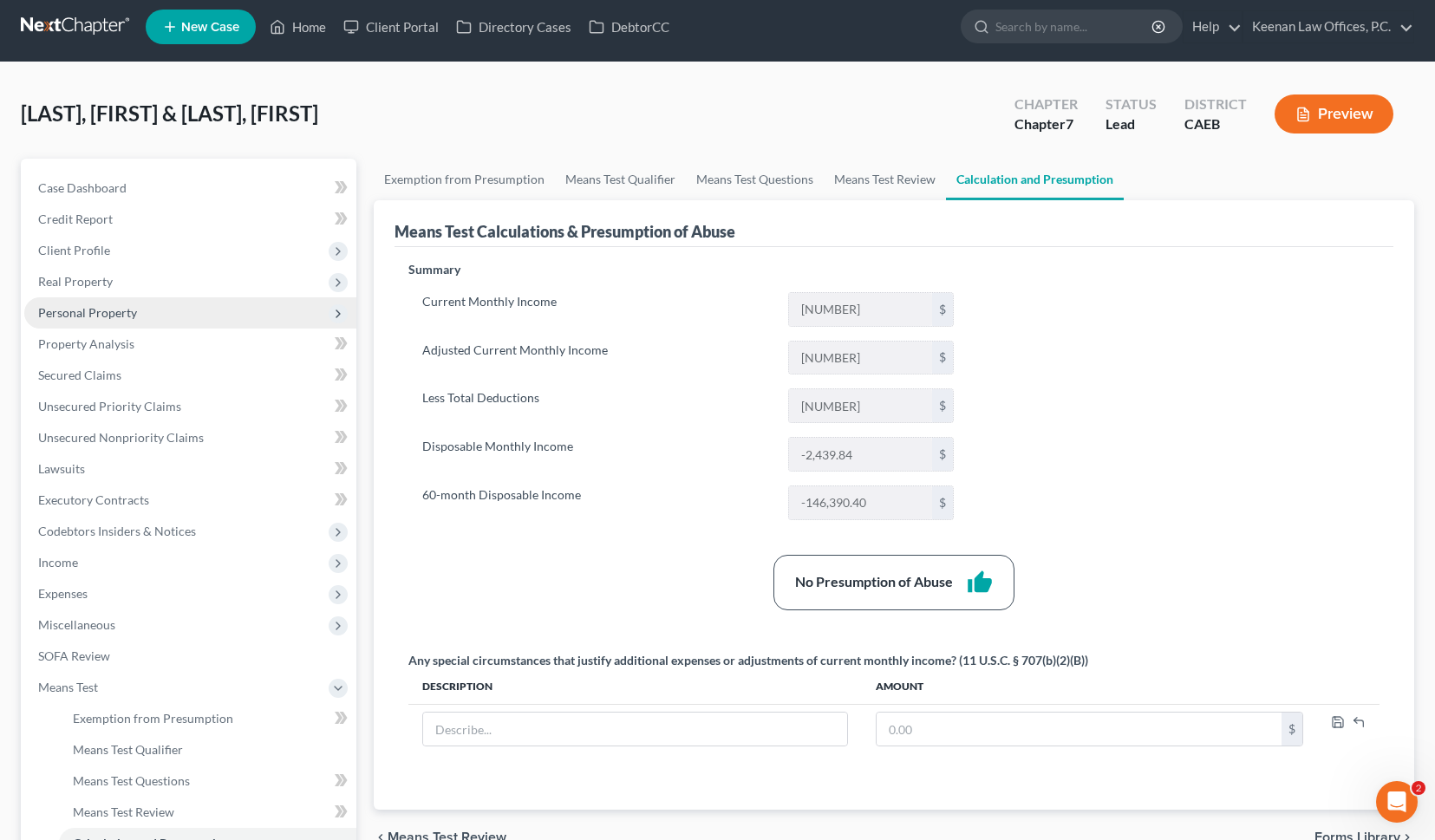 scroll, scrollTop: 0, scrollLeft: 0, axis: both 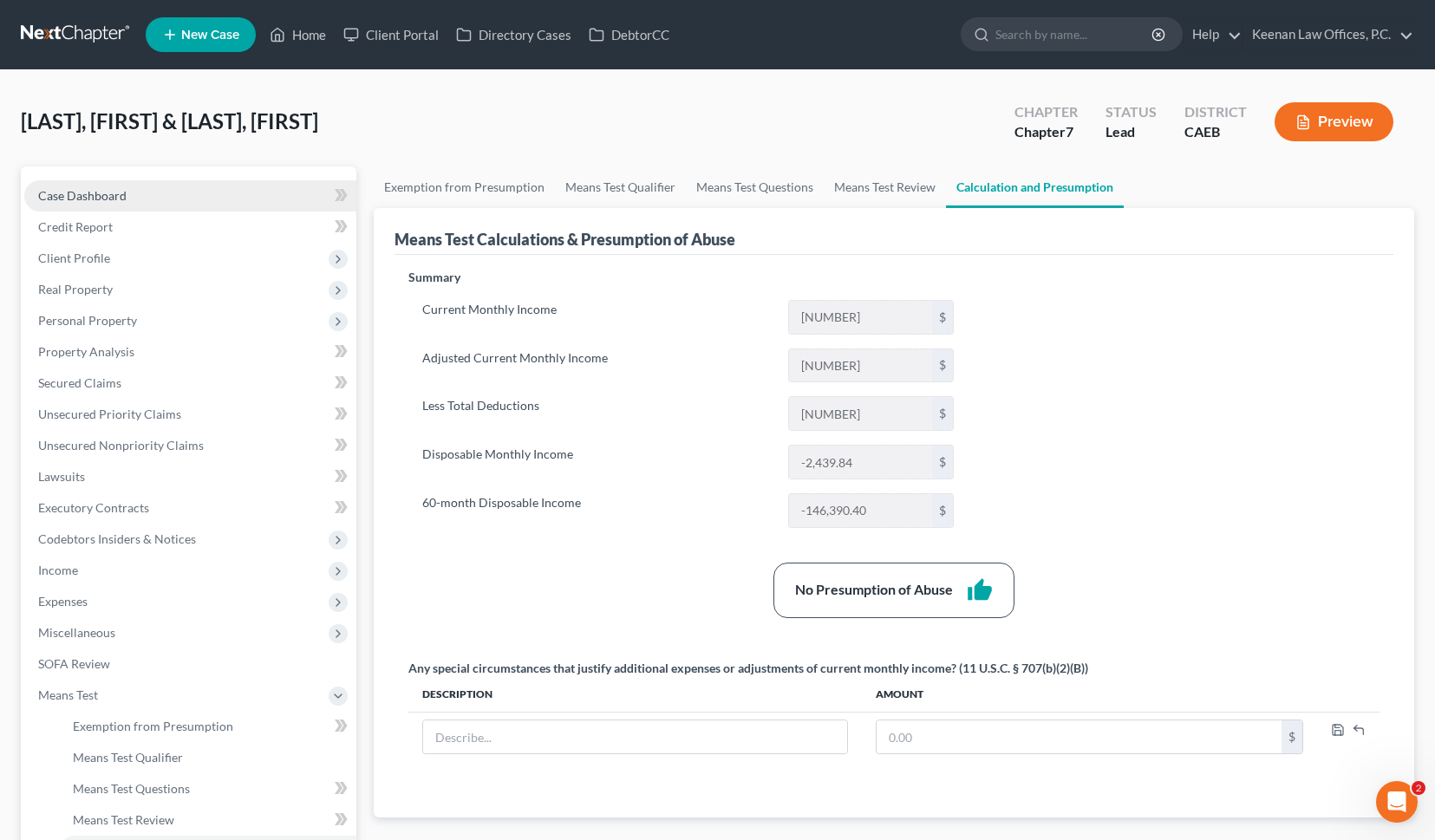 click on "Case Dashboard" at bounding box center [190, 196] 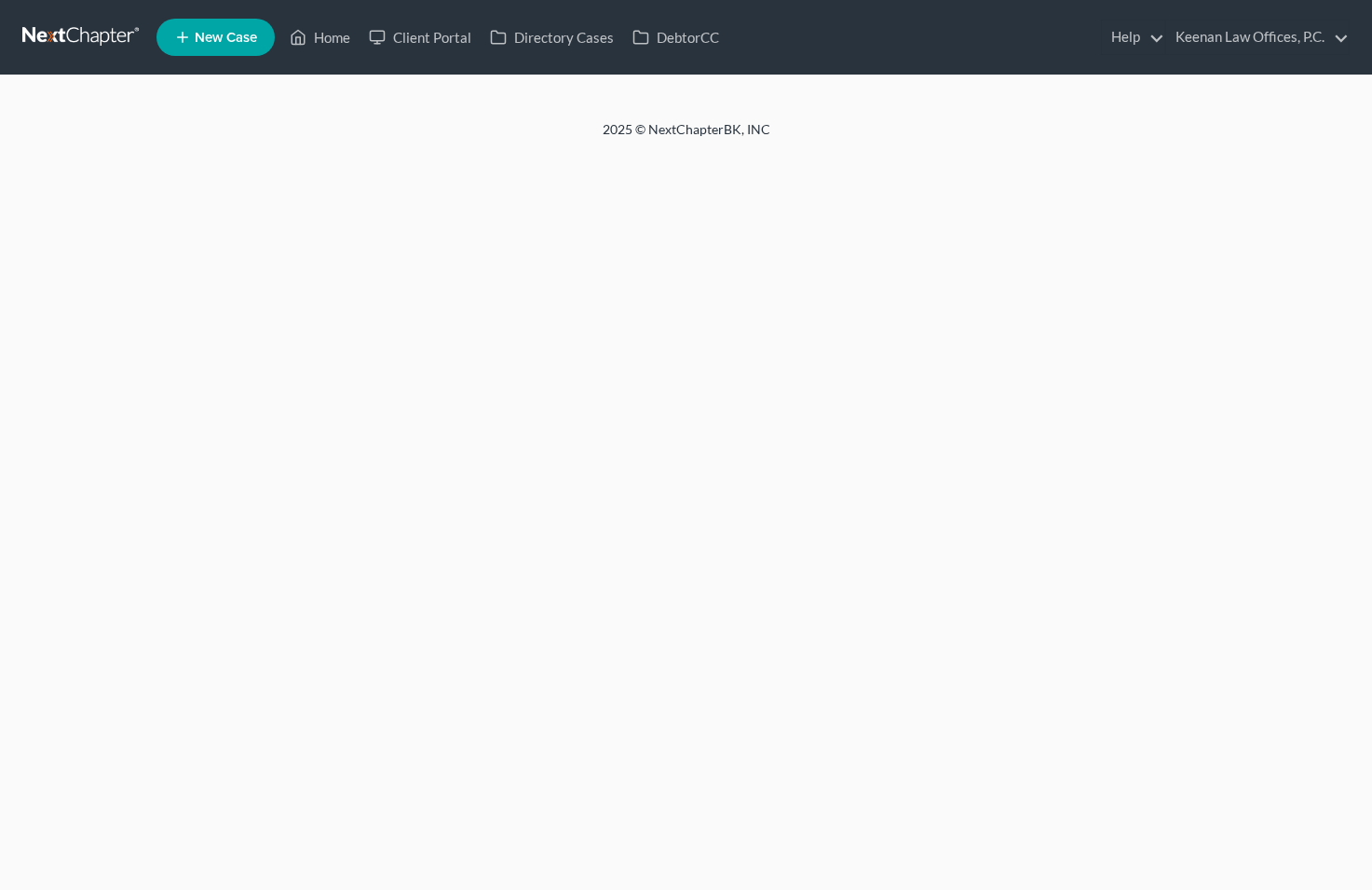 scroll, scrollTop: 0, scrollLeft: 0, axis: both 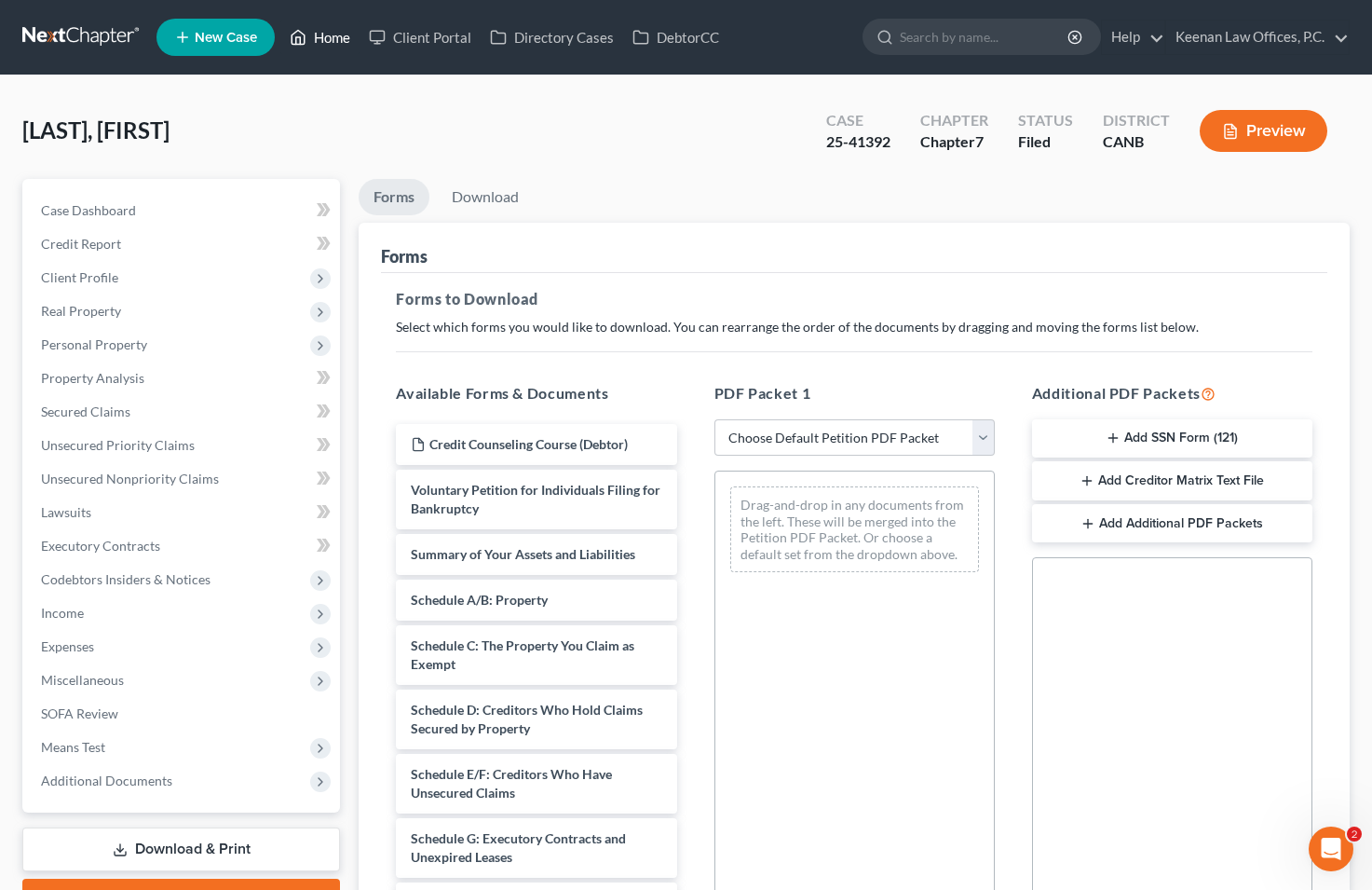 click on "Home" at bounding box center (319, 37) 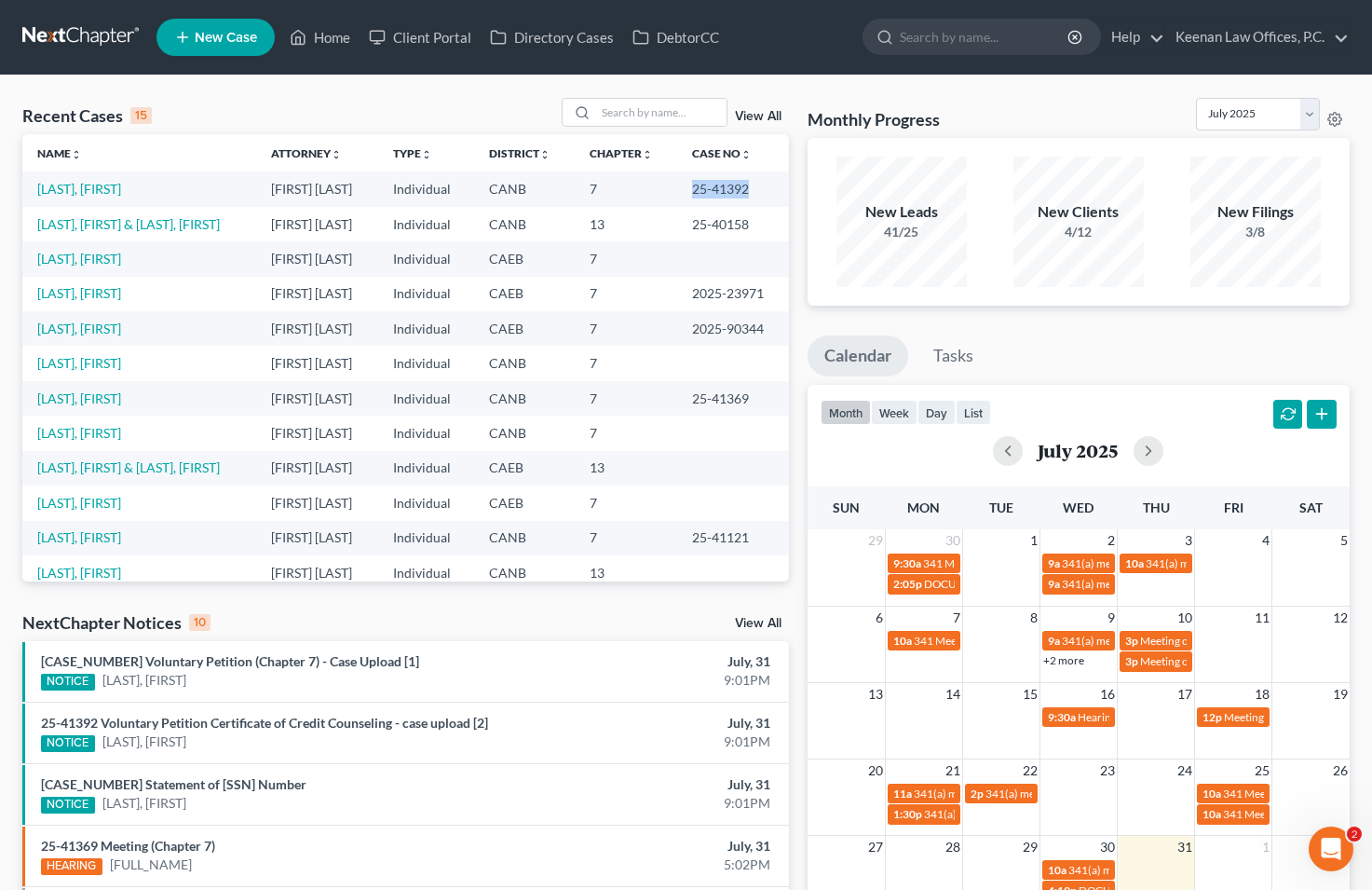 drag, startPoint x: 751, startPoint y: 190, endPoint x: 687, endPoint y: 189, distance: 64.007812 